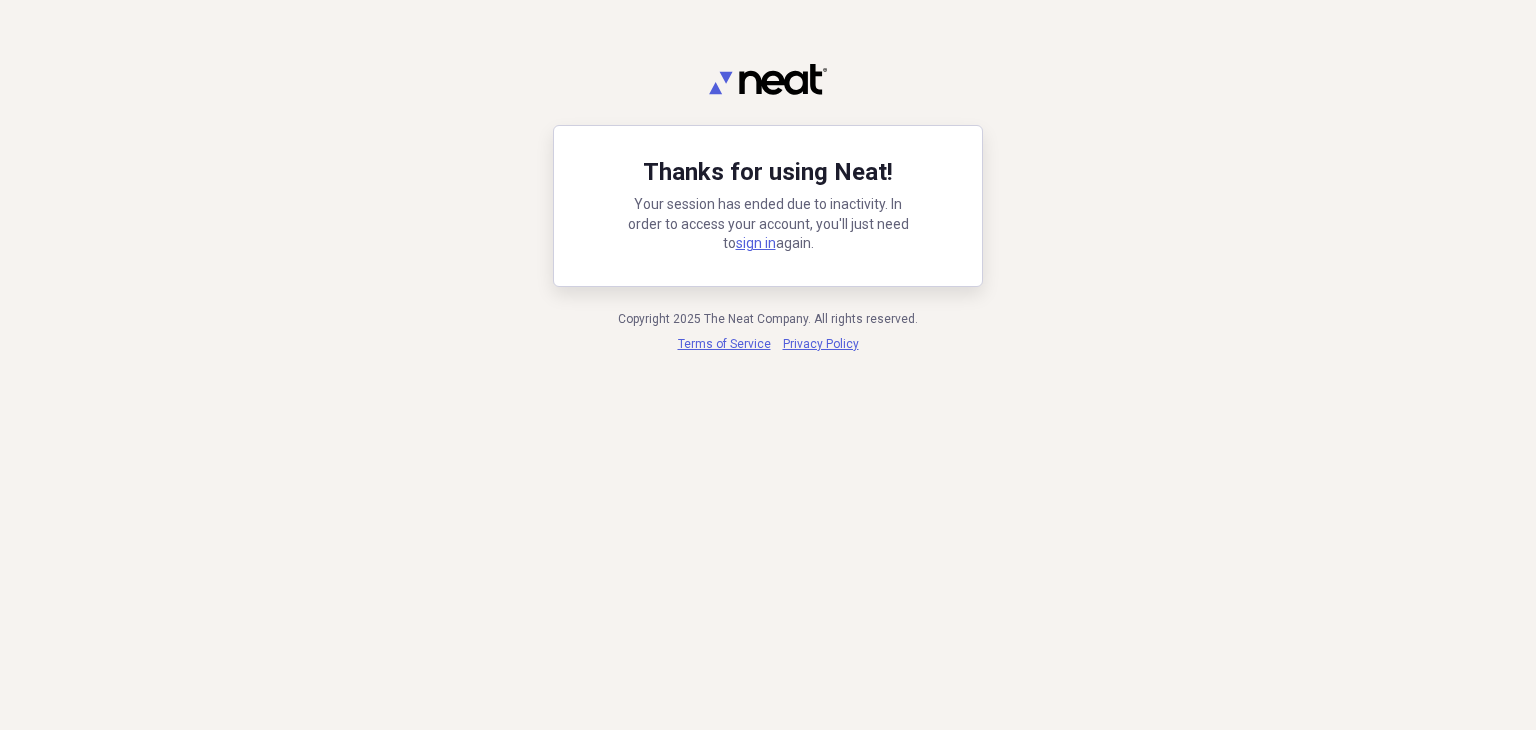 scroll, scrollTop: 0, scrollLeft: 0, axis: both 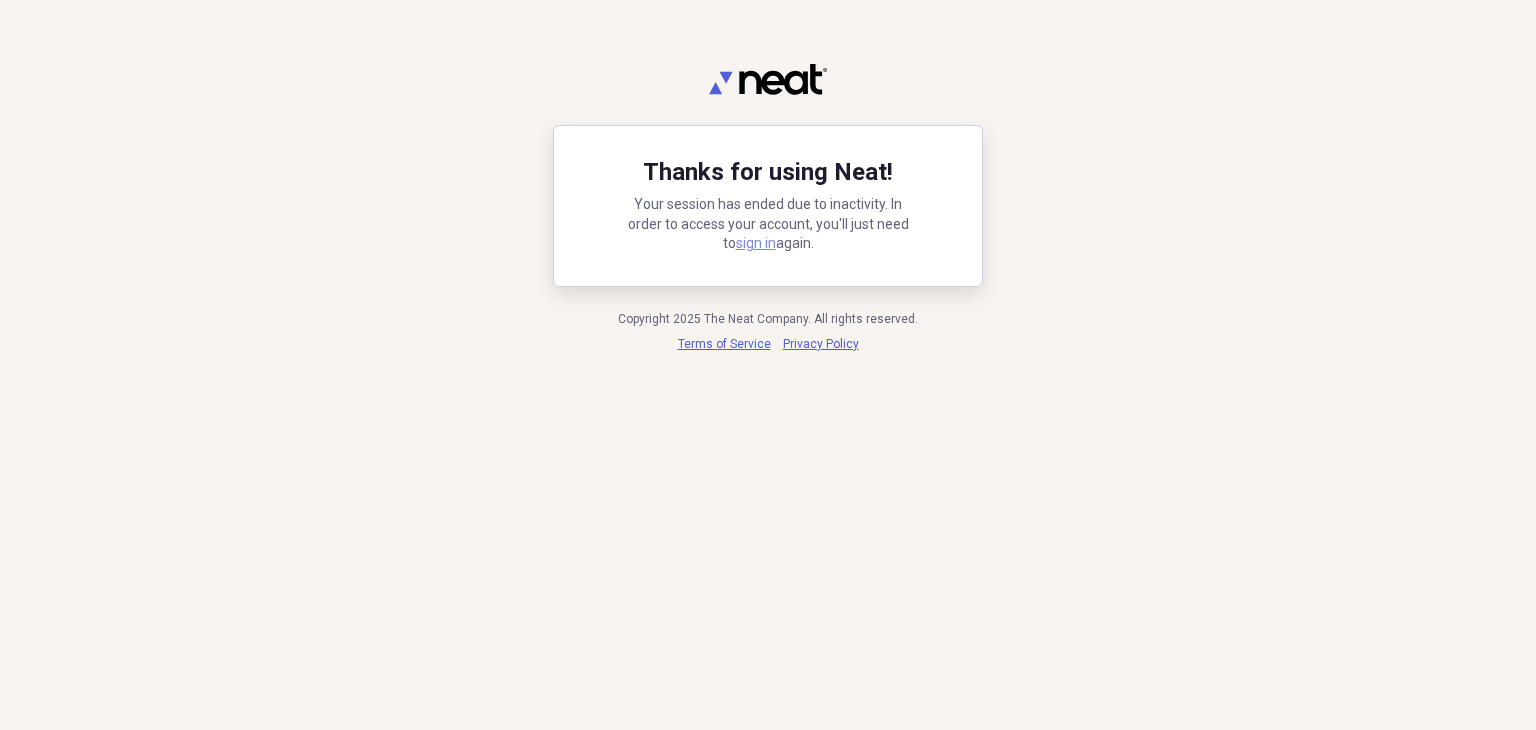 click on "sign in" at bounding box center (756, 243) 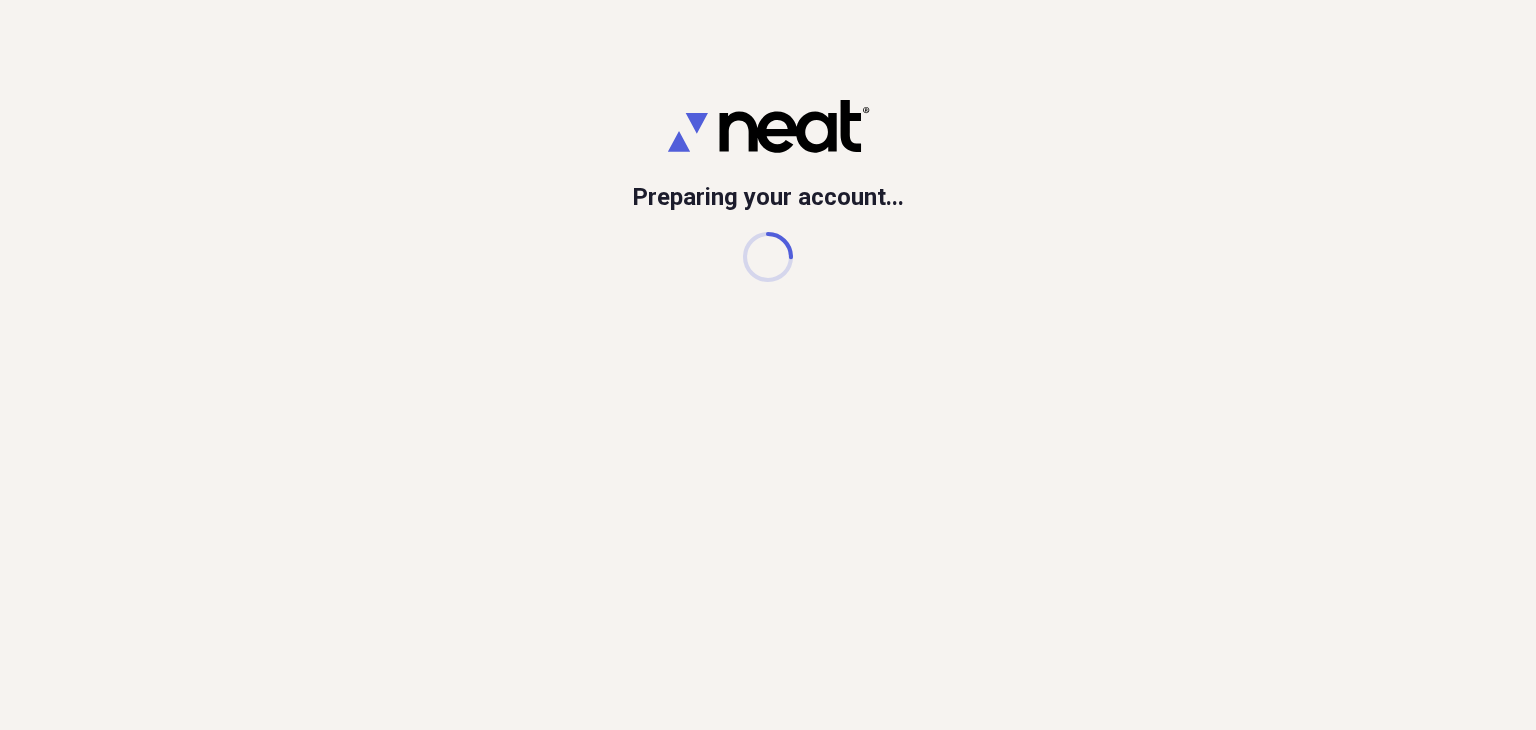 scroll, scrollTop: 0, scrollLeft: 0, axis: both 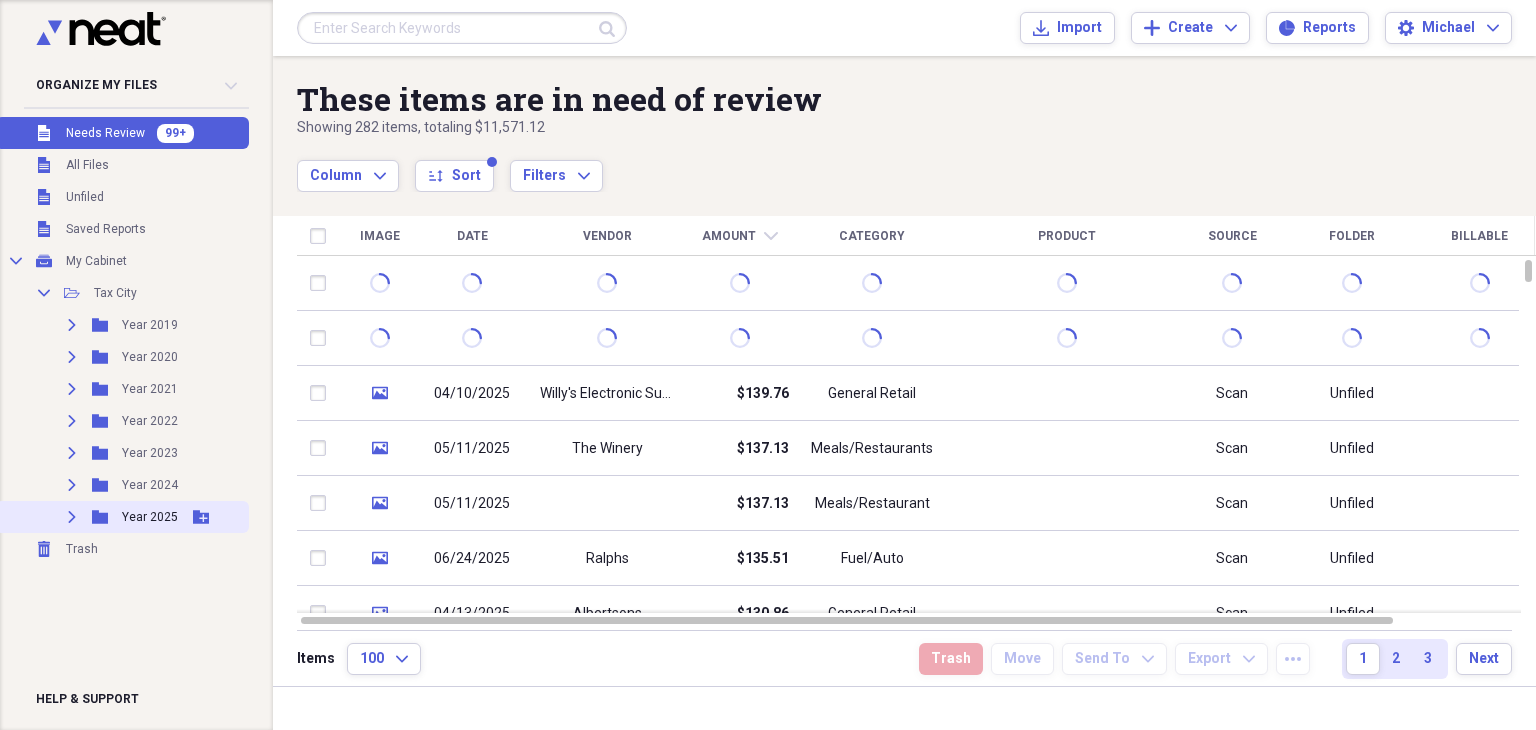 click on "Expand" 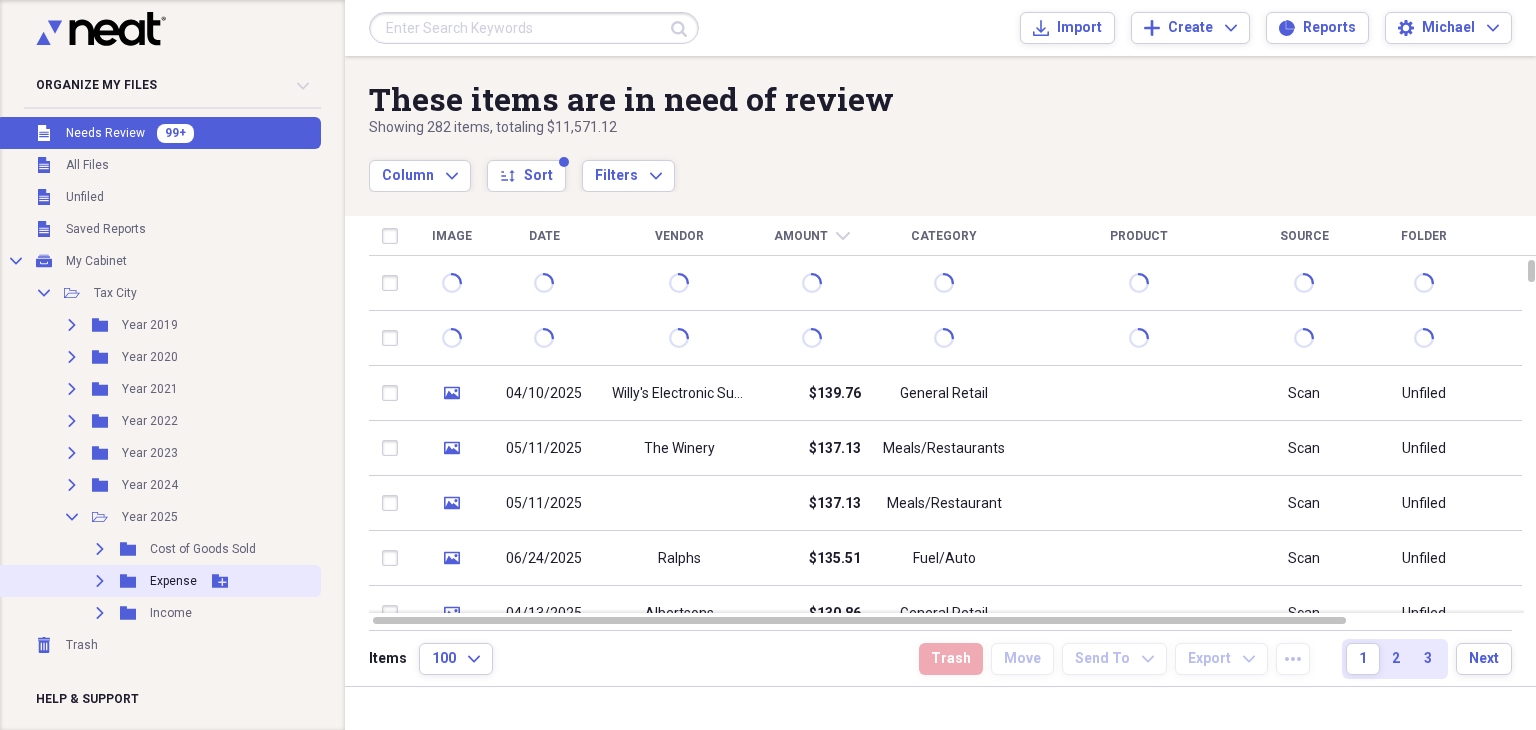 click 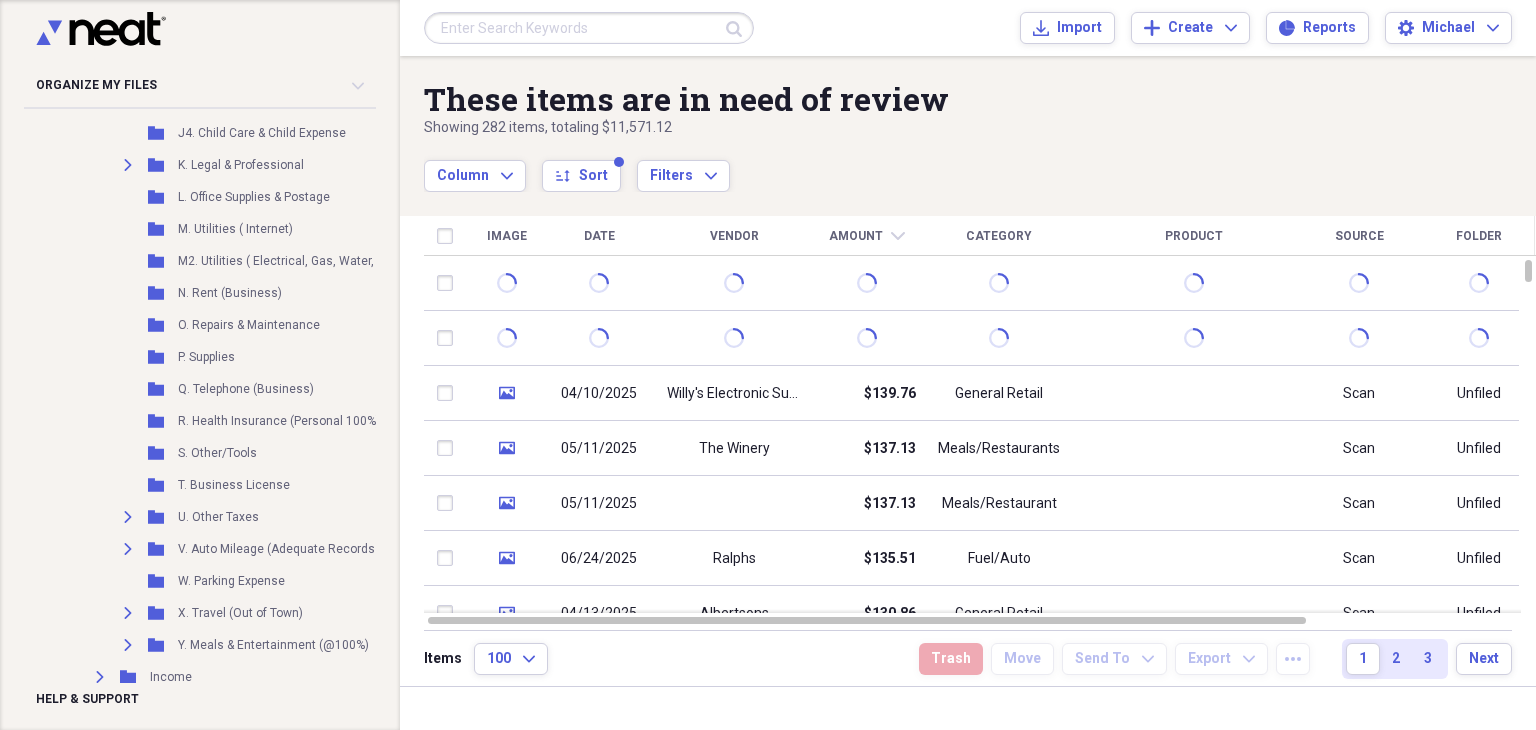 scroll, scrollTop: 920, scrollLeft: 0, axis: vertical 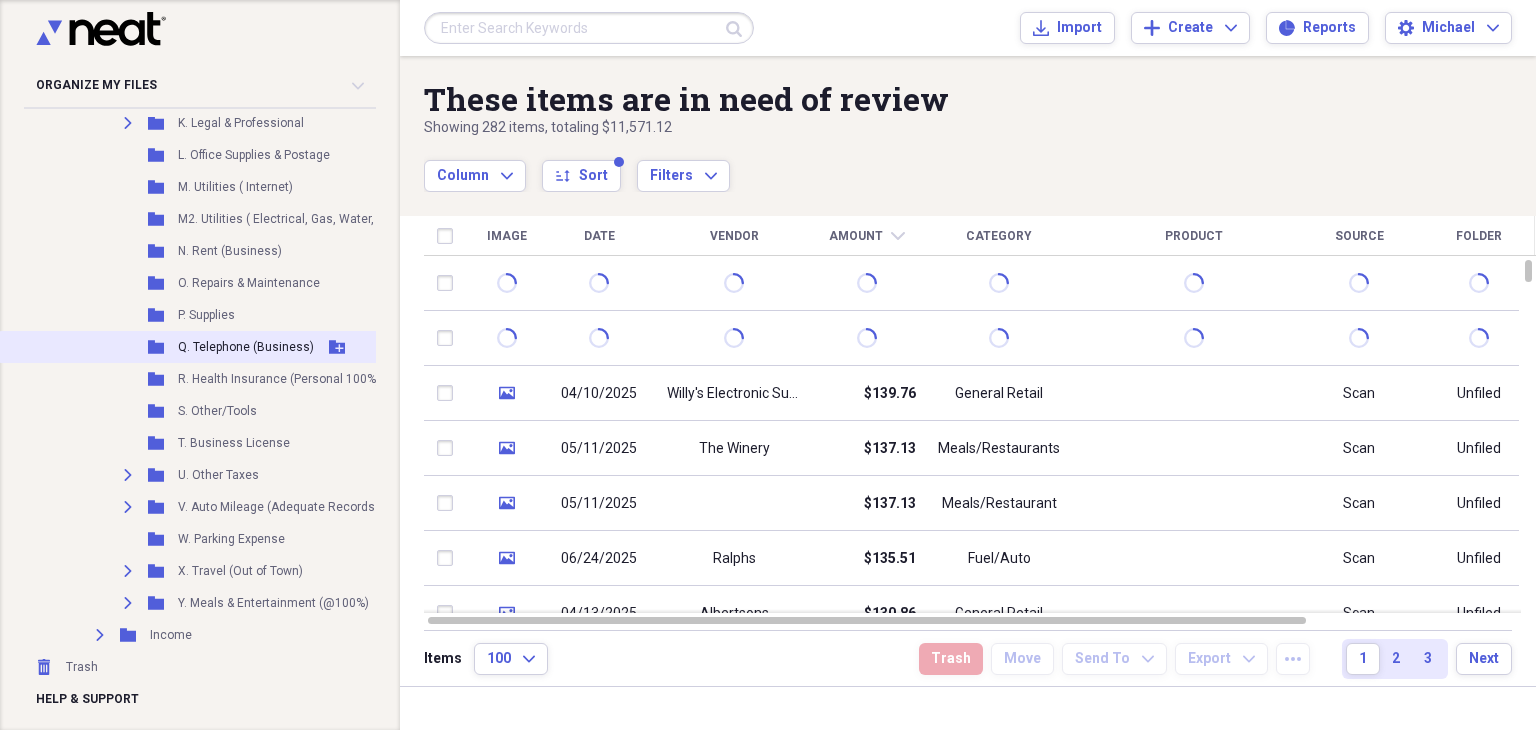 click 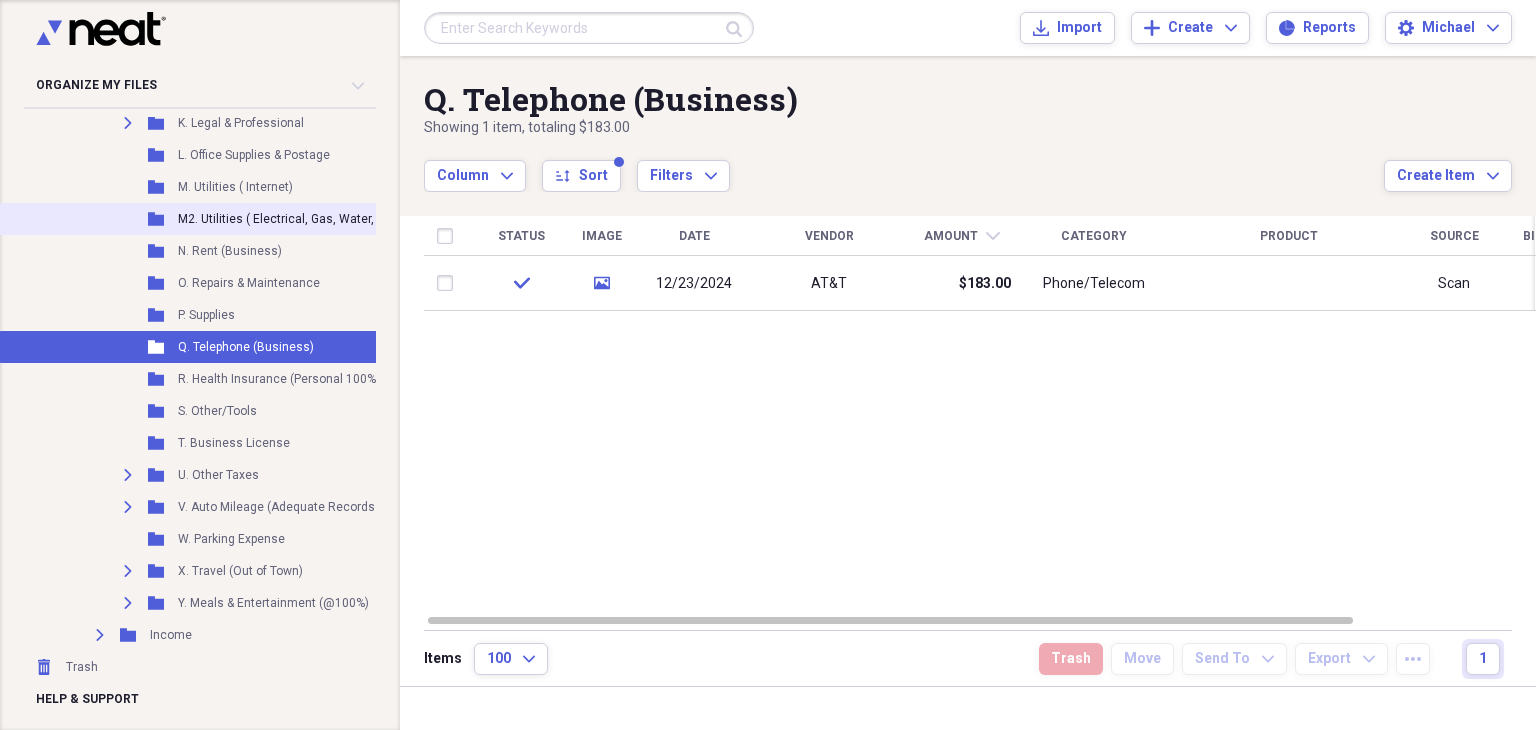 click on "Folder M2. Utilities ( Electrical, Gas, Water, Trash) Add Folder" at bounding box center (246, 219) 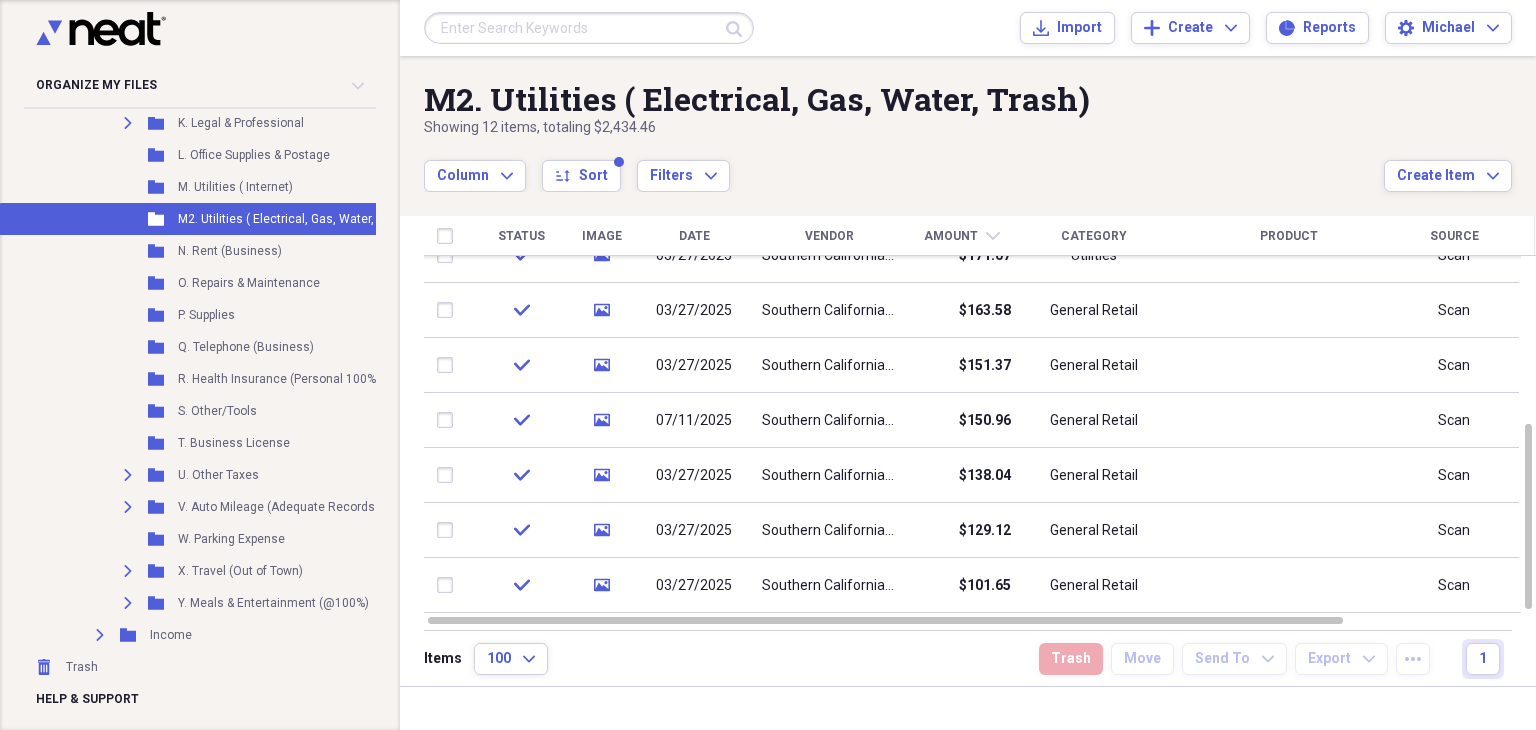 click on "Vendor" at bounding box center (829, 236) 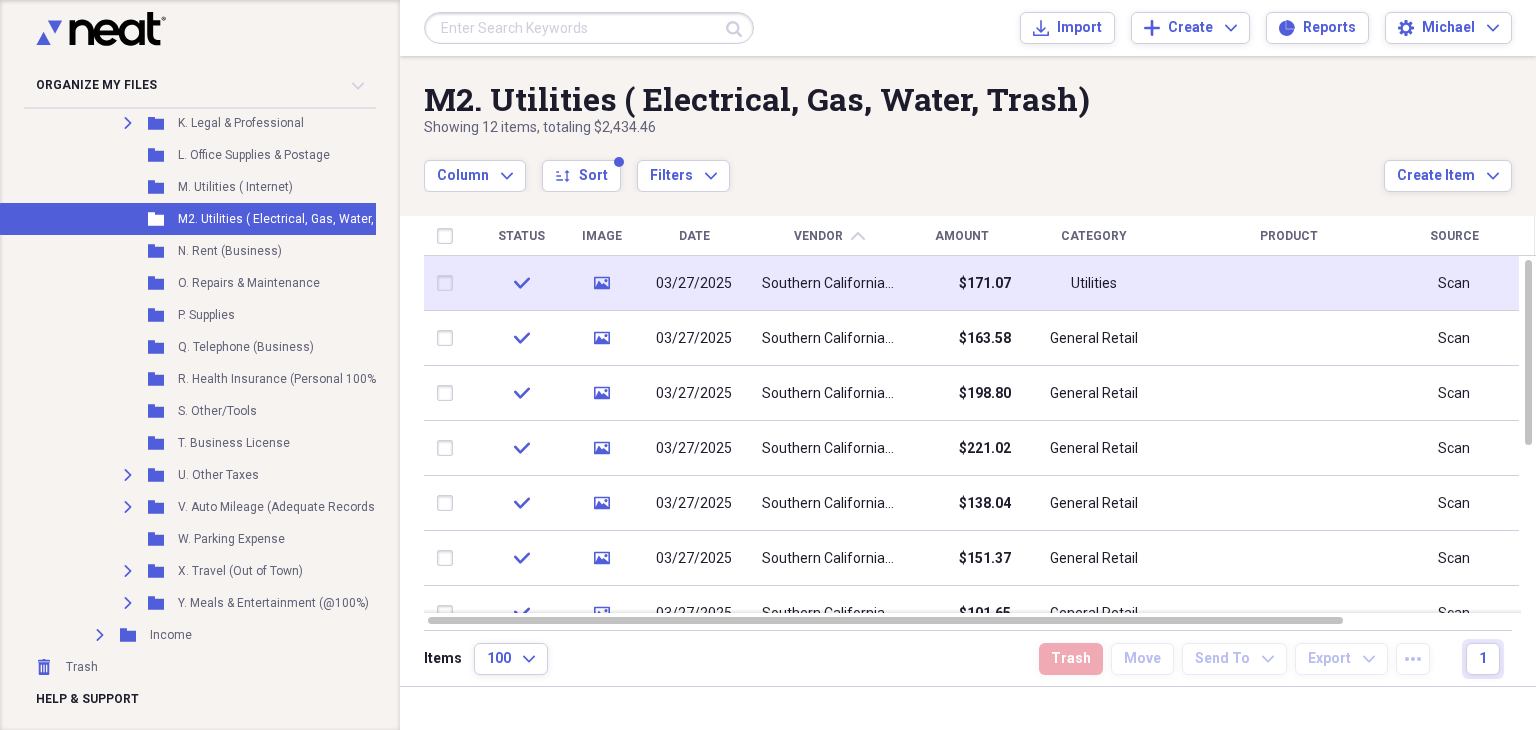 click on "Southern California Edison" at bounding box center (829, 284) 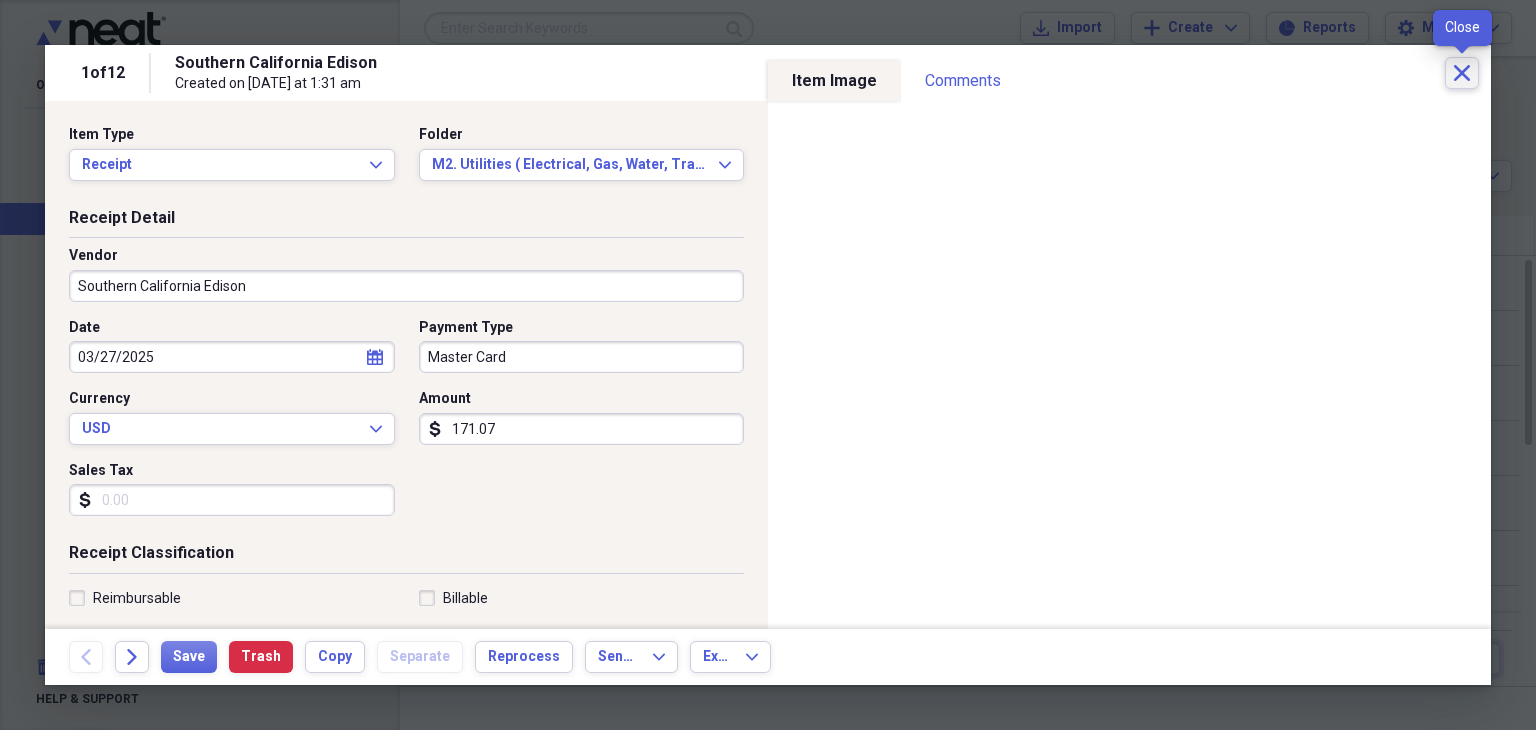 click on "Close" at bounding box center [1462, 73] 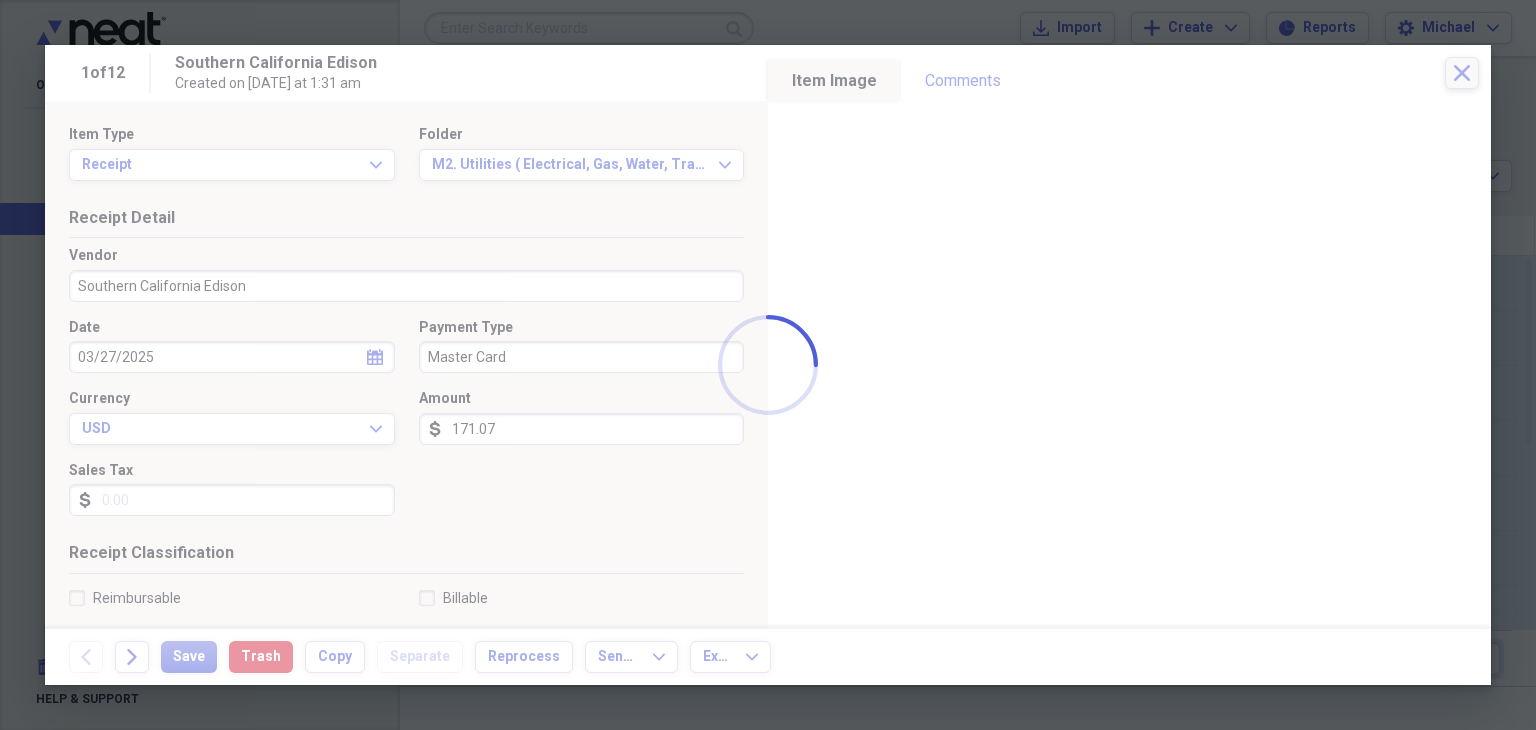 click at bounding box center [768, 365] 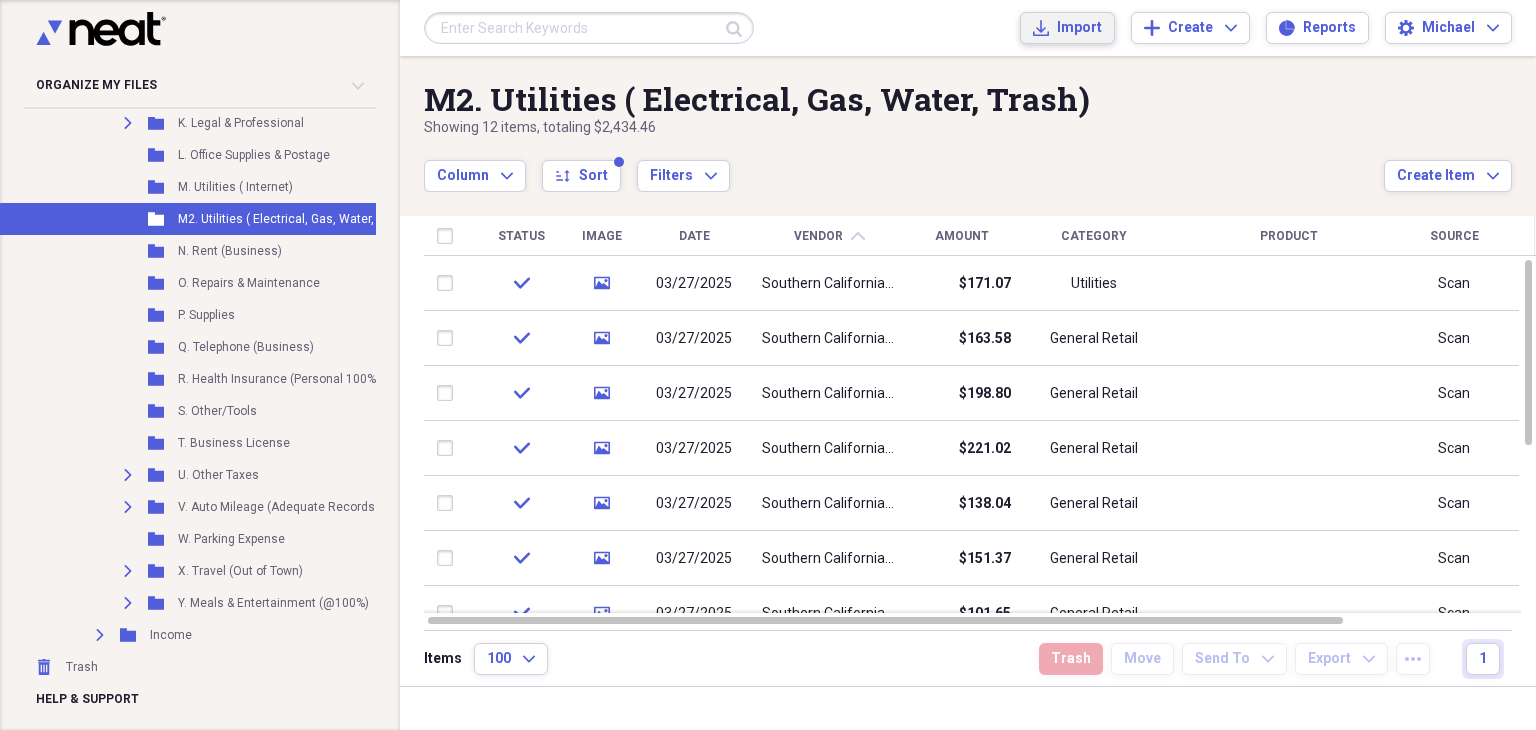 click on "Import" at bounding box center [1079, 28] 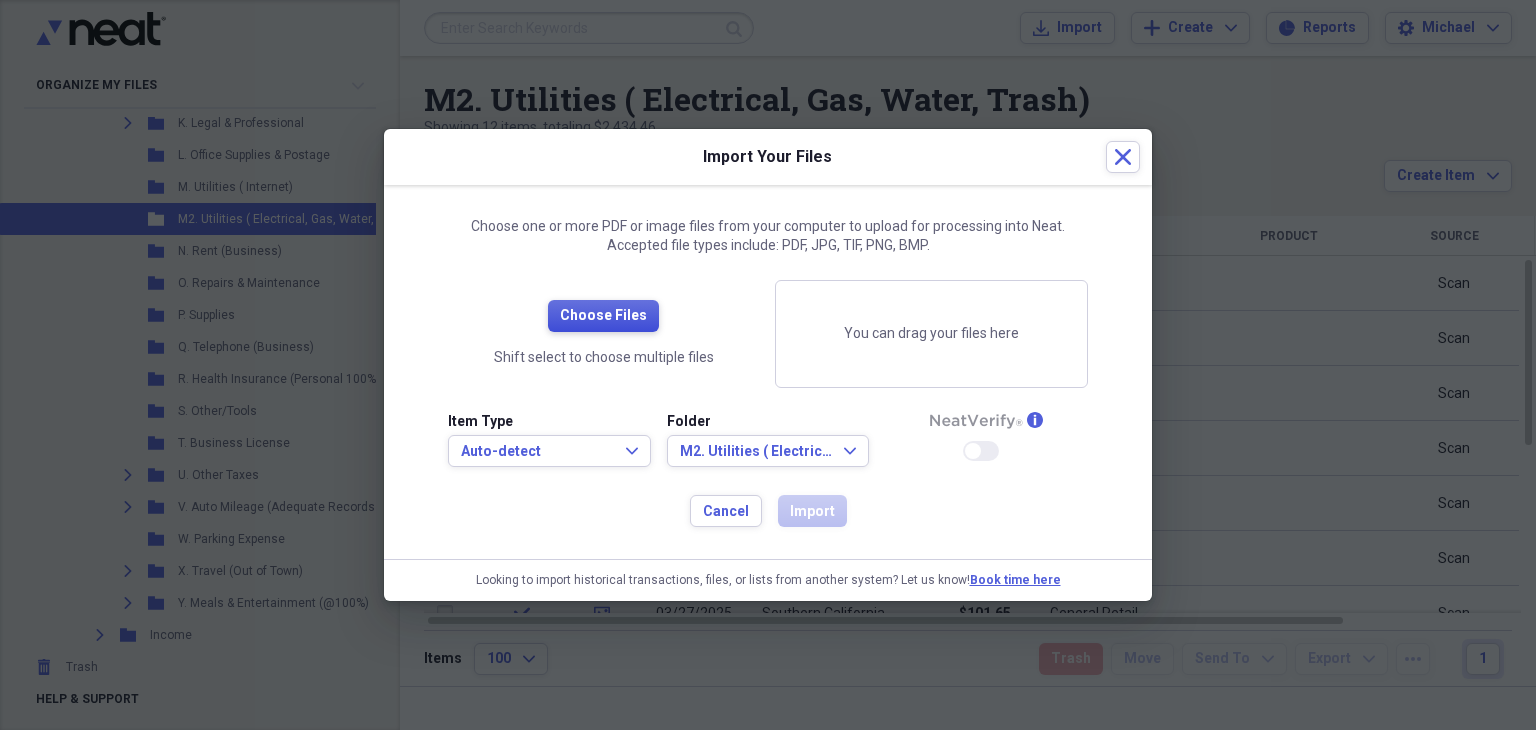 click on "Choose Files" at bounding box center (603, 316) 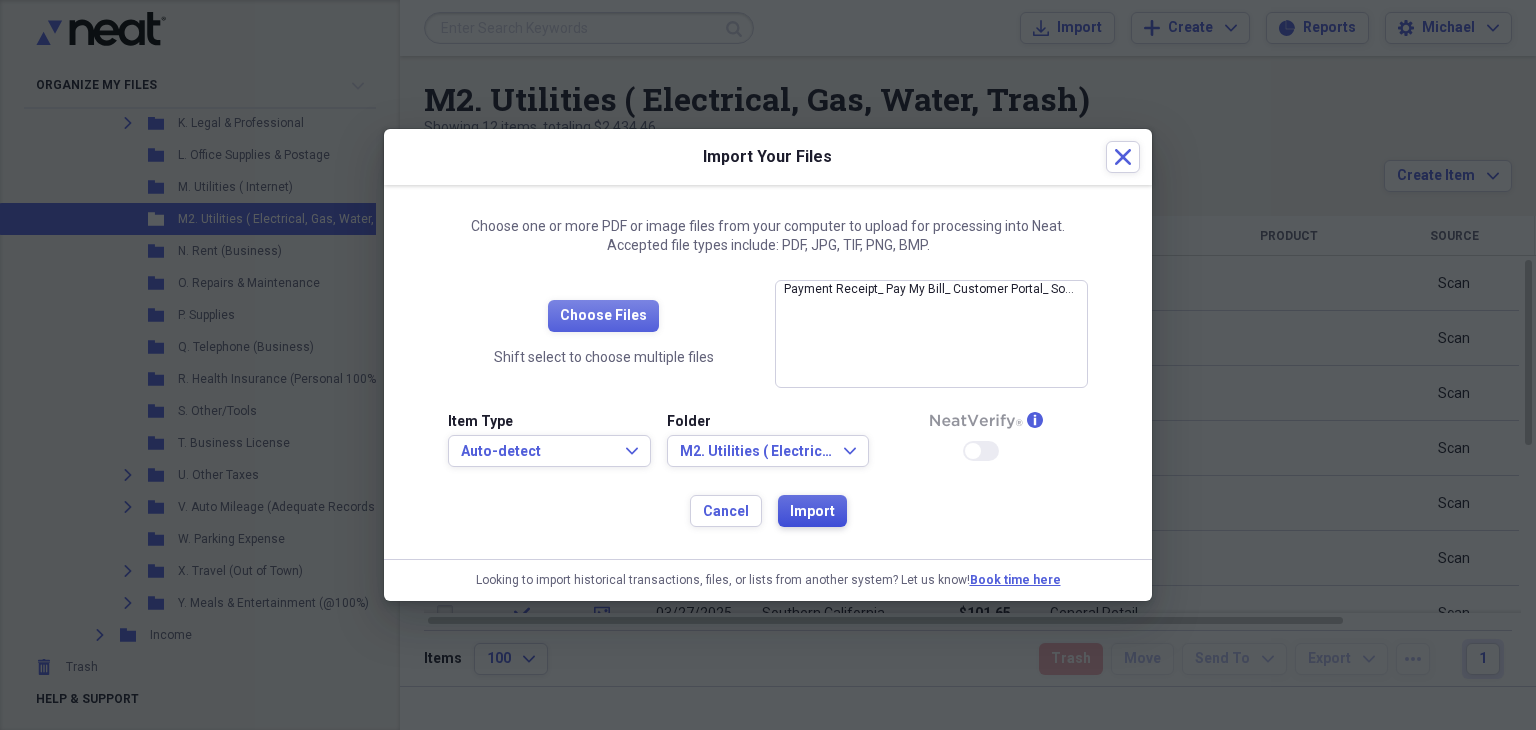 click on "Import" at bounding box center [812, 512] 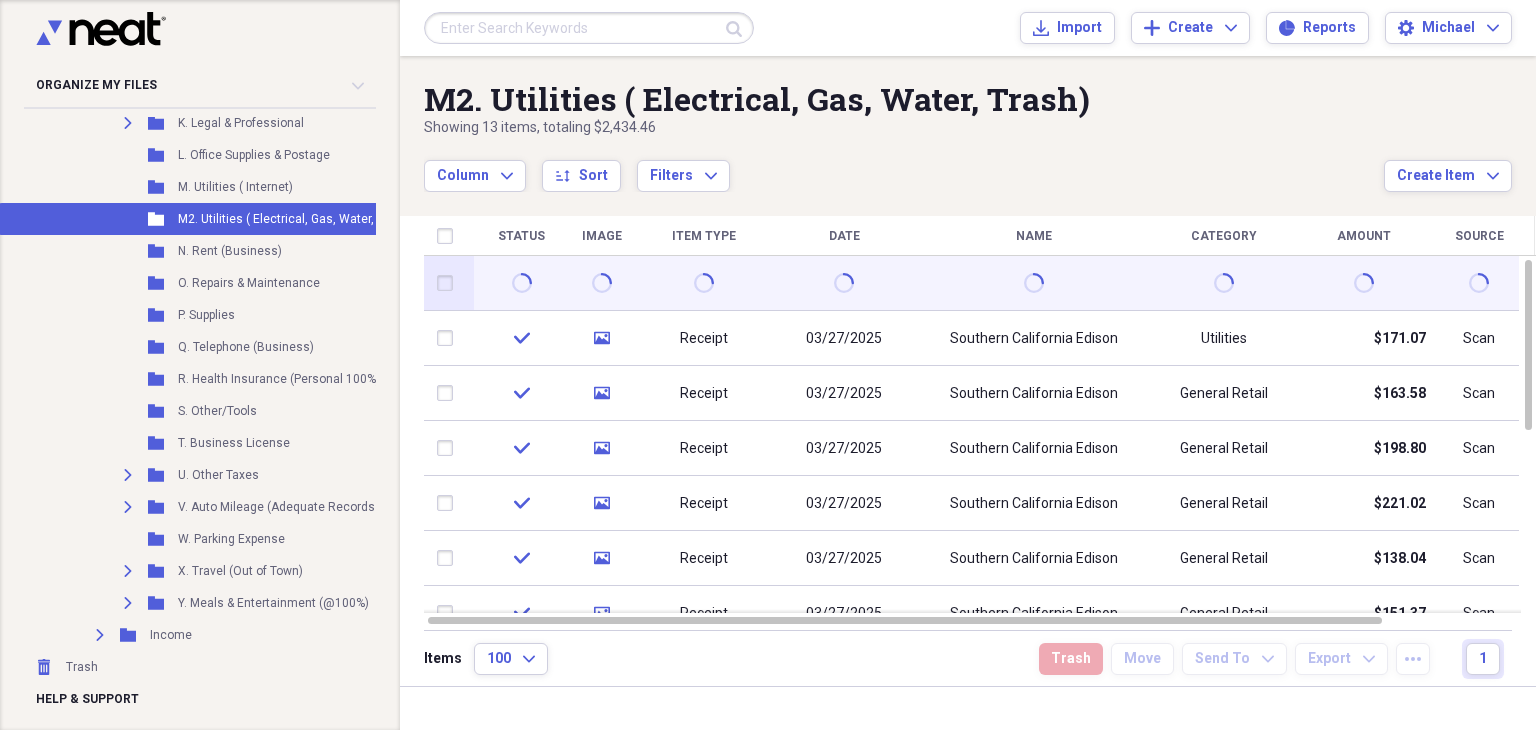 click at bounding box center (844, 283) 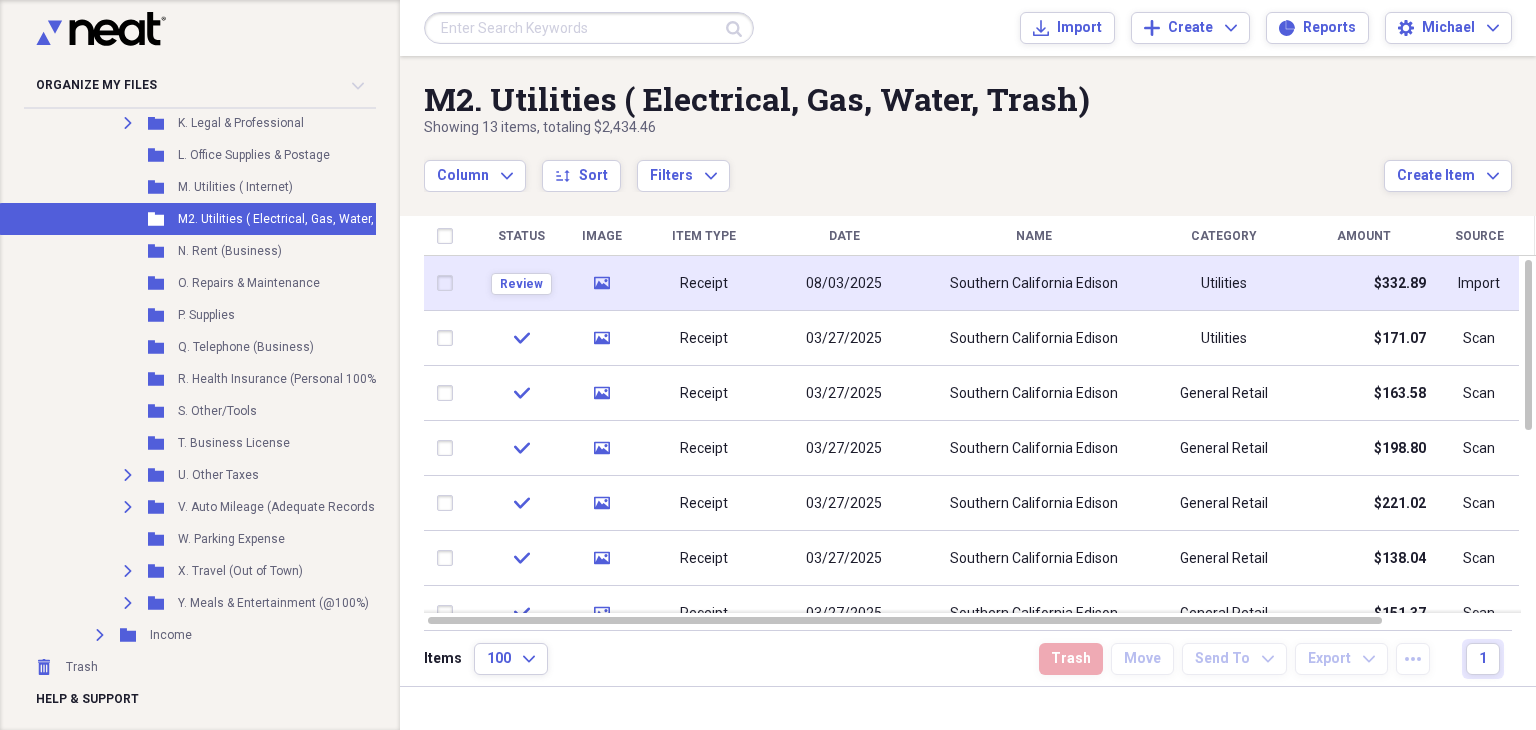 click on "Southern California Edison" at bounding box center [1034, 283] 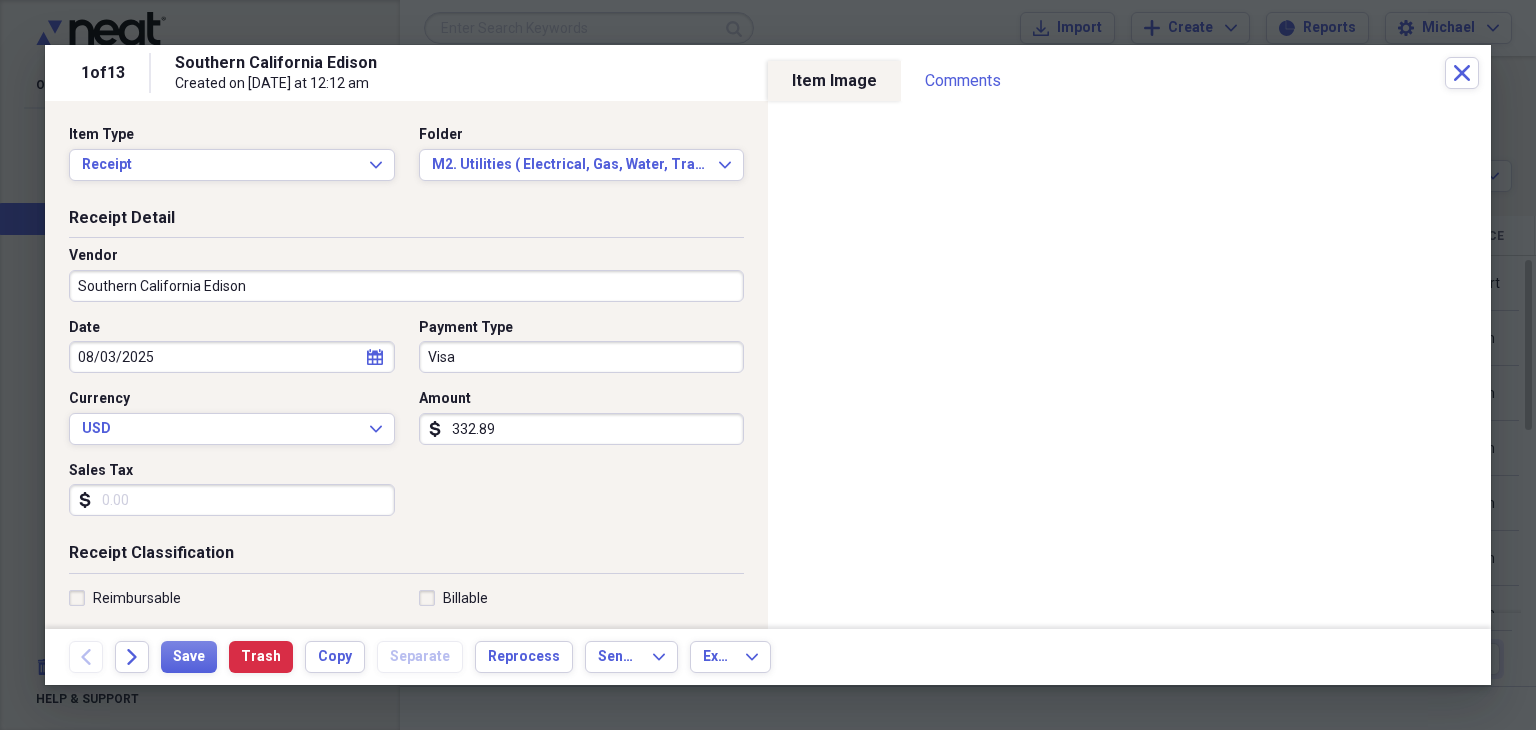 scroll, scrollTop: 312, scrollLeft: 0, axis: vertical 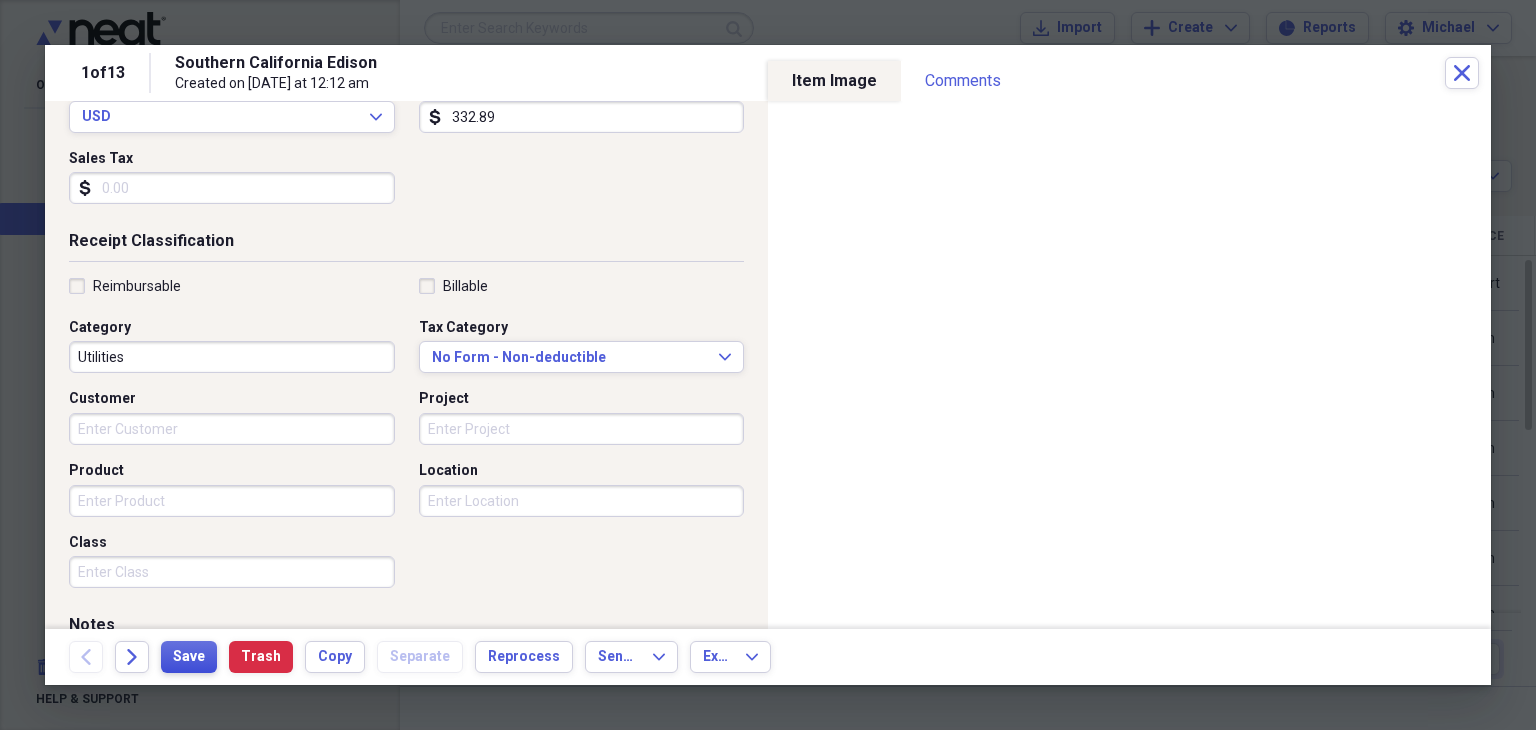 click on "Save" at bounding box center [189, 657] 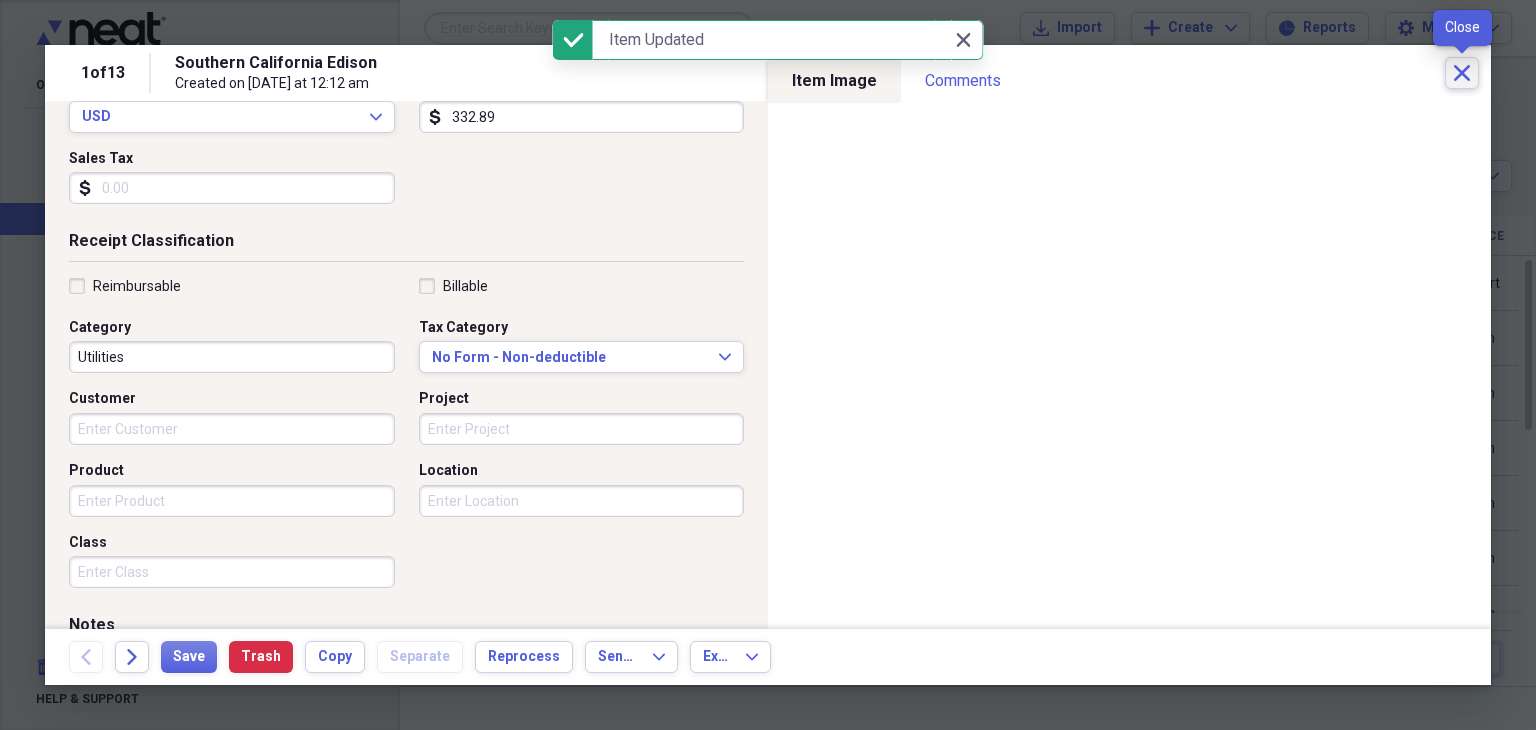 click on "Close" 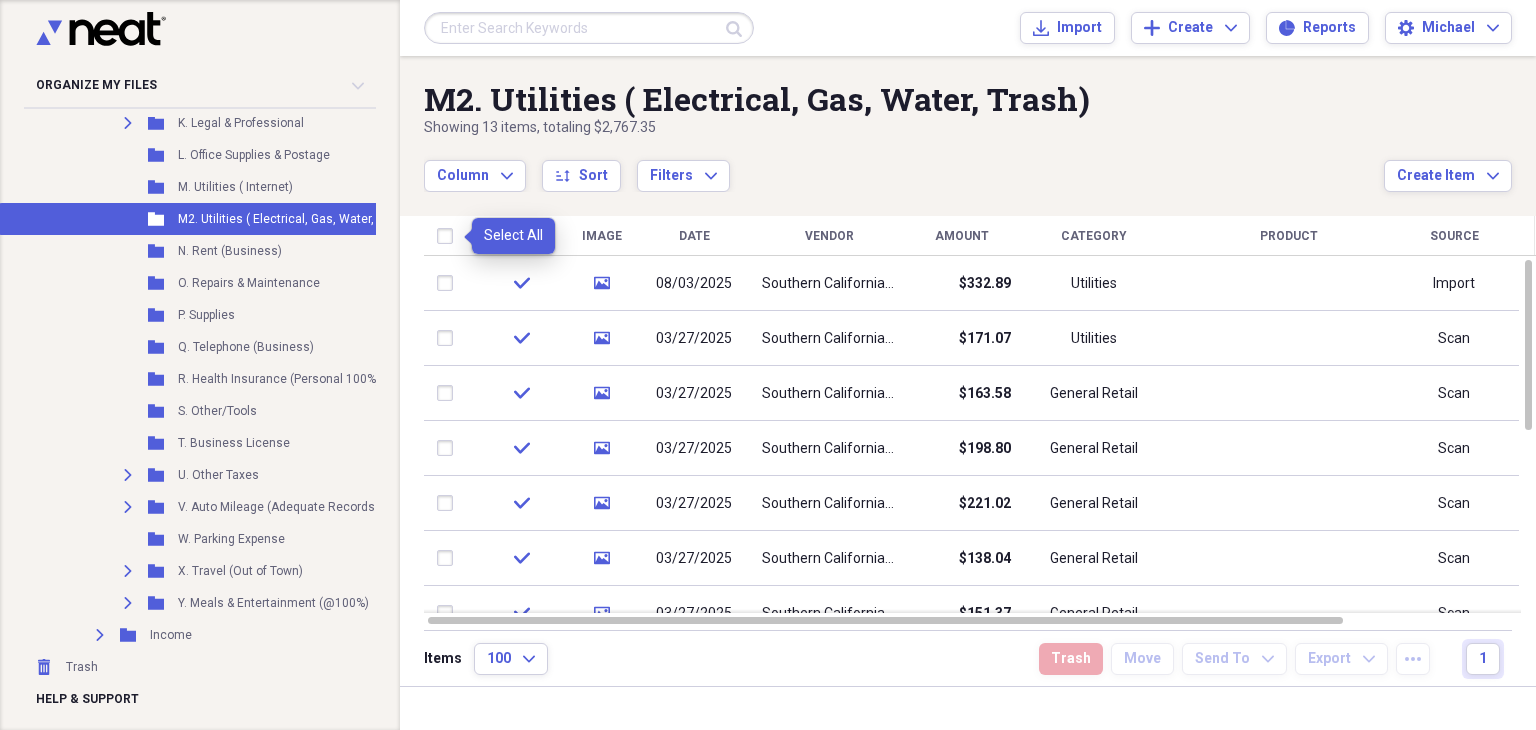 click at bounding box center (449, 236) 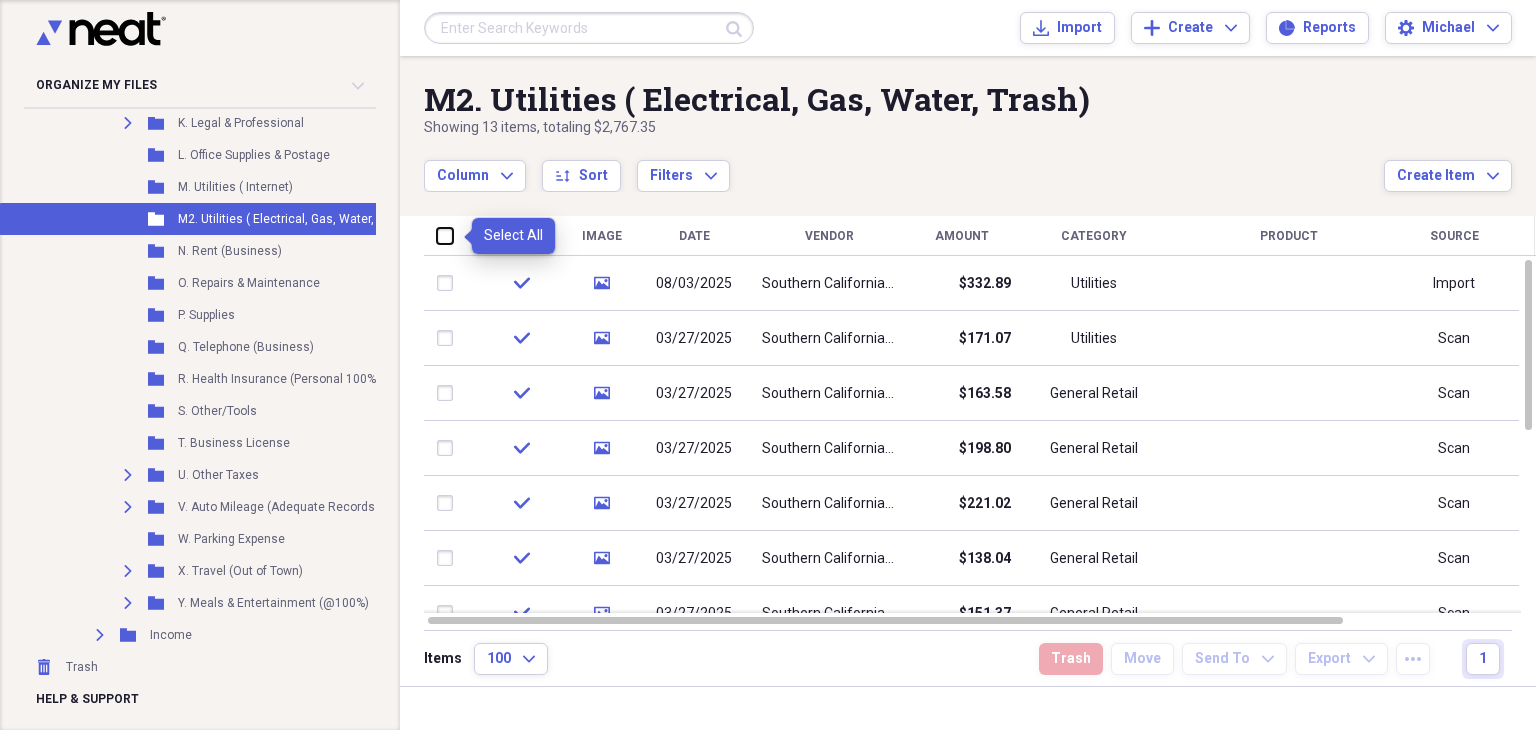 click at bounding box center (437, 235) 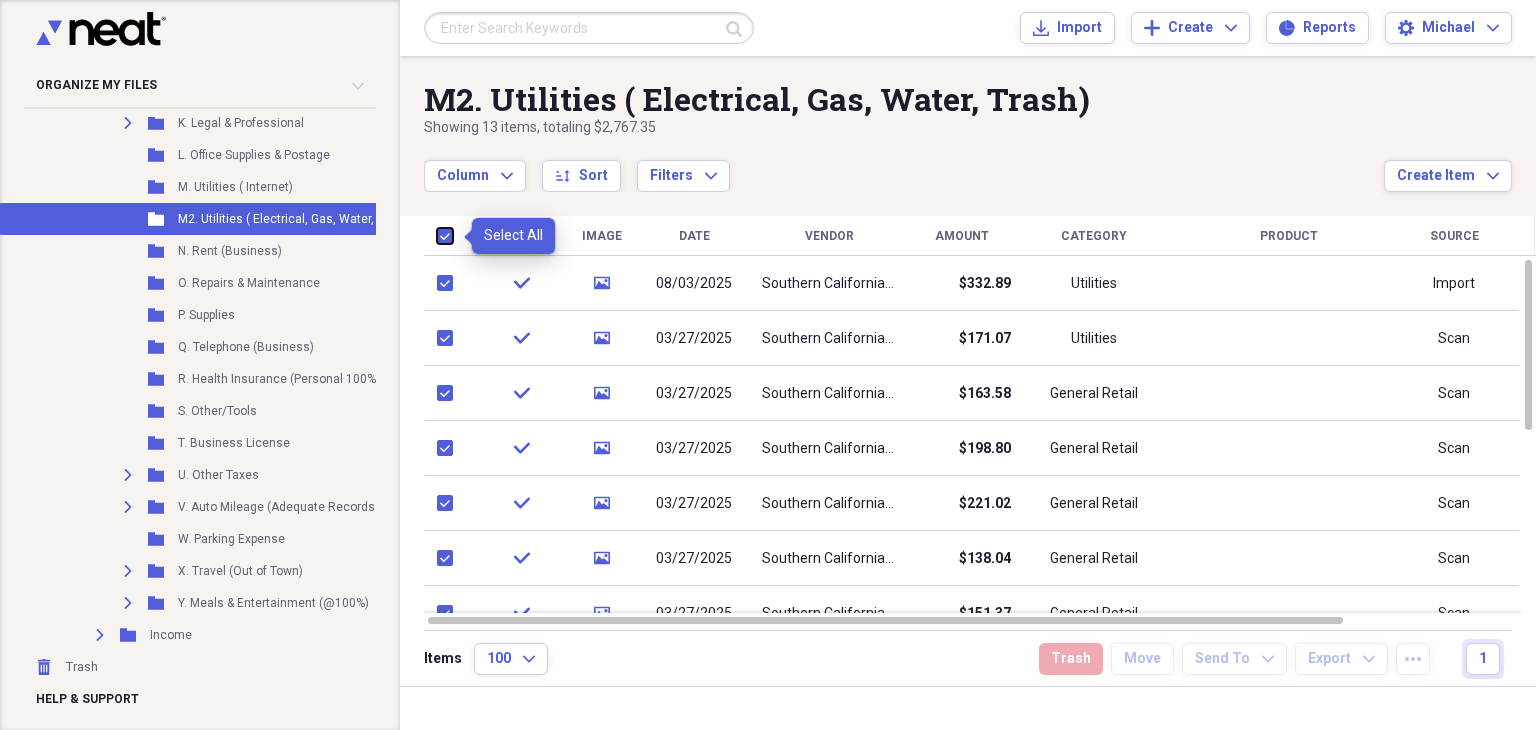 checkbox on "true" 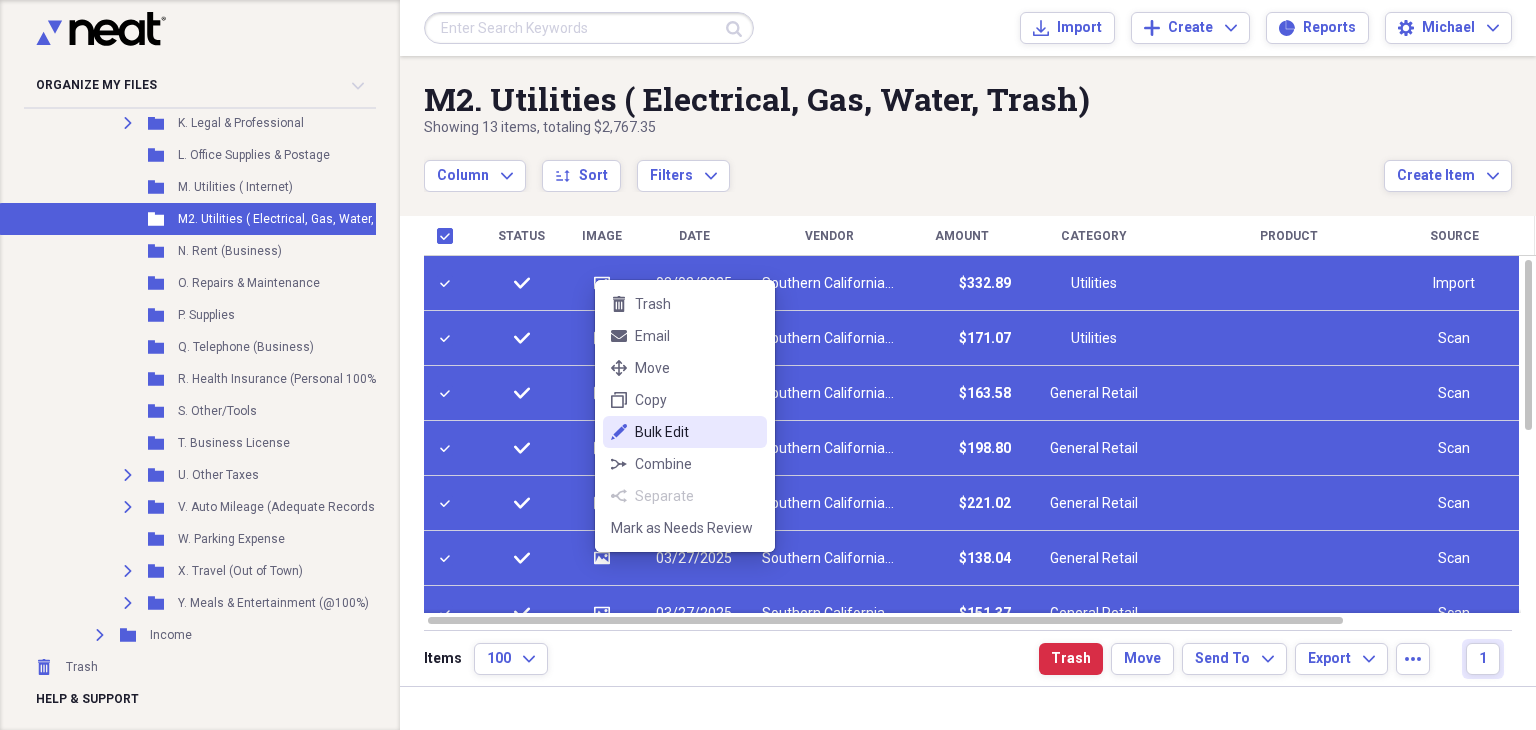 click on "edit Bulk Edit" at bounding box center [685, 432] 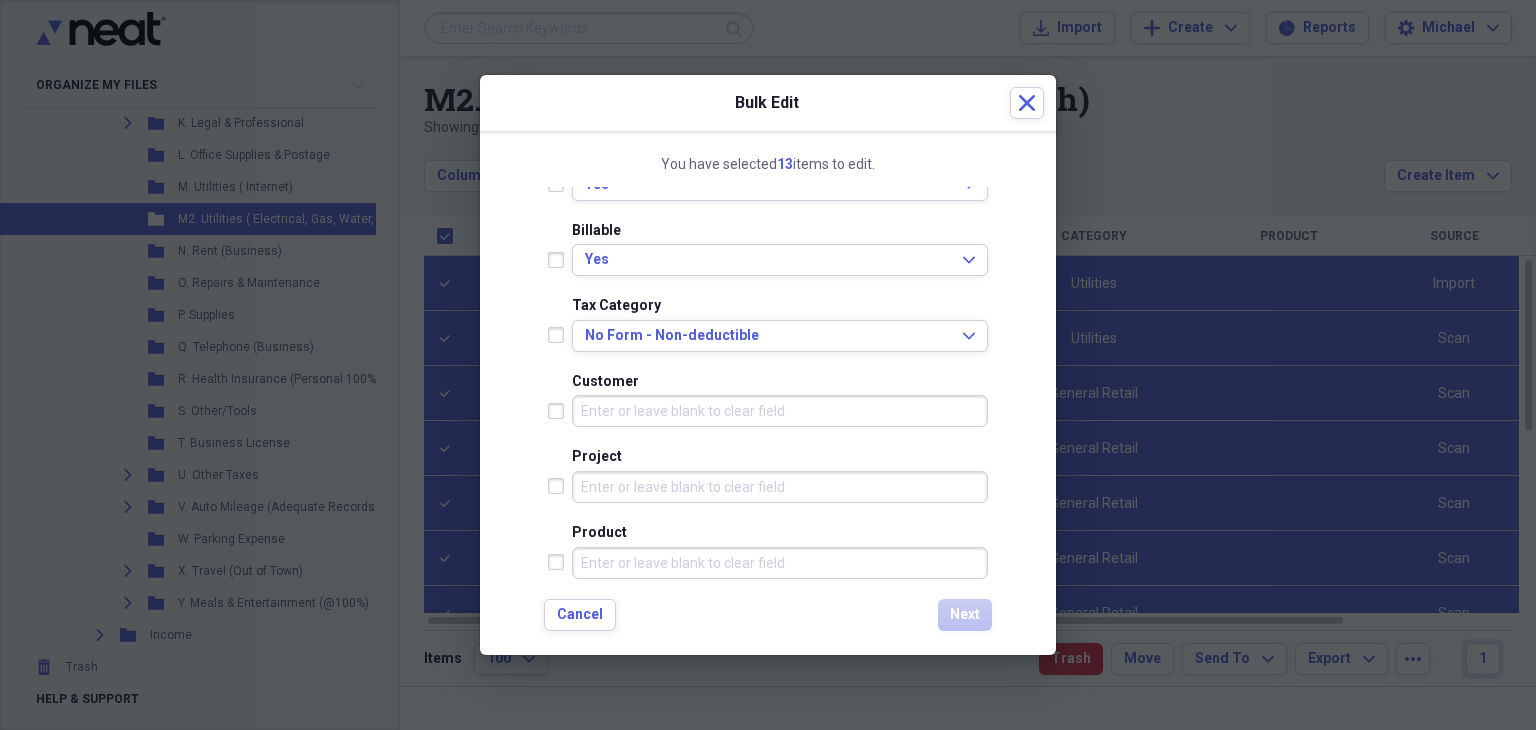 scroll, scrollTop: 570, scrollLeft: 0, axis: vertical 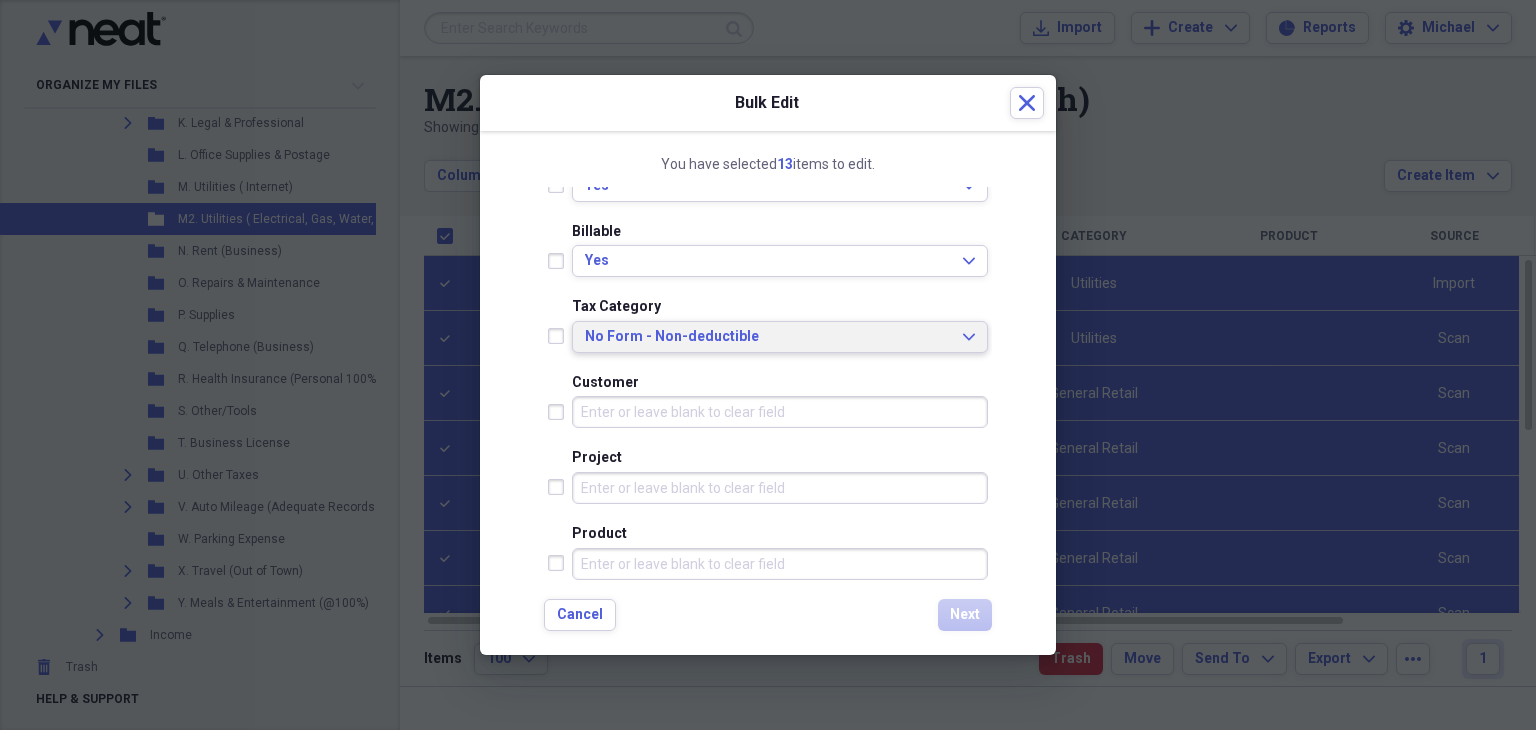 click on "No Form - Non-deductible" at bounding box center [768, 337] 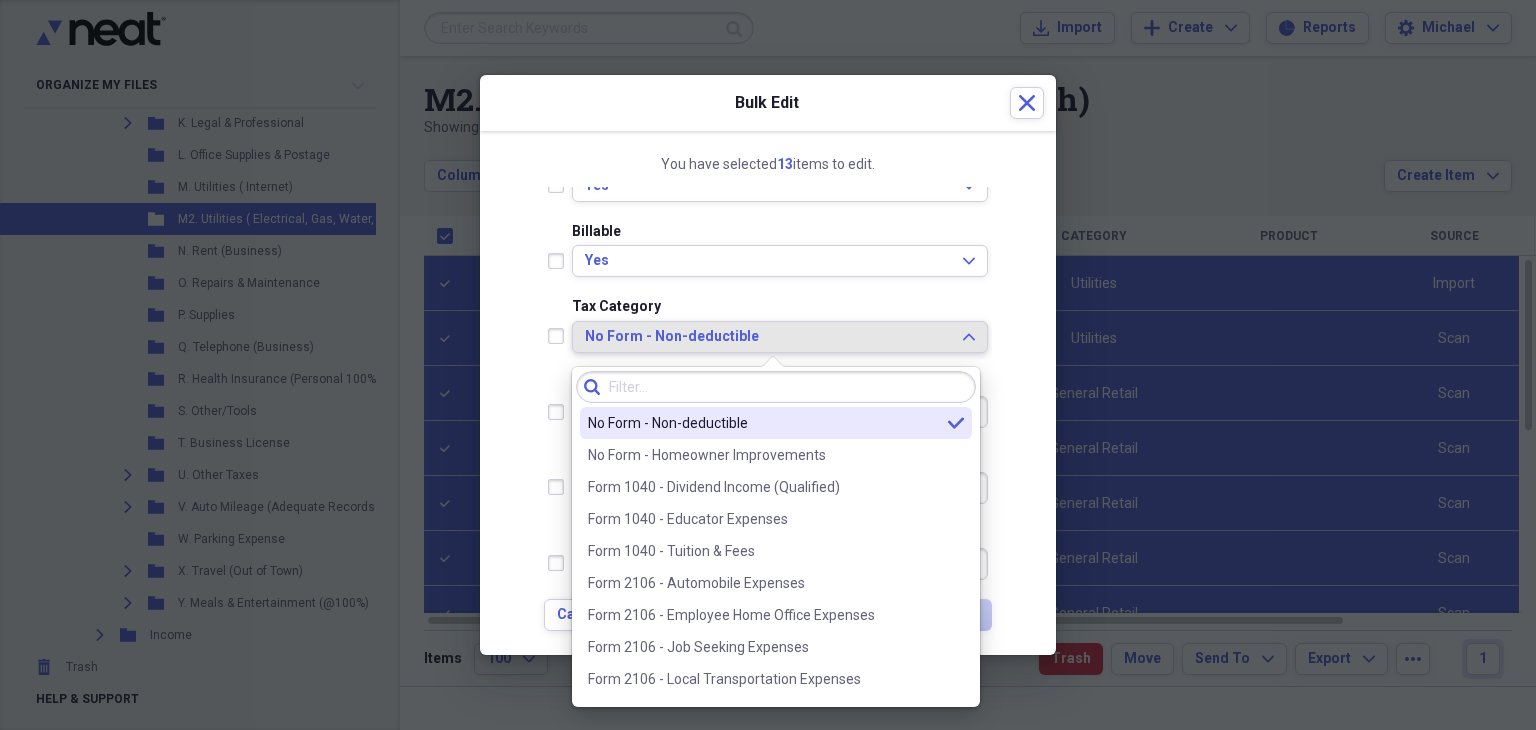 click on "No Form - Non-deductible" at bounding box center (768, 337) 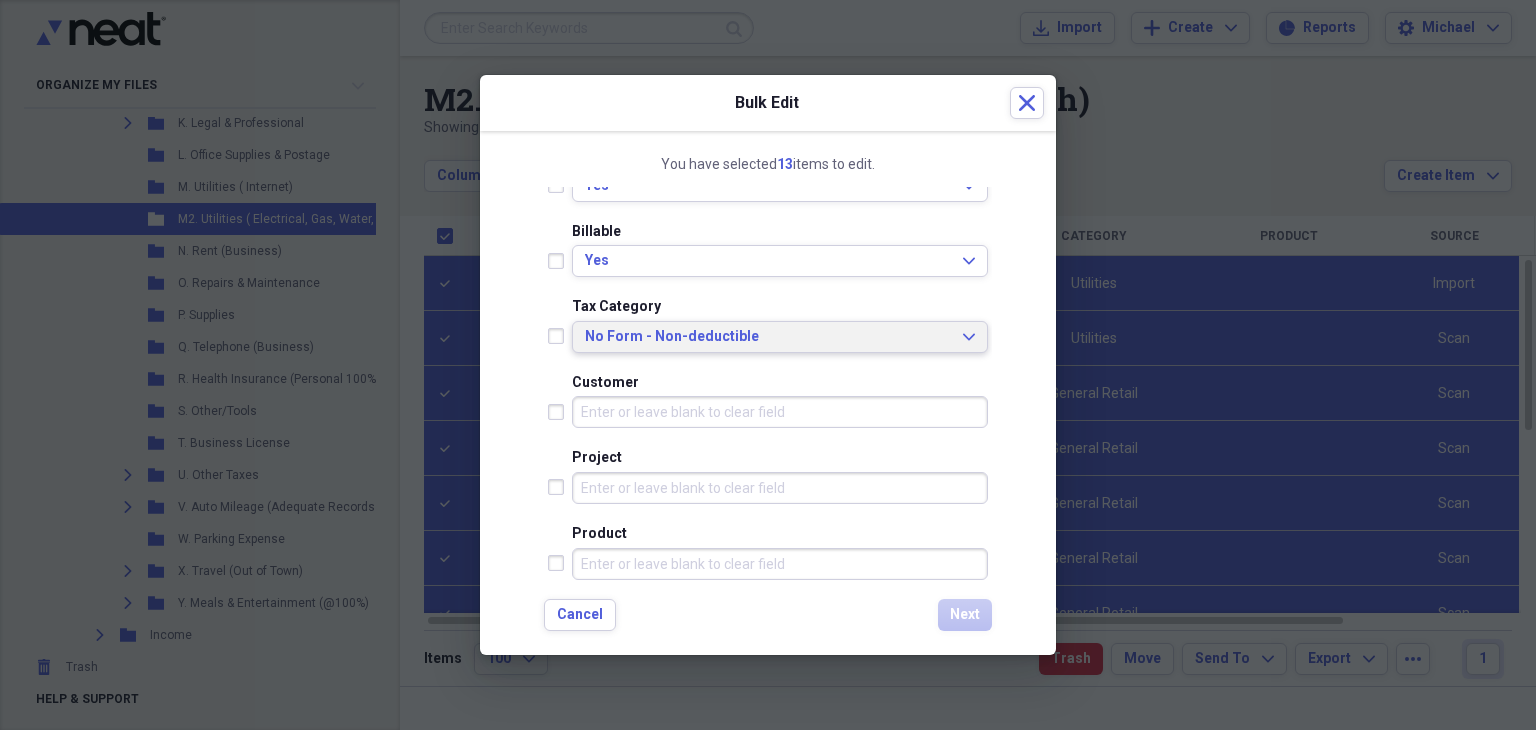 click on "No Form - Non-deductible" at bounding box center [768, 337] 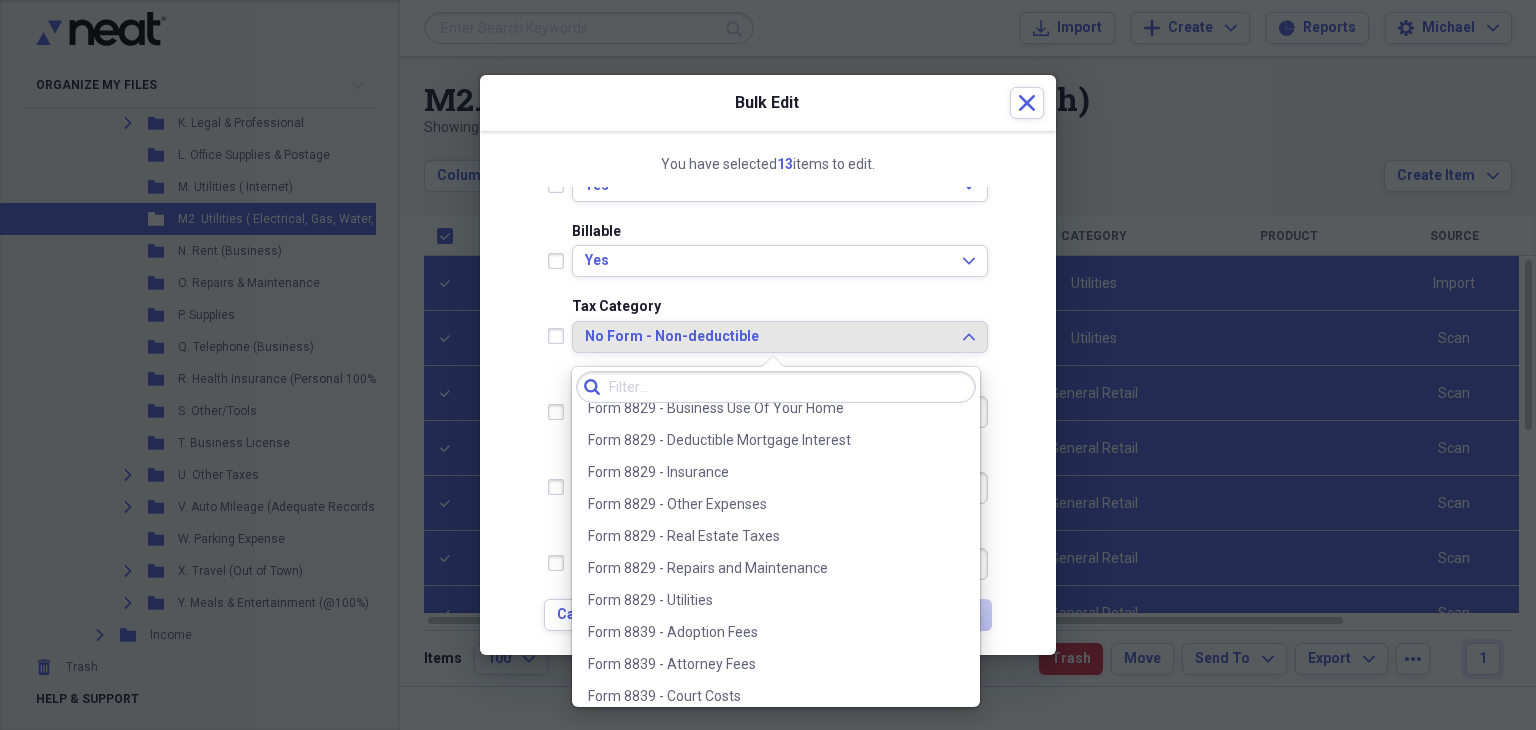 scroll, scrollTop: 703, scrollLeft: 0, axis: vertical 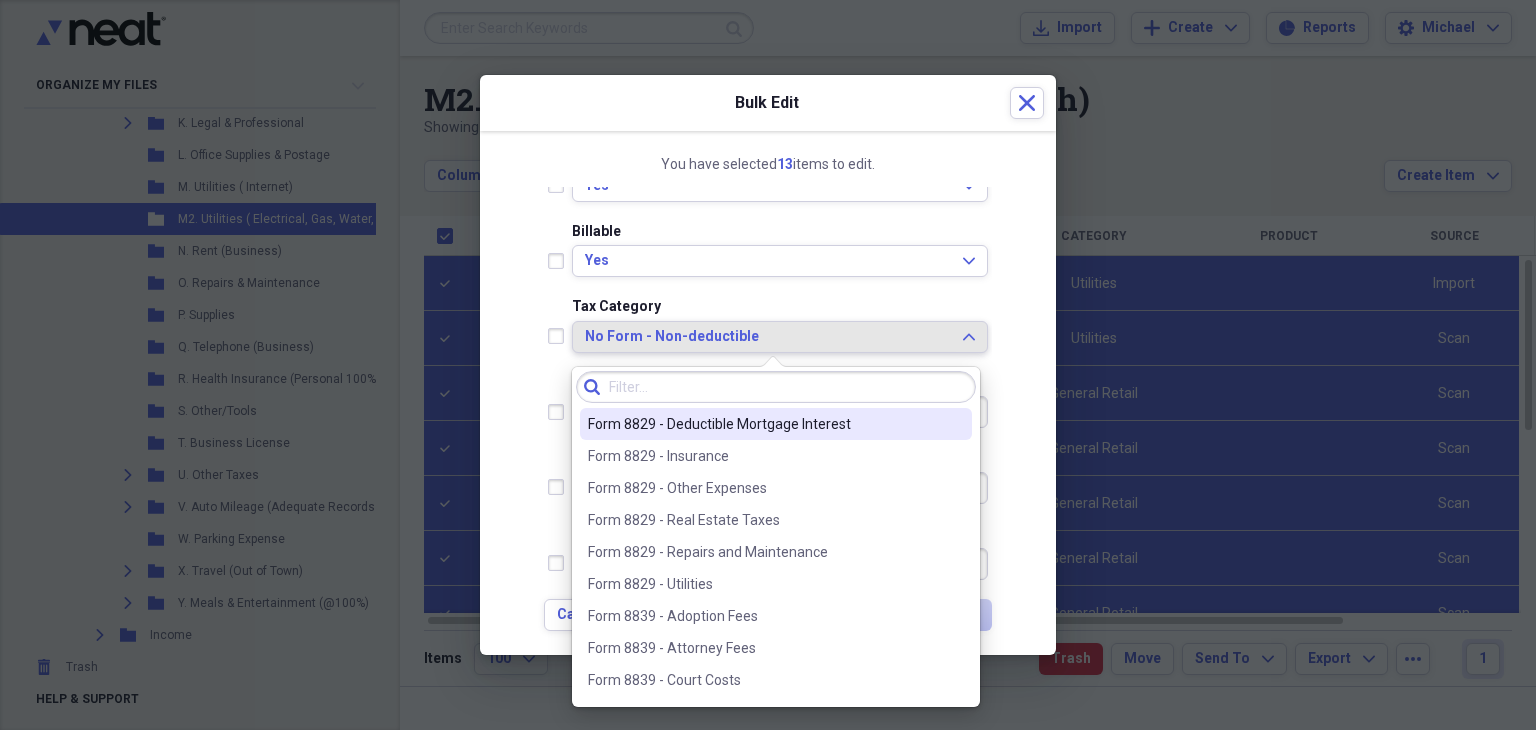 click on "Tax Category" at bounding box center [780, 307] 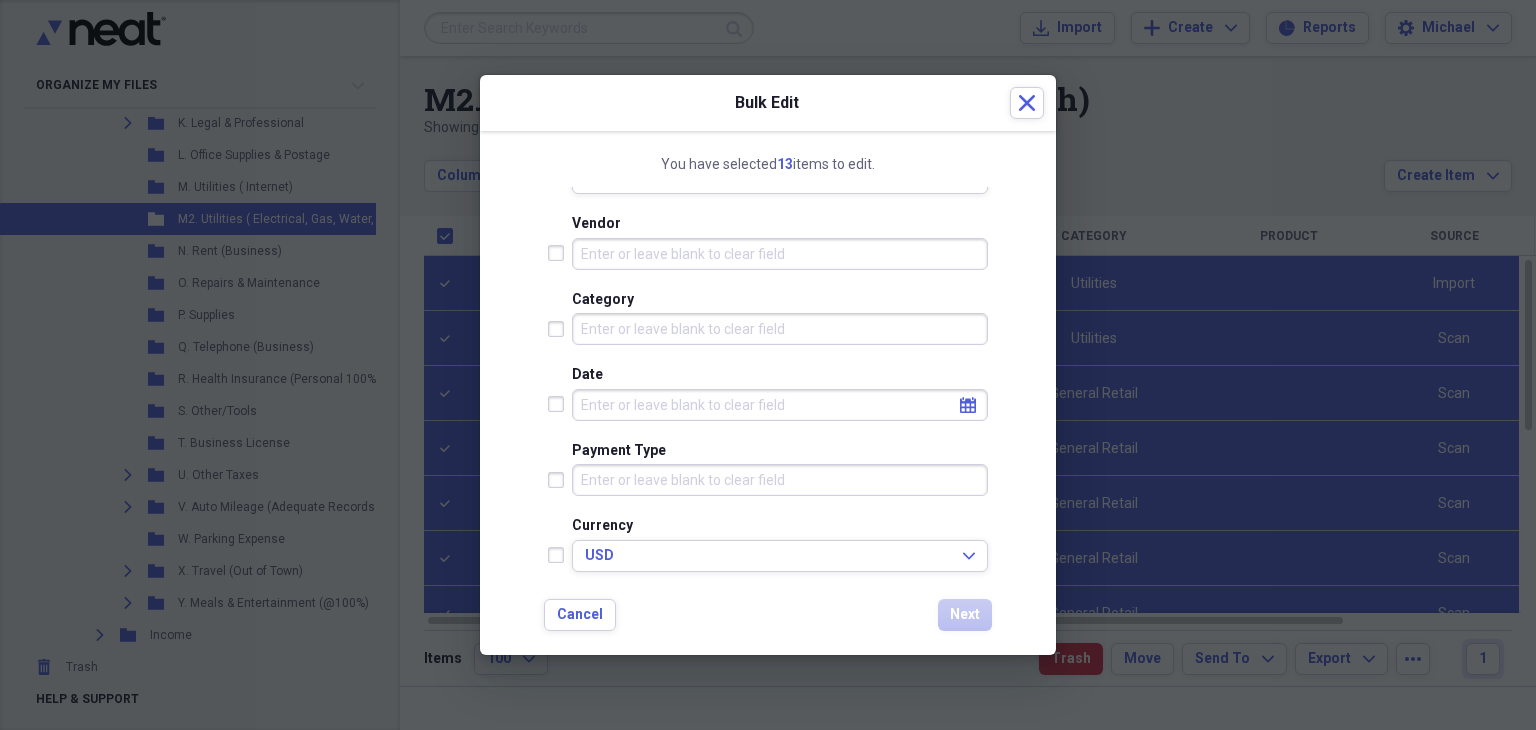 scroll, scrollTop: 116, scrollLeft: 0, axis: vertical 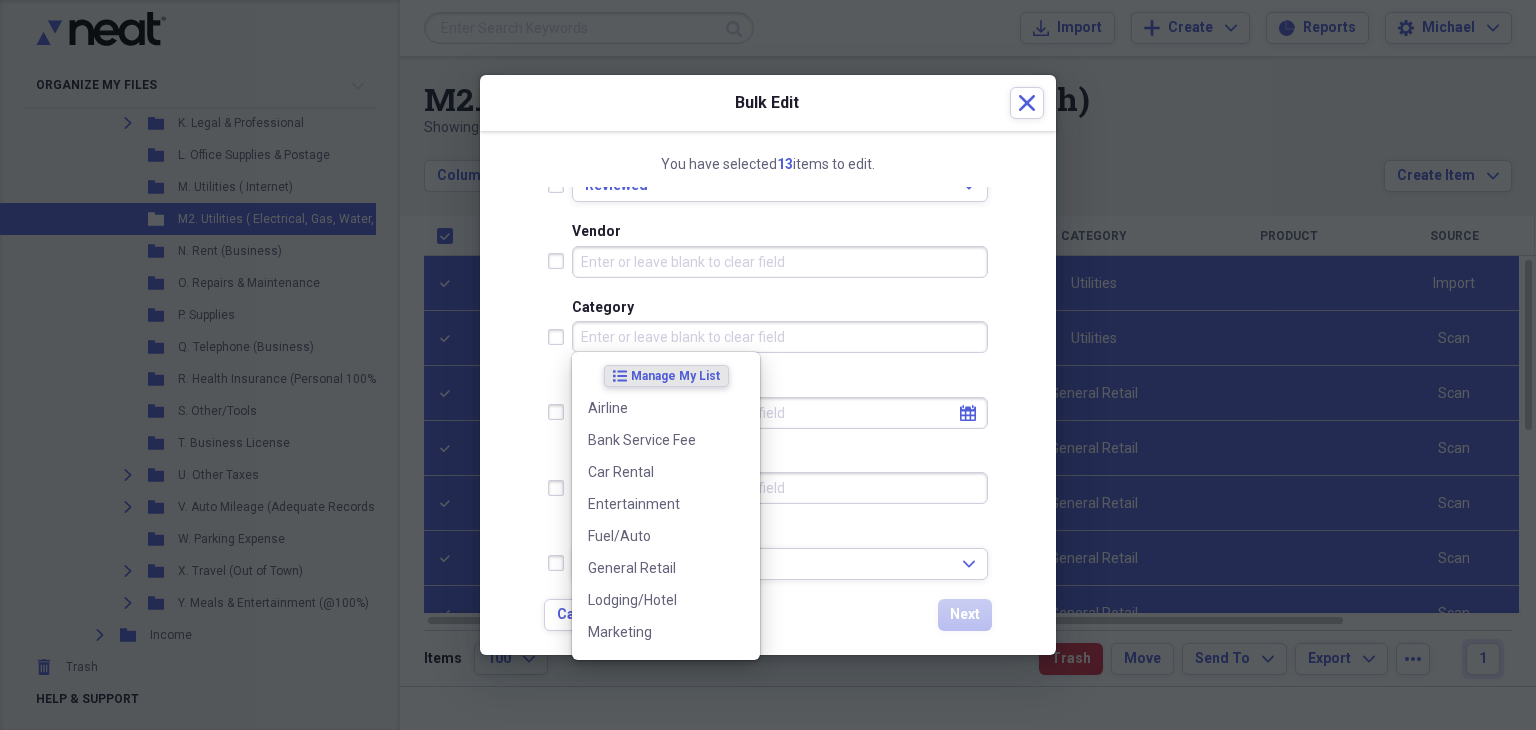 click on "Category" at bounding box center (780, 337) 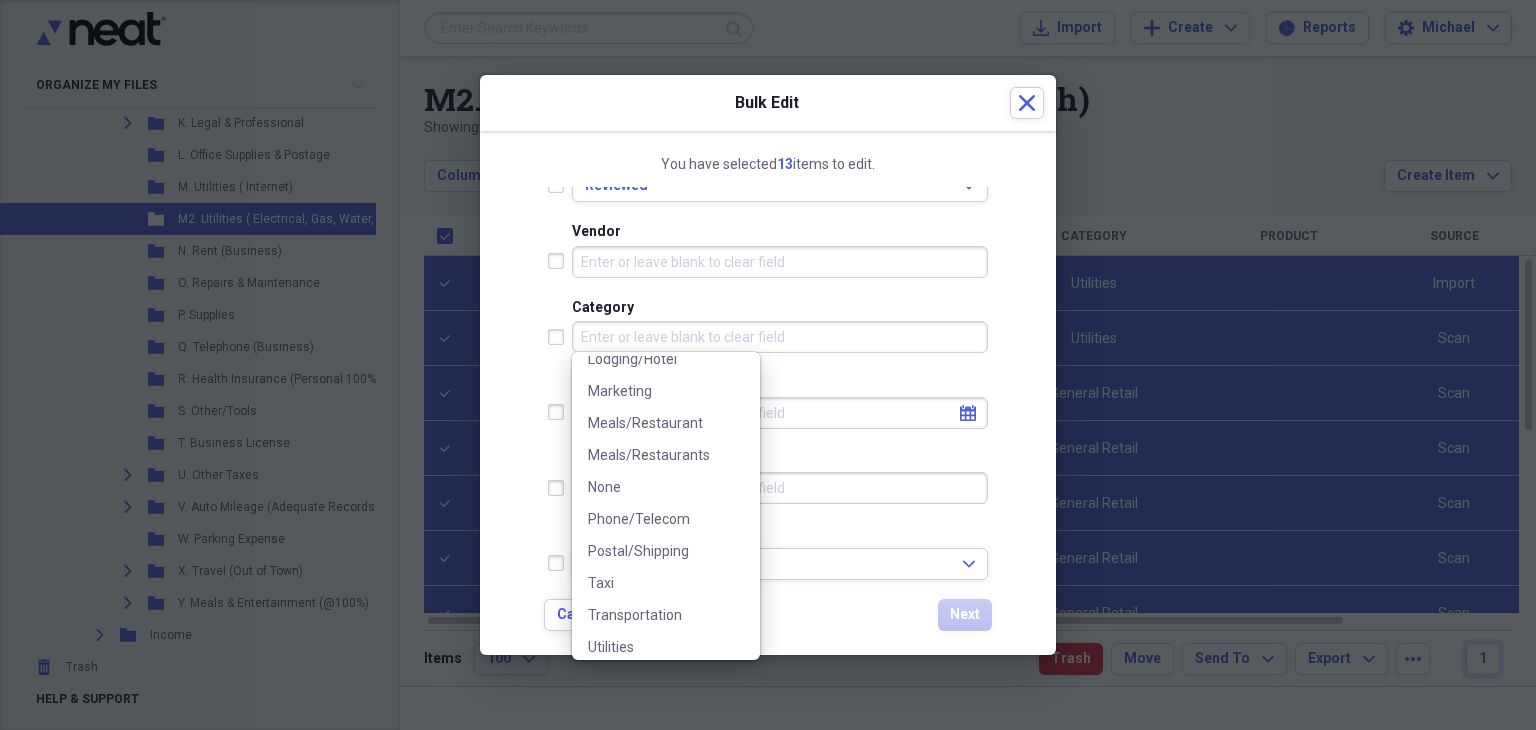 scroll, scrollTop: 252, scrollLeft: 0, axis: vertical 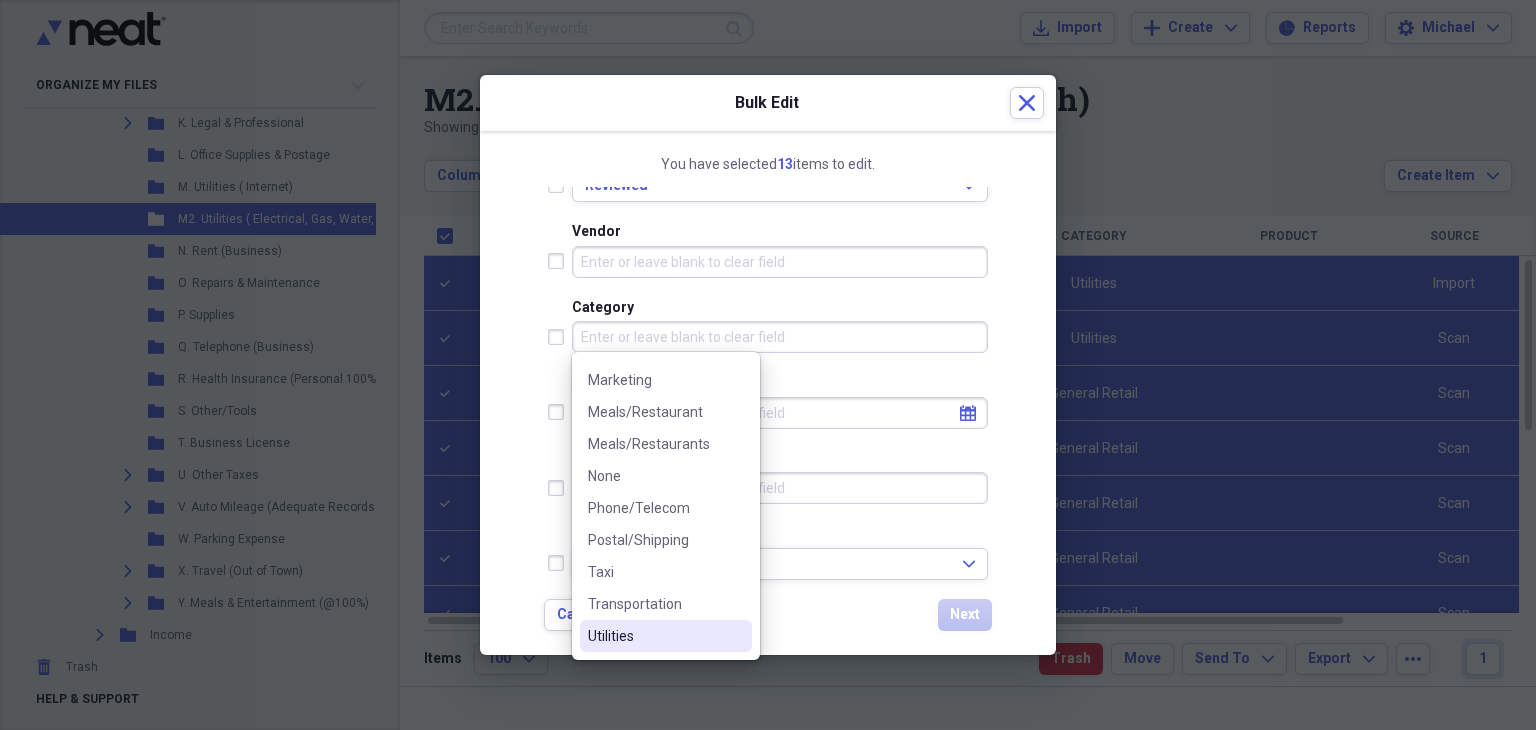 click on "Utilities" at bounding box center [666, 636] 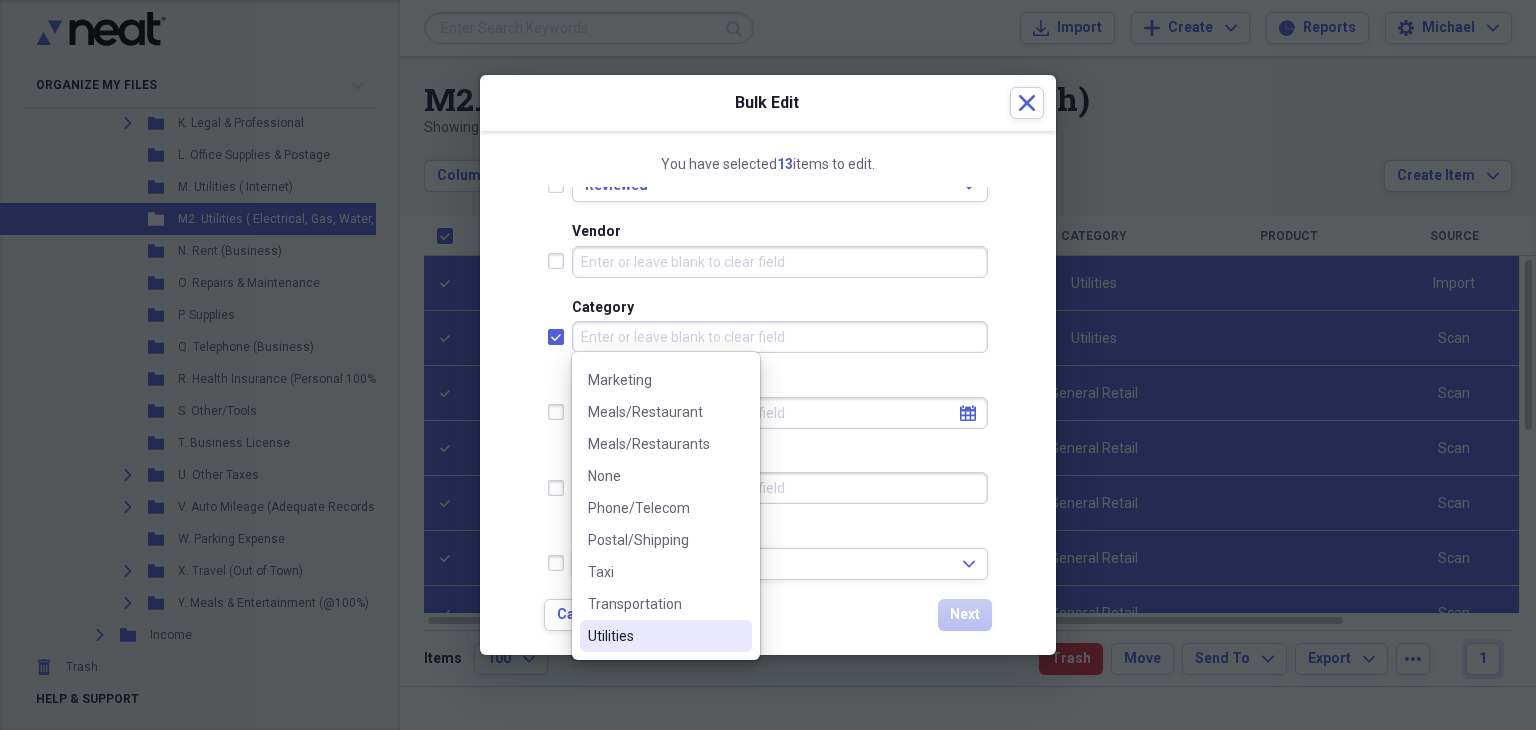 checkbox on "true" 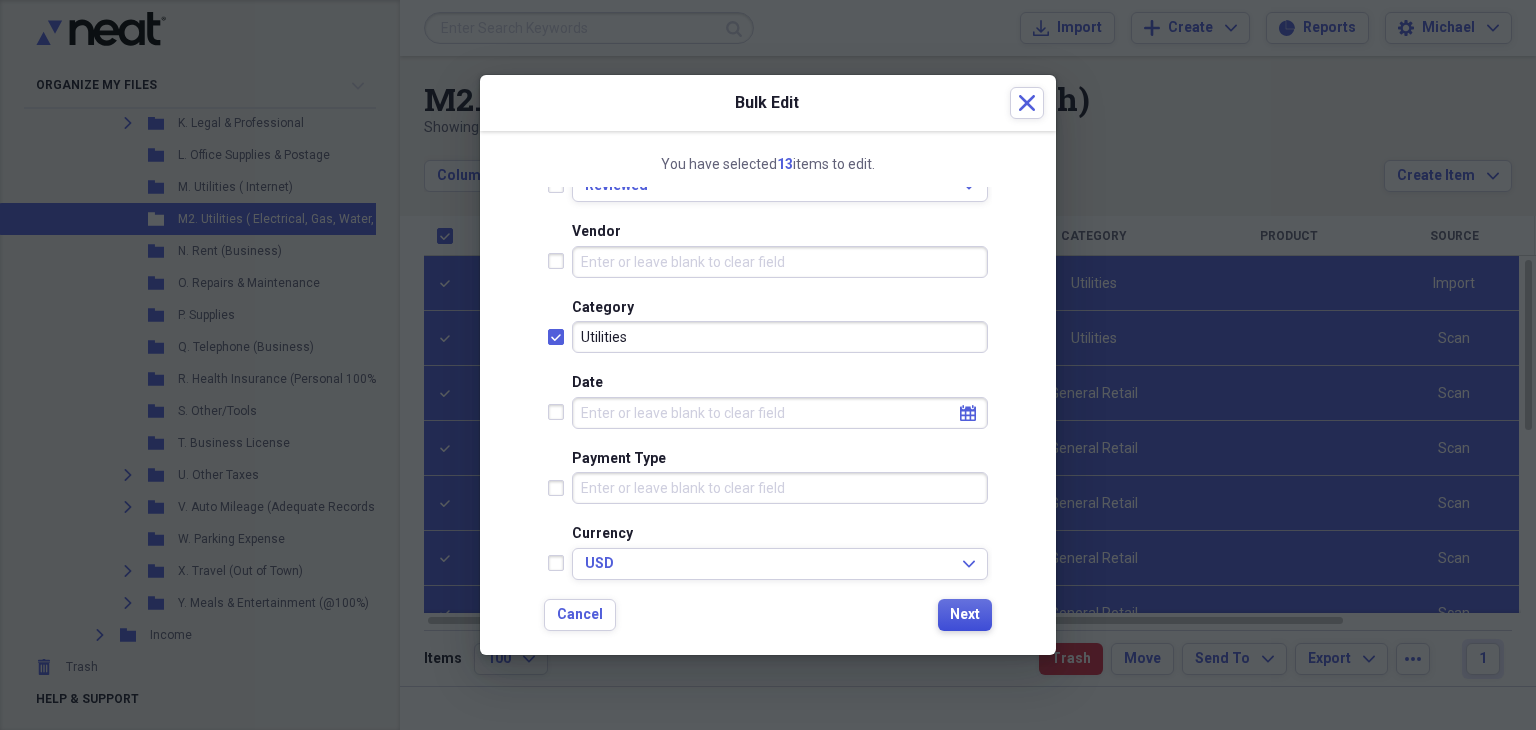 click on "Next" at bounding box center [965, 615] 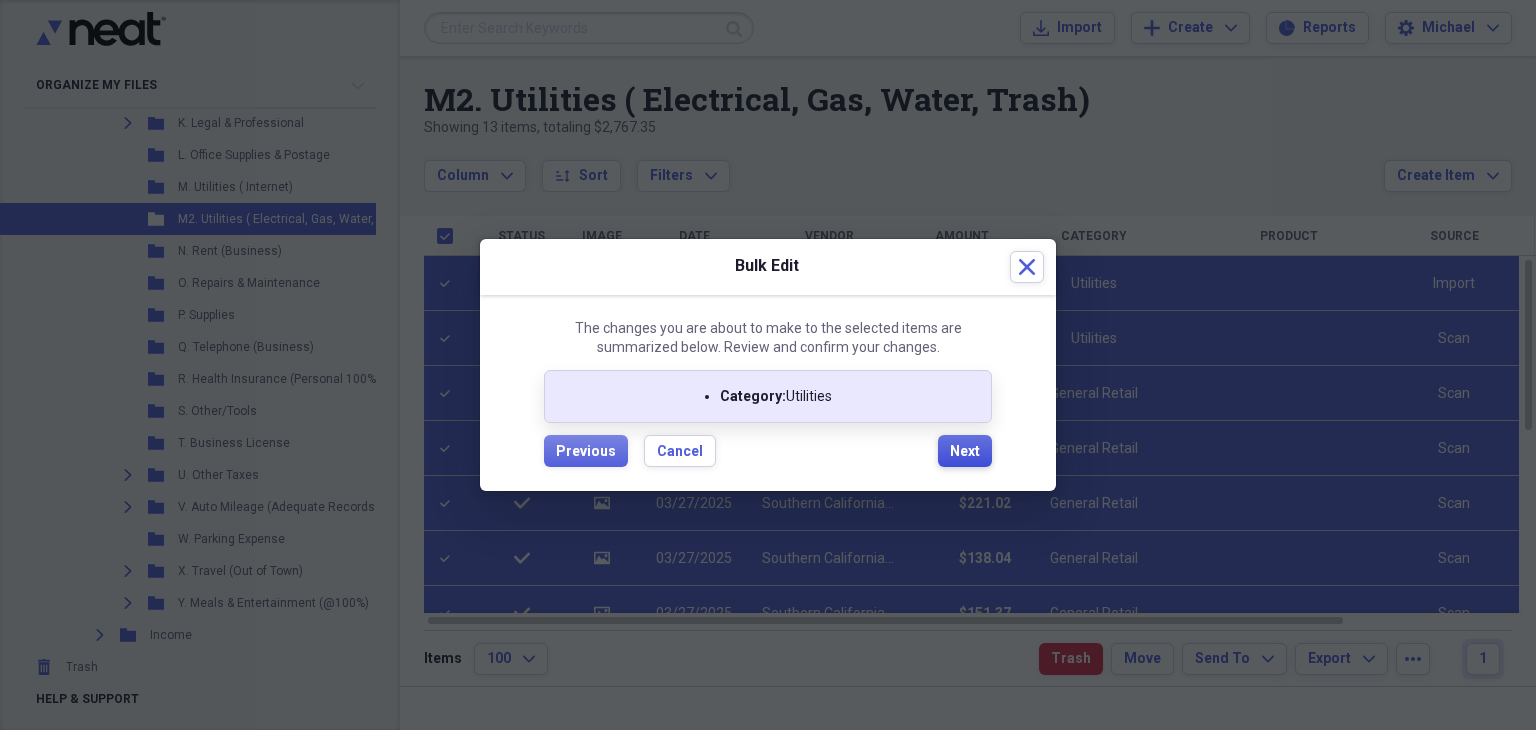 click on "Next" at bounding box center (965, 452) 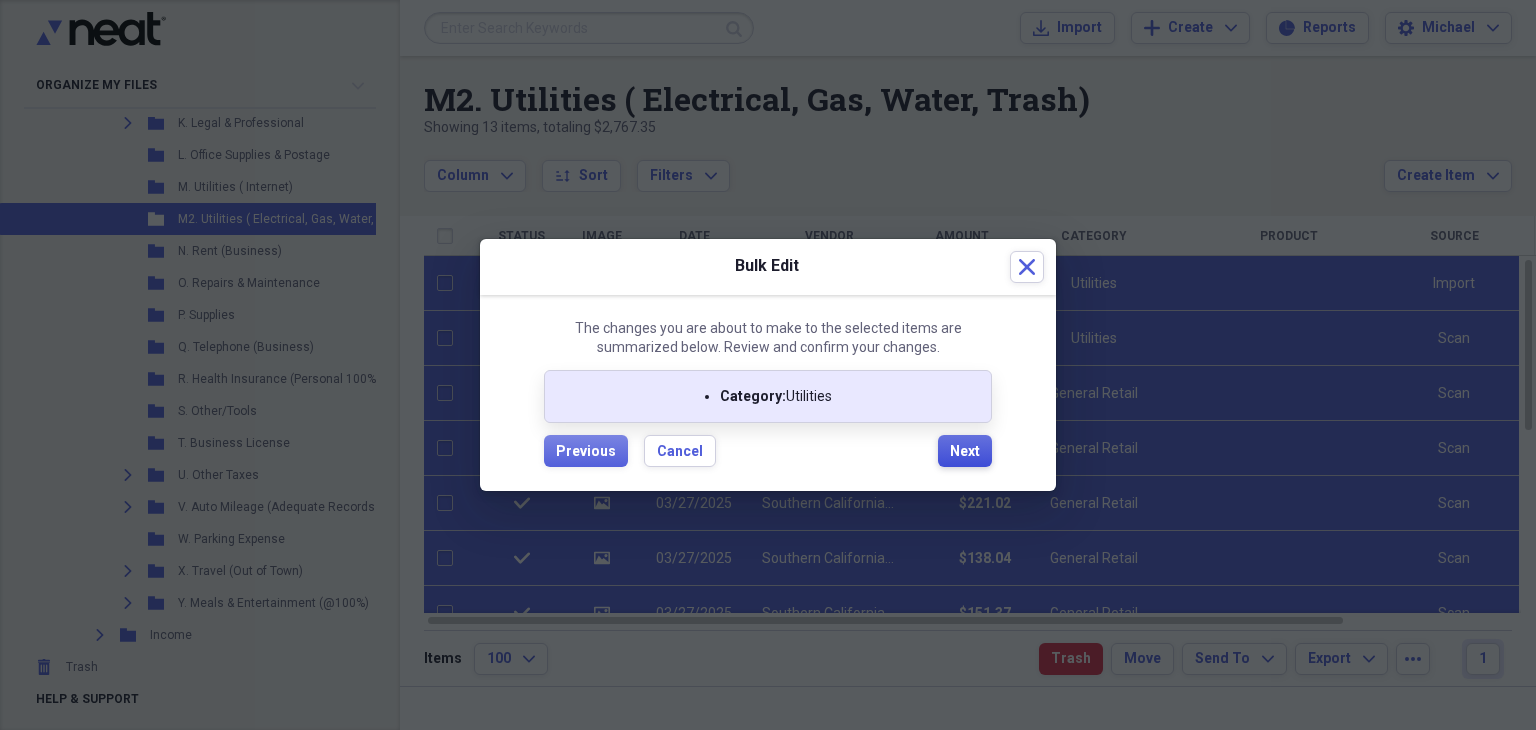checkbox on "false" 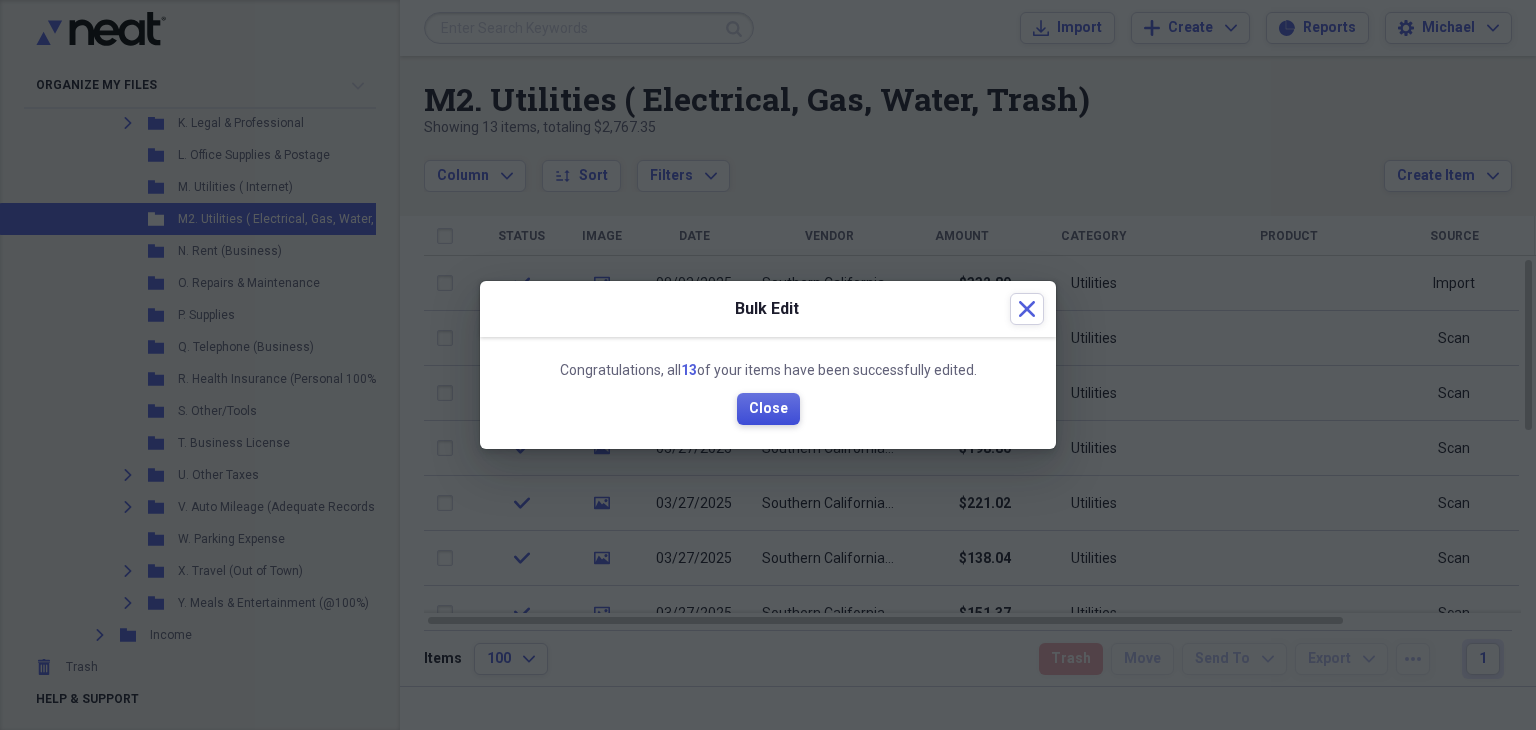 click on "Close" at bounding box center (768, 409) 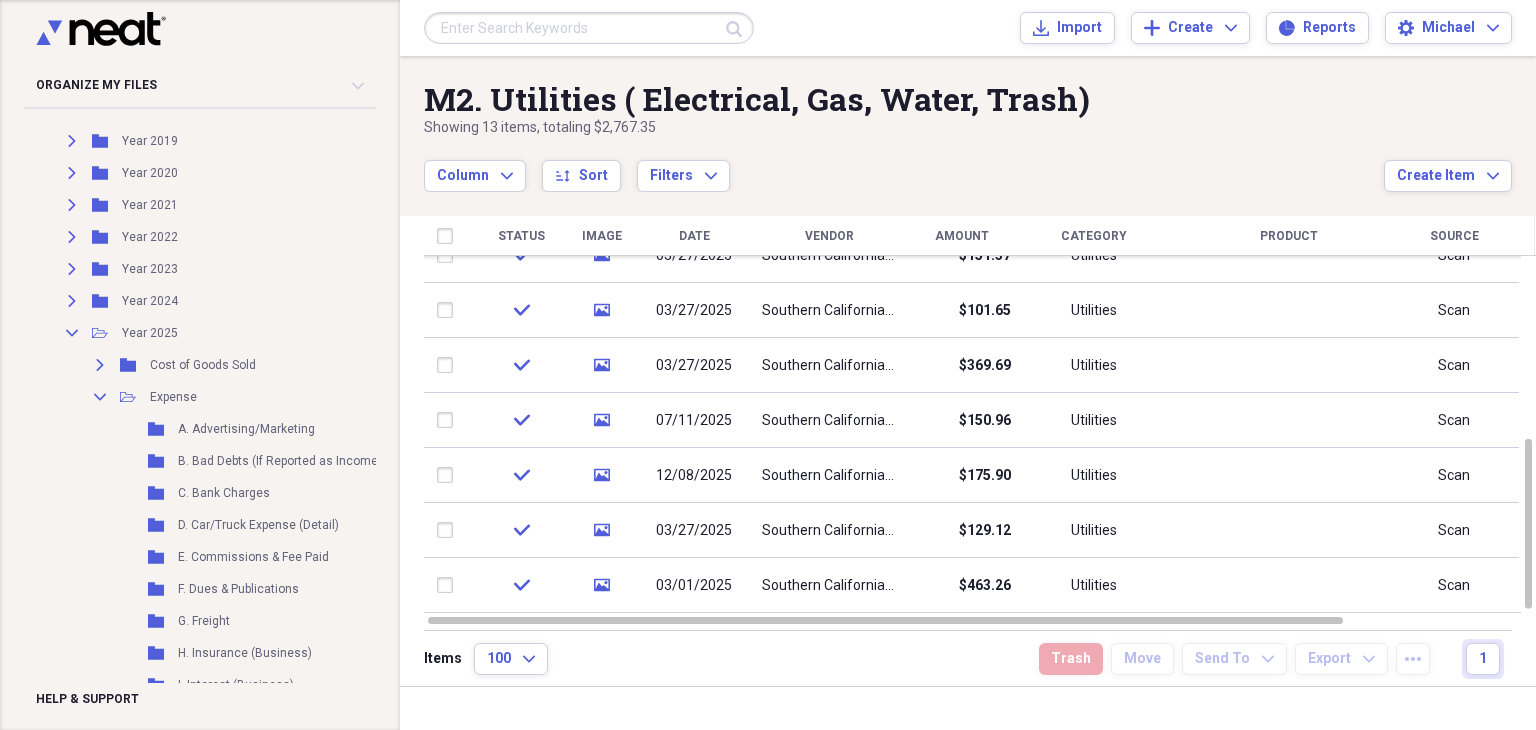 scroll, scrollTop: 182, scrollLeft: 0, axis: vertical 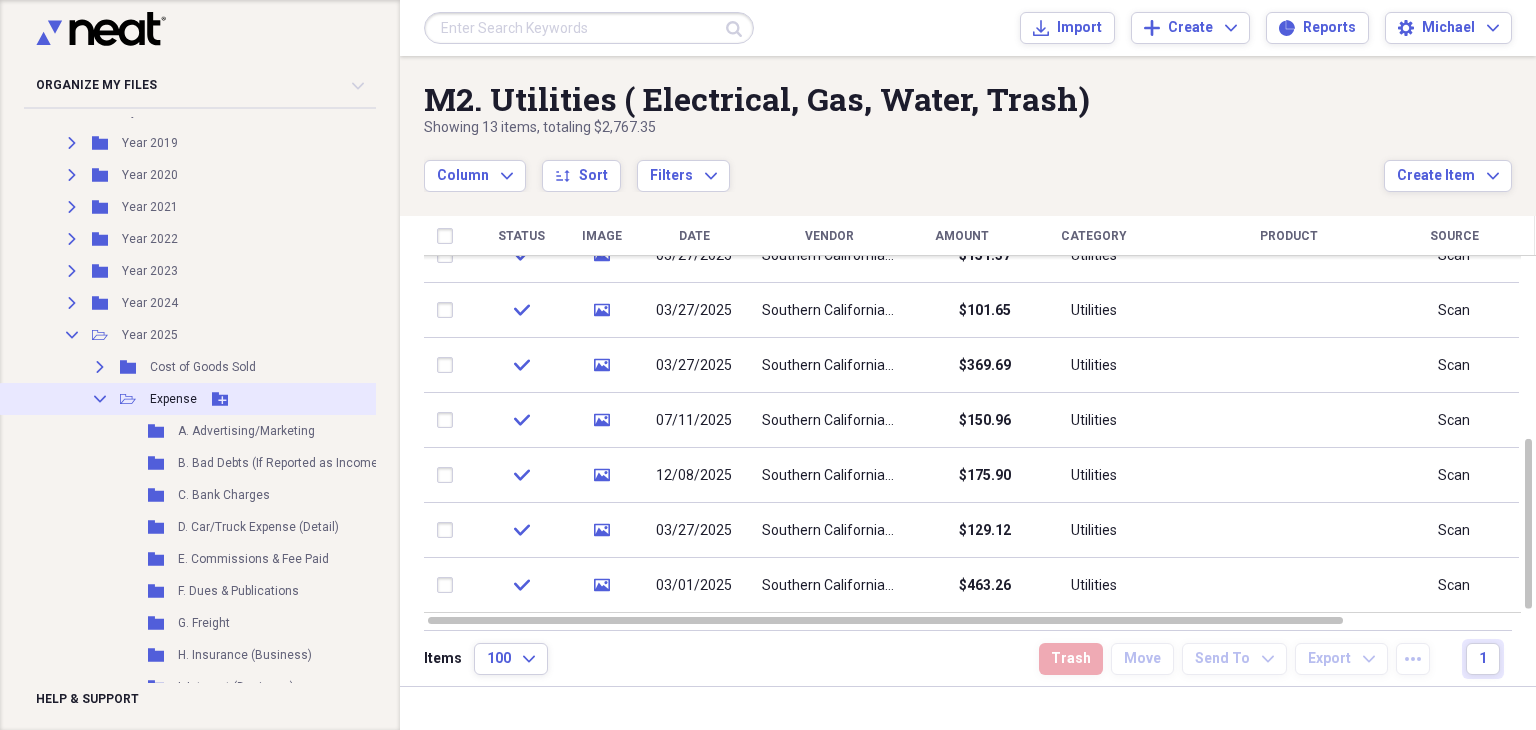 click on "Collapse" at bounding box center (100, 399) 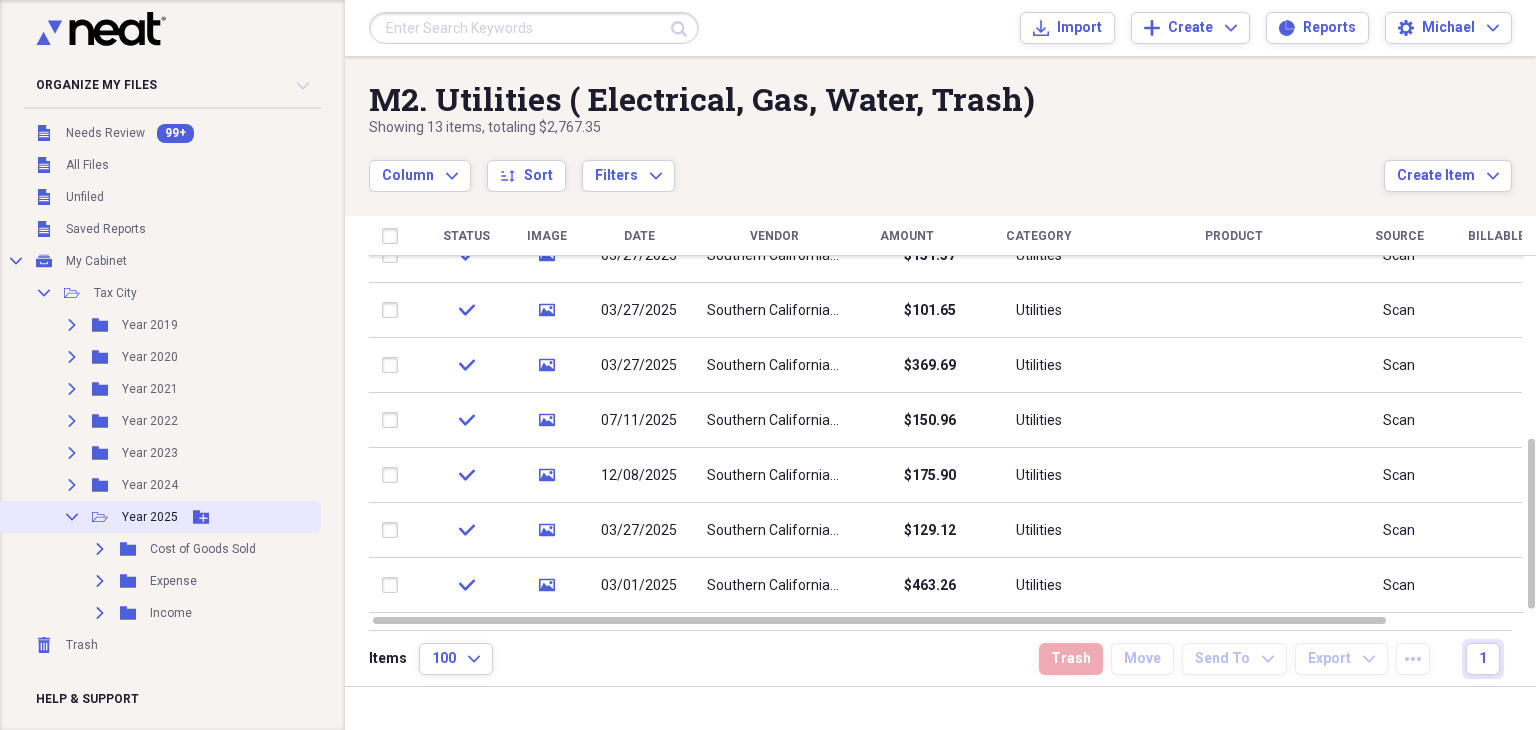 click on "Collapse" 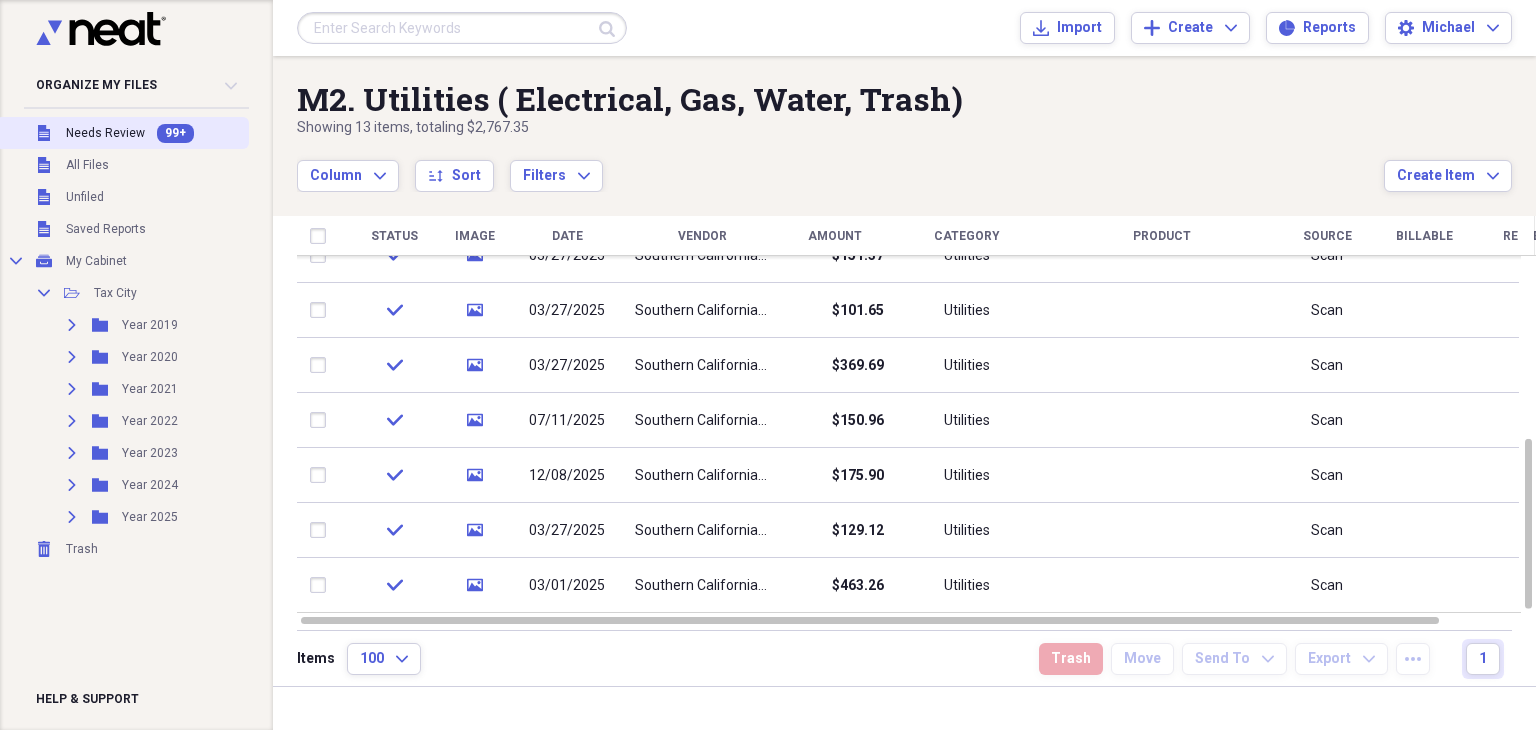 click on "Needs Review" at bounding box center (105, 133) 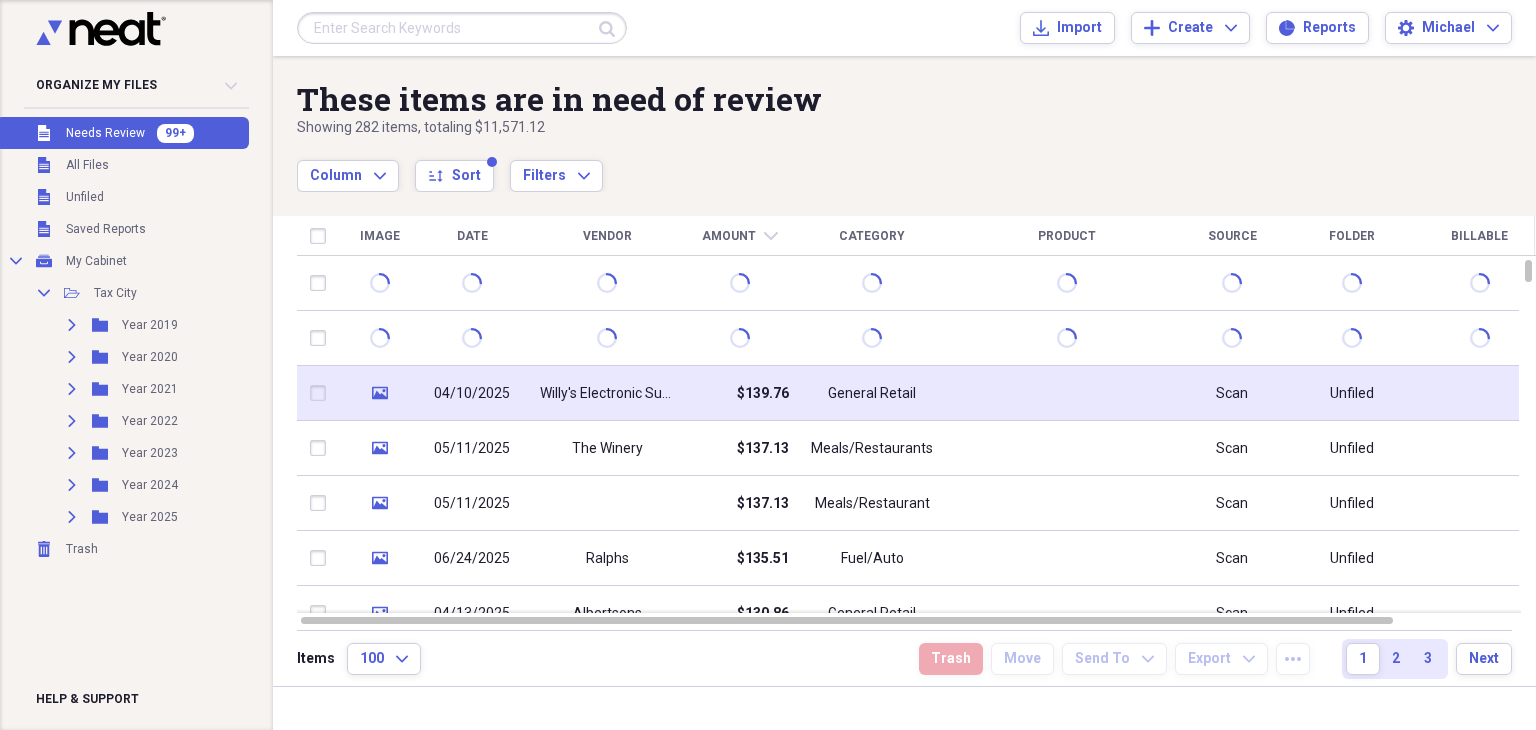 click on "$139.76" at bounding box center (739, 393) 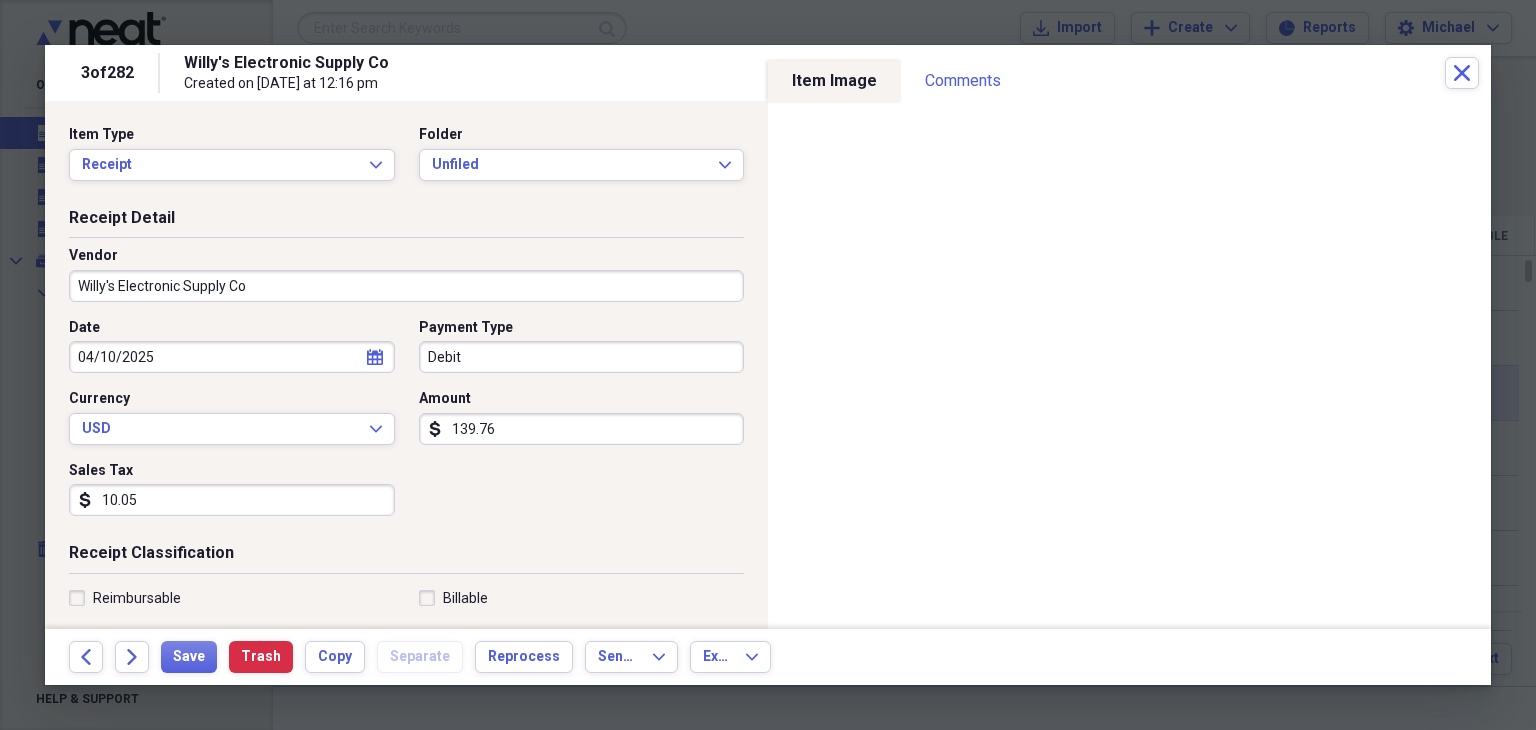 click on "Amount" at bounding box center (582, 399) 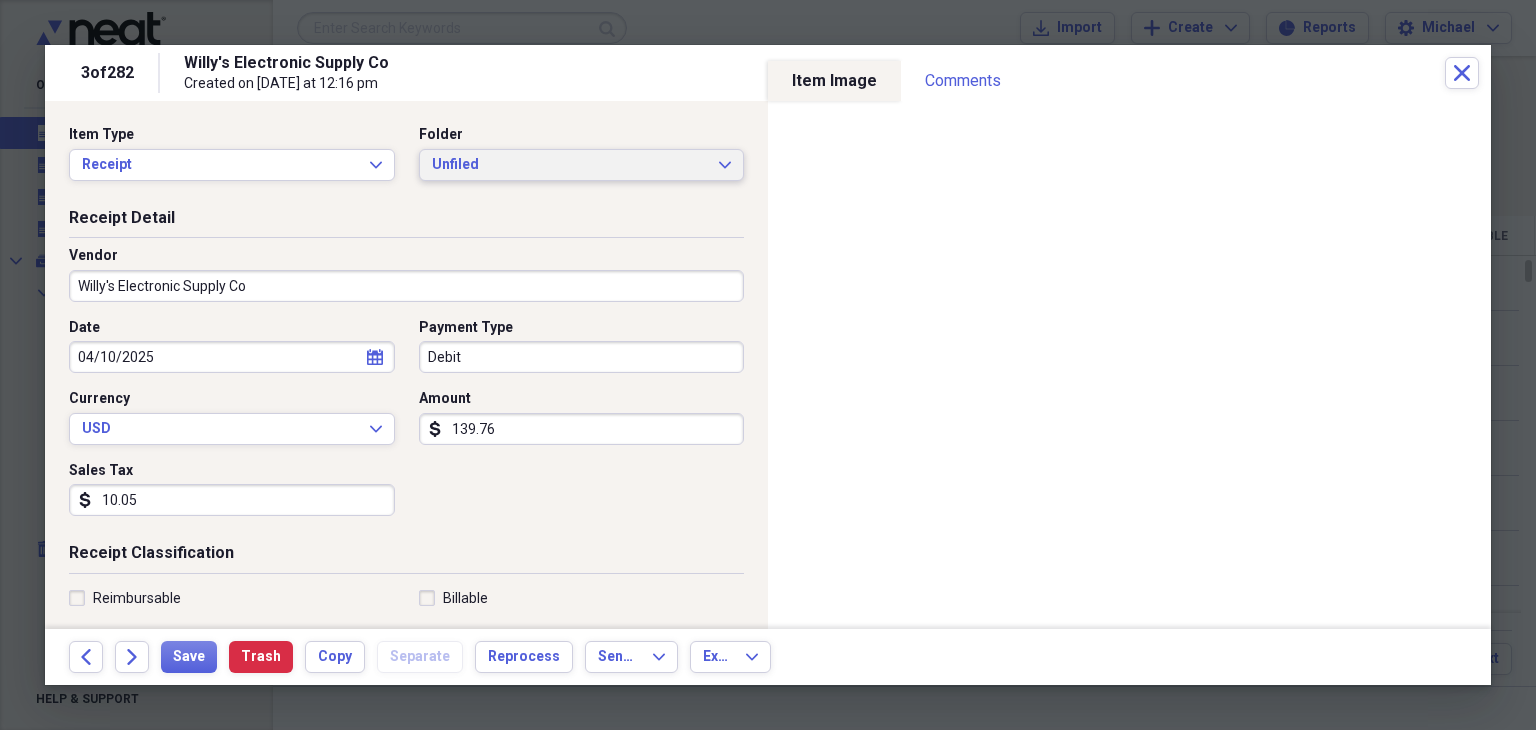 click on "Unfiled" at bounding box center (570, 165) 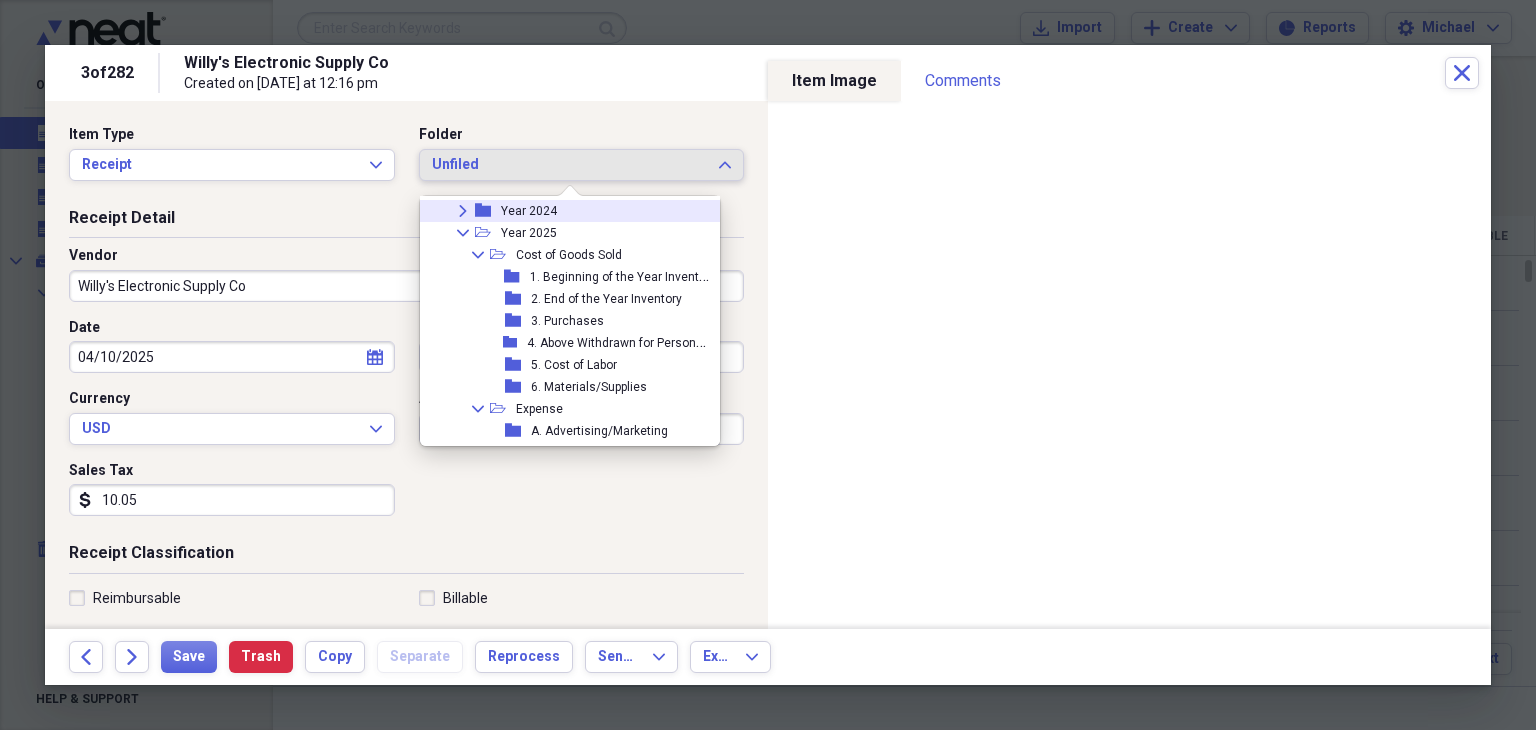scroll, scrollTop: 190, scrollLeft: 0, axis: vertical 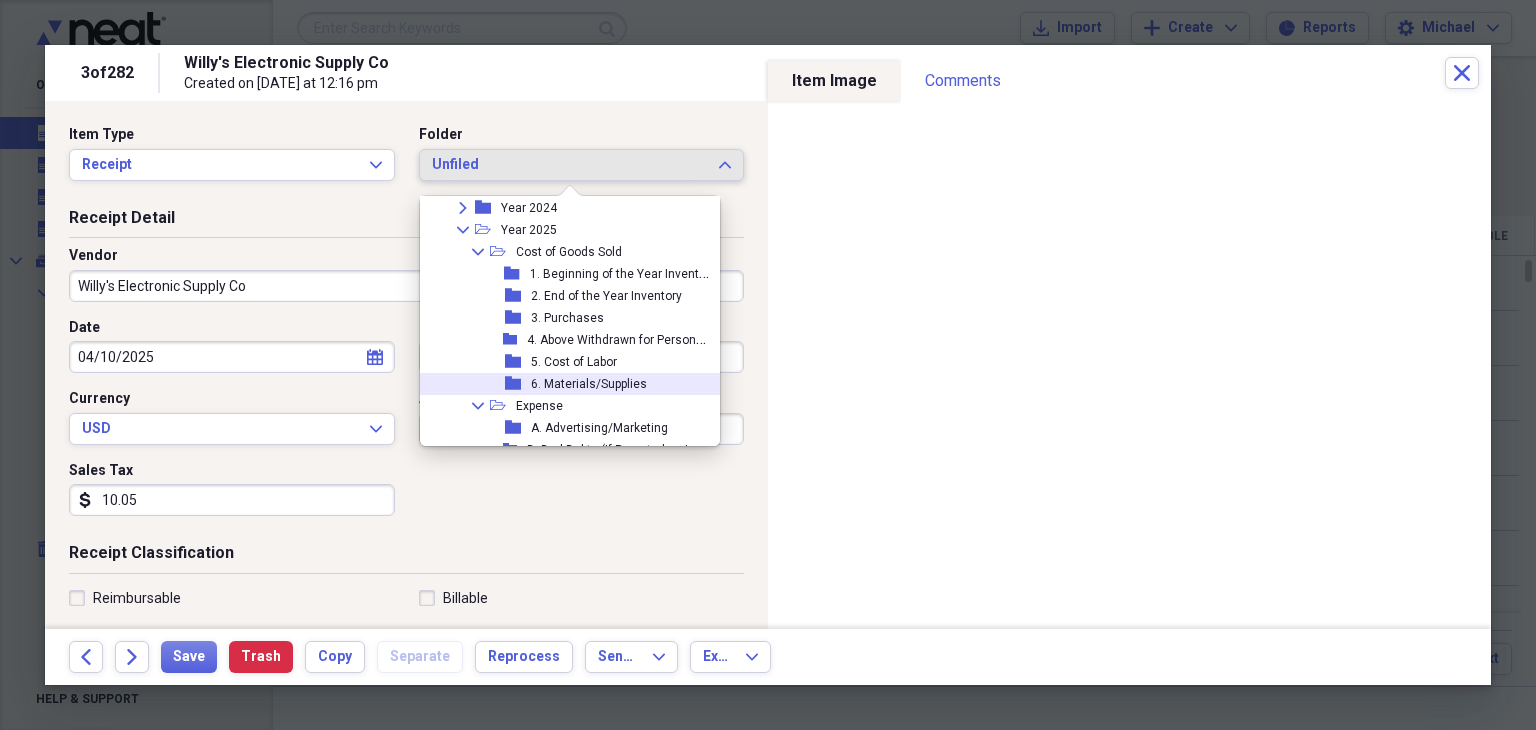 click on "6. Materials/Supplies" at bounding box center (589, 384) 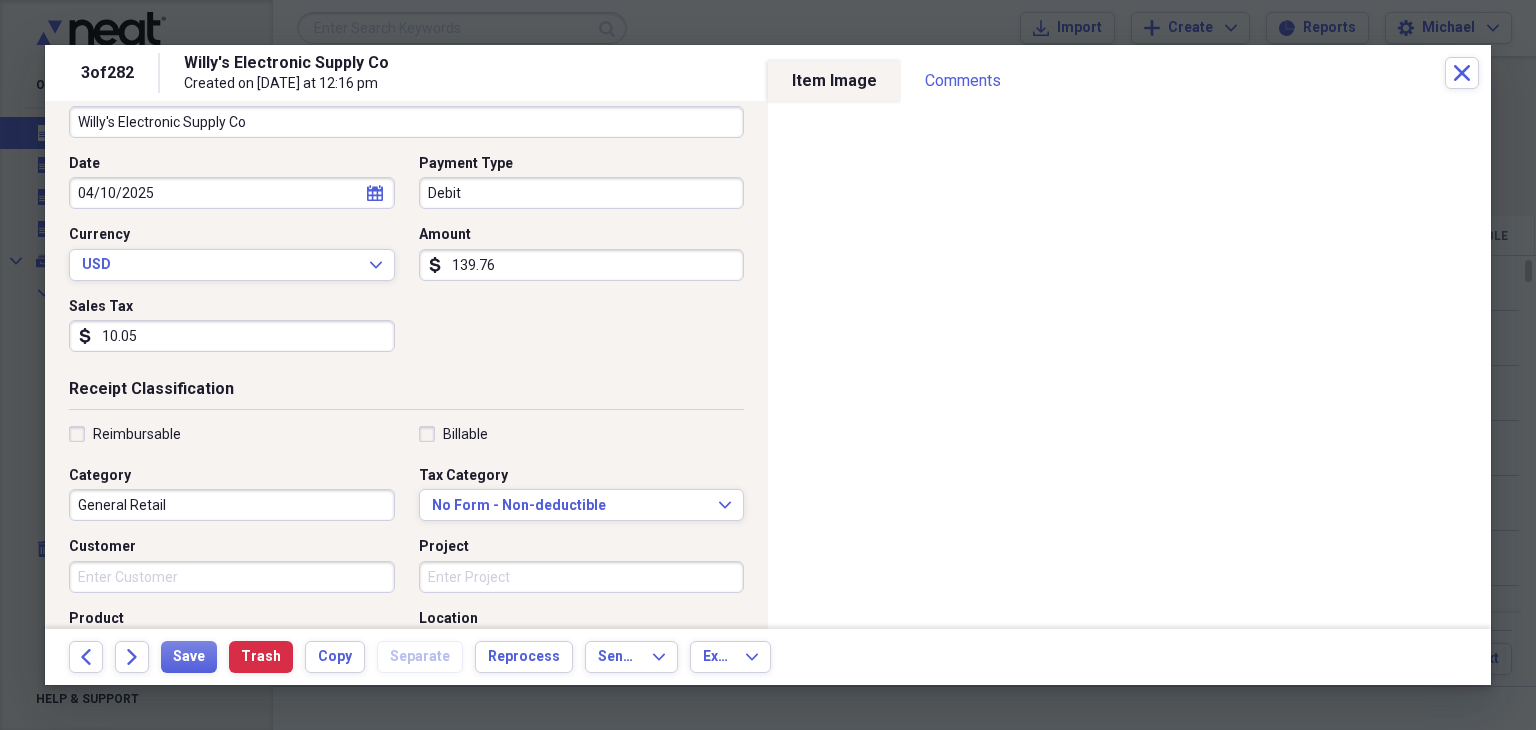 scroll, scrollTop: 174, scrollLeft: 0, axis: vertical 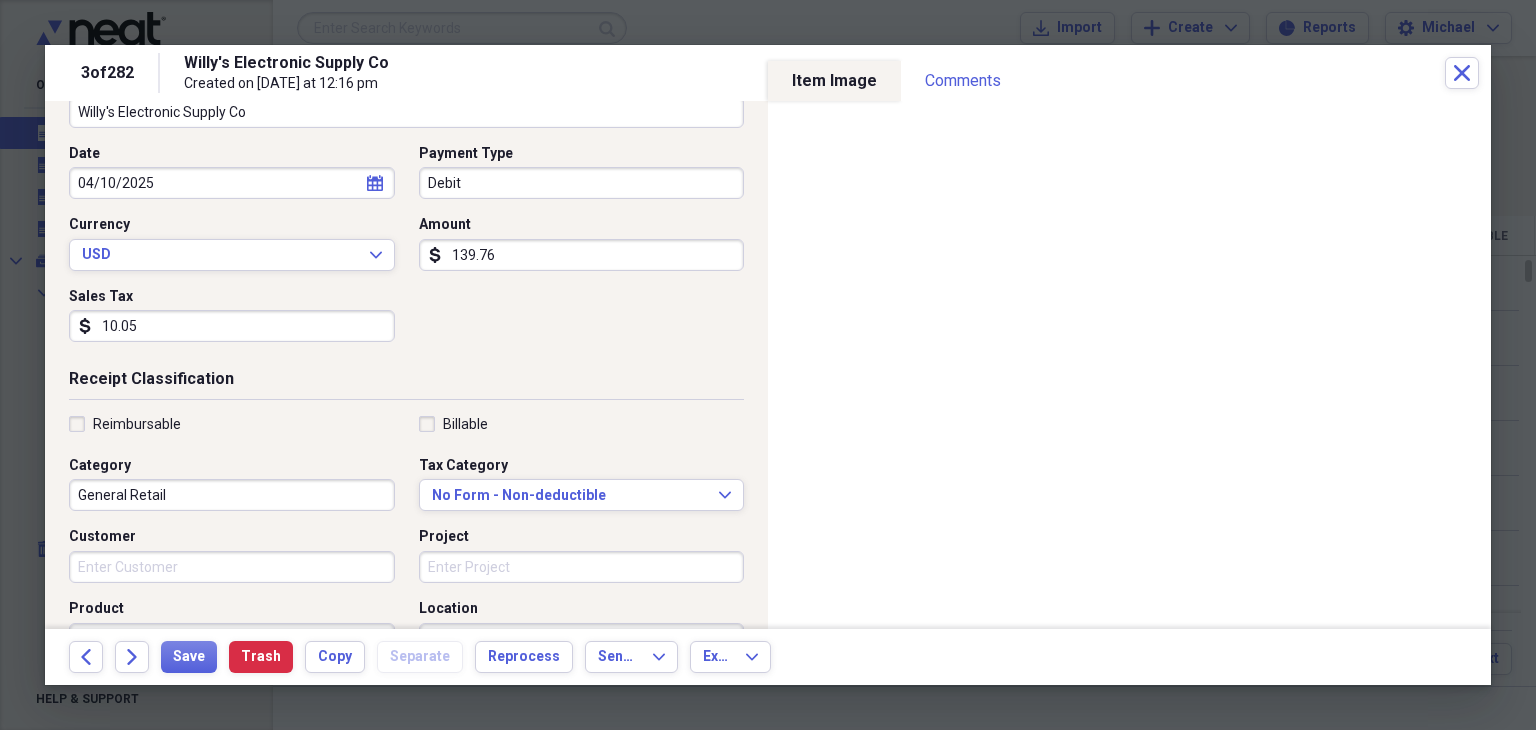 click on "Customer" at bounding box center [232, 567] 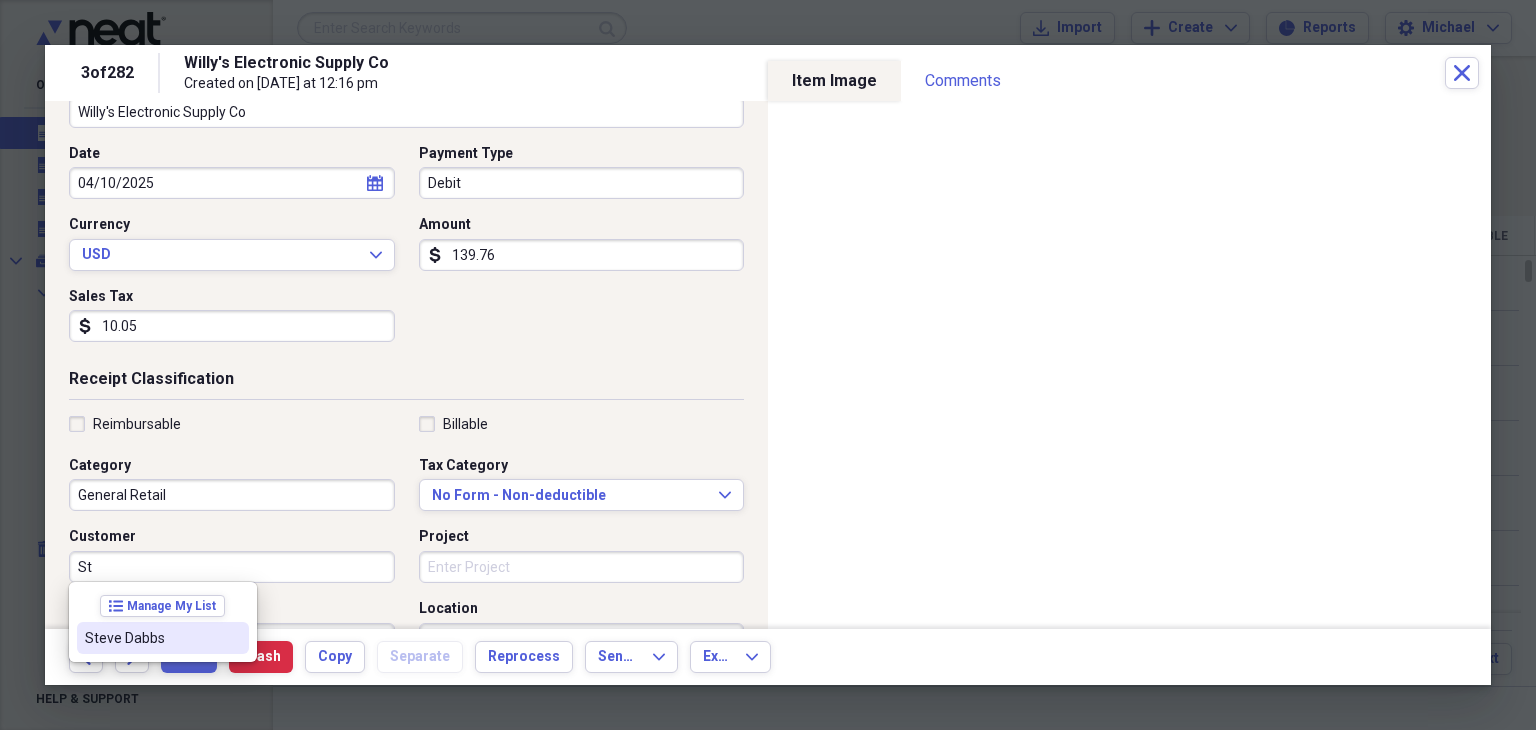click on "Steve Dabbs" at bounding box center (151, 638) 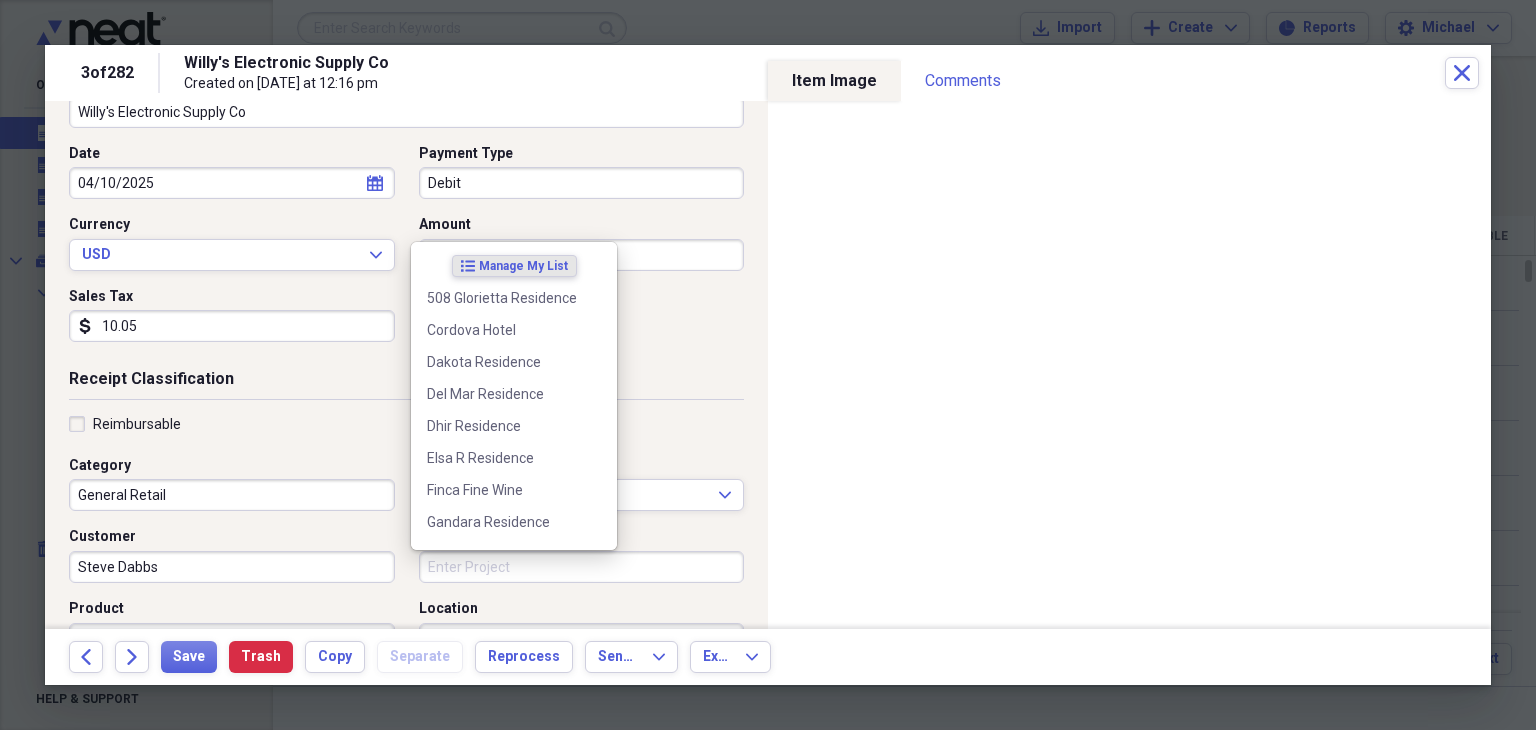 click on "Project" at bounding box center [582, 567] 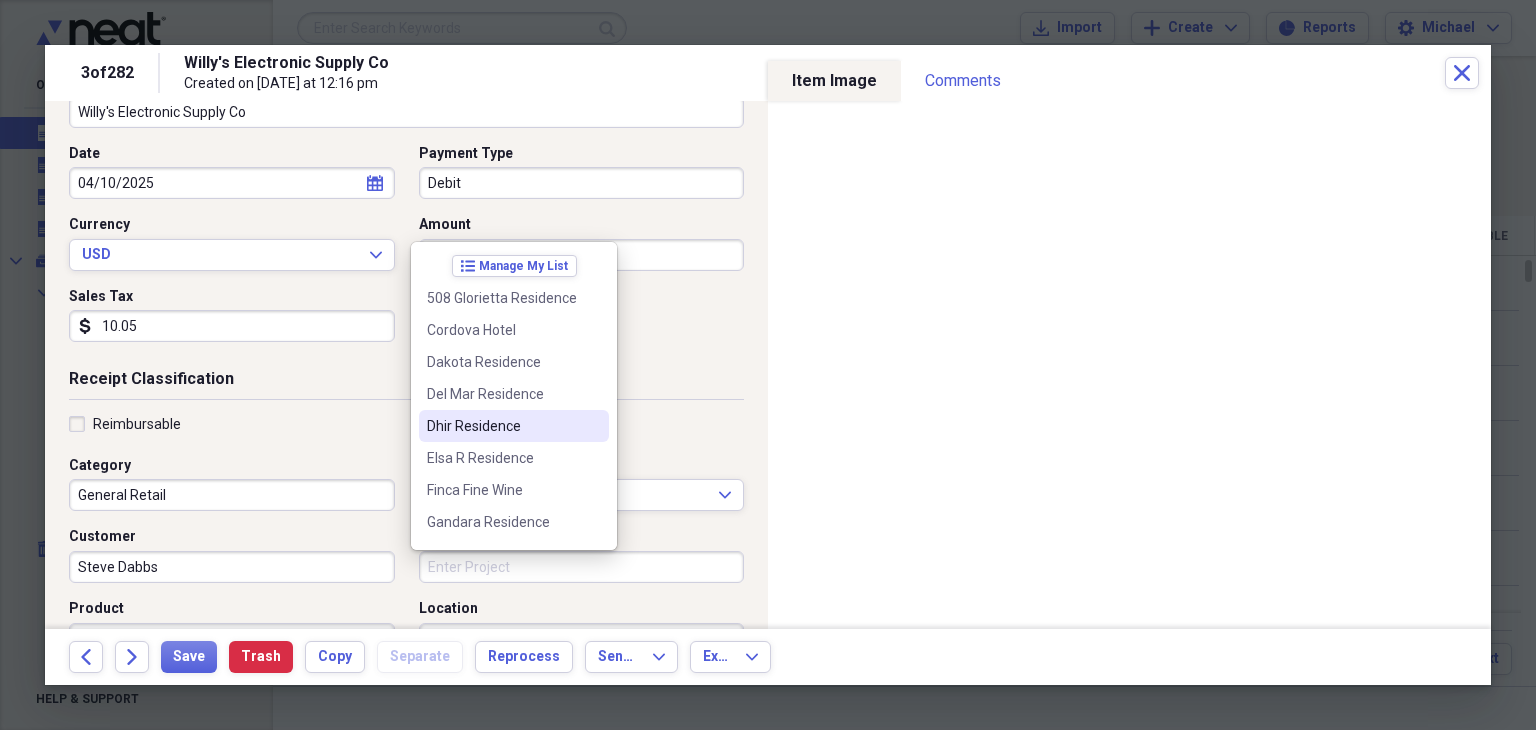 click on "Dhir Residence" at bounding box center [502, 426] 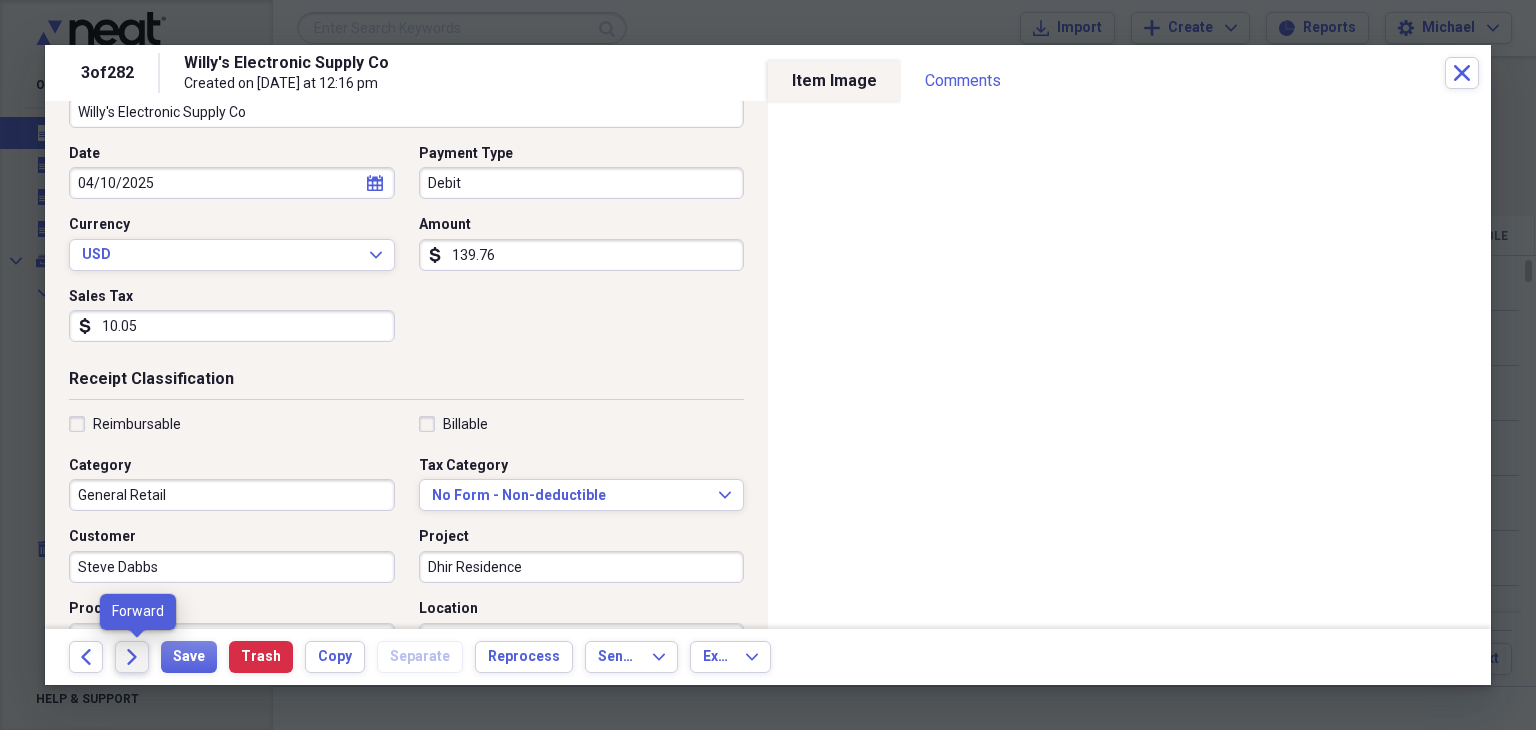 click on "Forward" at bounding box center (132, 657) 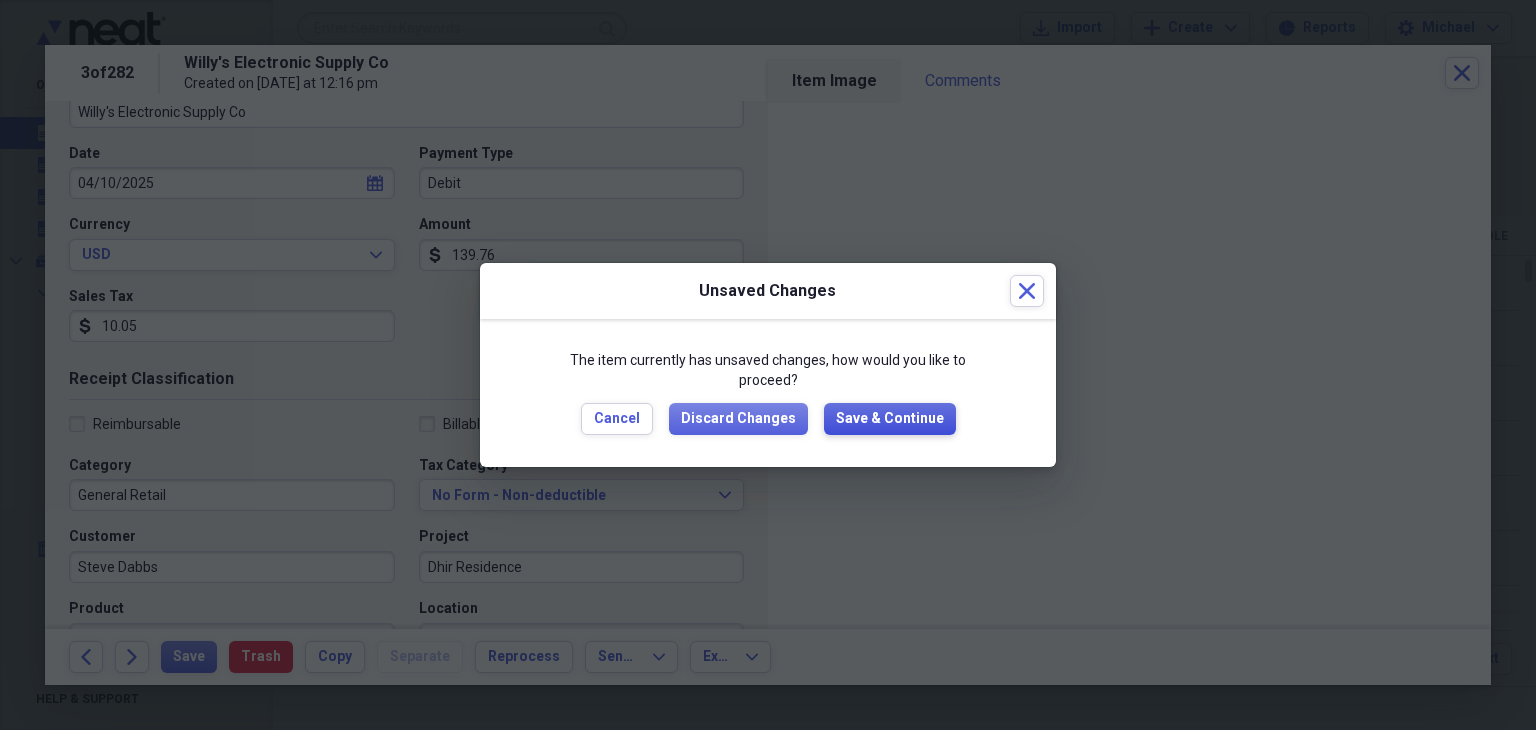 click on "Save & Continue" at bounding box center [890, 419] 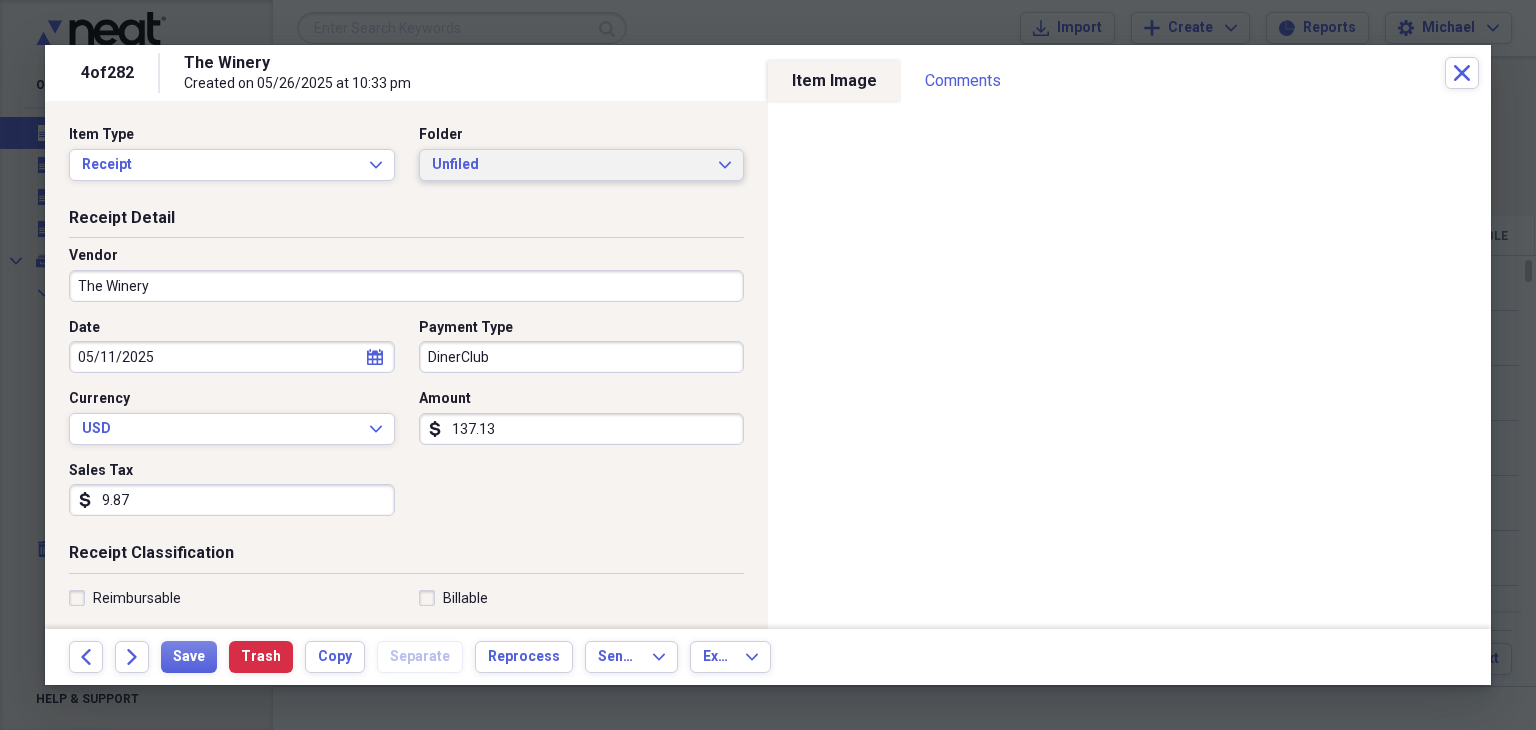 click on "Unfiled" at bounding box center (570, 165) 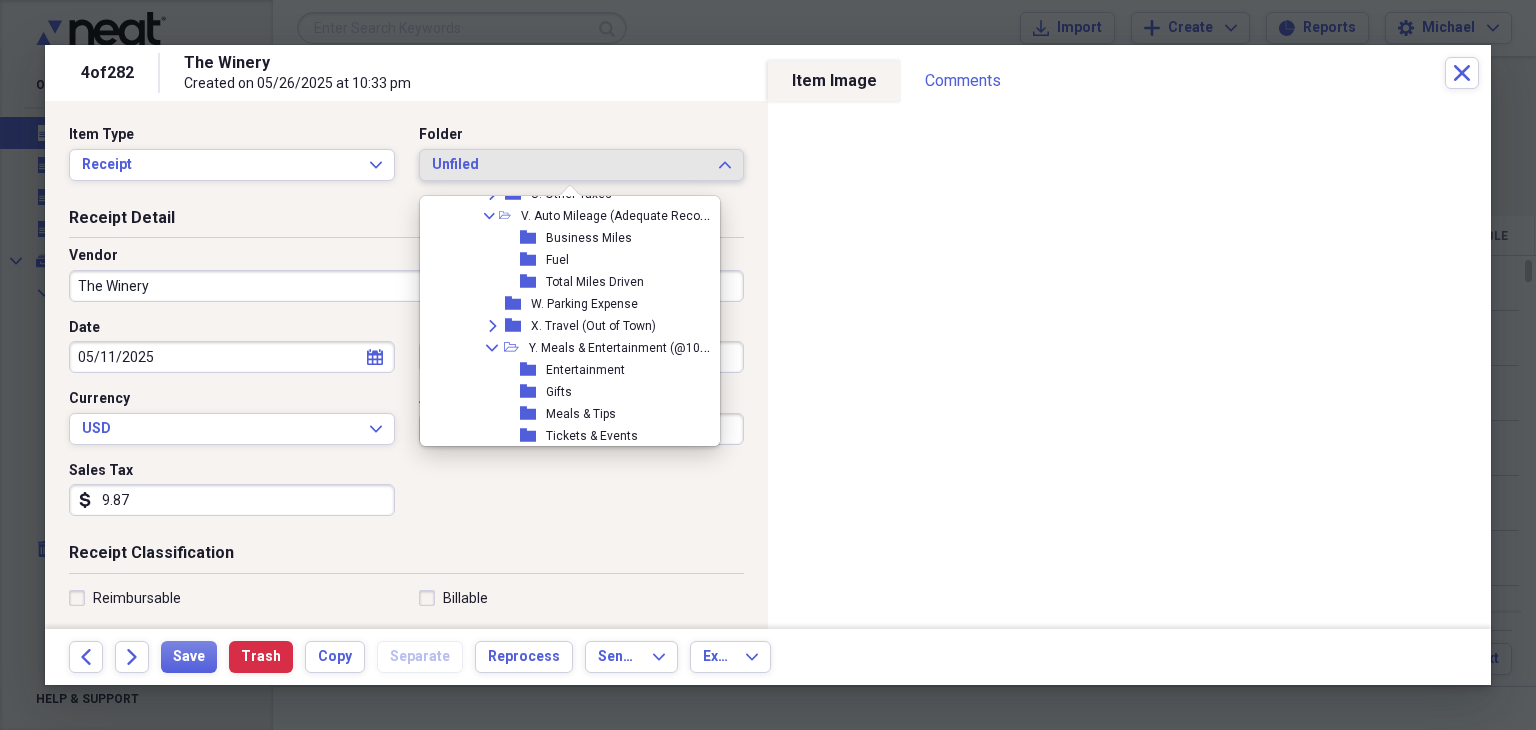 scroll, scrollTop: 954, scrollLeft: 0, axis: vertical 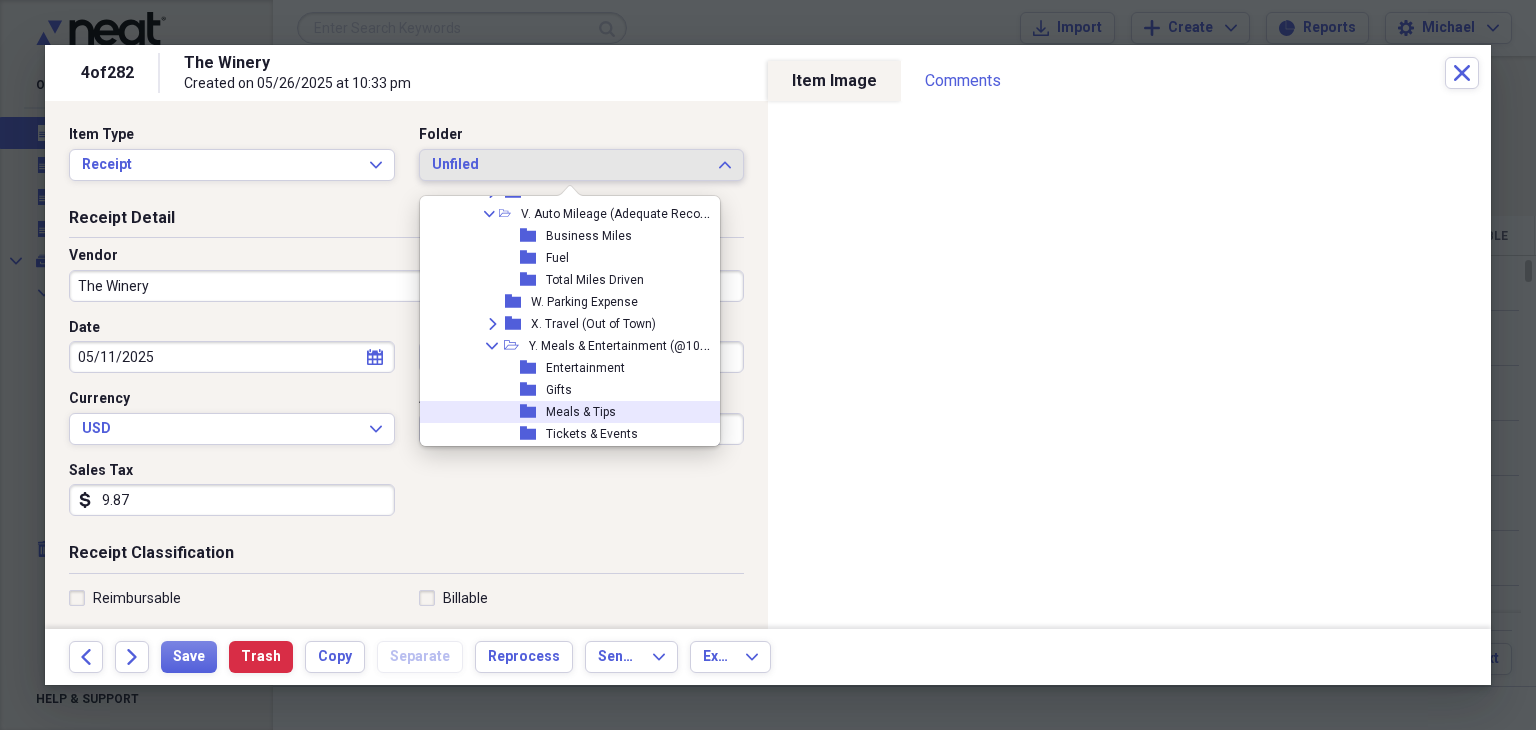 click 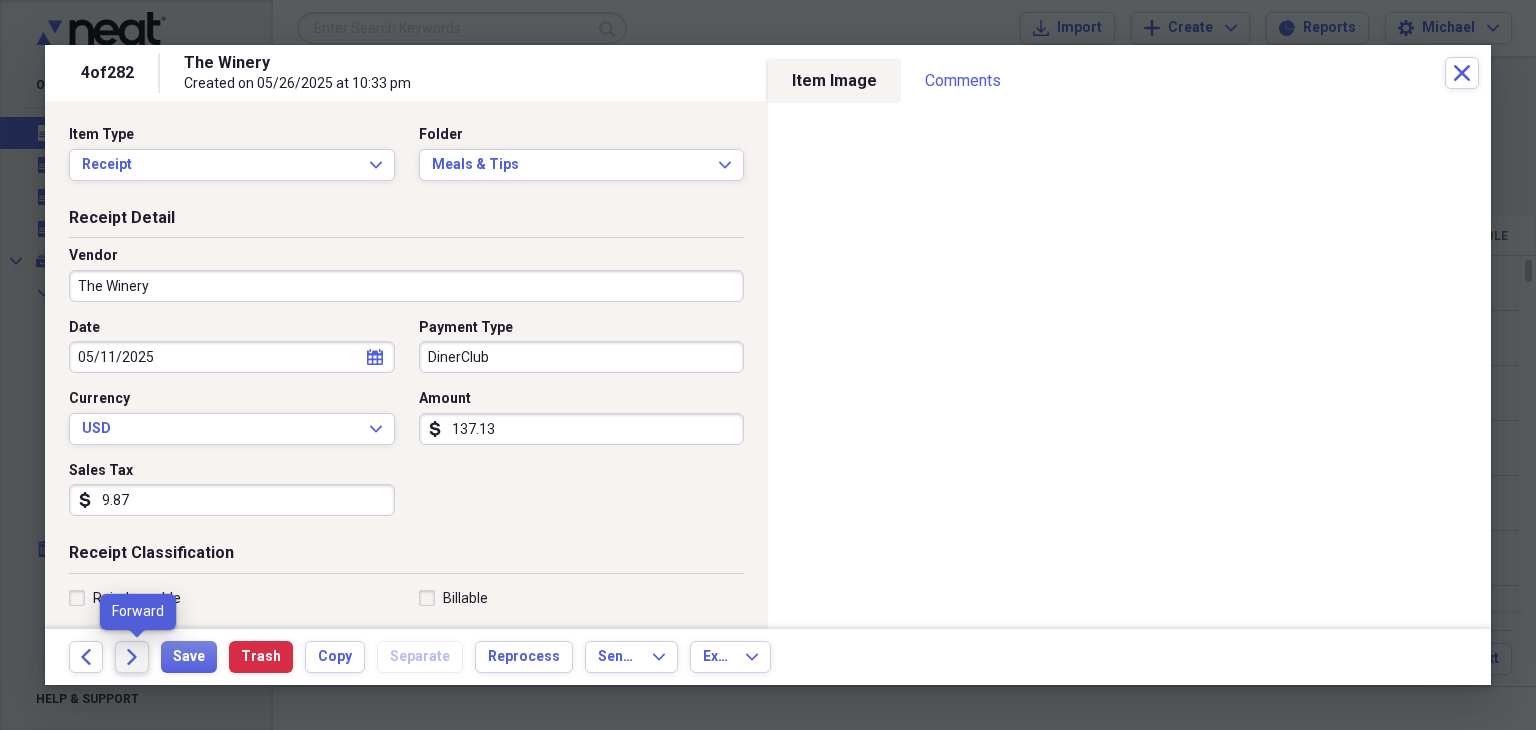 click 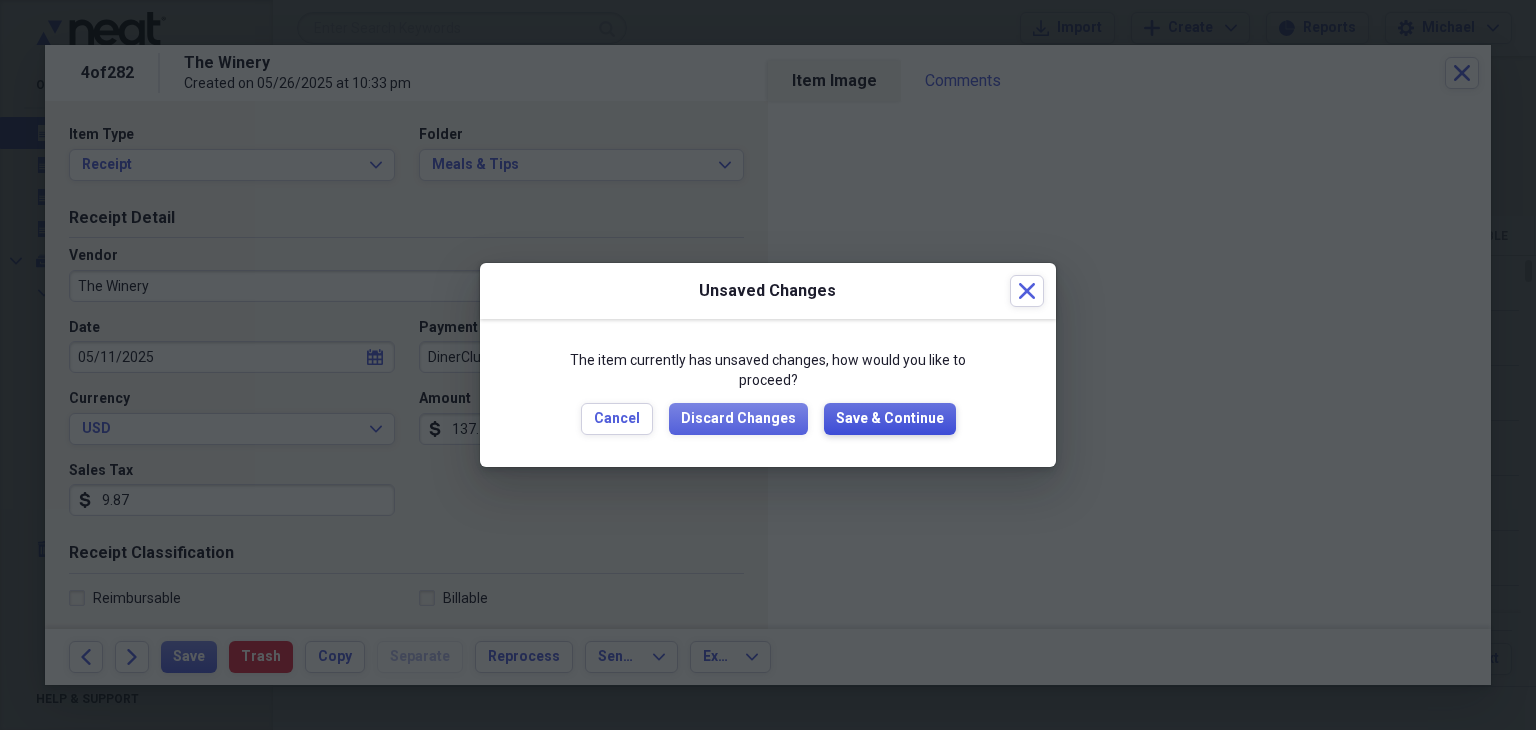click on "Save & Continue" at bounding box center (890, 419) 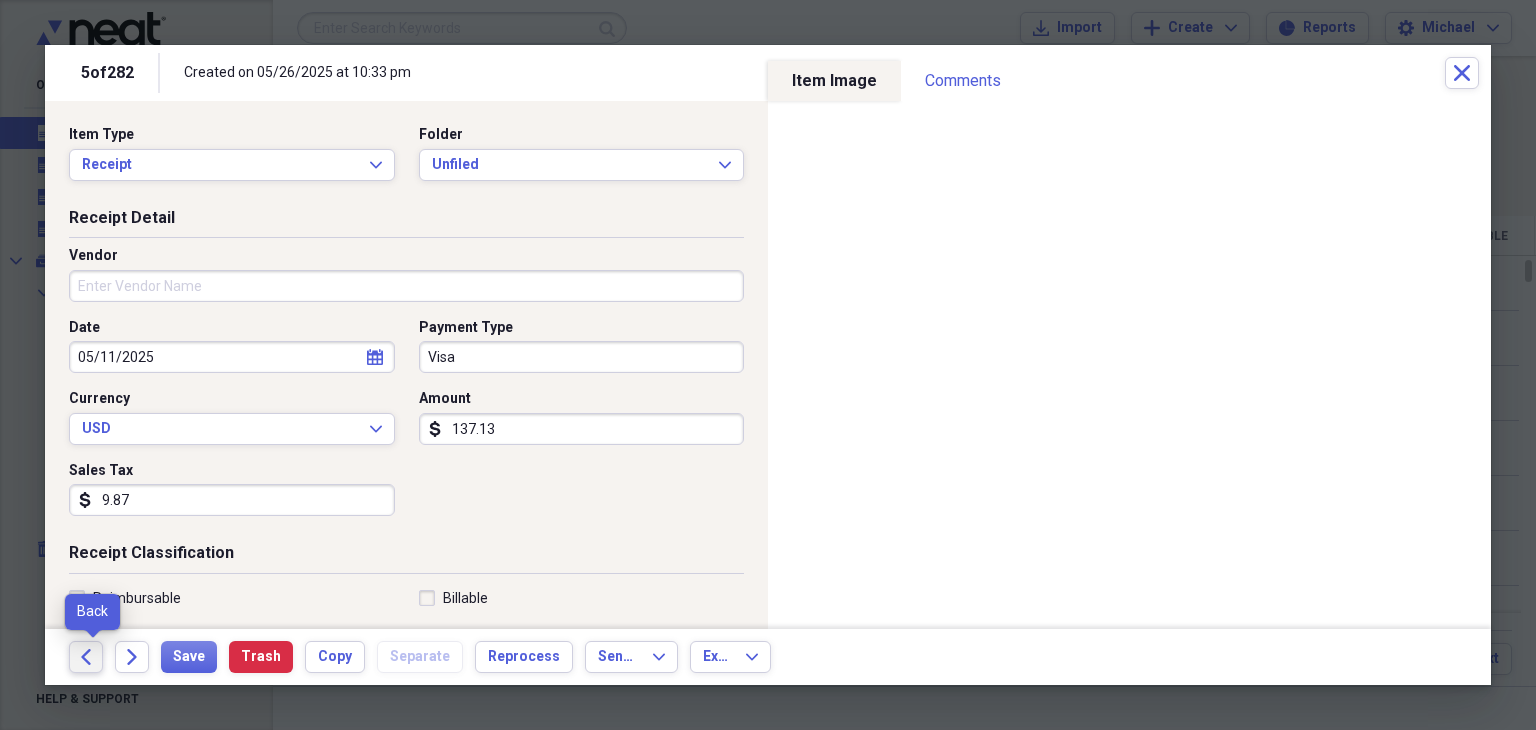 click on "Back" at bounding box center [86, 657] 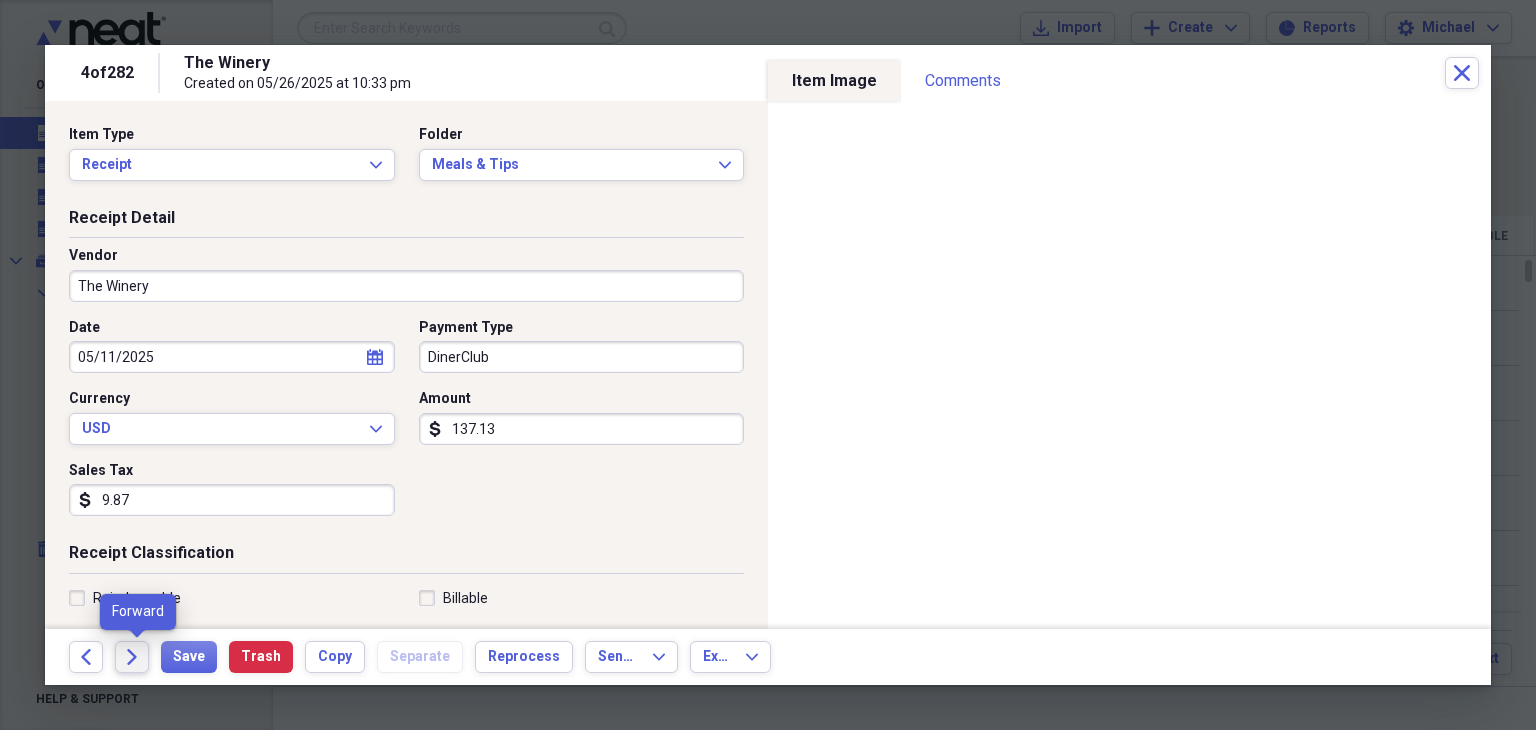 click on "Forward" 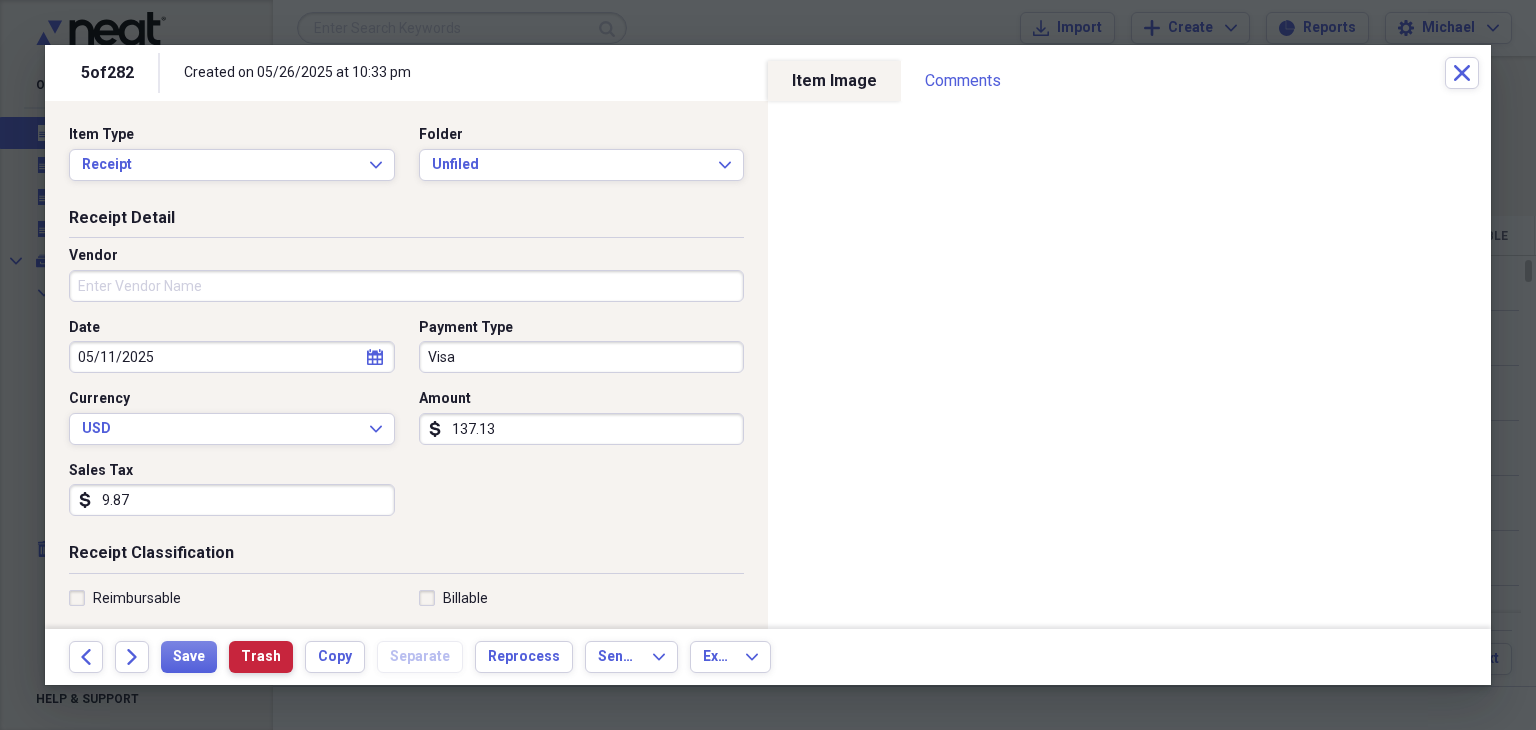 click on "Trash" at bounding box center (261, 657) 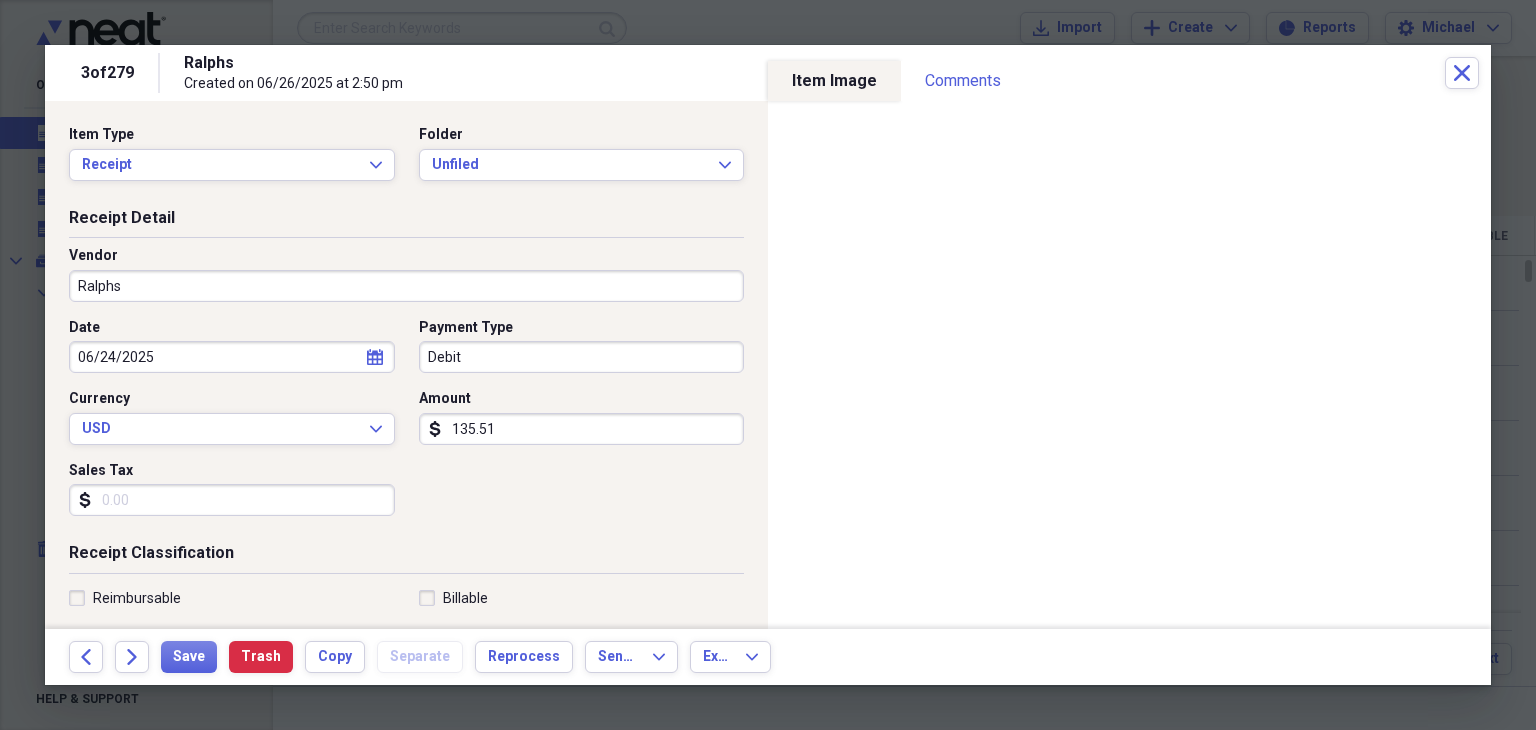 click on "Sales Tax" at bounding box center (232, 500) 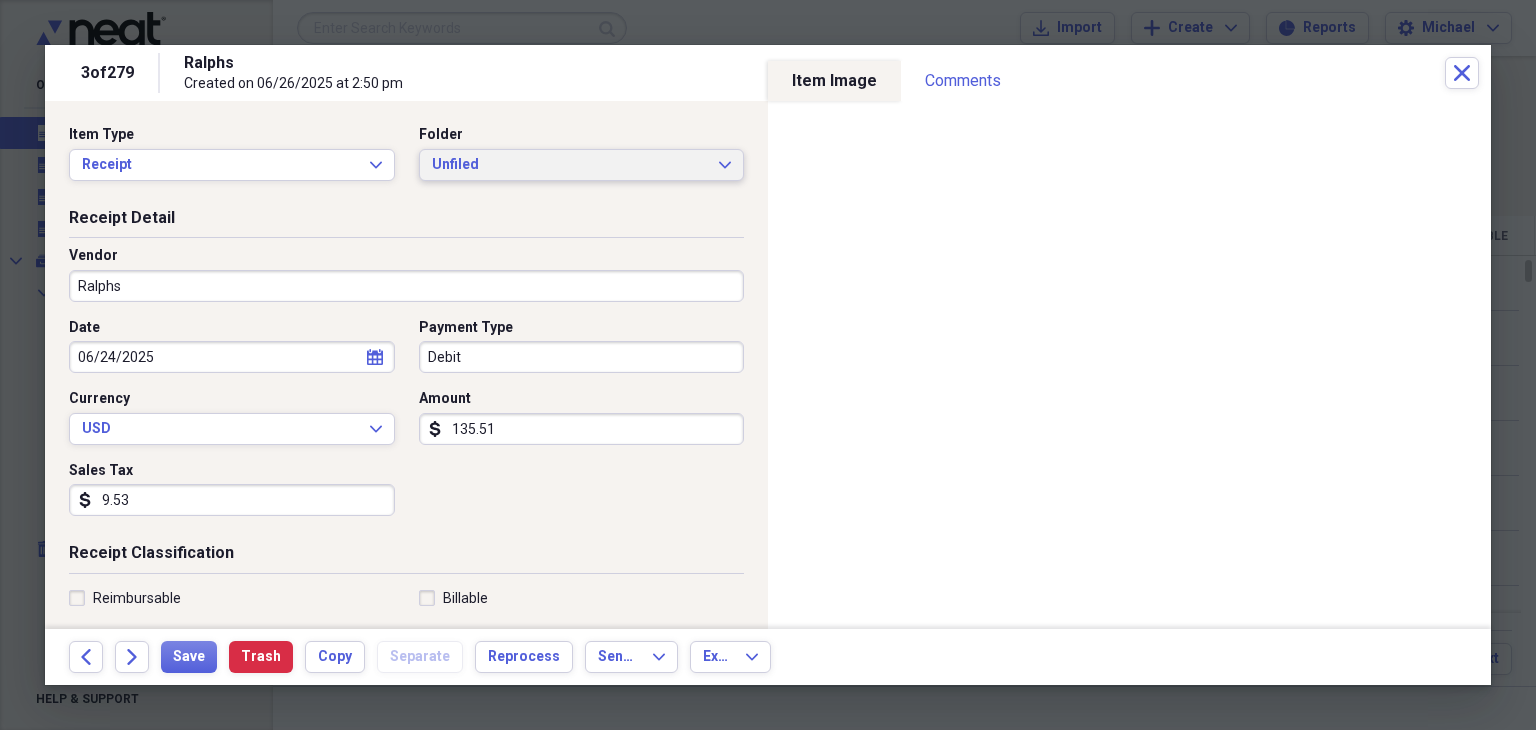 type on "9.53" 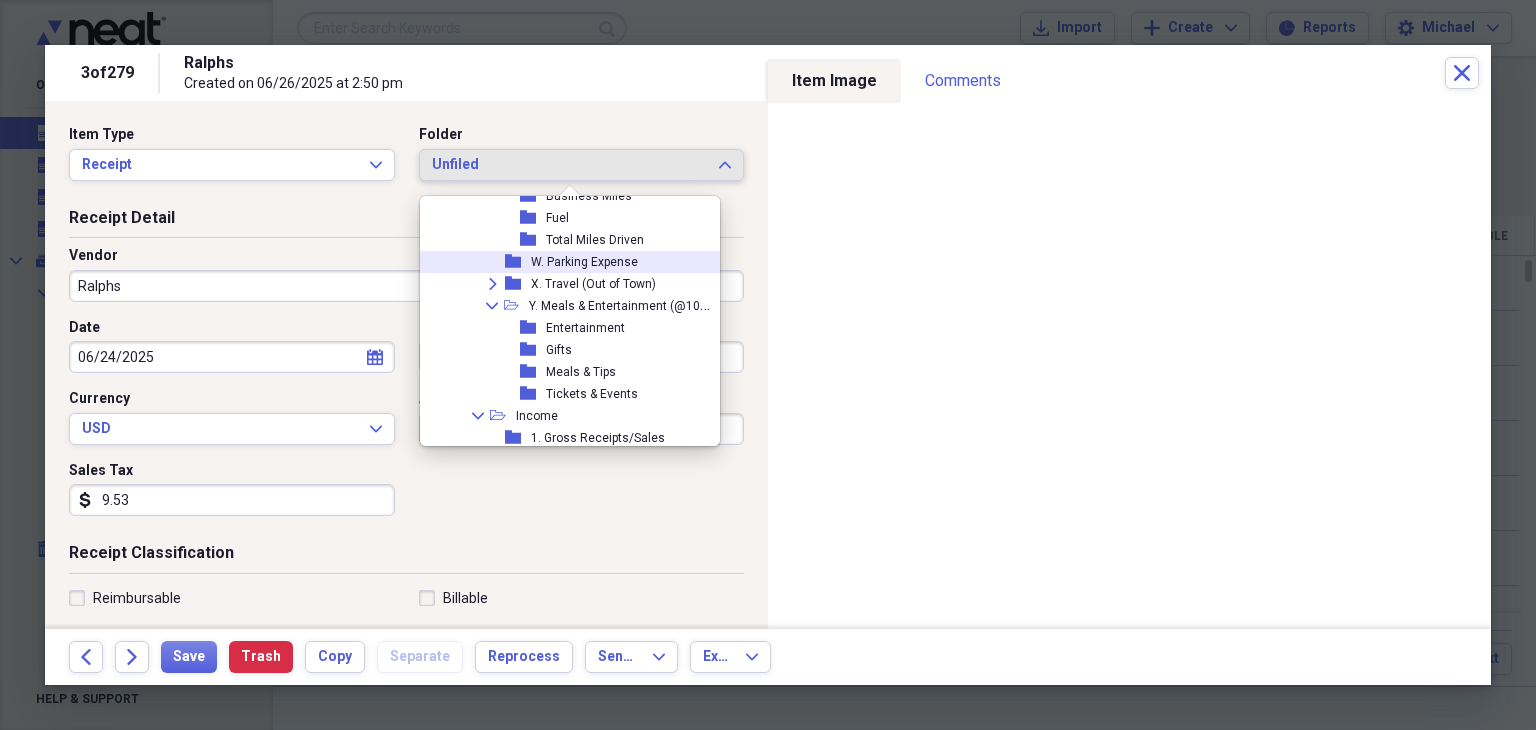 scroll, scrollTop: 996, scrollLeft: 0, axis: vertical 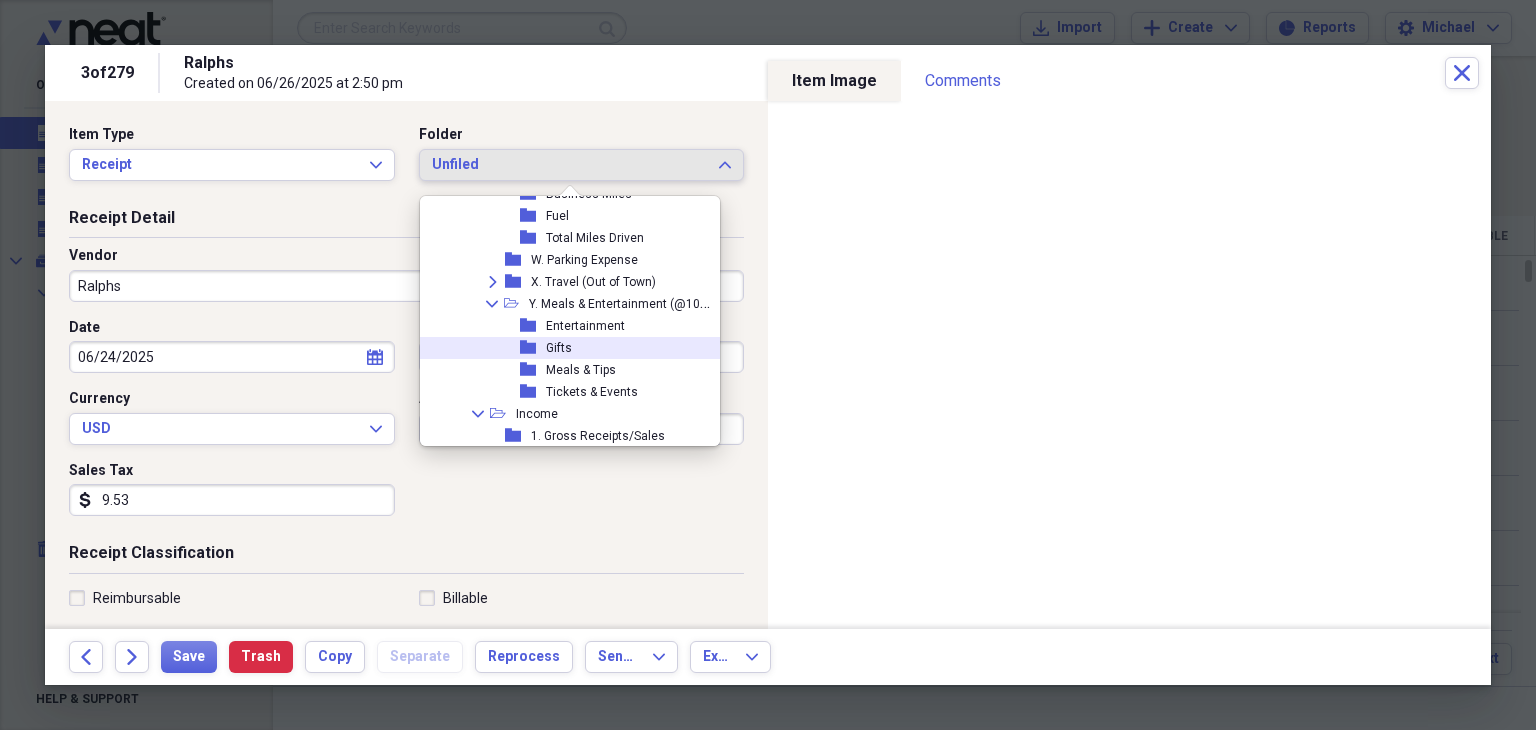 click on "Gifts" at bounding box center (559, 348) 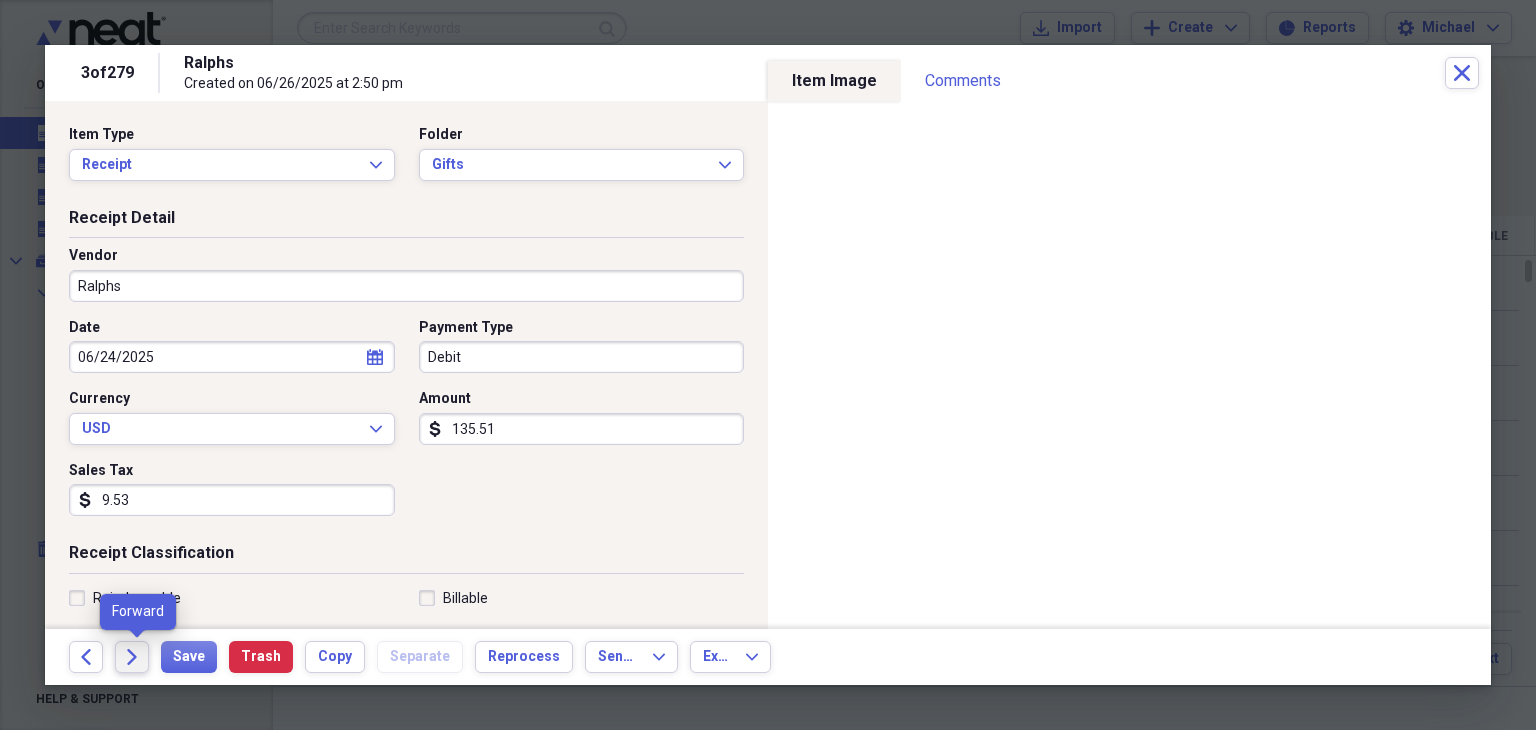click on "Forward" 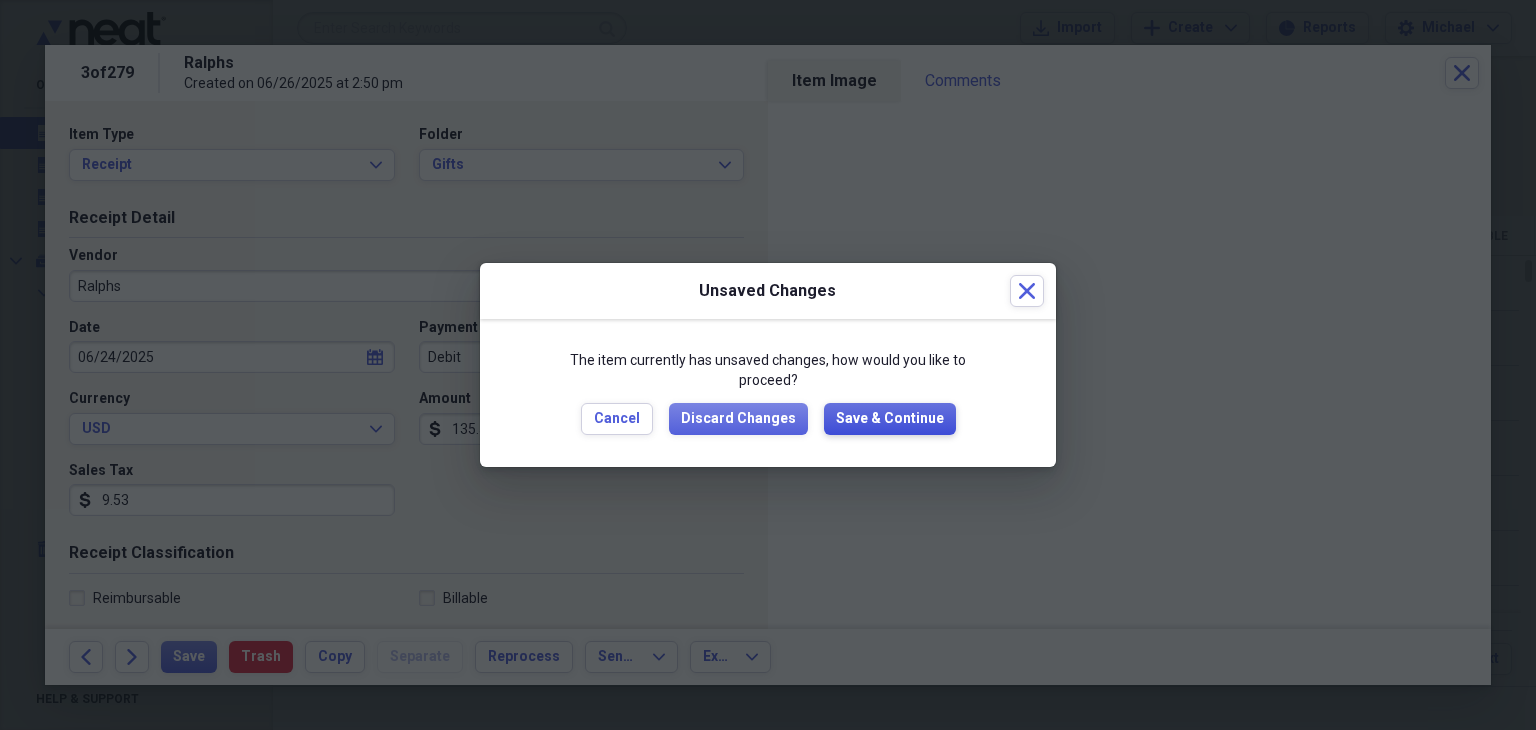 click on "Save & Continue" at bounding box center [890, 419] 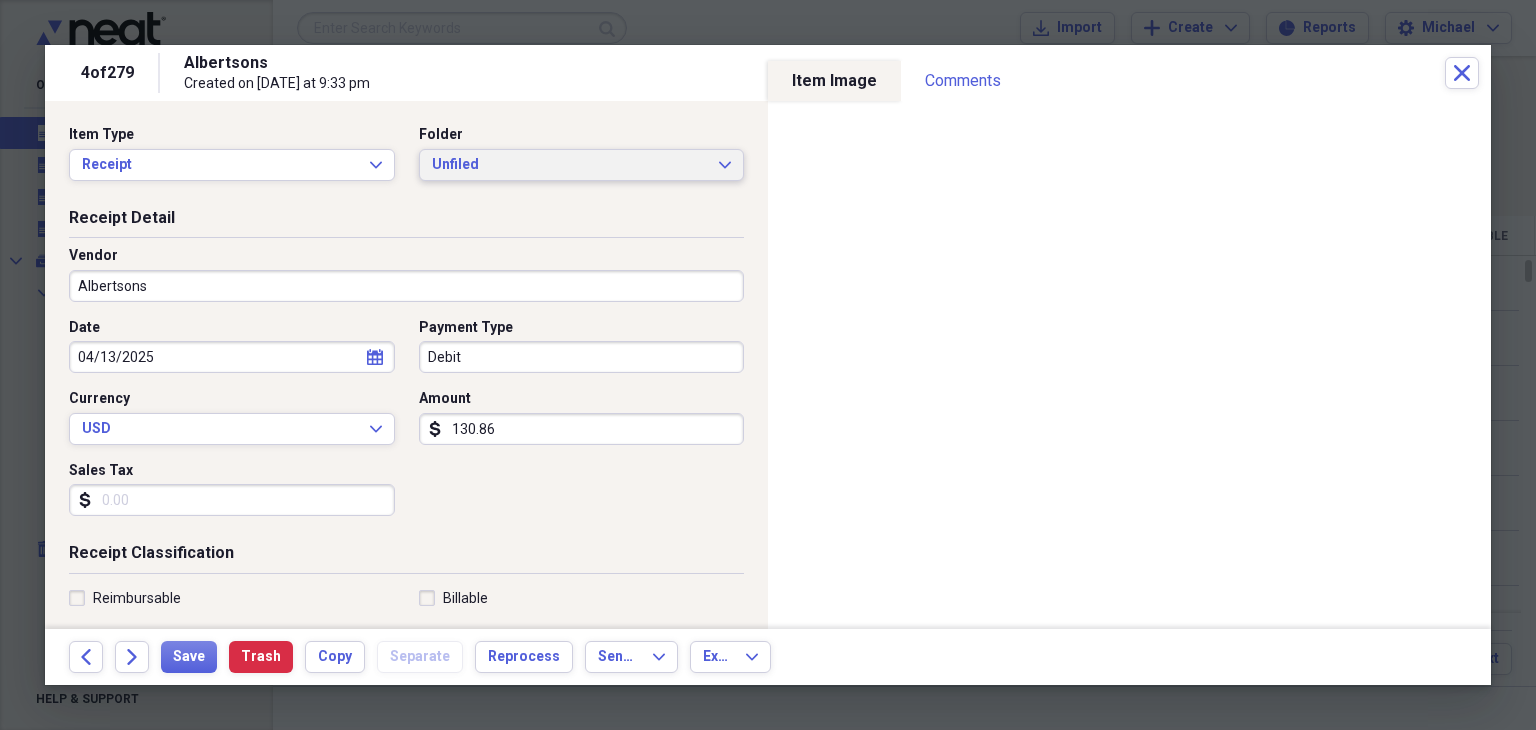 click on "Unfiled" at bounding box center (570, 165) 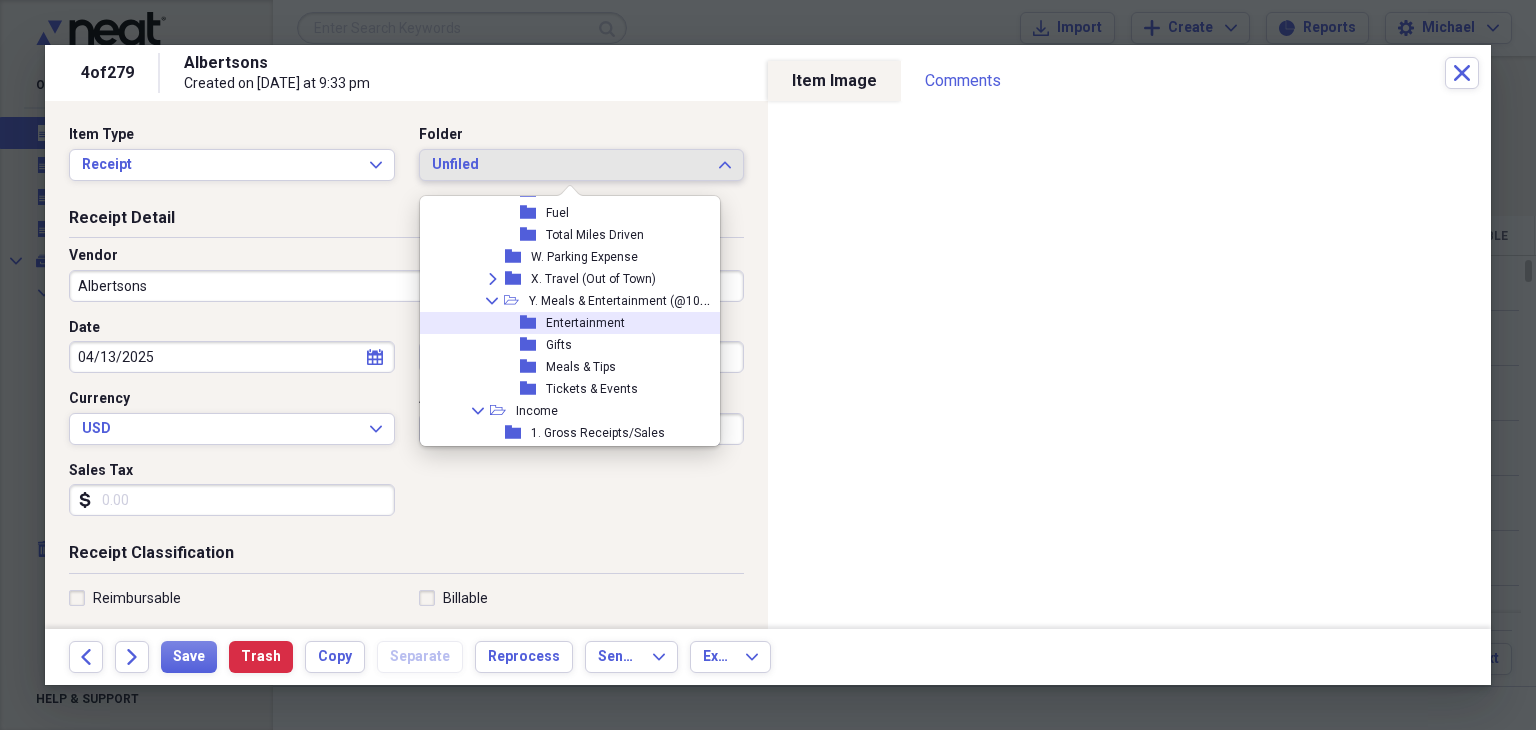 scroll, scrollTop: 1003, scrollLeft: 0, axis: vertical 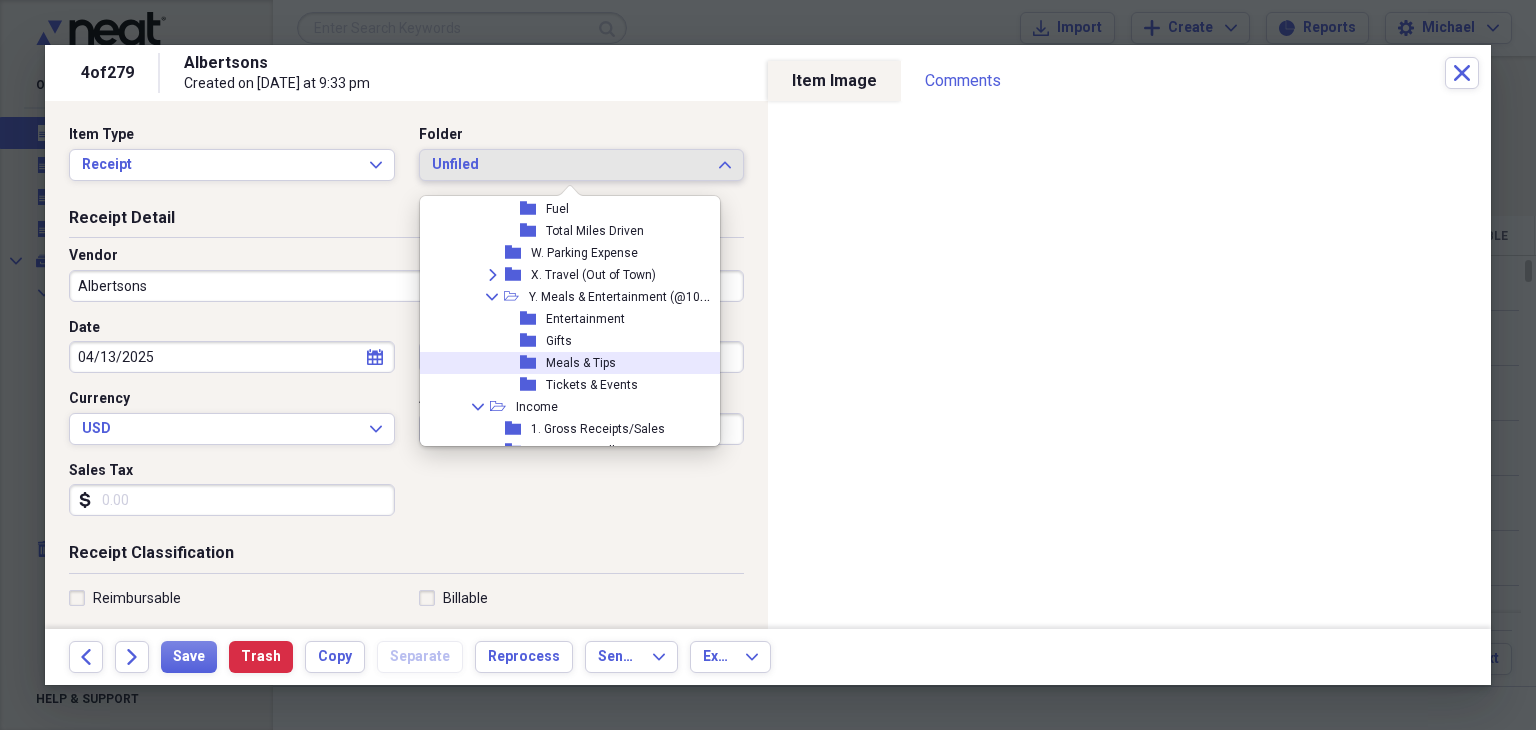 click on "Meals & Tips" at bounding box center (581, 363) 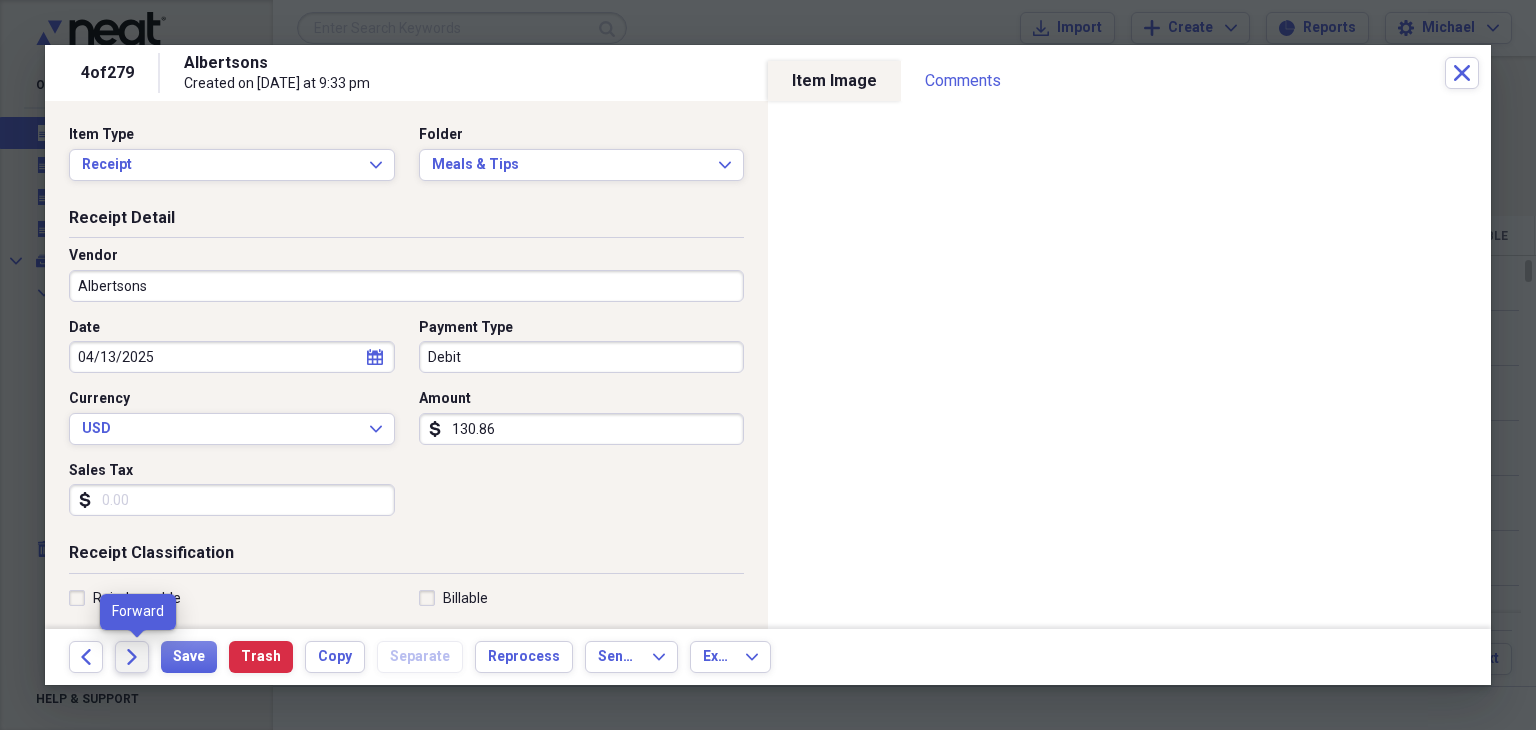 click on "Forward" 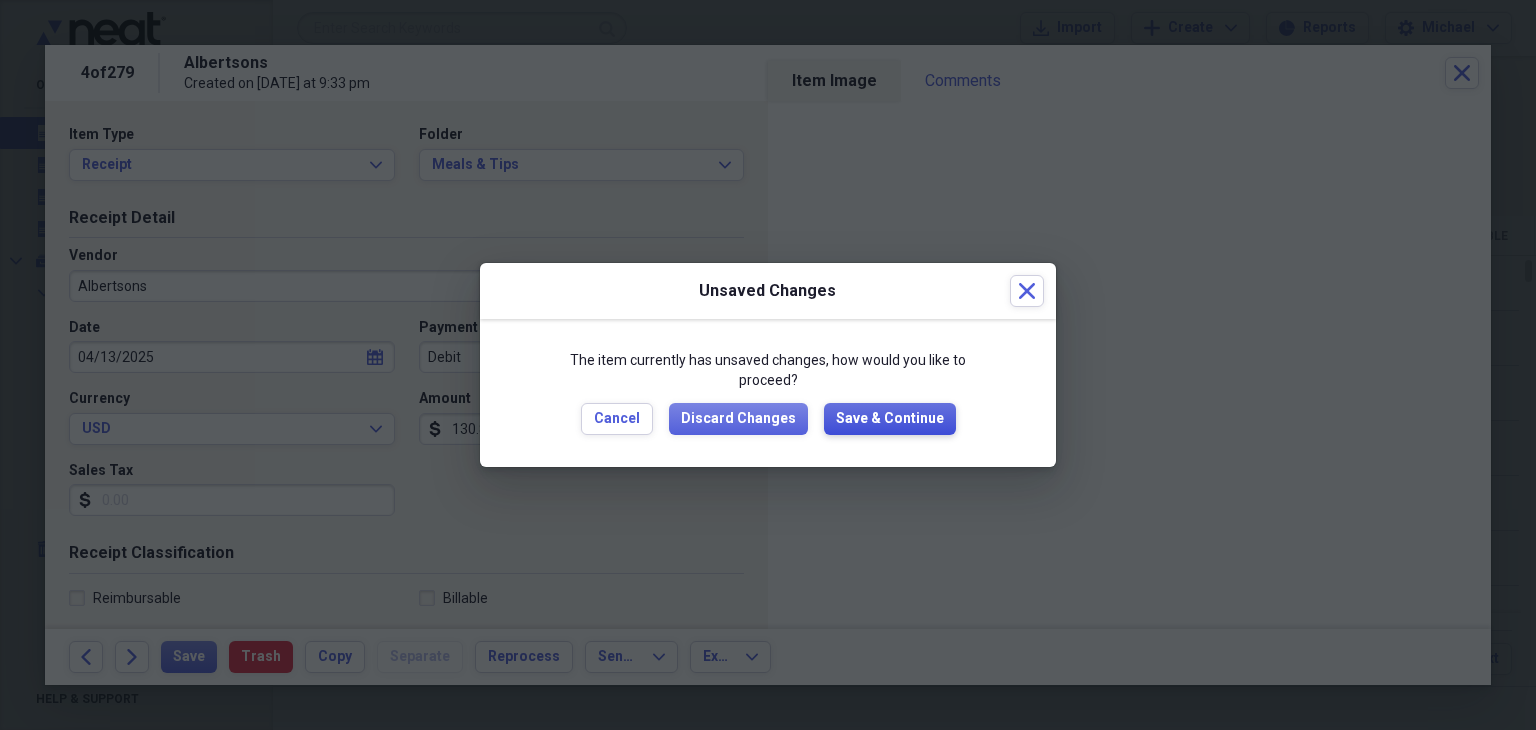click on "Save & Continue" at bounding box center [890, 419] 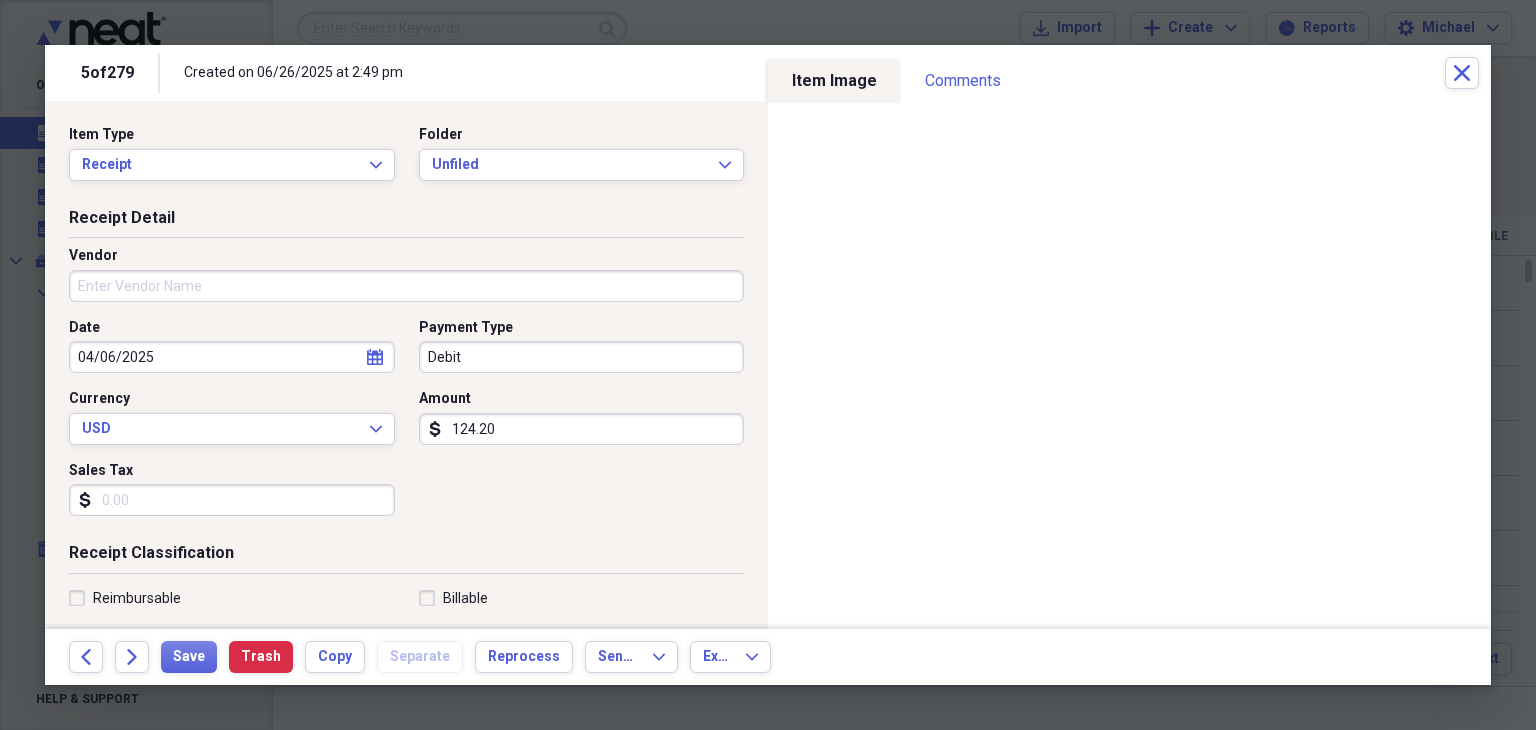 click on "Vendor" at bounding box center (406, 286) 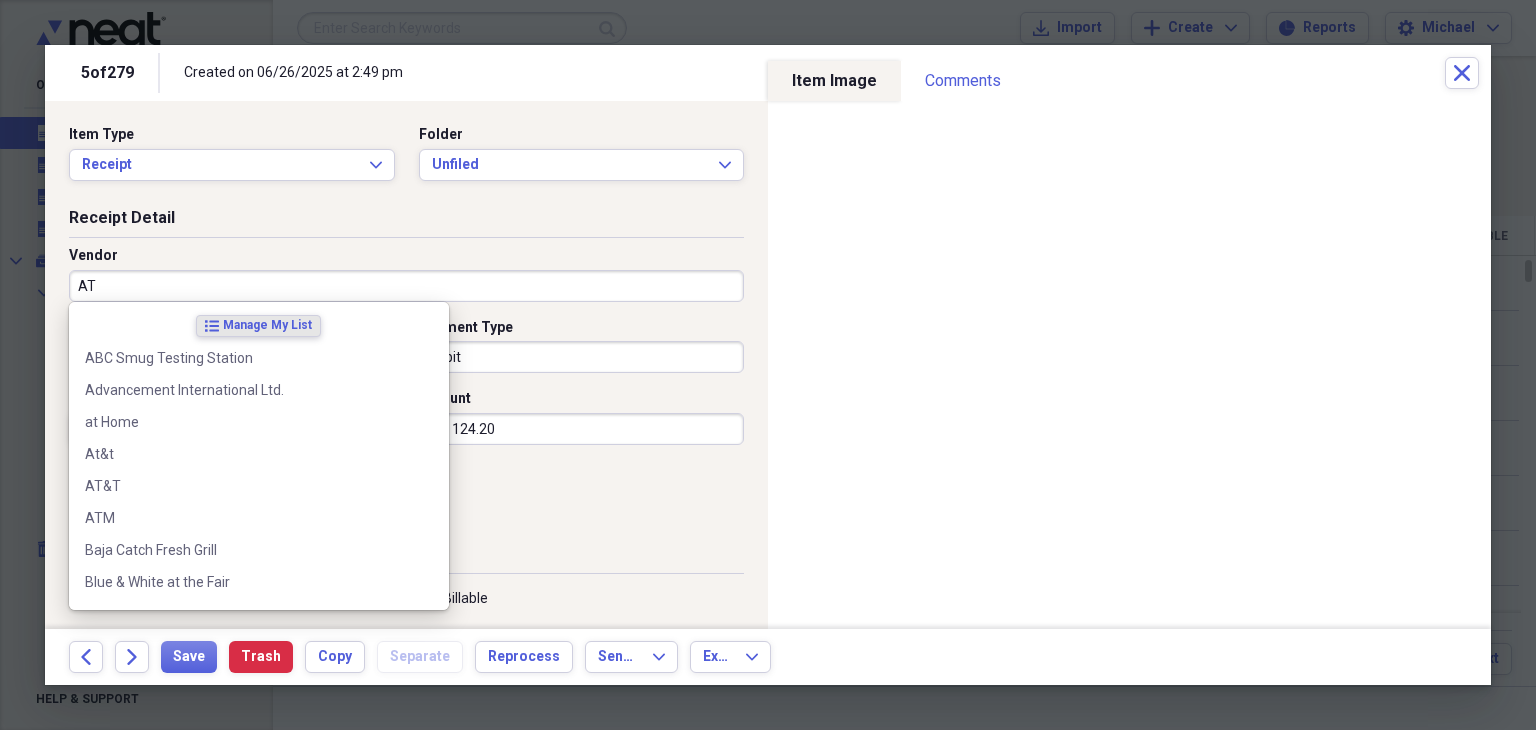 type on "ATM" 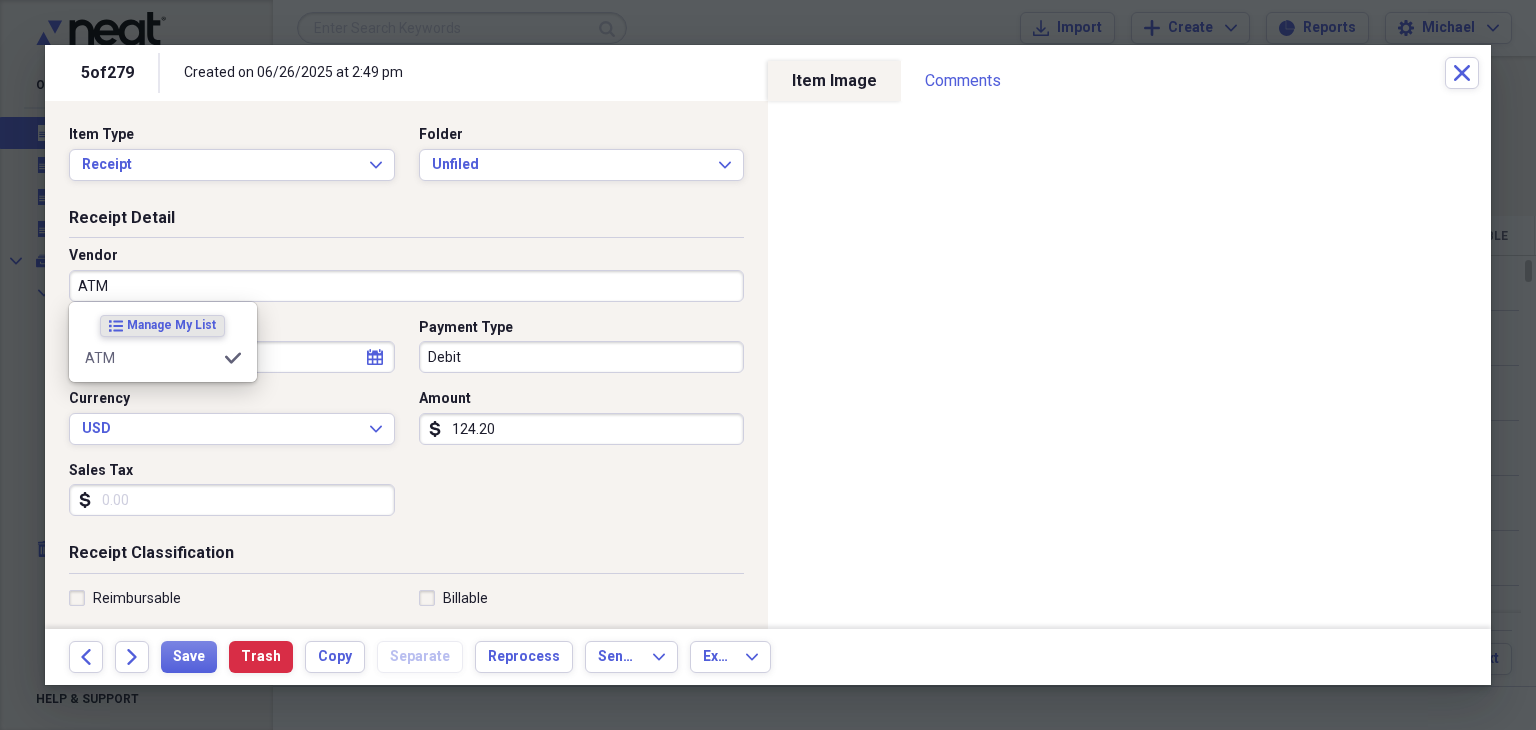 type on "None" 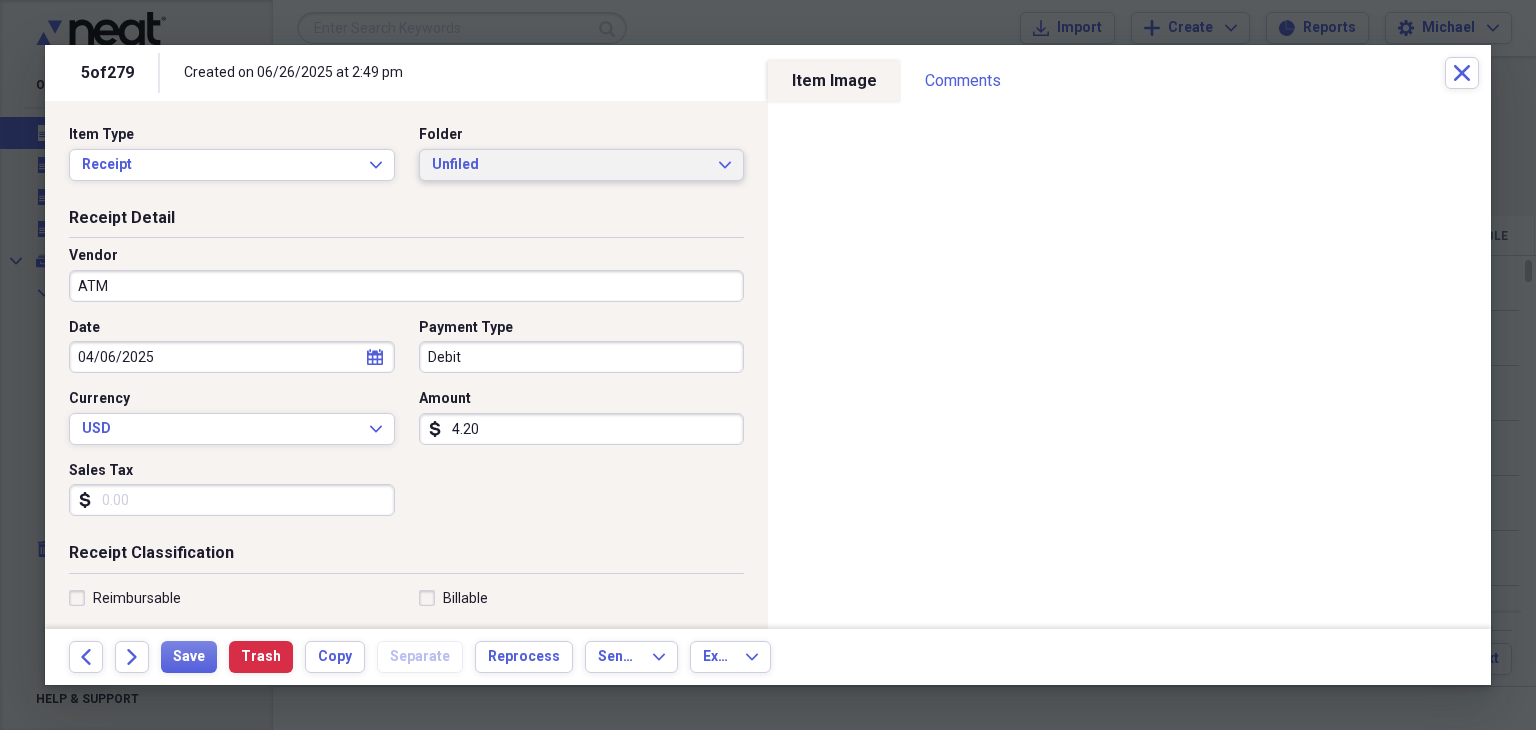 type on "4.20" 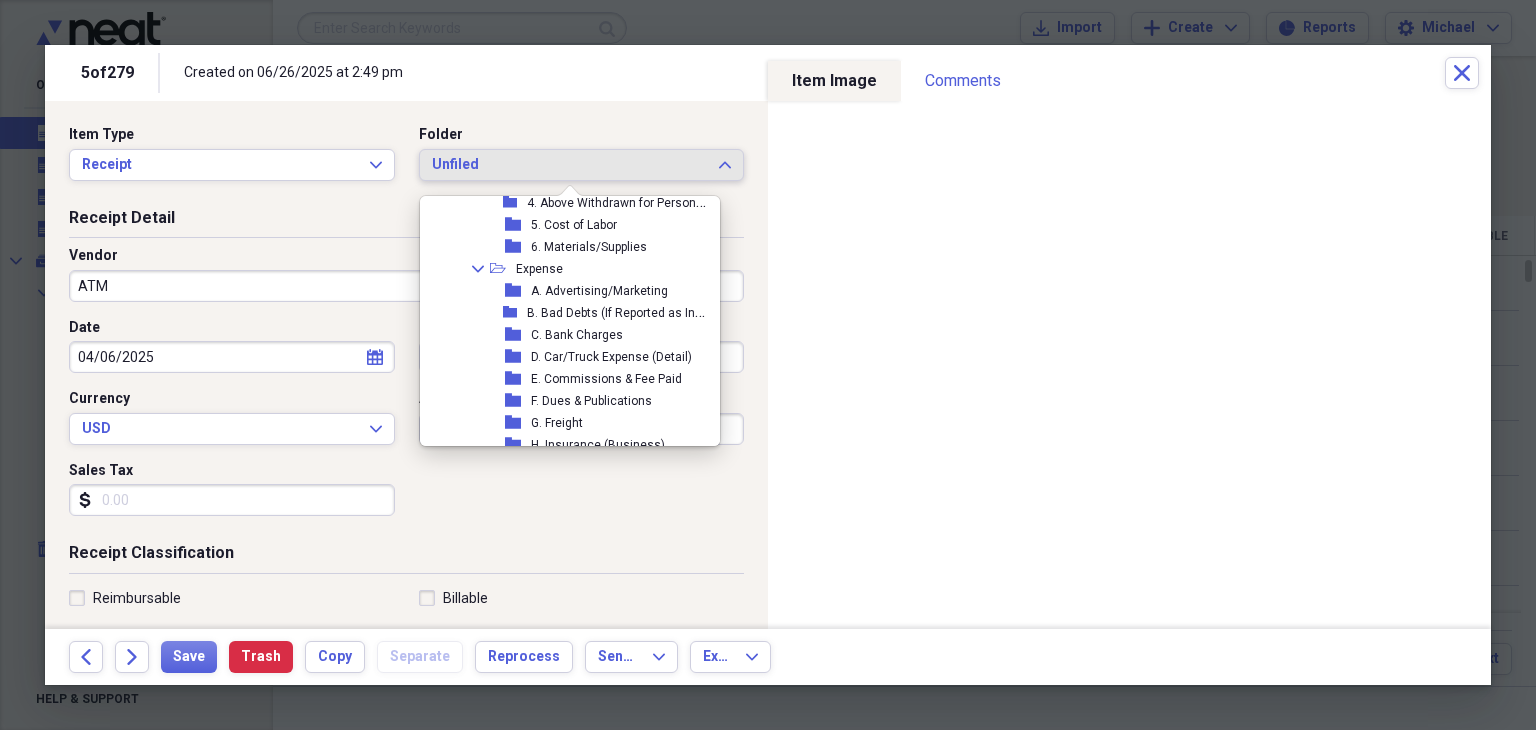 scroll, scrollTop: 328, scrollLeft: 0, axis: vertical 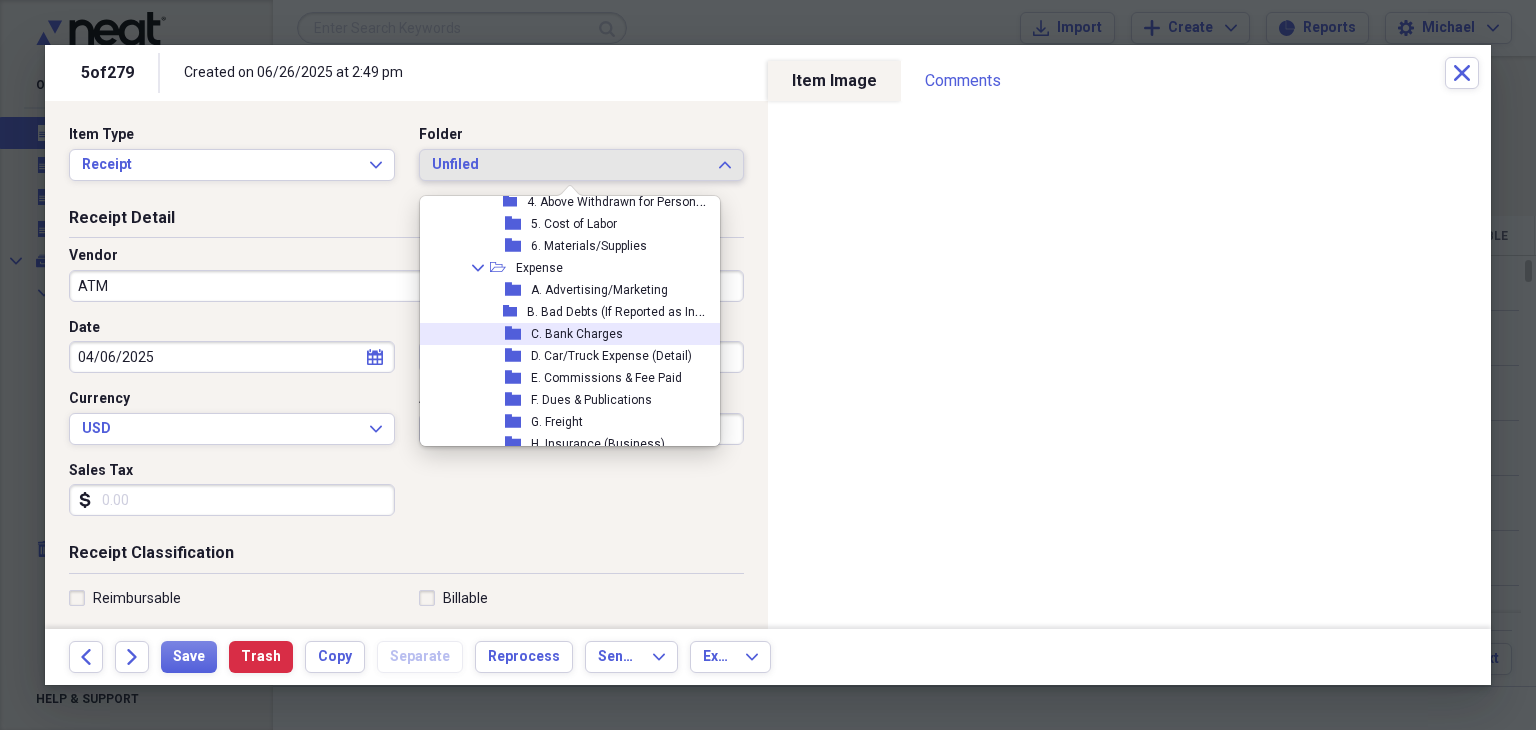 click on "C. Bank Charges" at bounding box center [577, 334] 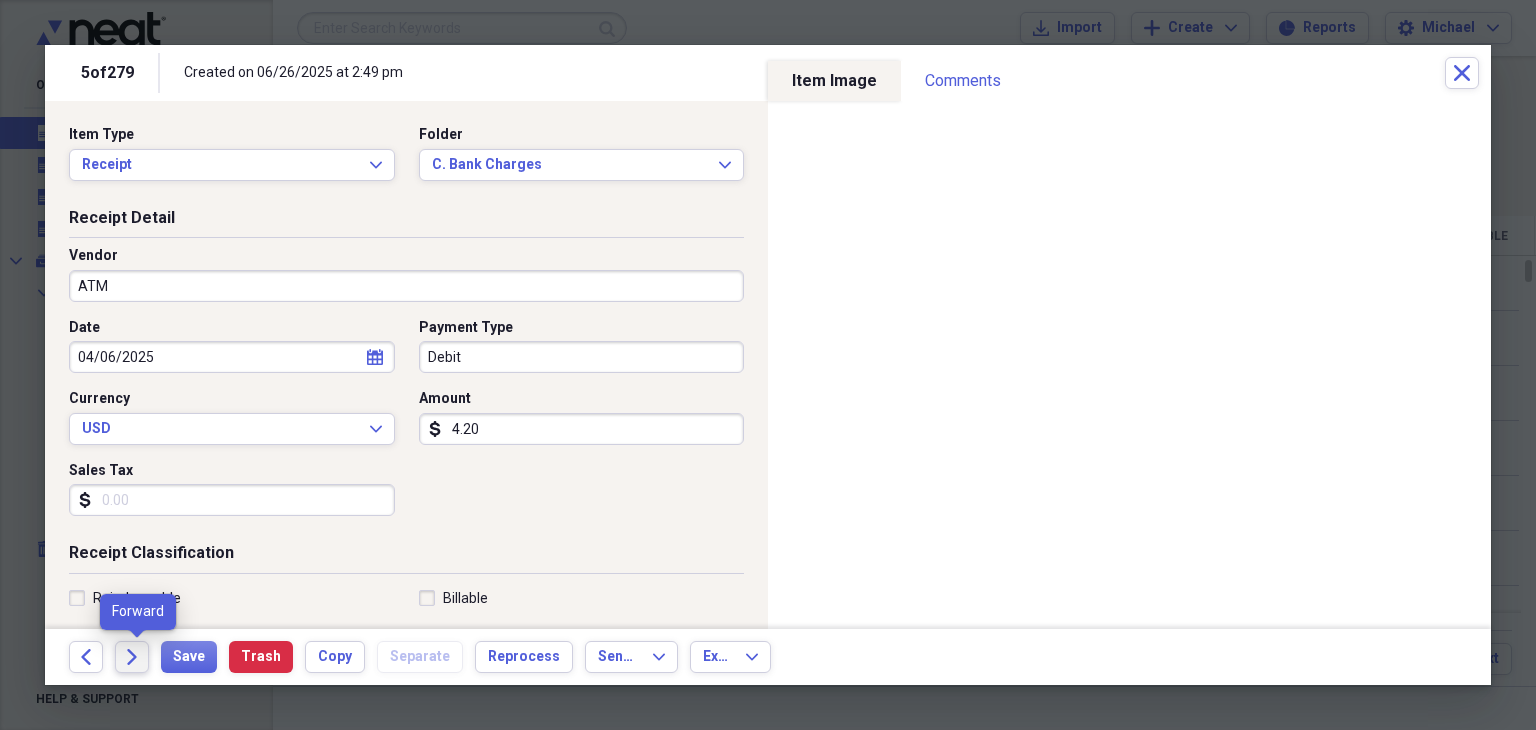 click on "Forward" 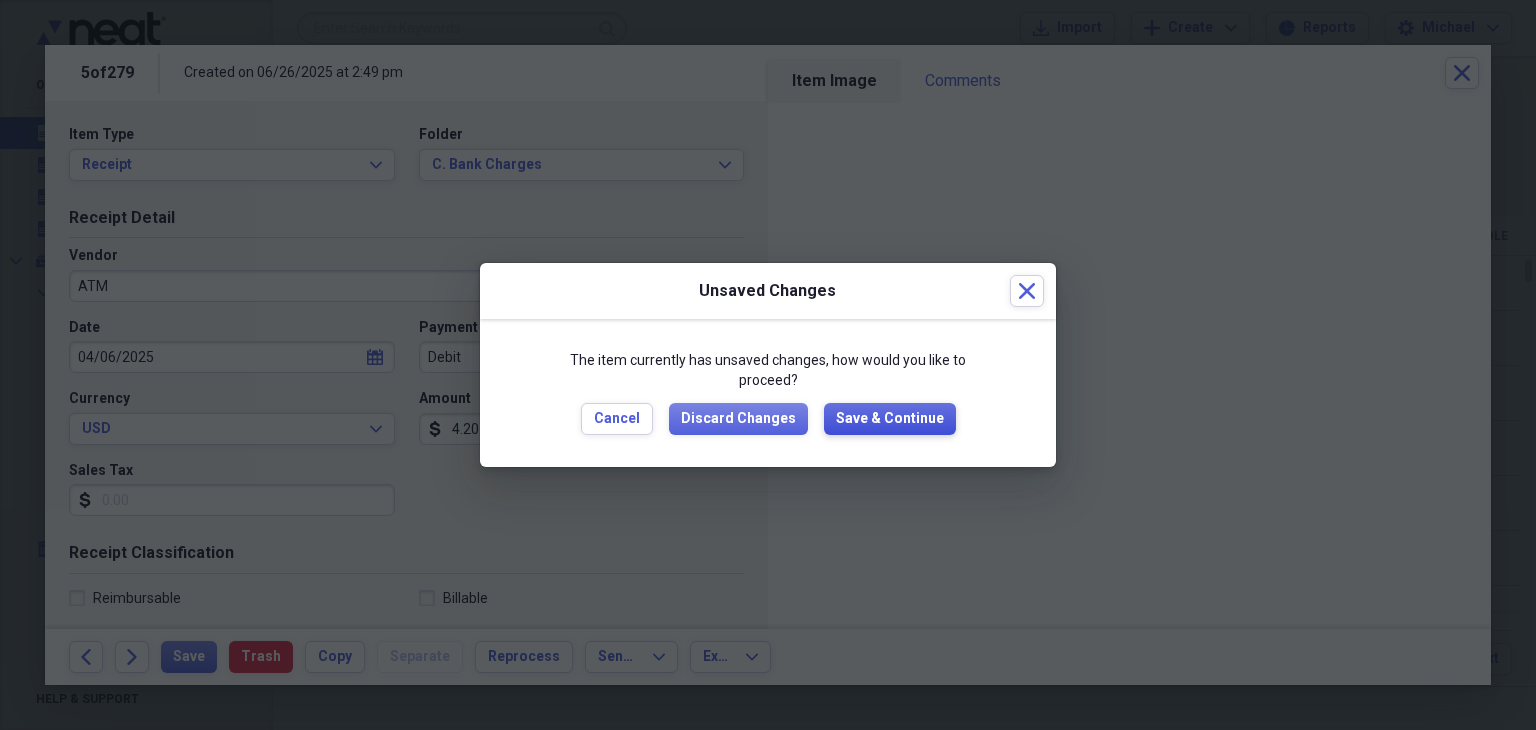 click on "Save & Continue" at bounding box center (890, 419) 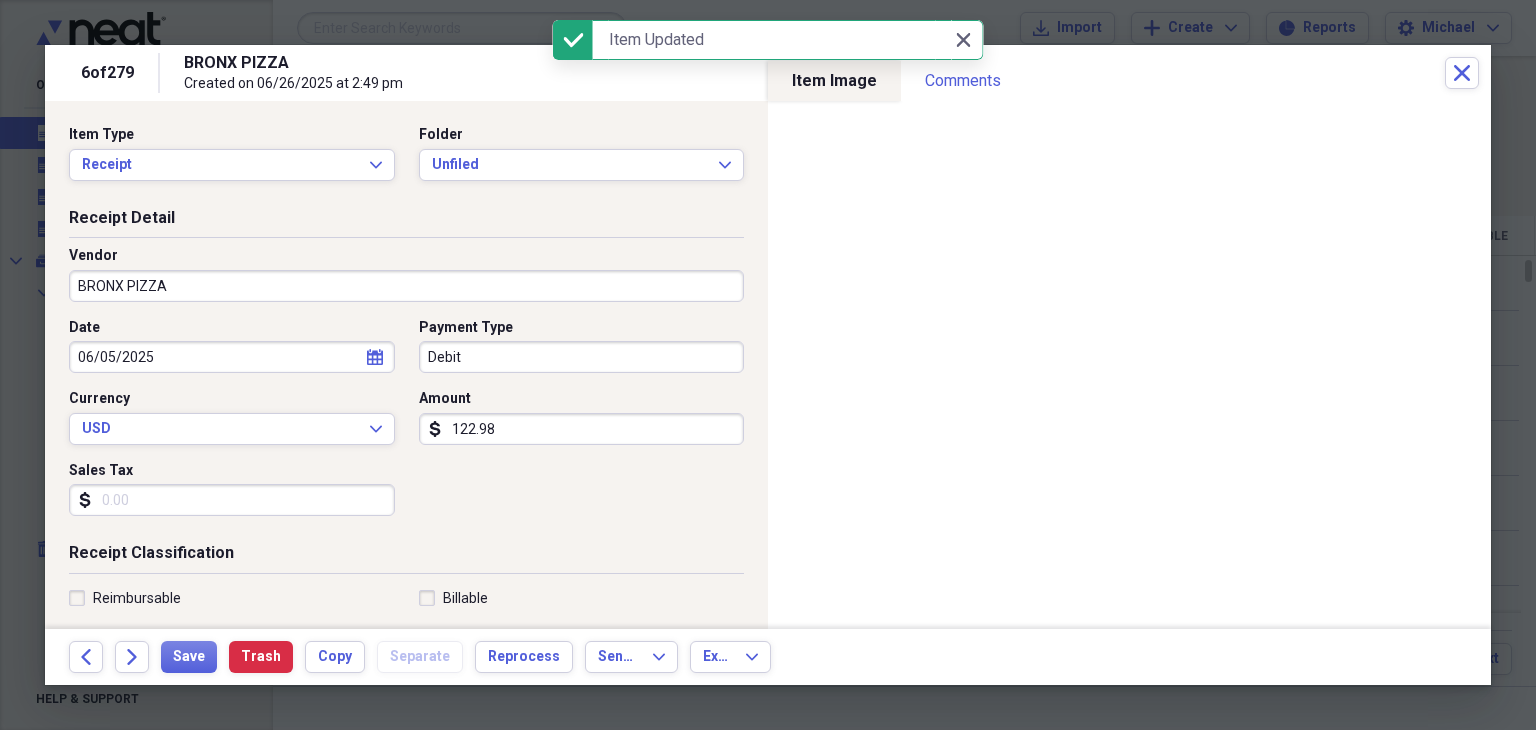 click on "BRONX PIZZA" at bounding box center (406, 286) 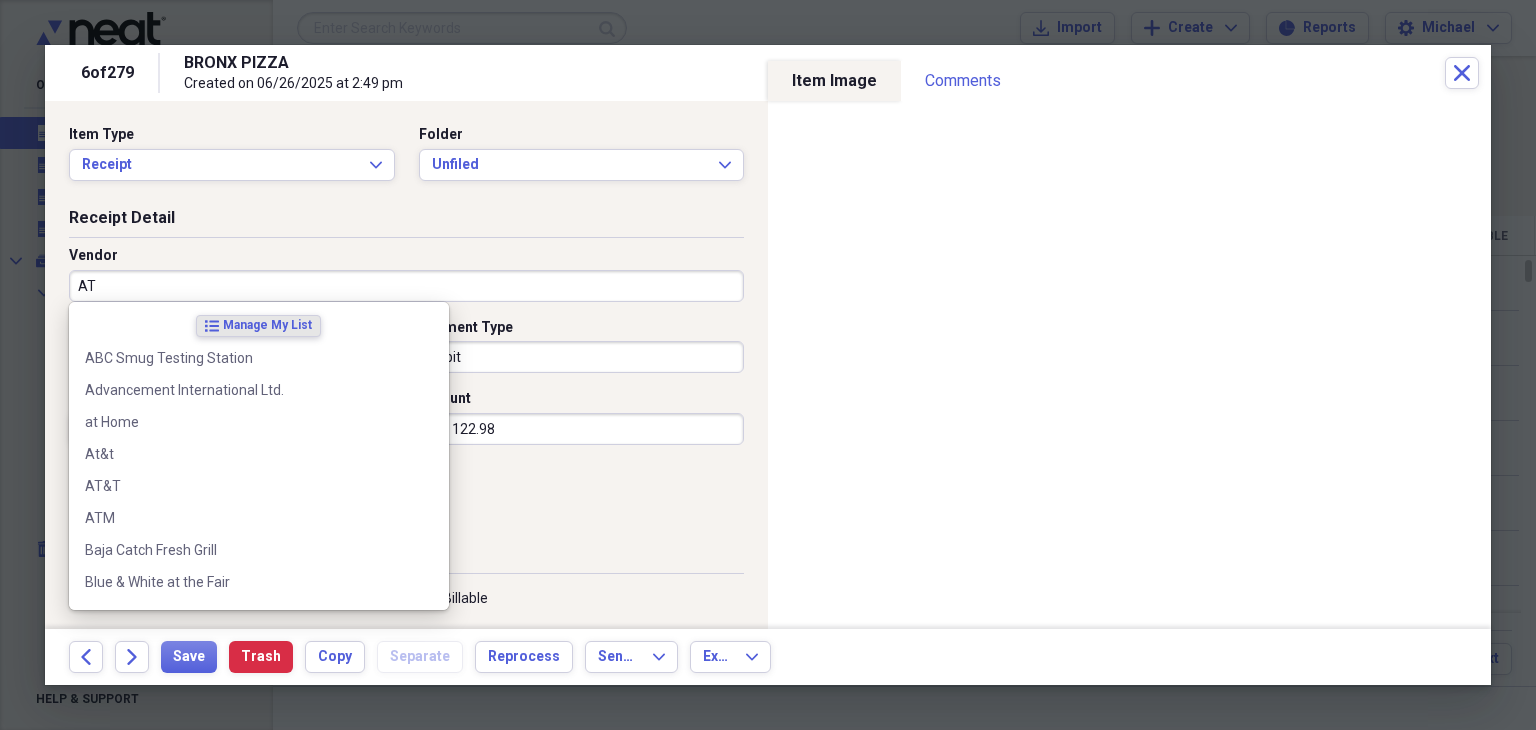 type on "ATM" 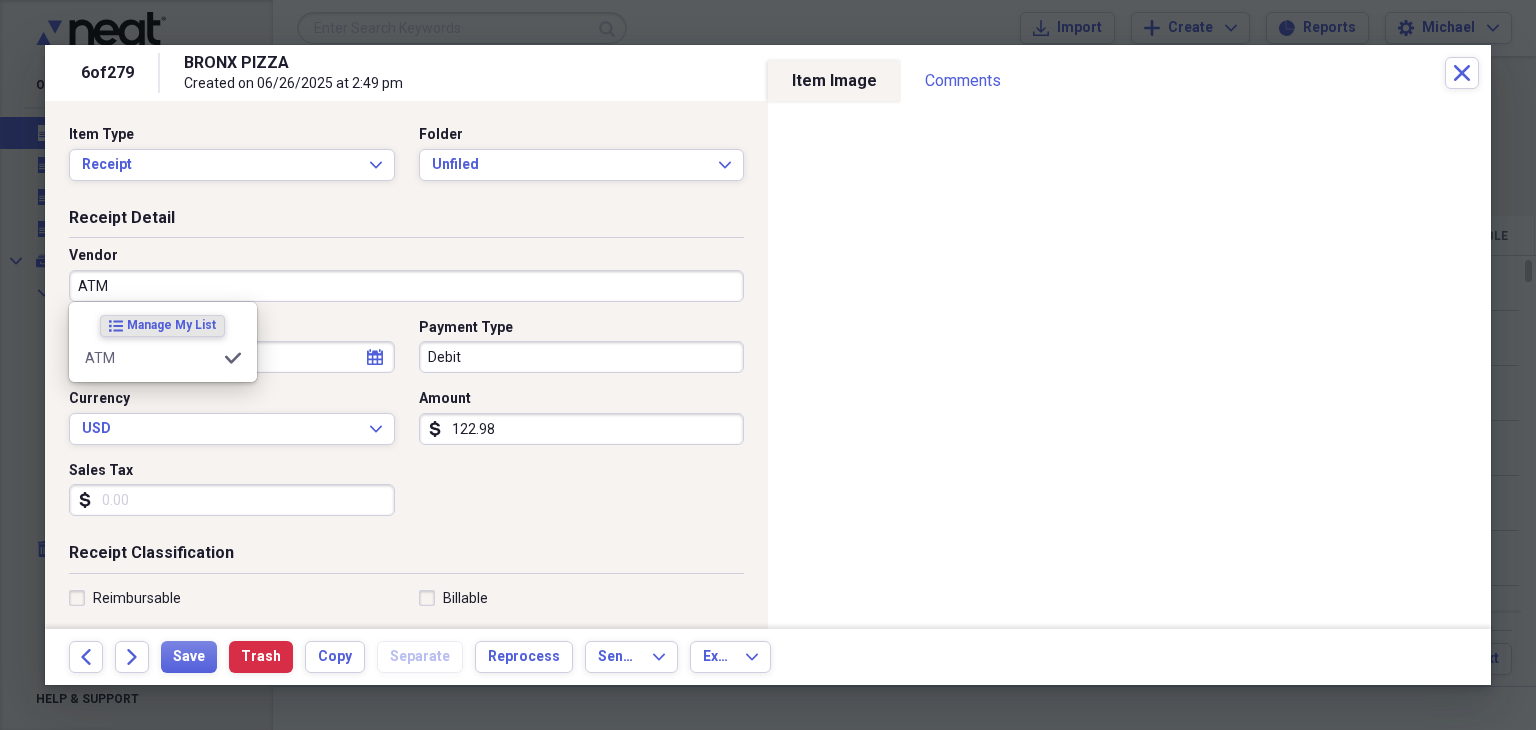 type on "None" 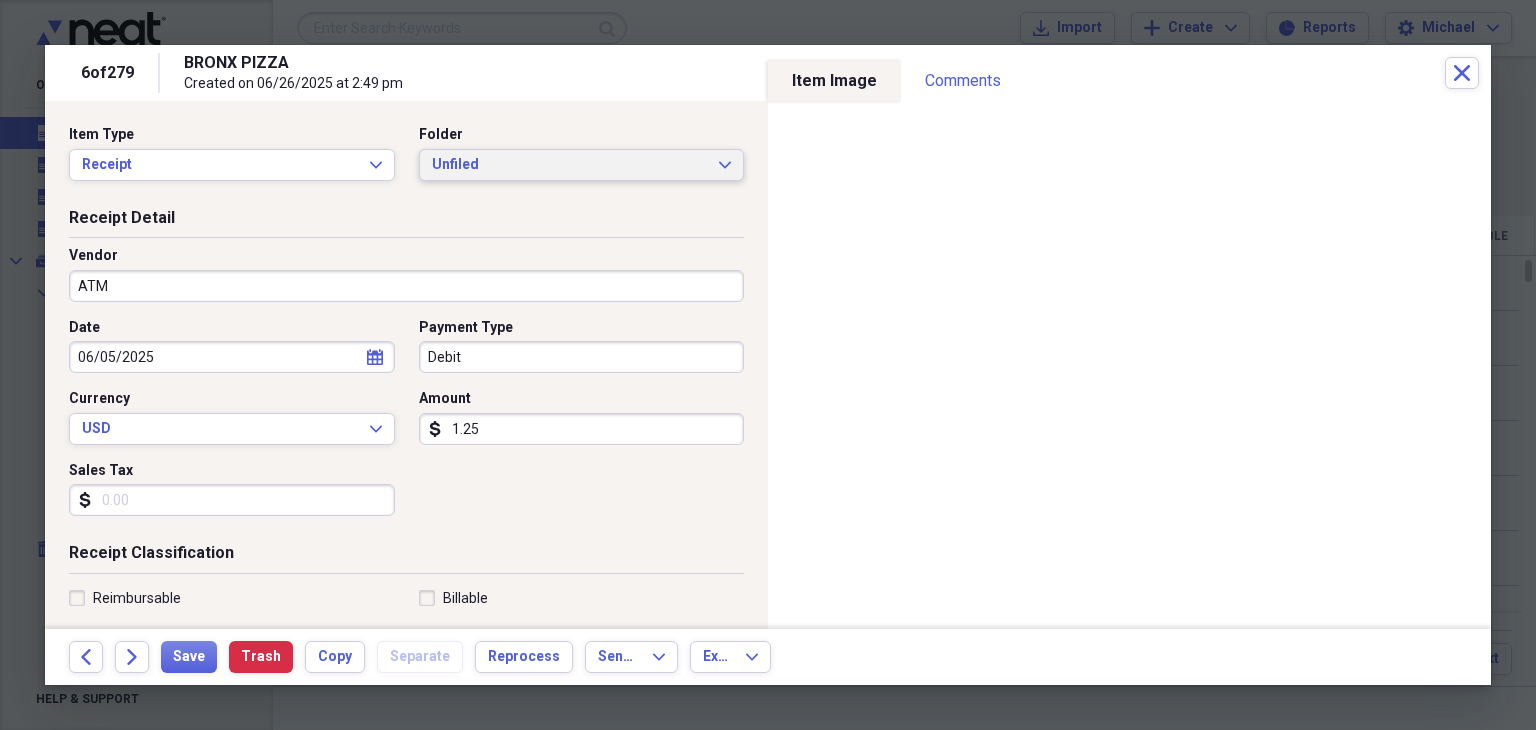 type on "1.25" 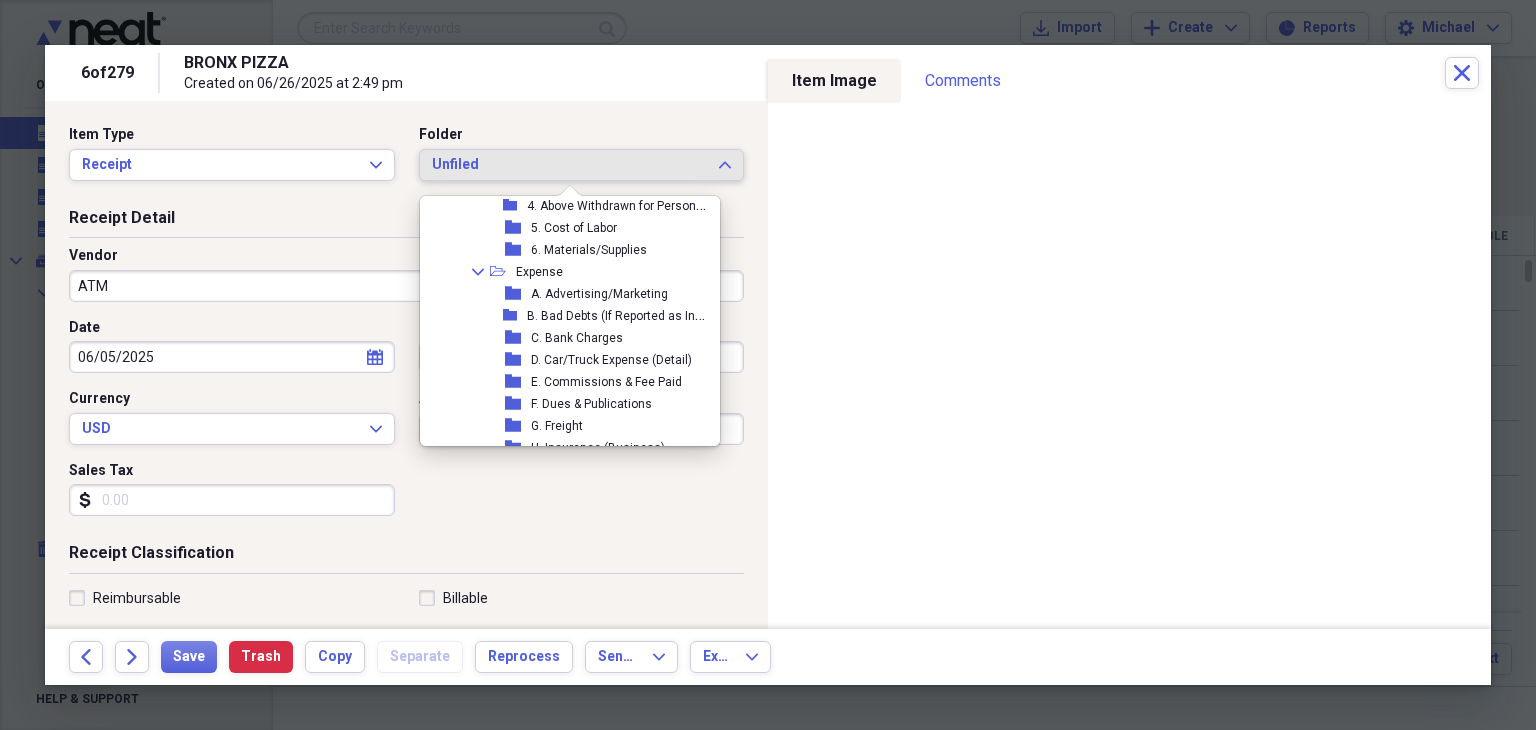 scroll, scrollTop: 324, scrollLeft: 0, axis: vertical 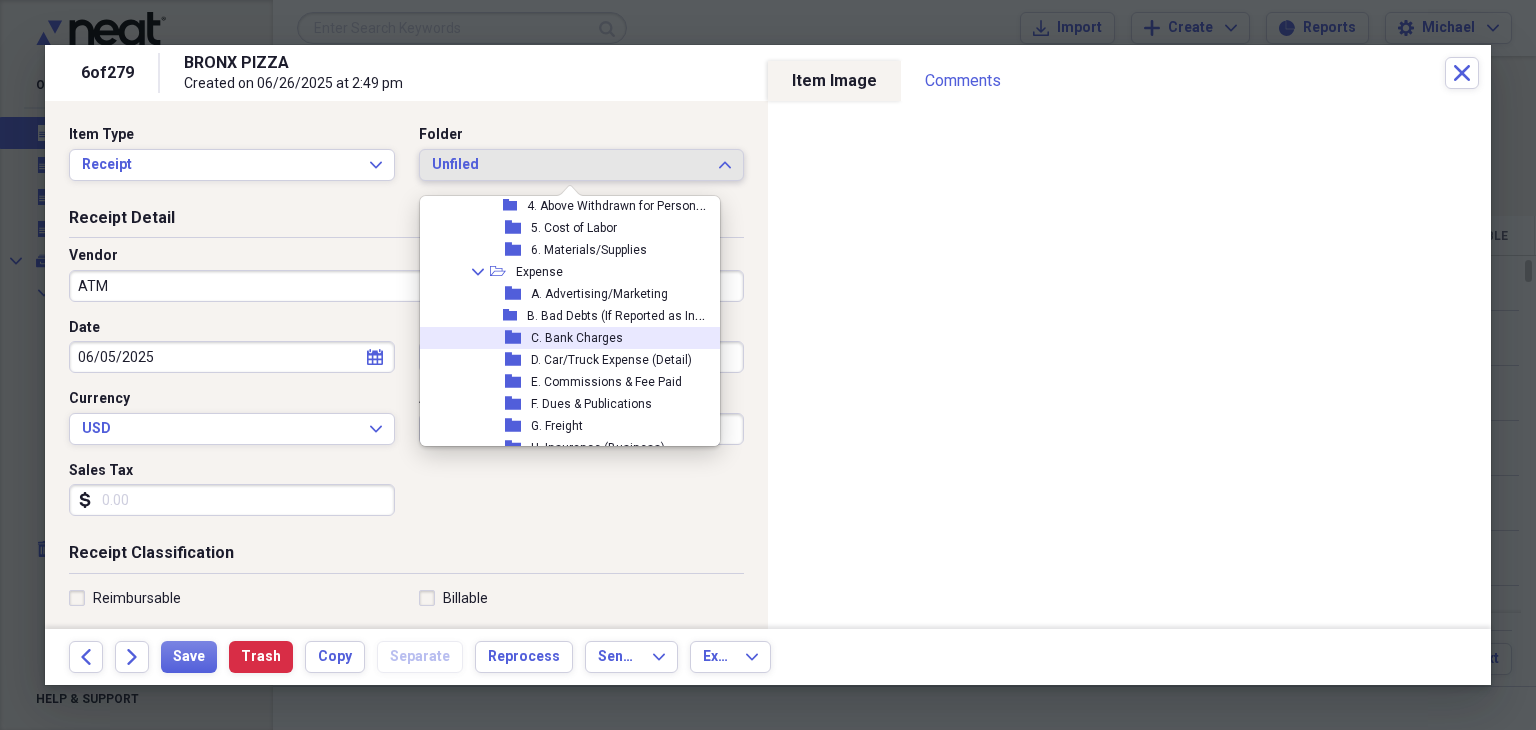 click on "C. Bank Charges" at bounding box center (577, 338) 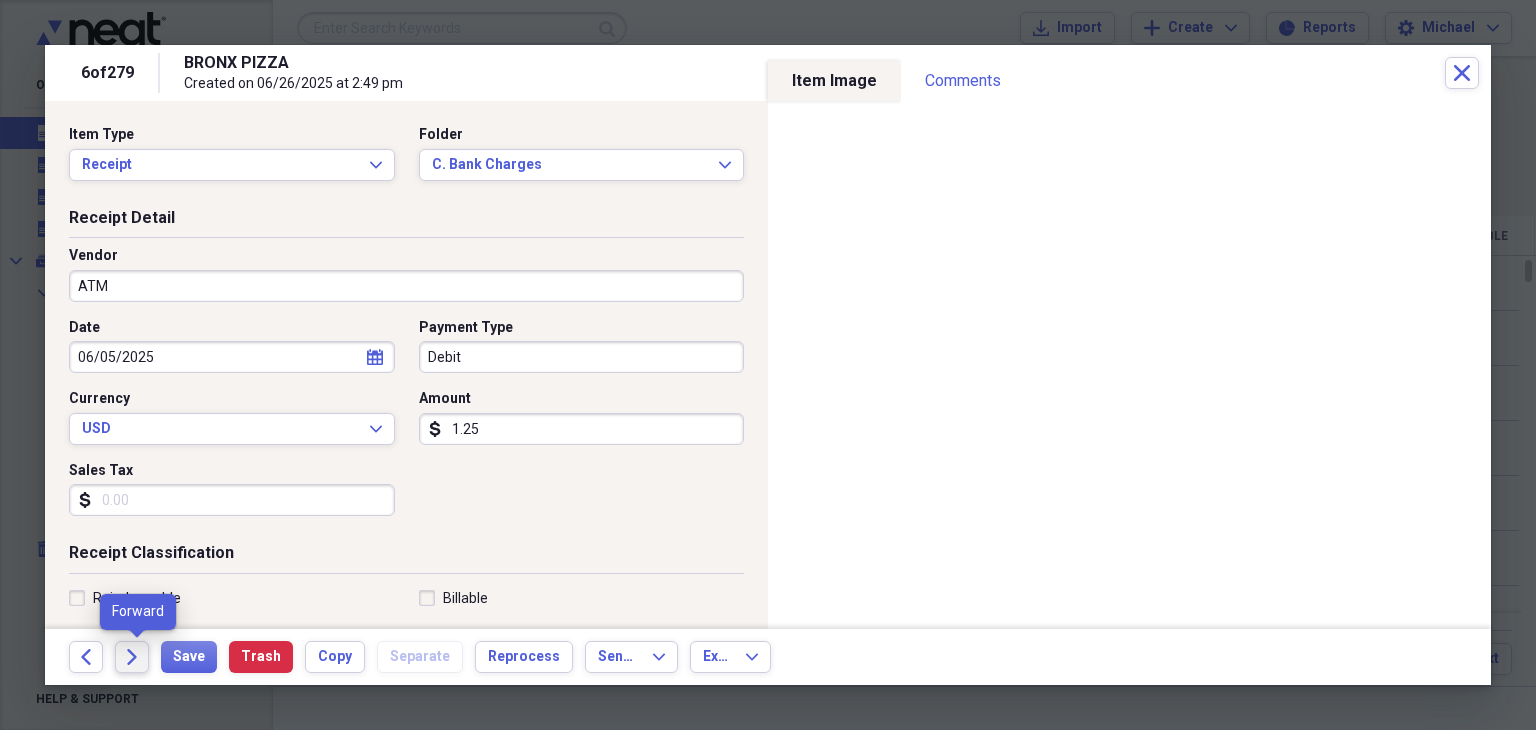 click 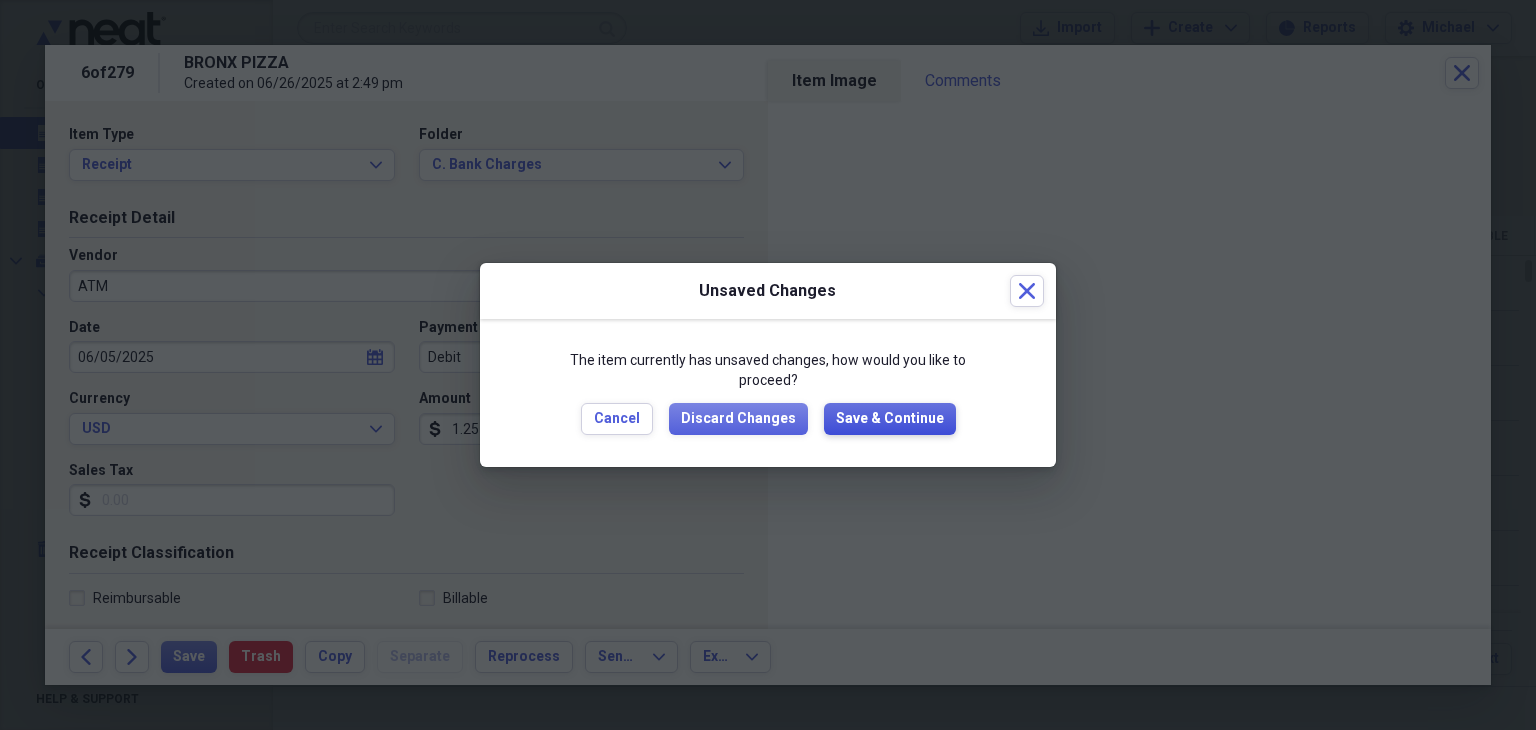 click on "Save & Continue" at bounding box center (890, 419) 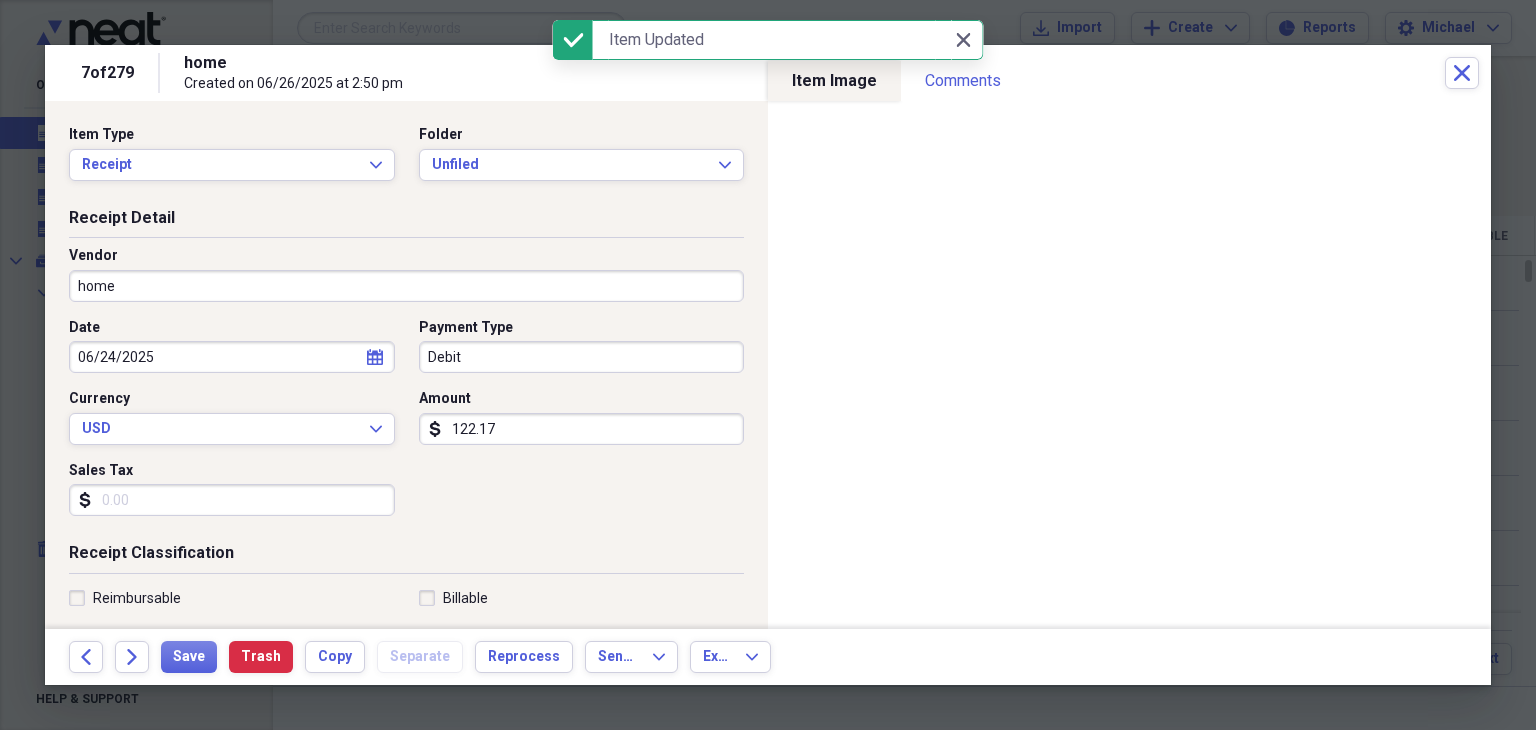 click on "home" at bounding box center [406, 286] 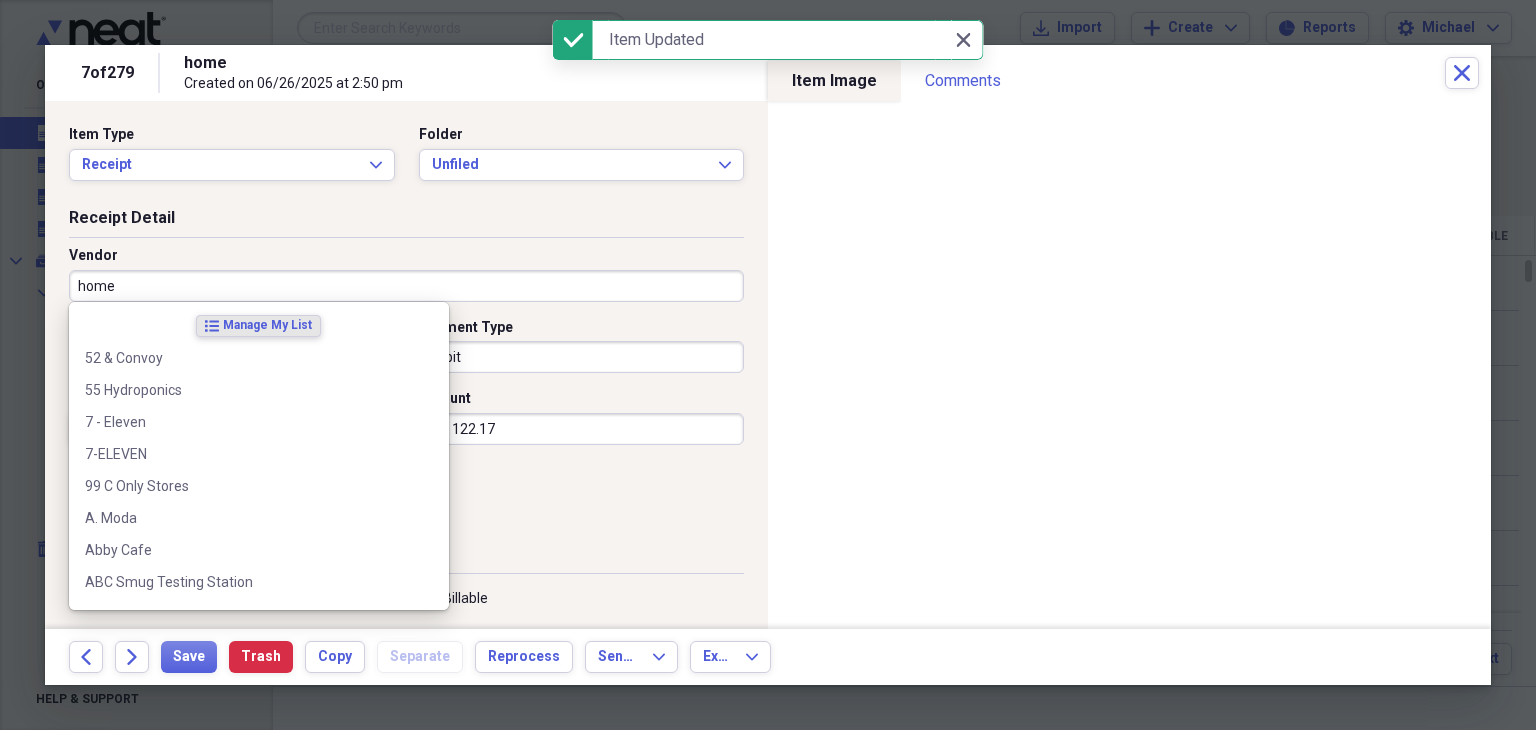 type on "J" 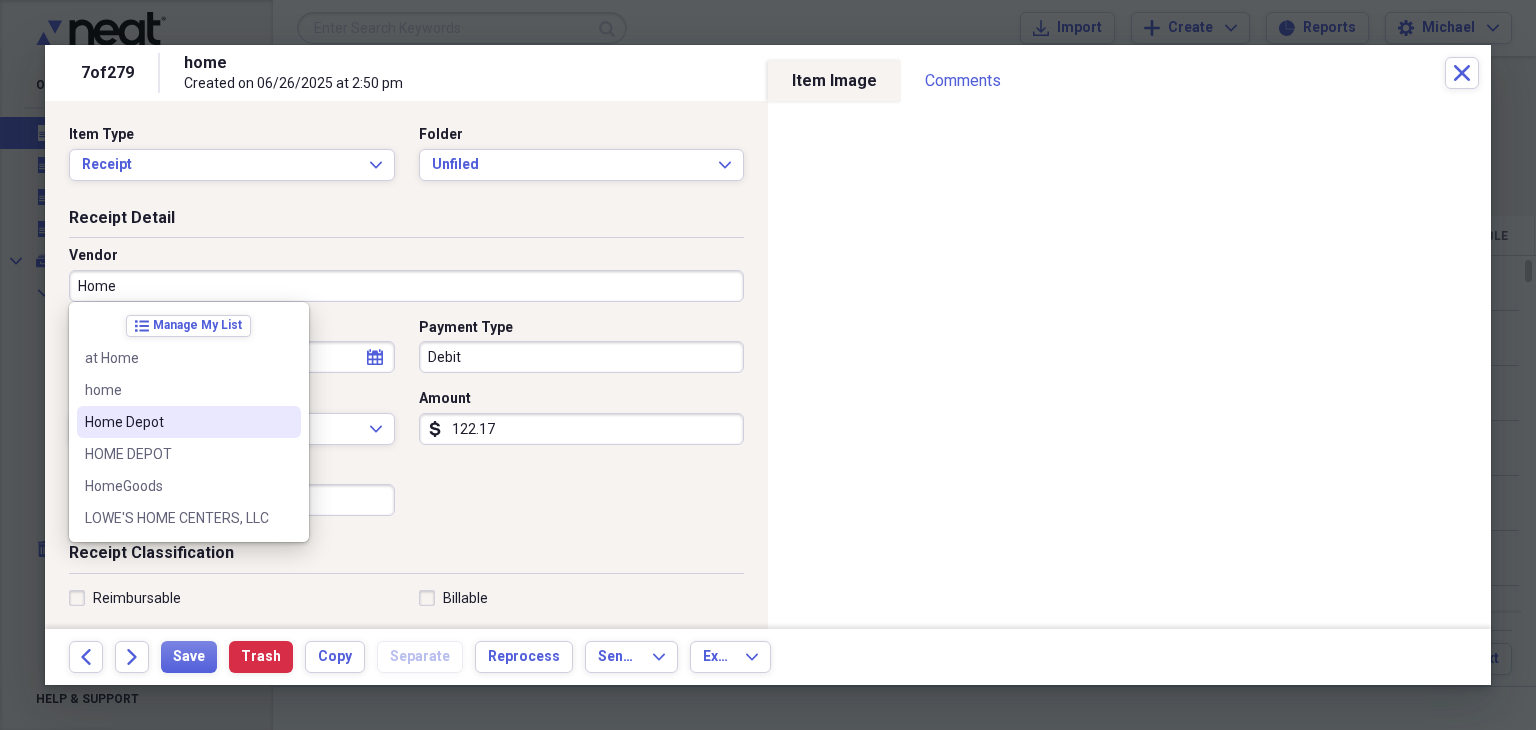 click on "Home Depot" at bounding box center (177, 422) 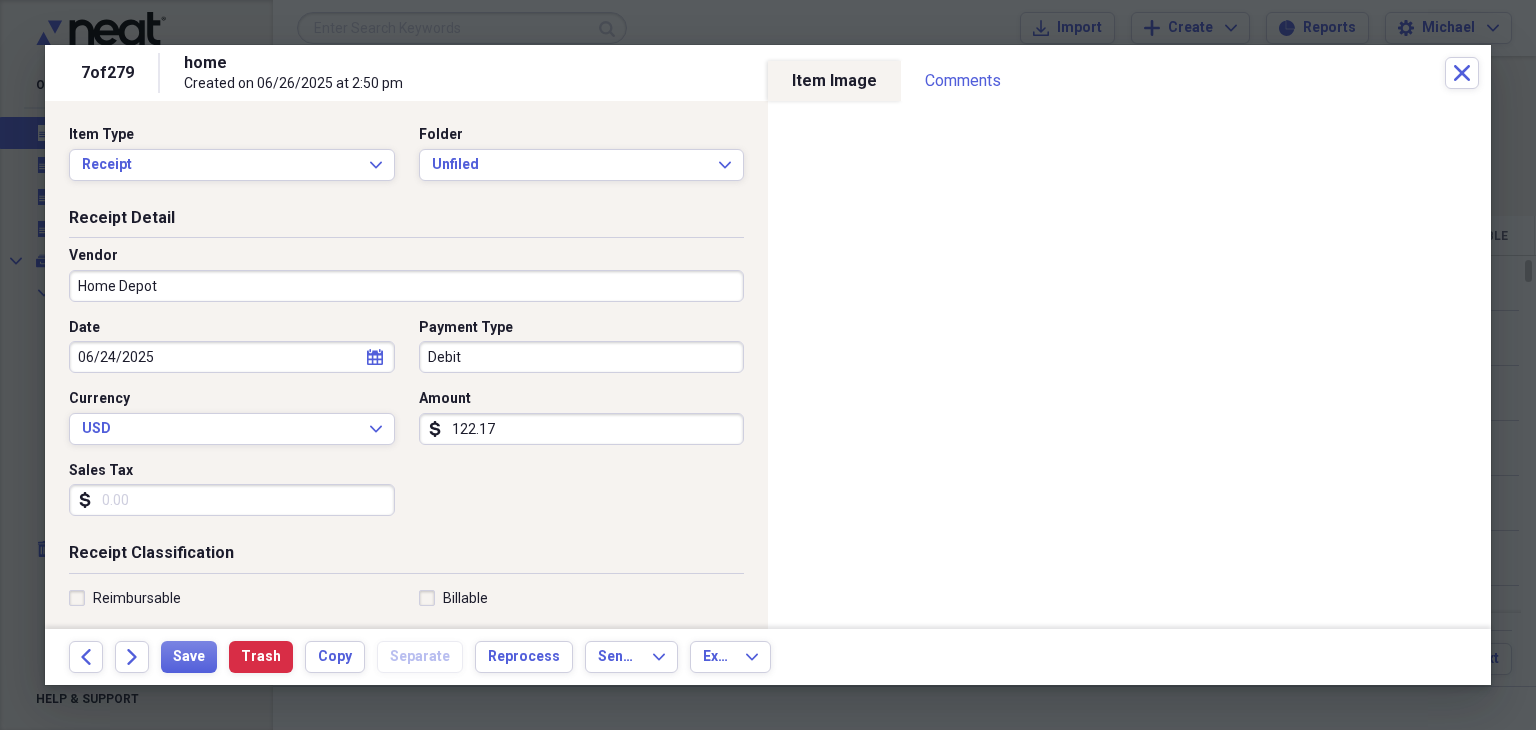 type on "Fuel/Auto" 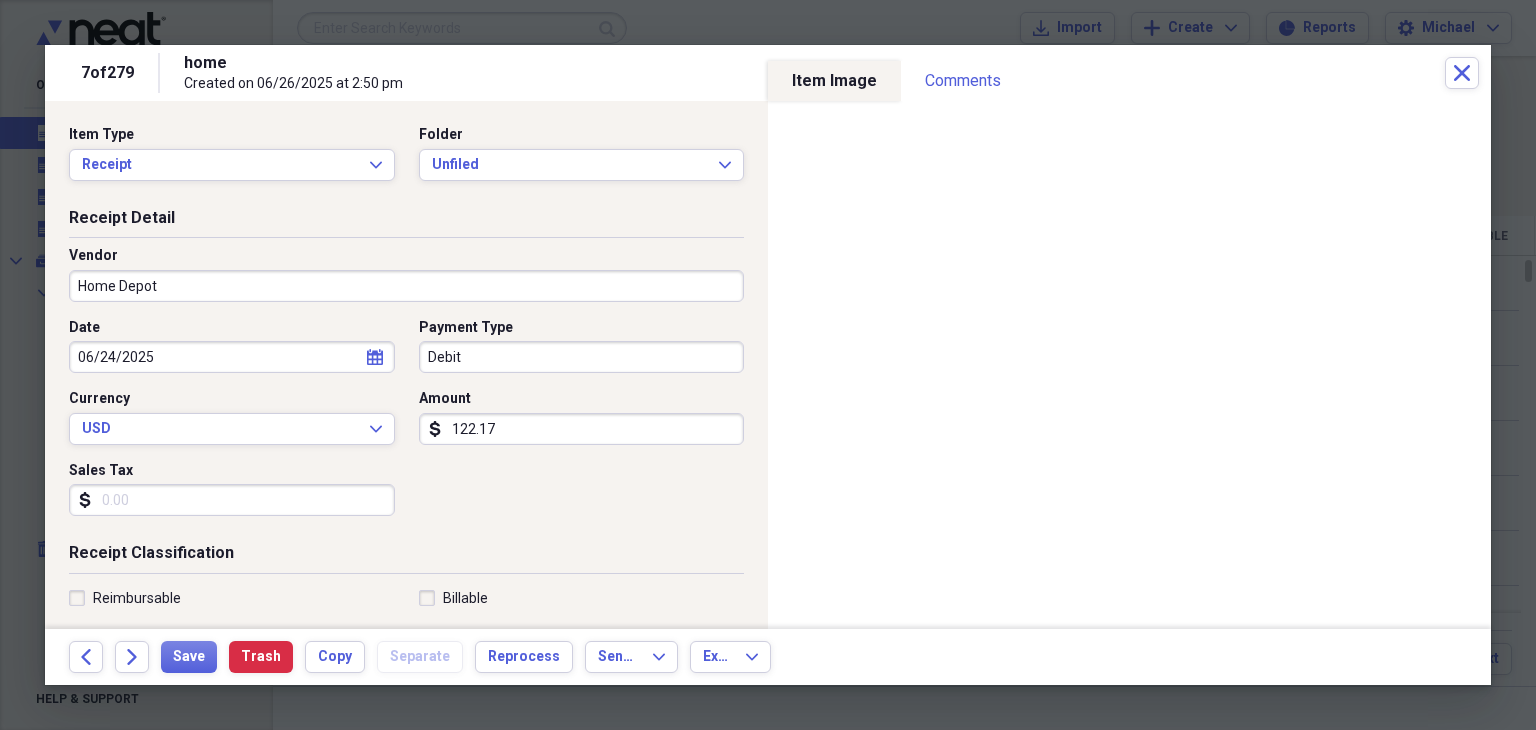 click on "Sales Tax" at bounding box center (232, 500) 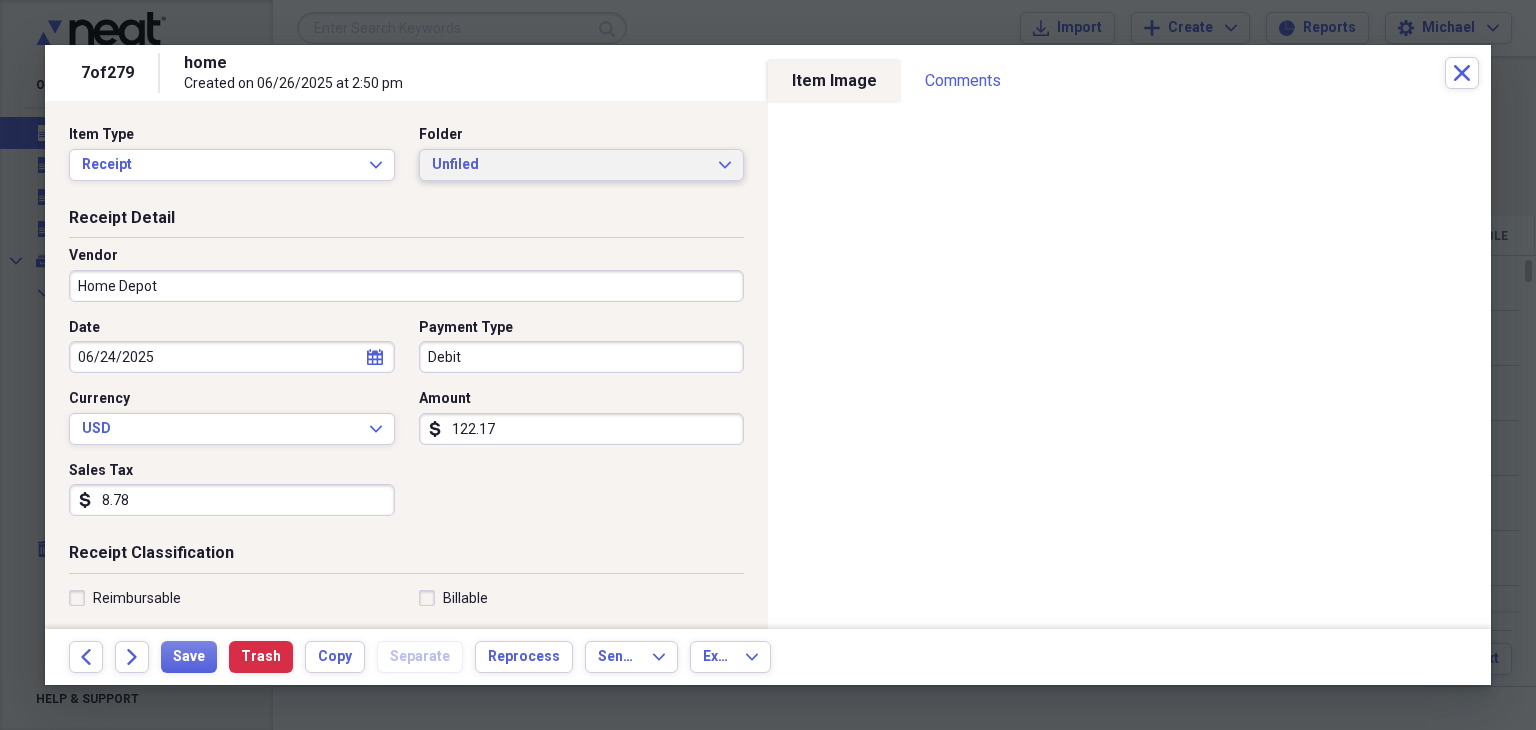 type on "8.78" 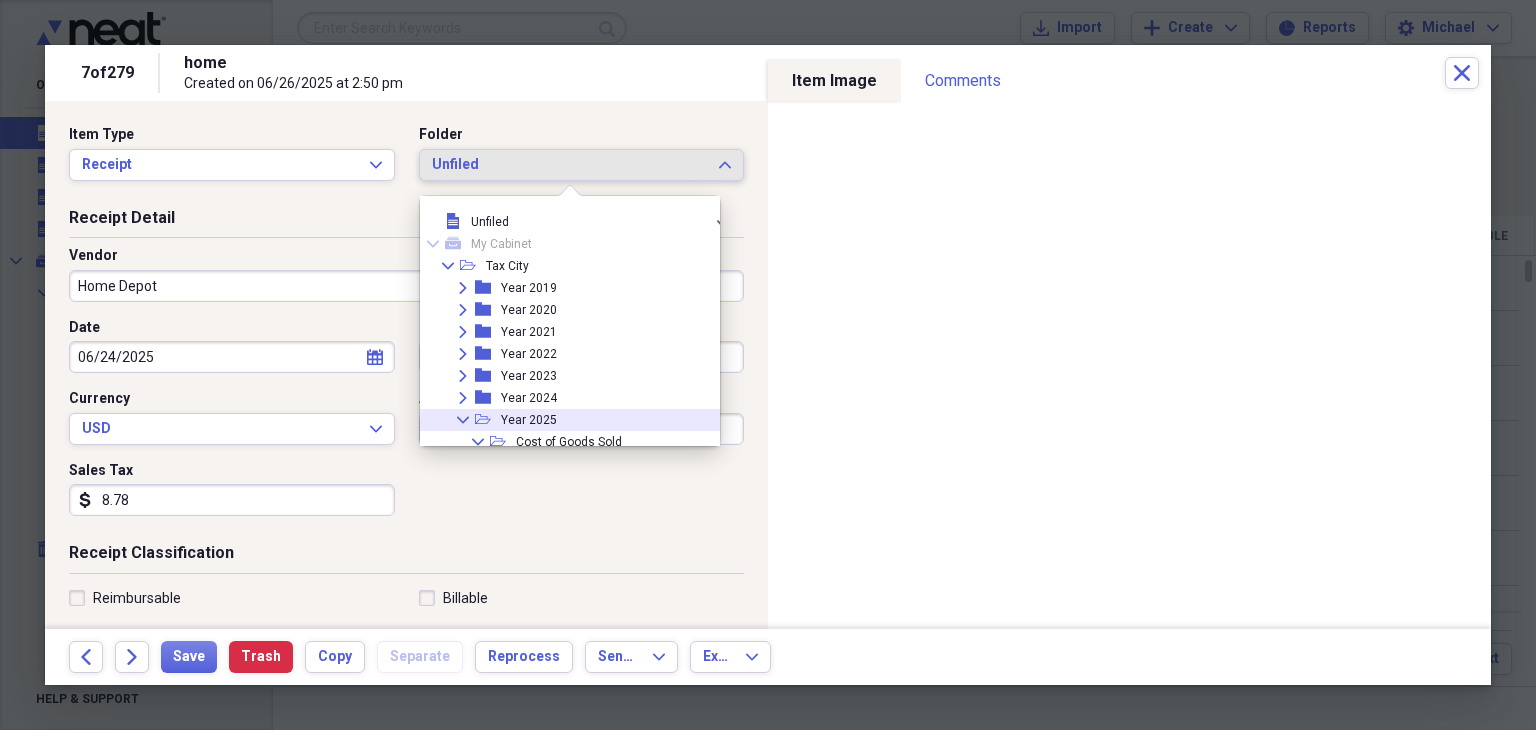 click on "Year 2025" at bounding box center [529, 420] 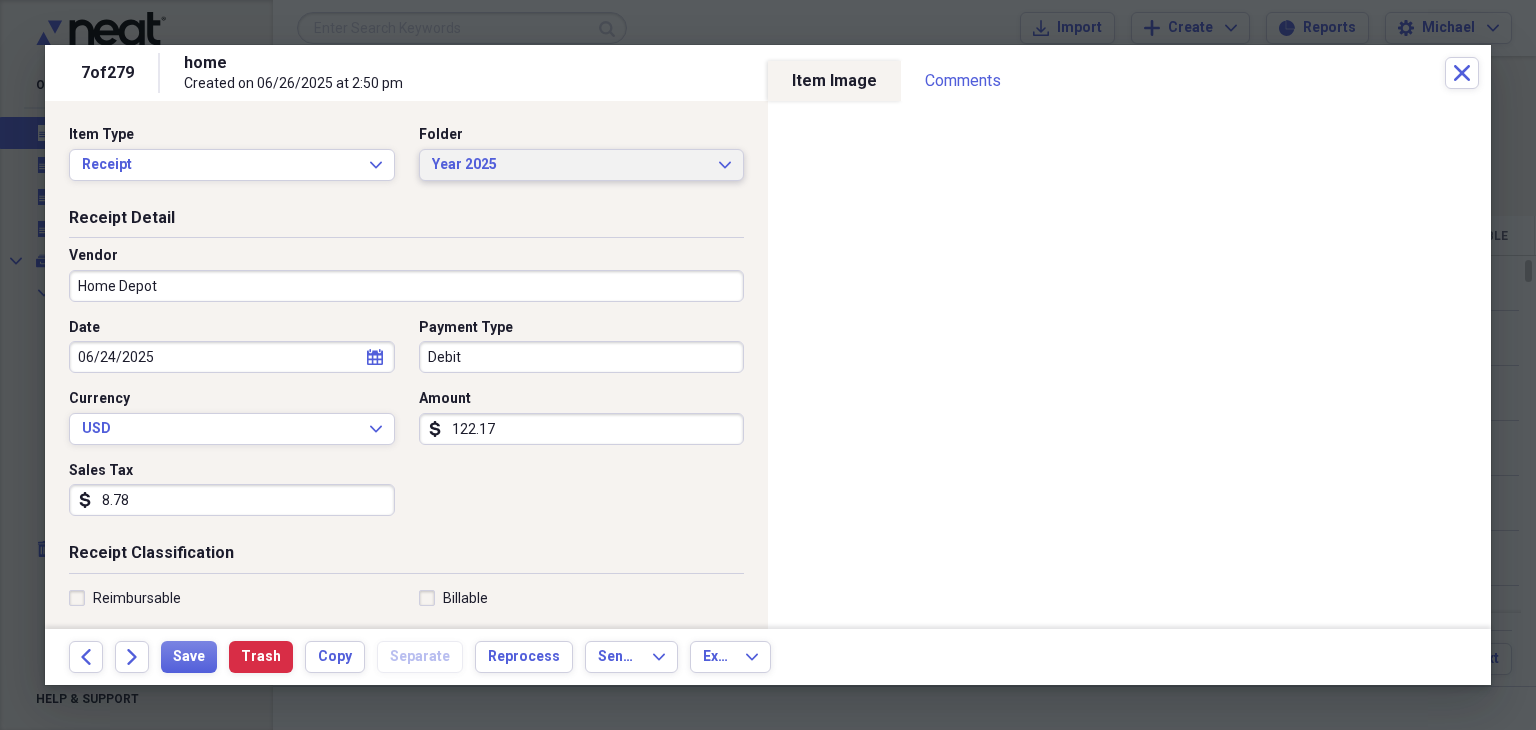 click on "Year 2025" at bounding box center (570, 165) 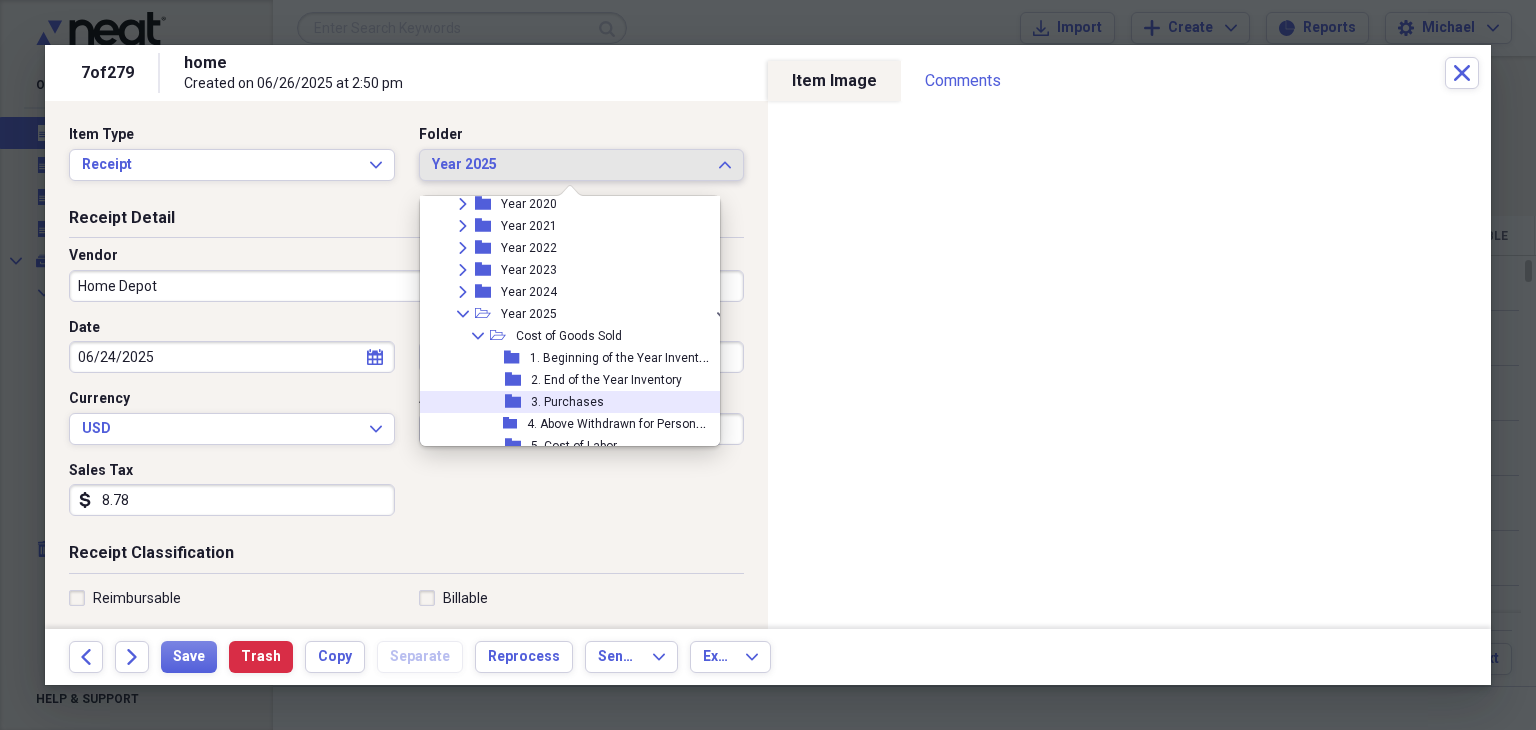 scroll, scrollTop: 234, scrollLeft: 0, axis: vertical 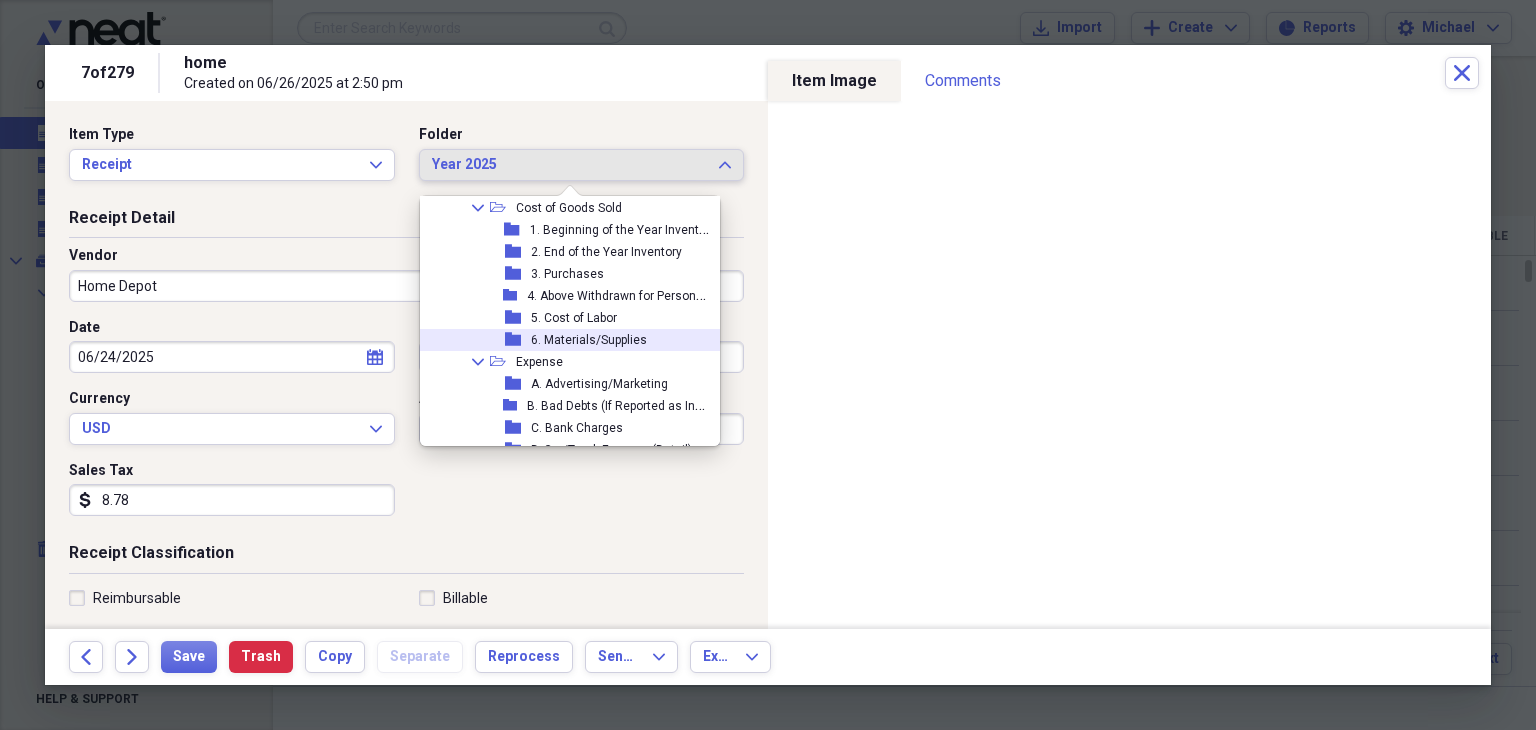 click on "6. Materials/Supplies" at bounding box center [589, 340] 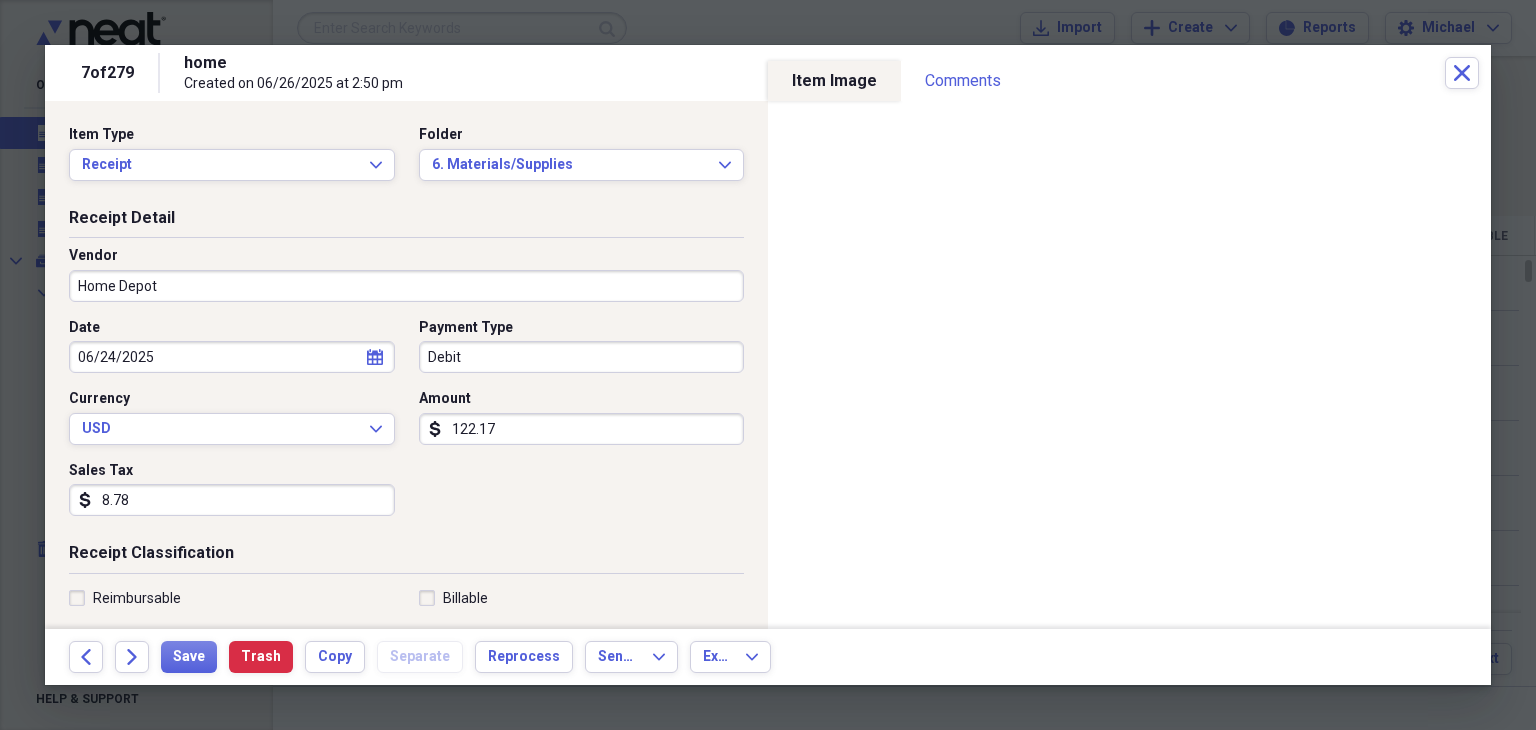 click on "Date [DATE] calendar Calendar Payment Type Debit Currency USD Expand Amount dollar-sign 122.17 Sales Tax dollar-sign 8.78" at bounding box center [406, 425] 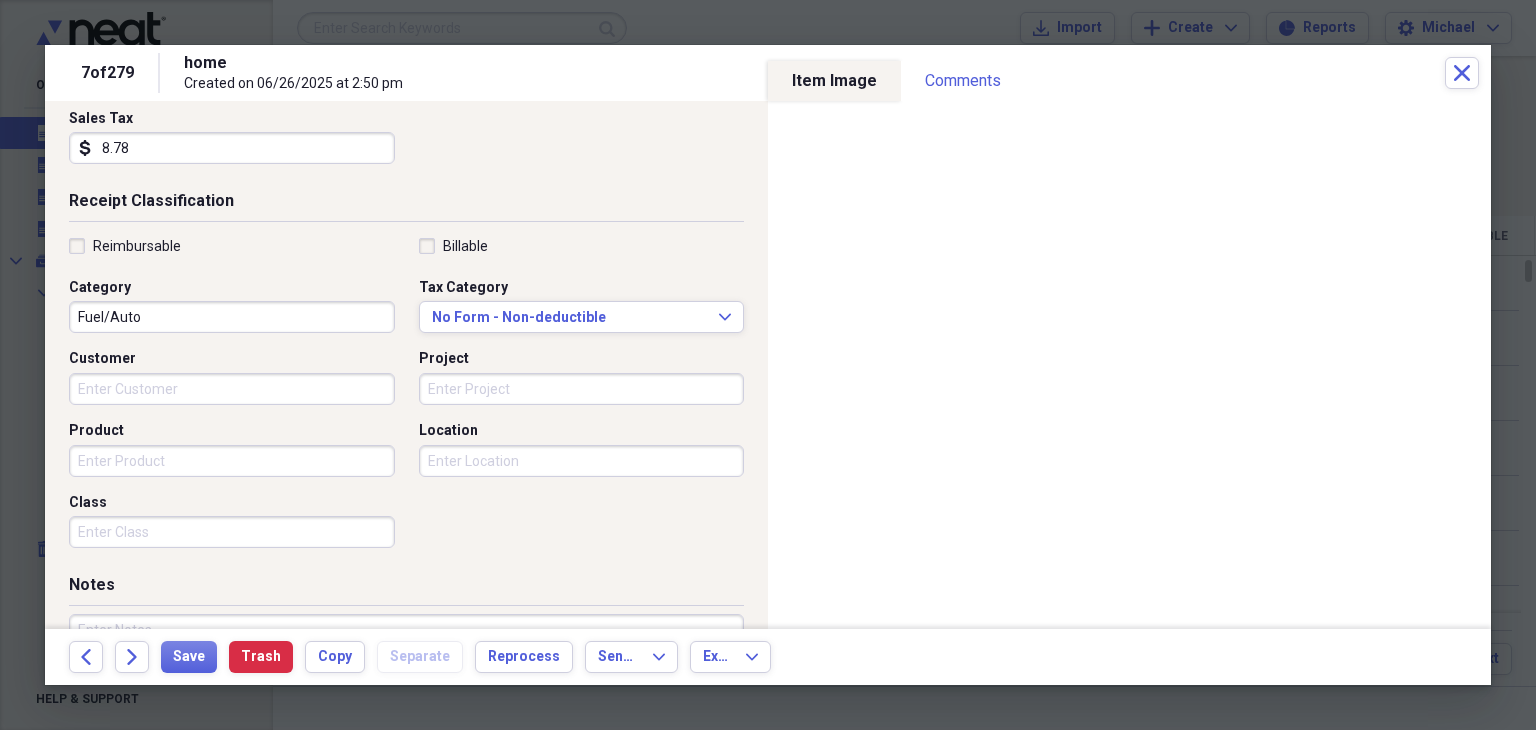 scroll, scrollTop: 468, scrollLeft: 0, axis: vertical 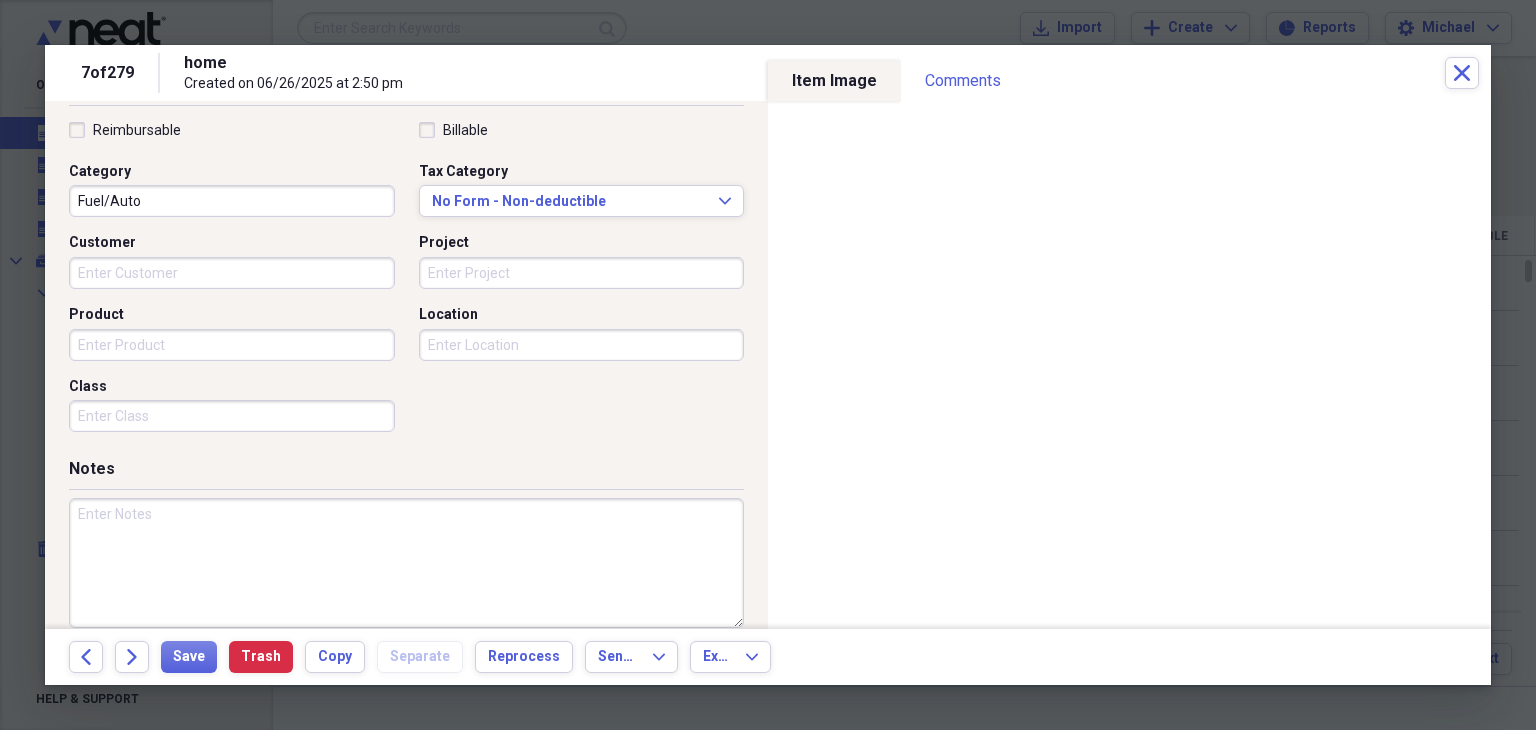 click on "Customer" at bounding box center (232, 273) 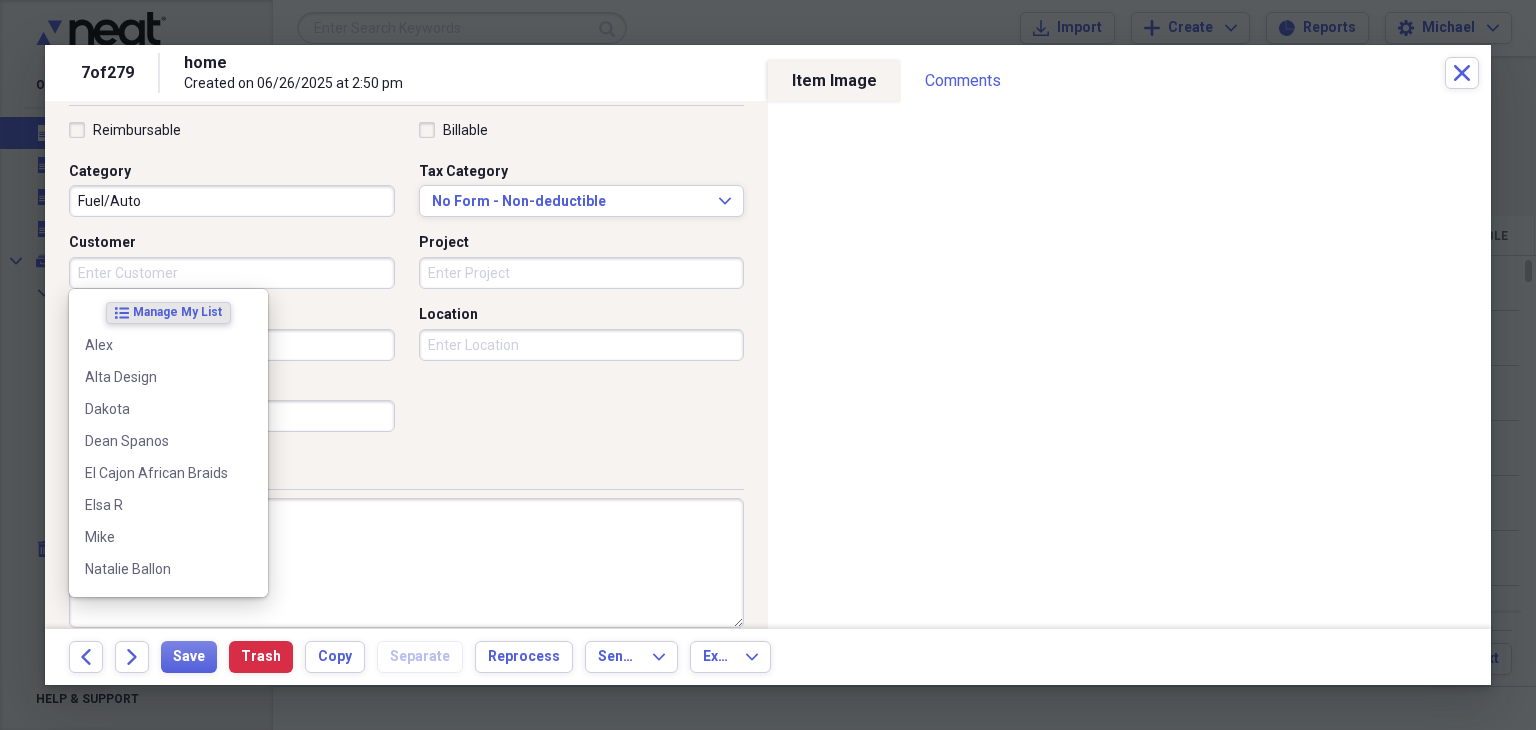 click on "Customer" at bounding box center (232, 273) 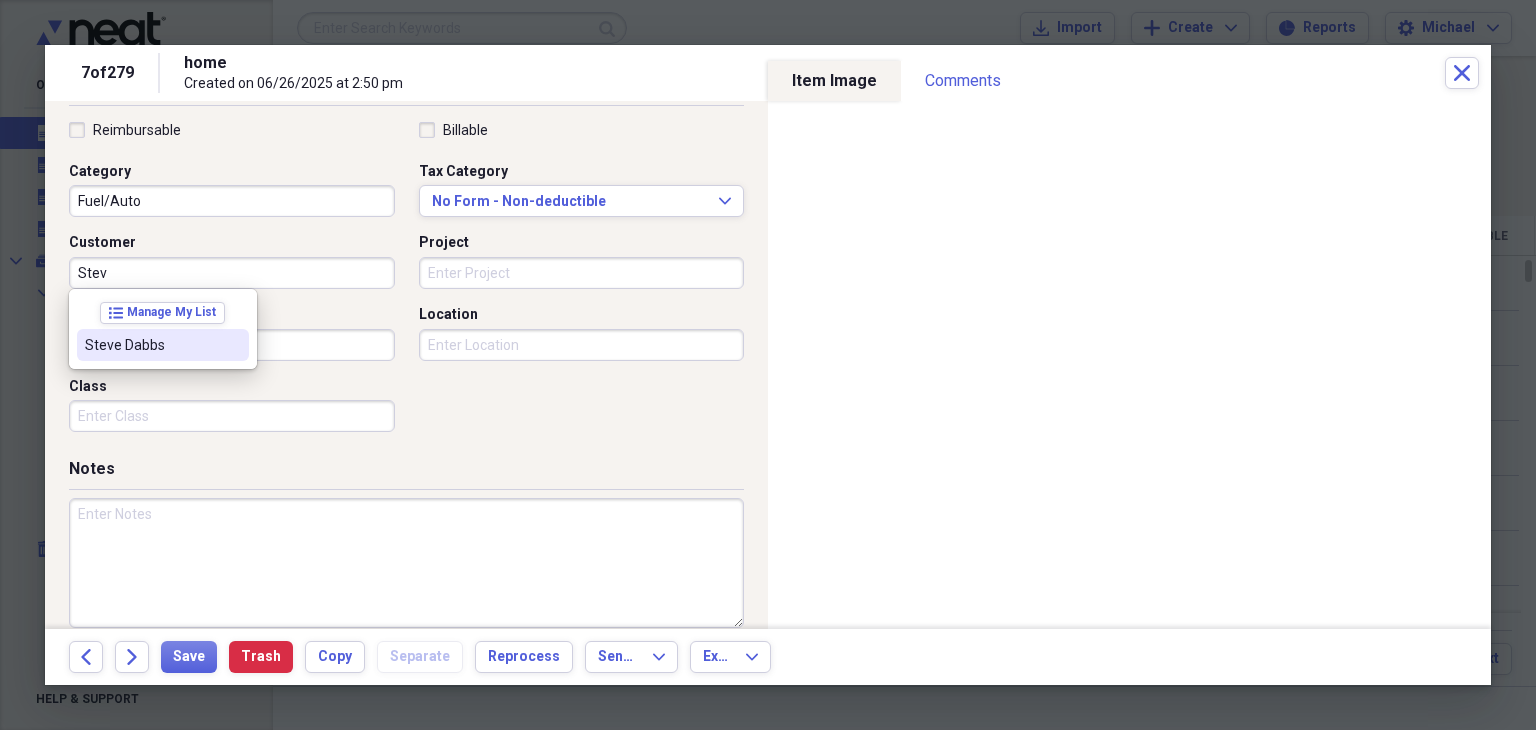 click on "Steve Dabbs" at bounding box center (163, 345) 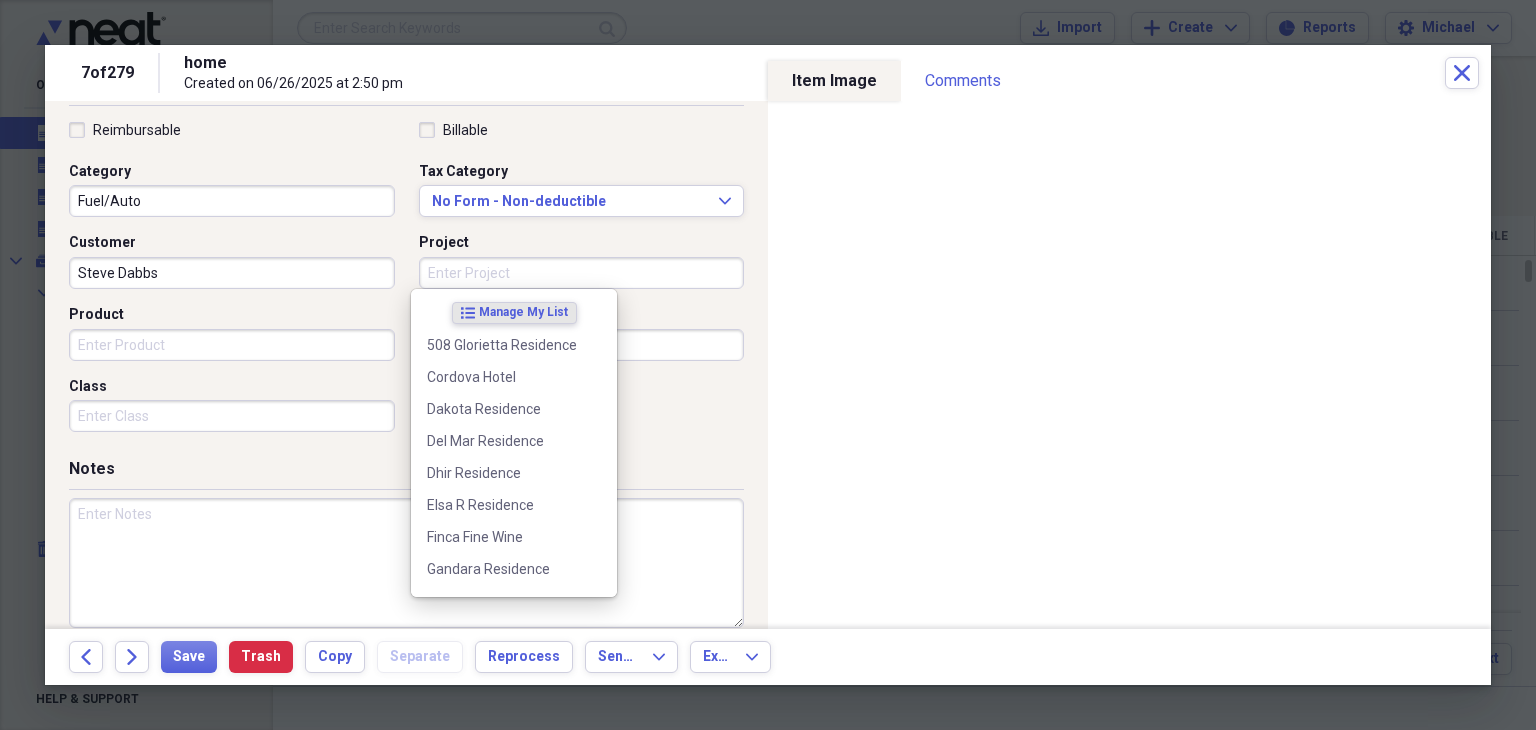 click on "Project" at bounding box center (582, 273) 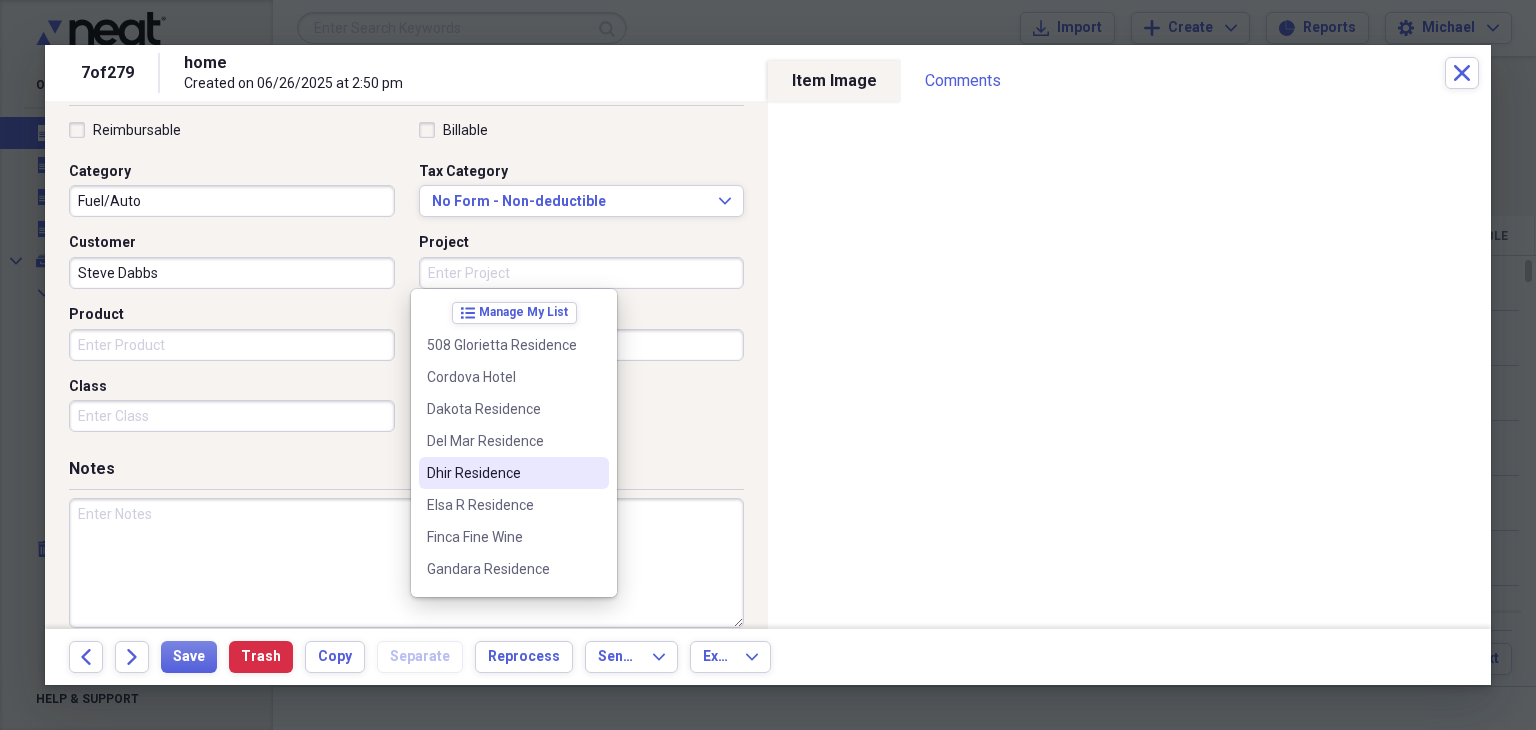 click on "Dhir Residence" at bounding box center (502, 473) 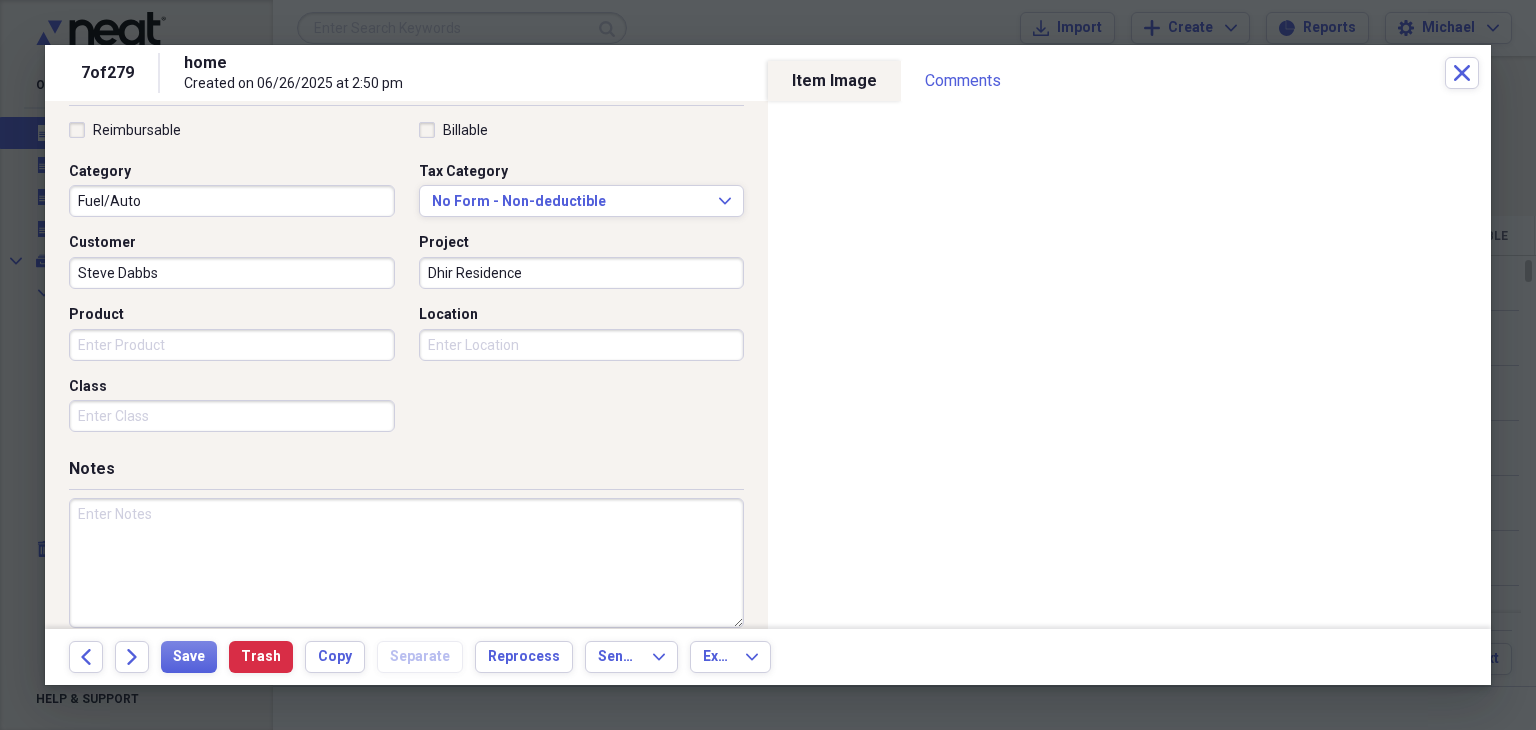 click on "Steve Dabbs" at bounding box center (232, 273) 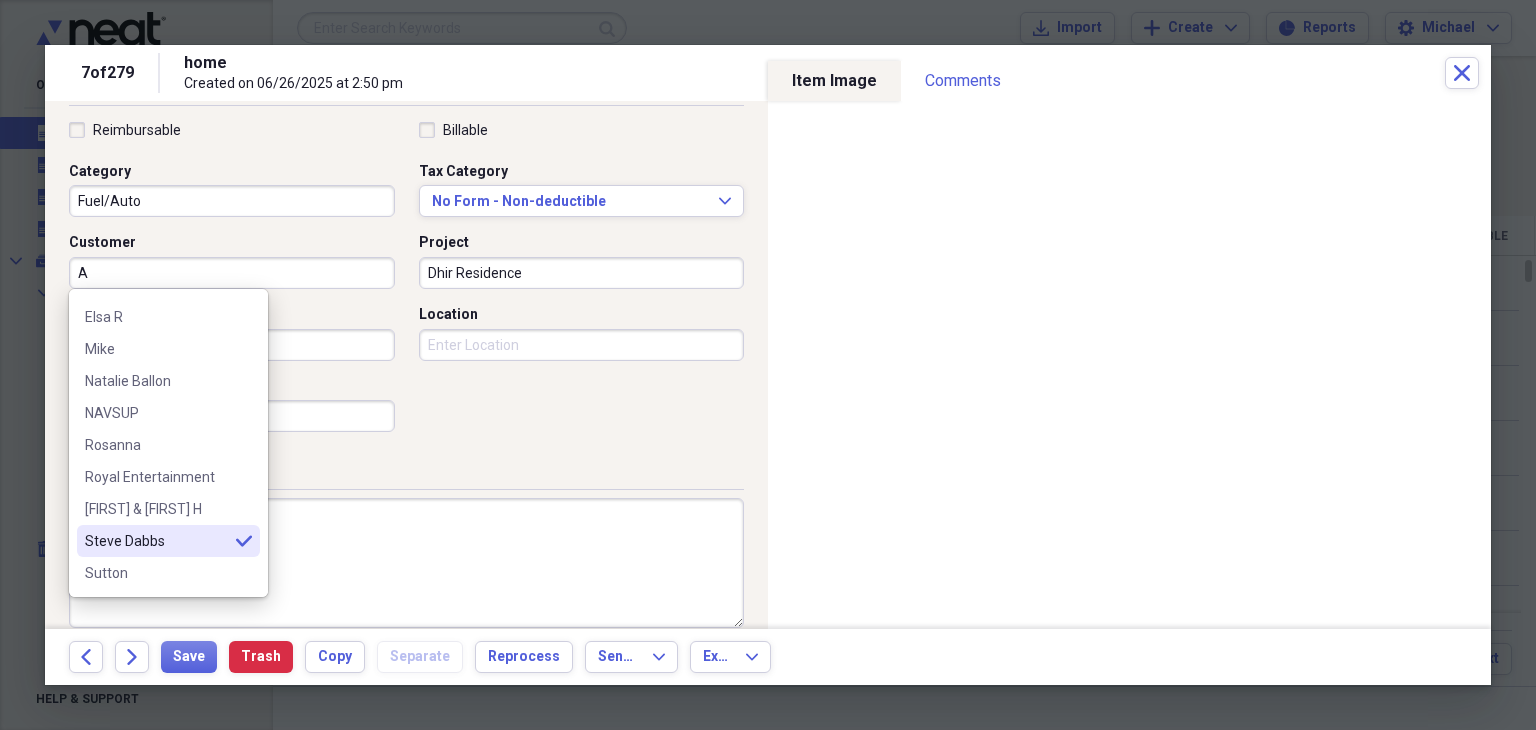 scroll, scrollTop: 0, scrollLeft: 0, axis: both 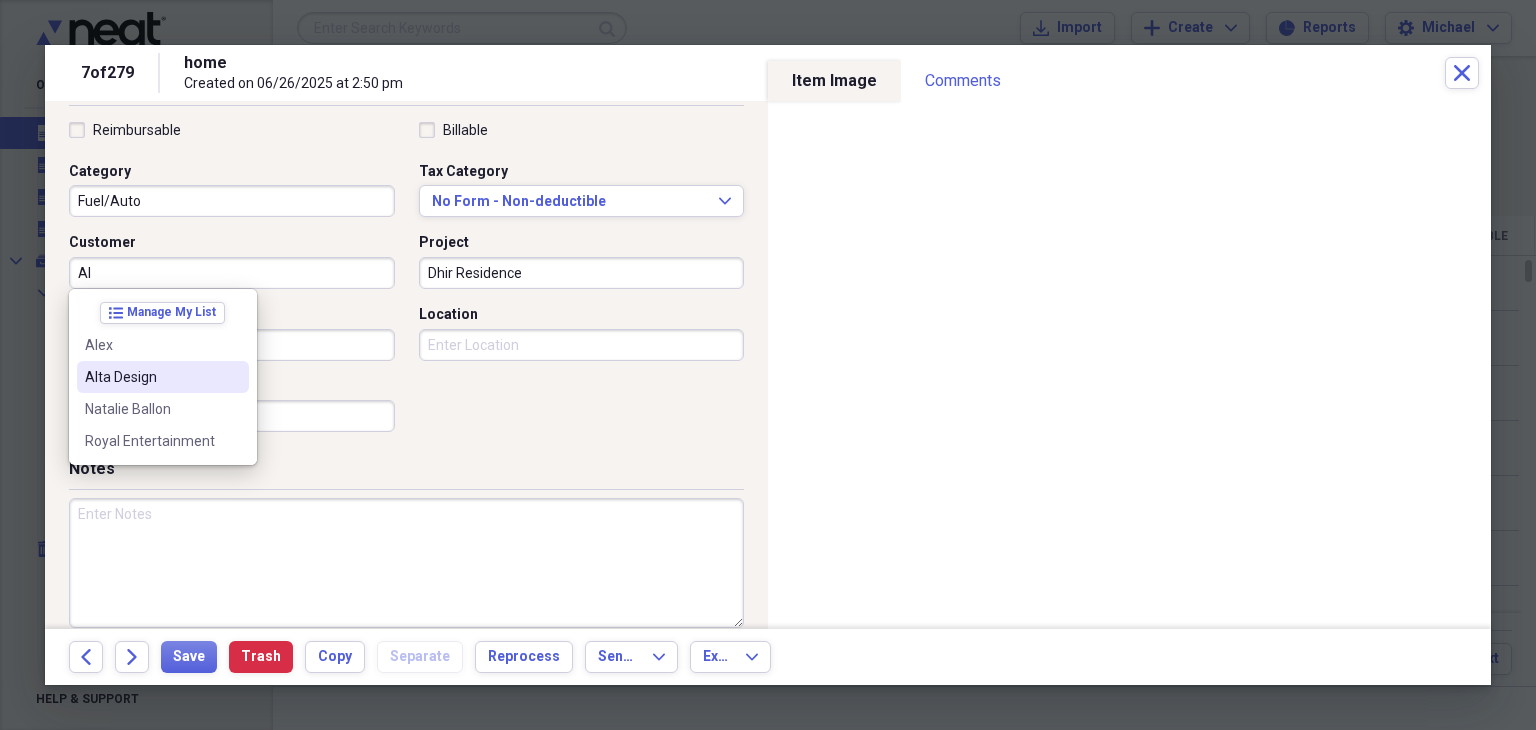 click on "Alta Design" at bounding box center (151, 377) 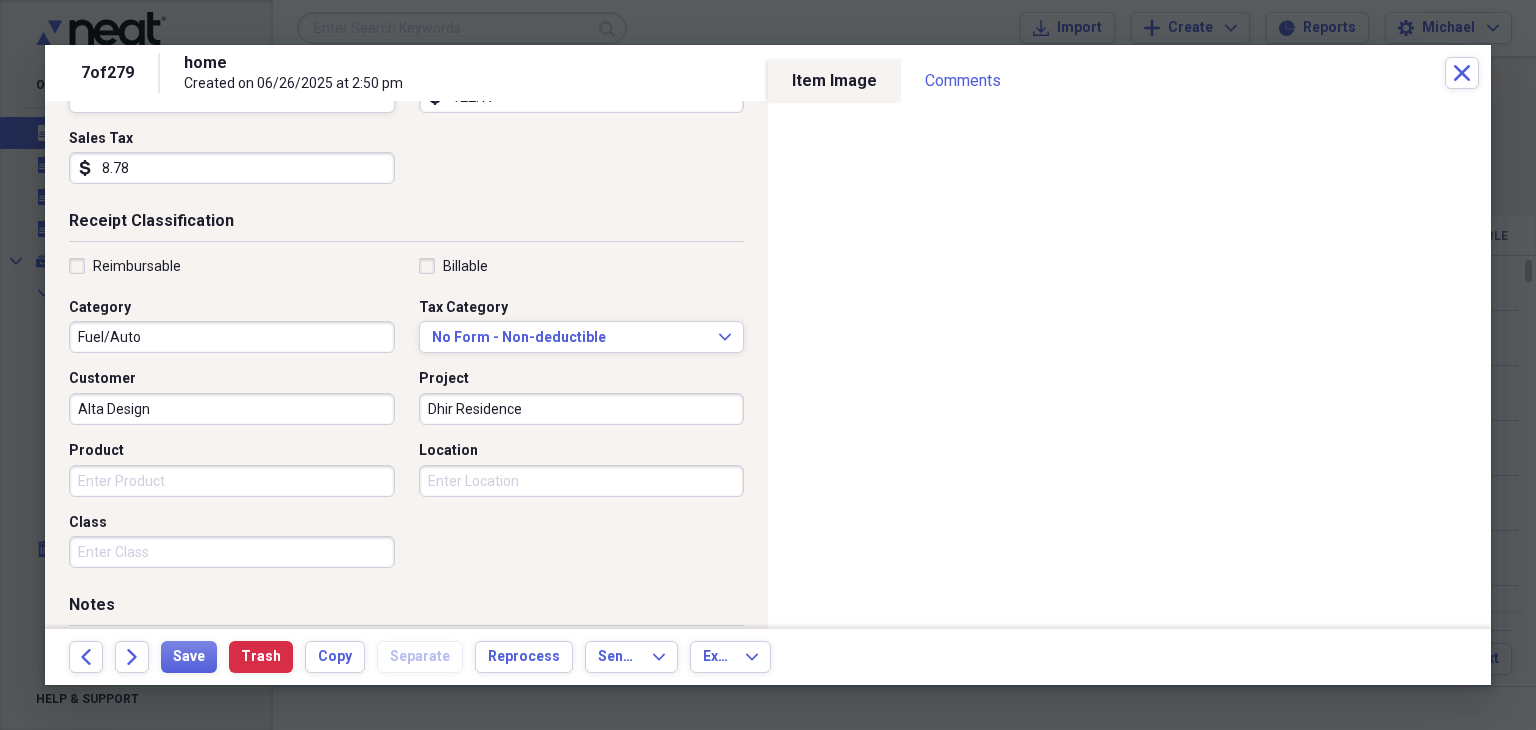 scroll, scrollTop: 492, scrollLeft: 0, axis: vertical 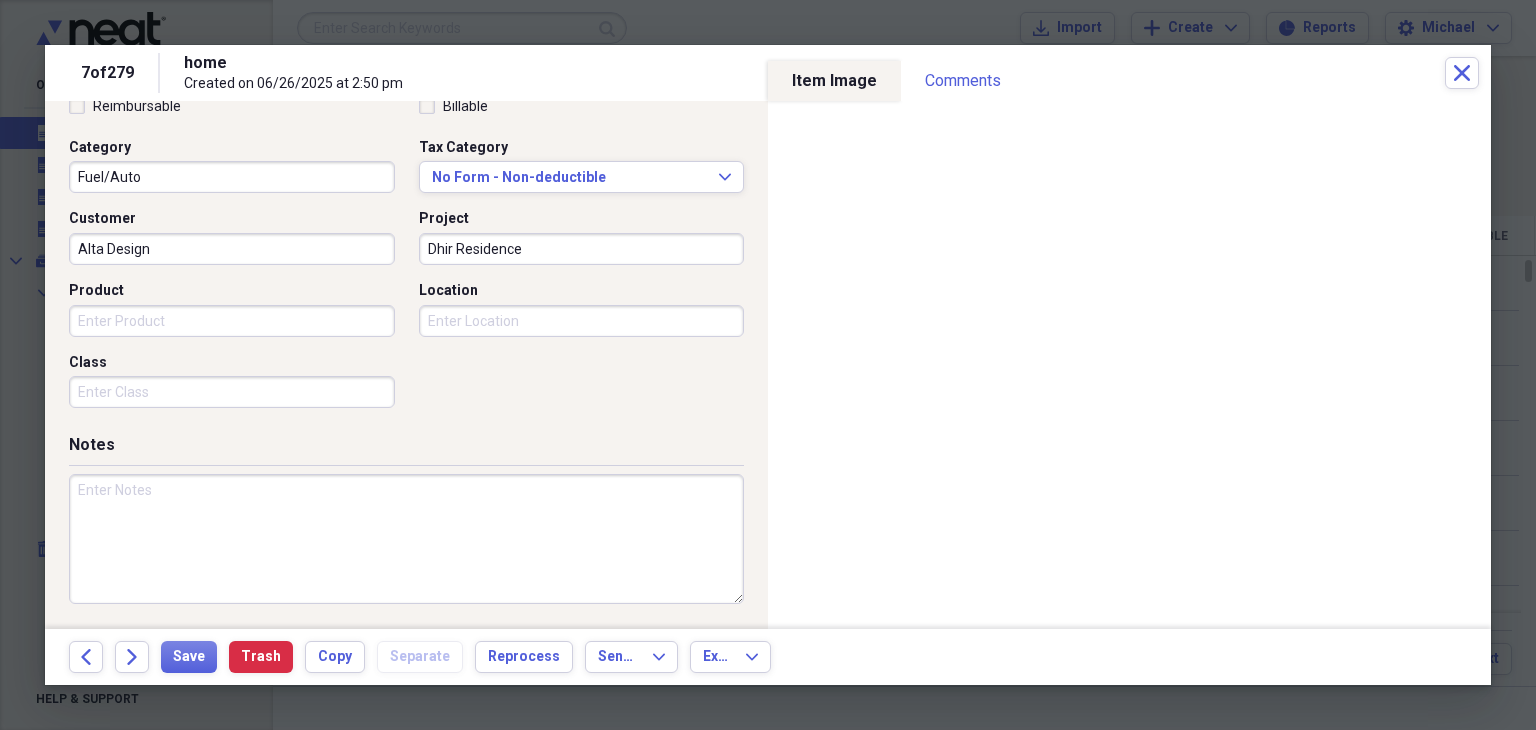 click on "Back Forward Save Trash Copy Separate Reprocess Send To Expand Export Expand" at bounding box center (768, 657) 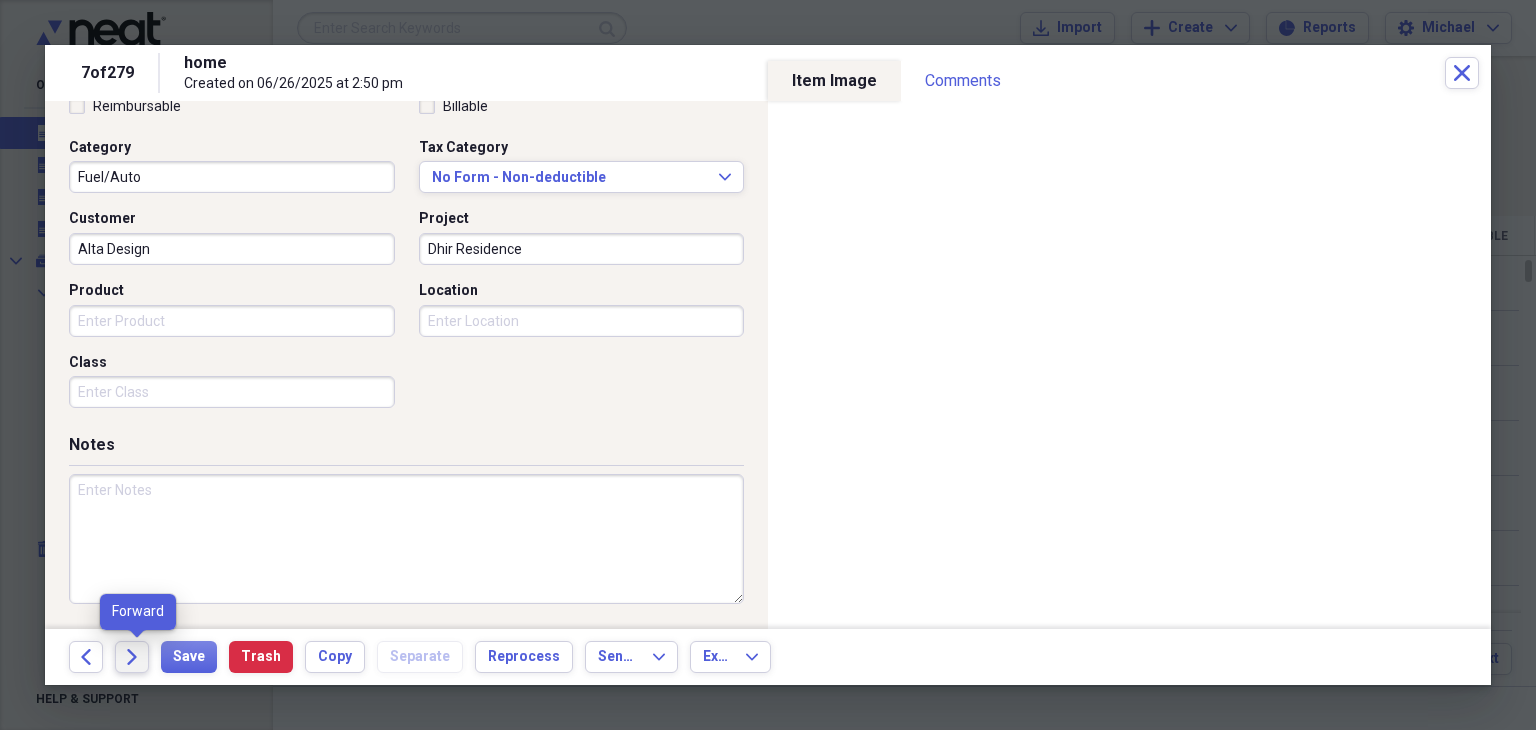 click on "Forward" 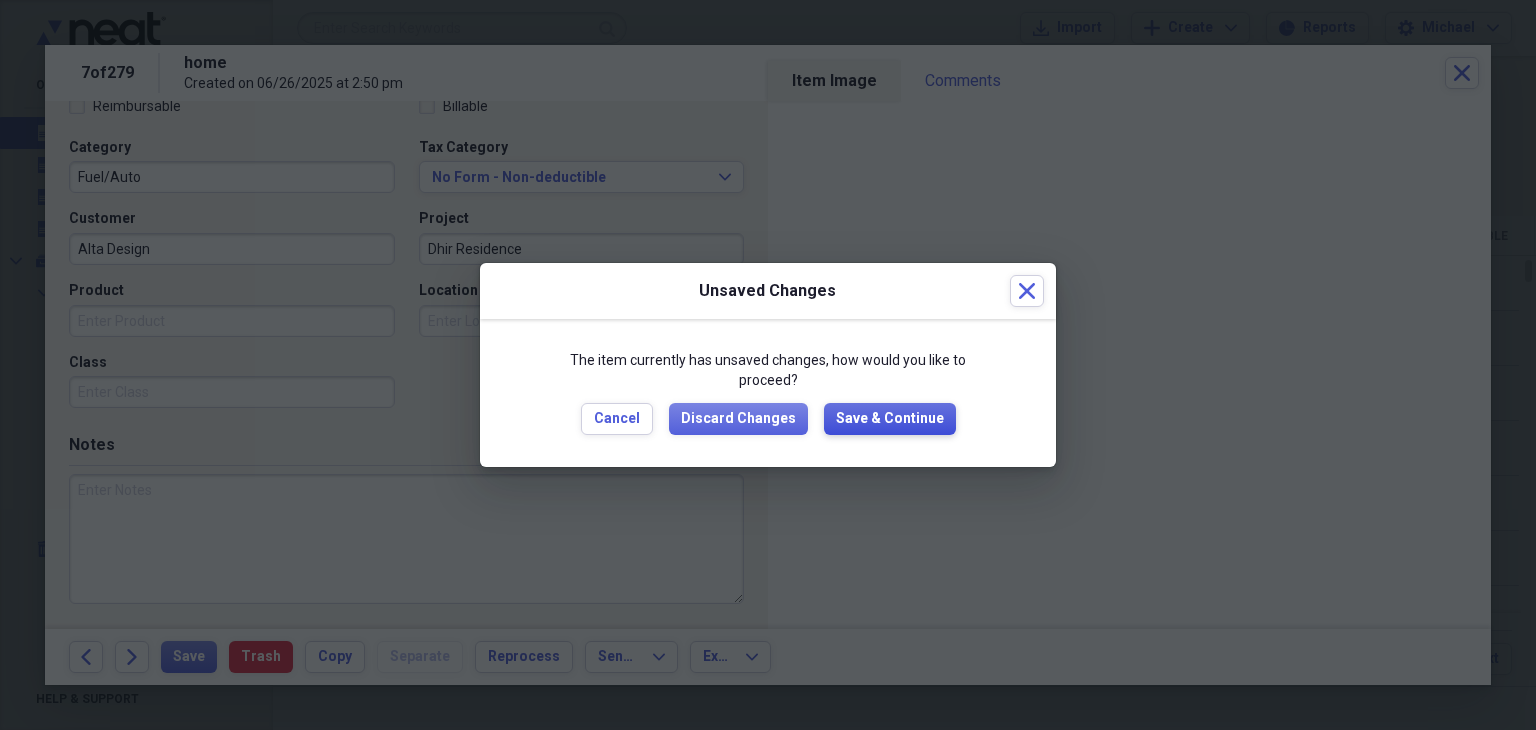 click on "Save & Continue" at bounding box center [890, 419] 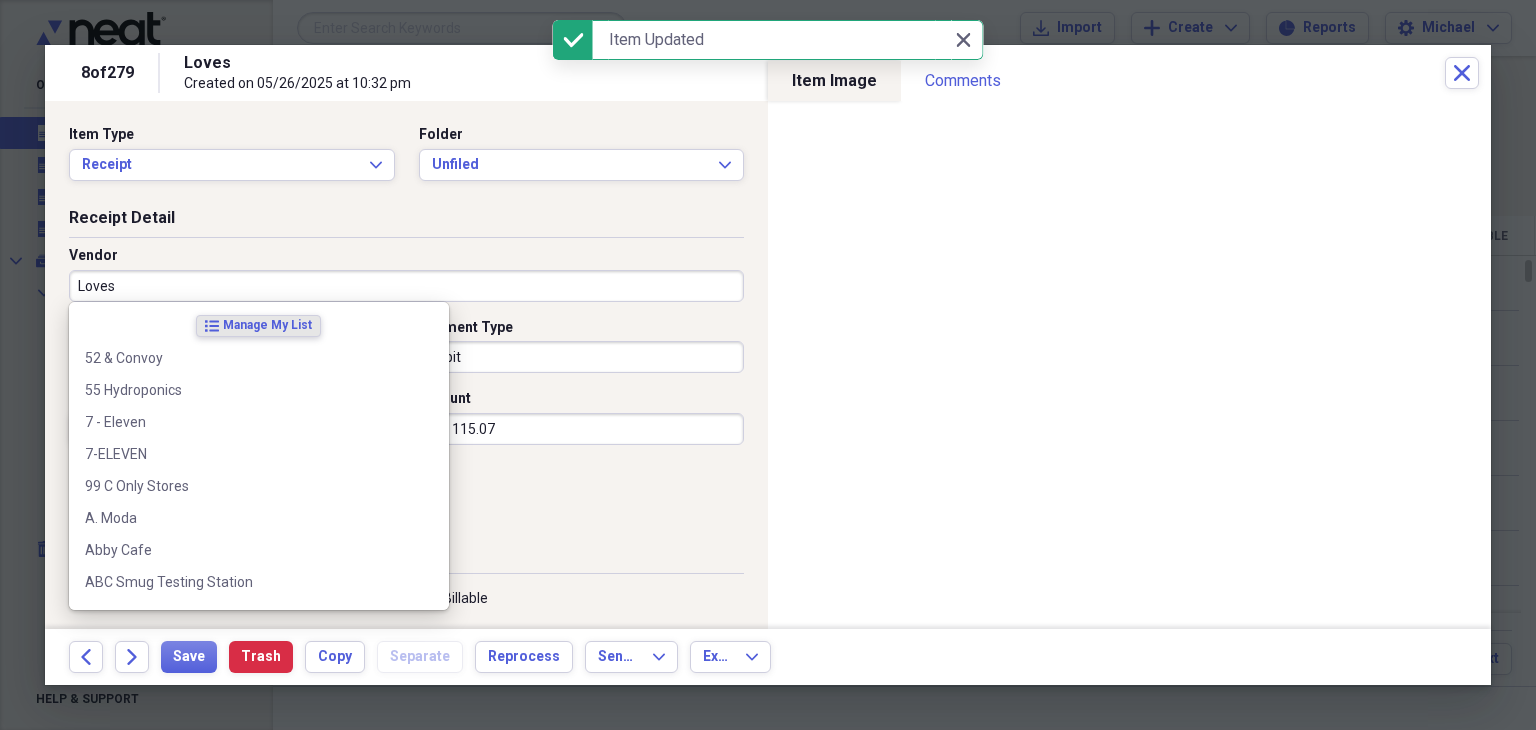 click on "Loves" at bounding box center (406, 286) 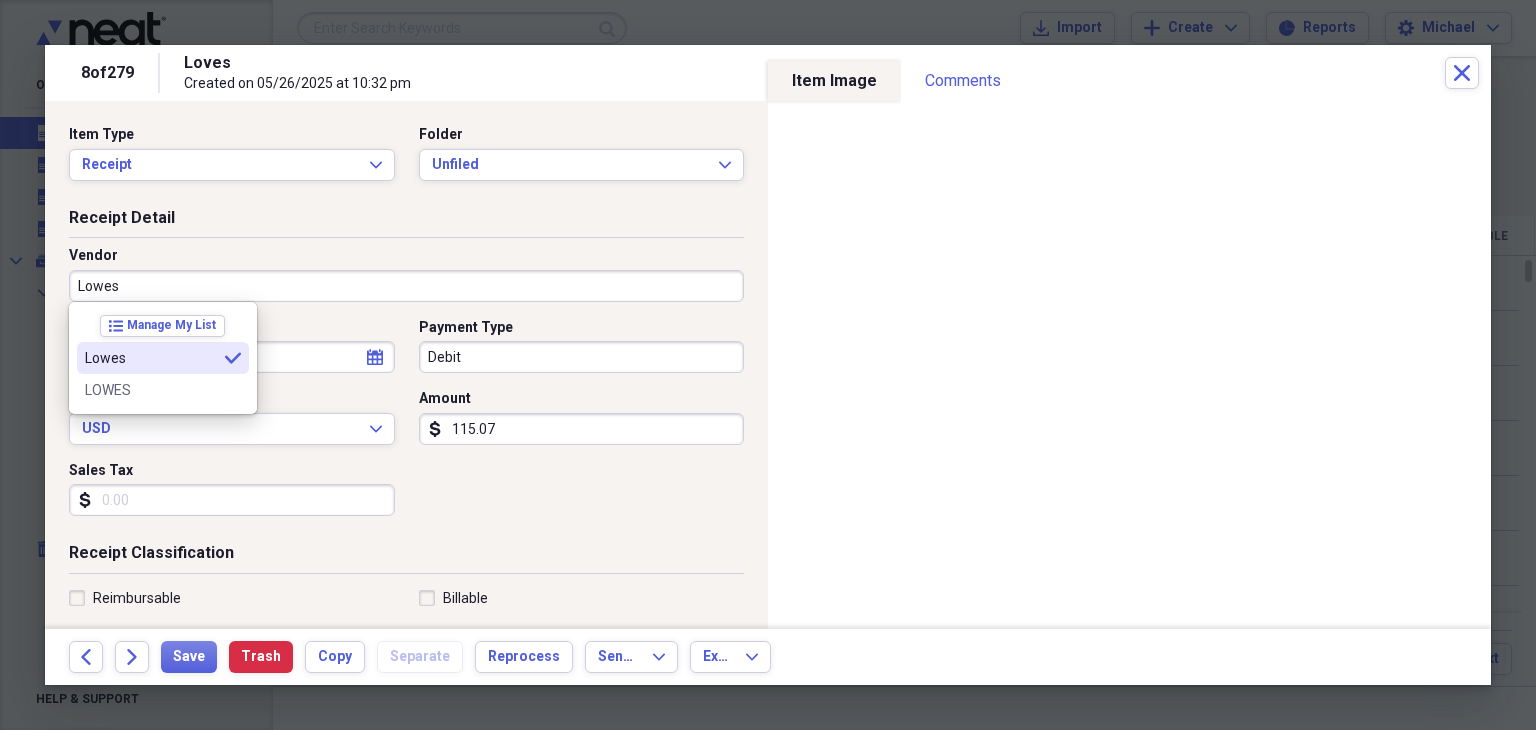 type on "Lowes" 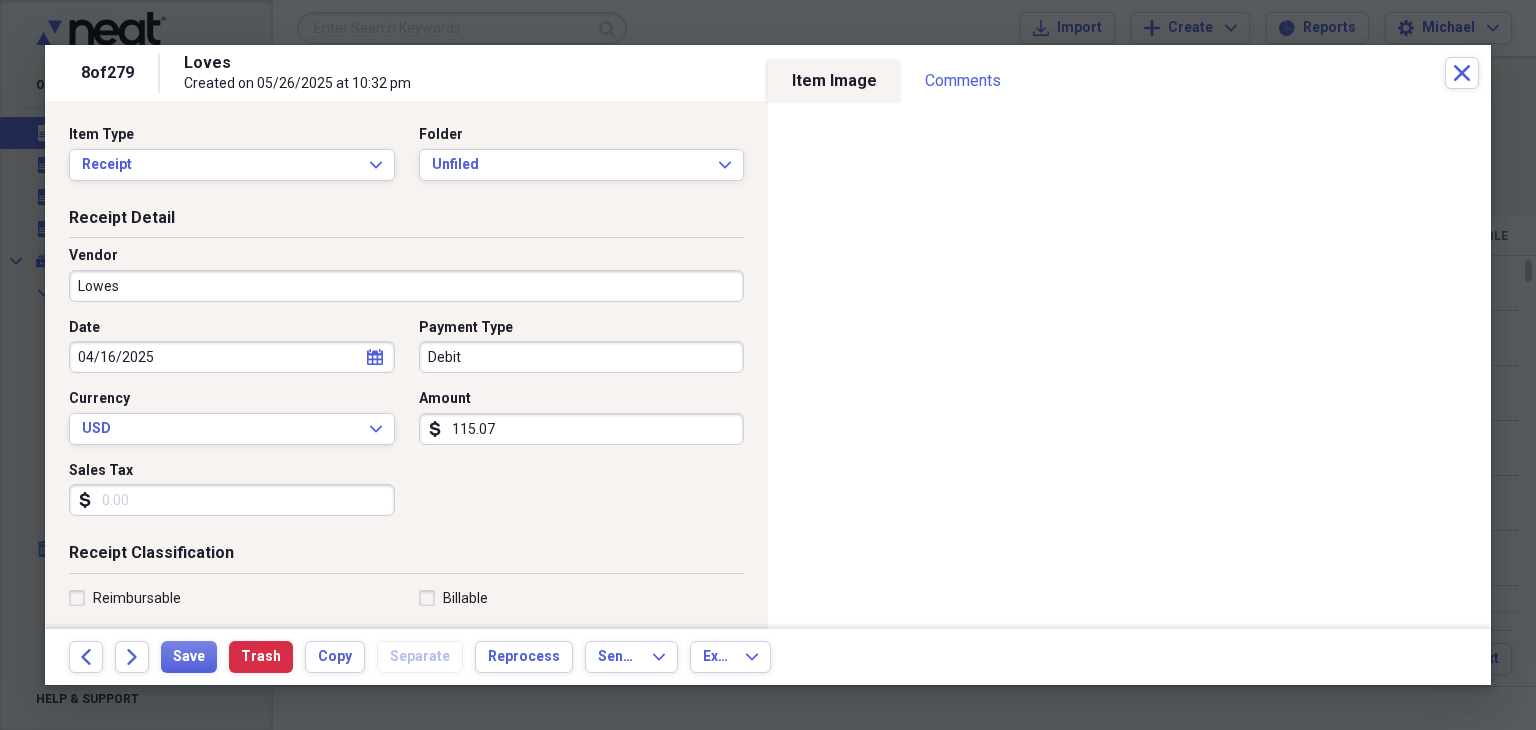 click on "Sales Tax" at bounding box center [232, 500] 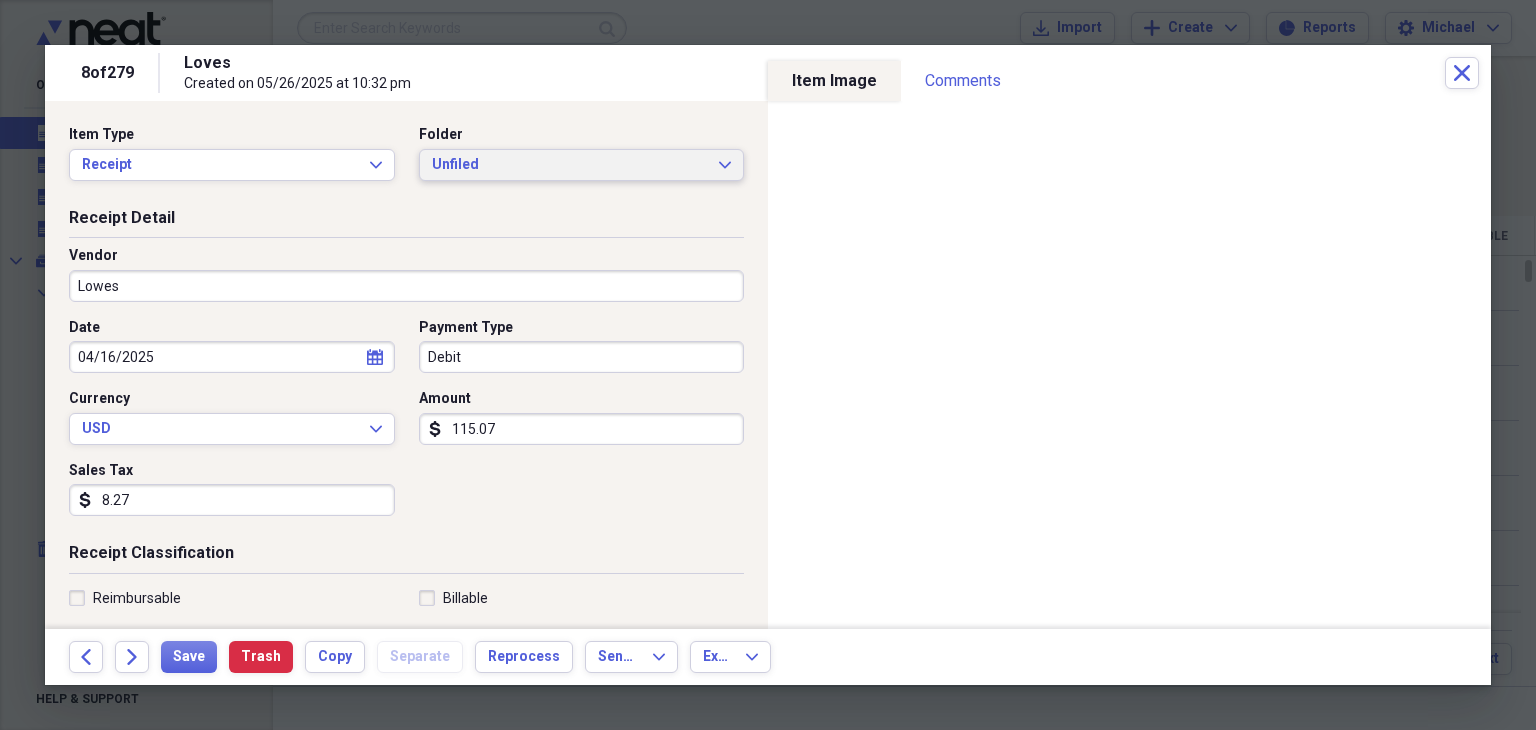 type on "8.27" 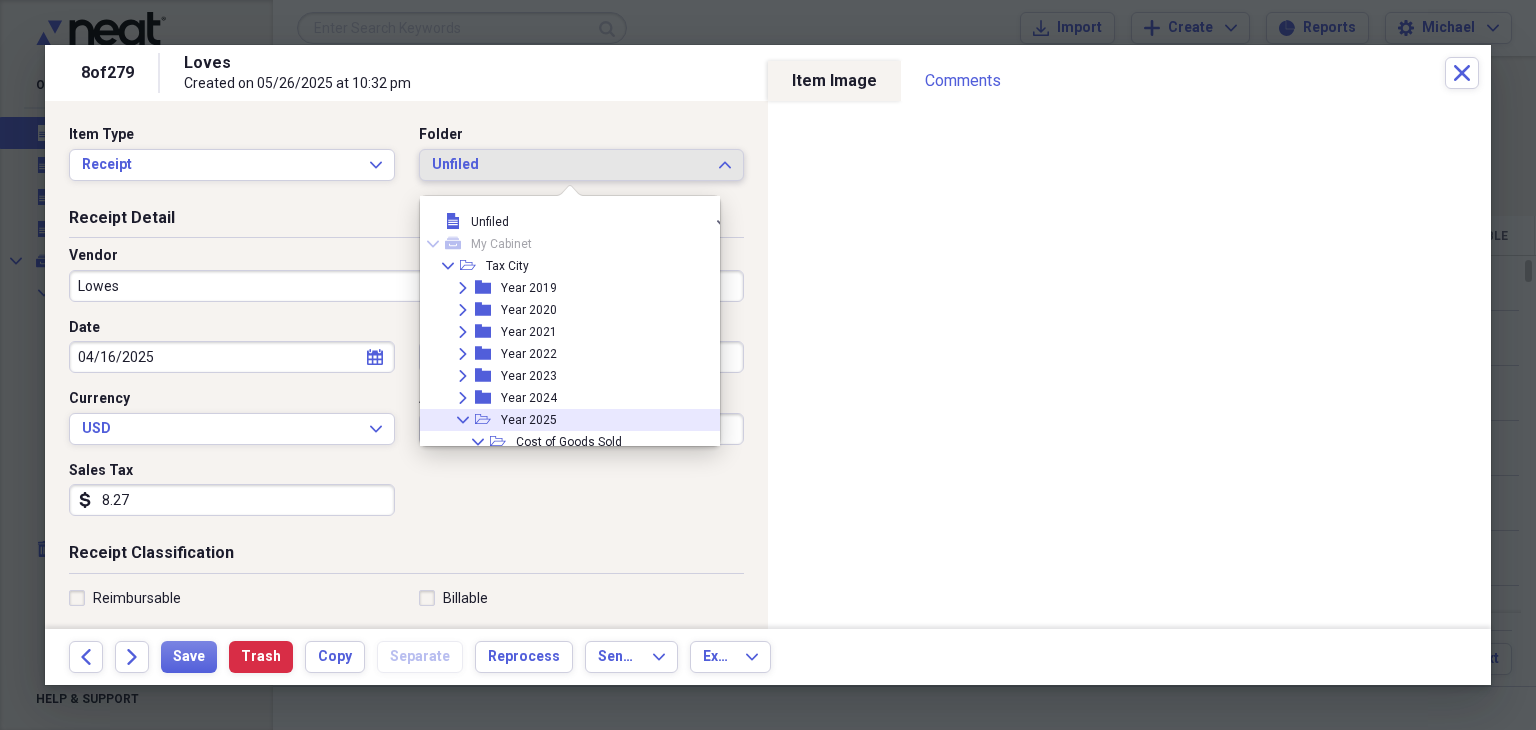 click on "Collapse" 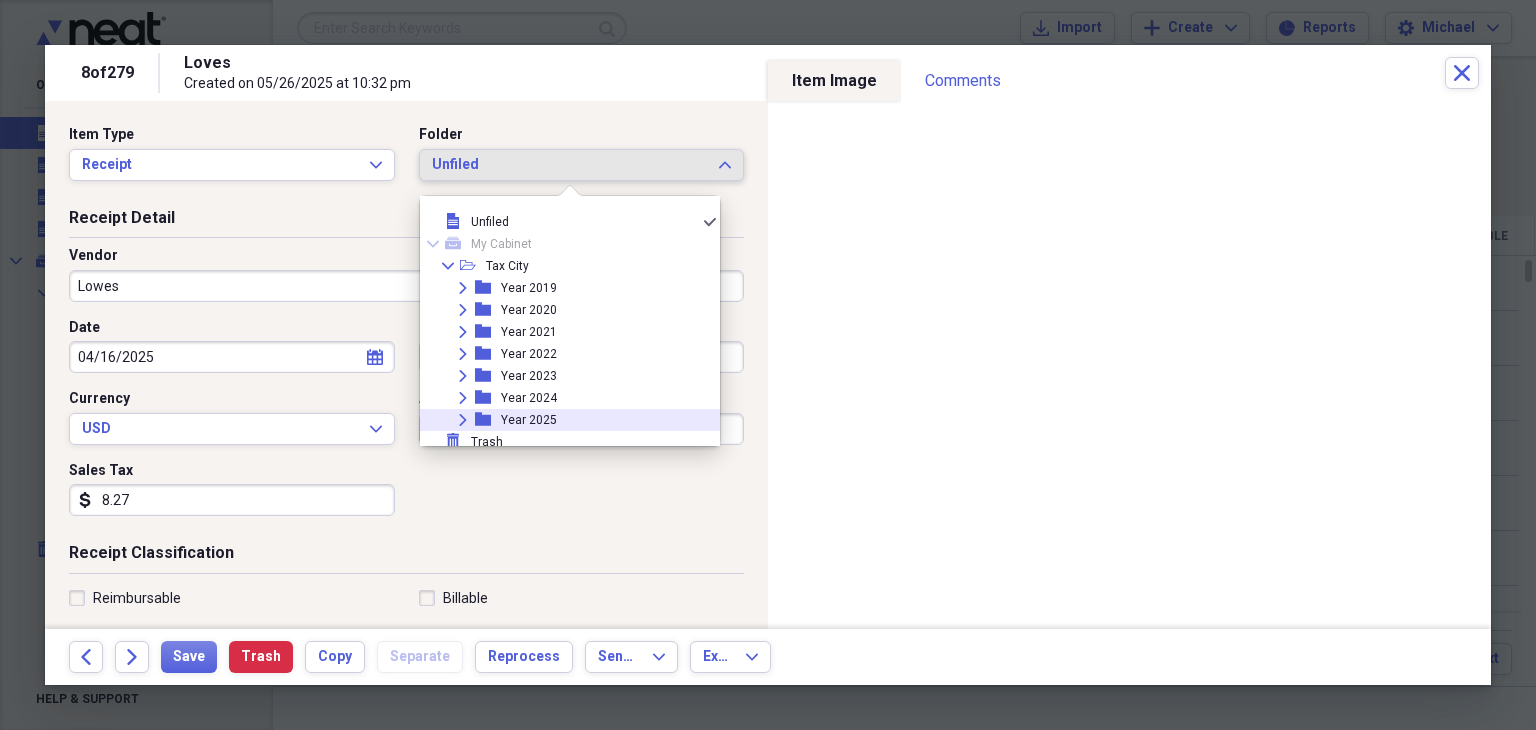 click on "Expand" 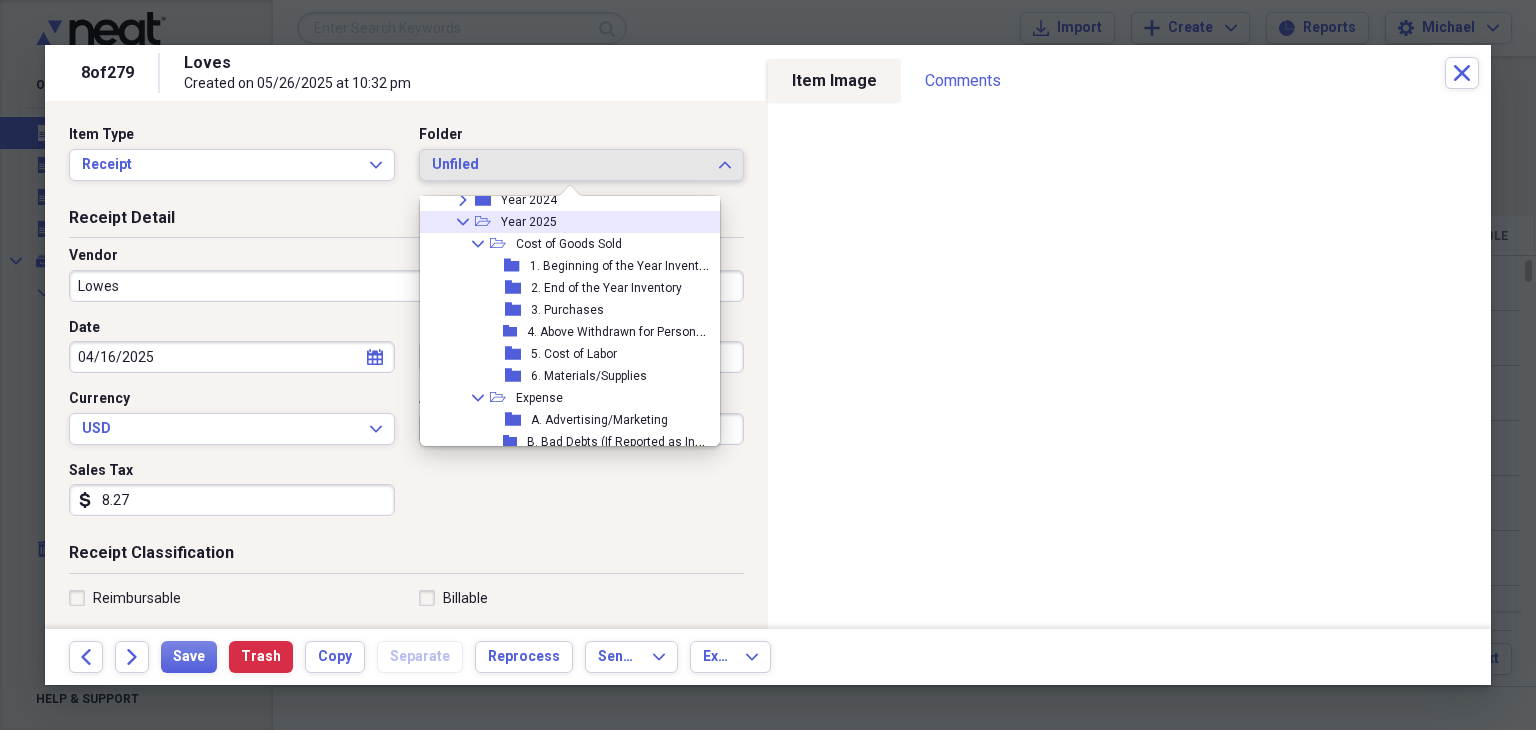 scroll, scrollTop: 200, scrollLeft: 0, axis: vertical 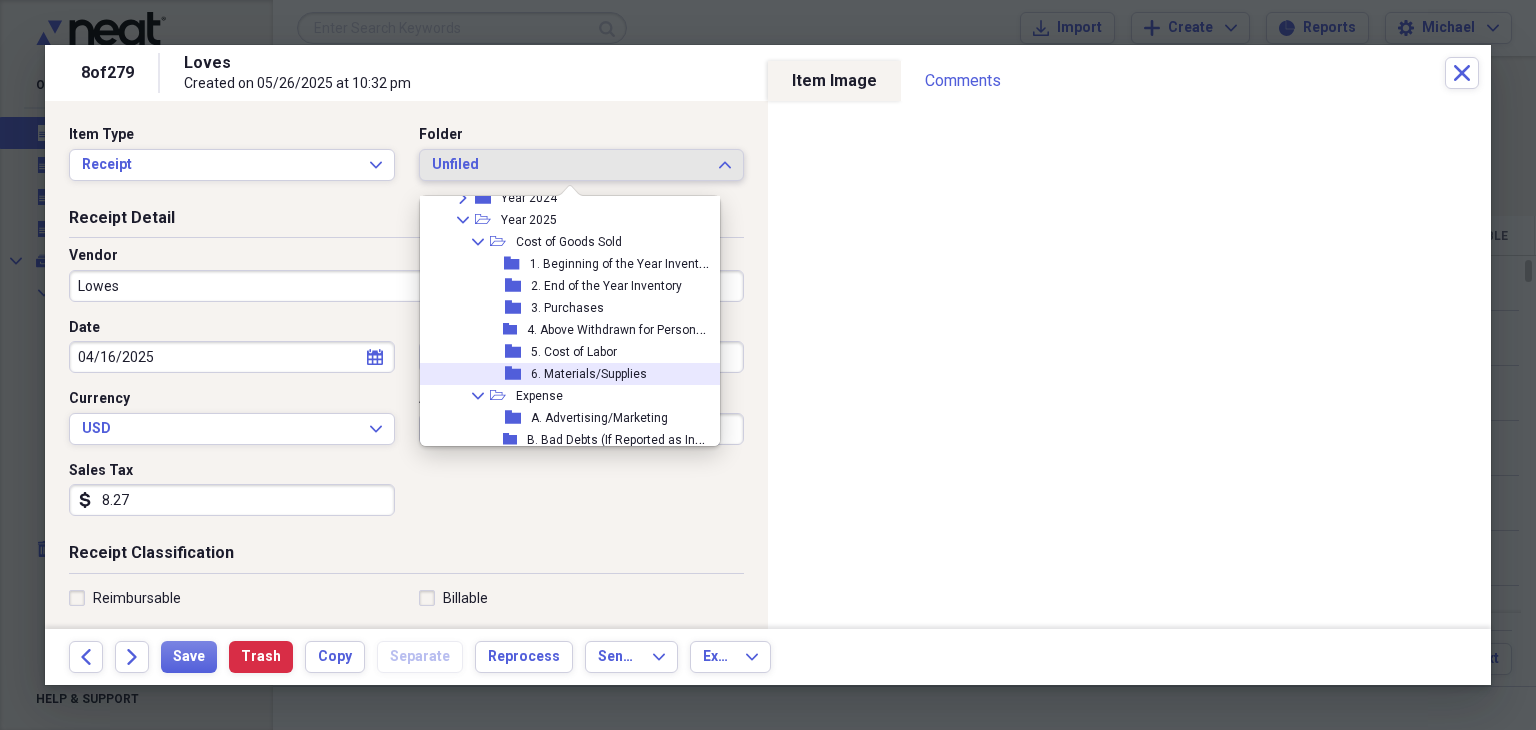 click on "folder 6. Materials/Supplies" at bounding box center [569, 374] 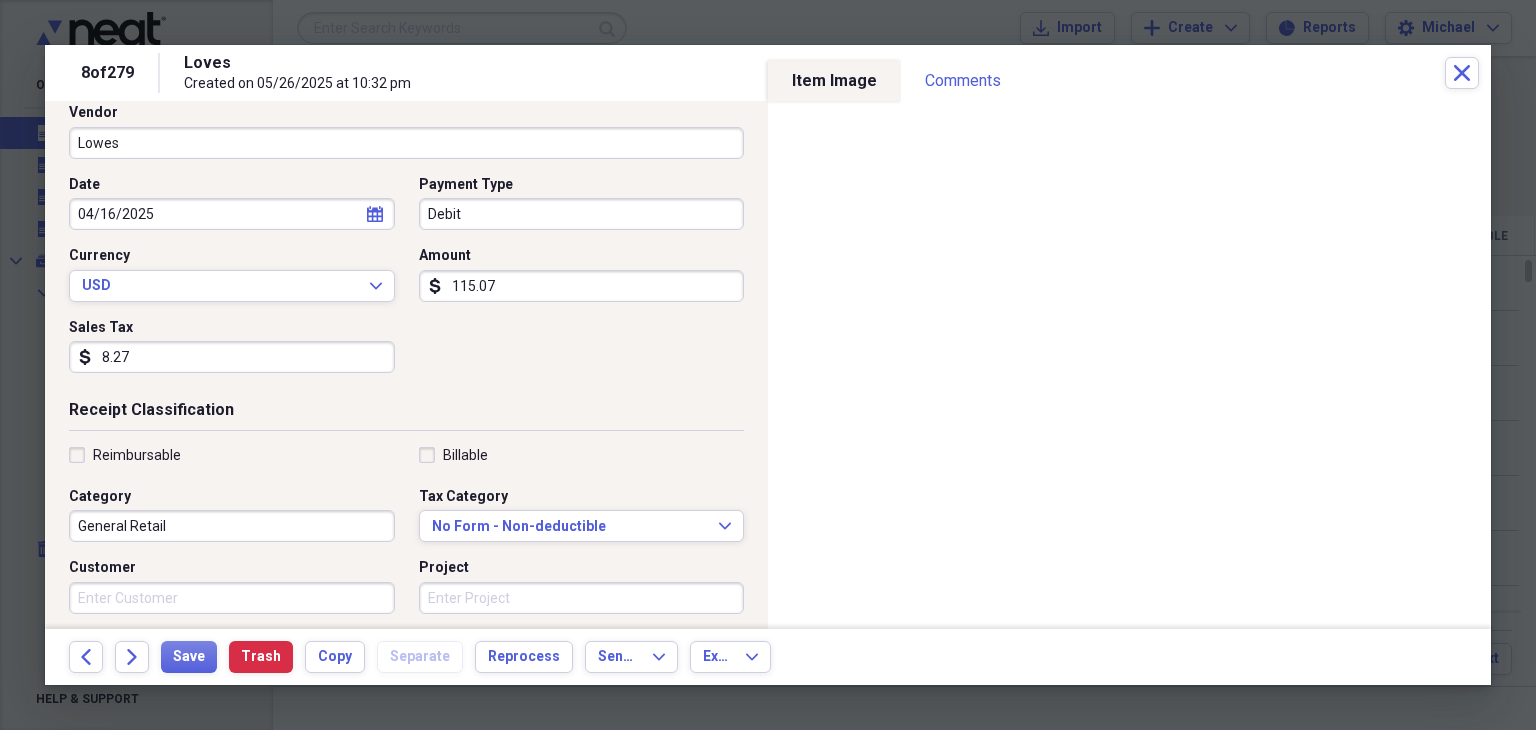 scroll, scrollTop: 156, scrollLeft: 0, axis: vertical 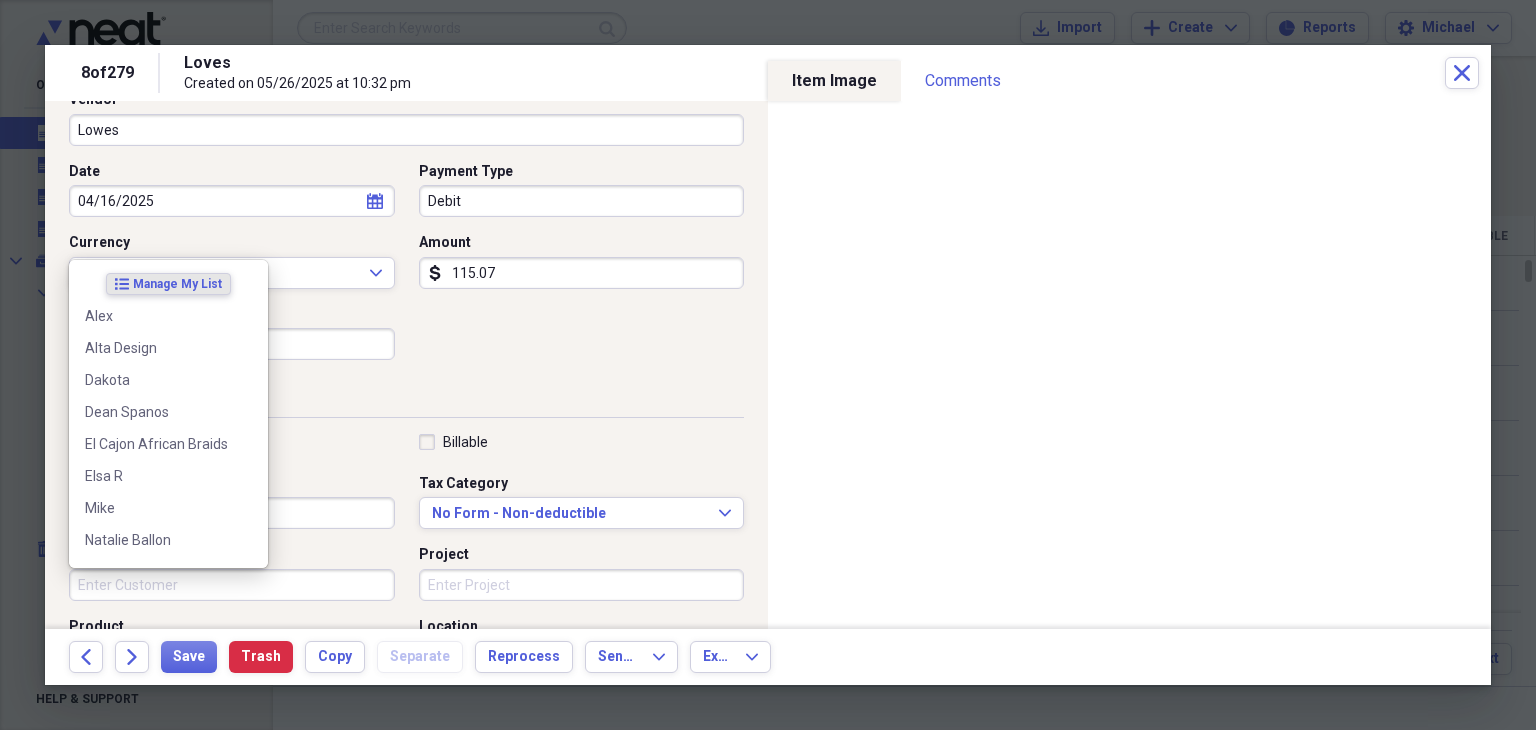 click on "Customer" at bounding box center [232, 585] 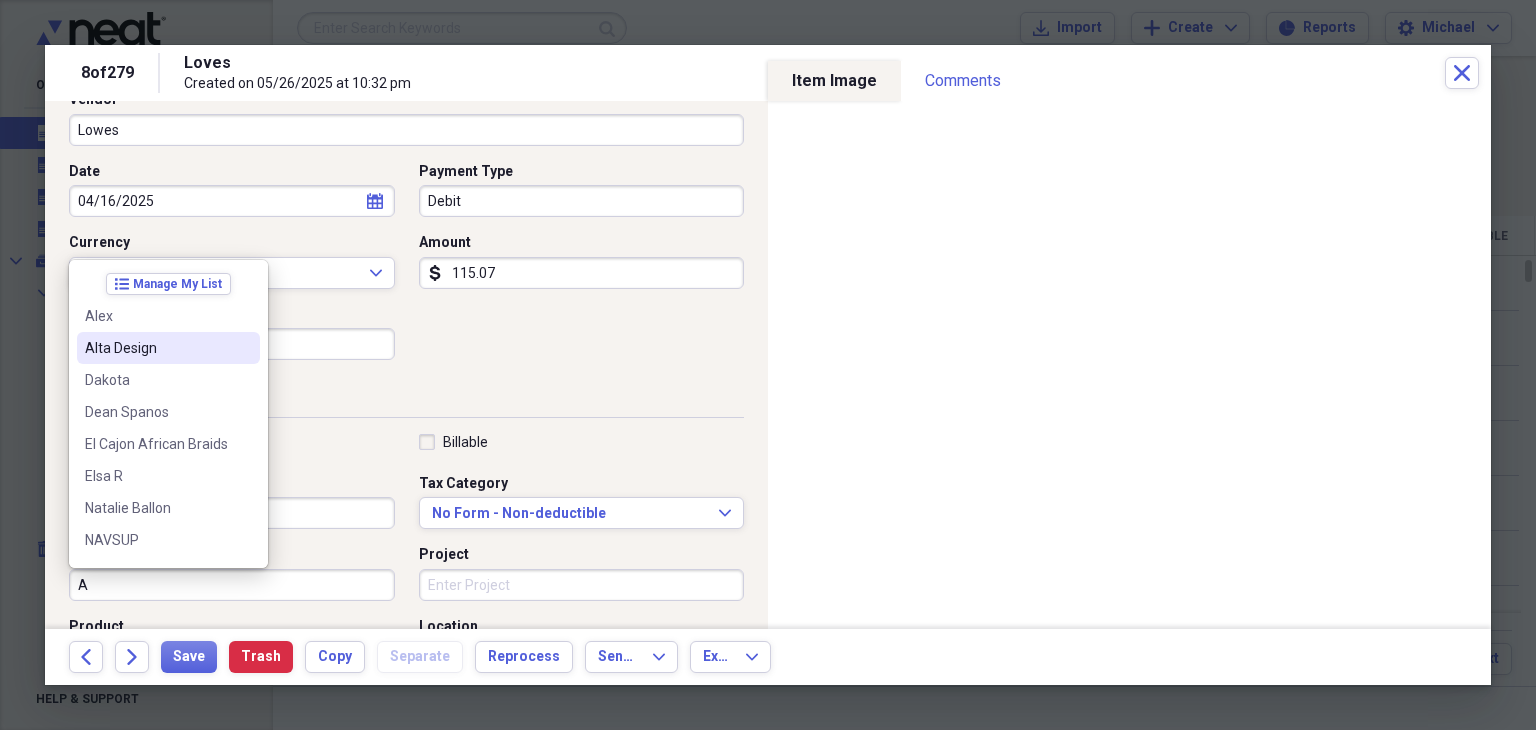 click on "Alta Design" at bounding box center [156, 348] 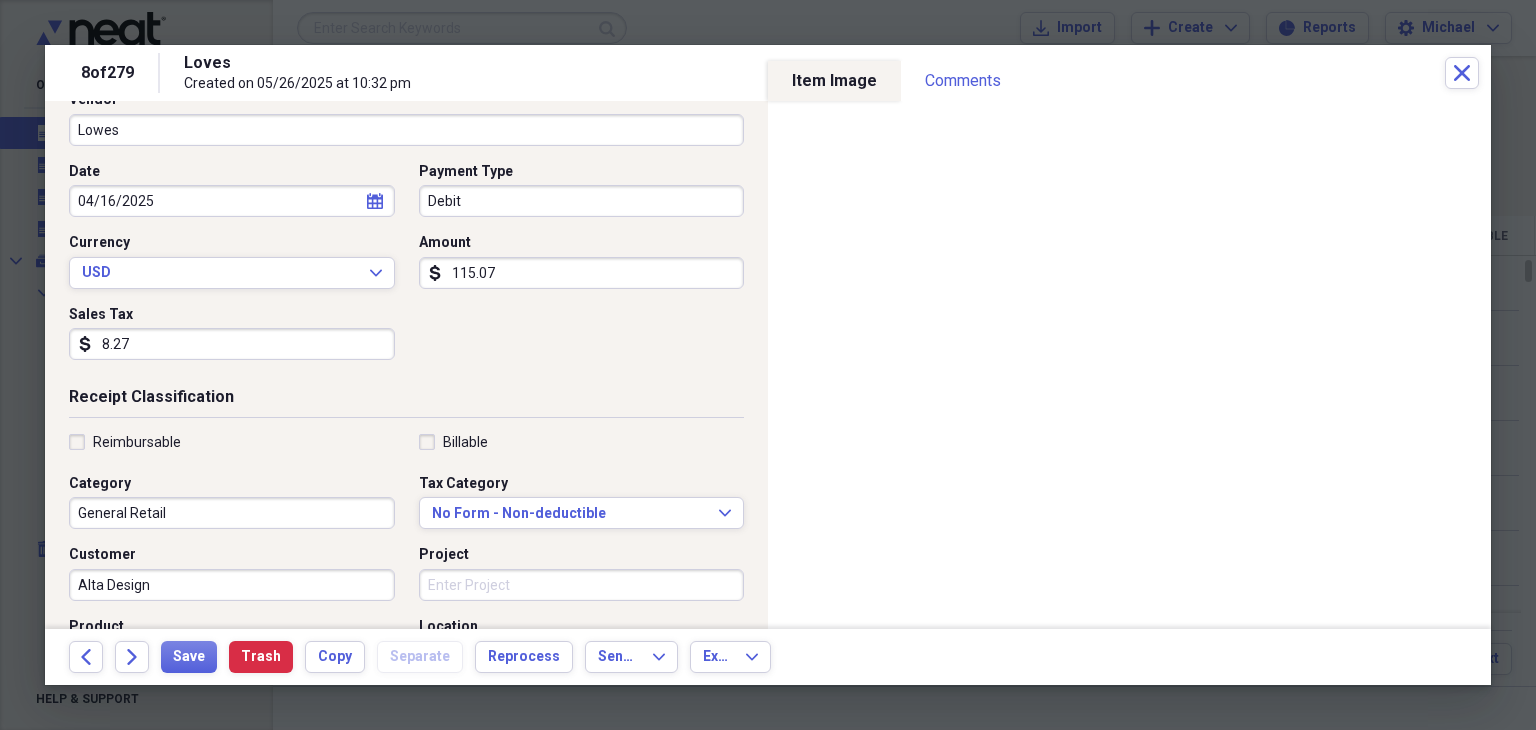 click on "Project" at bounding box center (582, 585) 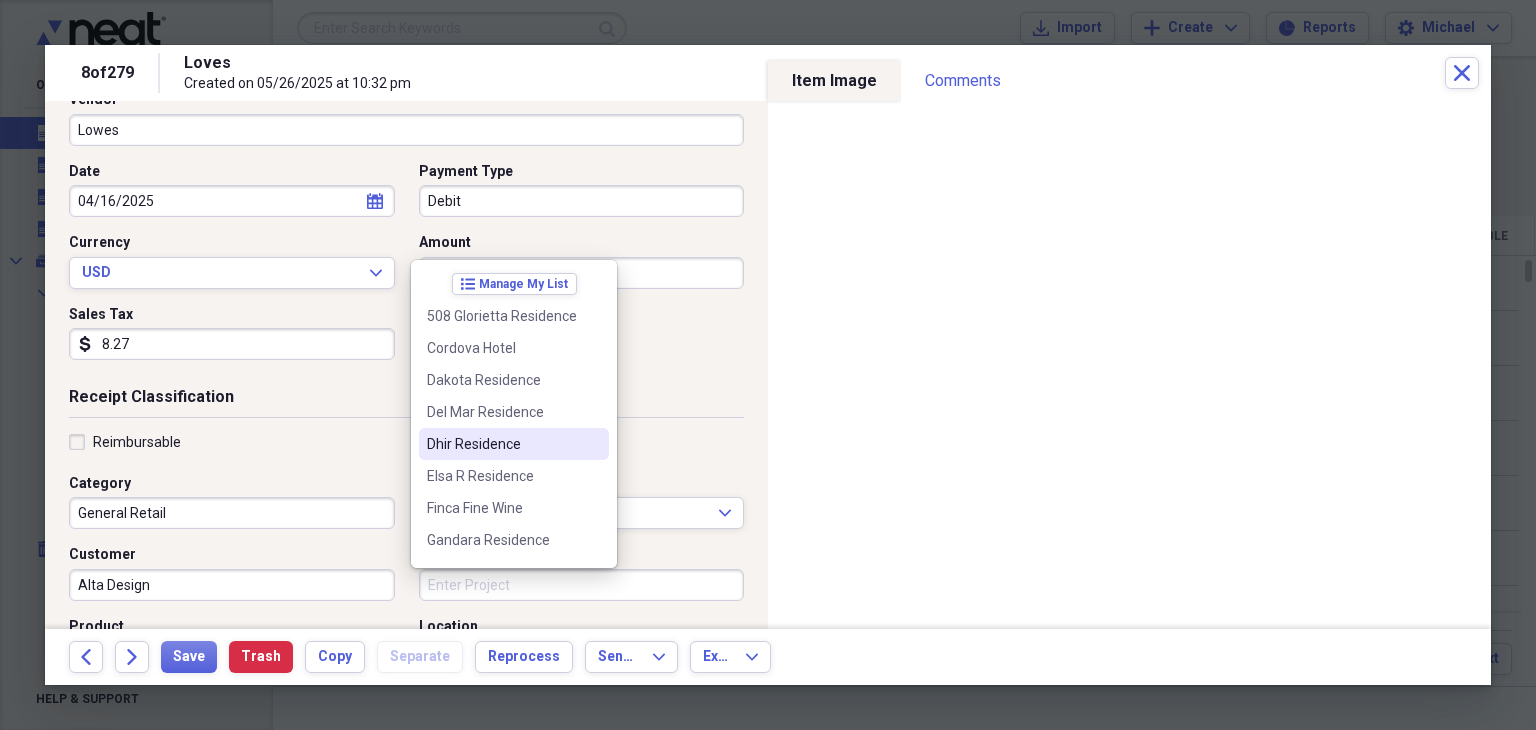 click on "Dhir Residence" at bounding box center (502, 444) 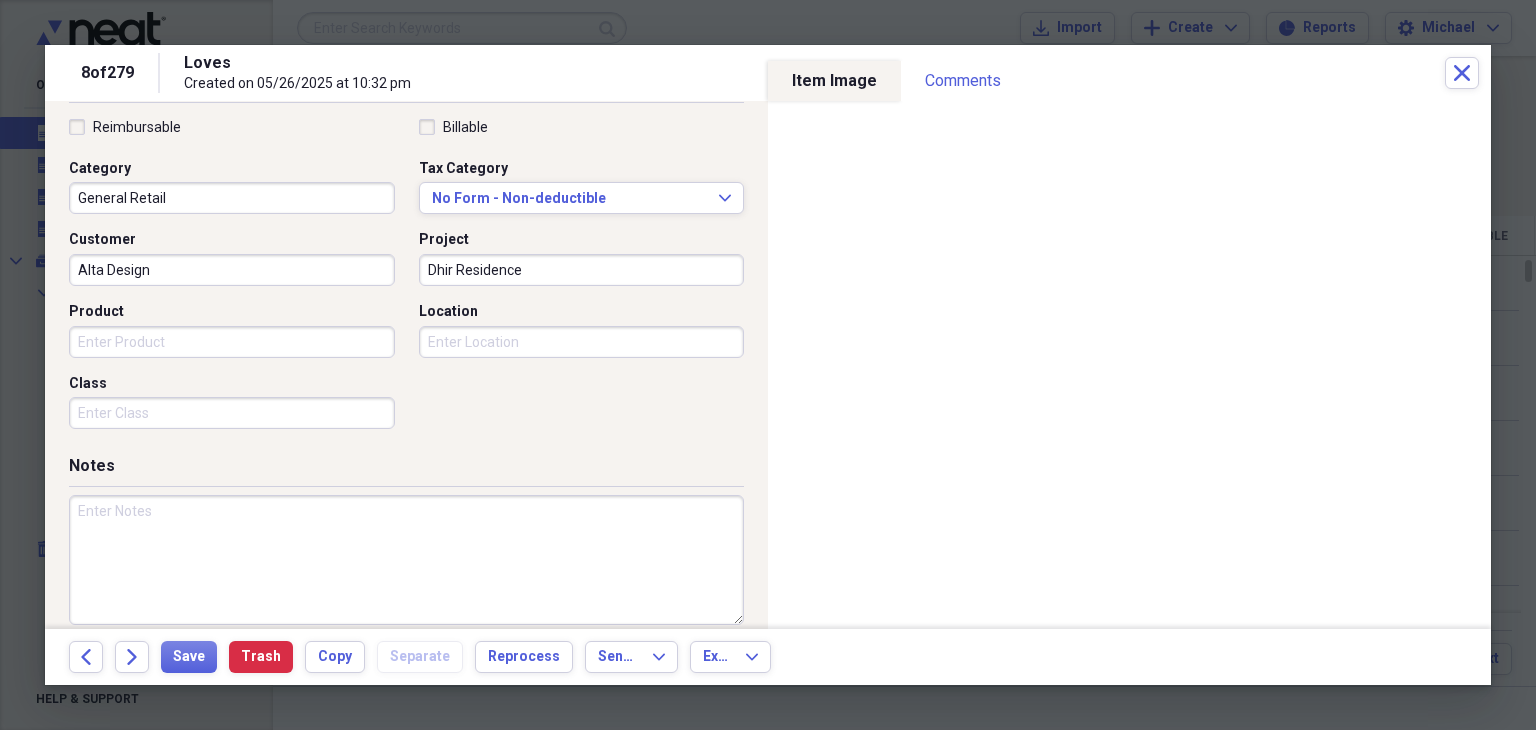 scroll, scrollTop: 472, scrollLeft: 0, axis: vertical 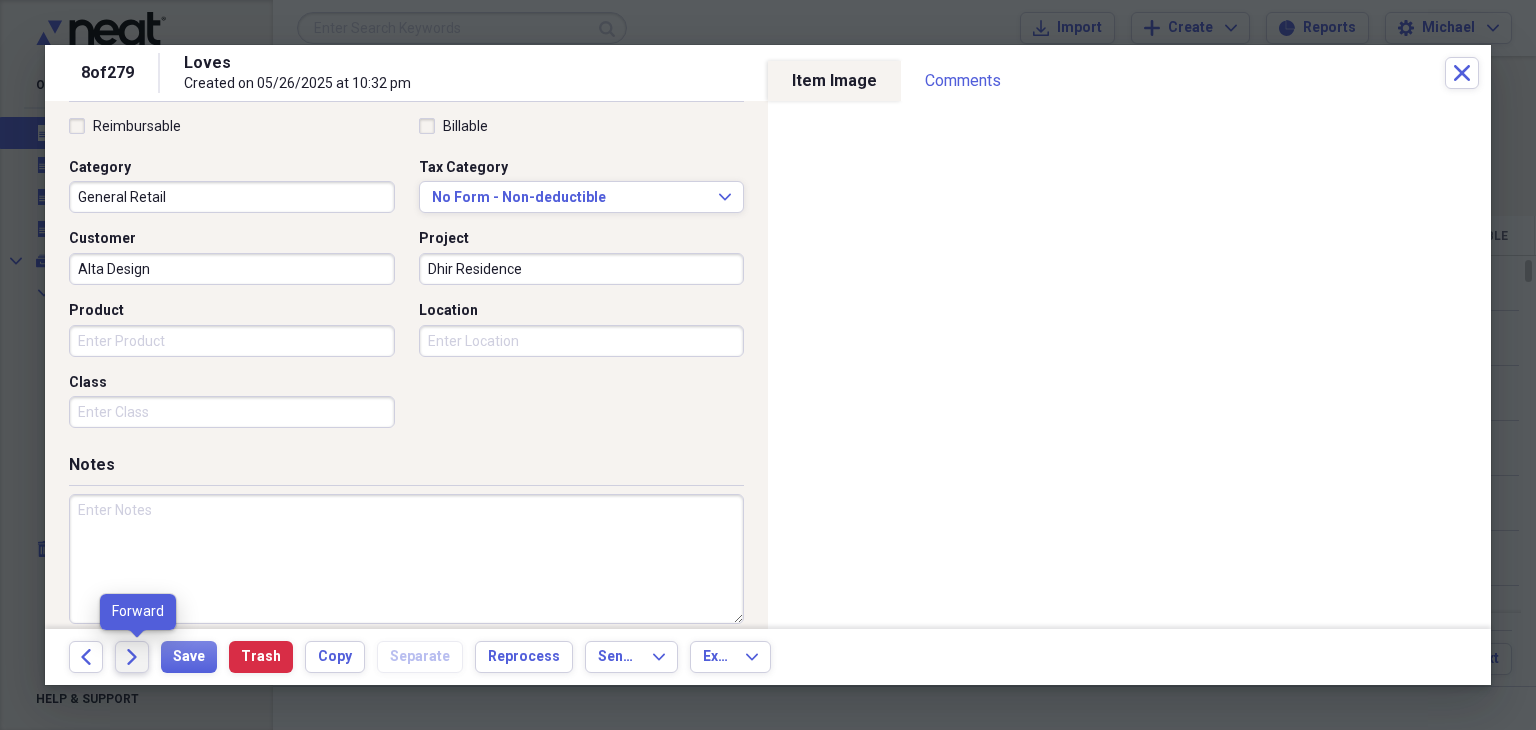 click 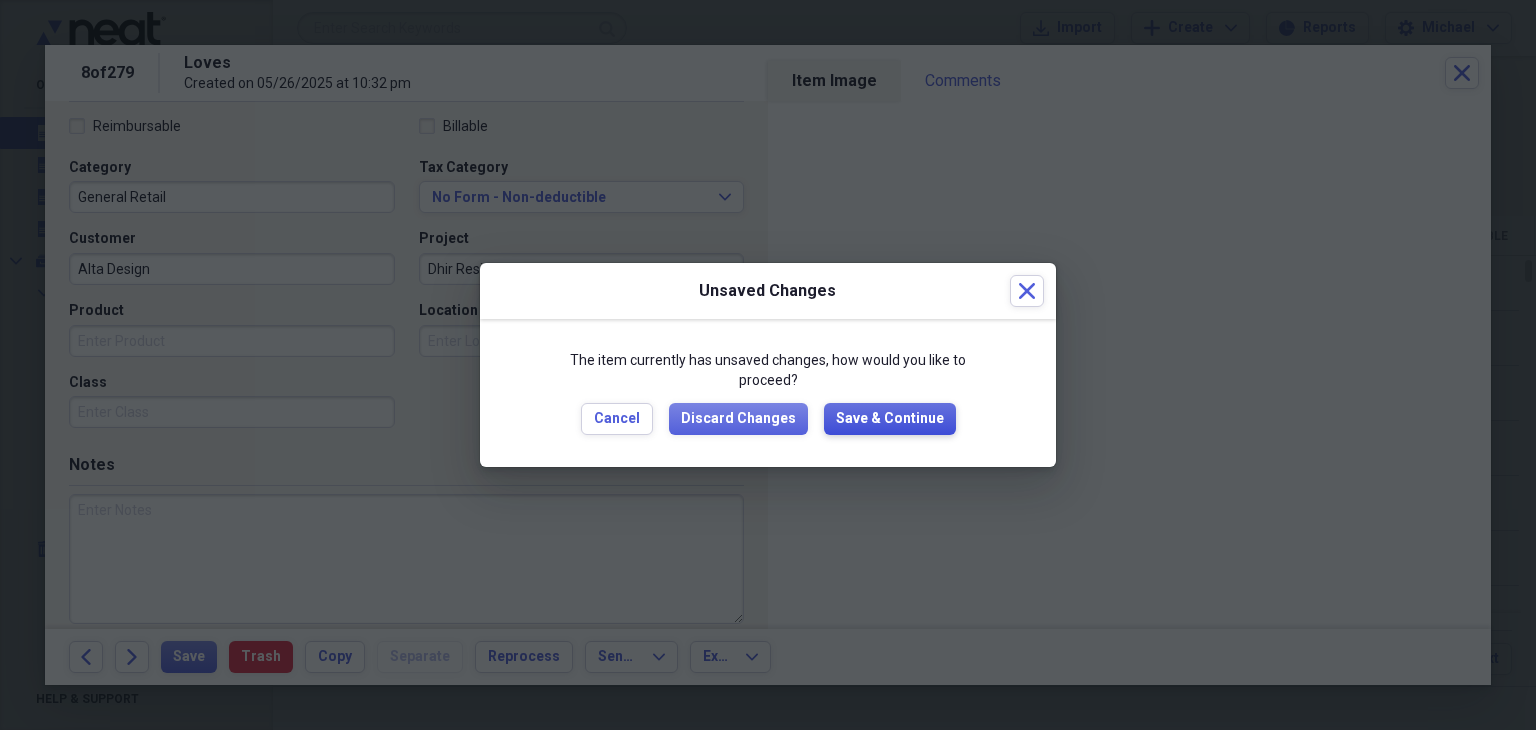 click on "Save & Continue" at bounding box center [890, 419] 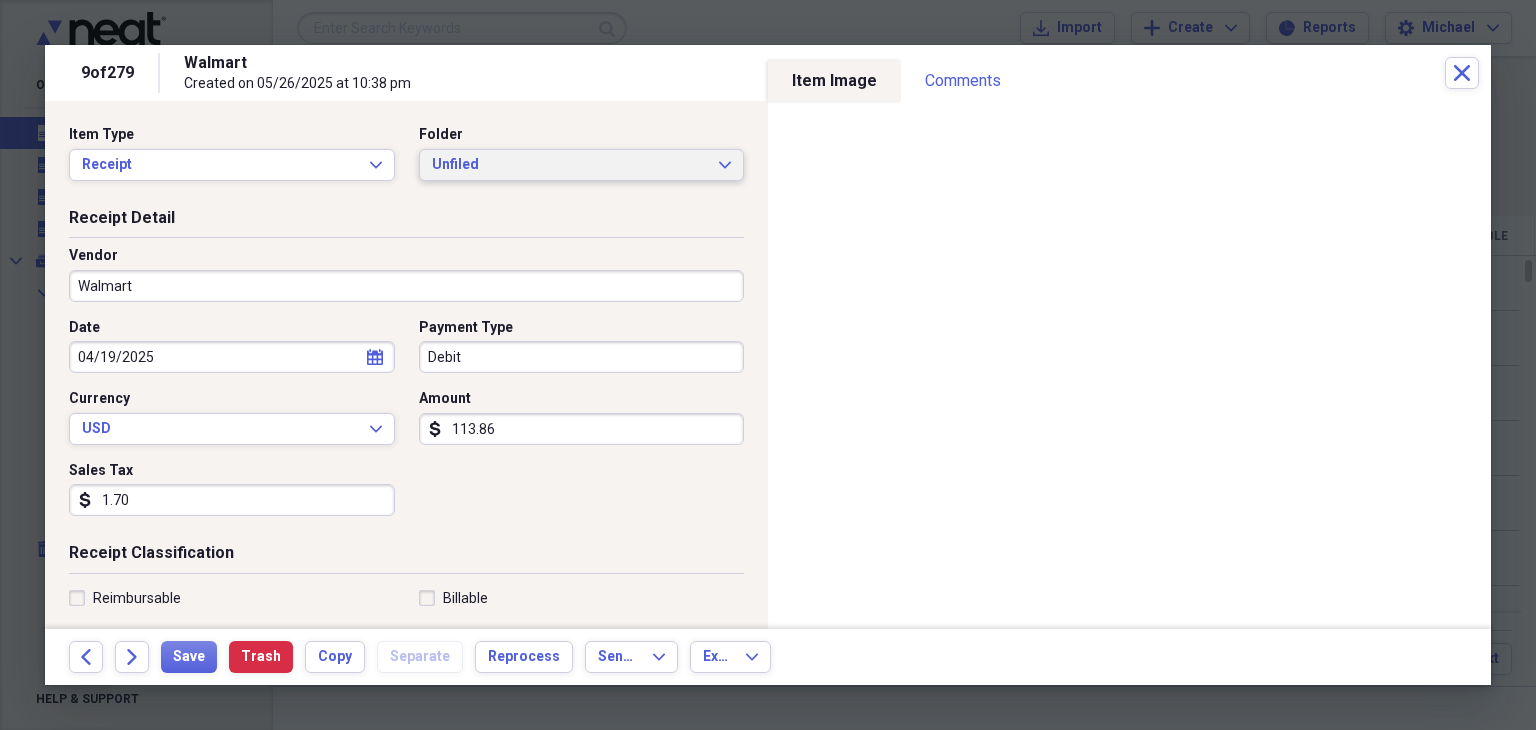 click on "Unfiled" at bounding box center [570, 165] 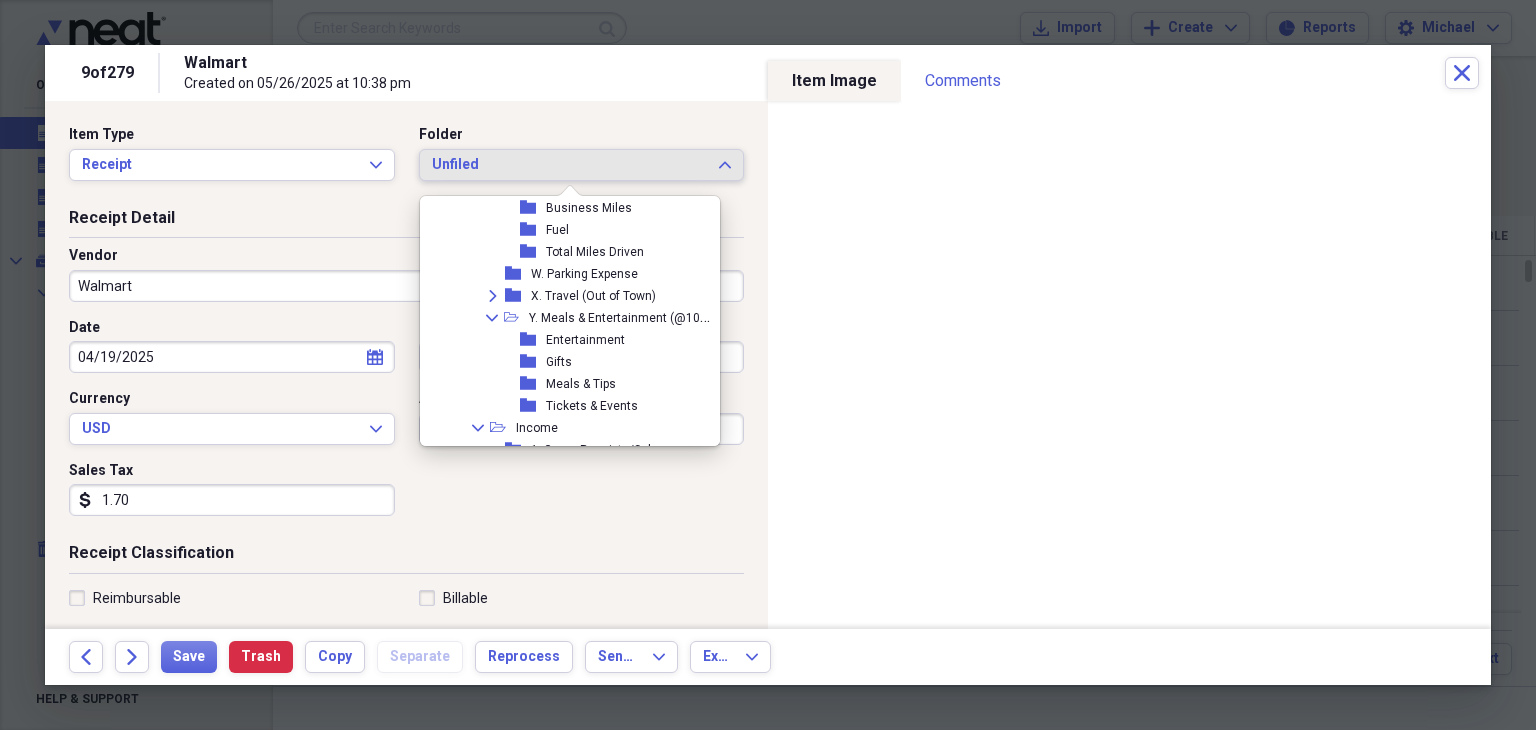 scroll, scrollTop: 984, scrollLeft: 0, axis: vertical 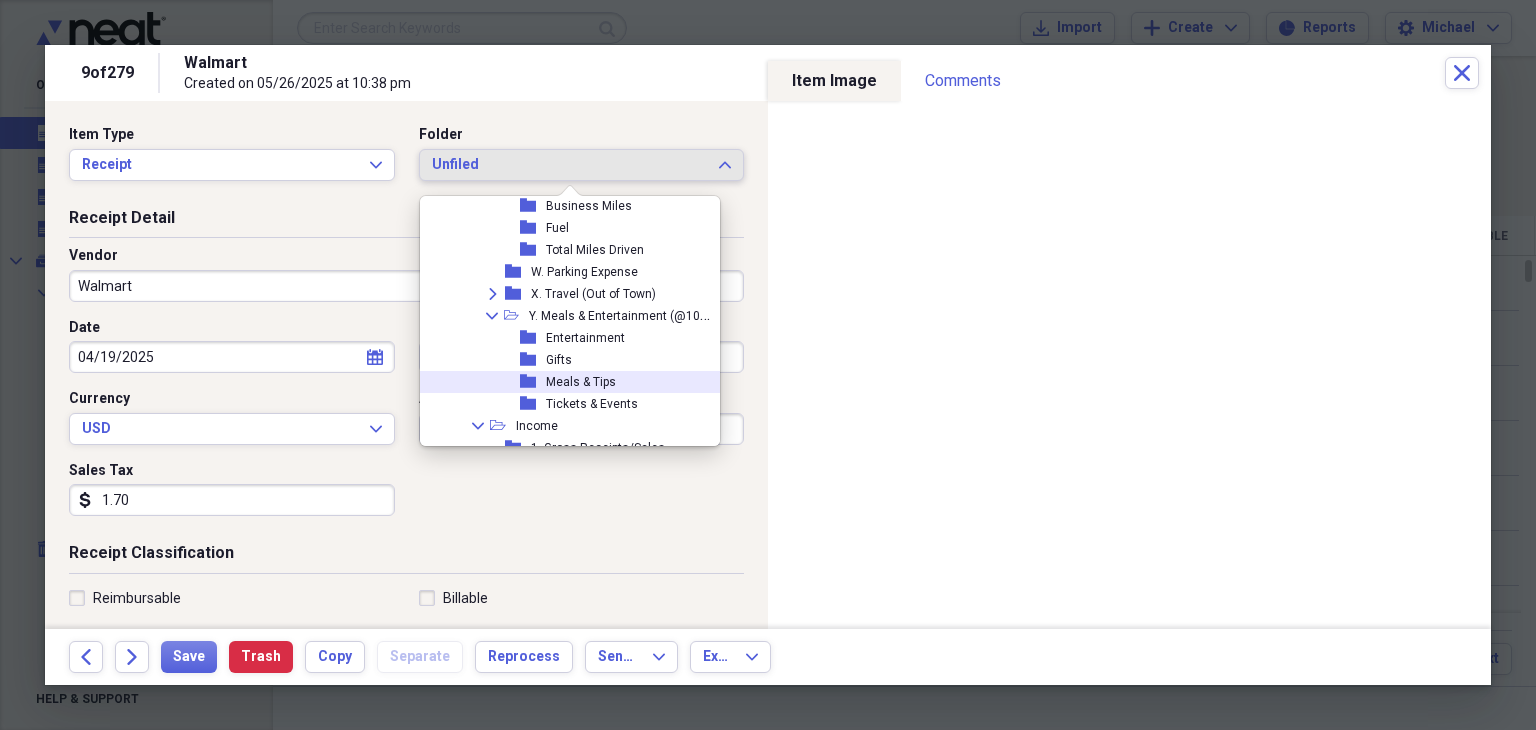 click on "Meals & Tips" at bounding box center [581, 382] 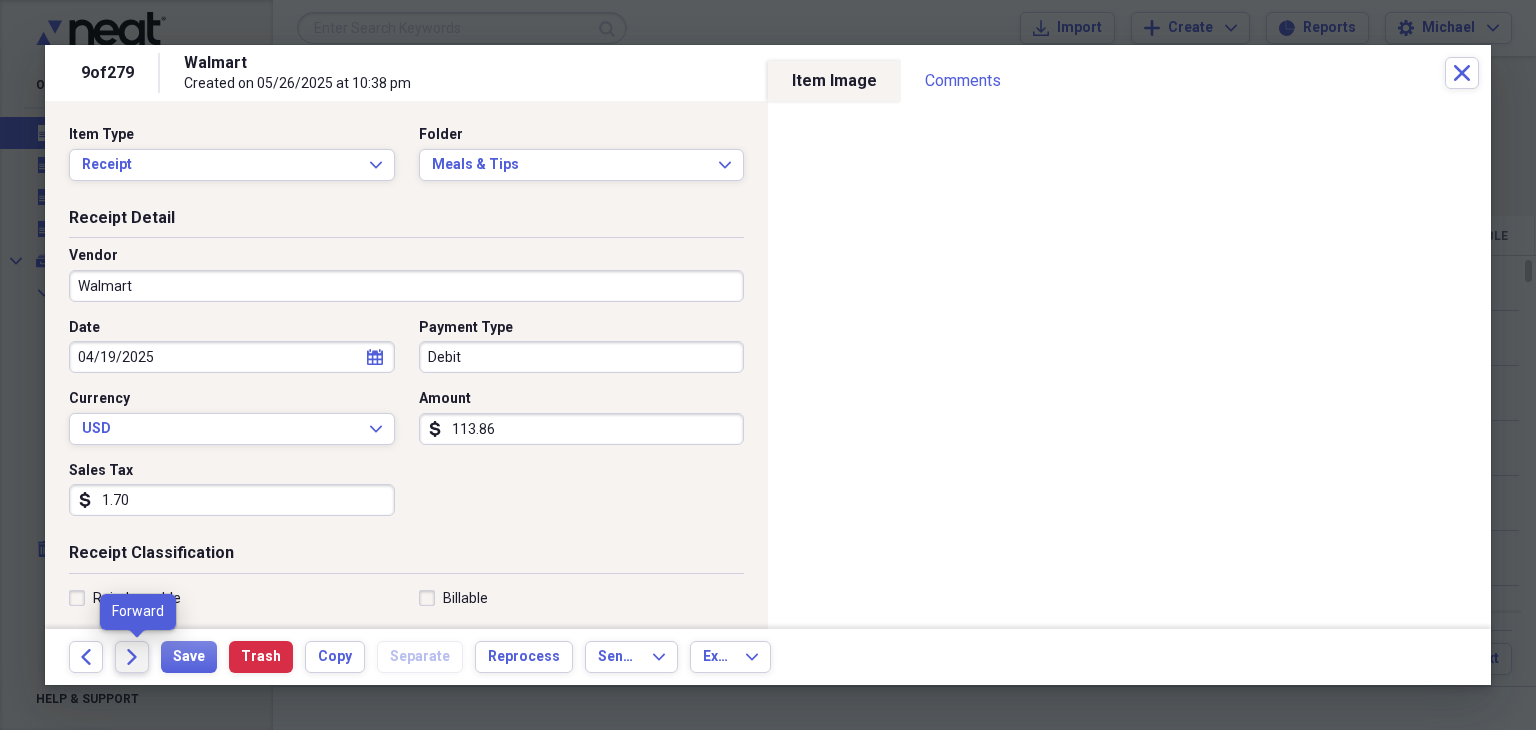 click on "Forward" 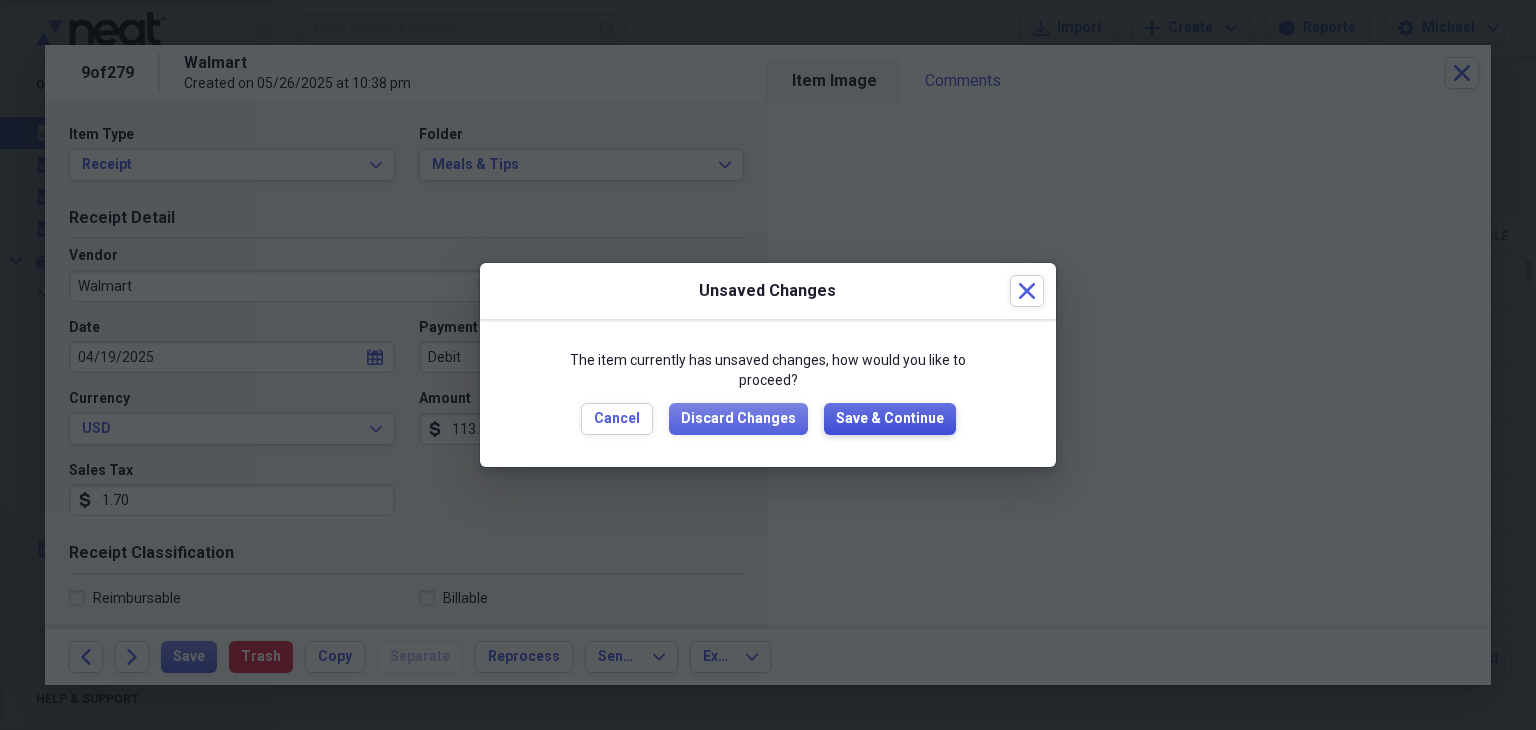 click on "Save & Continue" at bounding box center (890, 419) 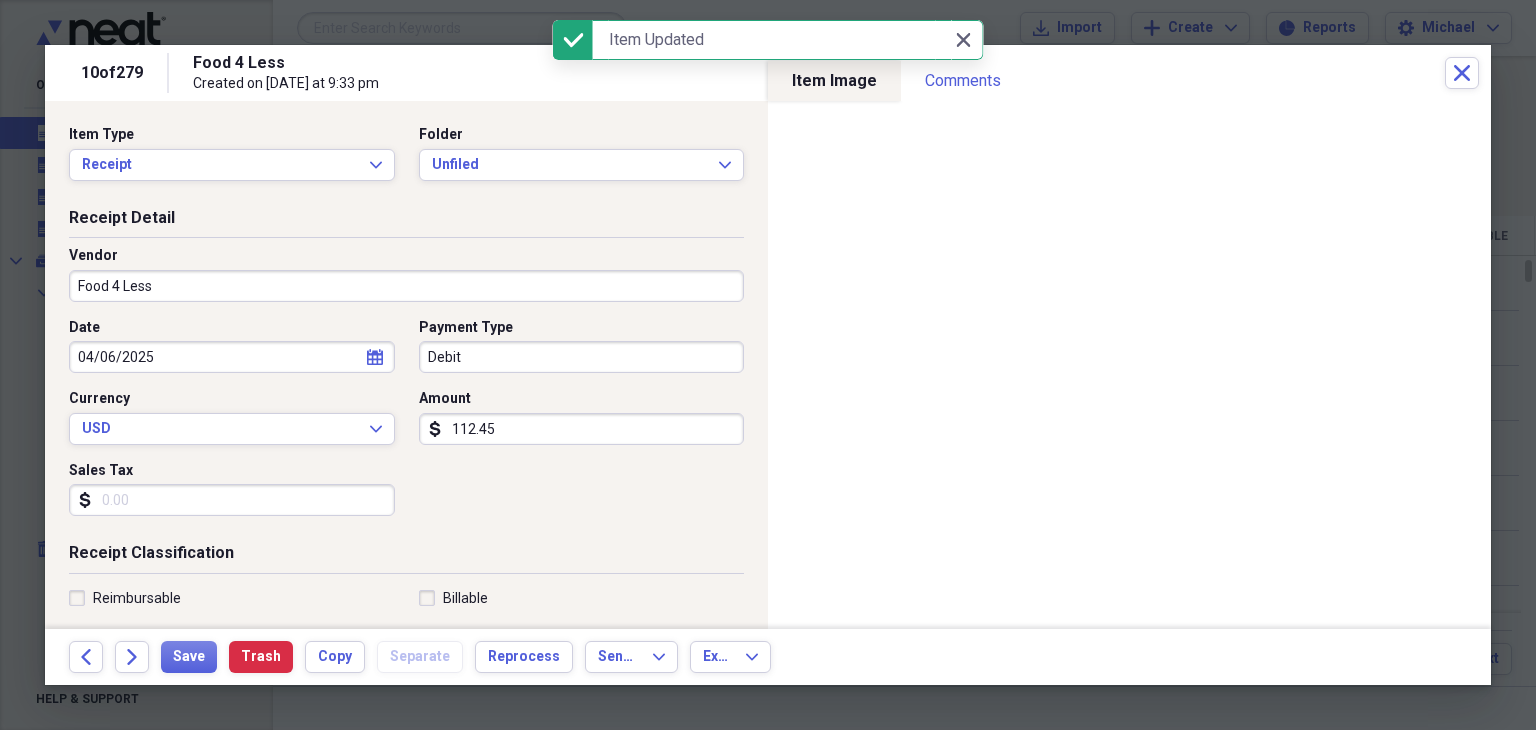 click on "Sales Tax" at bounding box center (232, 500) 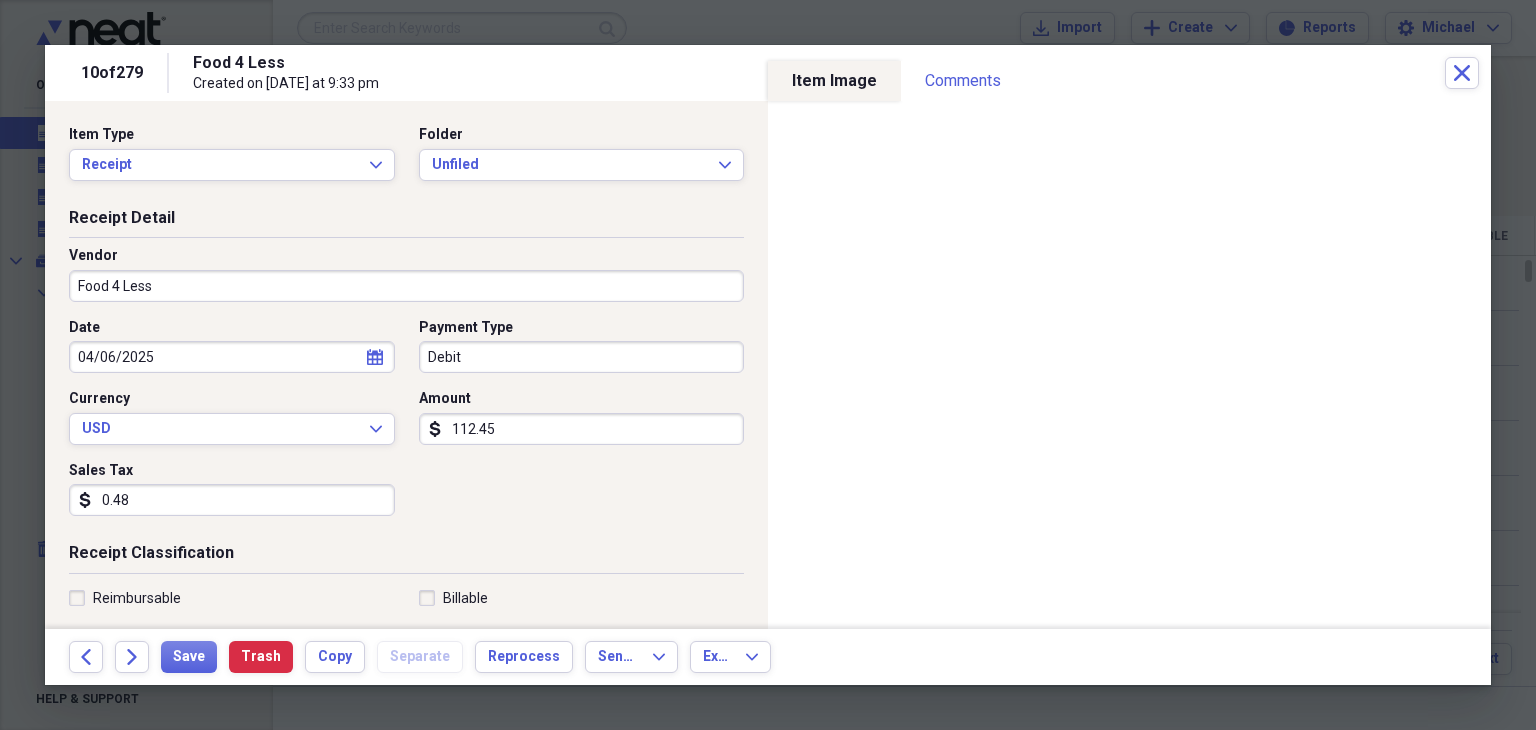 type on "0.48" 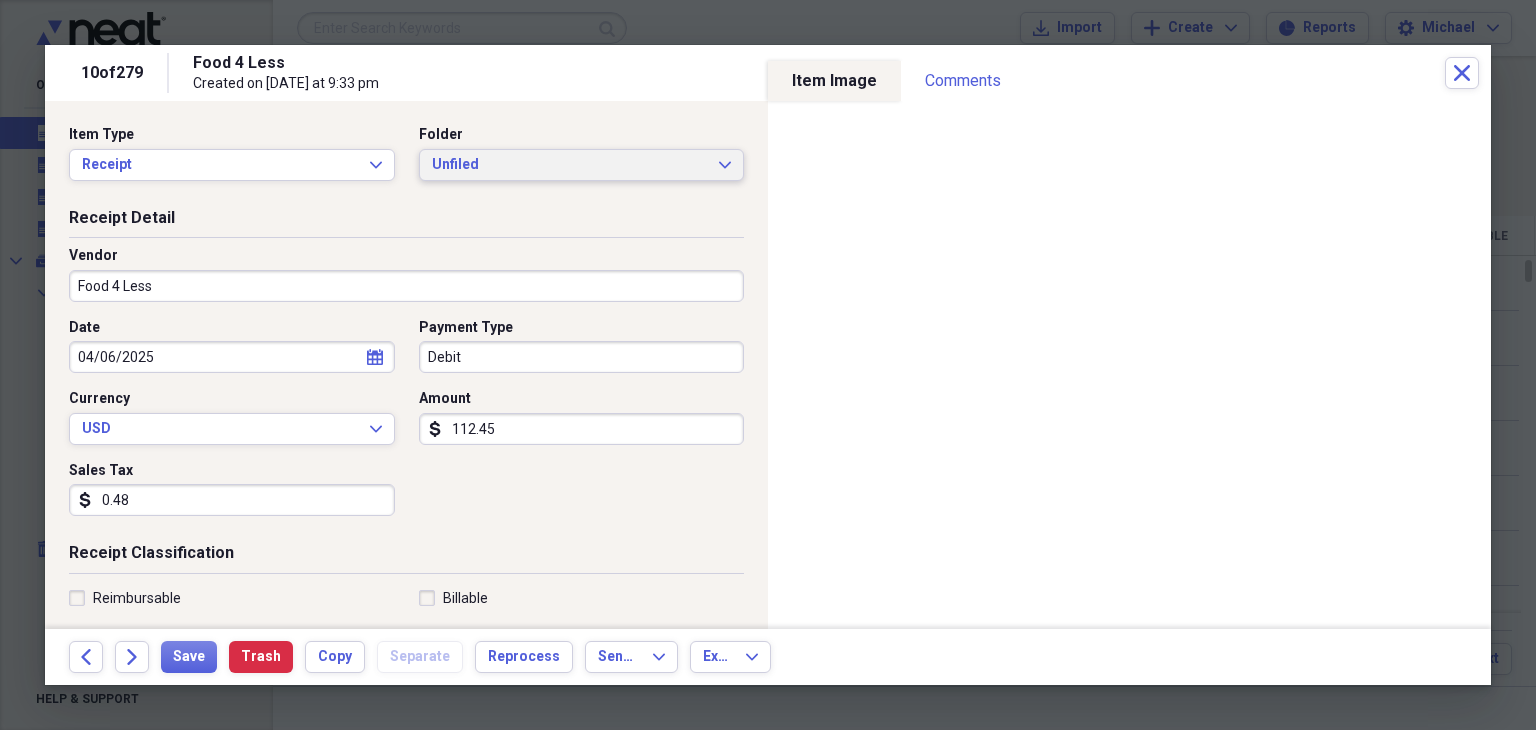 click on "Unfiled" at bounding box center [570, 165] 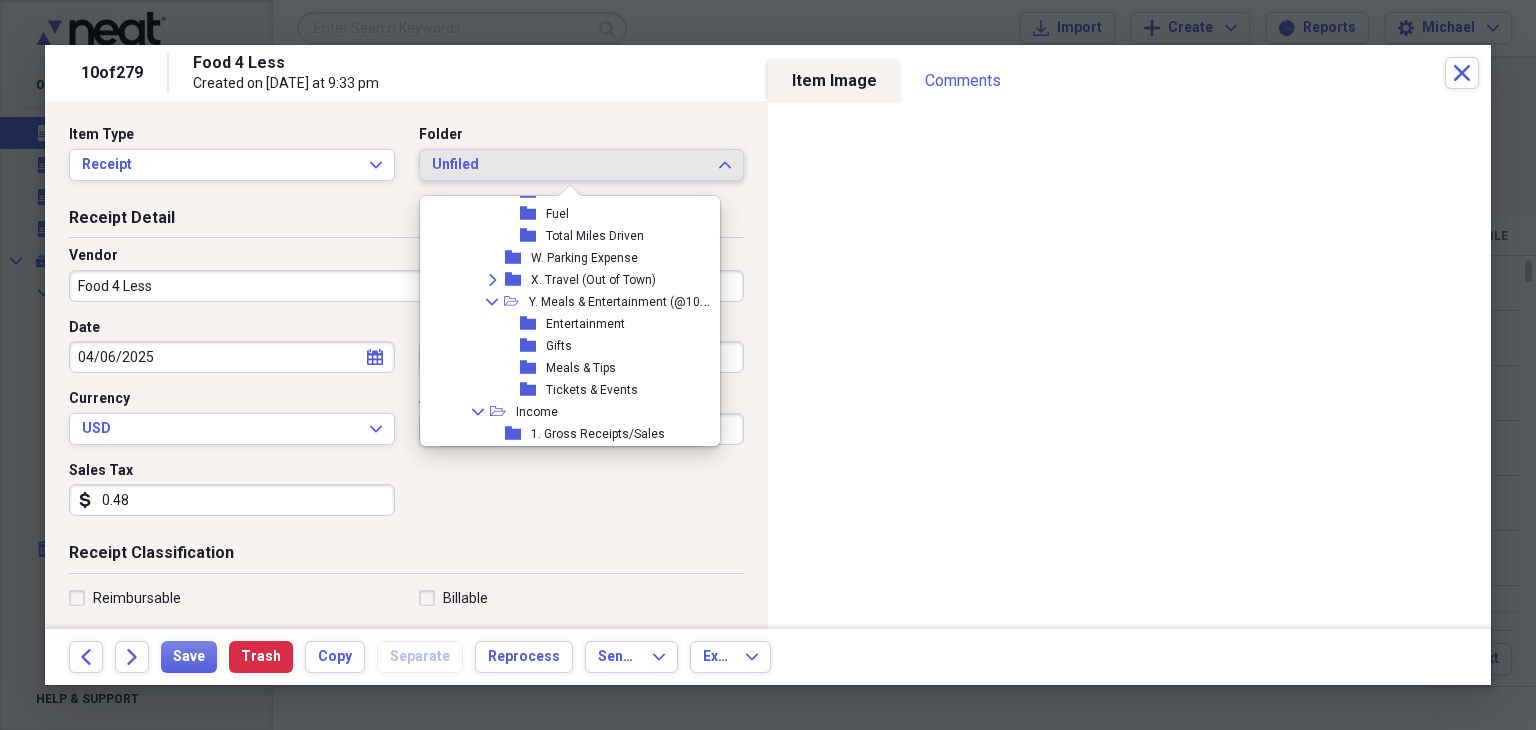scroll, scrollTop: 999, scrollLeft: 0, axis: vertical 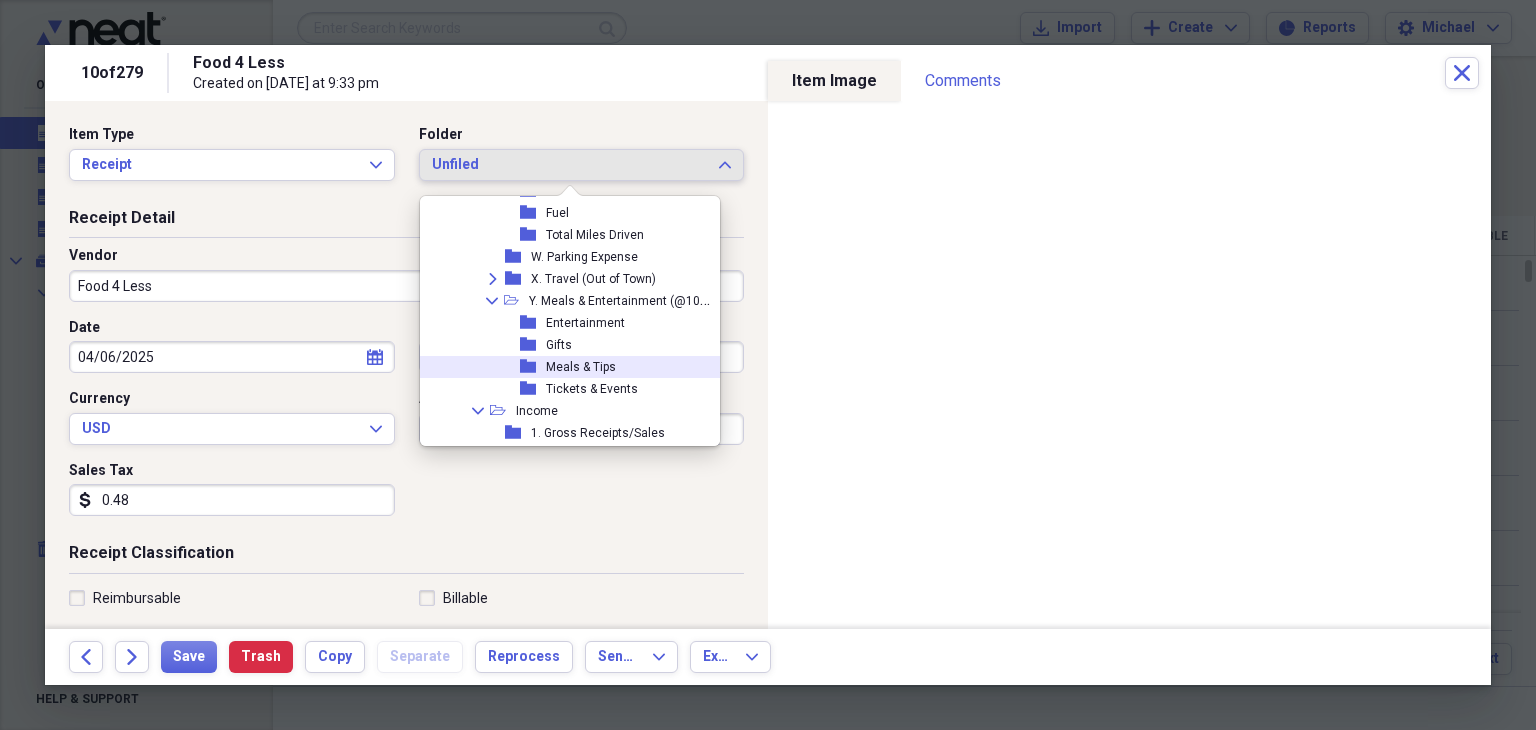 click on "folder Meals & Tips" at bounding box center (569, 367) 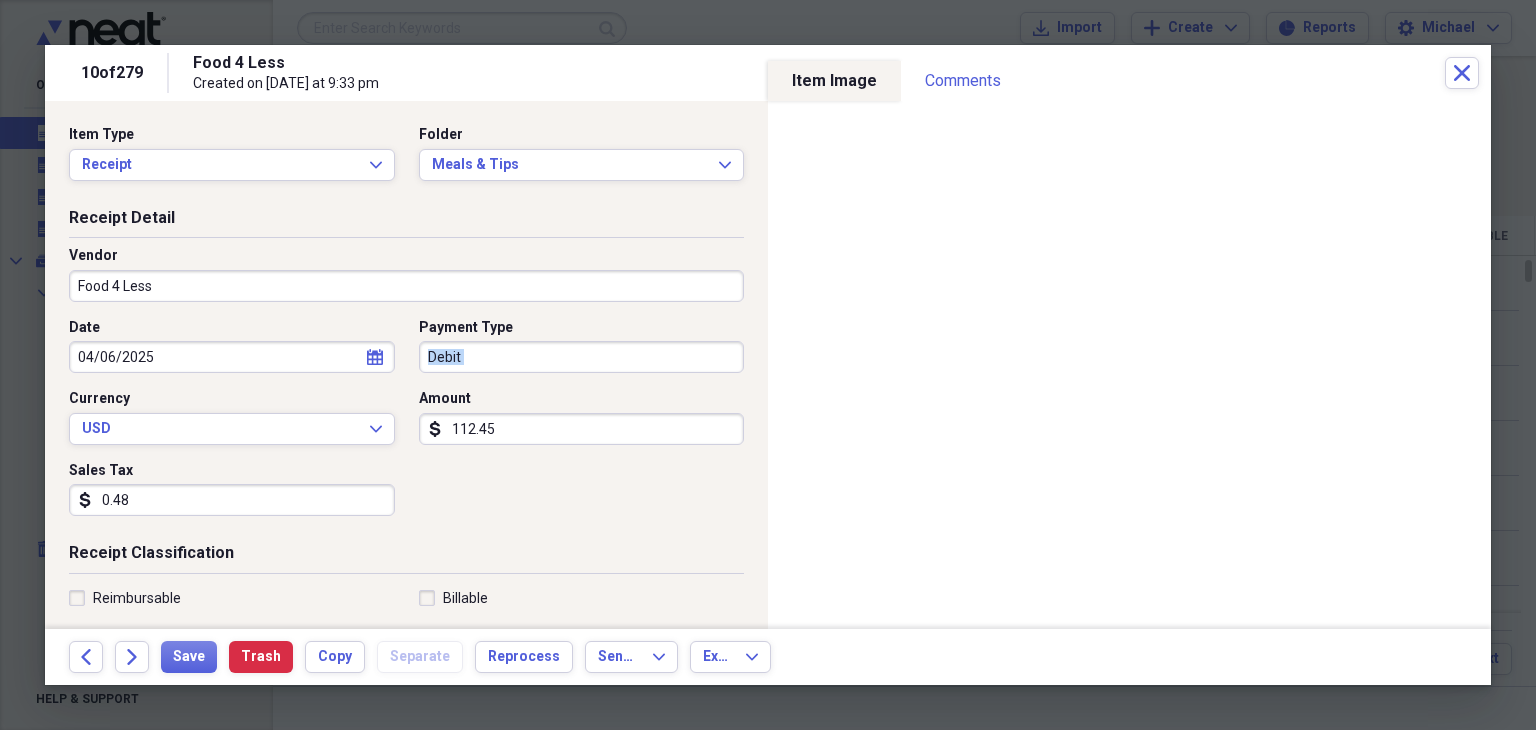 click on "Date [DATE] calendar Calendar Payment Type Debit Currency USD Expand Amount dollar-sign 112.45 Sales Tax dollar-sign 0.48" at bounding box center (406, 425) 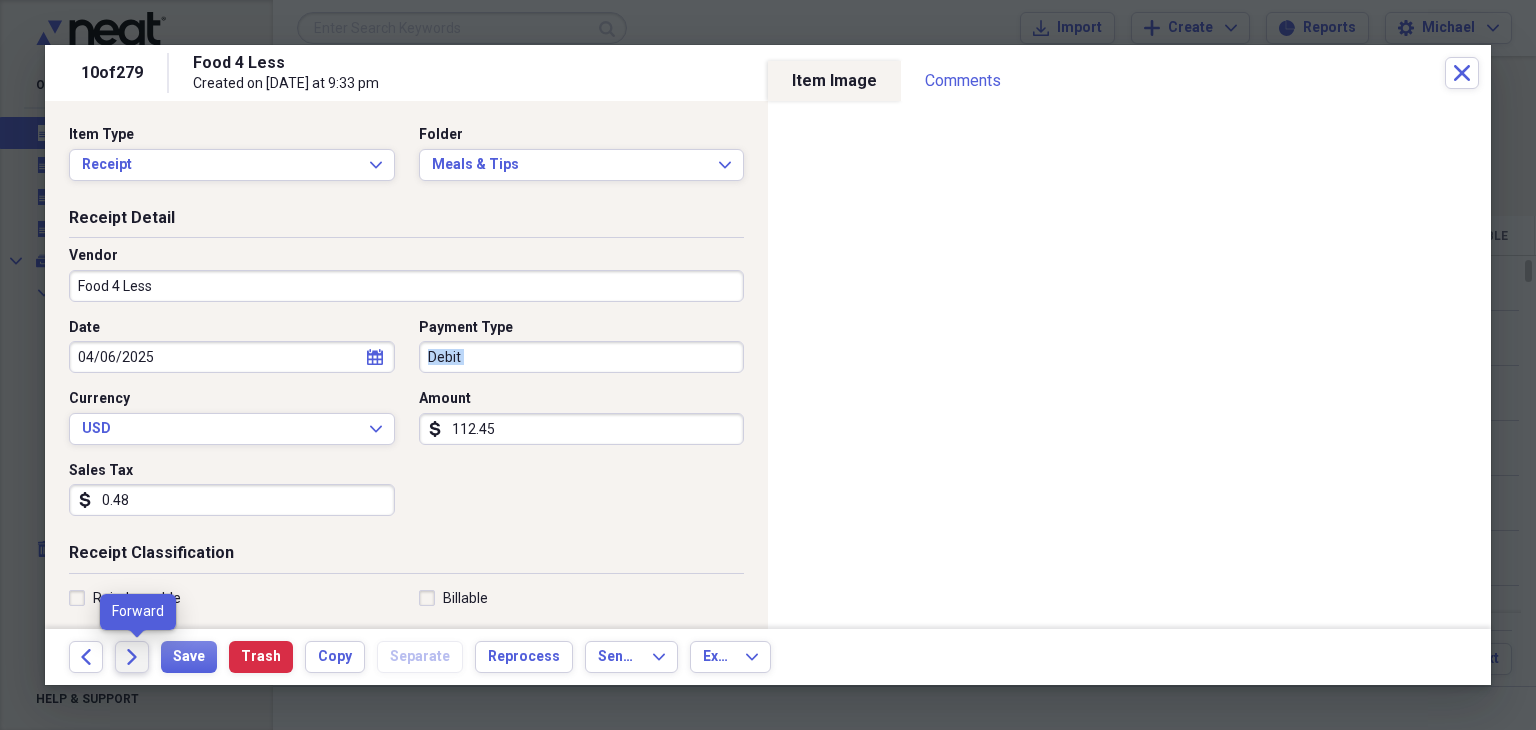 click on "Forward" 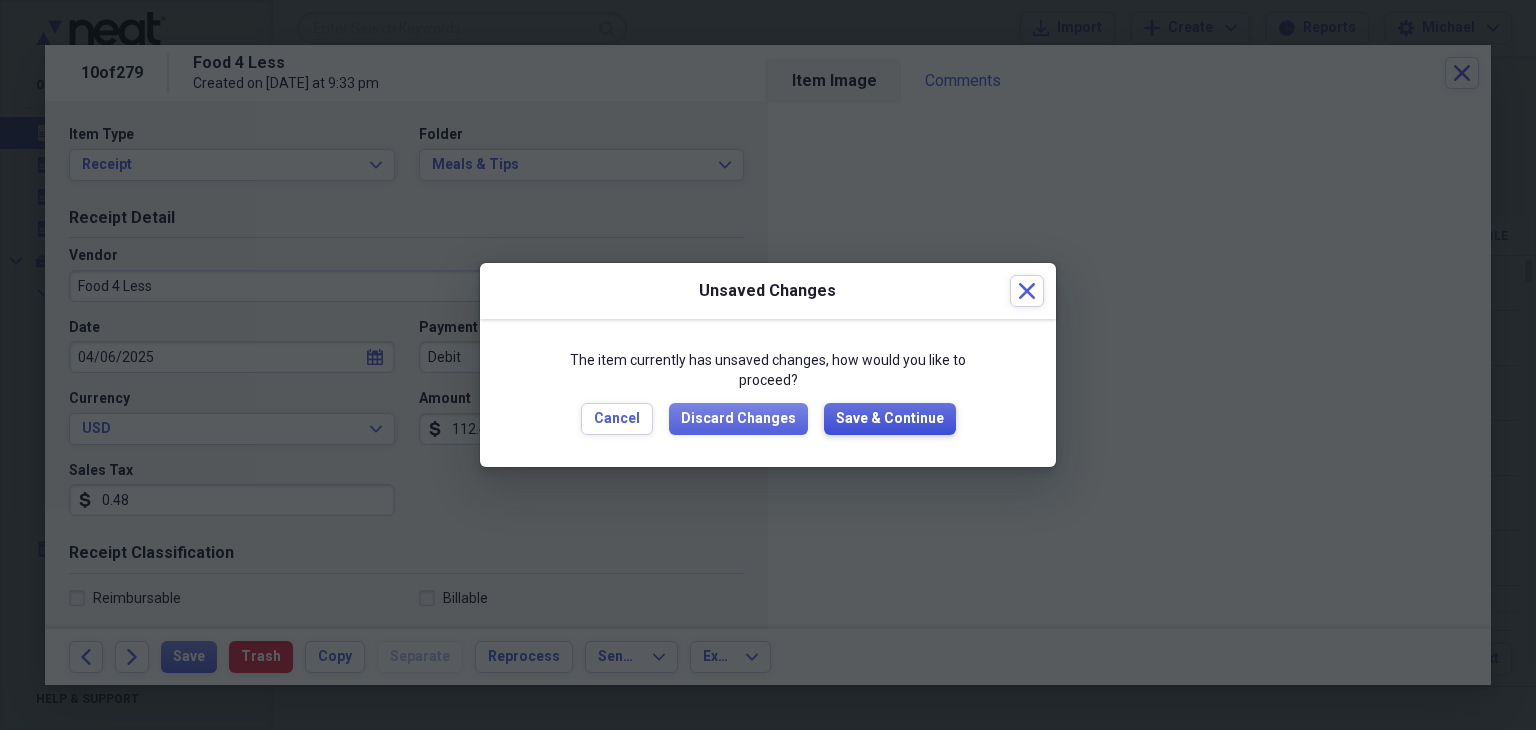 click on "Save & Continue" at bounding box center [890, 419] 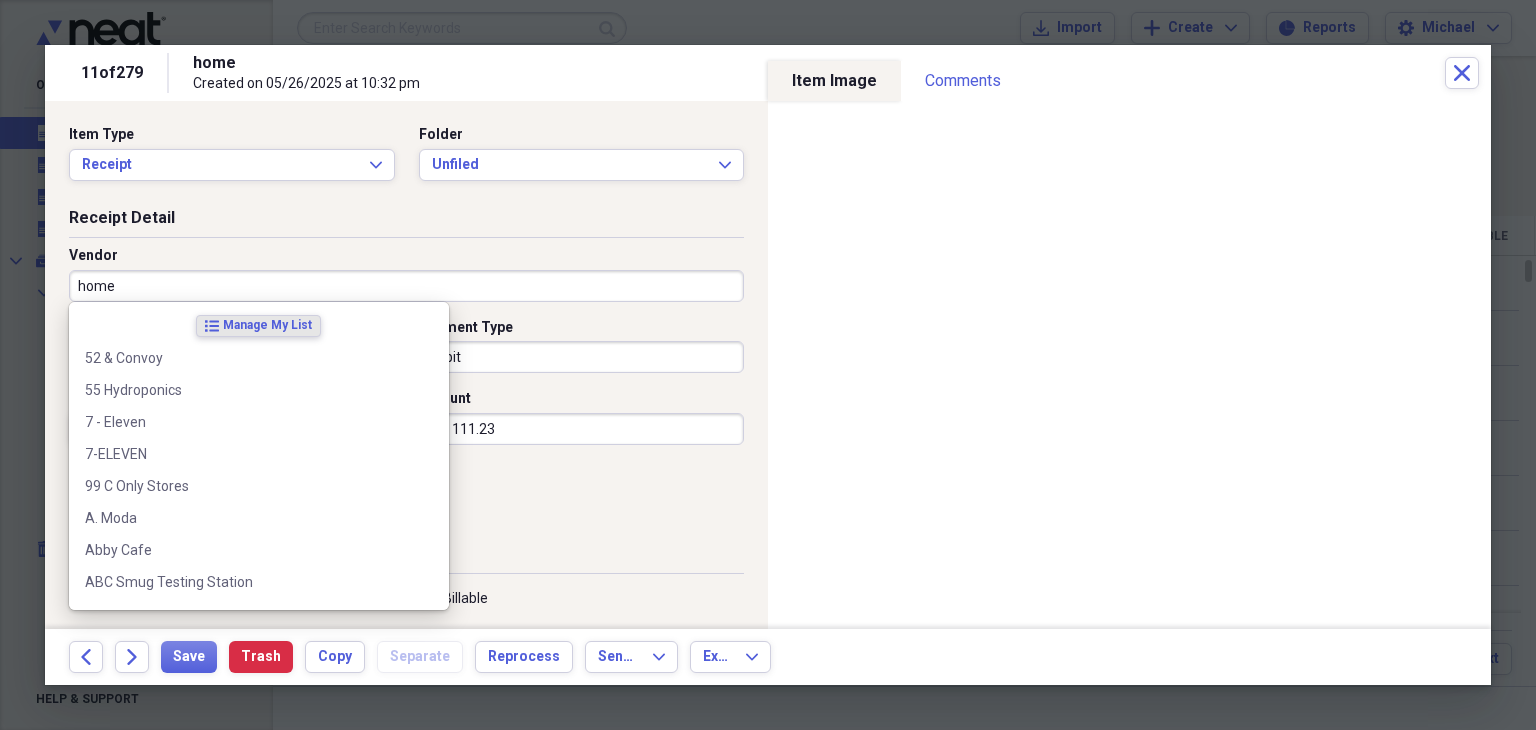 click on "home" at bounding box center (406, 286) 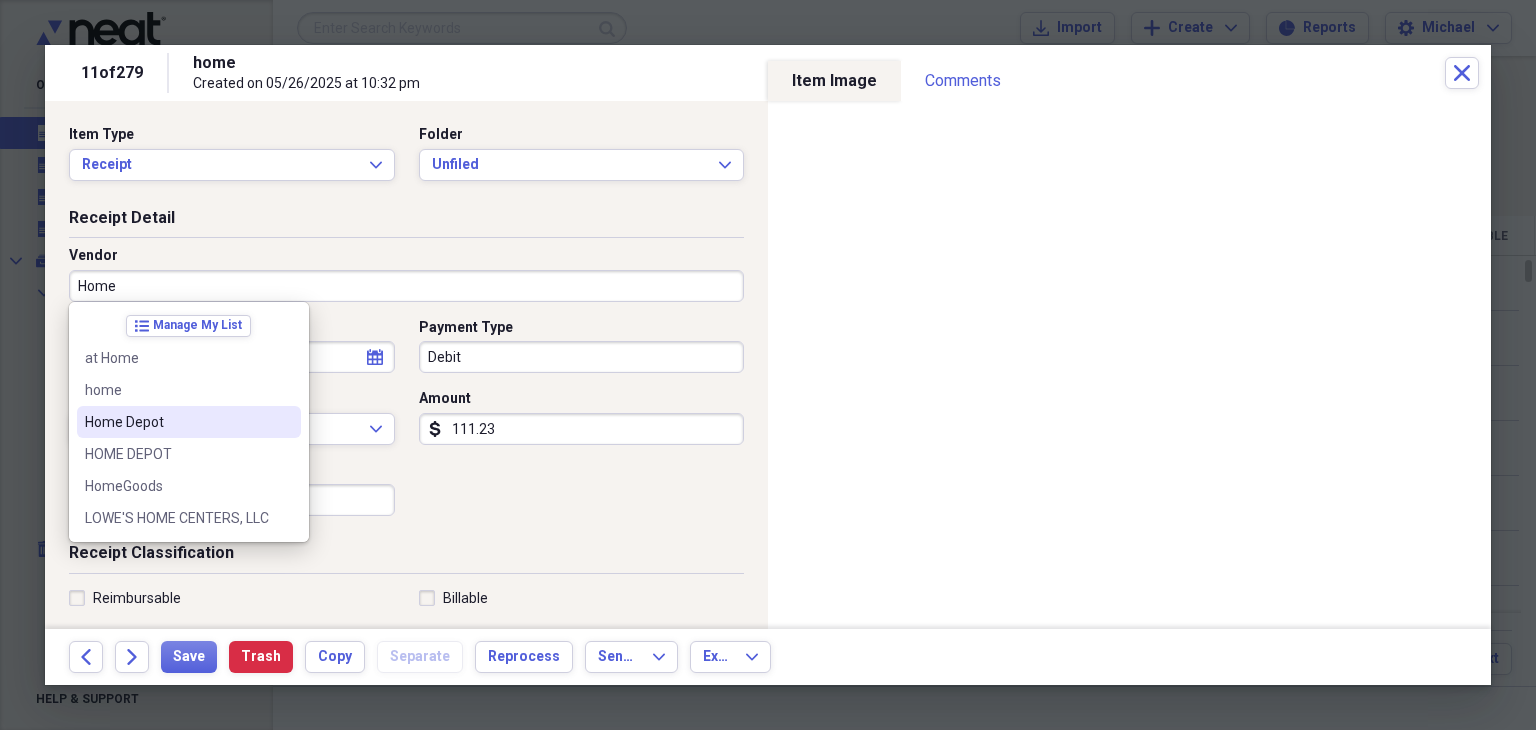 click on "Home Depot" at bounding box center (177, 422) 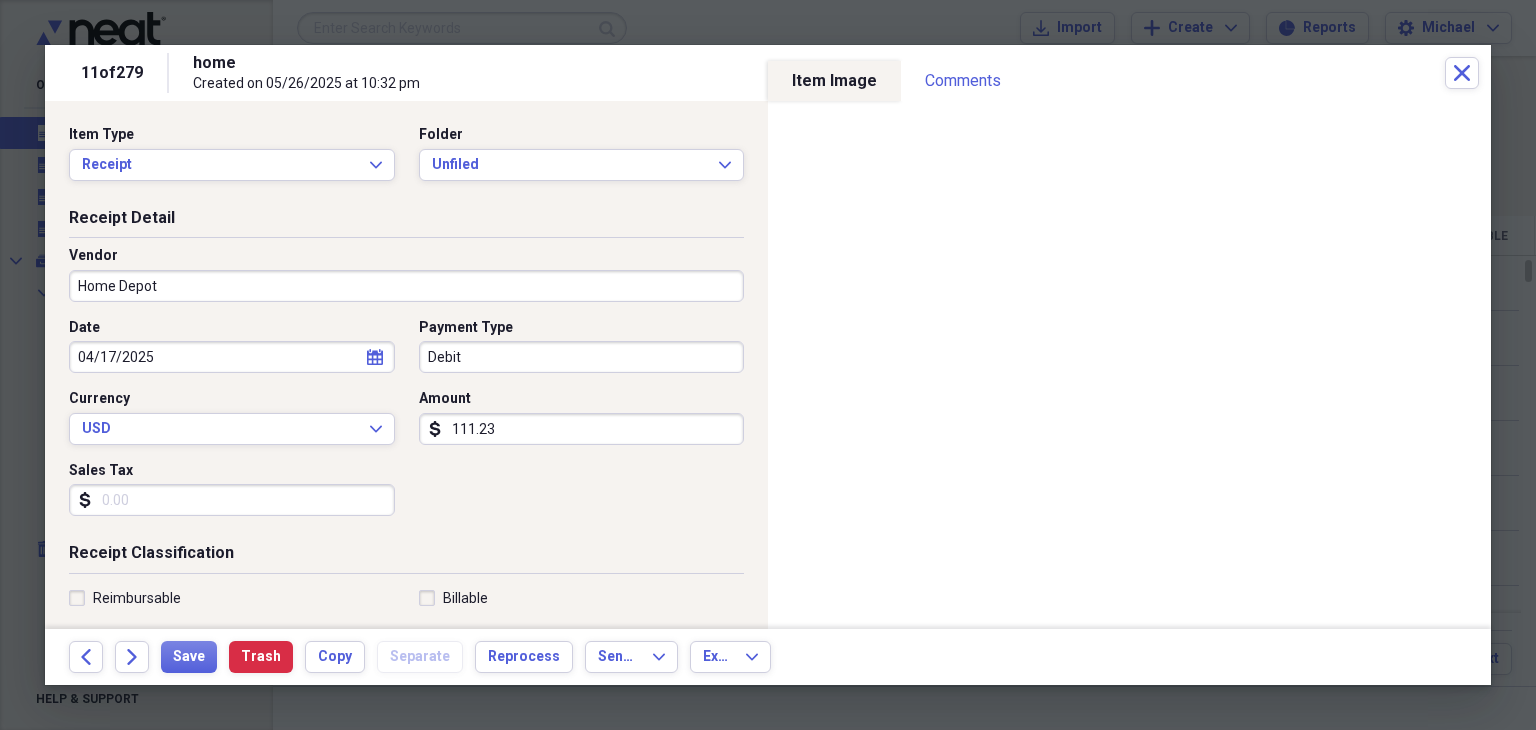 type on "Fuel/Auto" 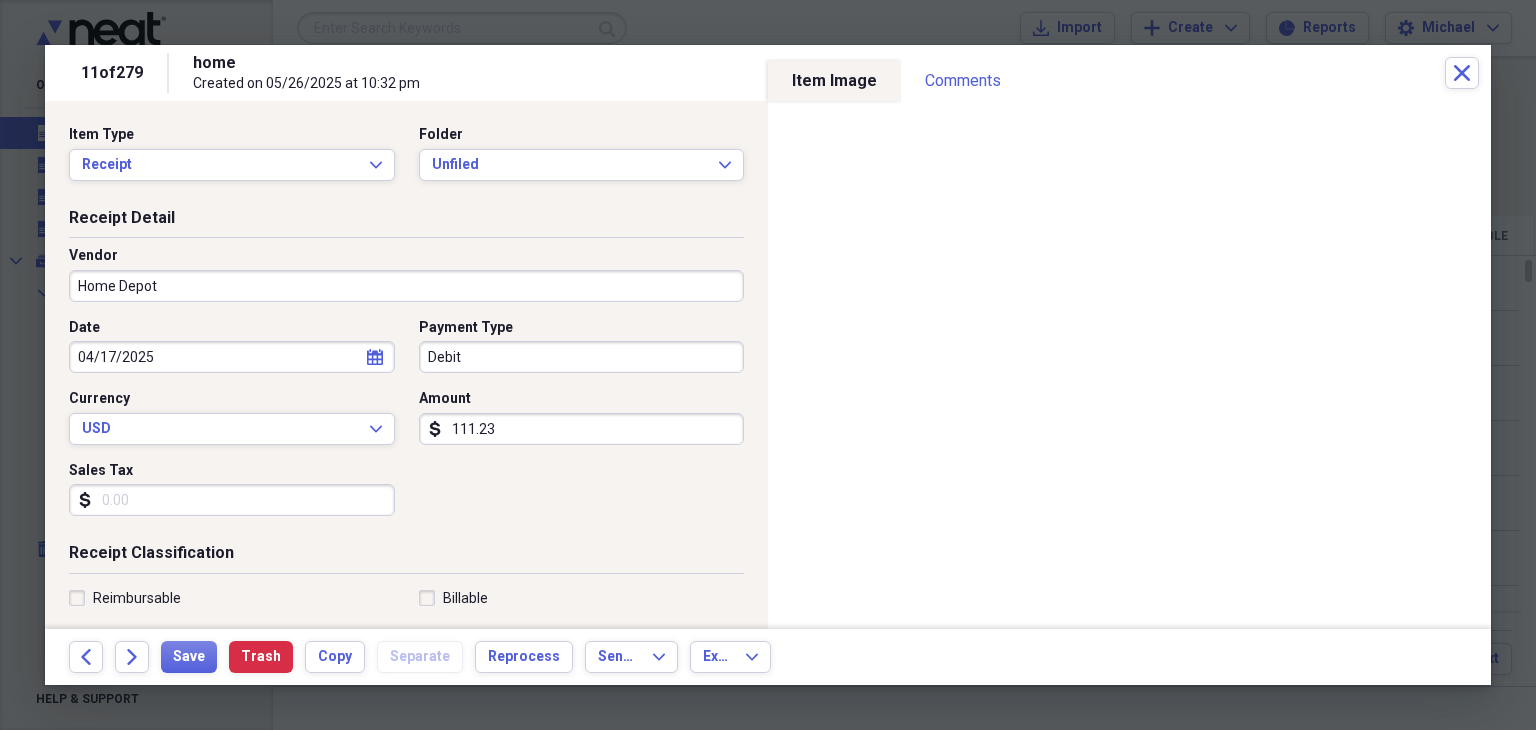 click on "Sales Tax" at bounding box center (232, 500) 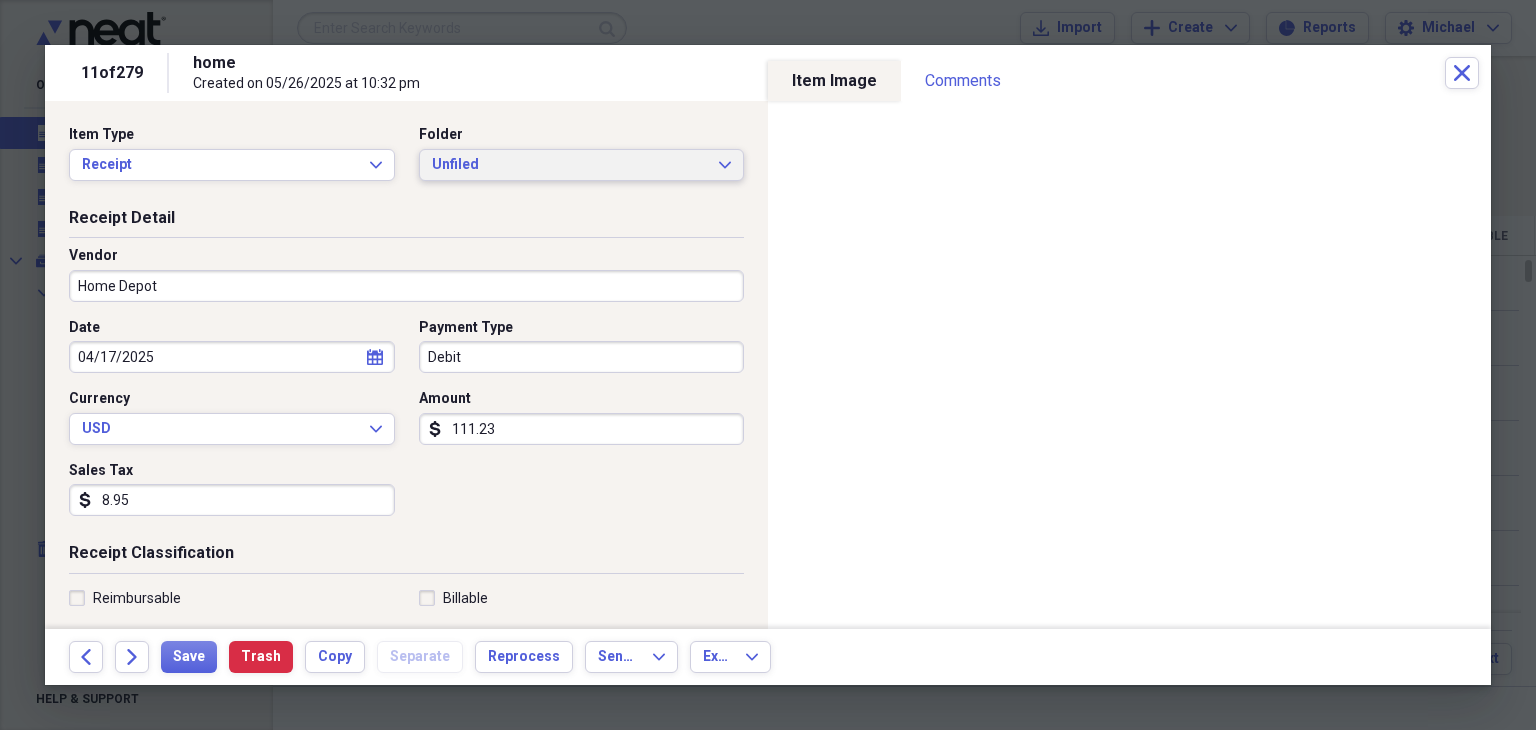 type on "8.95" 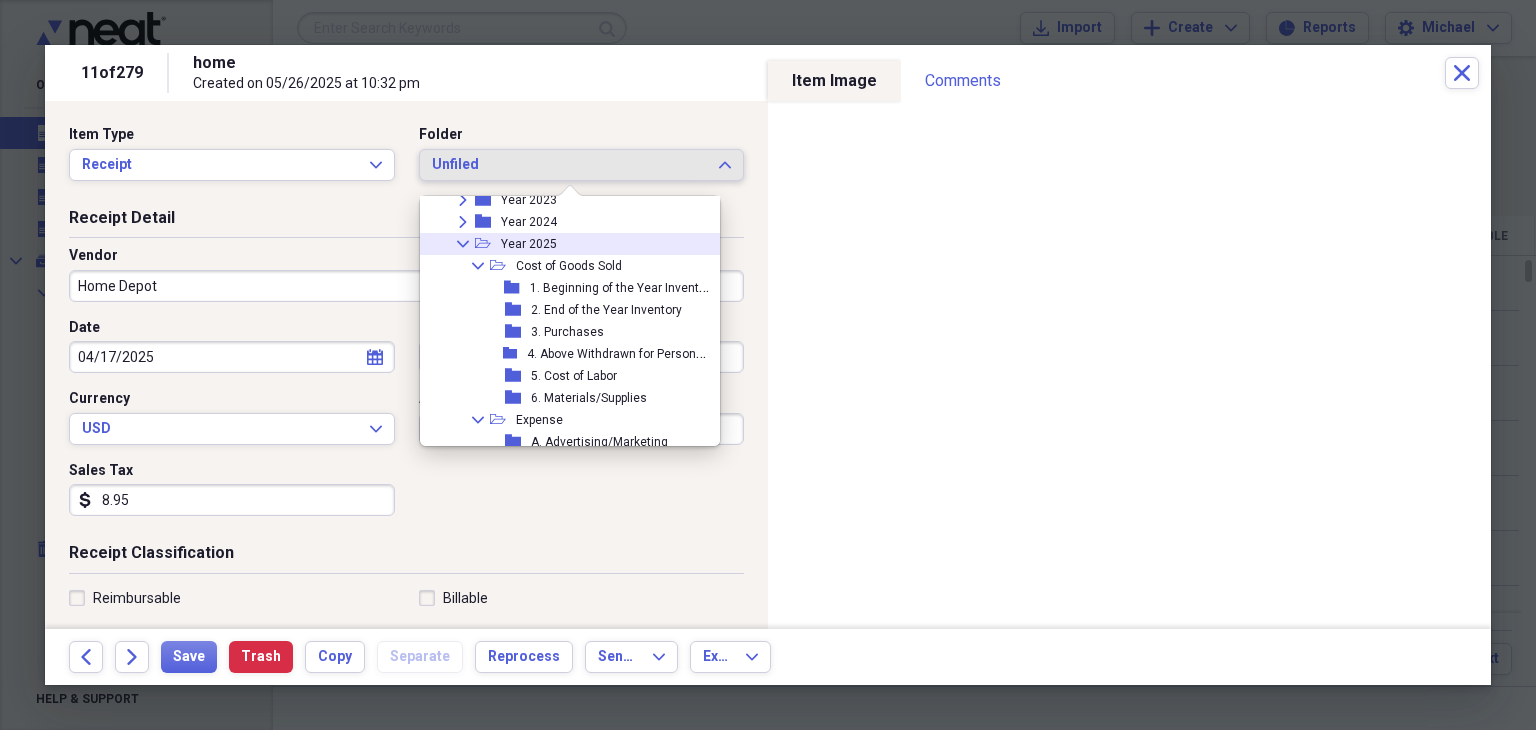 scroll, scrollTop: 208, scrollLeft: 0, axis: vertical 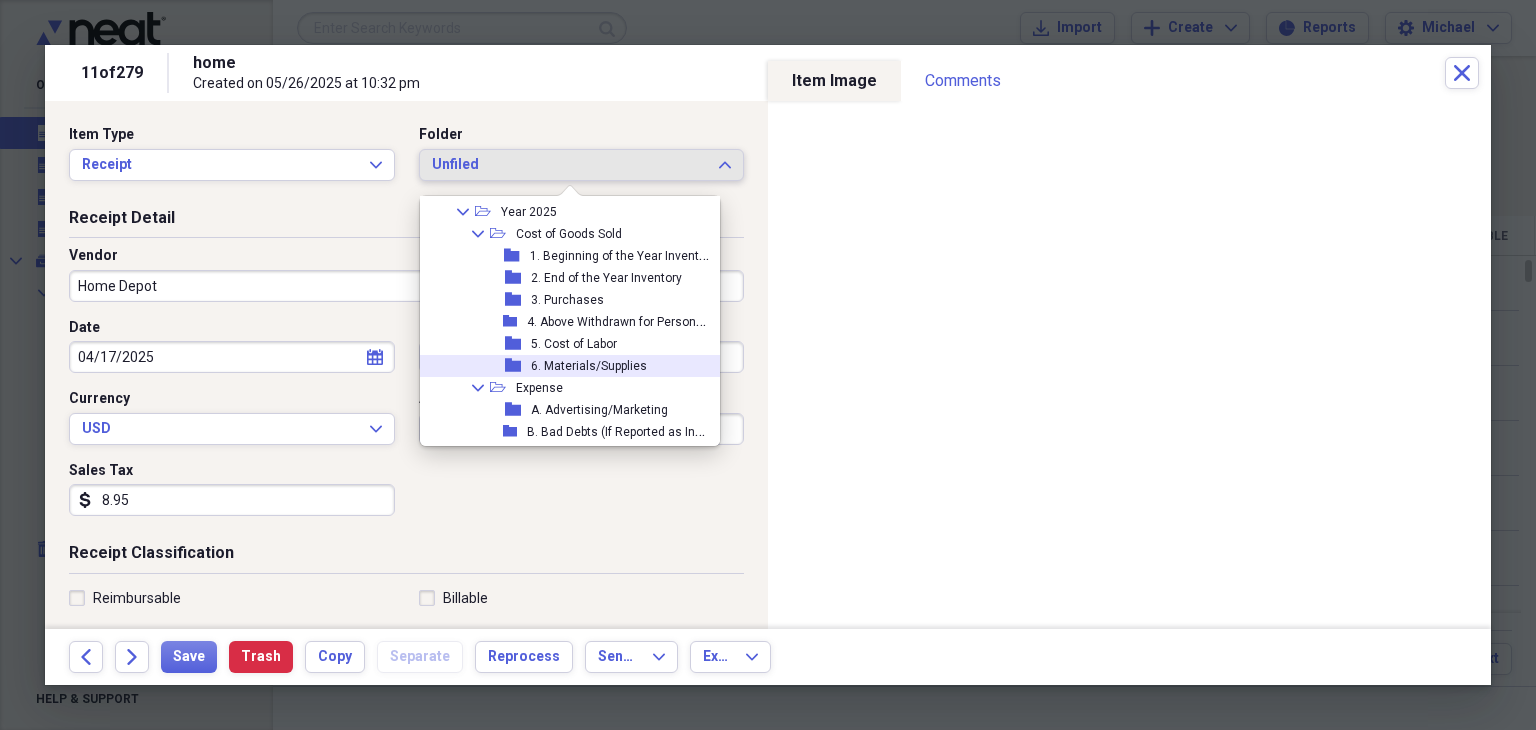 click on "6. Materials/Supplies" at bounding box center [589, 366] 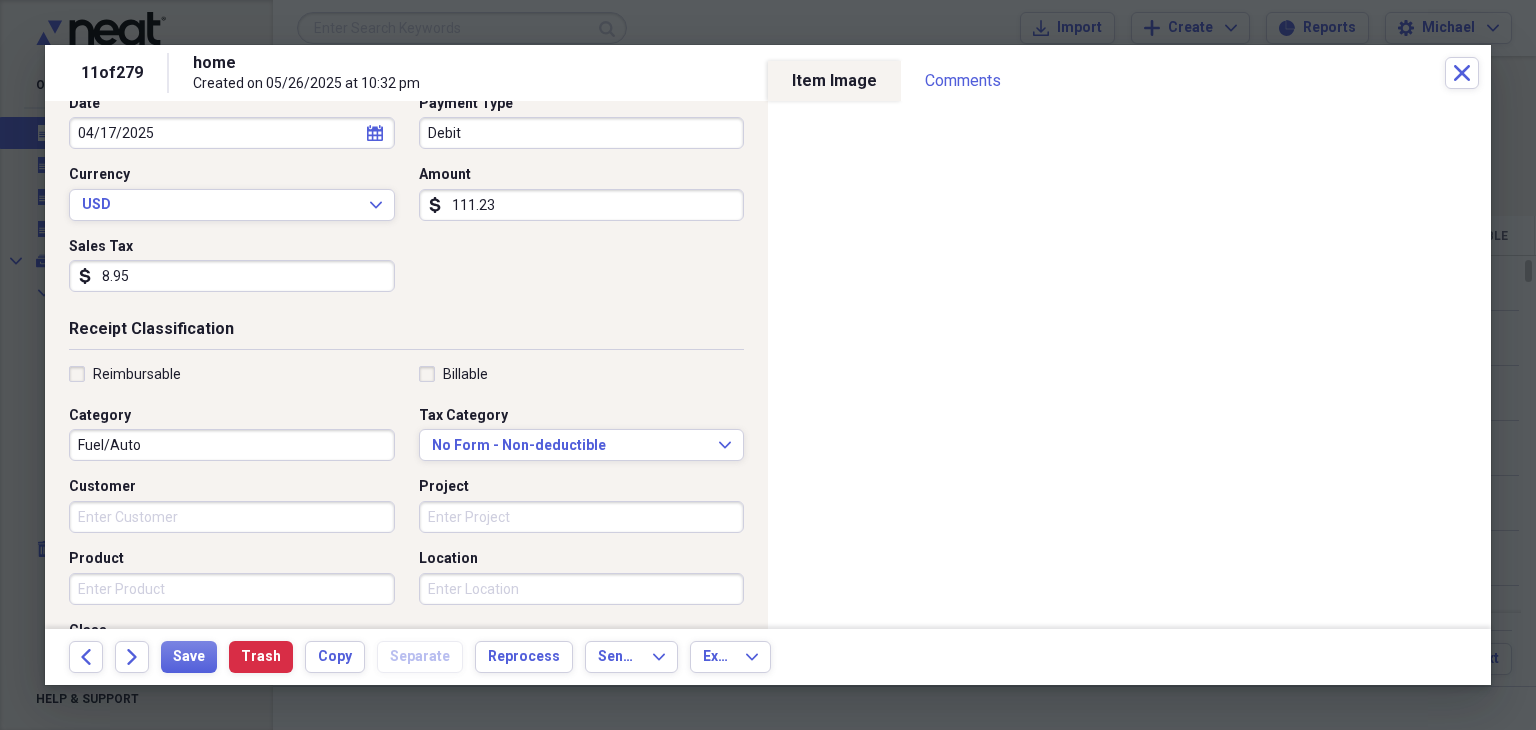scroll, scrollTop: 284, scrollLeft: 0, axis: vertical 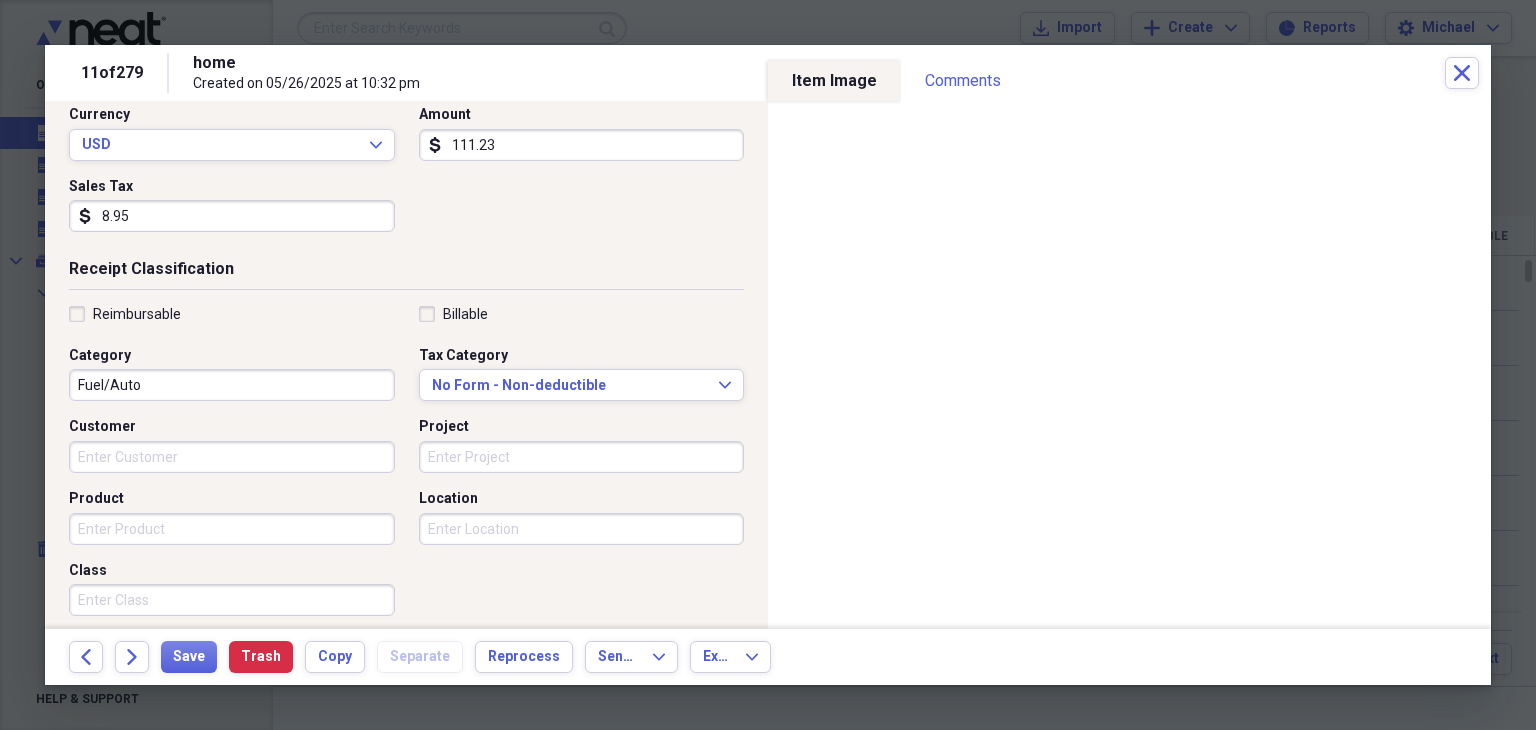 click on "Fuel/Auto" at bounding box center [232, 385] 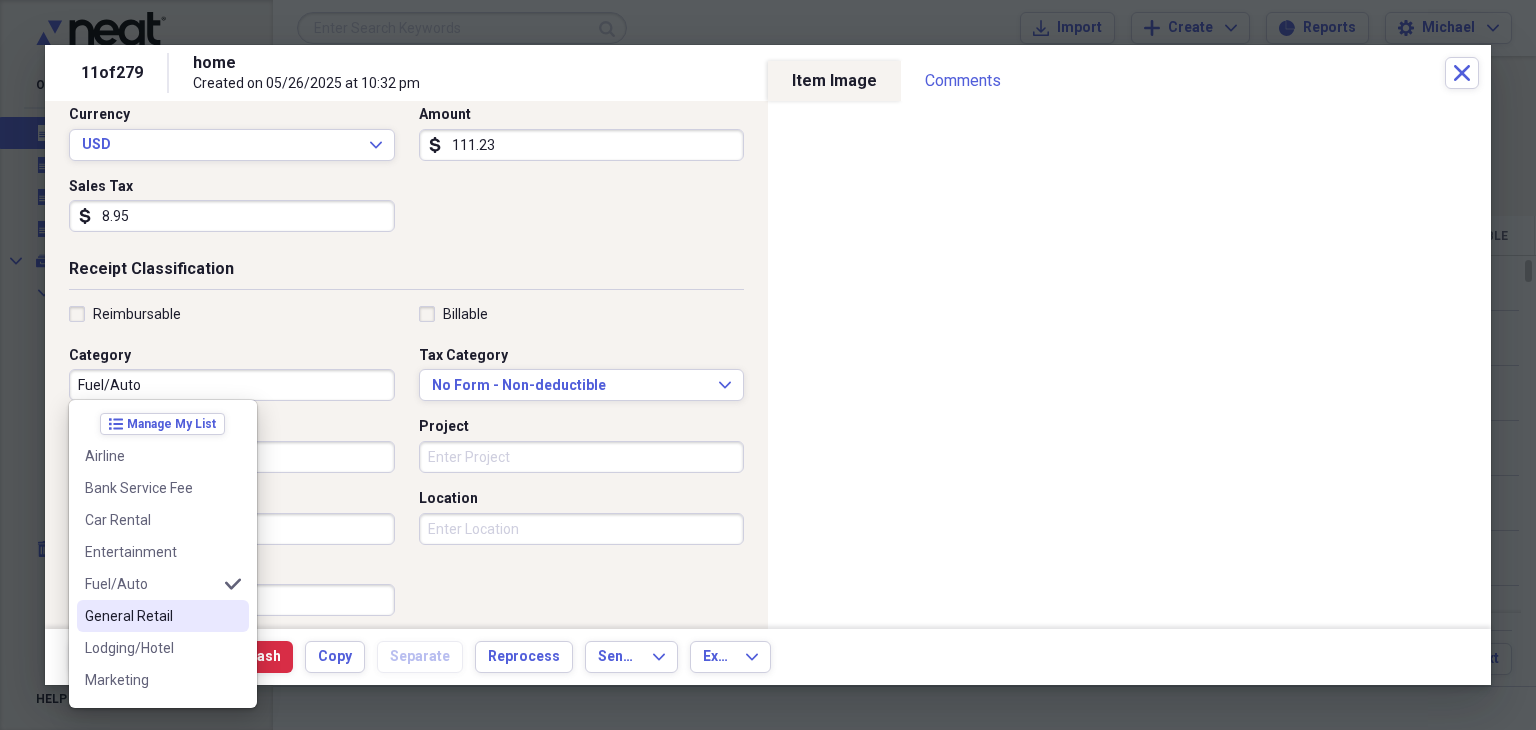 click on "General Retail" at bounding box center [151, 616] 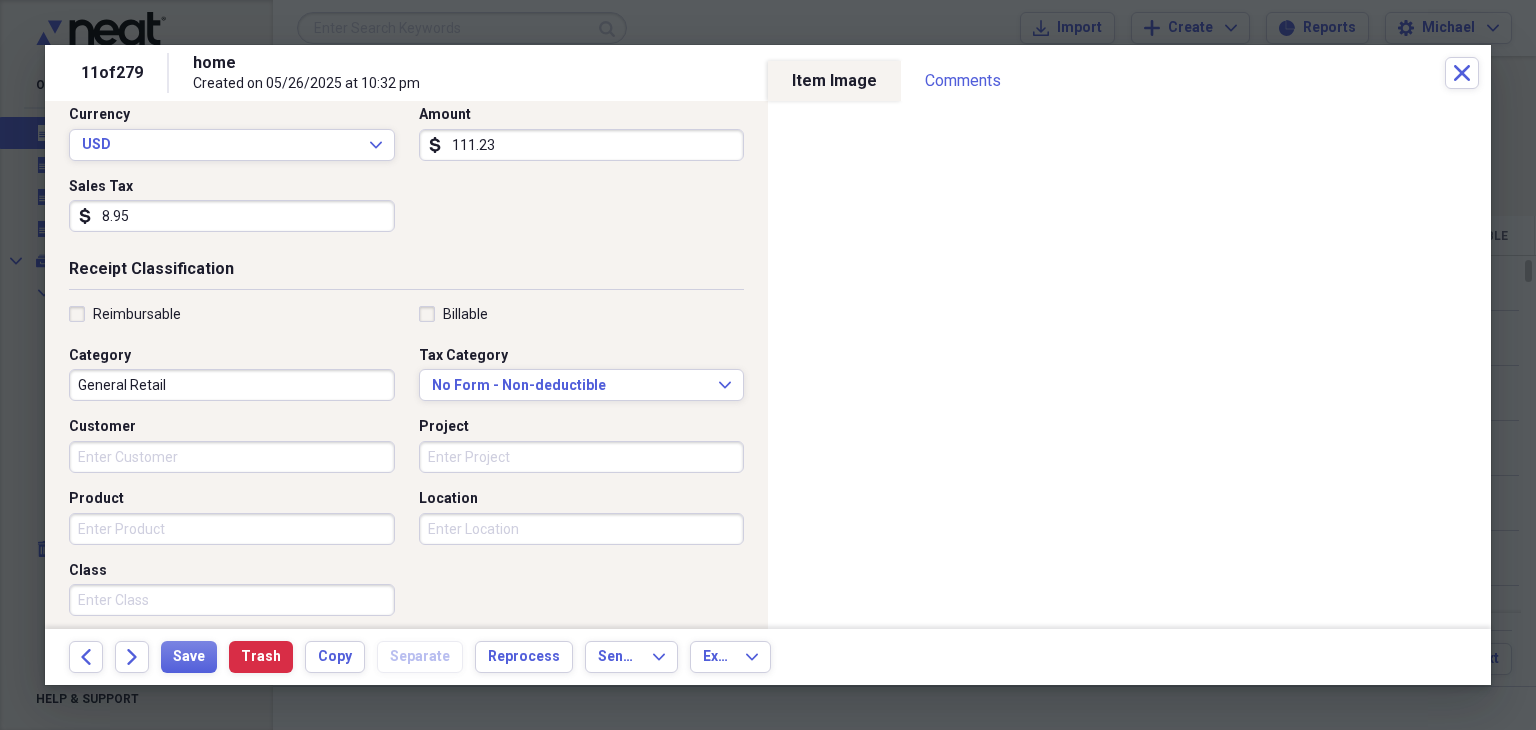 click on "Customer" at bounding box center [232, 457] 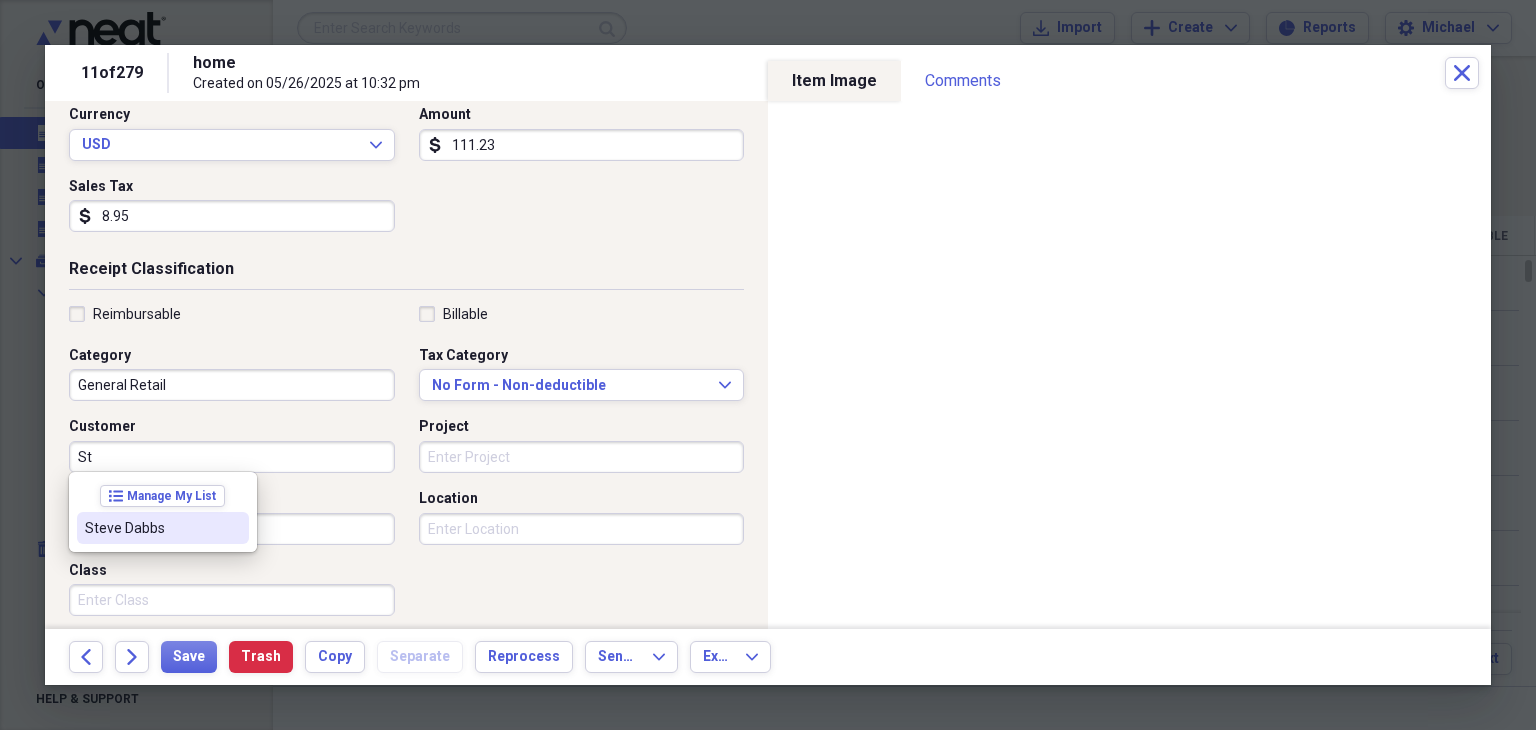 click on "Steve Dabbs" at bounding box center (163, 528) 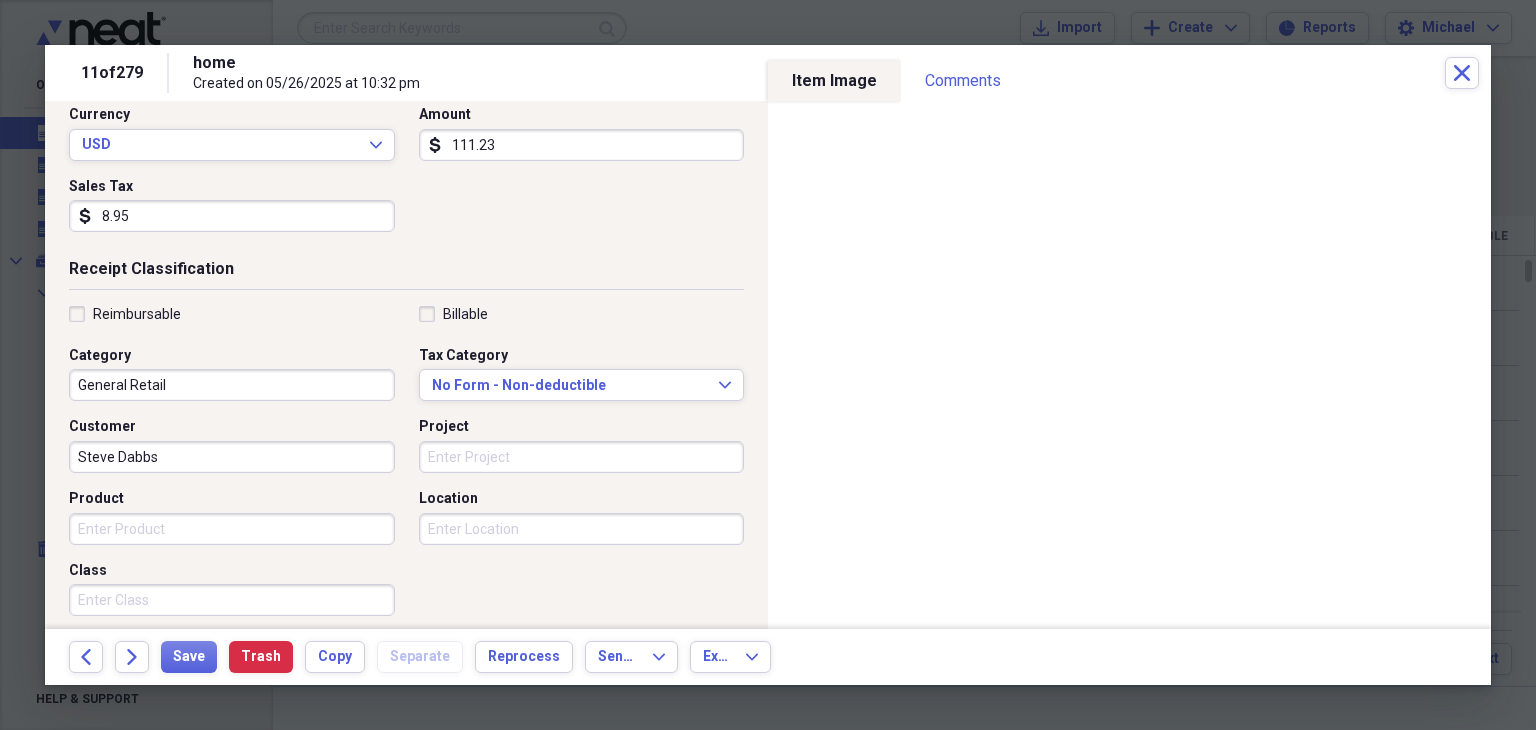 click on "Project" at bounding box center [582, 457] 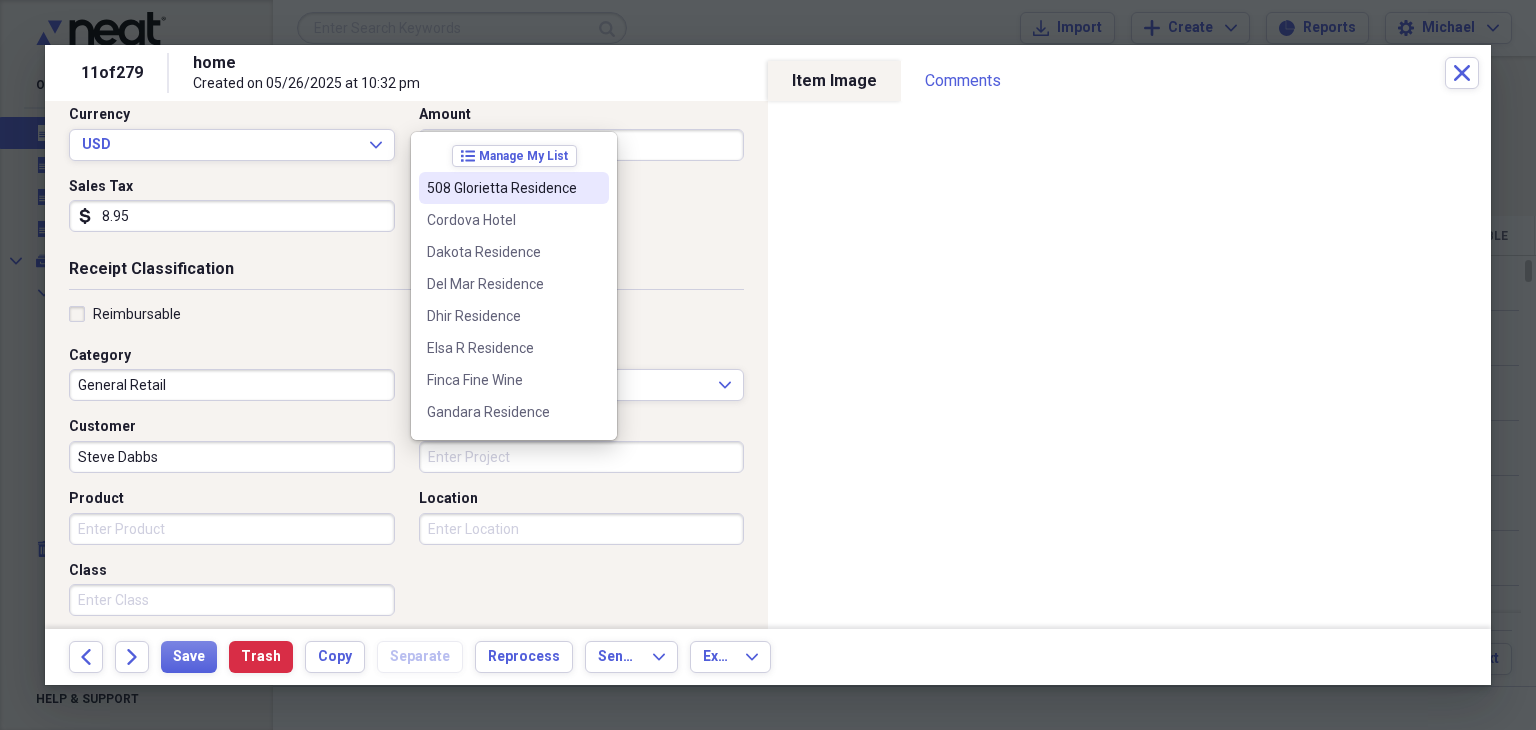 click on "508 Glorietta Residence" at bounding box center [514, 188] 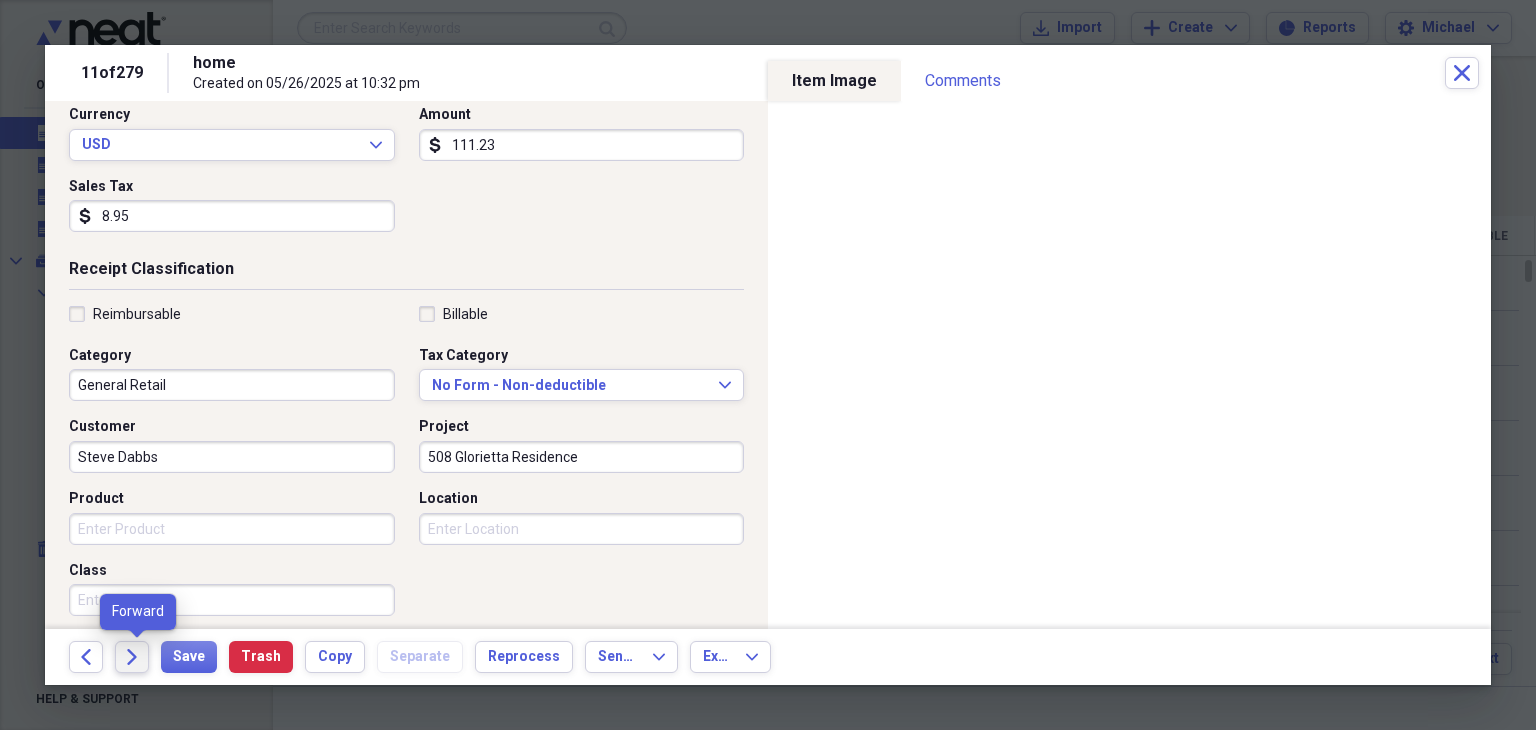 click on "Forward" 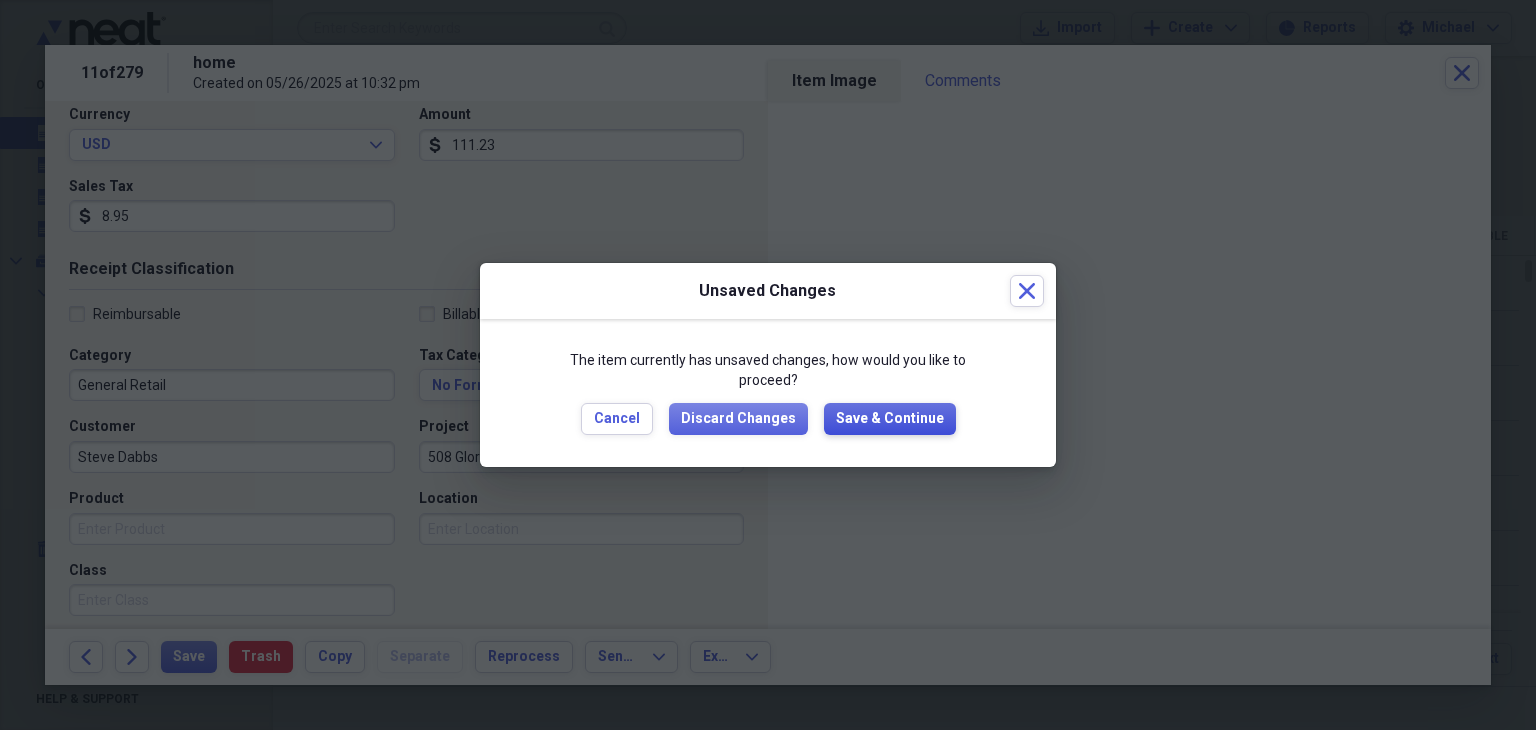 click on "Save & Continue" at bounding box center (890, 419) 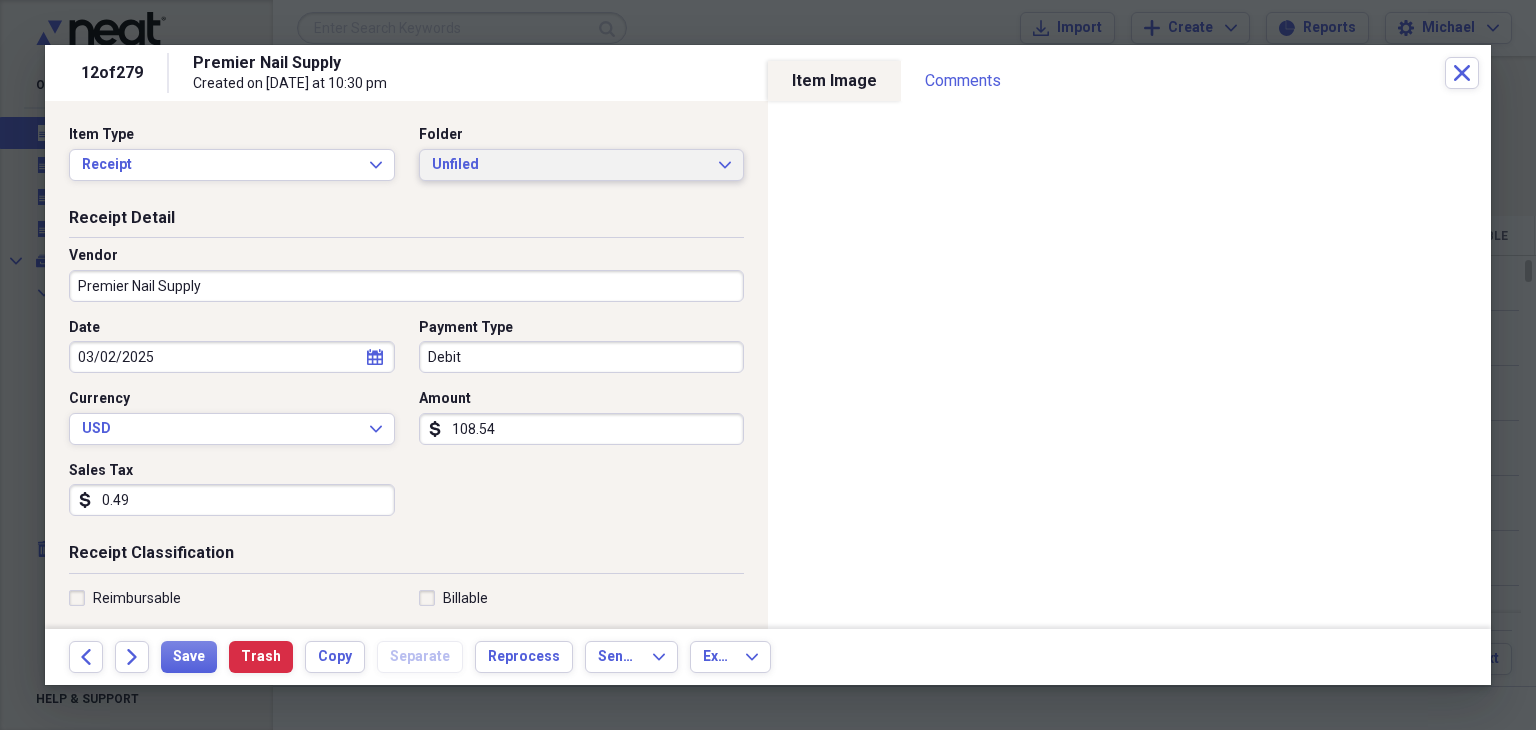 click on "Unfiled" at bounding box center (570, 165) 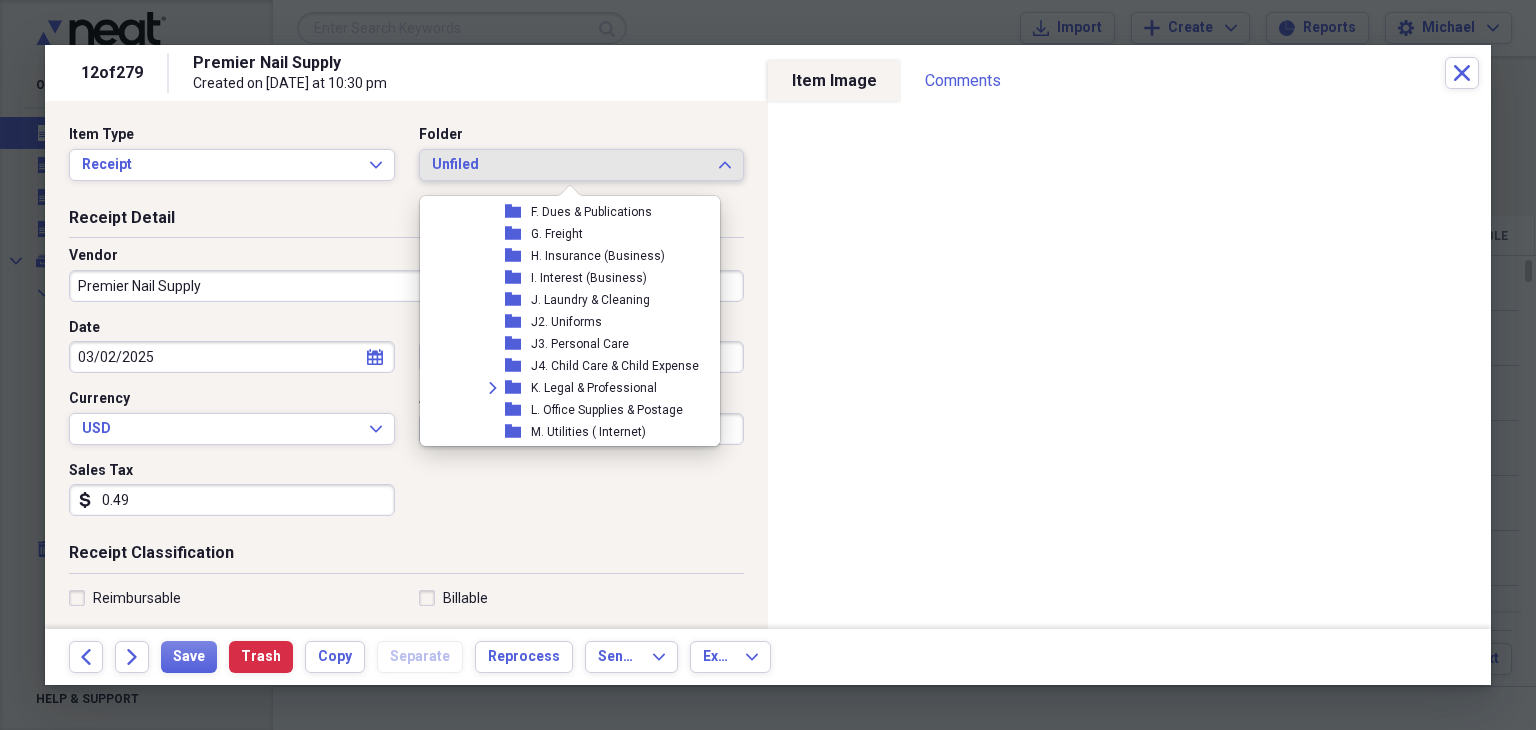 scroll, scrollTop: 520, scrollLeft: 0, axis: vertical 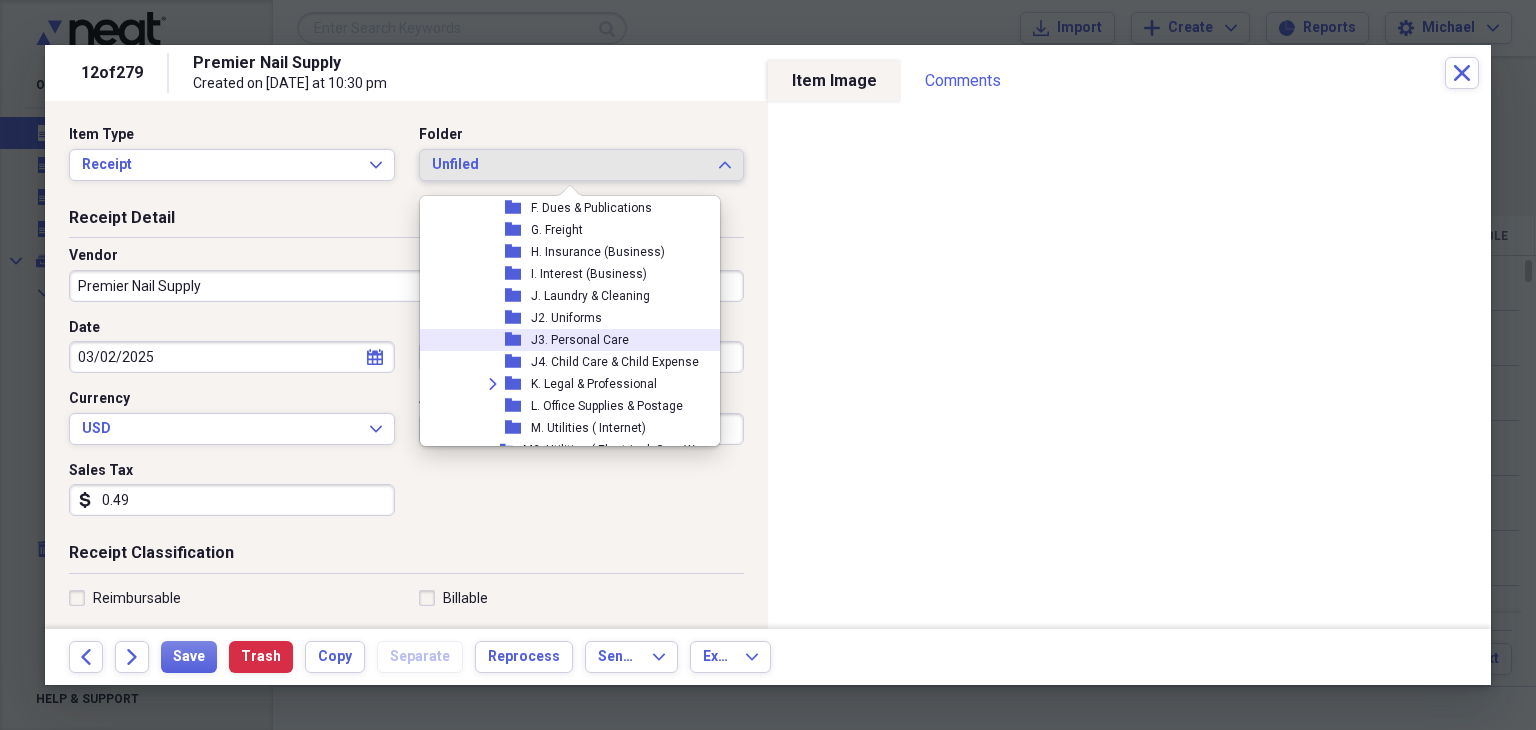click on "J3. Personal Care" at bounding box center (580, 340) 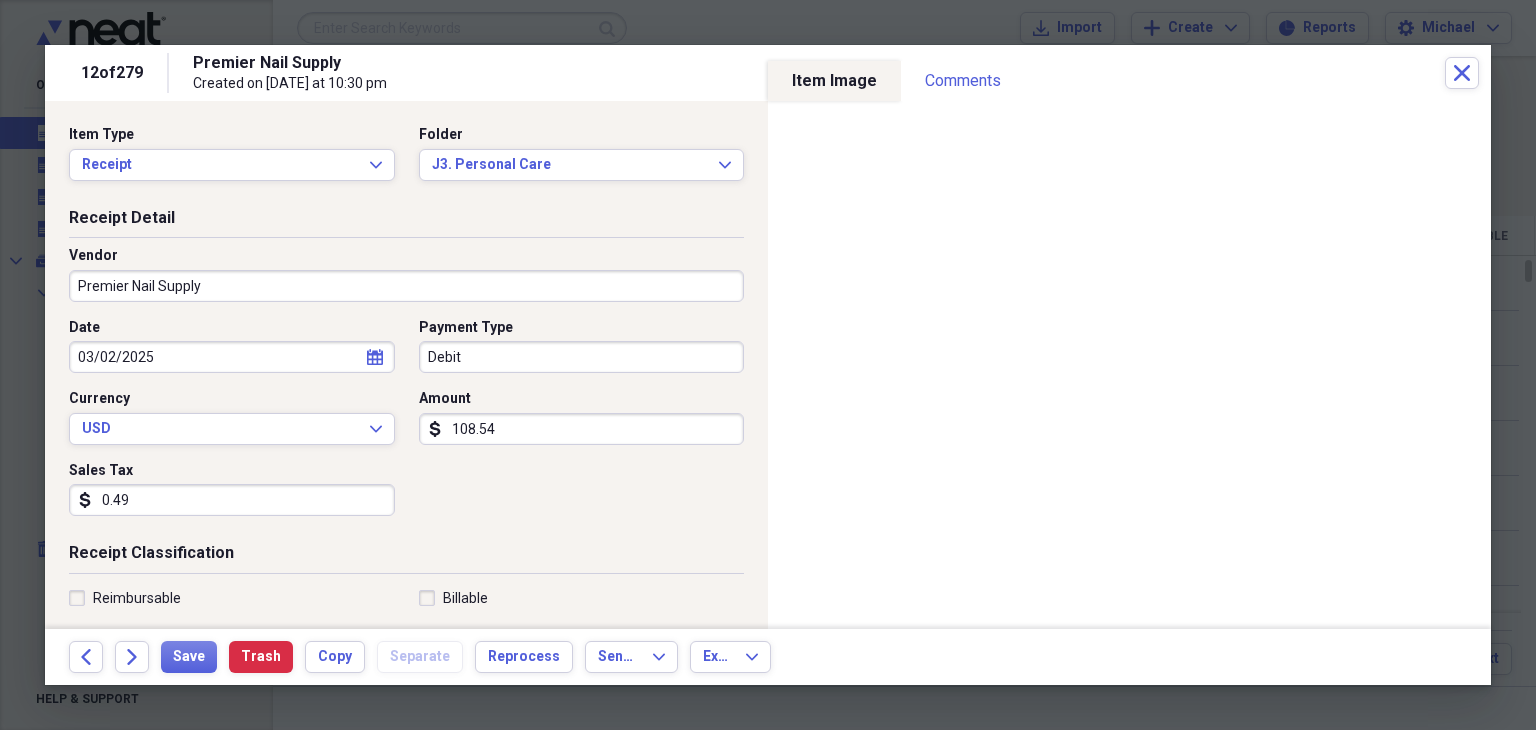 click on "0.49" at bounding box center [232, 500] 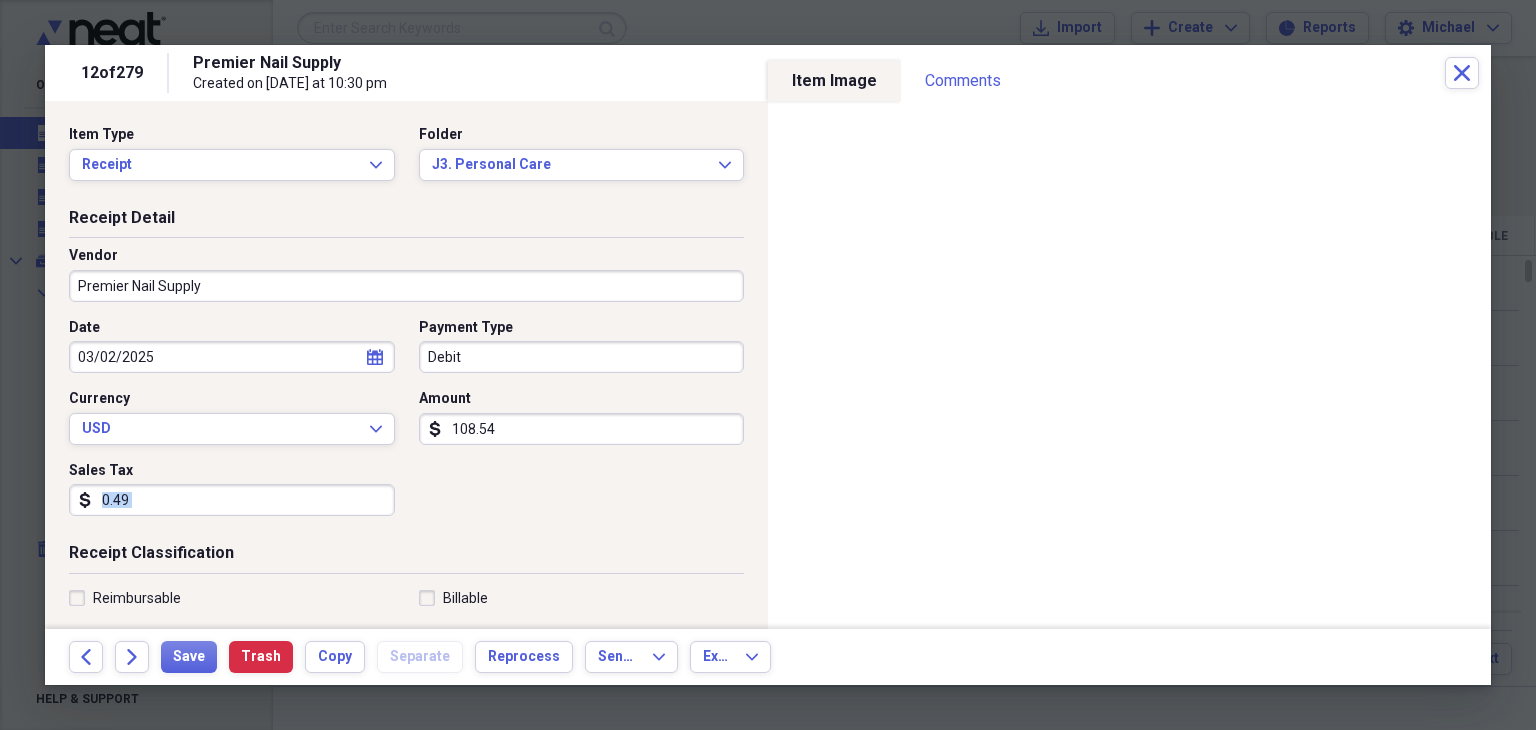 click on "Date [DATE] calendar Calendar Payment Type Debit Currency USD Expand Amount dollar-sign 108.54 Sales Tax dollar-sign 0.49" at bounding box center (406, 425) 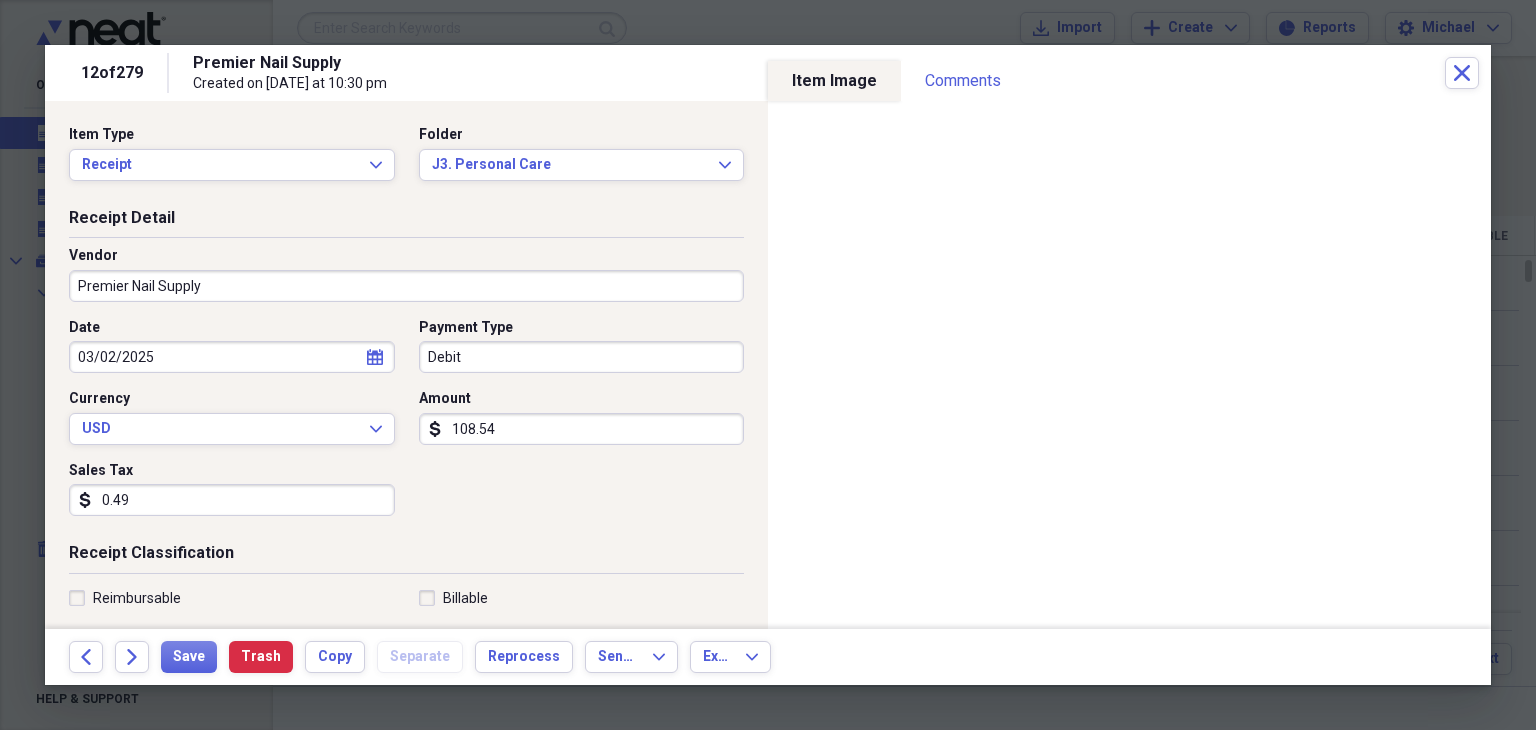 drag, startPoint x: 384, startPoint y: 520, endPoint x: 333, endPoint y: 489, distance: 59.682495 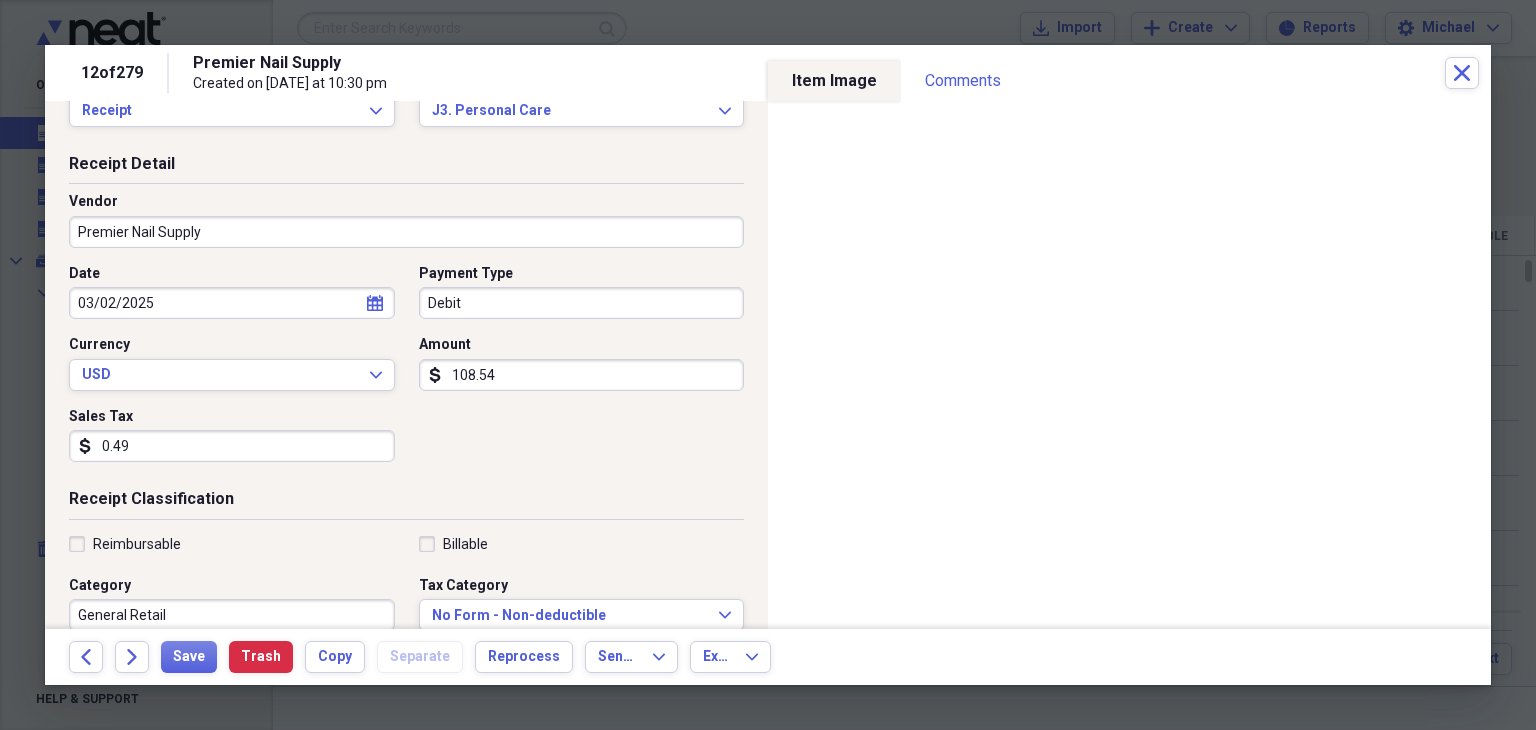 scroll, scrollTop: 44, scrollLeft: 0, axis: vertical 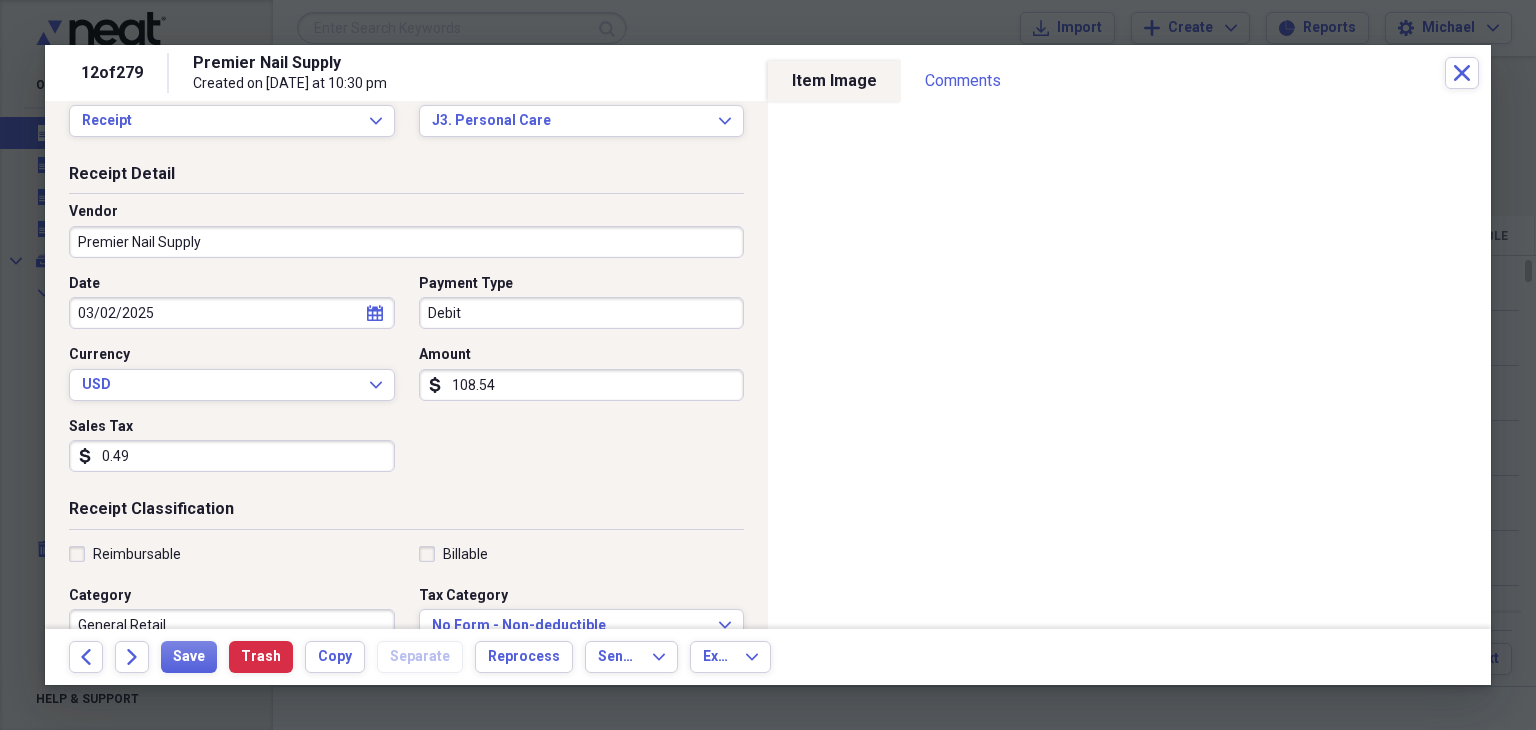 click on "0.49" at bounding box center (232, 456) 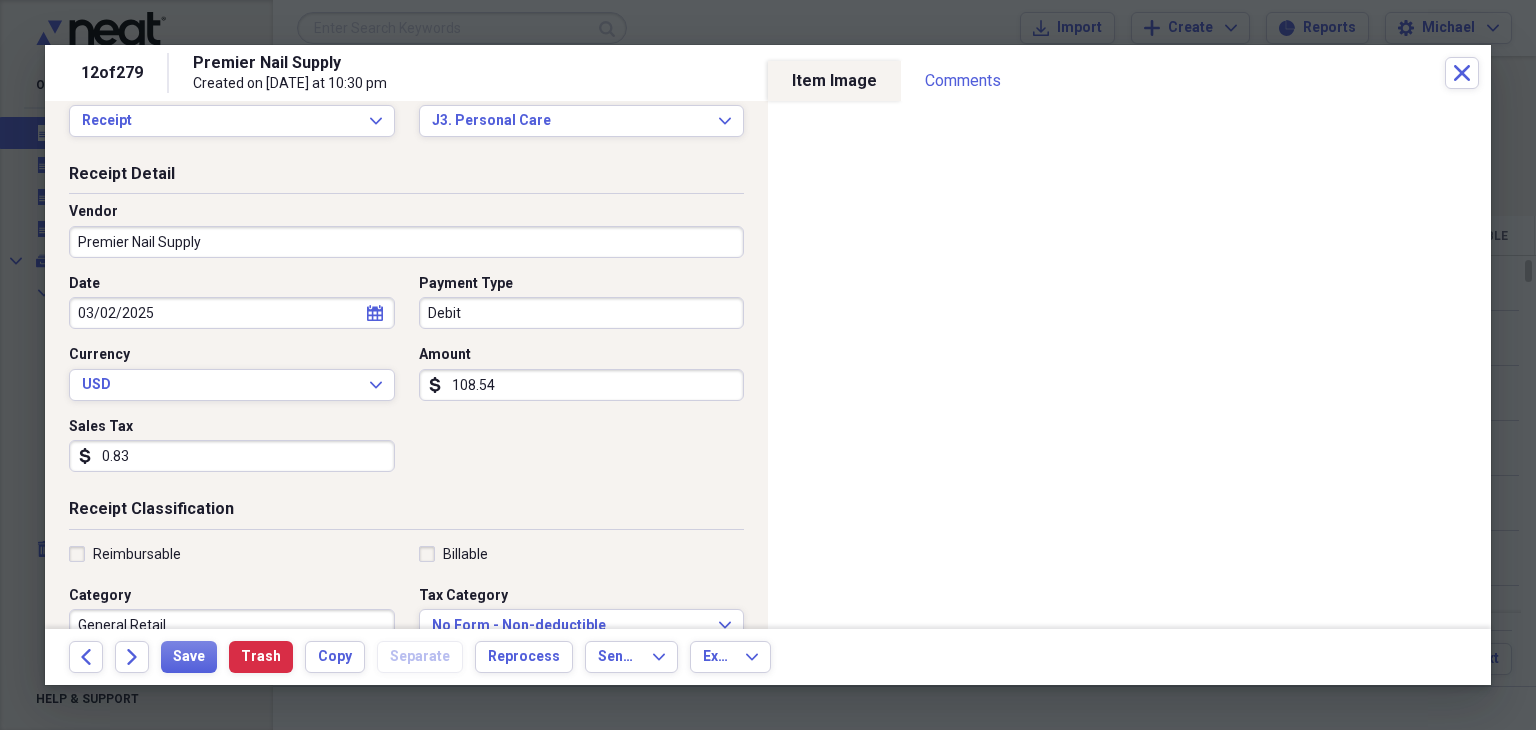 type on "0.08" 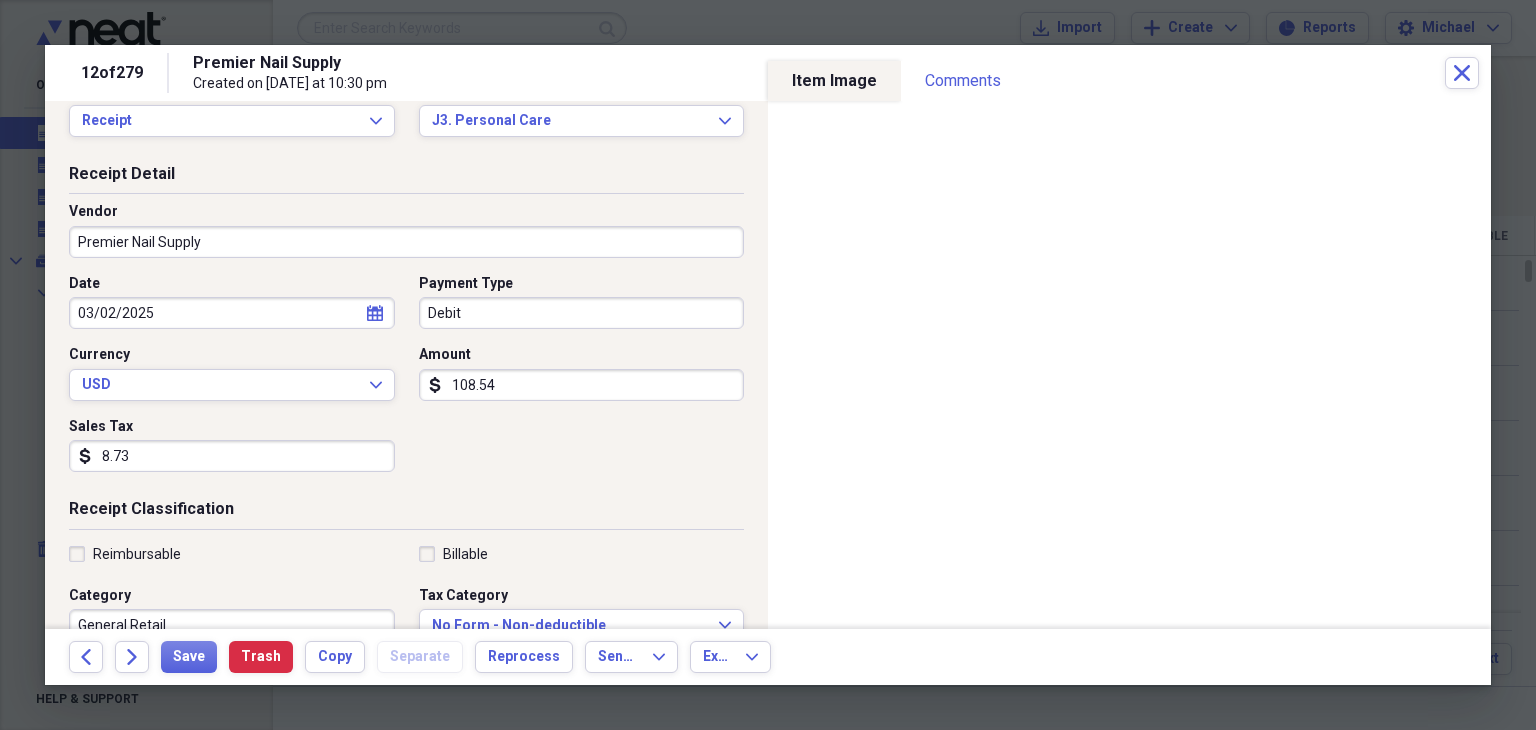type on "8.73" 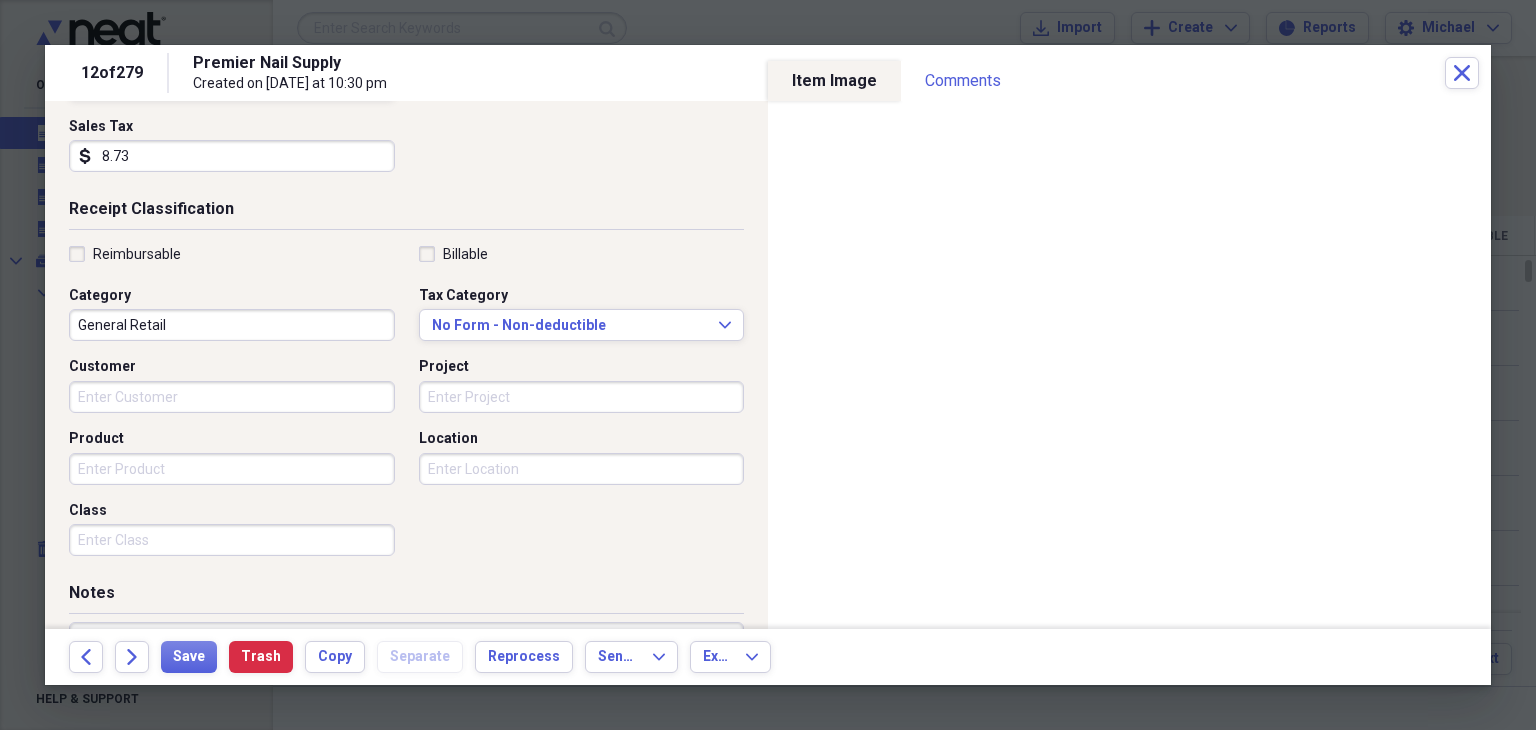 scroll, scrollTop: 346, scrollLeft: 0, axis: vertical 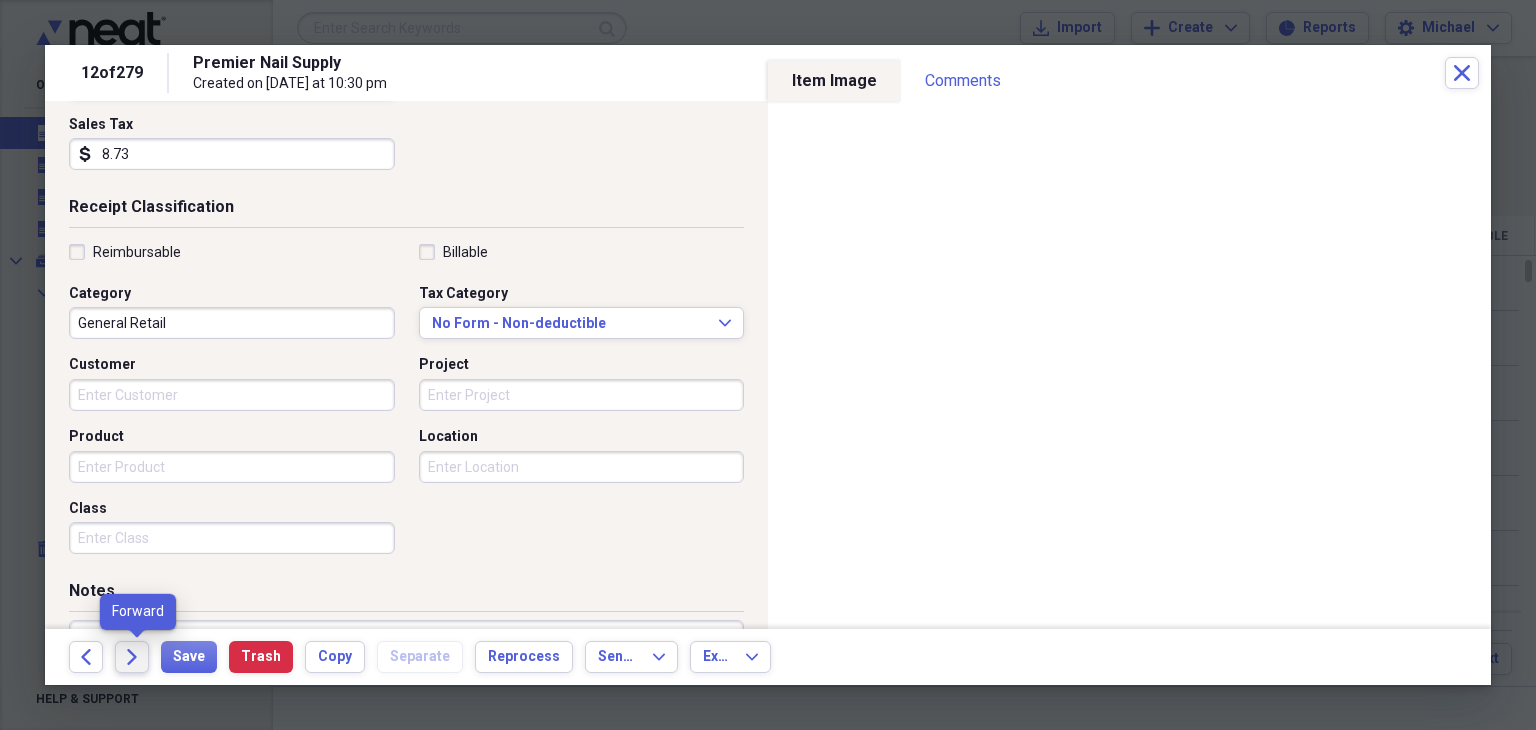 click on "Forward" at bounding box center (132, 657) 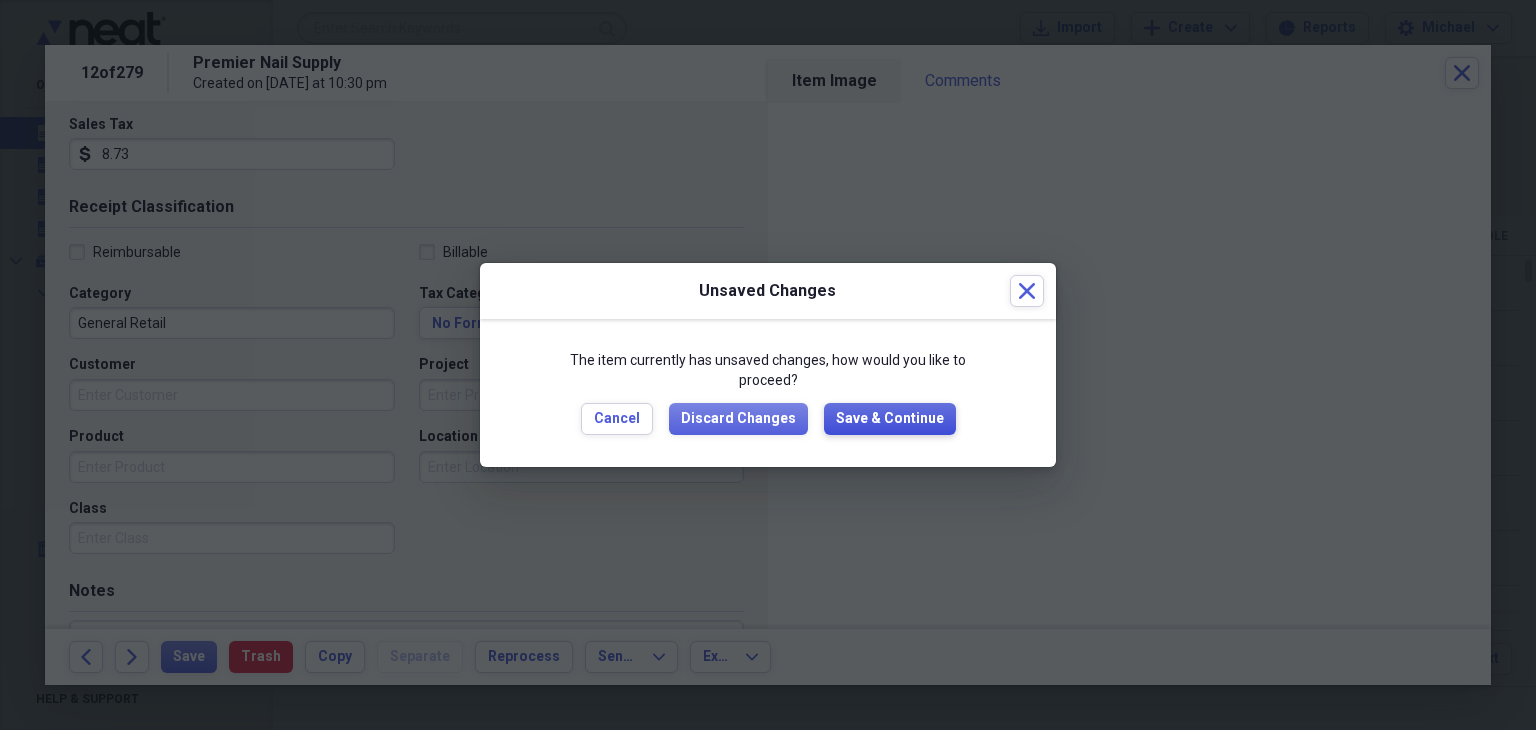 click on "Save & Continue" at bounding box center [890, 419] 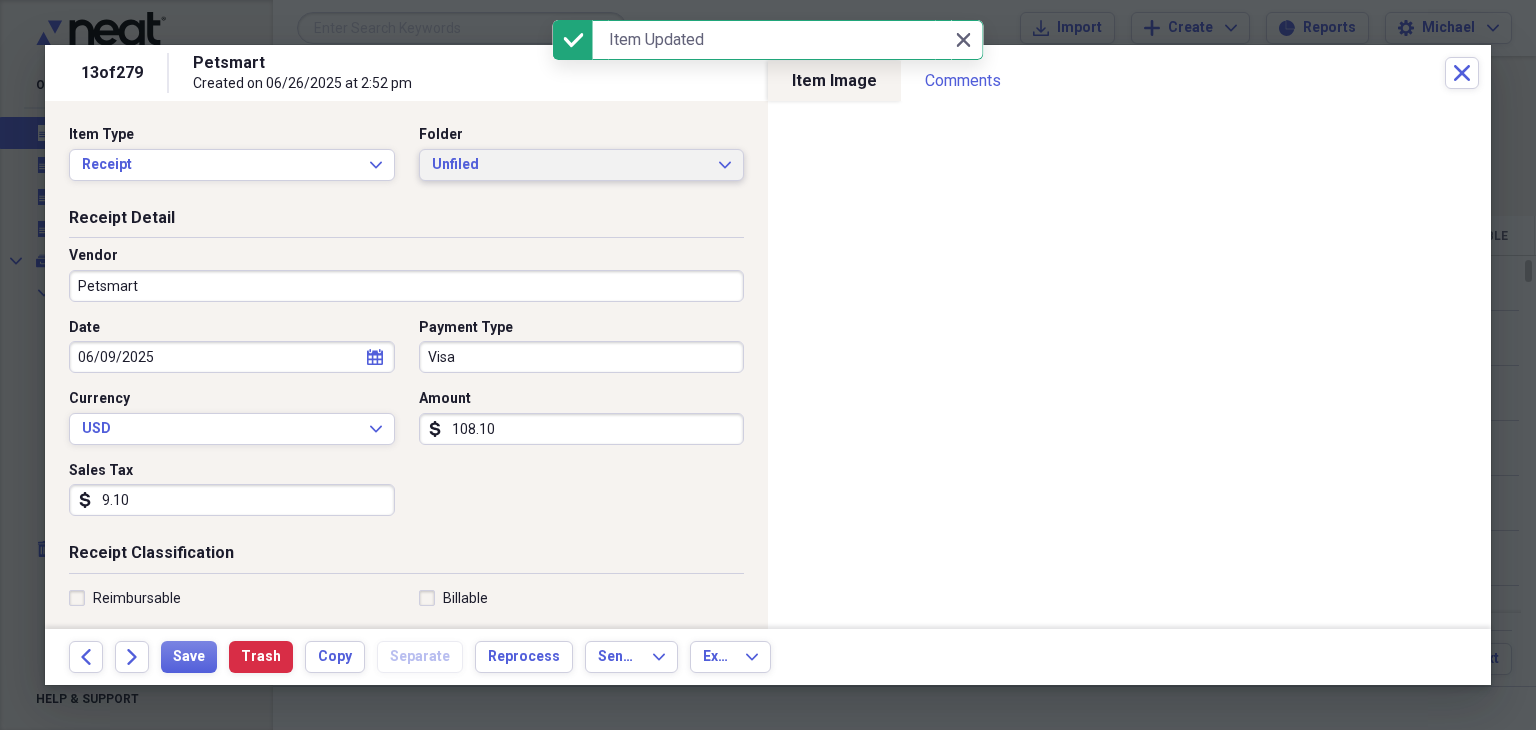 click on "Unfiled Expand" at bounding box center [582, 165] 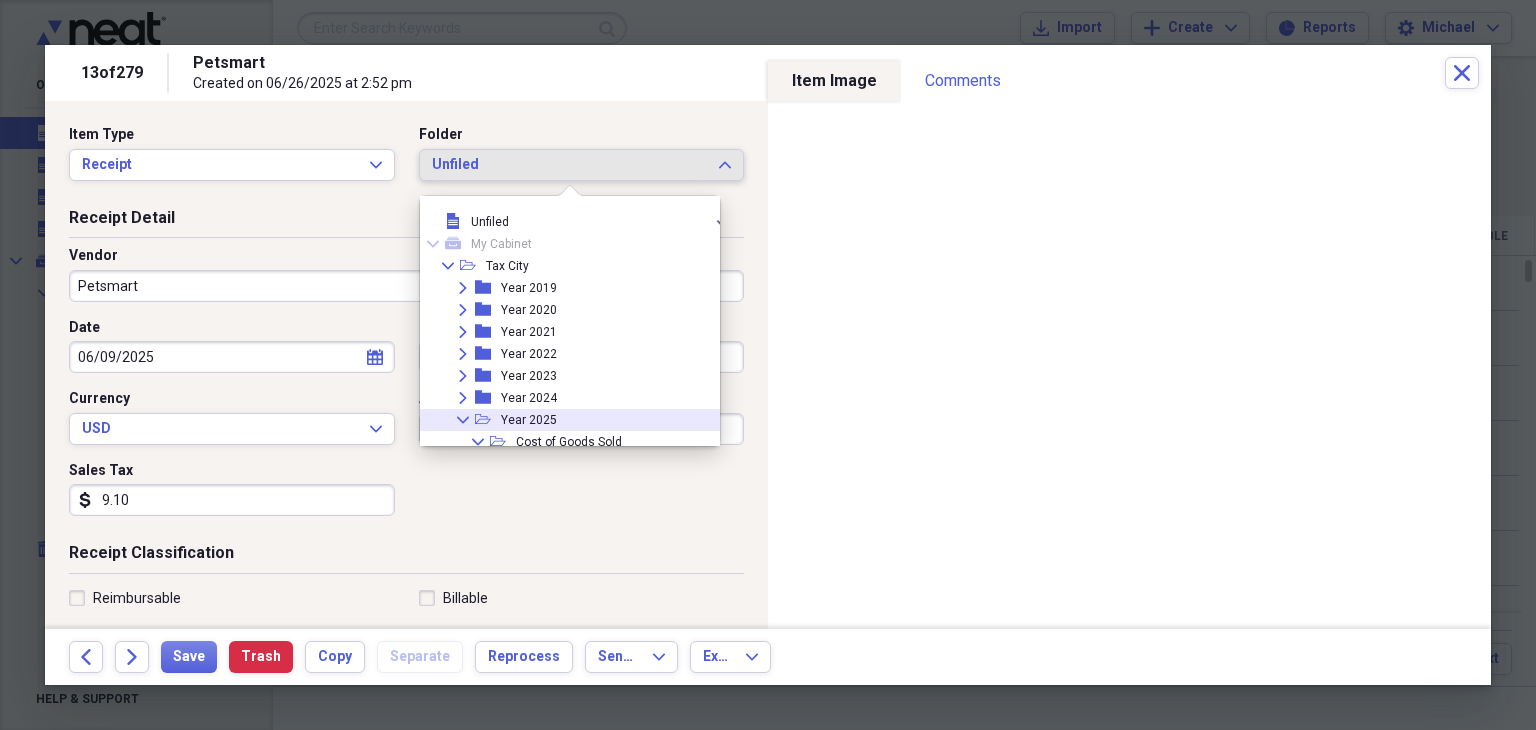 click 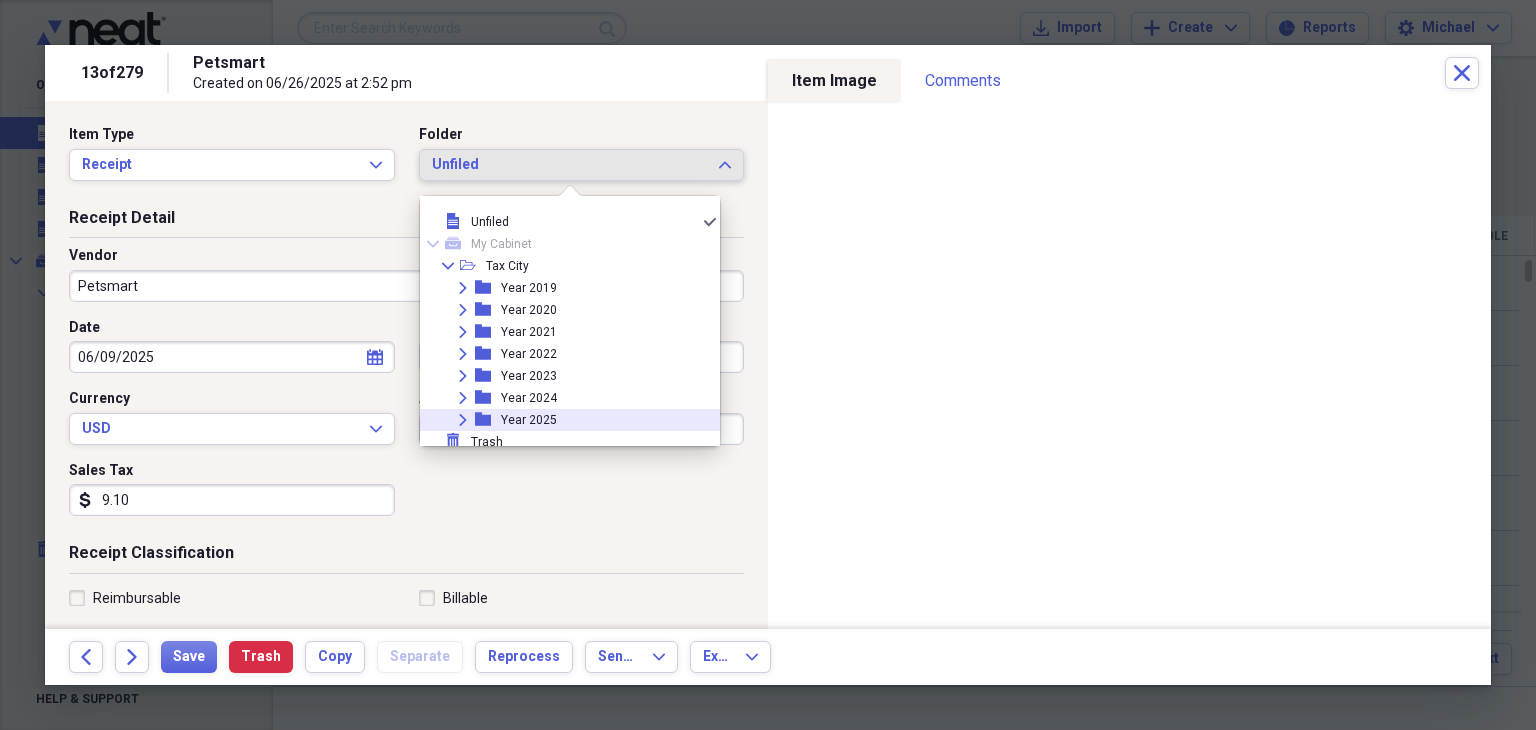 click on "Expand folder Year 2025" at bounding box center (562, 420) 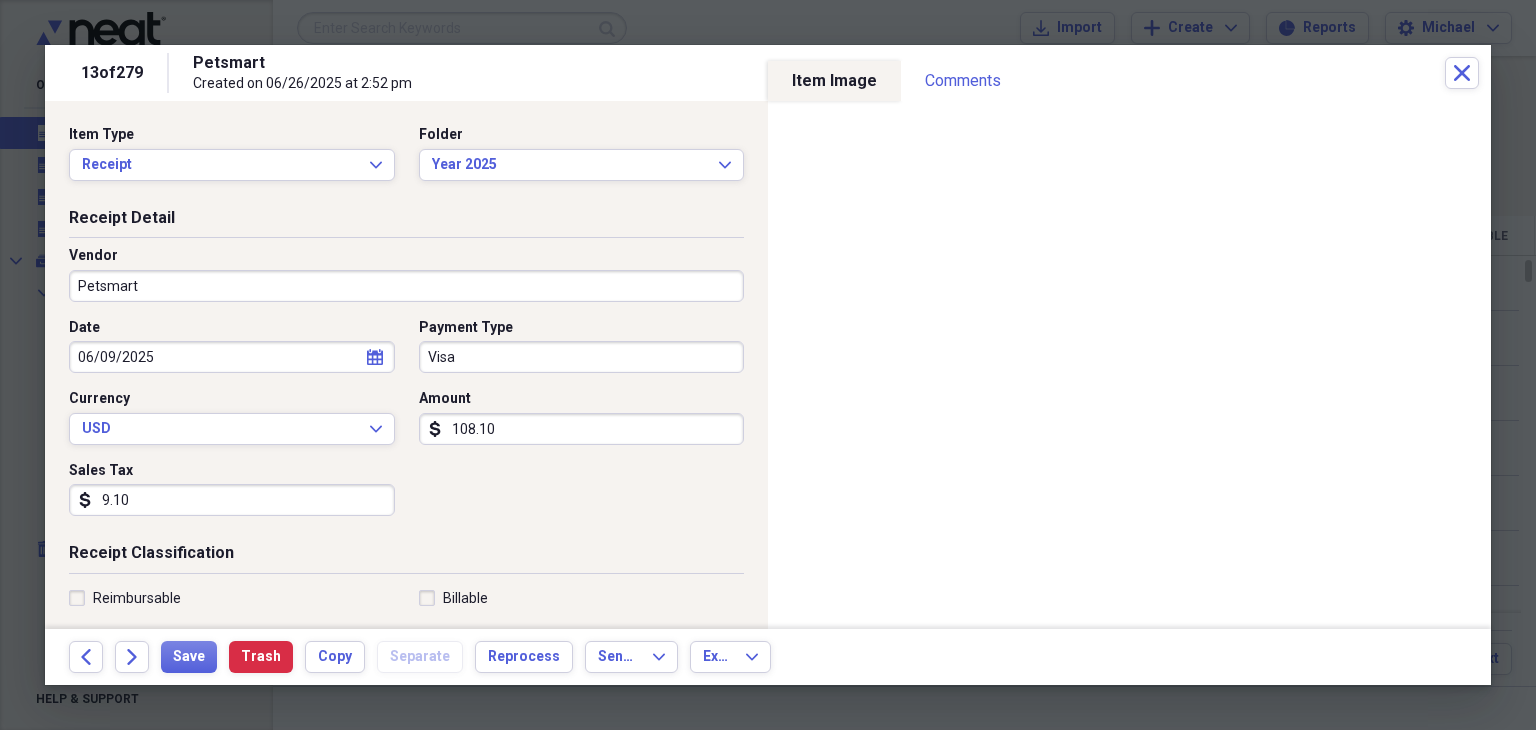 click on "108.10" at bounding box center [582, 429] 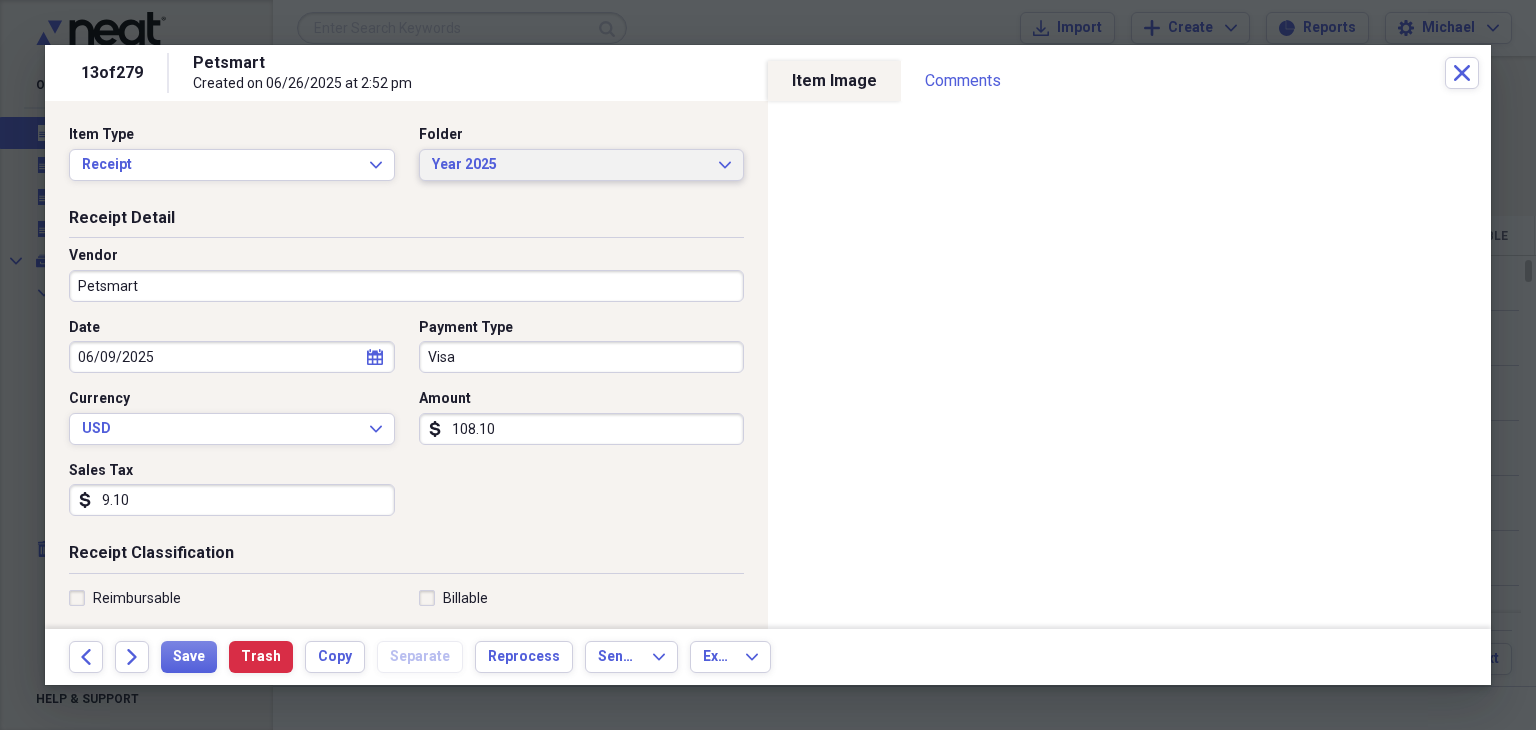 click on "Year 2025" at bounding box center [570, 165] 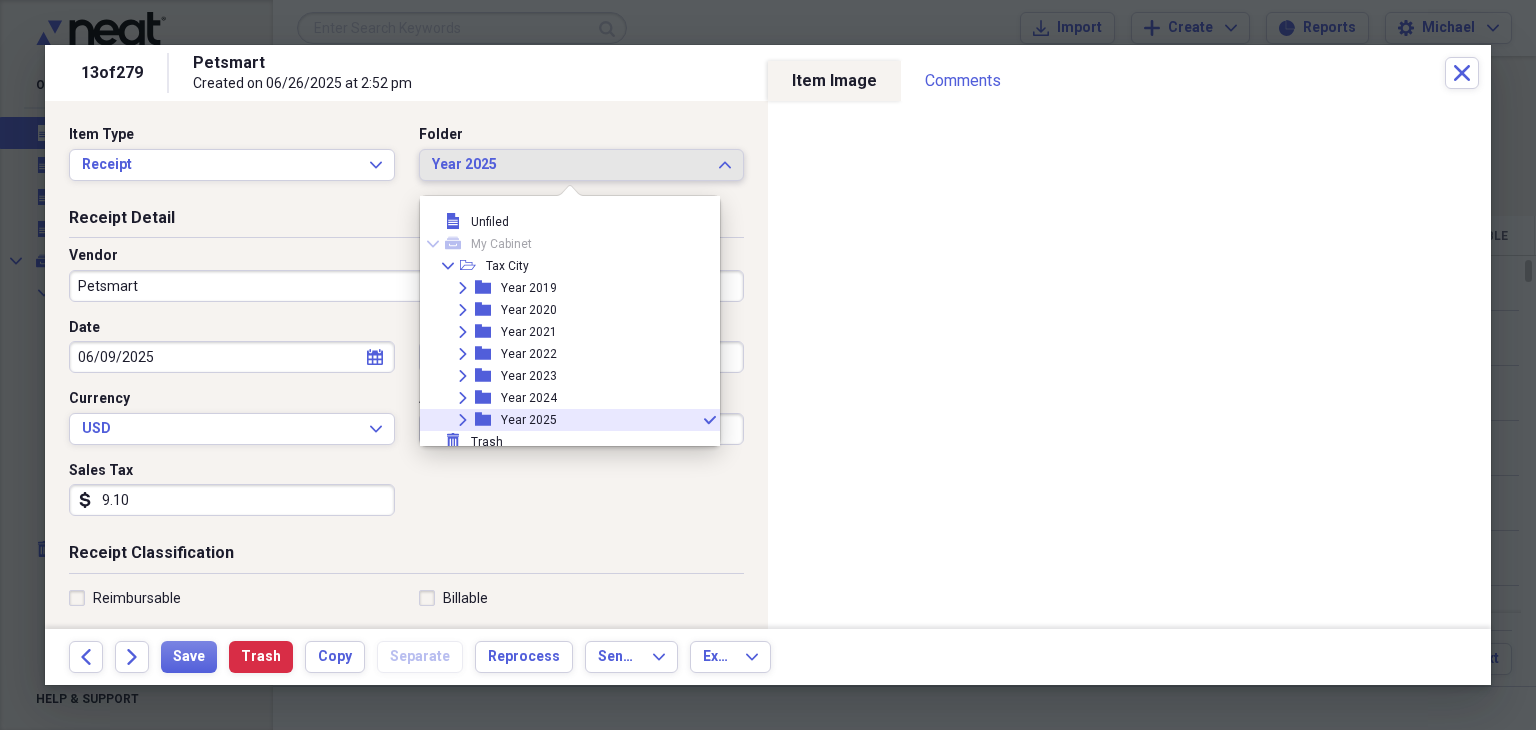 scroll, scrollTop: 6, scrollLeft: 0, axis: vertical 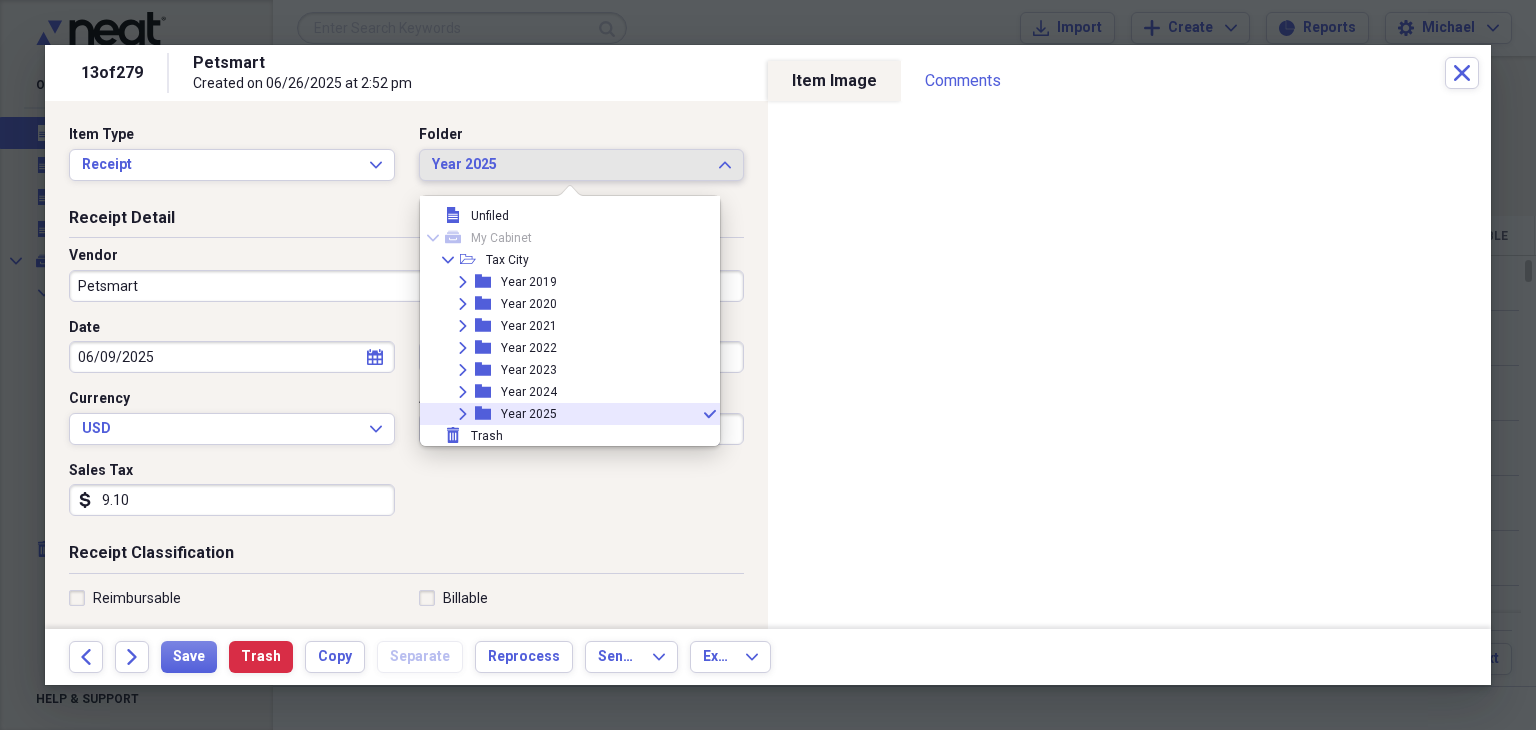 click 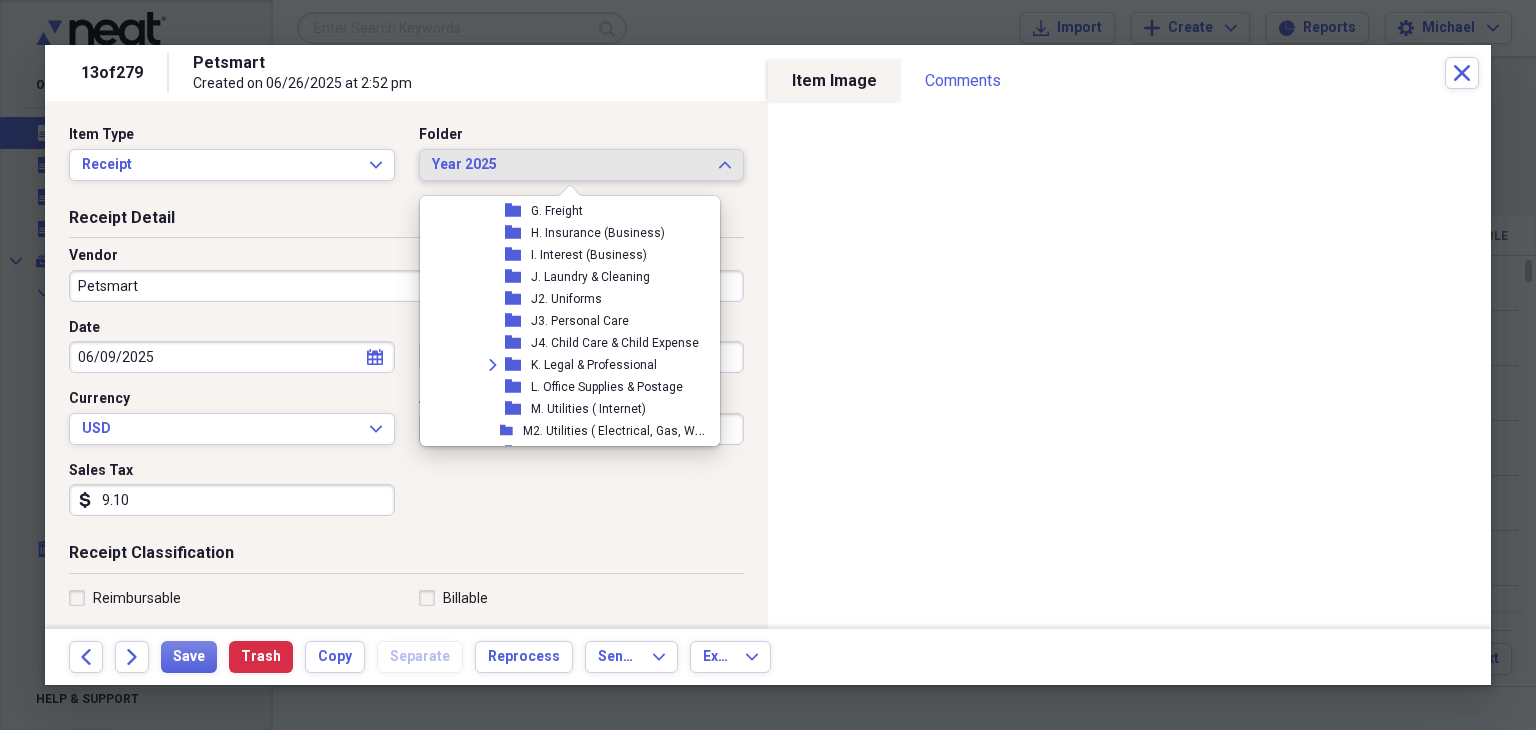 scroll, scrollTop: 540, scrollLeft: 0, axis: vertical 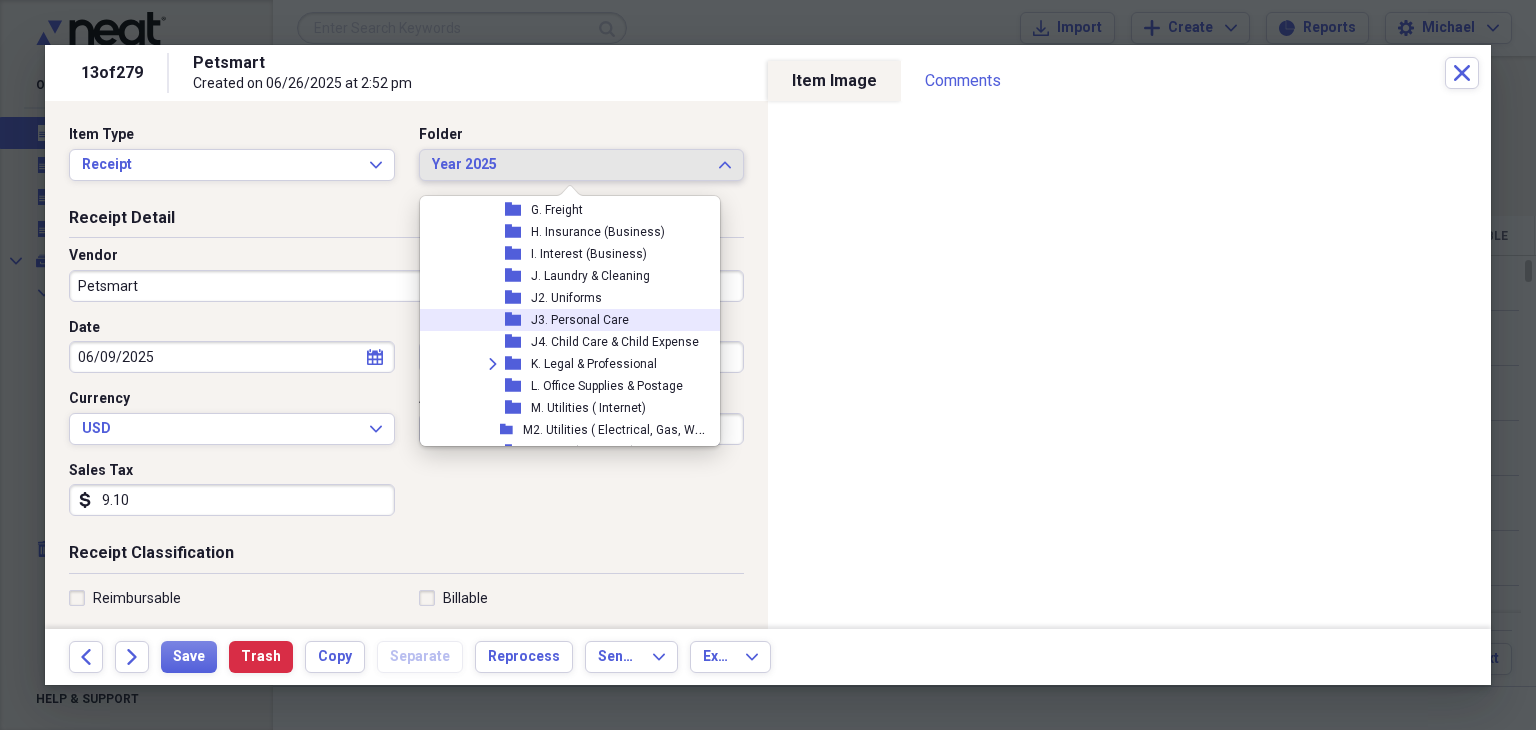 click on "J3. Personal Care" at bounding box center (580, 320) 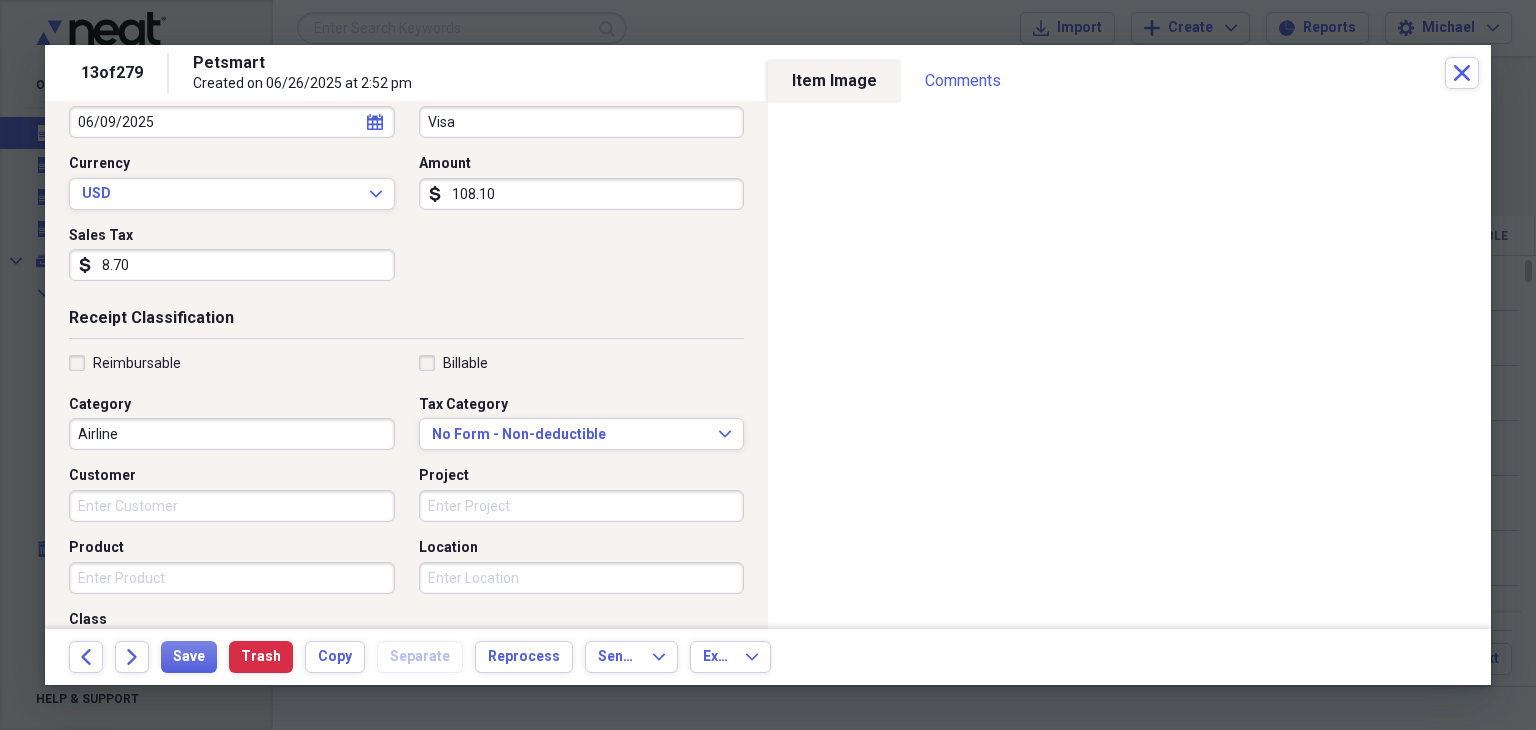 scroll, scrollTop: 236, scrollLeft: 0, axis: vertical 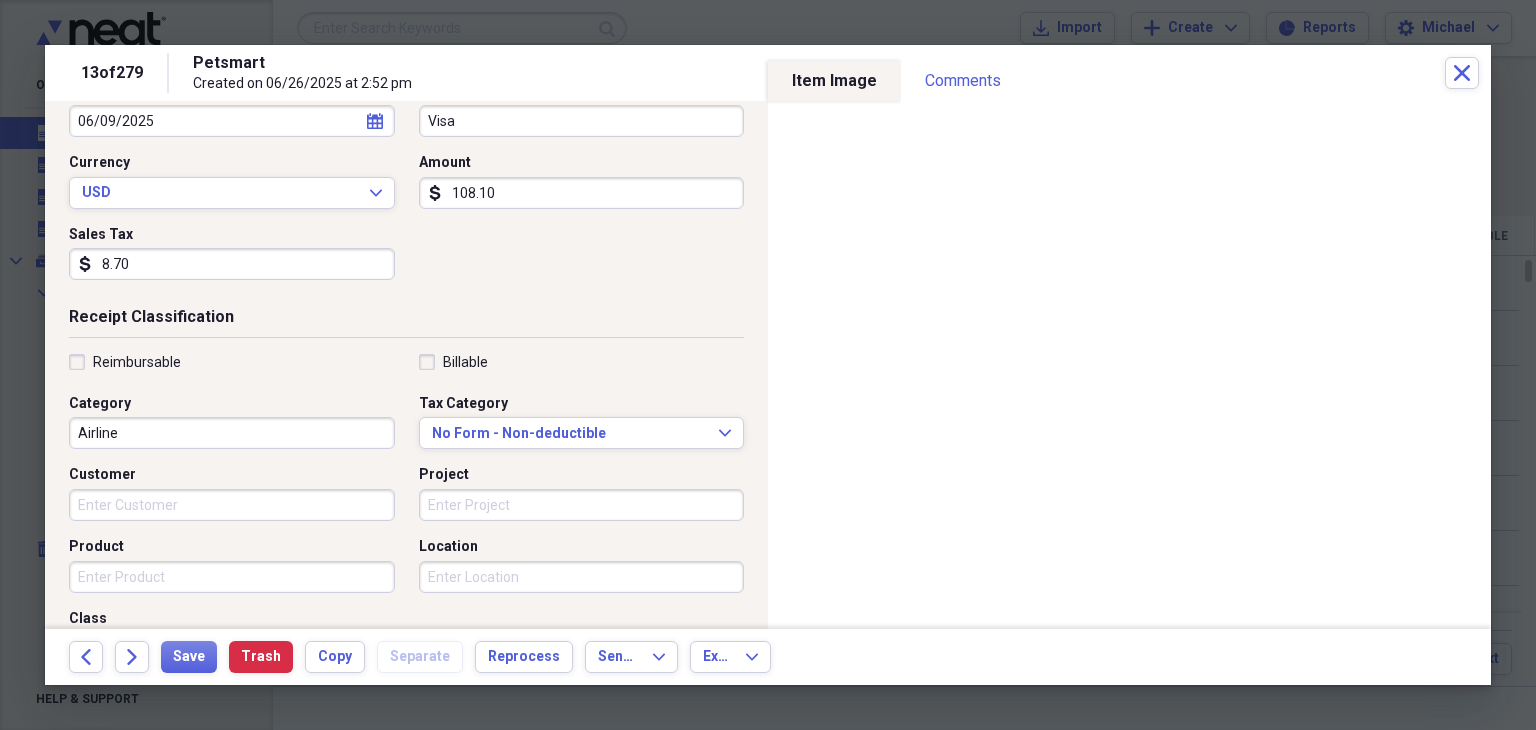 type on "8.70" 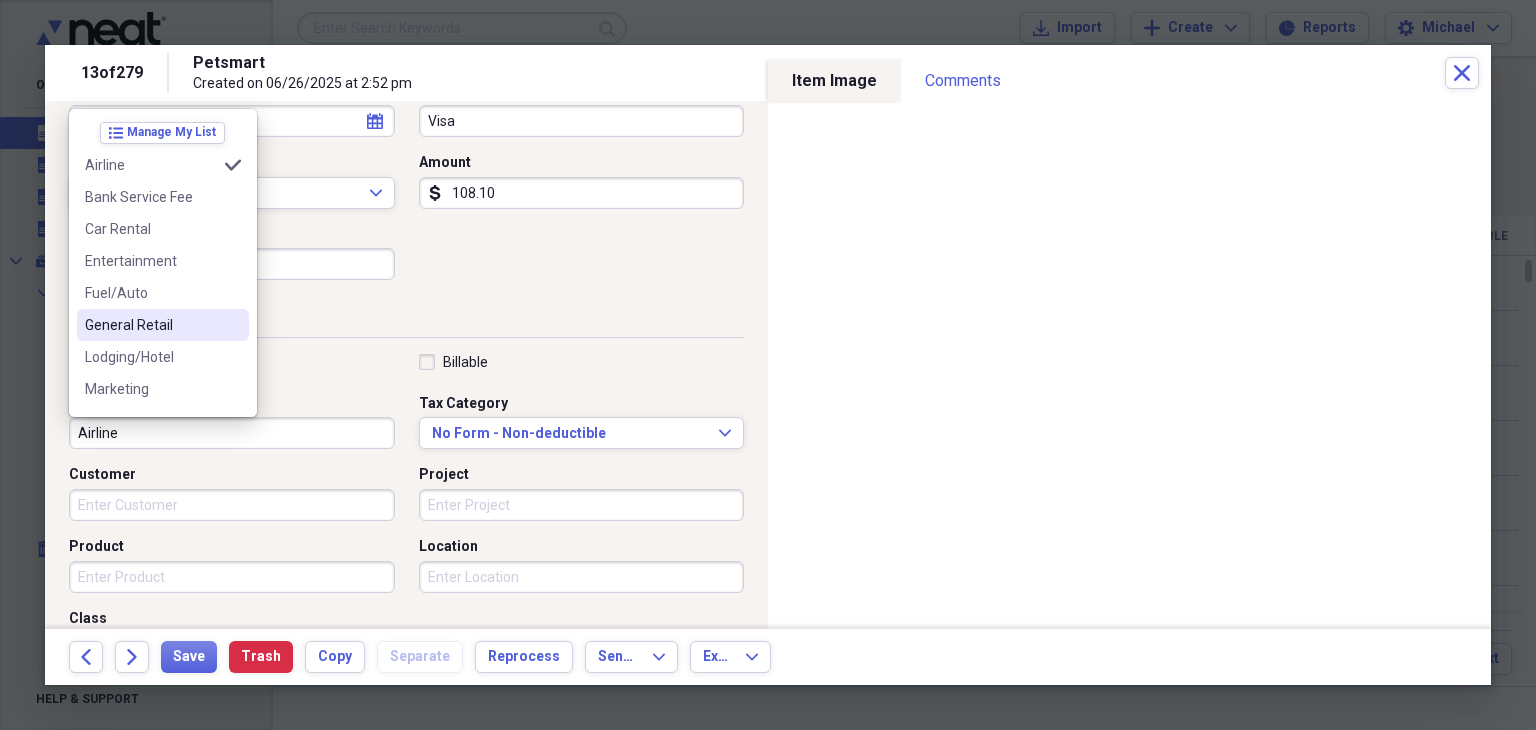 click on "General Retail" at bounding box center (151, 325) 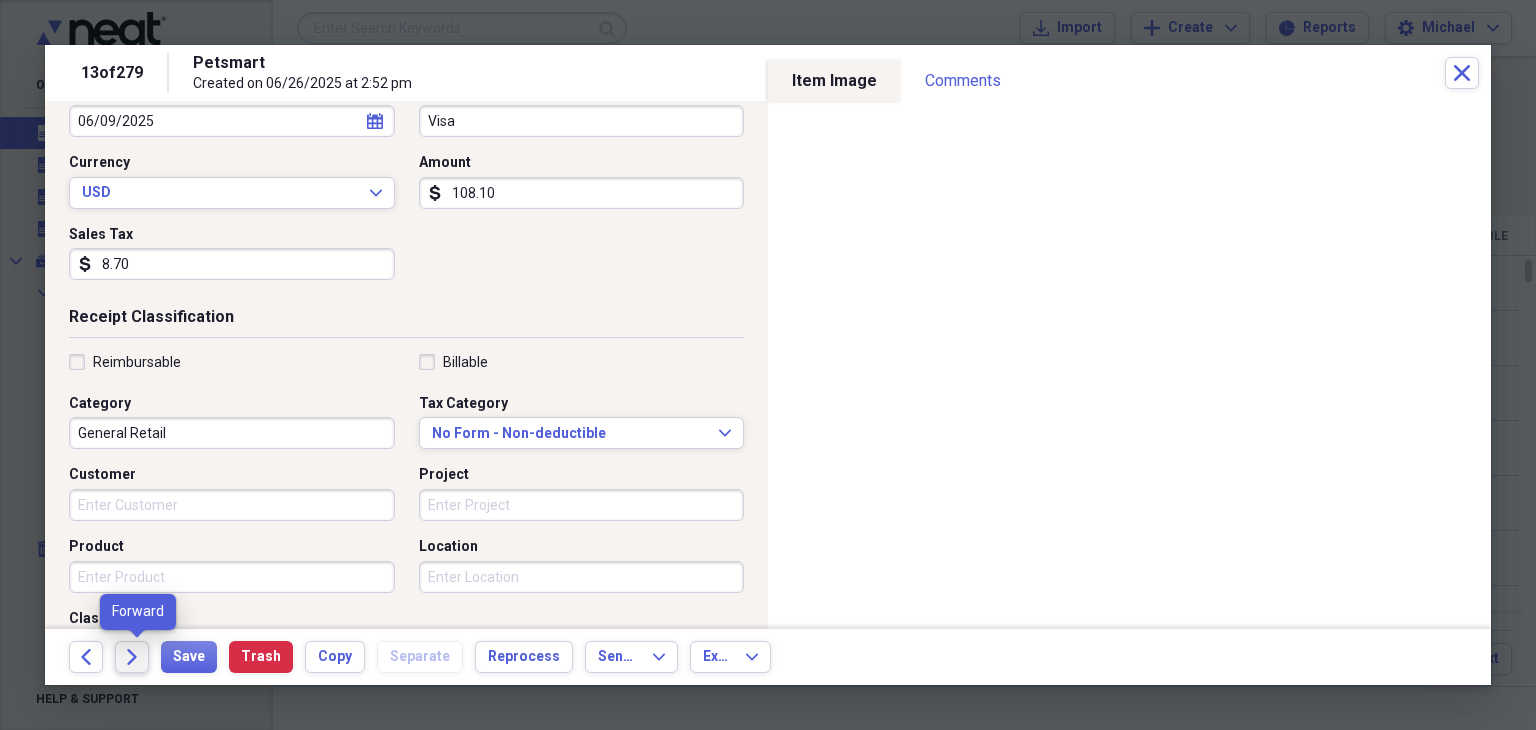 click on "Forward" at bounding box center [132, 657] 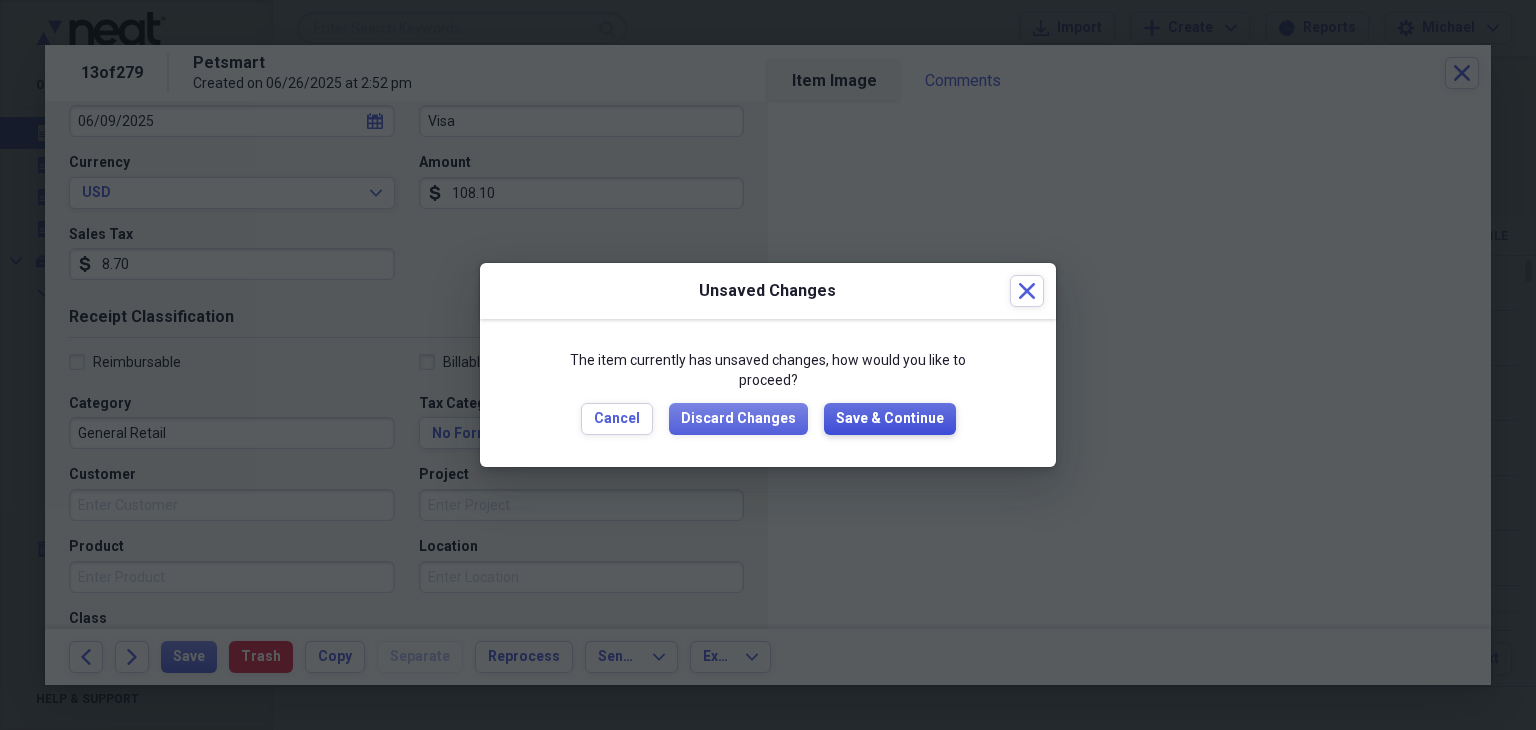 click on "Save & Continue" at bounding box center (890, 419) 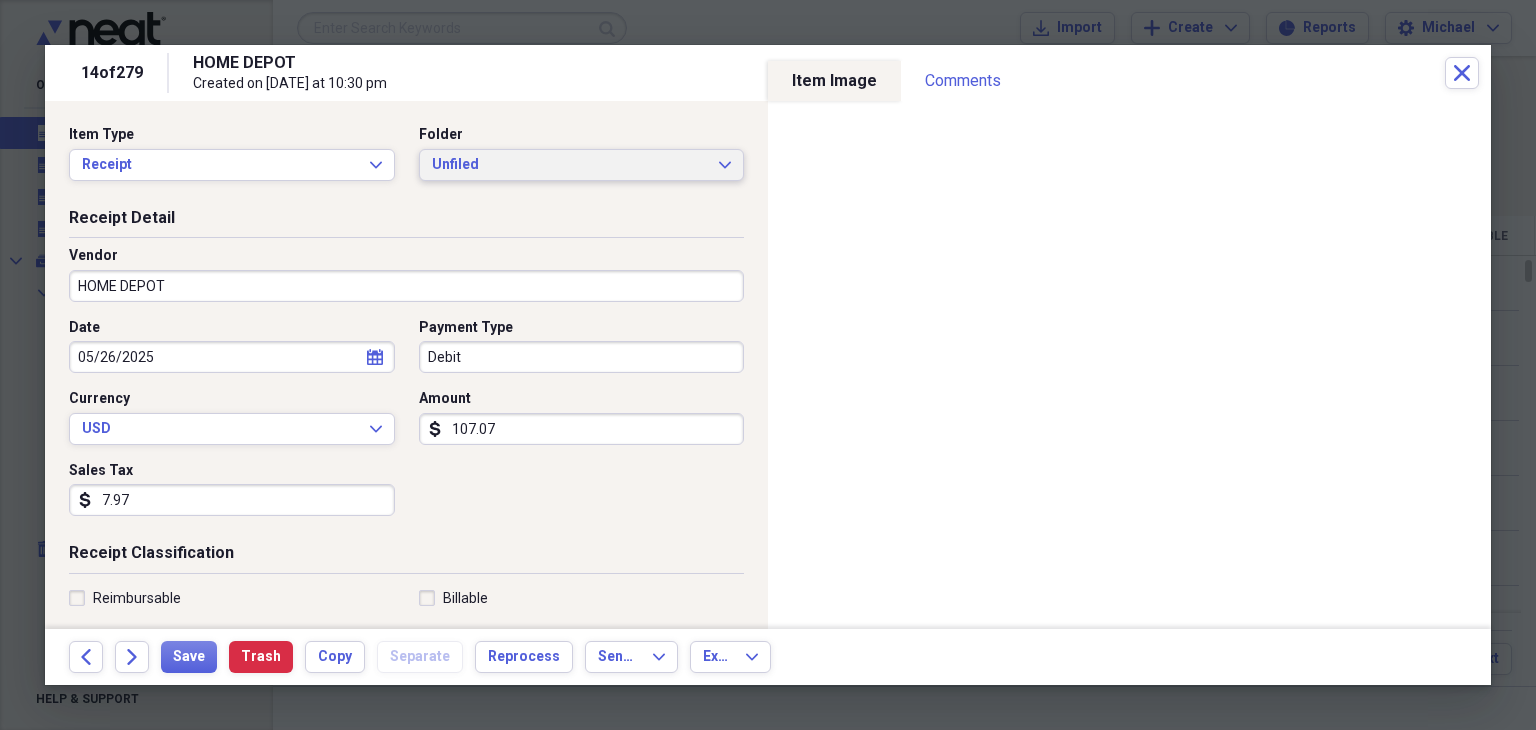 click on "Unfiled" at bounding box center [570, 165] 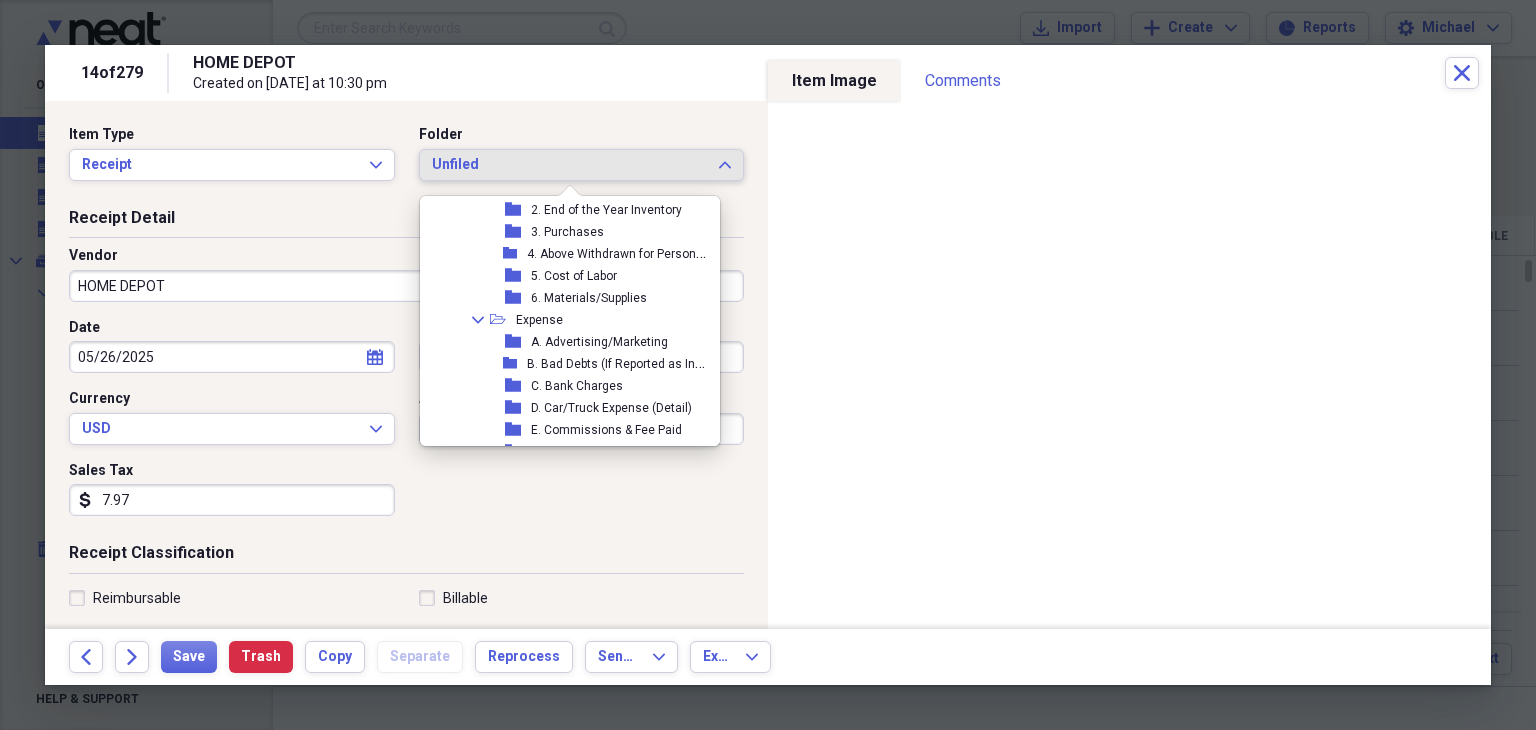 scroll, scrollTop: 276, scrollLeft: 0, axis: vertical 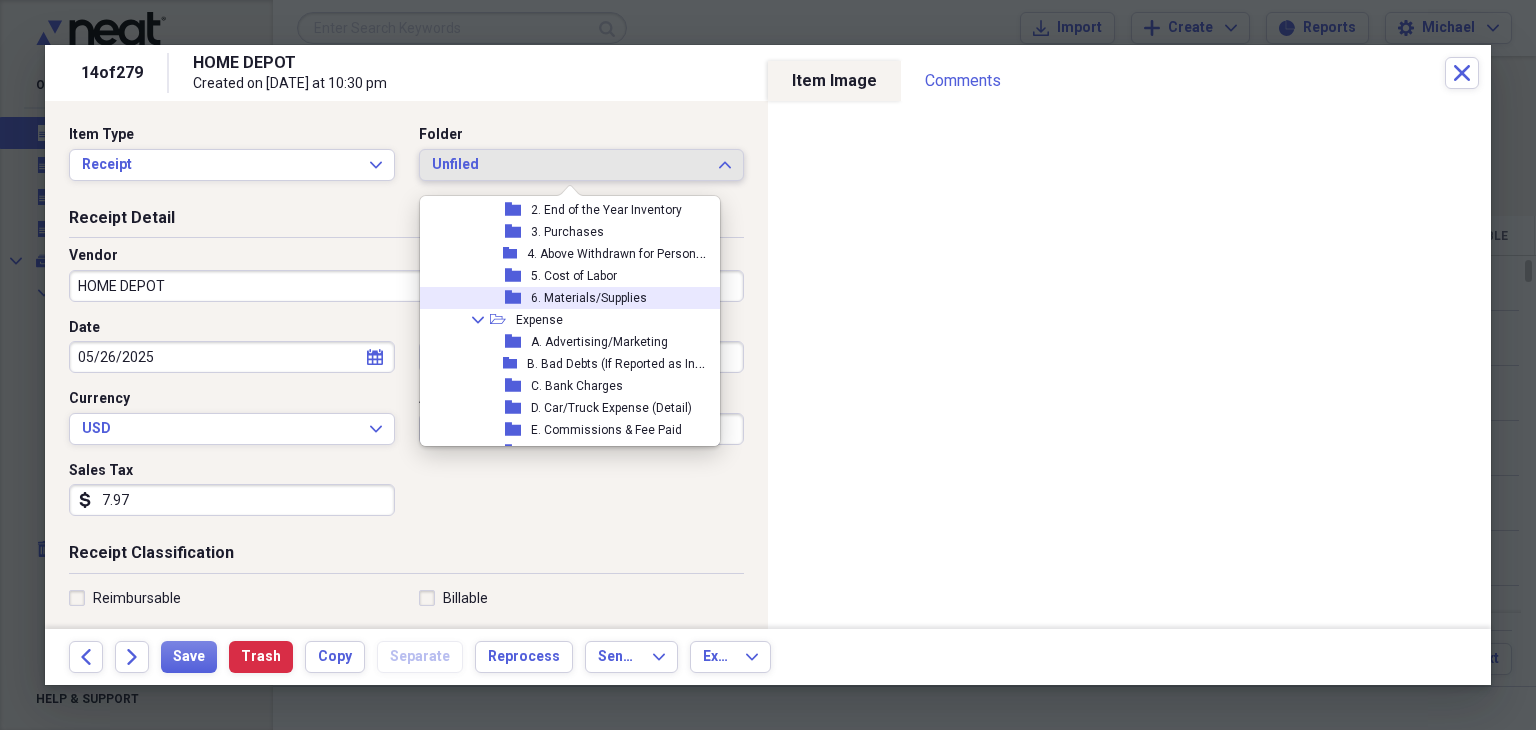 click on "6. Materials/Supplies" at bounding box center (589, 298) 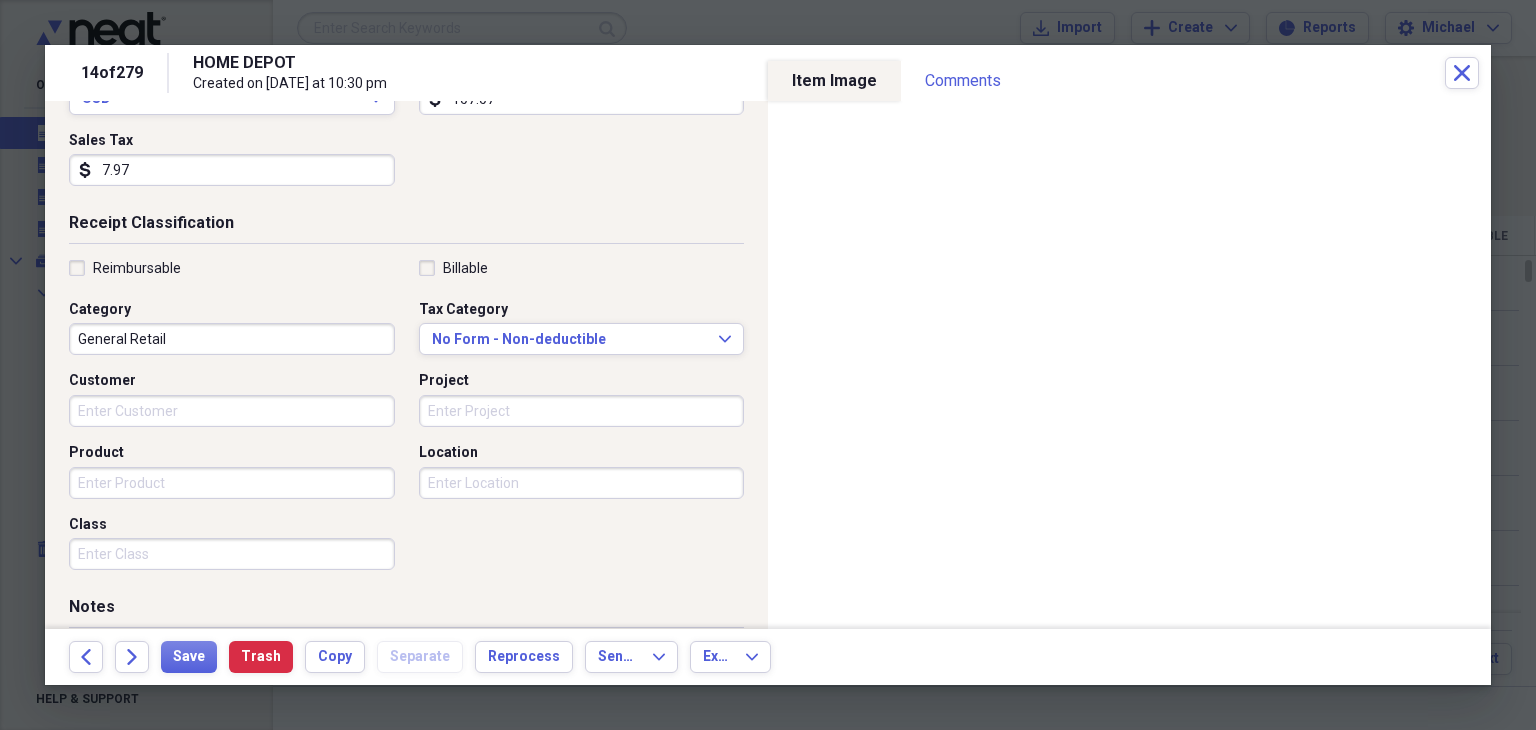 scroll, scrollTop: 356, scrollLeft: 0, axis: vertical 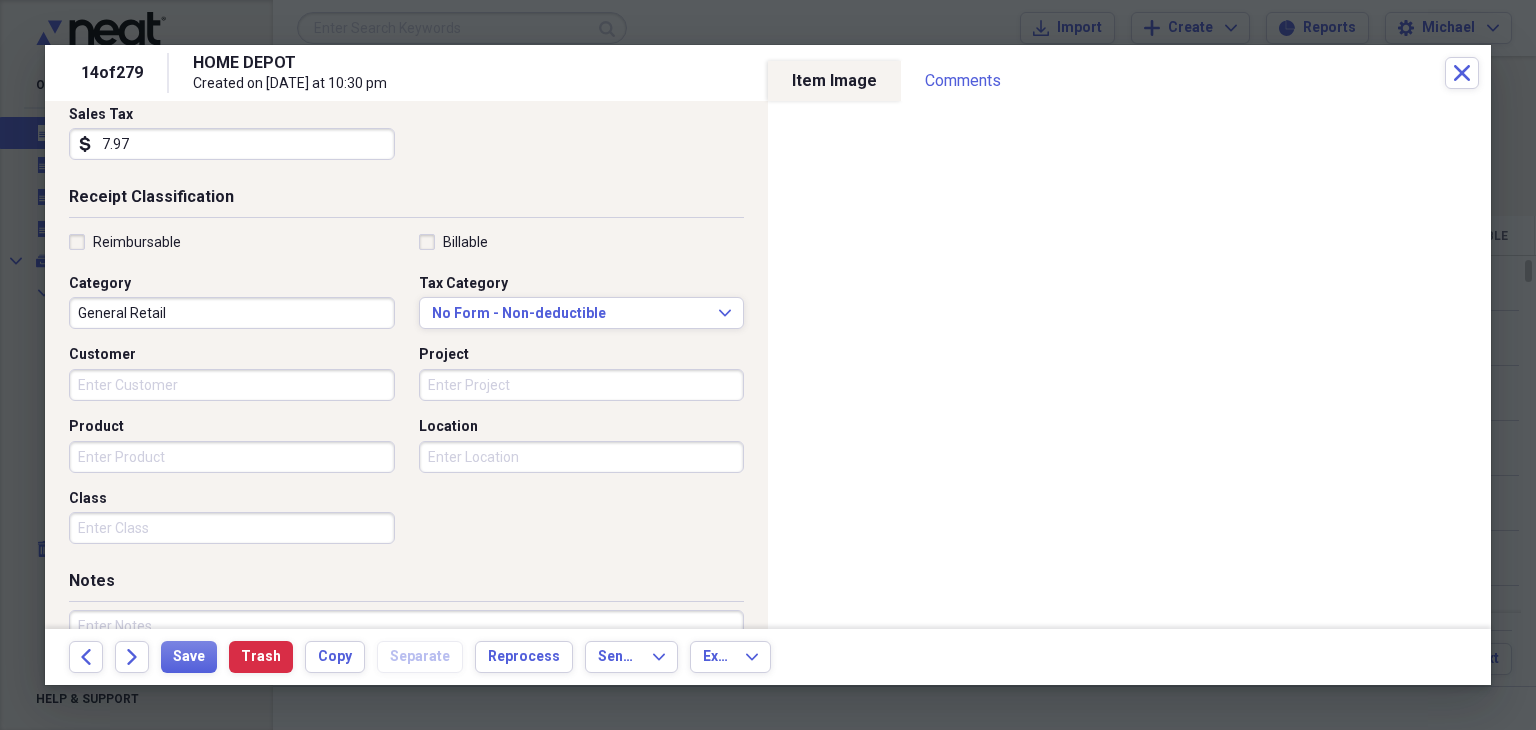 click on "Project" at bounding box center [582, 385] 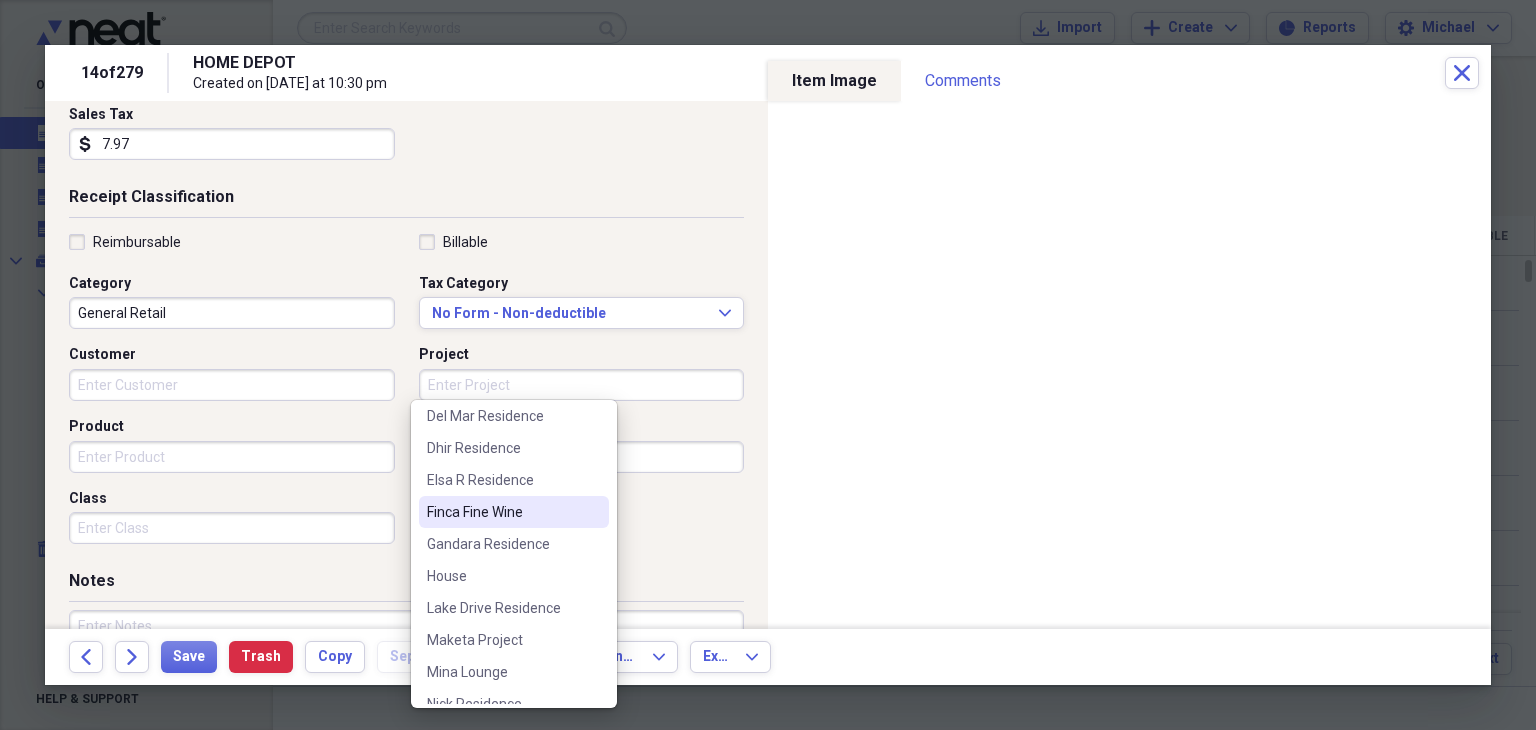 scroll, scrollTop: 139, scrollLeft: 0, axis: vertical 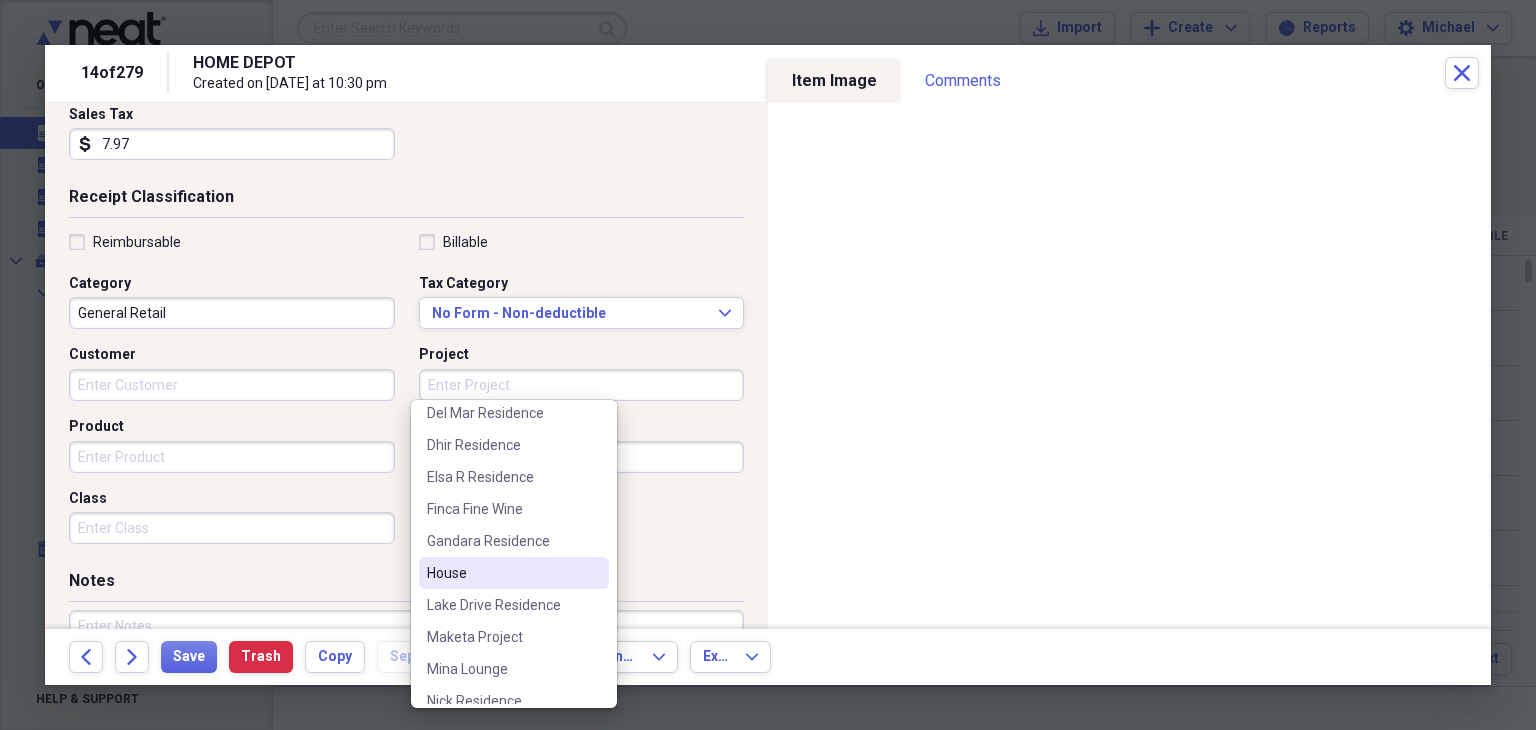 click on "House" at bounding box center (514, 573) 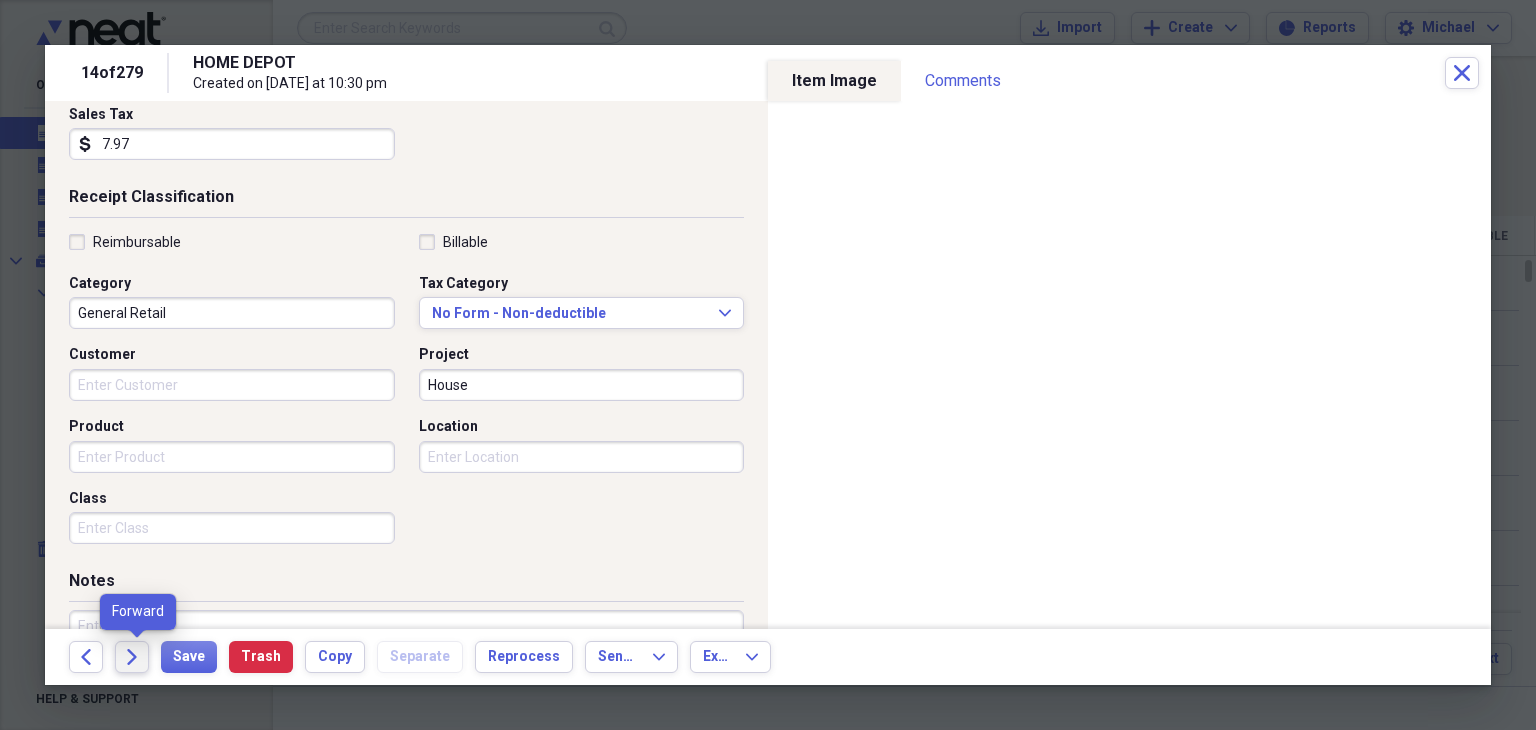 click on "Forward" 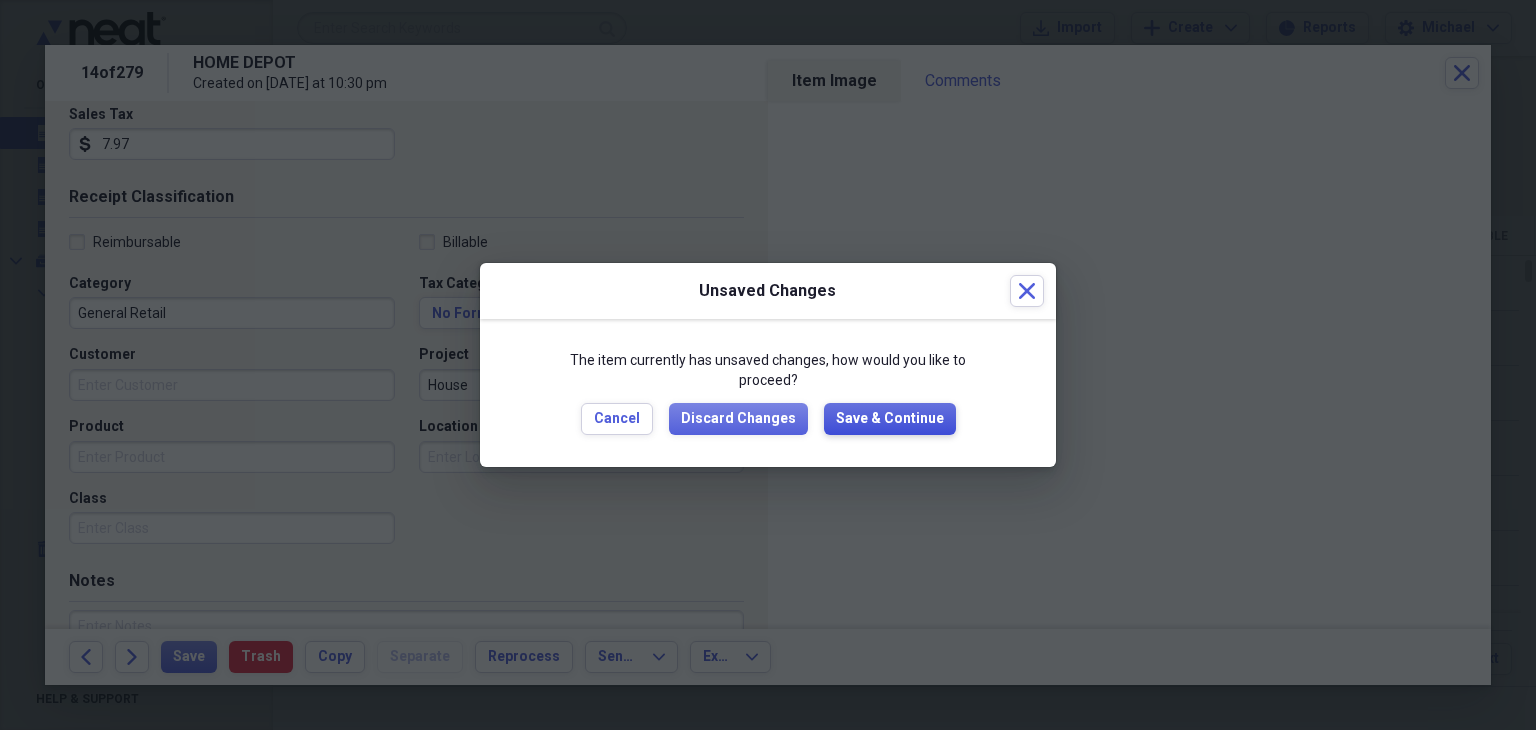 click on "Save & Continue" at bounding box center [890, 419] 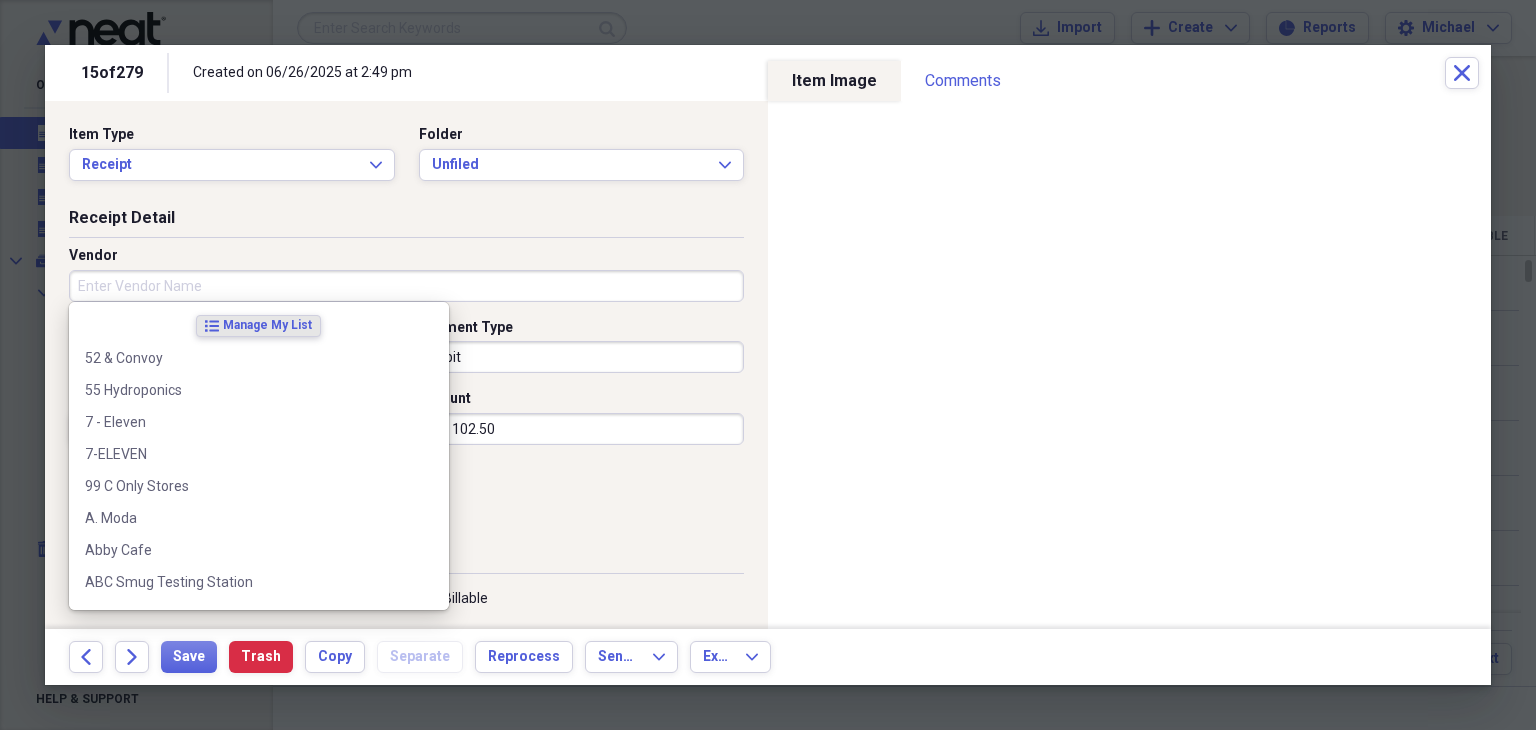 click on "Vendor" at bounding box center [406, 286] 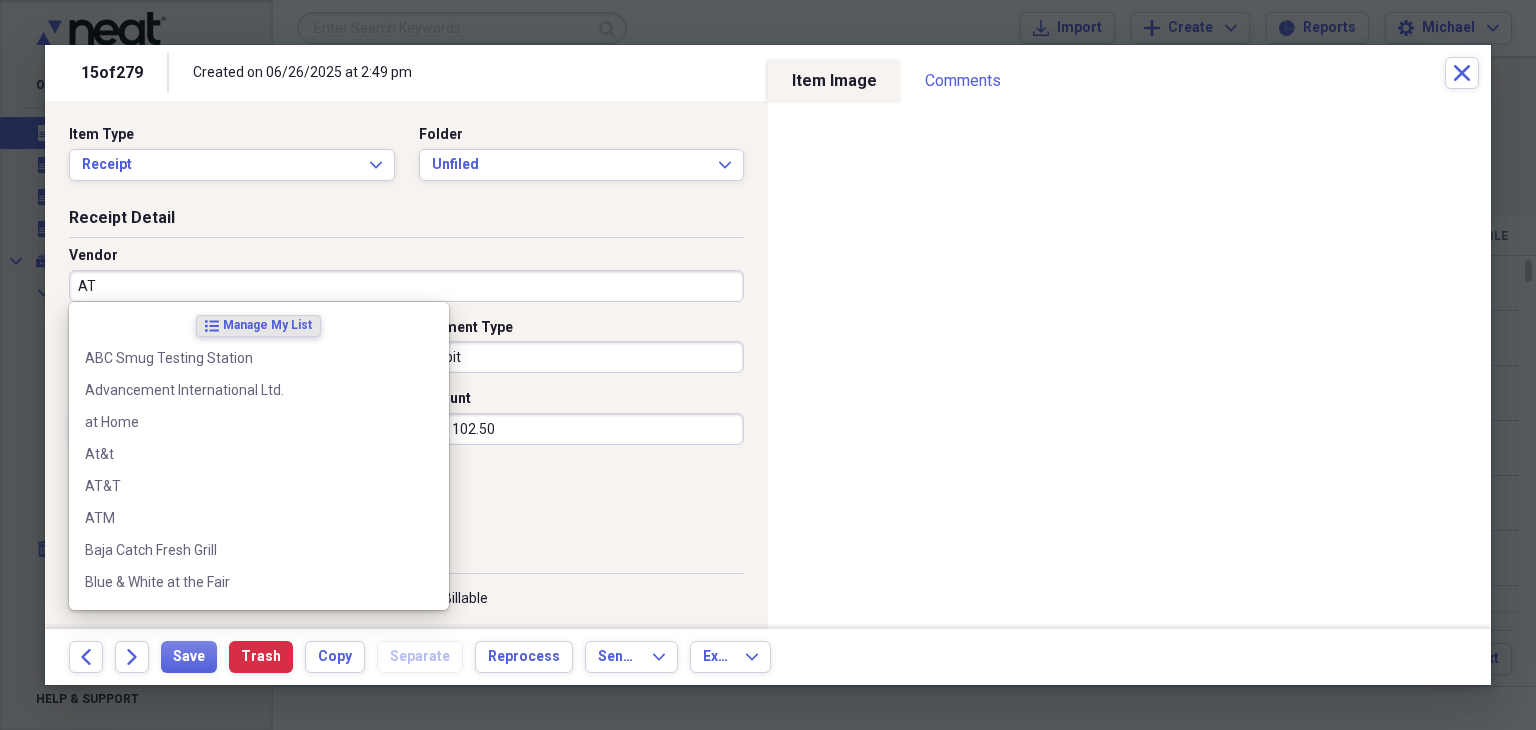 type on "ATM" 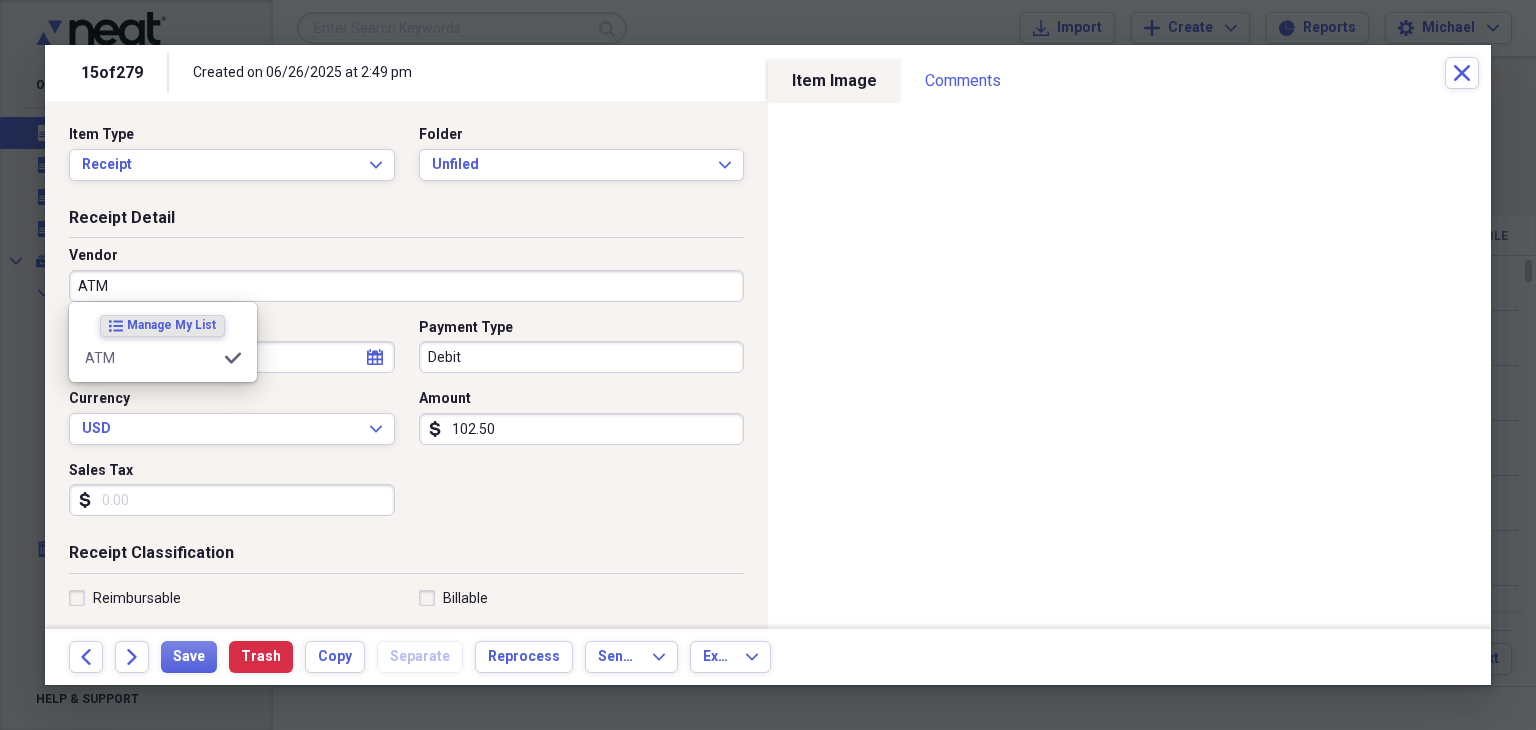 type on "None" 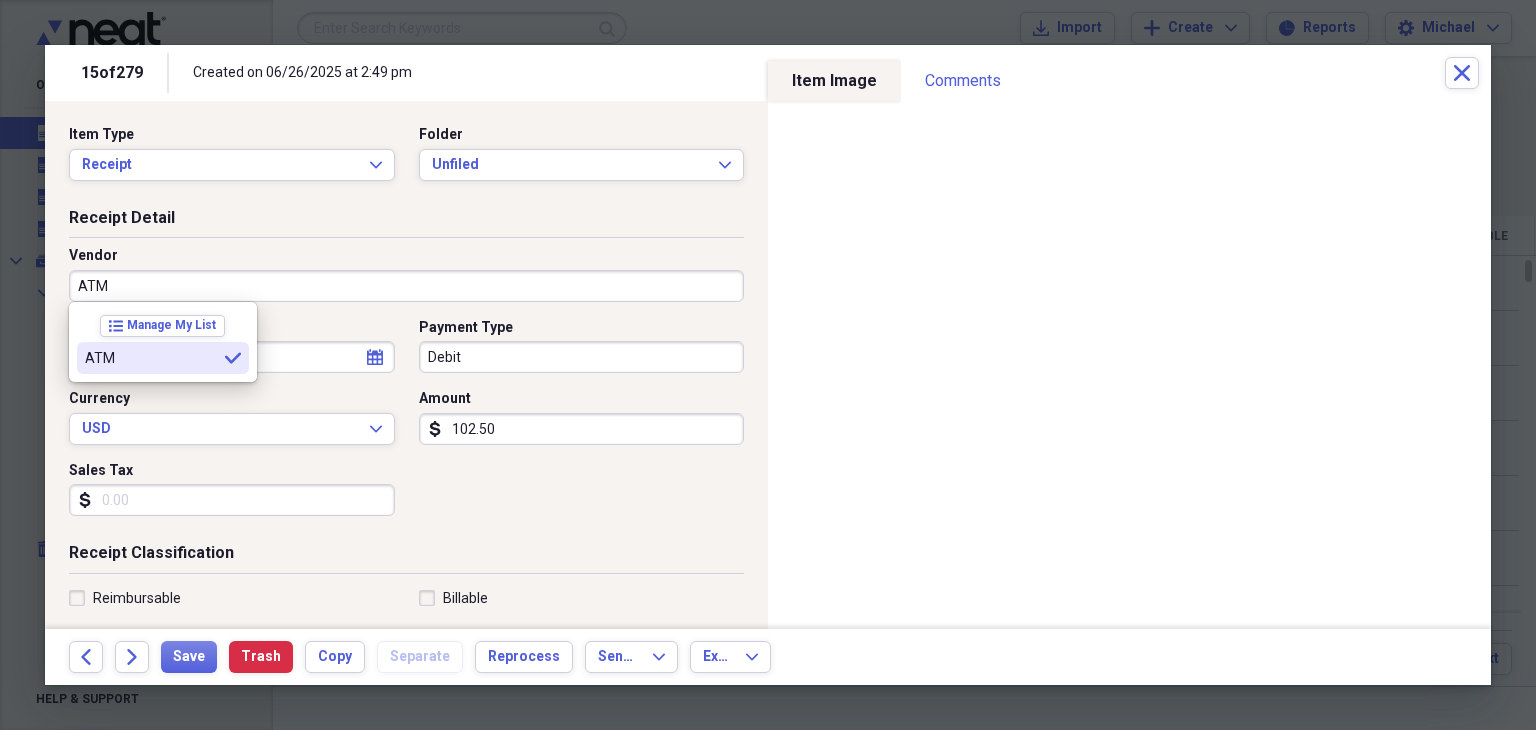 type on "ATM" 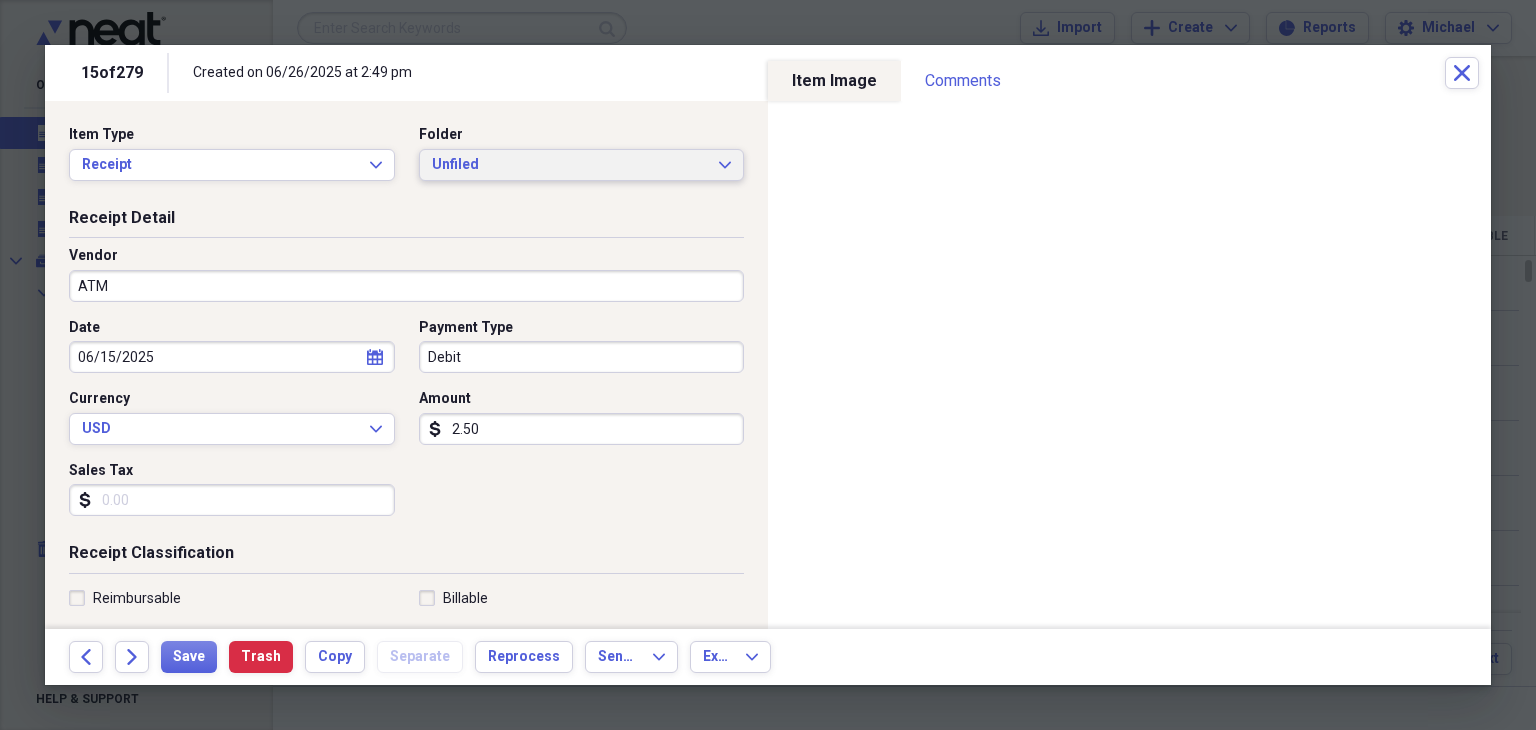 type on "2.50" 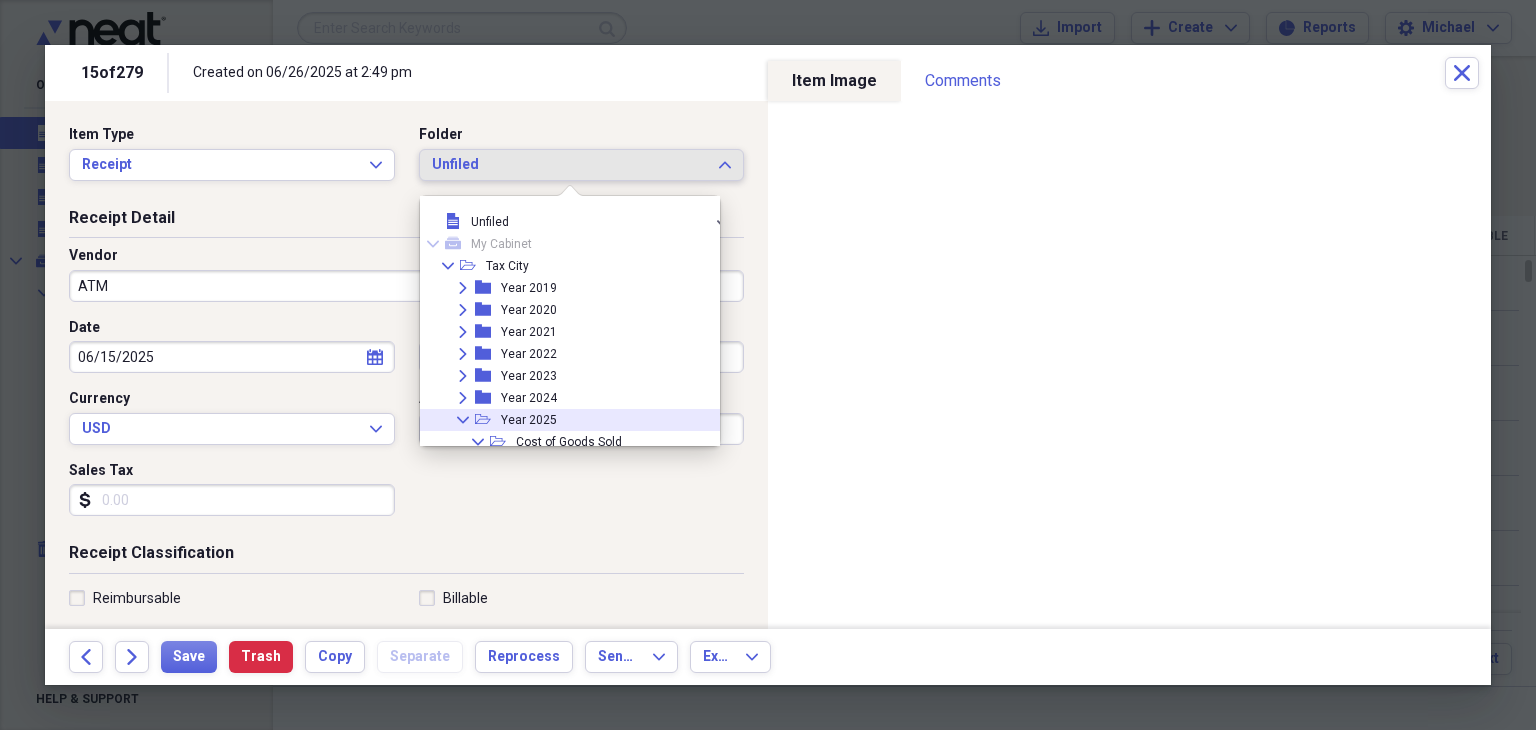 click on "Collapse open-folder Year 2025" at bounding box center [569, 420] 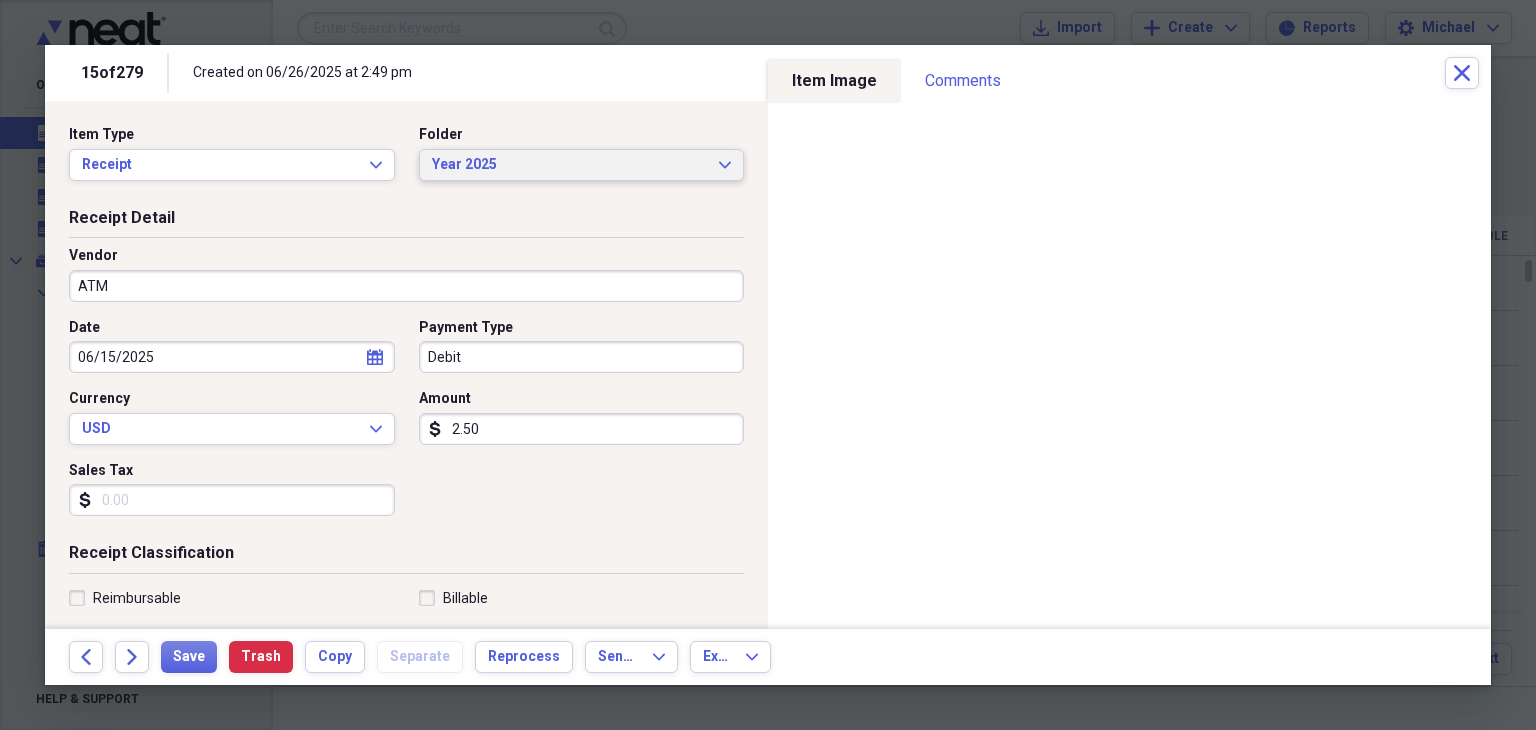 click on "Year 2025 Expand" at bounding box center (582, 165) 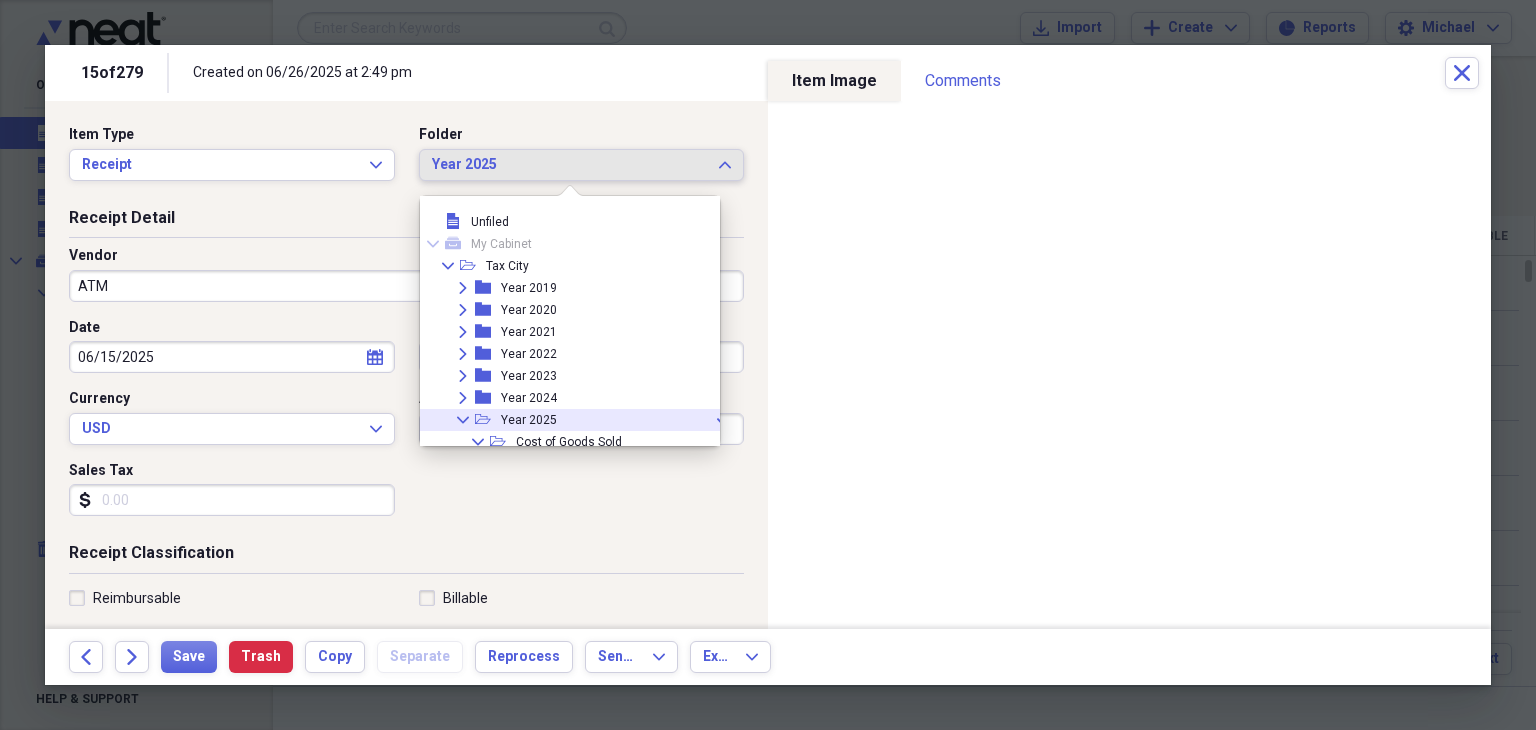 scroll, scrollTop: 106, scrollLeft: 0, axis: vertical 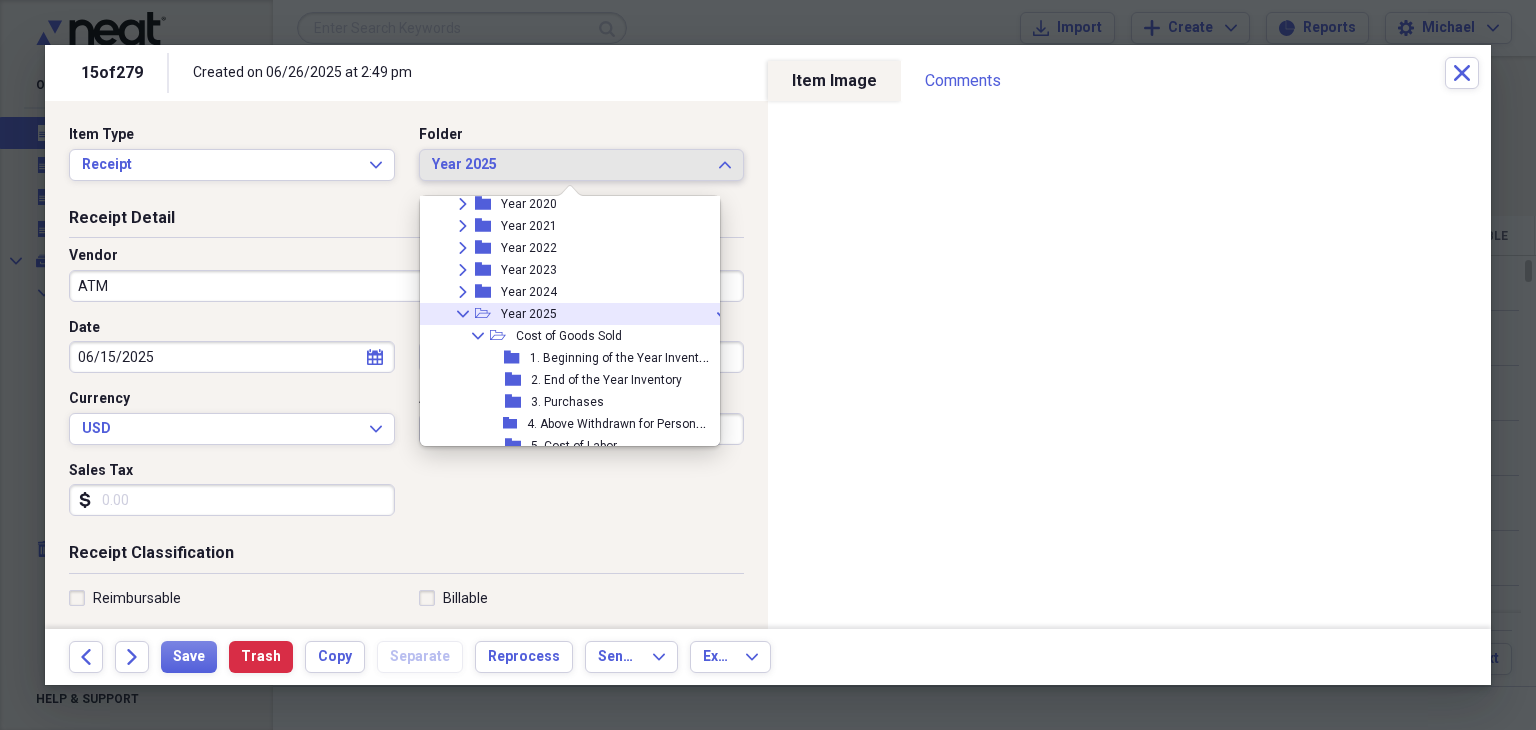 drag, startPoint x: 573, startPoint y: 174, endPoint x: 620, endPoint y: 313, distance: 146.73105 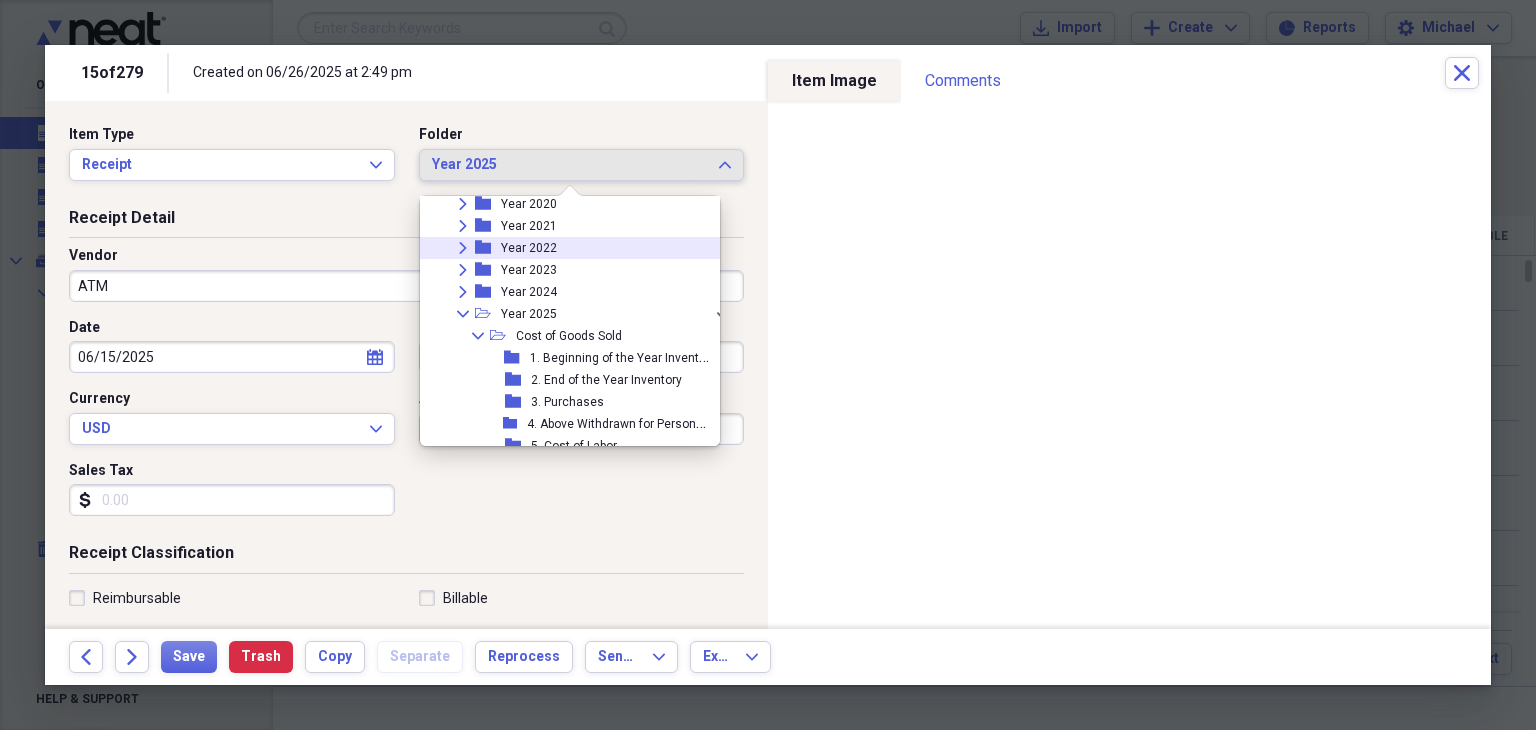 drag, startPoint x: 651, startPoint y: 399, endPoint x: 680, endPoint y: 169, distance: 231.82104 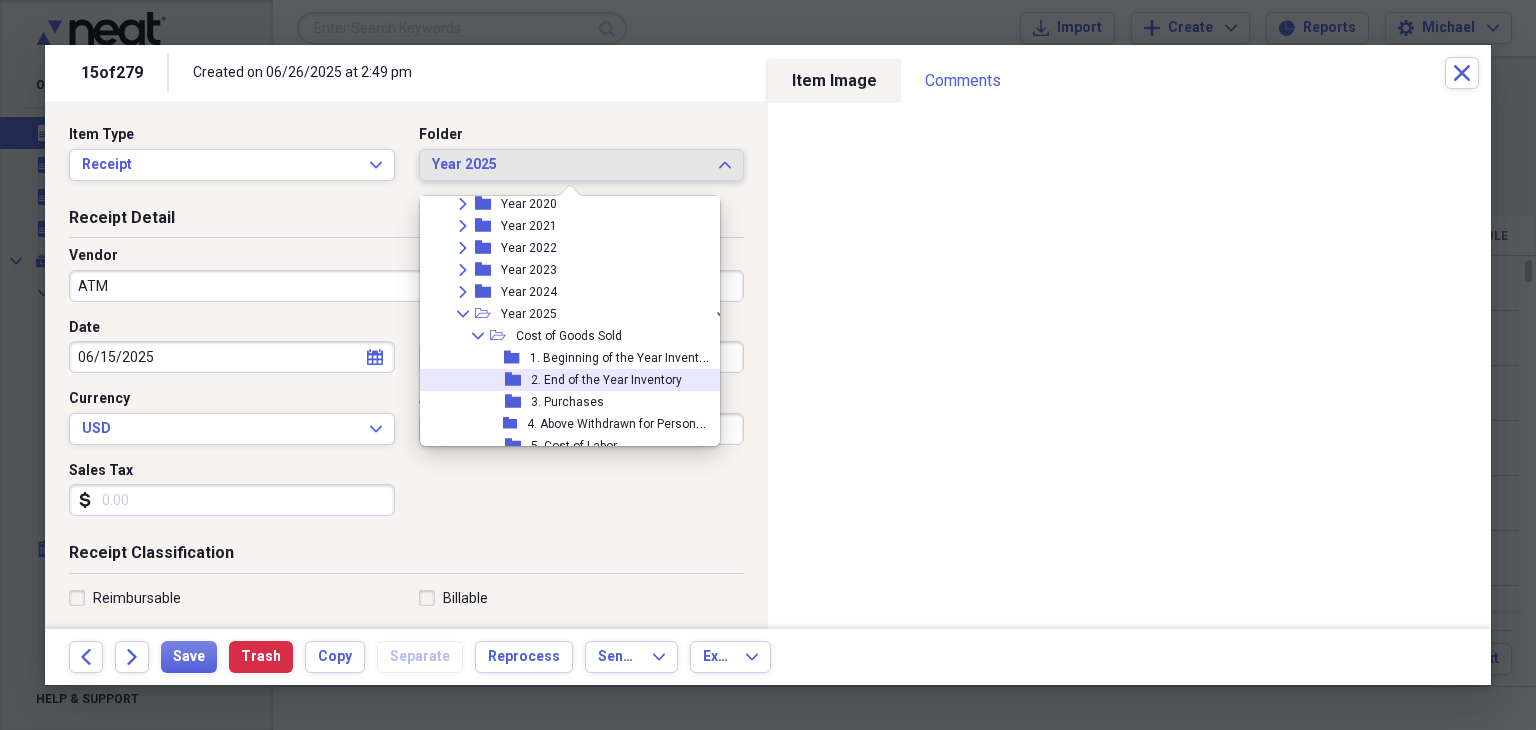 click on "2. End of the Year Inventory" at bounding box center [606, 380] 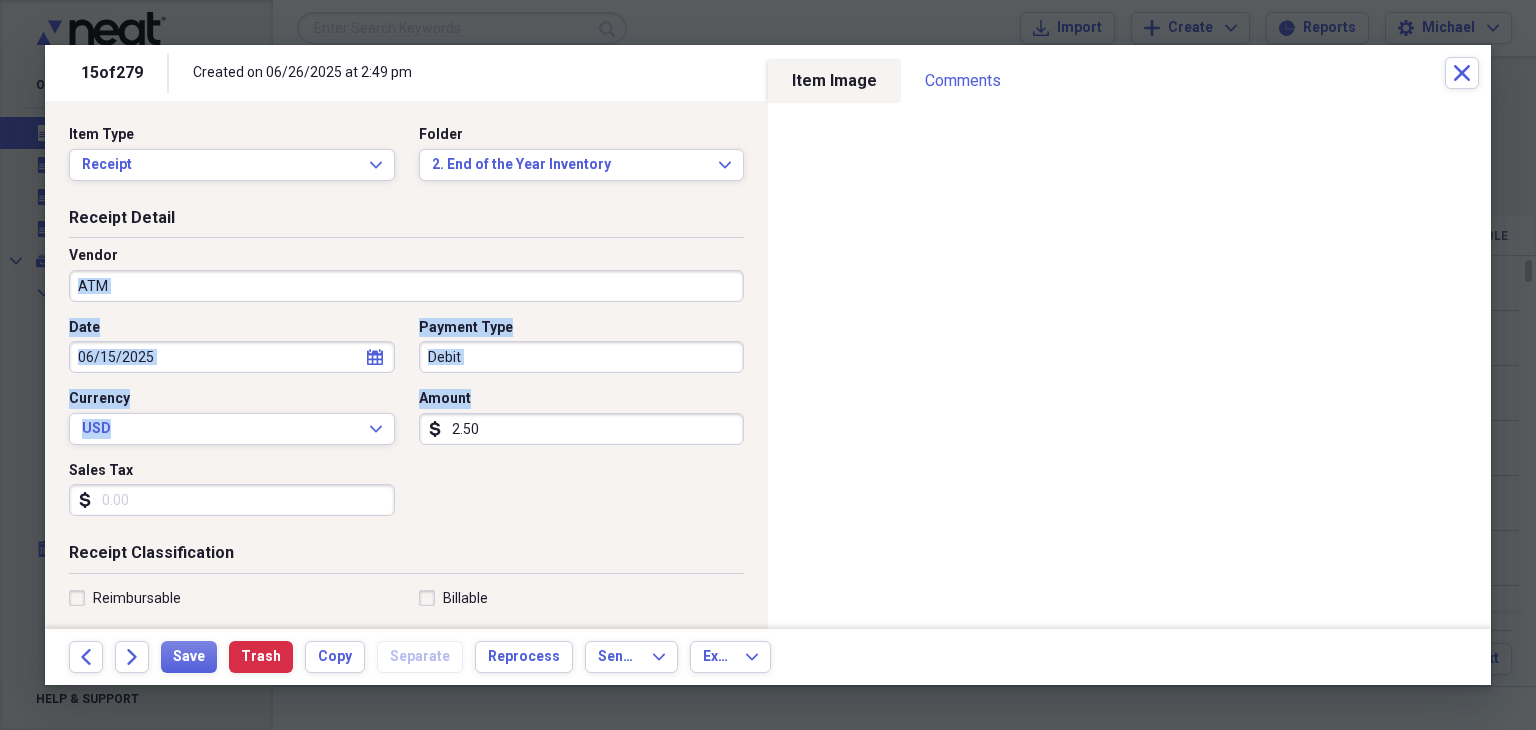 drag, startPoint x: 604, startPoint y: 385, endPoint x: 603, endPoint y: 303, distance: 82.006096 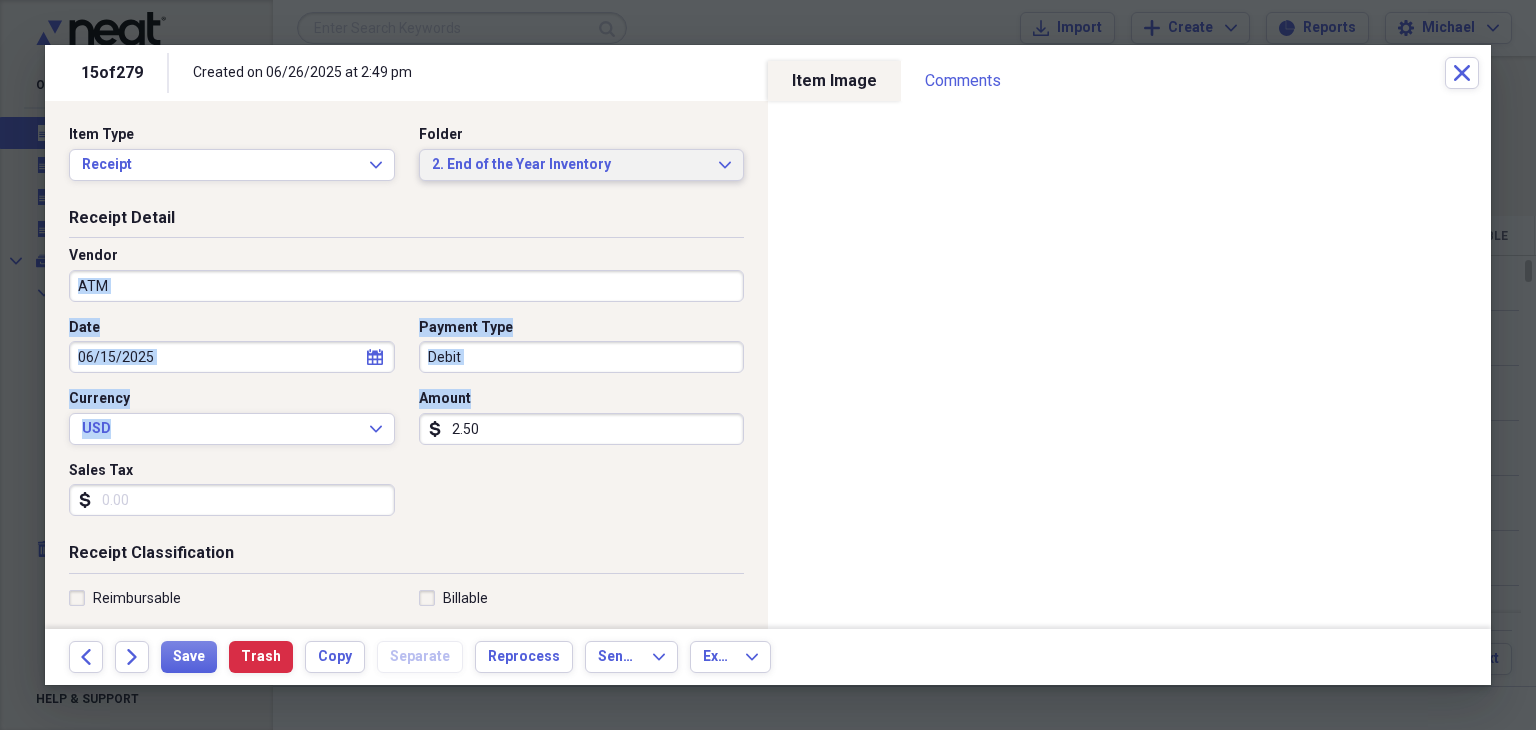 click on "2. End of the Year Inventory Expand" at bounding box center (582, 165) 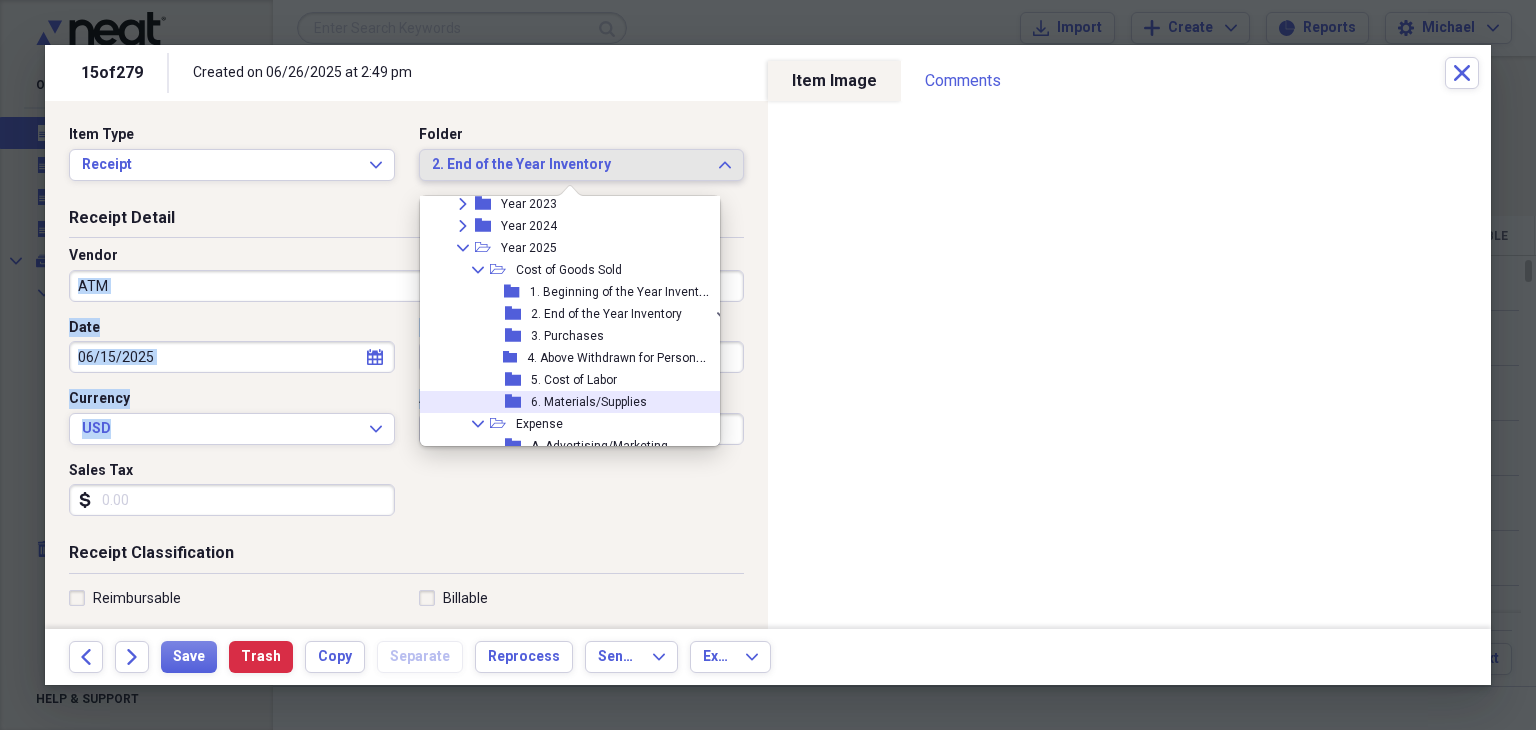 scroll, scrollTop: 389, scrollLeft: 0, axis: vertical 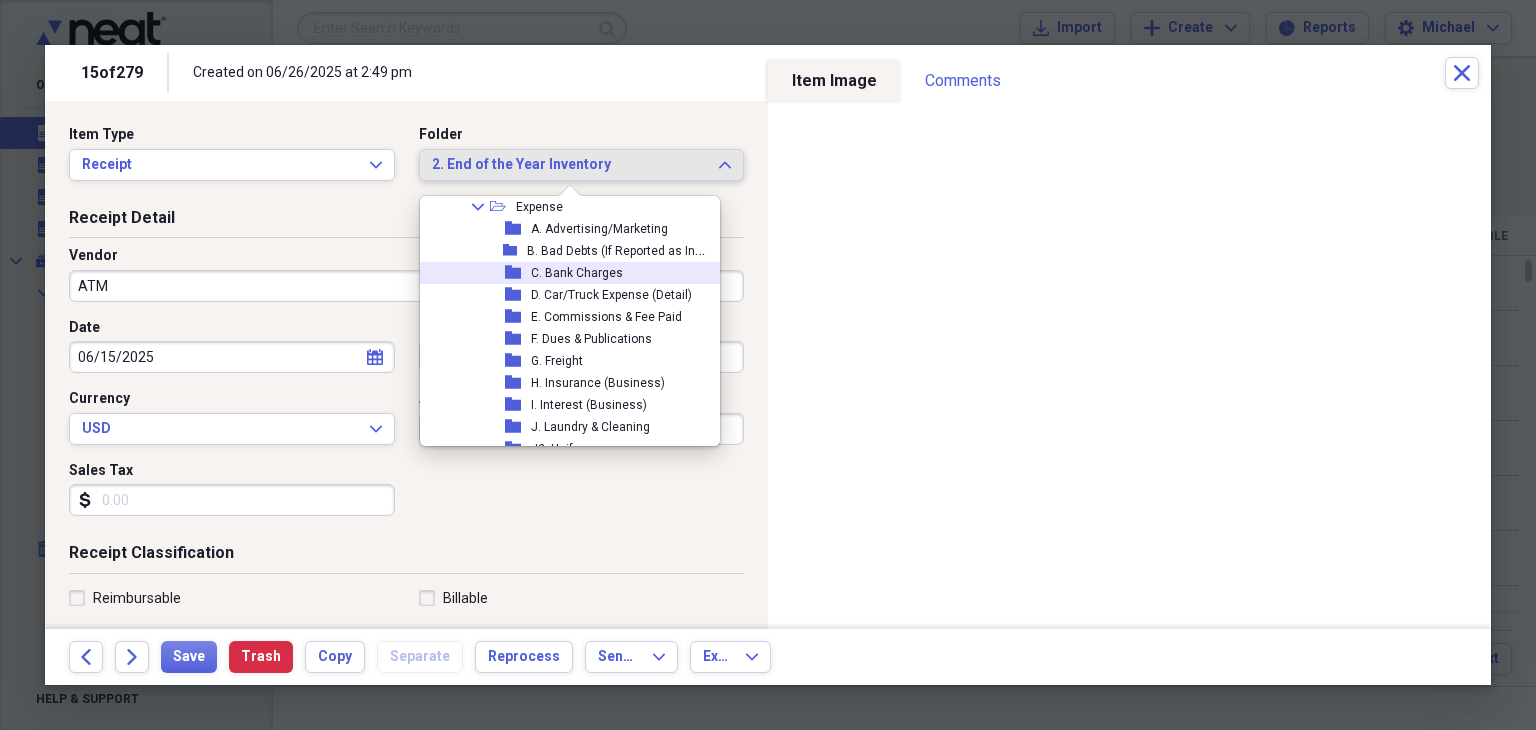 click on "folder C. Bank Charges" at bounding box center (569, 273) 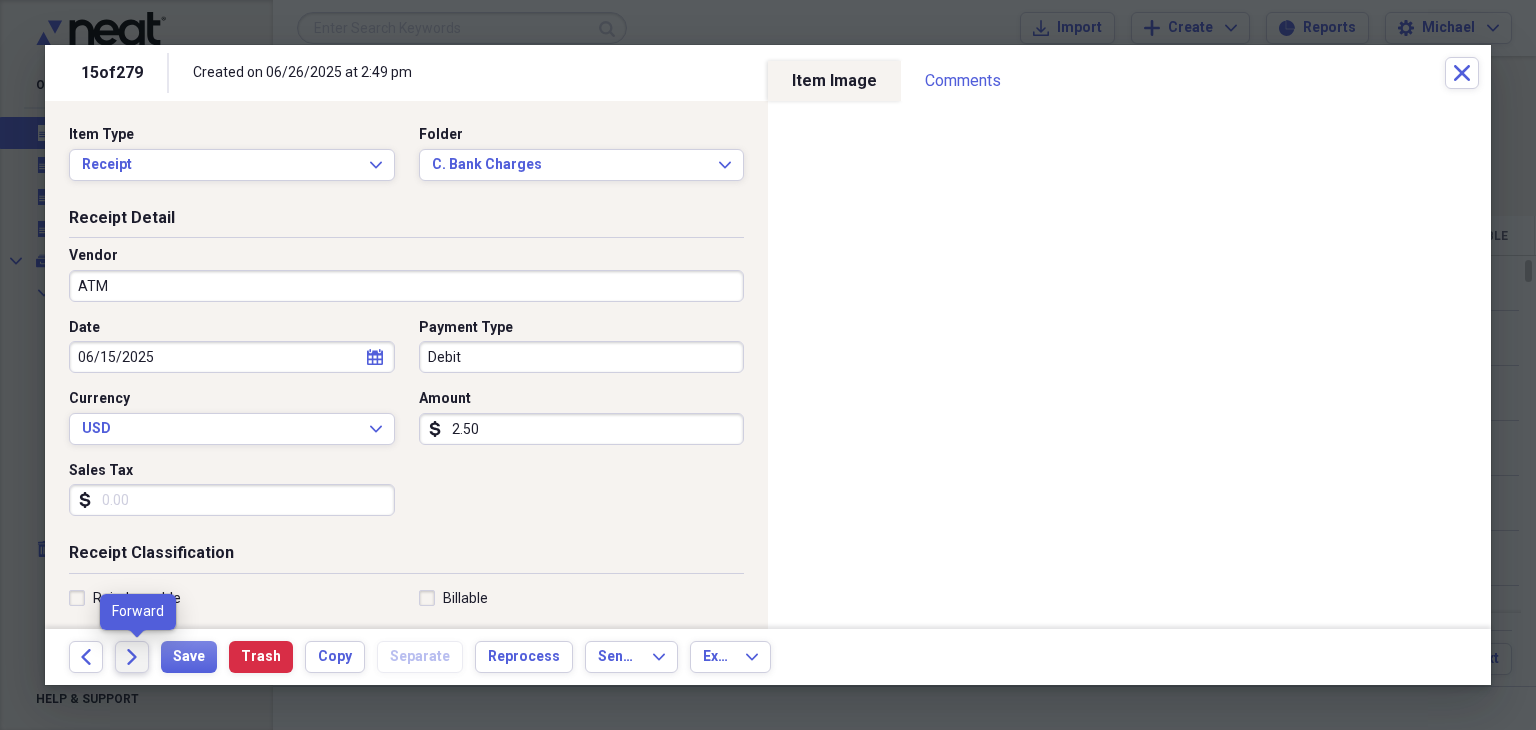 click on "Forward" at bounding box center [132, 657] 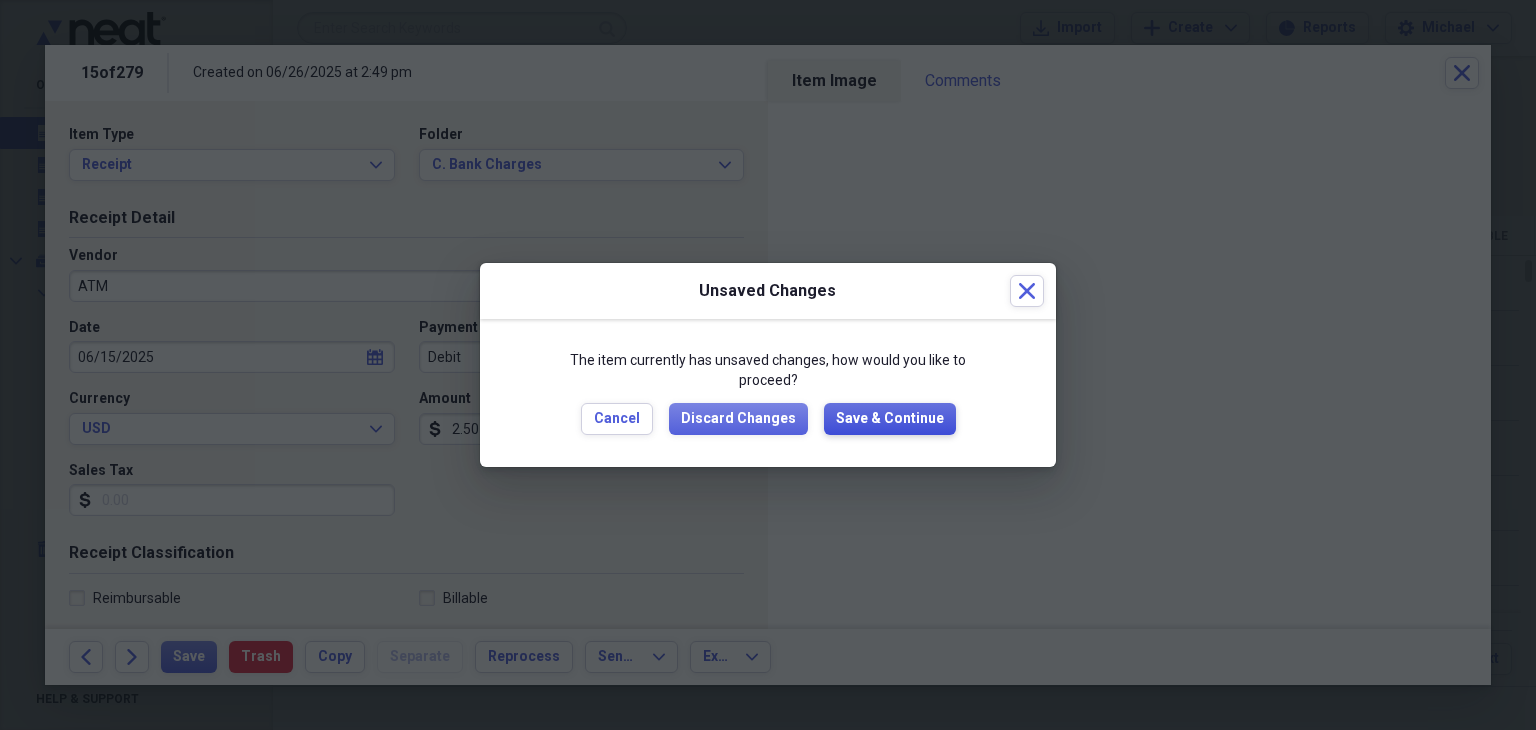 click on "Save & Continue" at bounding box center [890, 419] 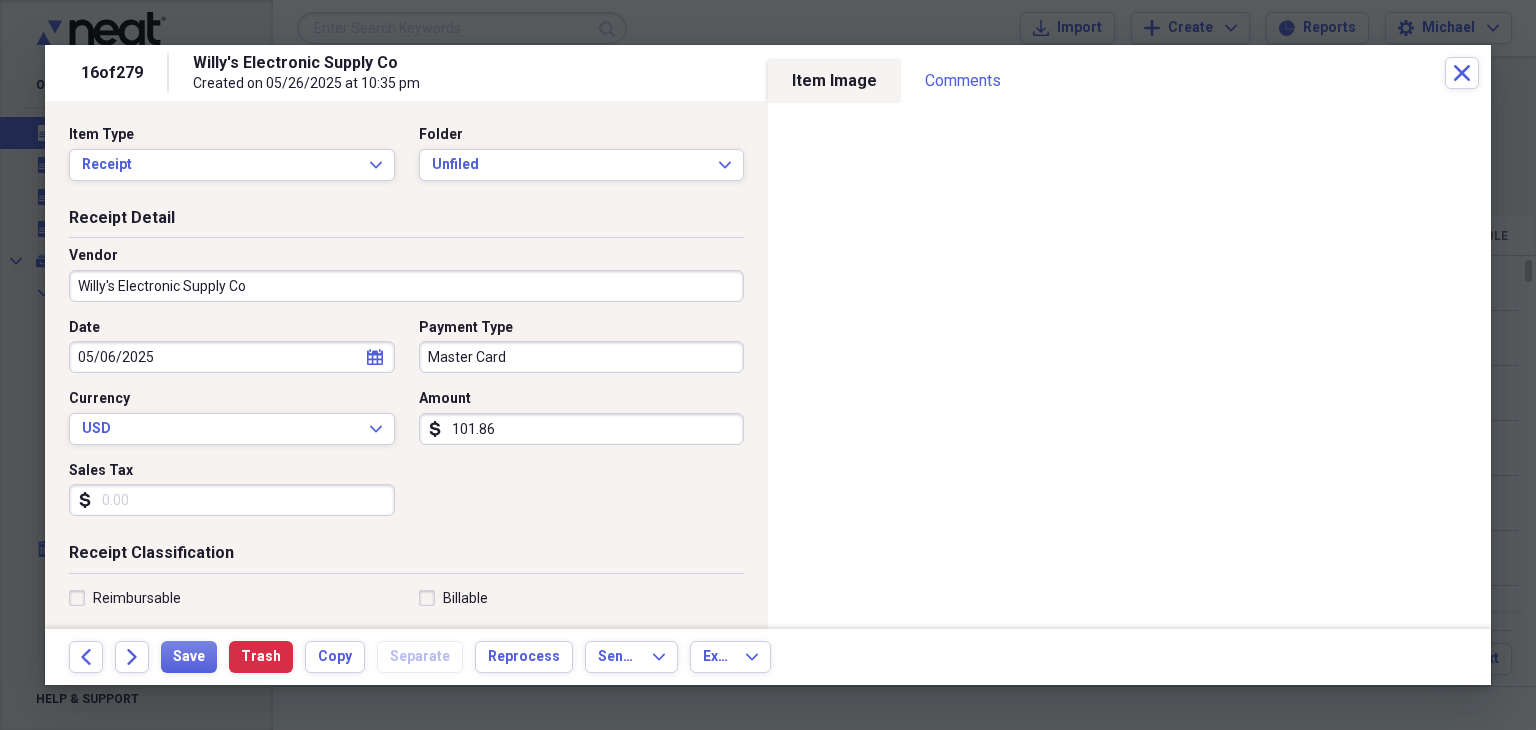 click on "Sales Tax" at bounding box center [232, 500] 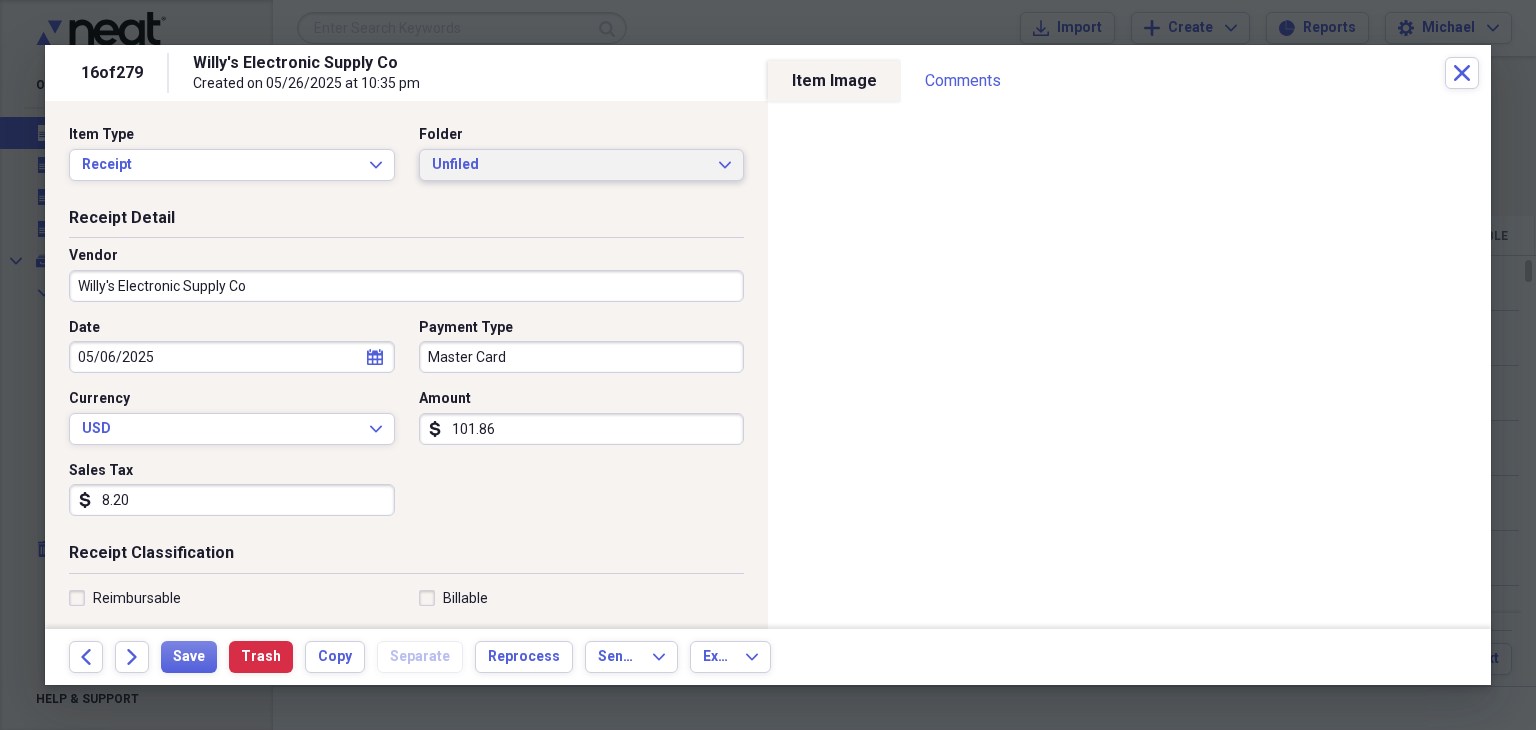 type on "8.20" 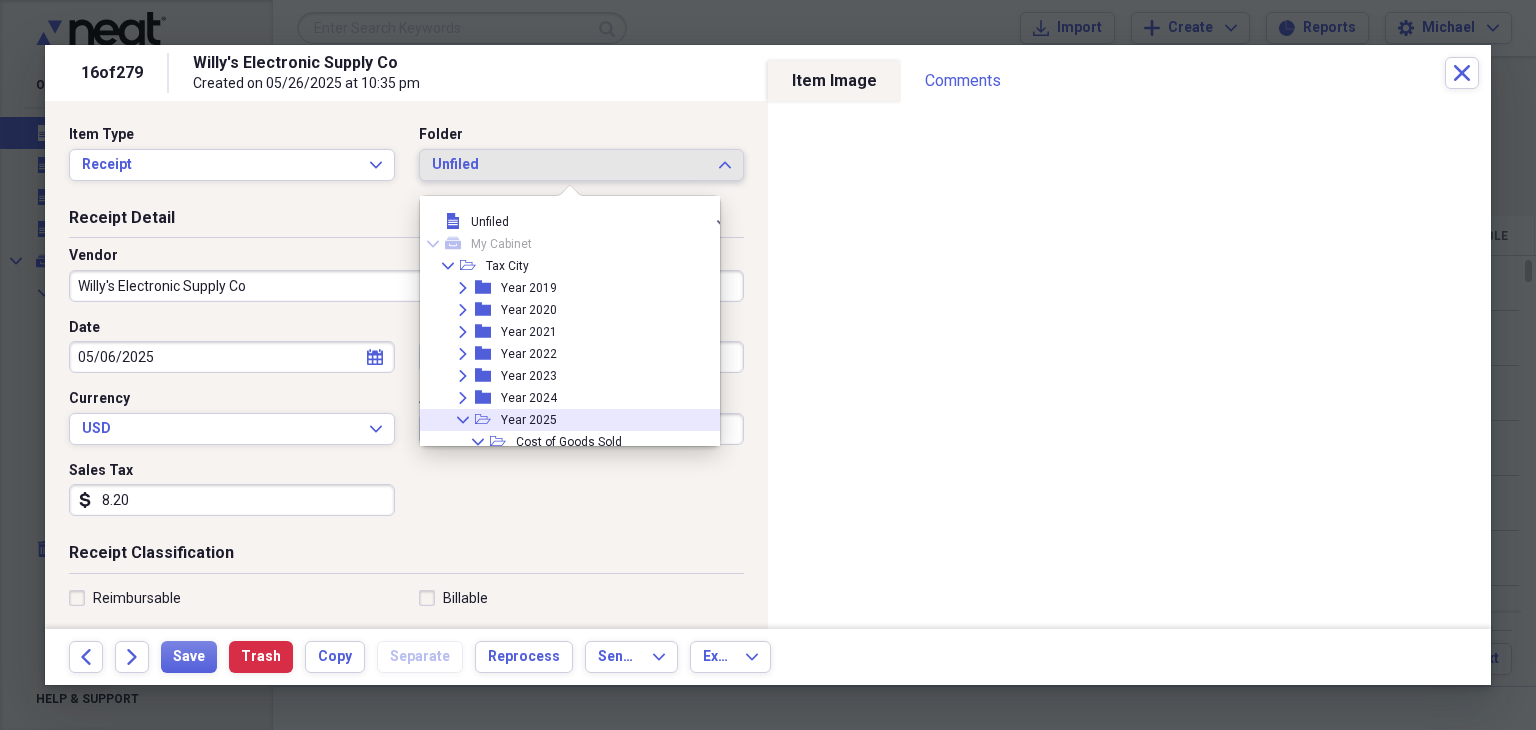 click 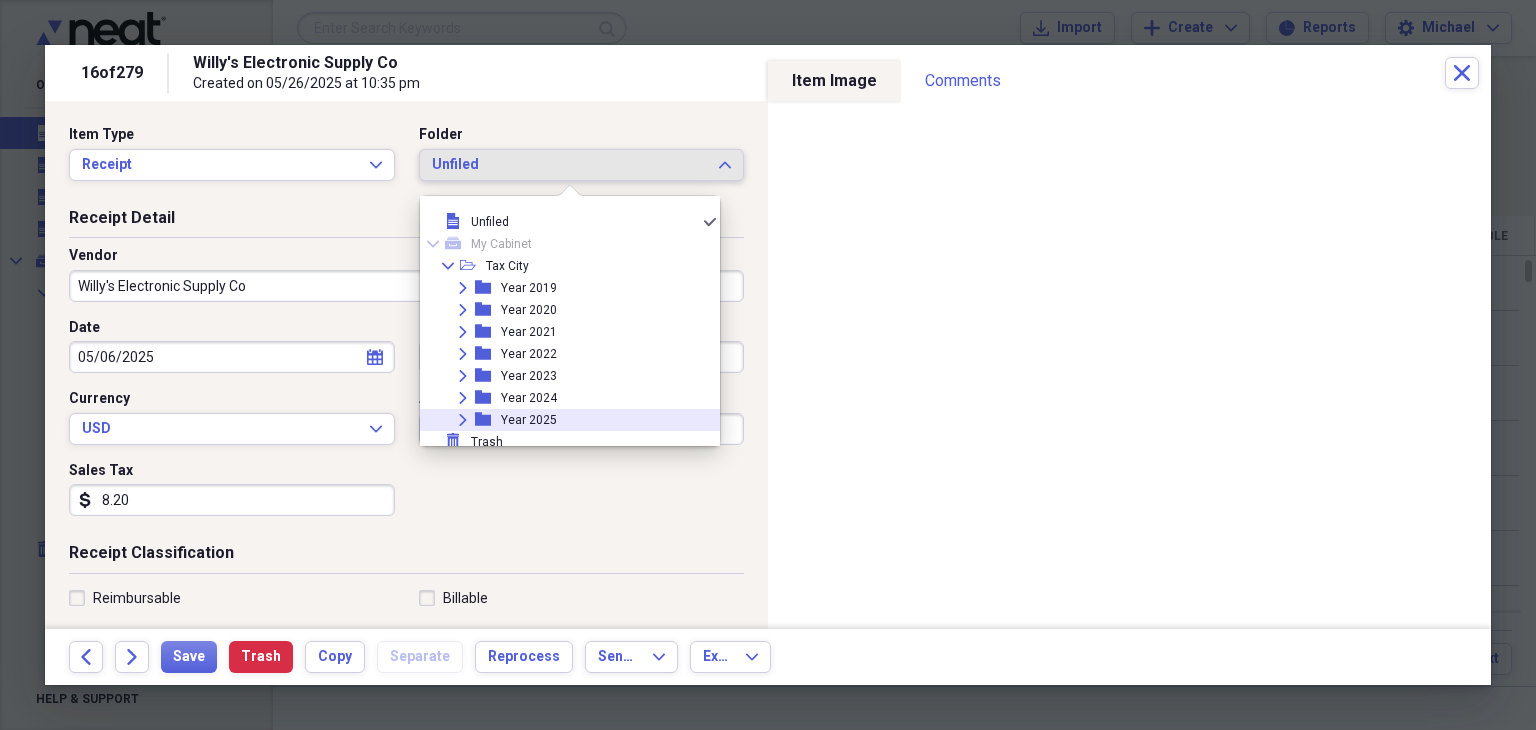 click 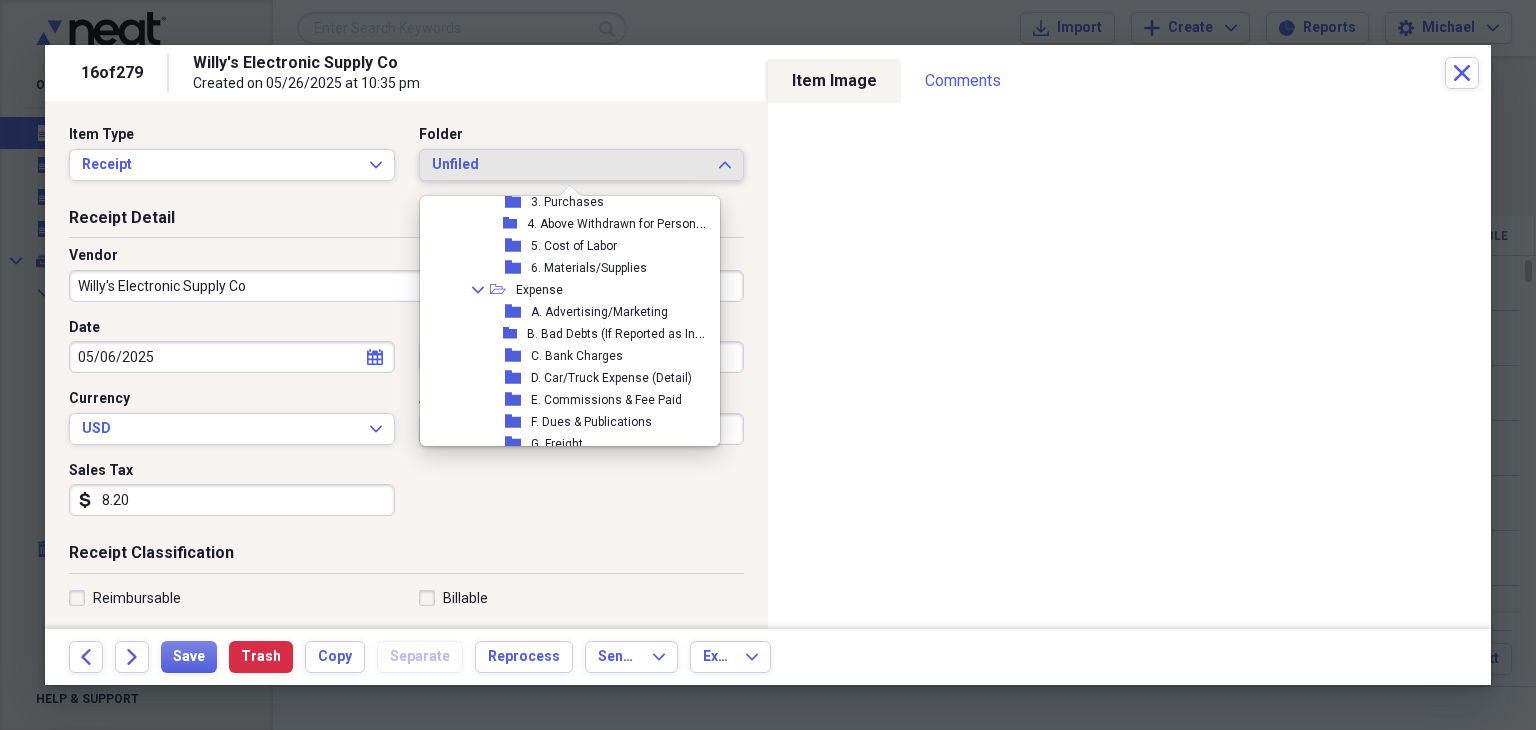 scroll, scrollTop: 308, scrollLeft: 0, axis: vertical 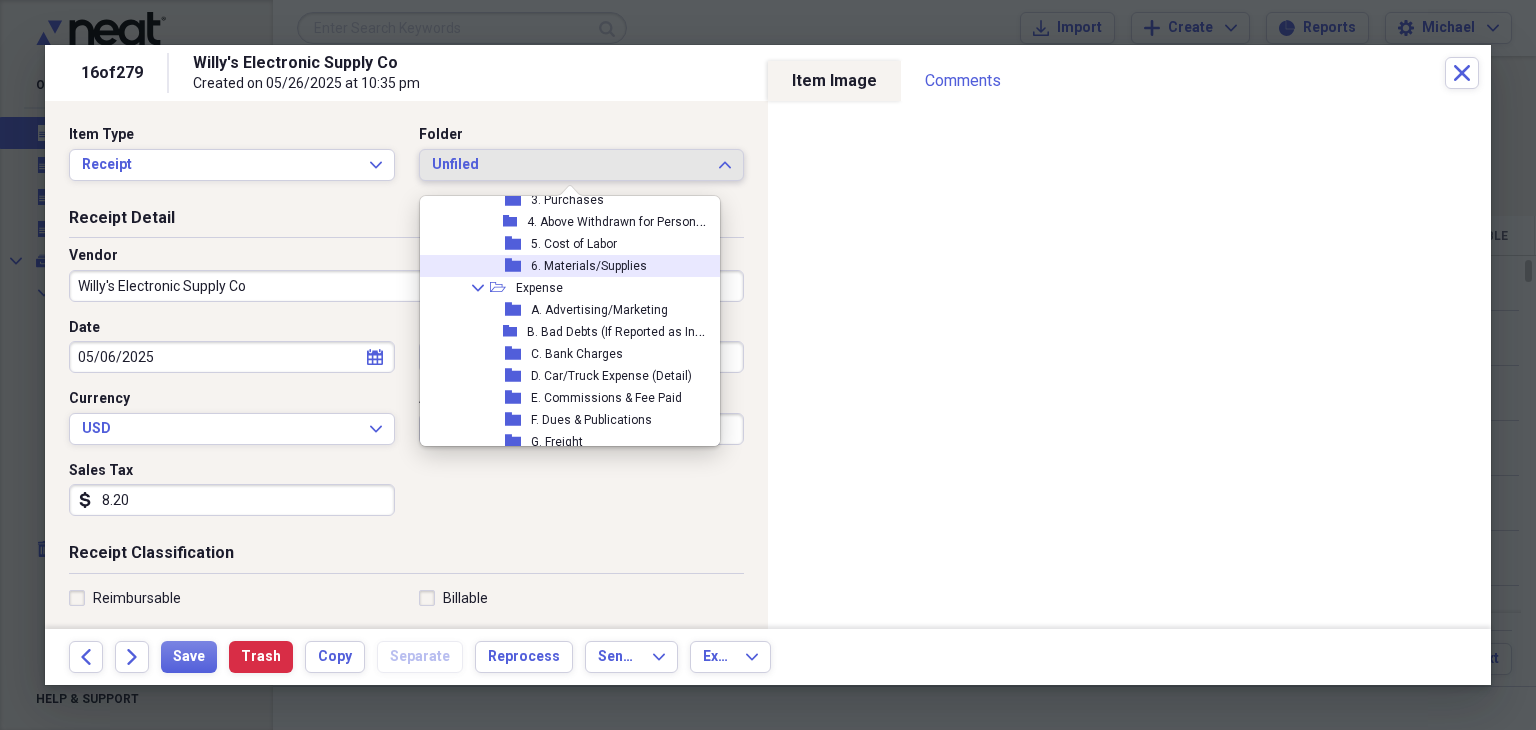 click on "6. Materials/Supplies" at bounding box center [589, 266] 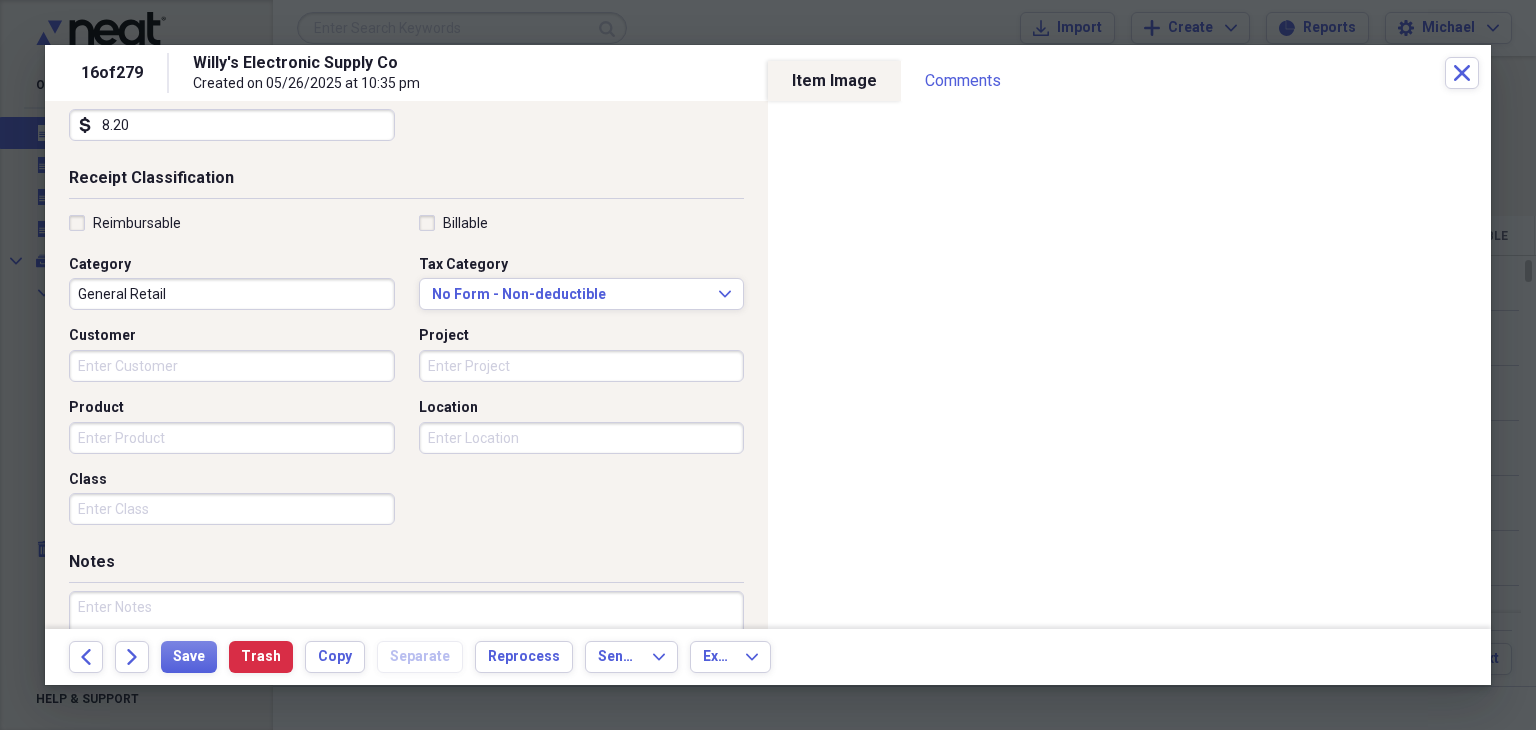 scroll, scrollTop: 376, scrollLeft: 0, axis: vertical 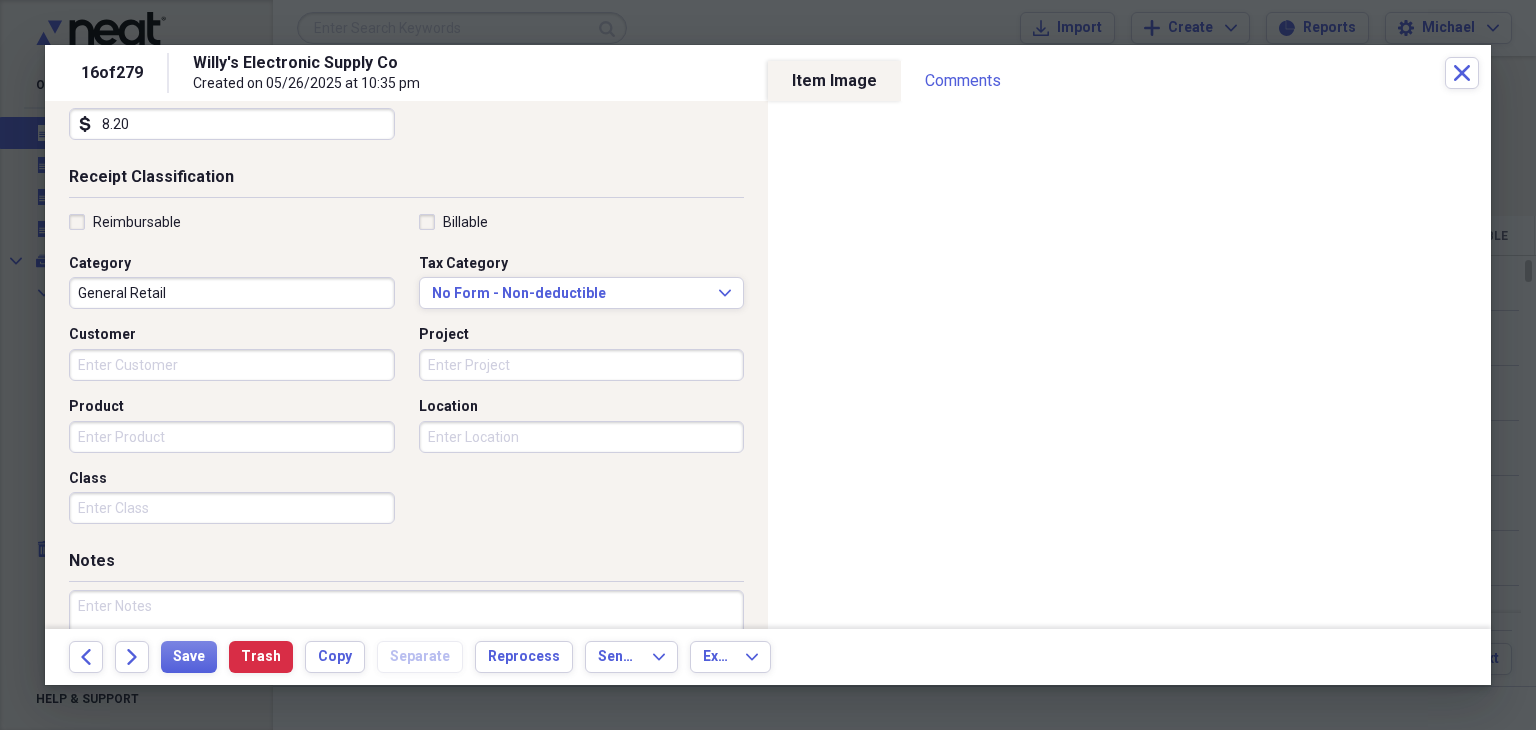 click on "Customer" at bounding box center (232, 365) 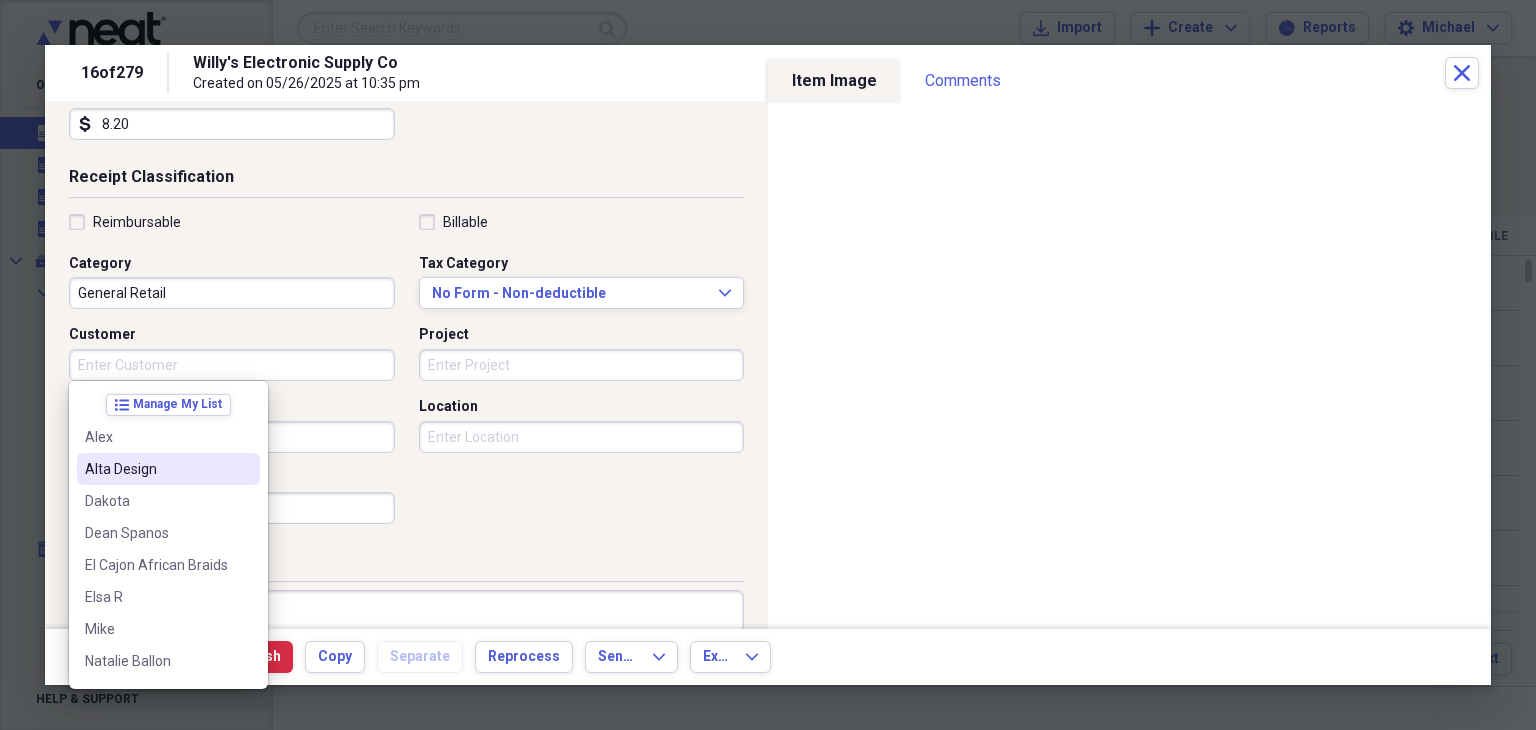 click on "Alta Design" at bounding box center [156, 469] 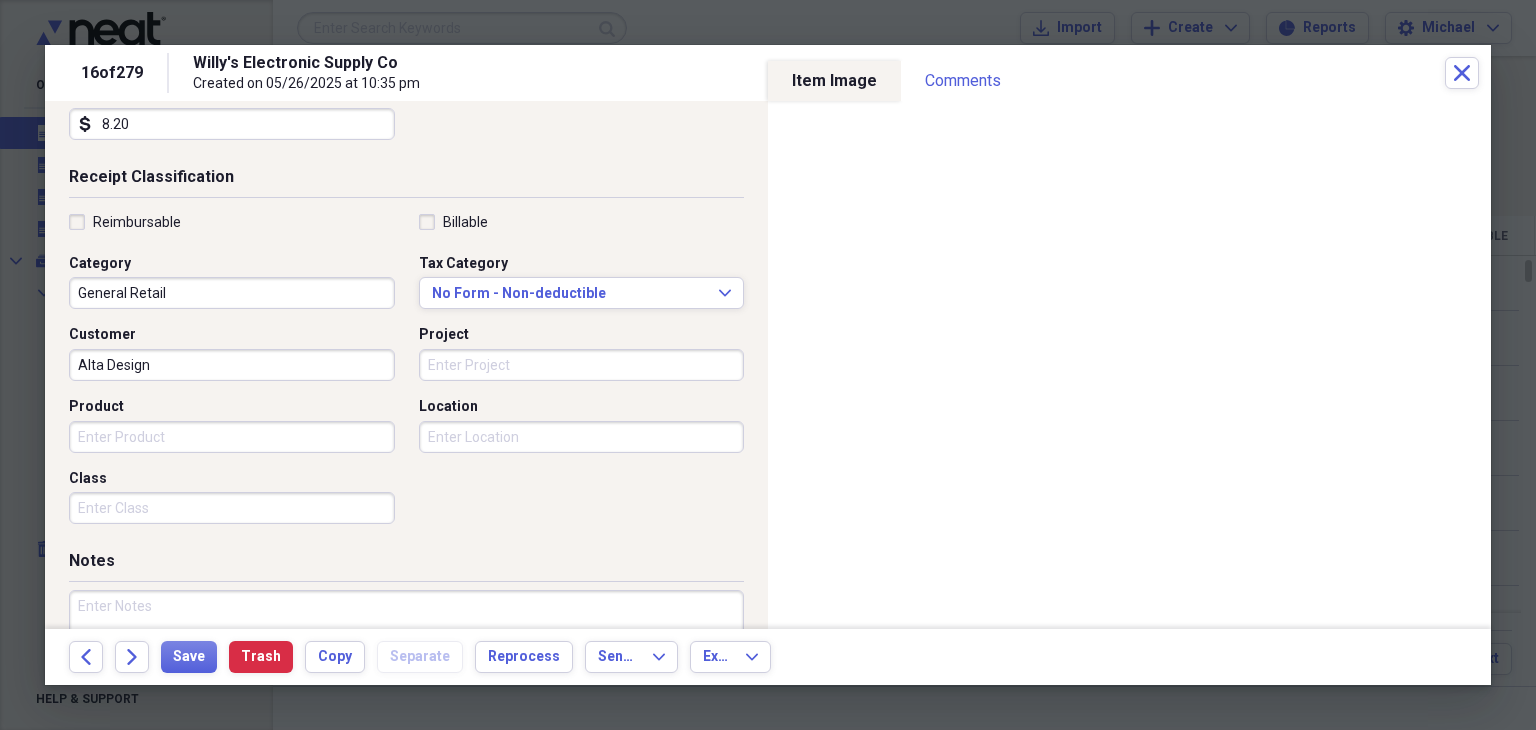 click on "Project" at bounding box center [582, 365] 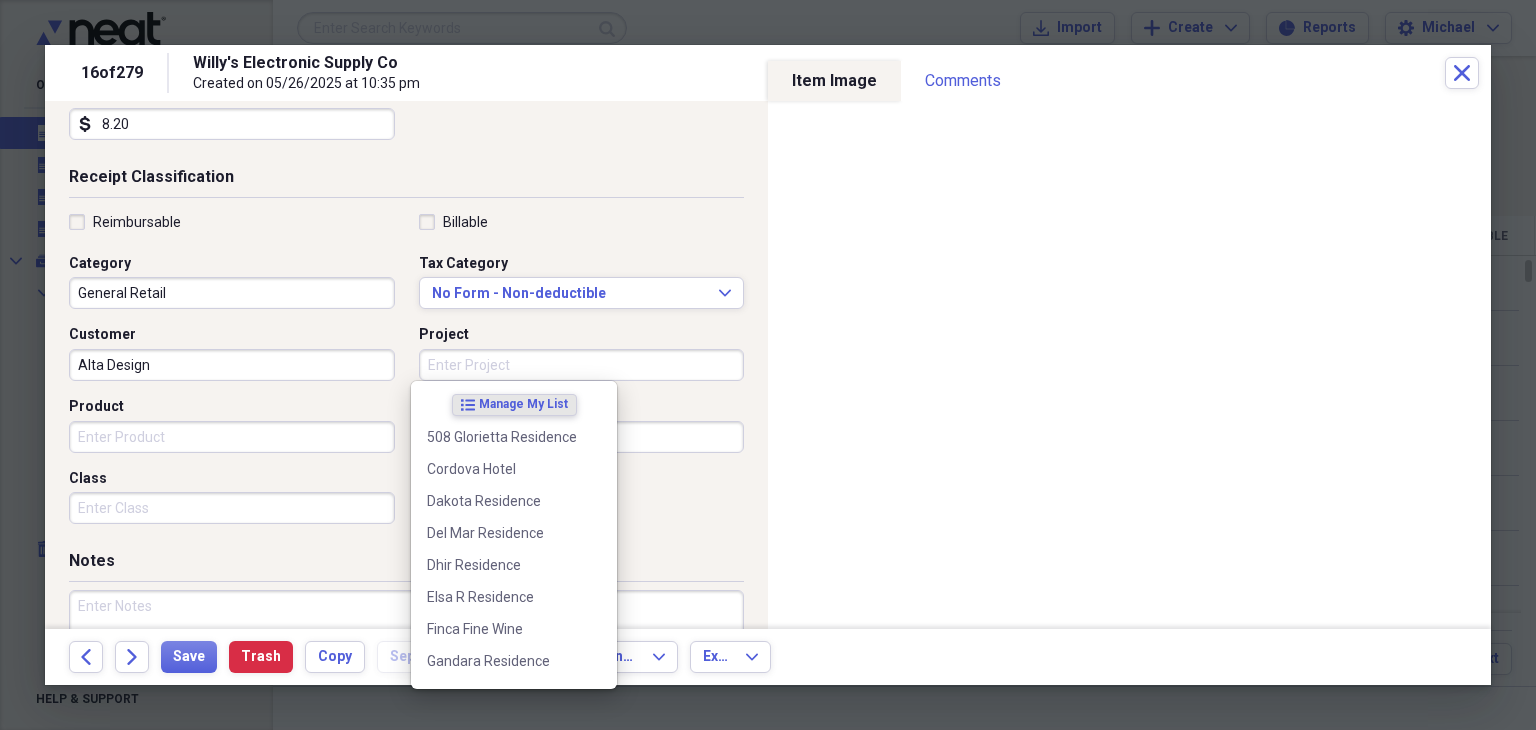 click on "Project" at bounding box center (582, 365) 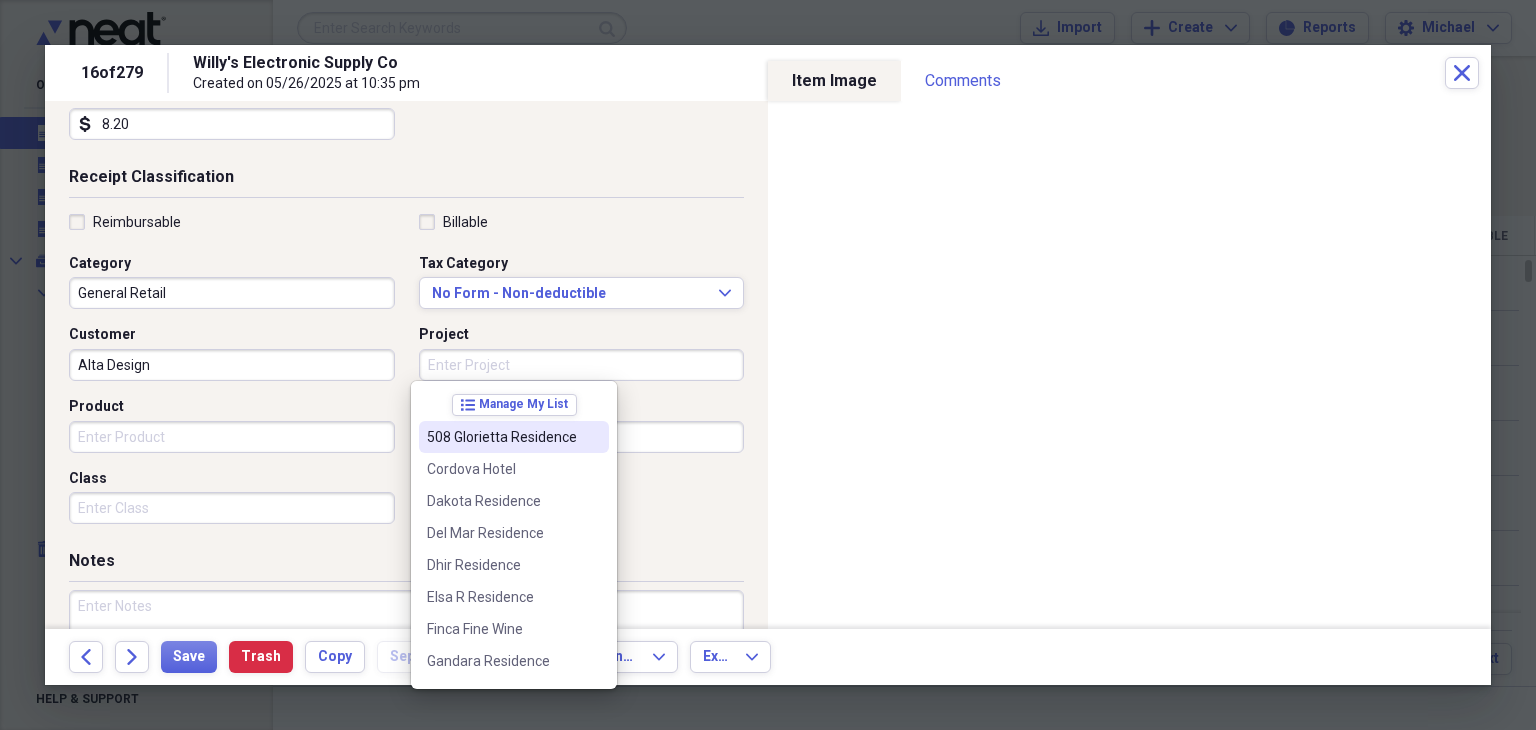 click on "508 Glorietta Residence" at bounding box center (502, 437) 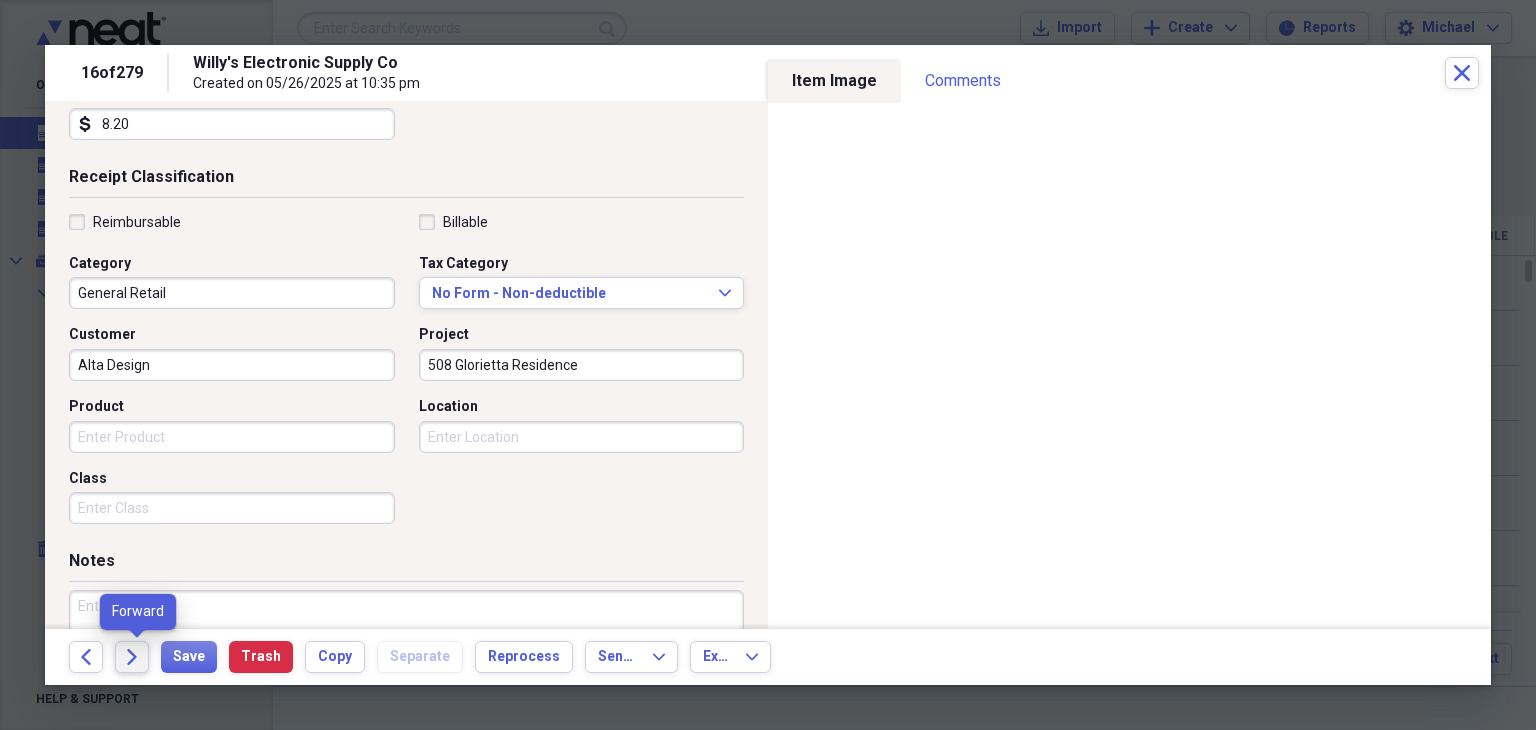 click on "Forward" 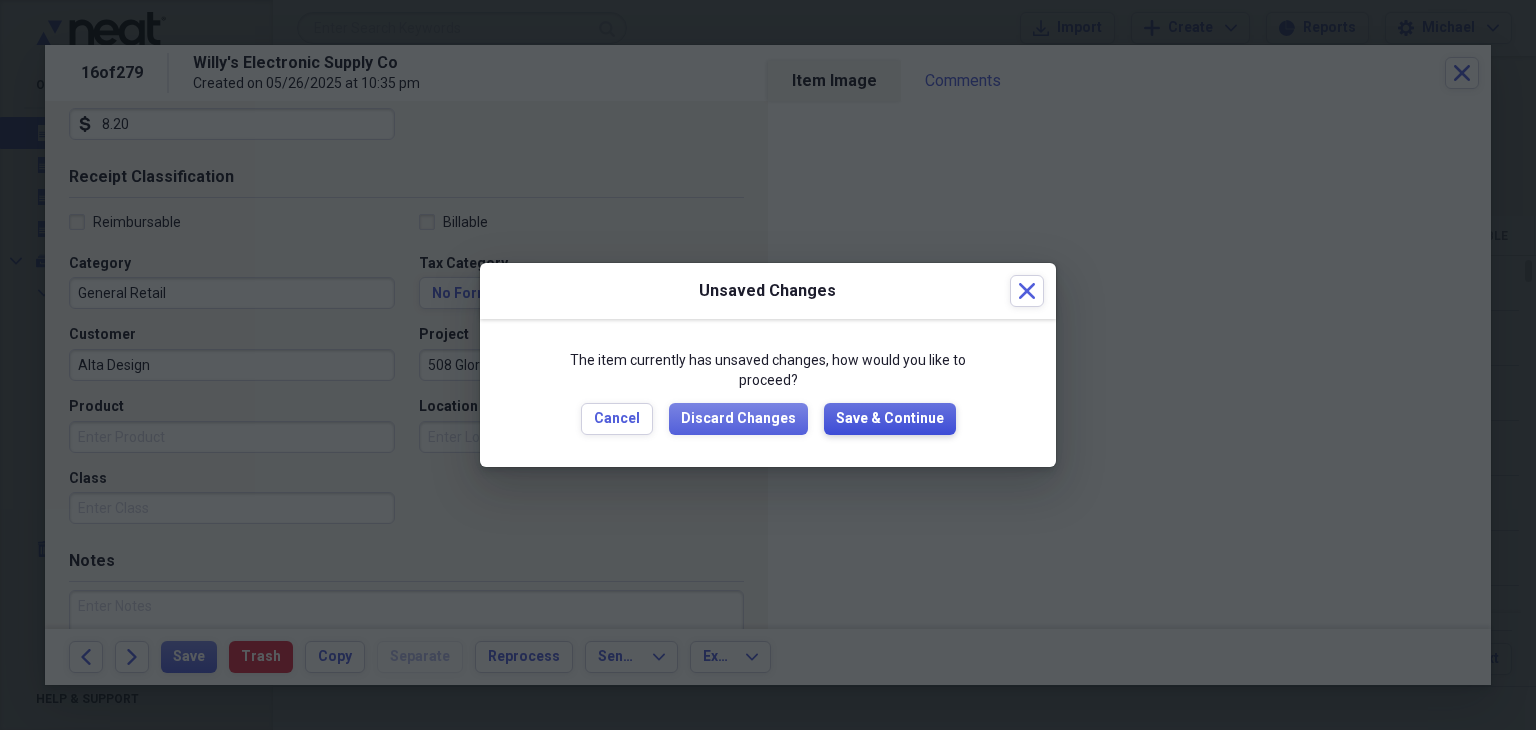 click on "Save & Continue" at bounding box center [890, 419] 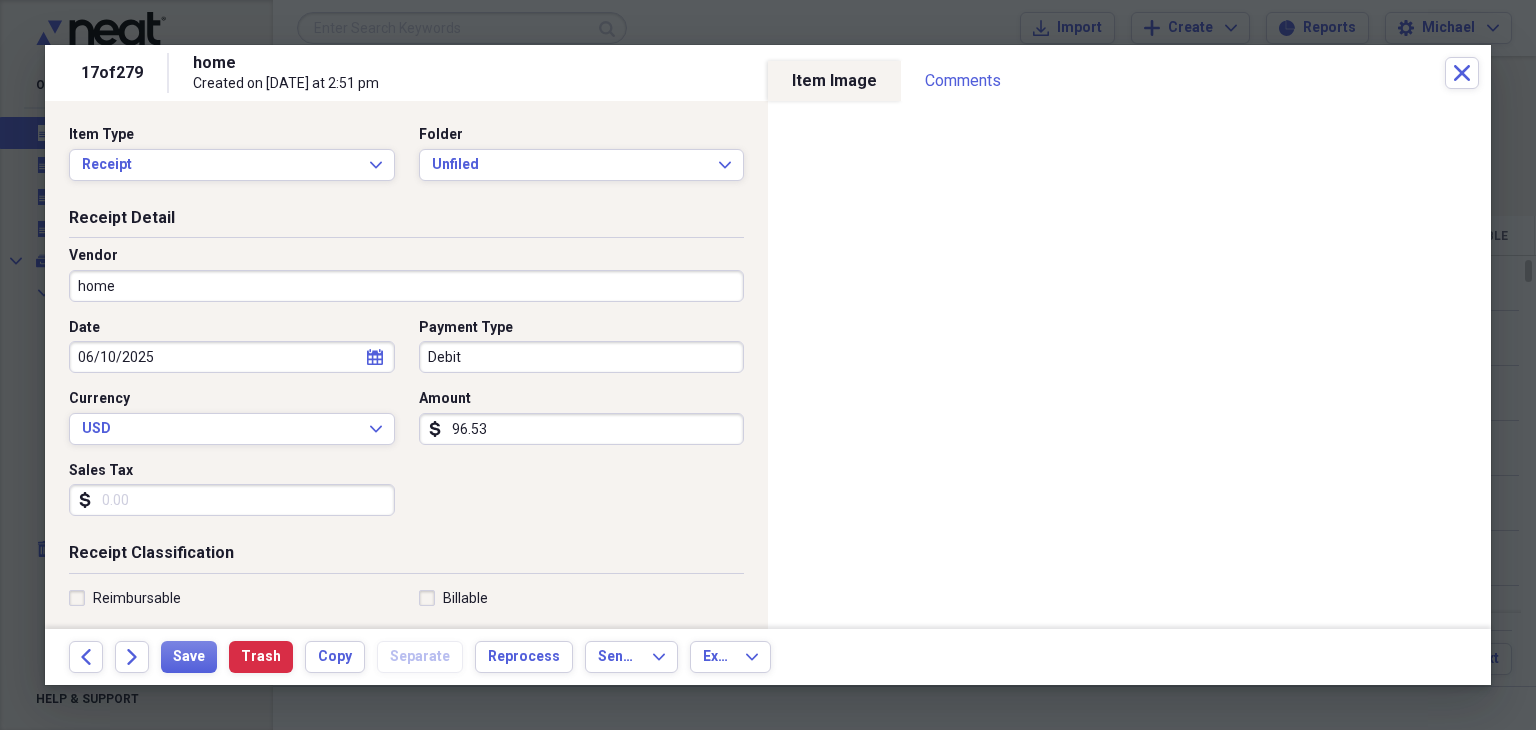 click on "Sales Tax" at bounding box center (232, 500) 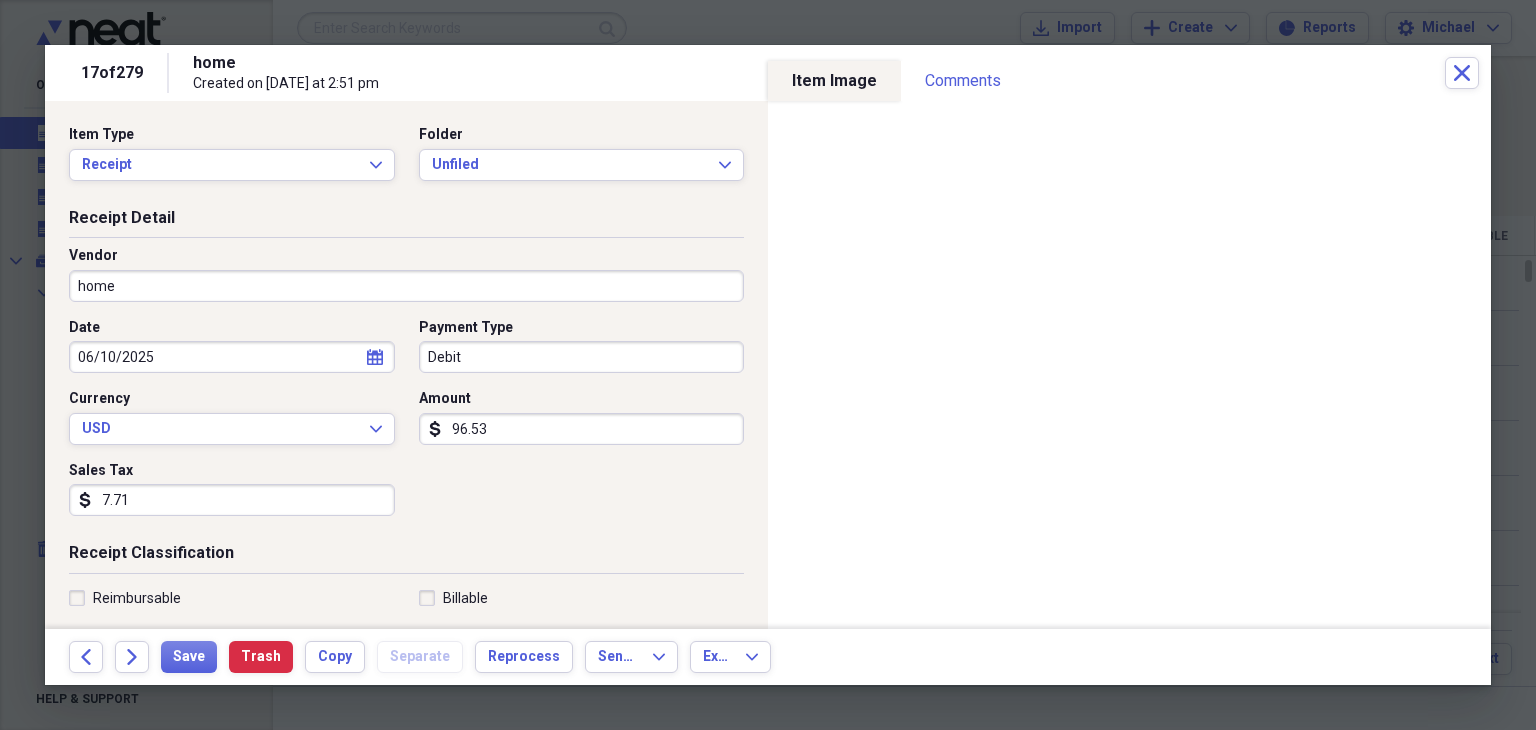 type on "7.71" 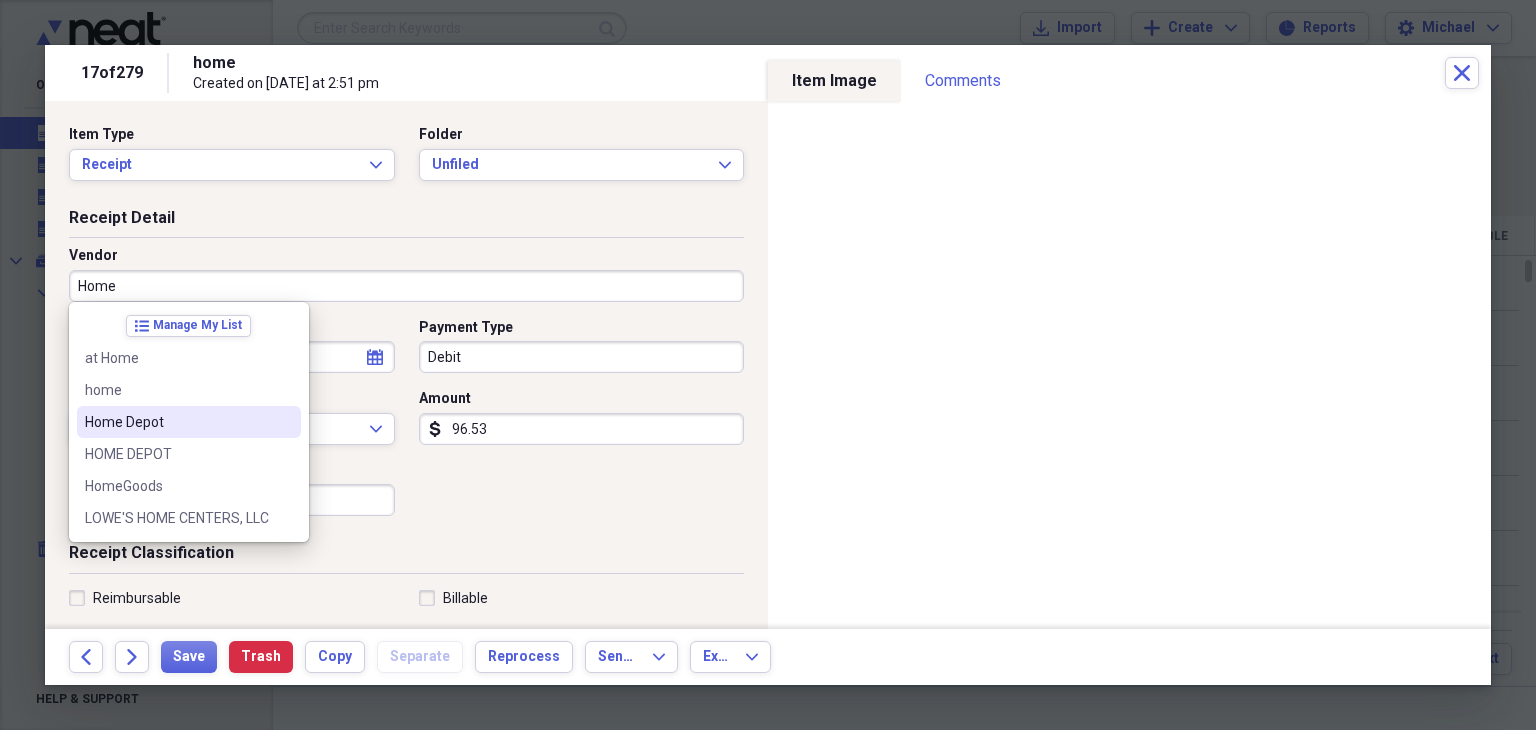 click on "Home Depot" at bounding box center (177, 422) 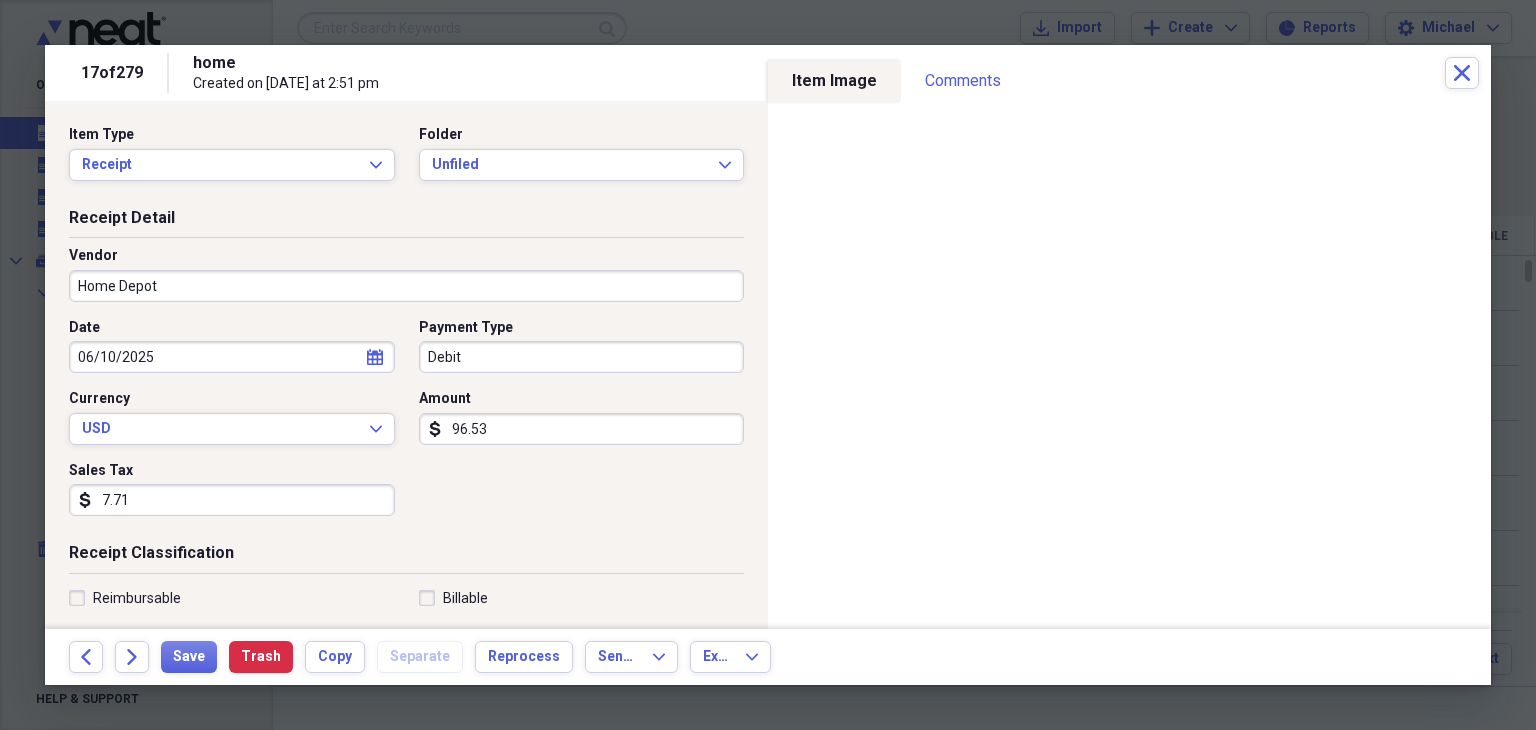 type on "Fuel/Auto" 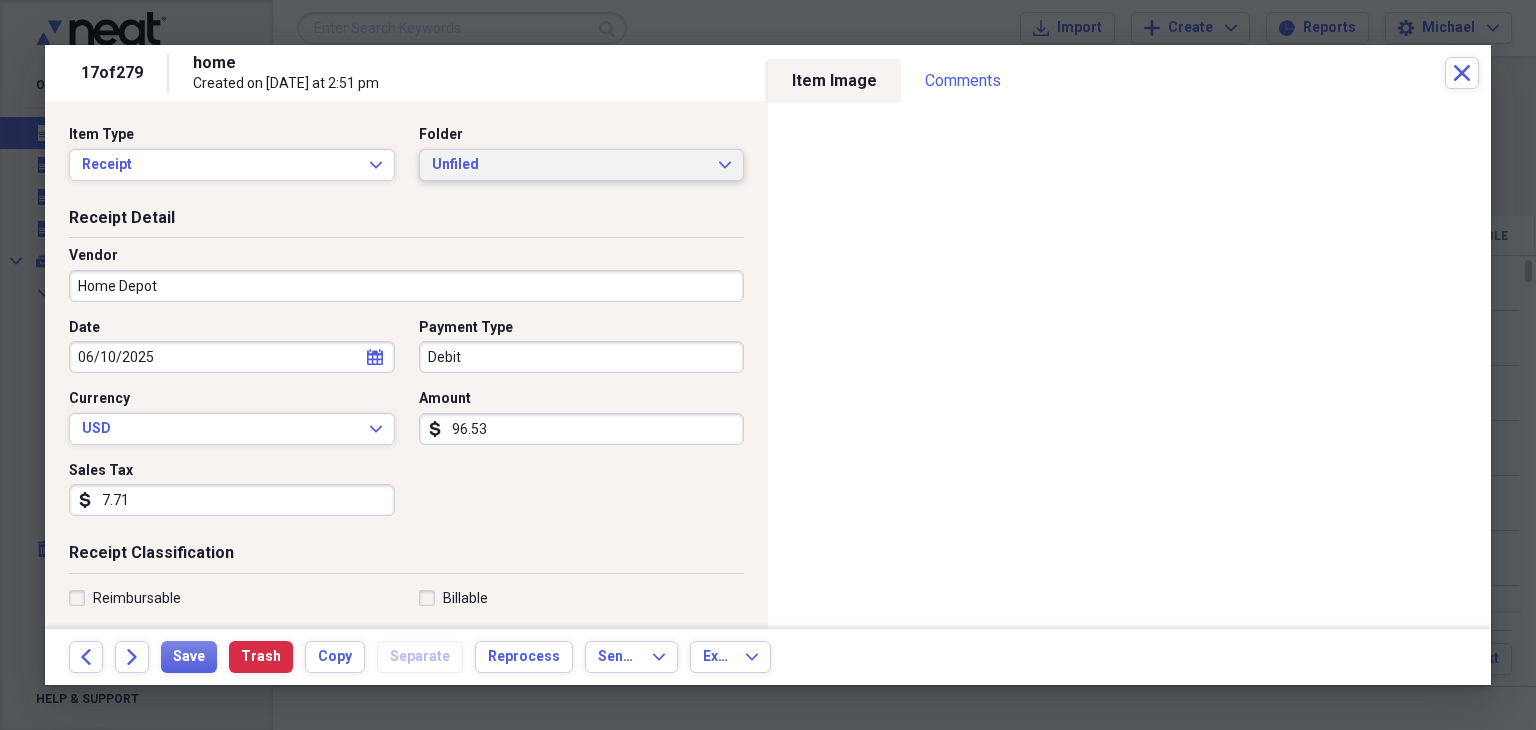 click on "Unfiled" at bounding box center (570, 165) 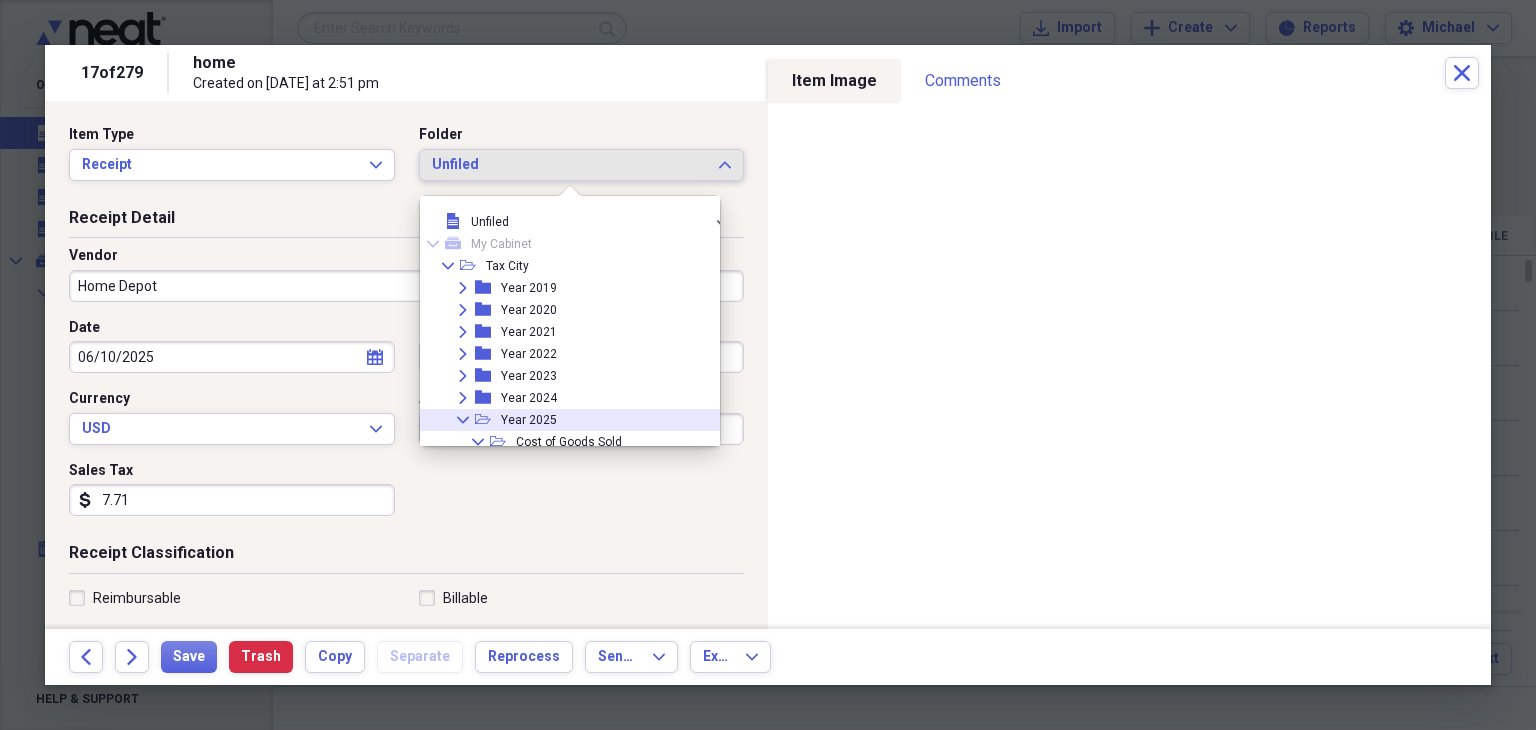 click on "open-folder" 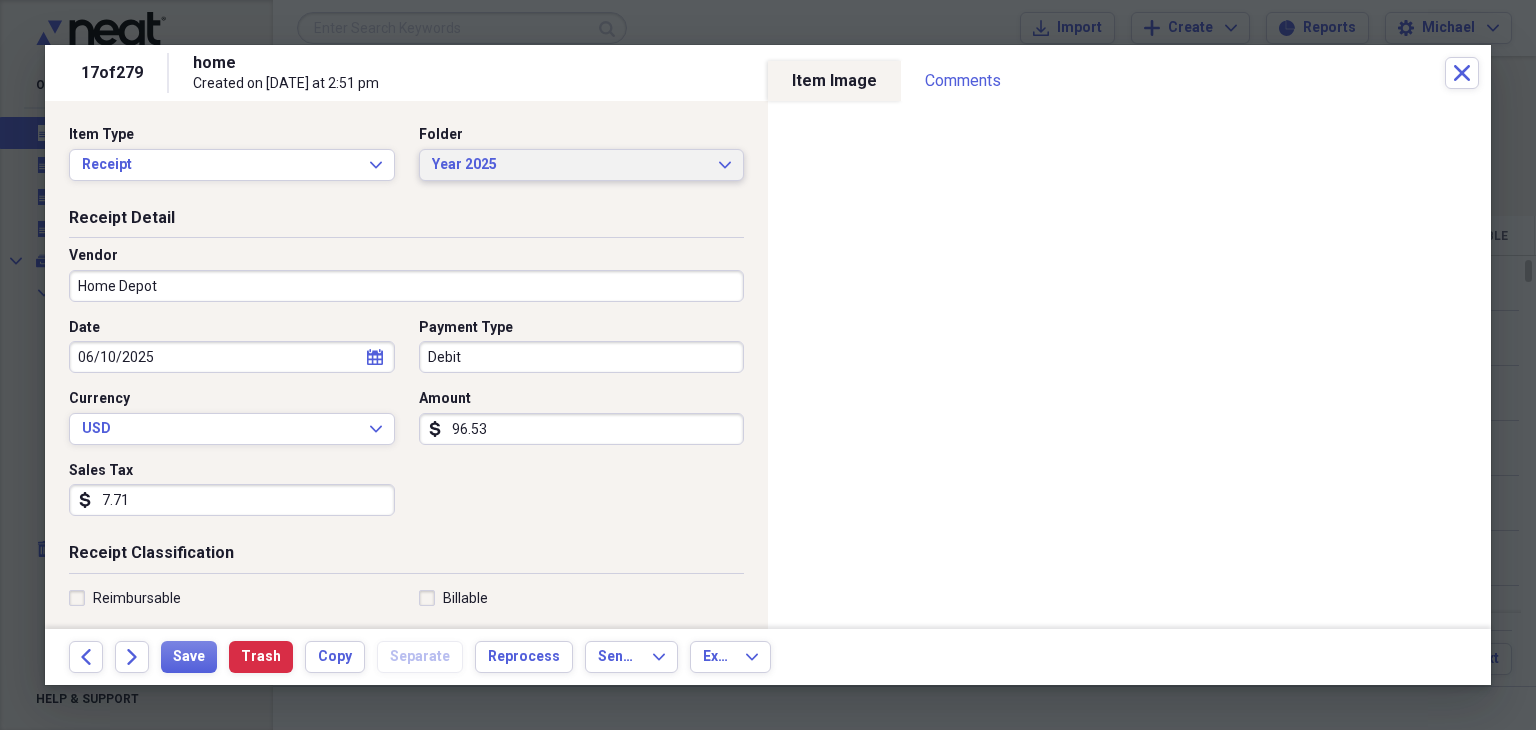 click on "Year 2025 Expand" at bounding box center (582, 165) 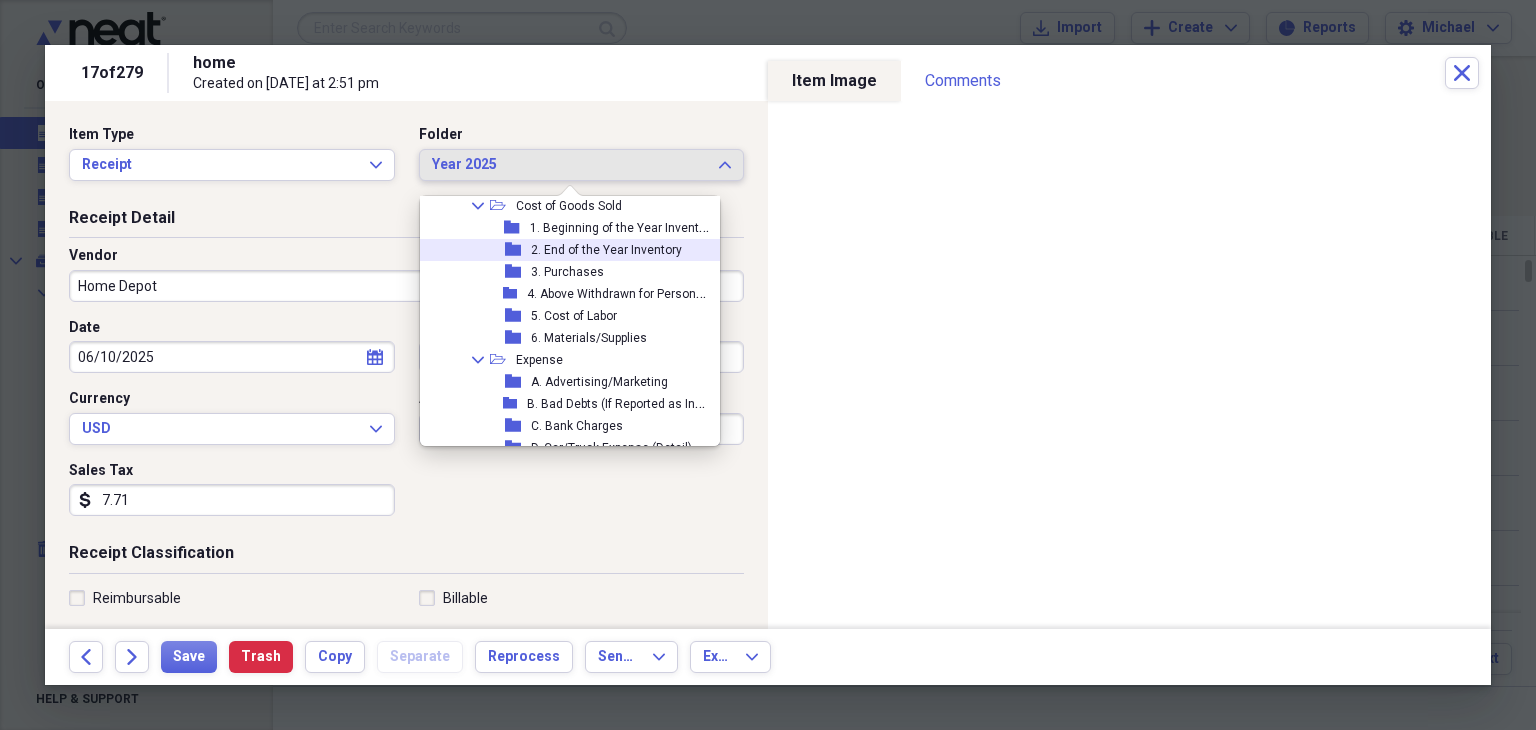 scroll, scrollTop: 237, scrollLeft: 0, axis: vertical 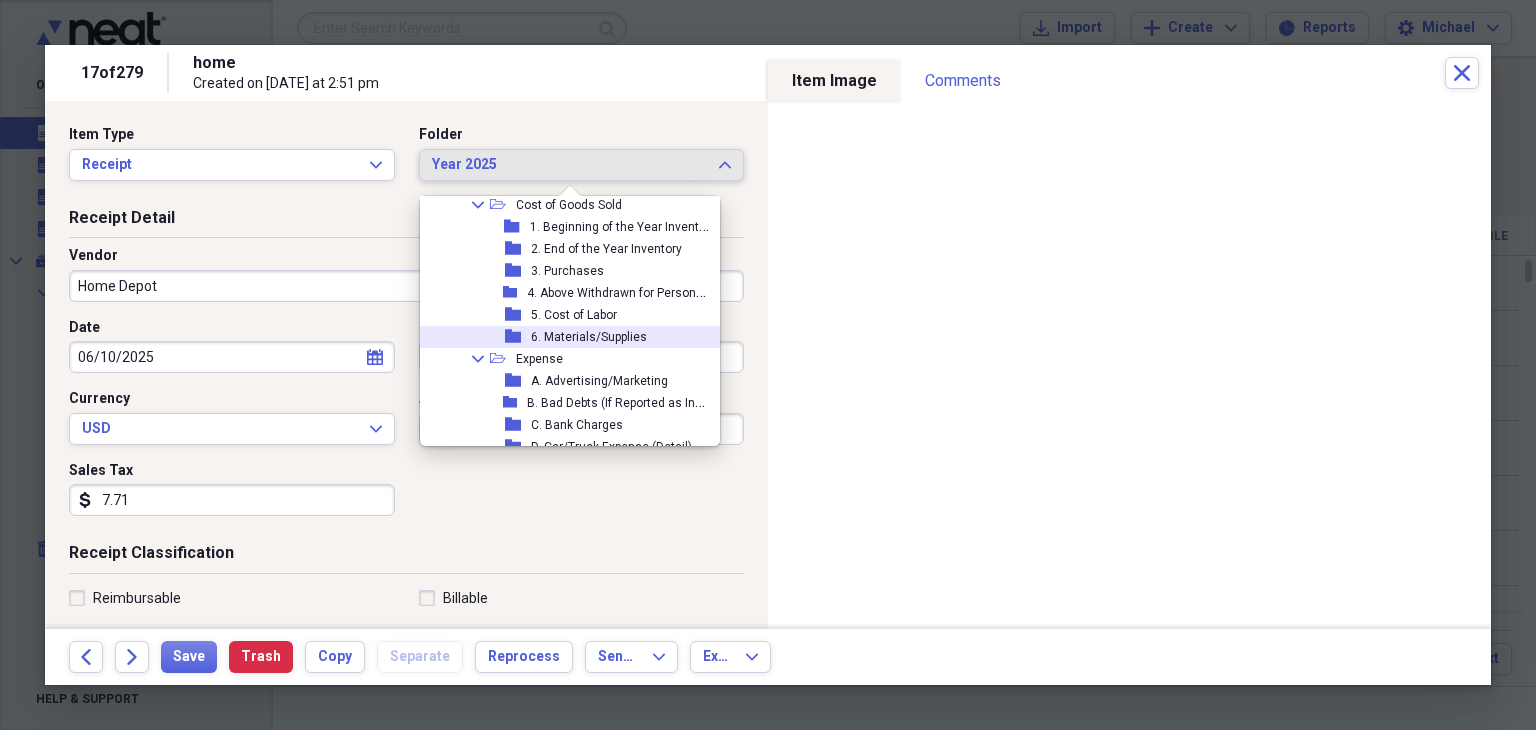 click on "6. Materials/Supplies" at bounding box center (589, 337) 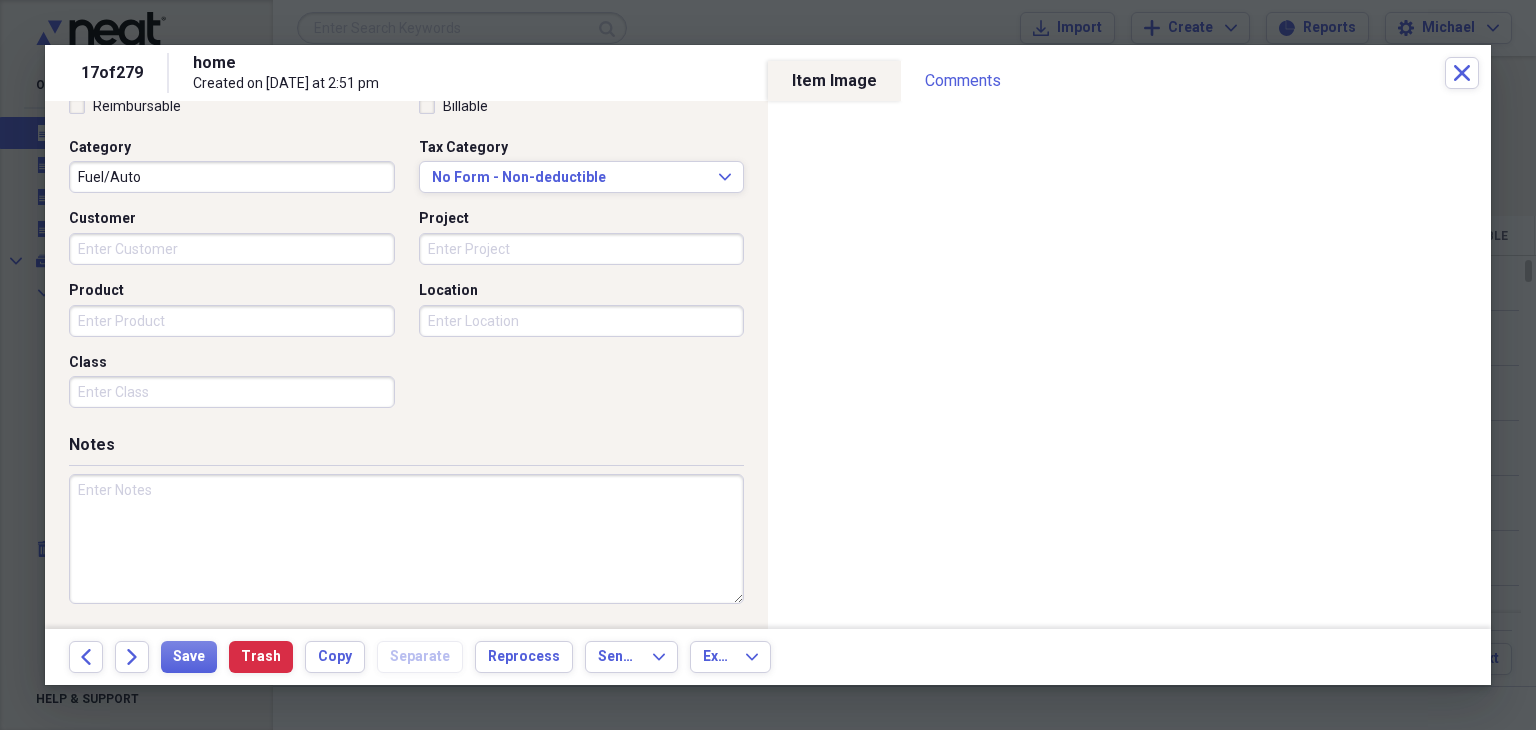 scroll, scrollTop: 491, scrollLeft: 0, axis: vertical 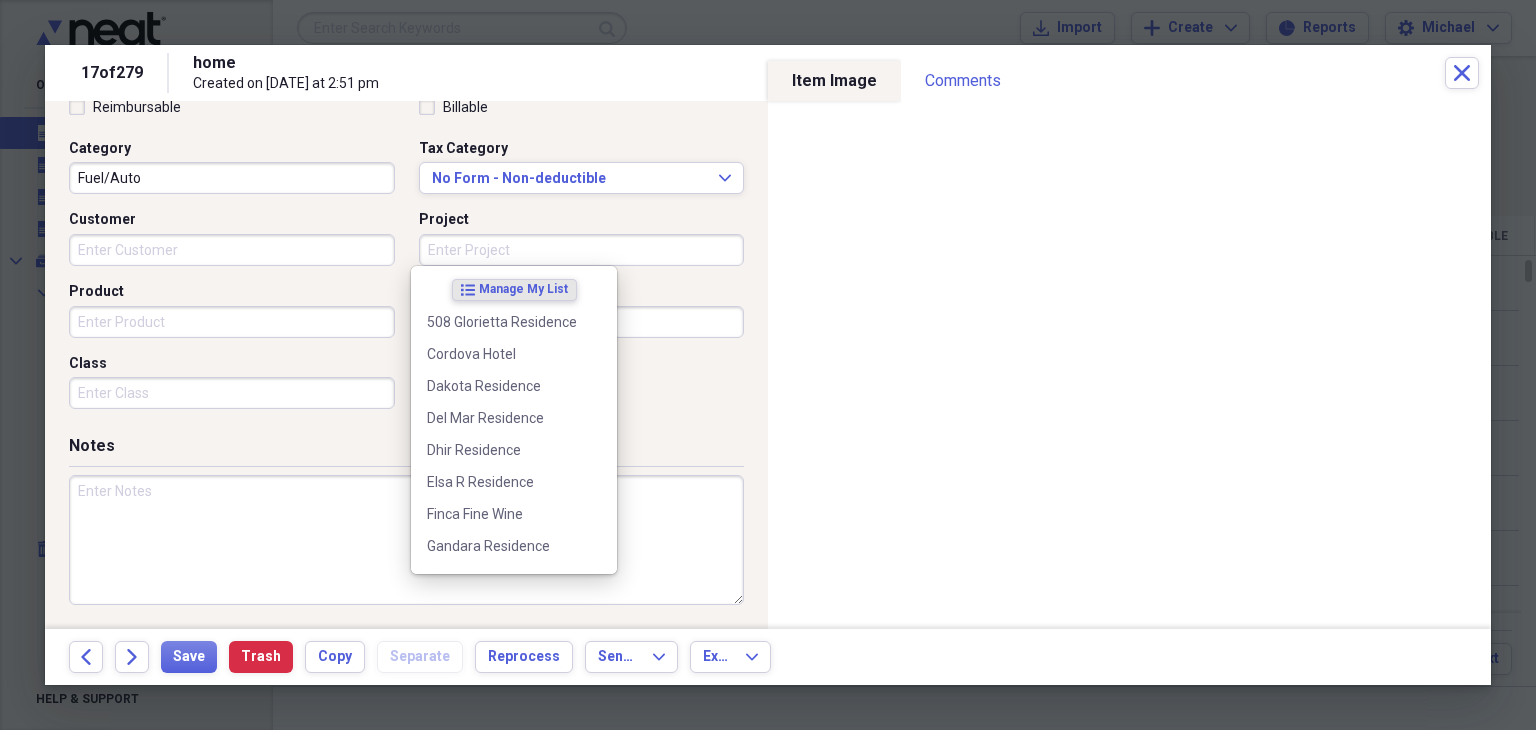 click on "Project" at bounding box center [582, 250] 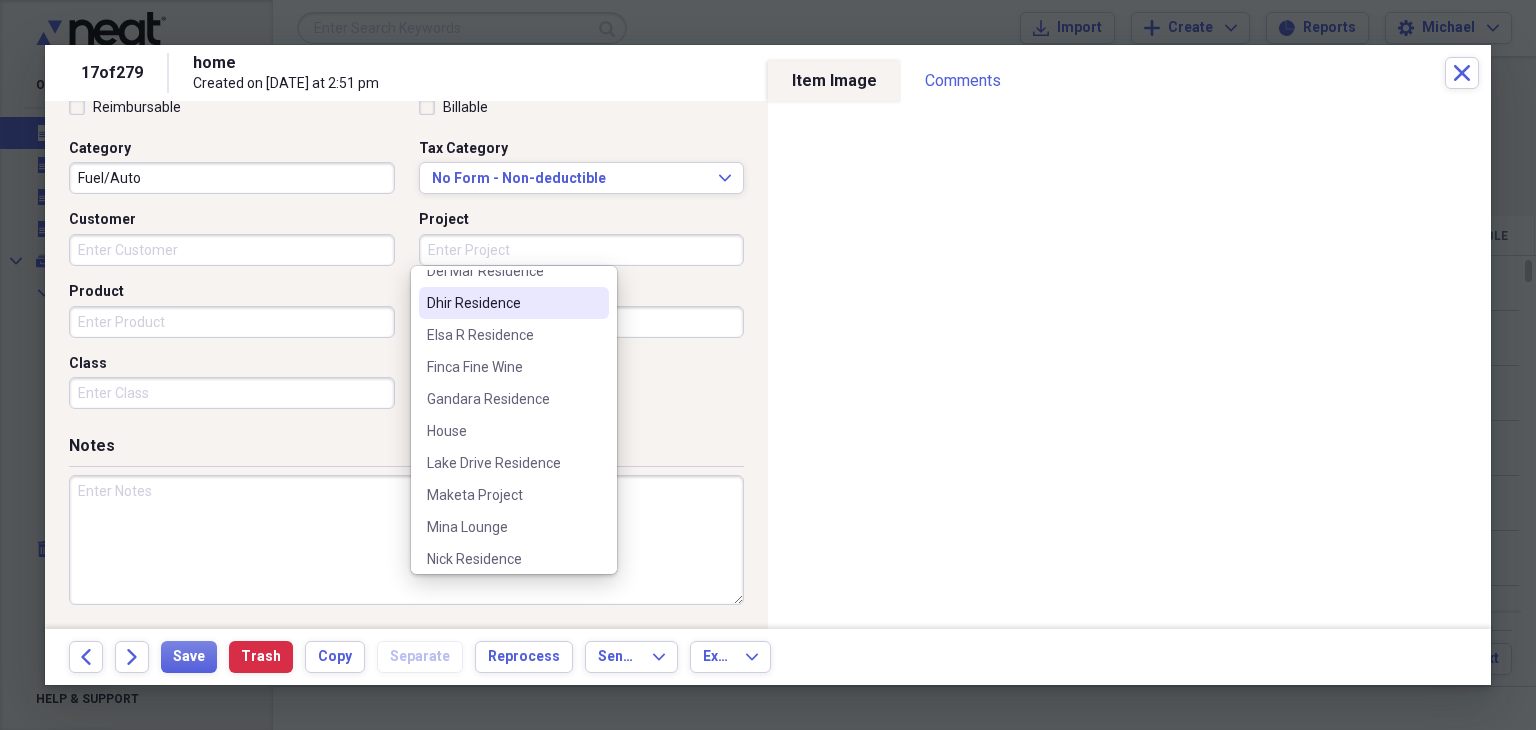 scroll, scrollTop: 152, scrollLeft: 0, axis: vertical 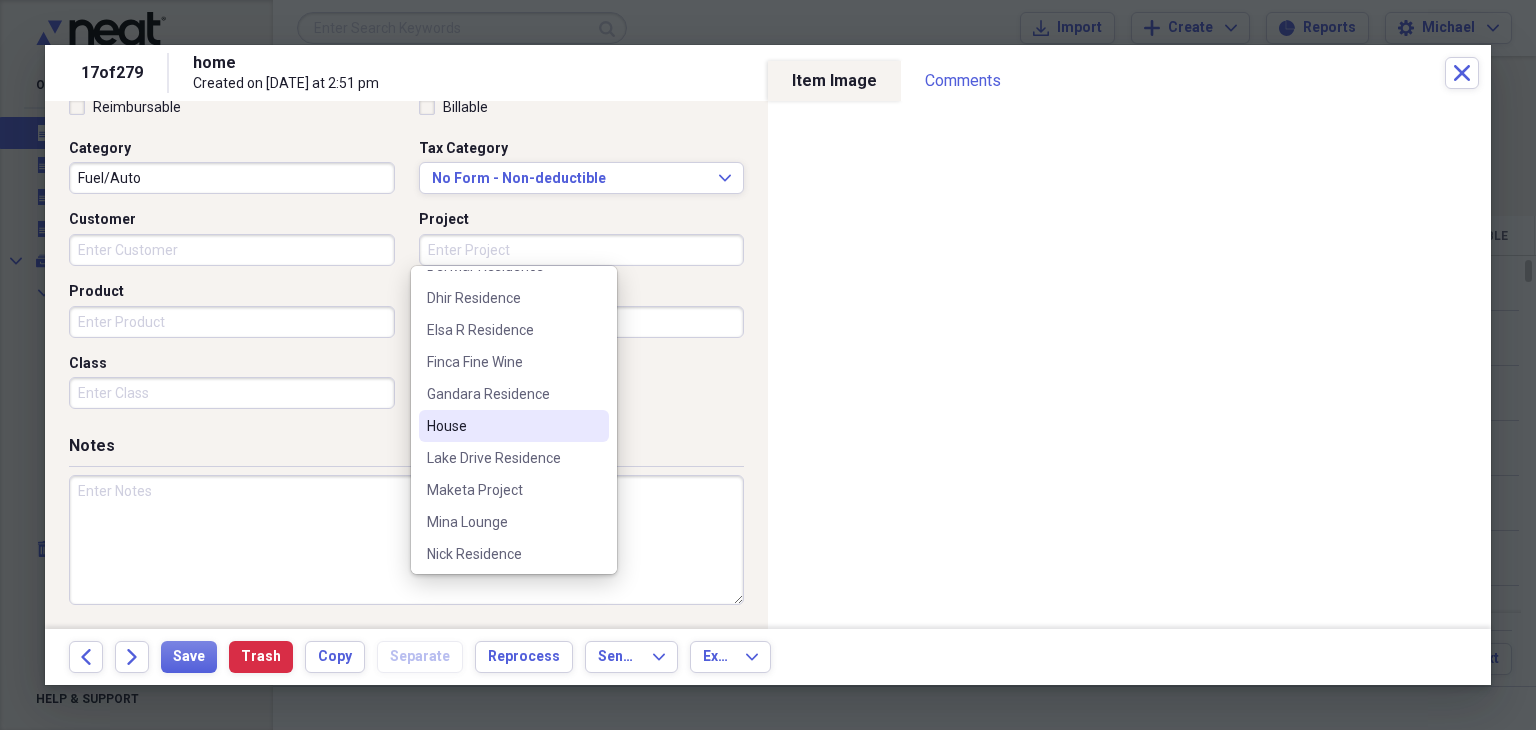 click on "House" at bounding box center (502, 426) 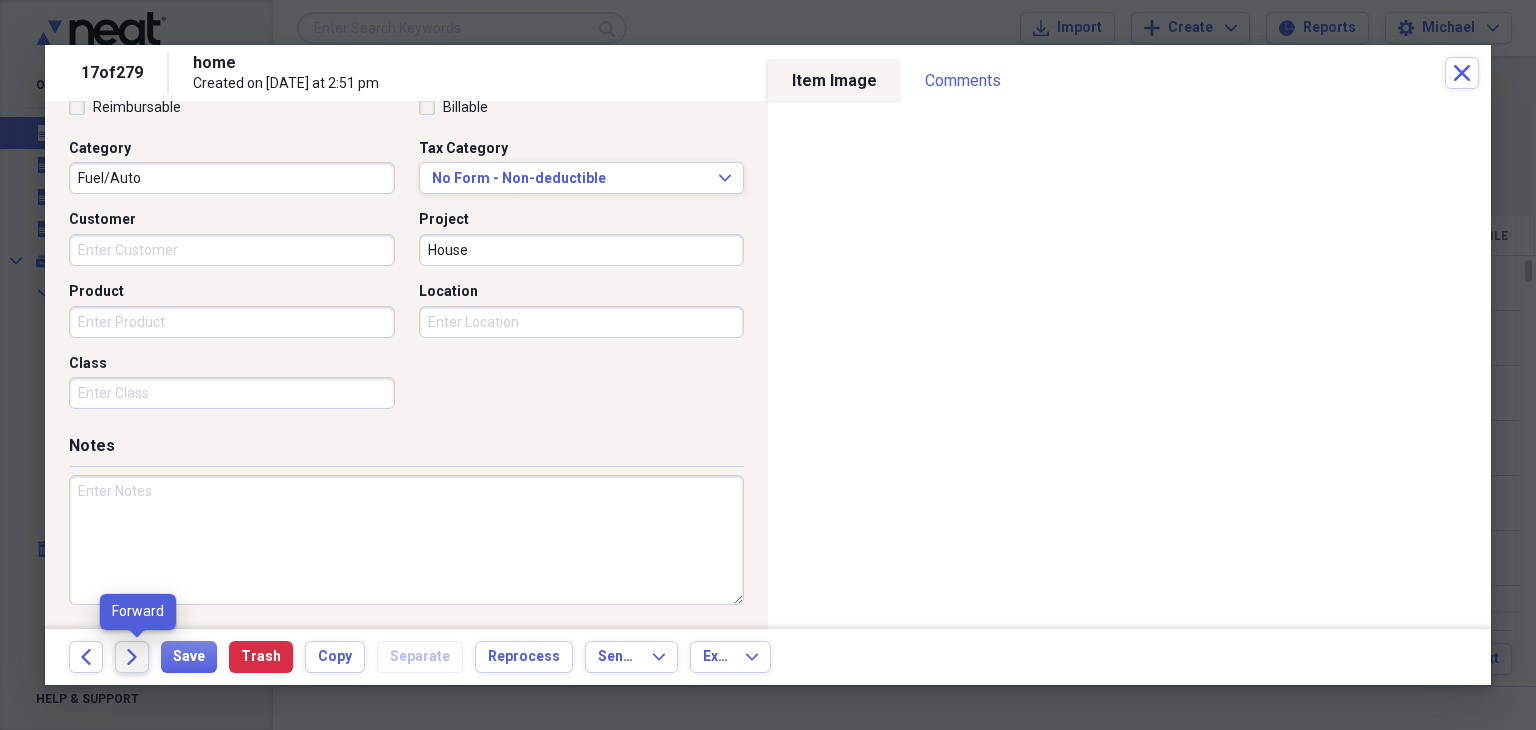 click on "Forward" 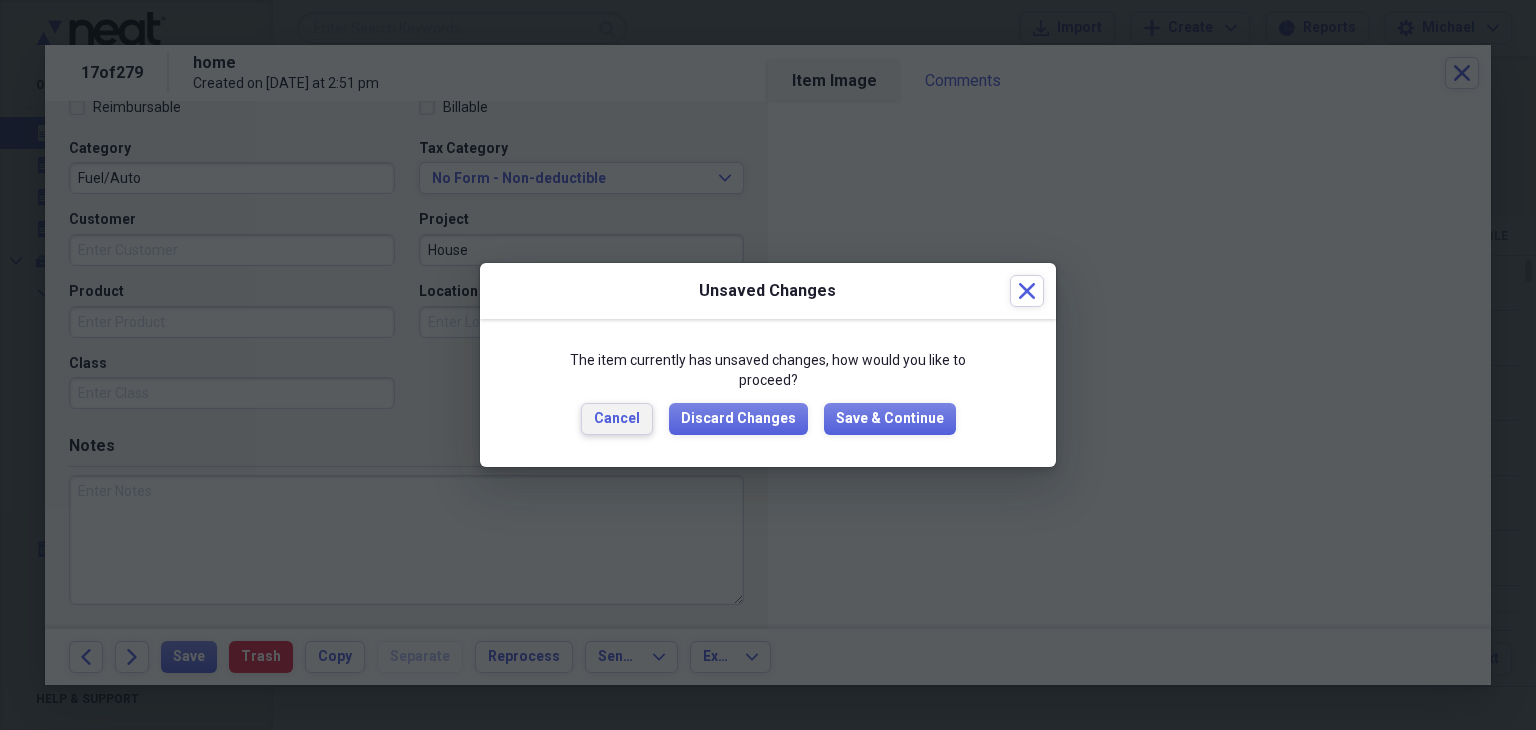 click on "Cancel" at bounding box center [617, 419] 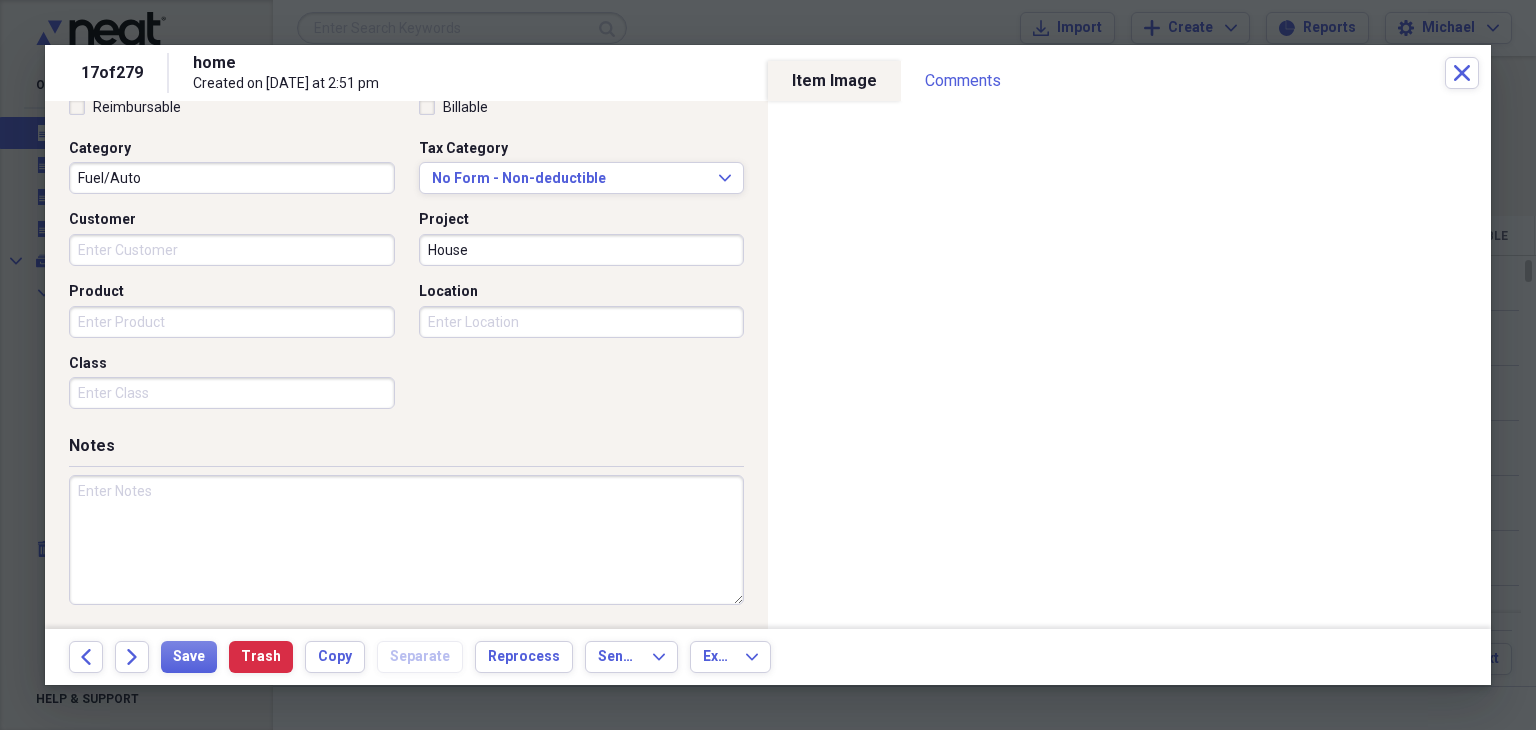 click on "Reimbursable Billable Category Fuel/Auto Tax Category No Form - Non-deductible Expand Customer Project House Product Location Class" at bounding box center (406, 258) 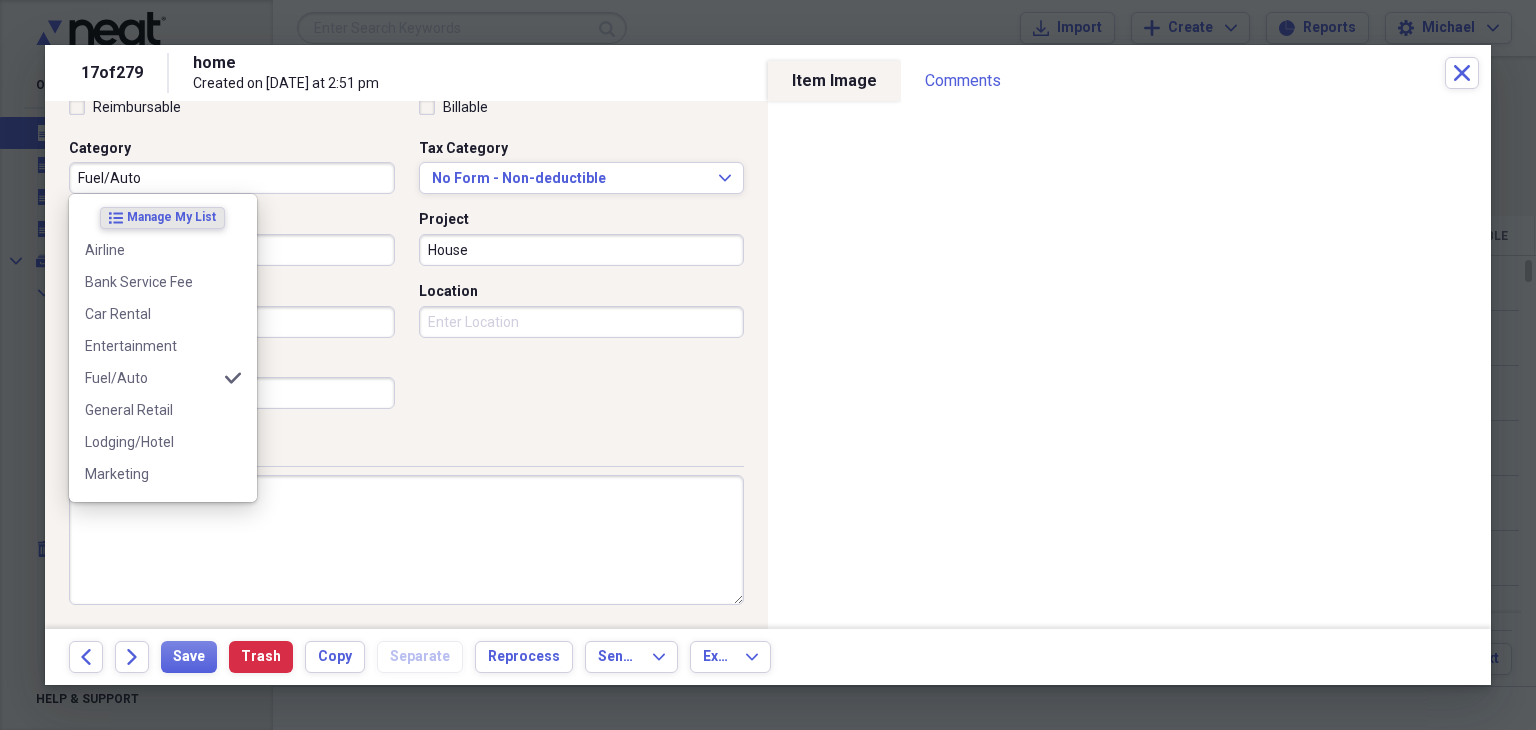 click on "Fuel/Auto" at bounding box center [232, 178] 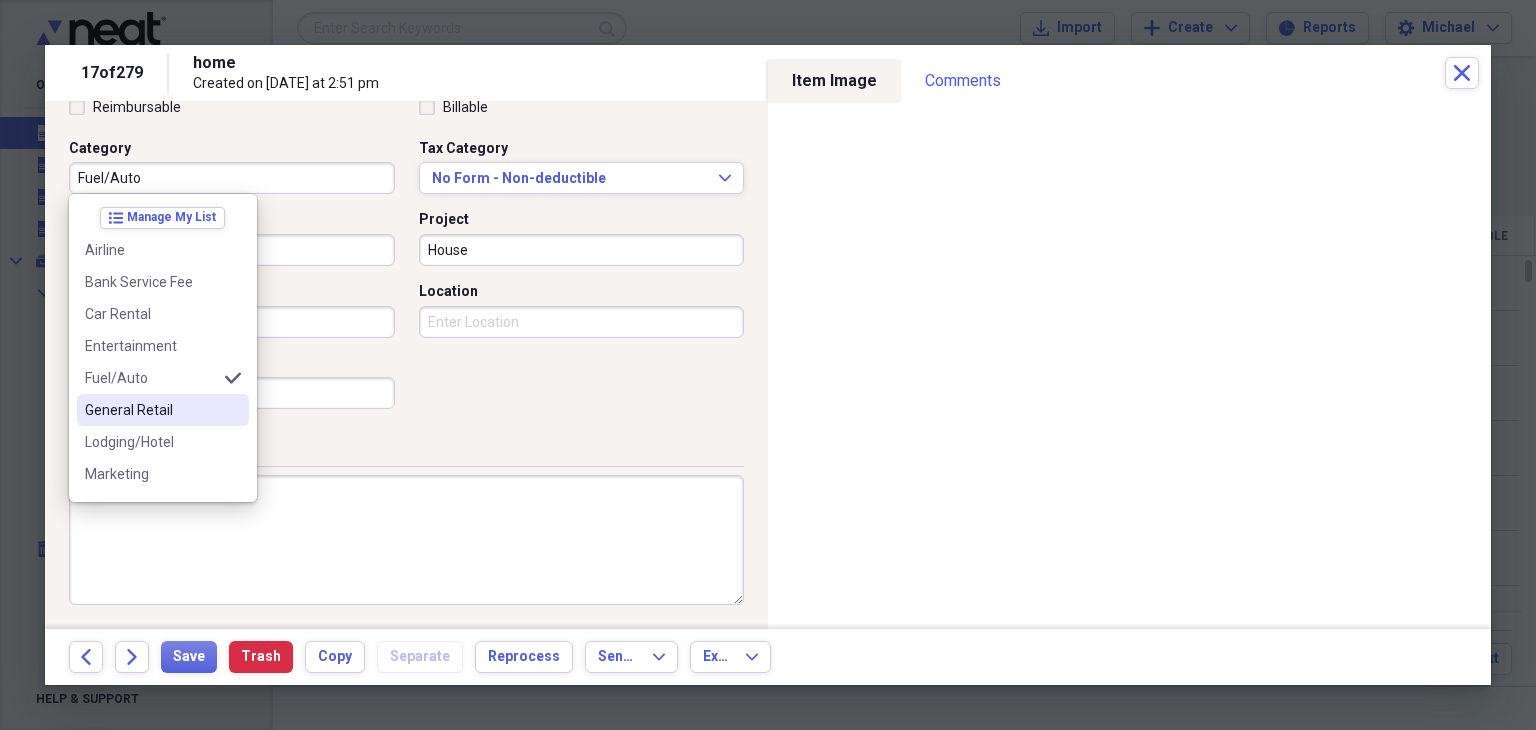 click on "General Retail" at bounding box center (163, 410) 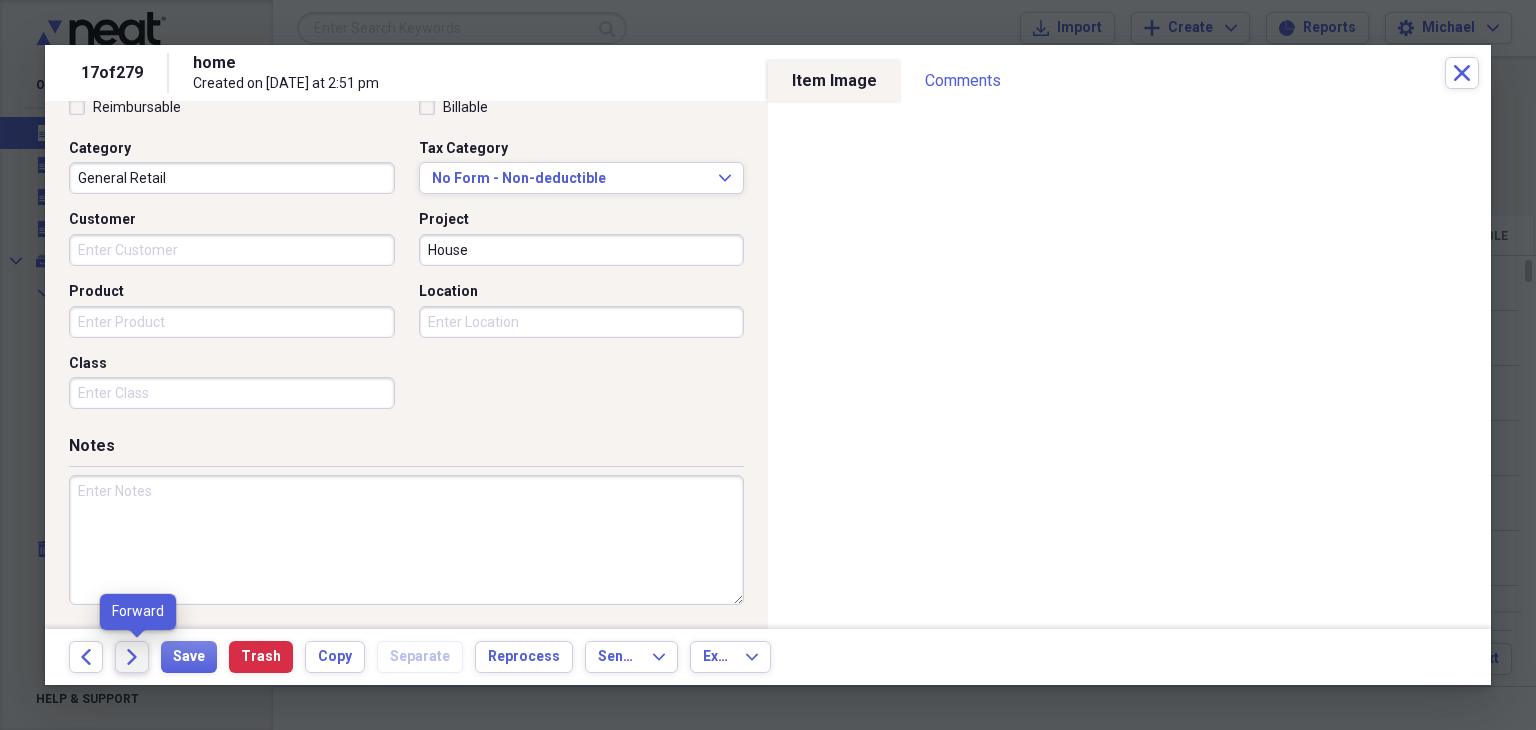 click on "Forward" at bounding box center (132, 657) 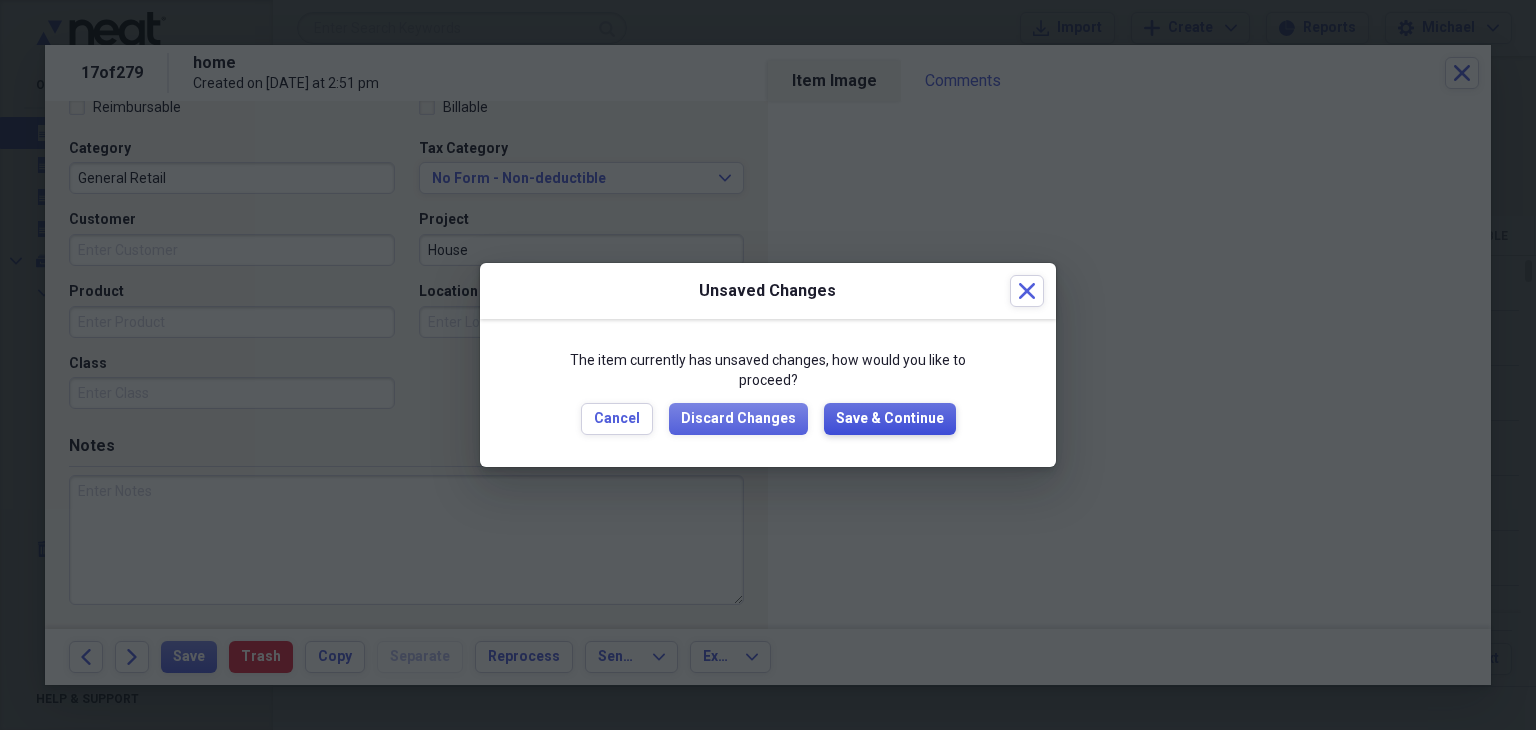 click on "Save & Continue" at bounding box center (890, 419) 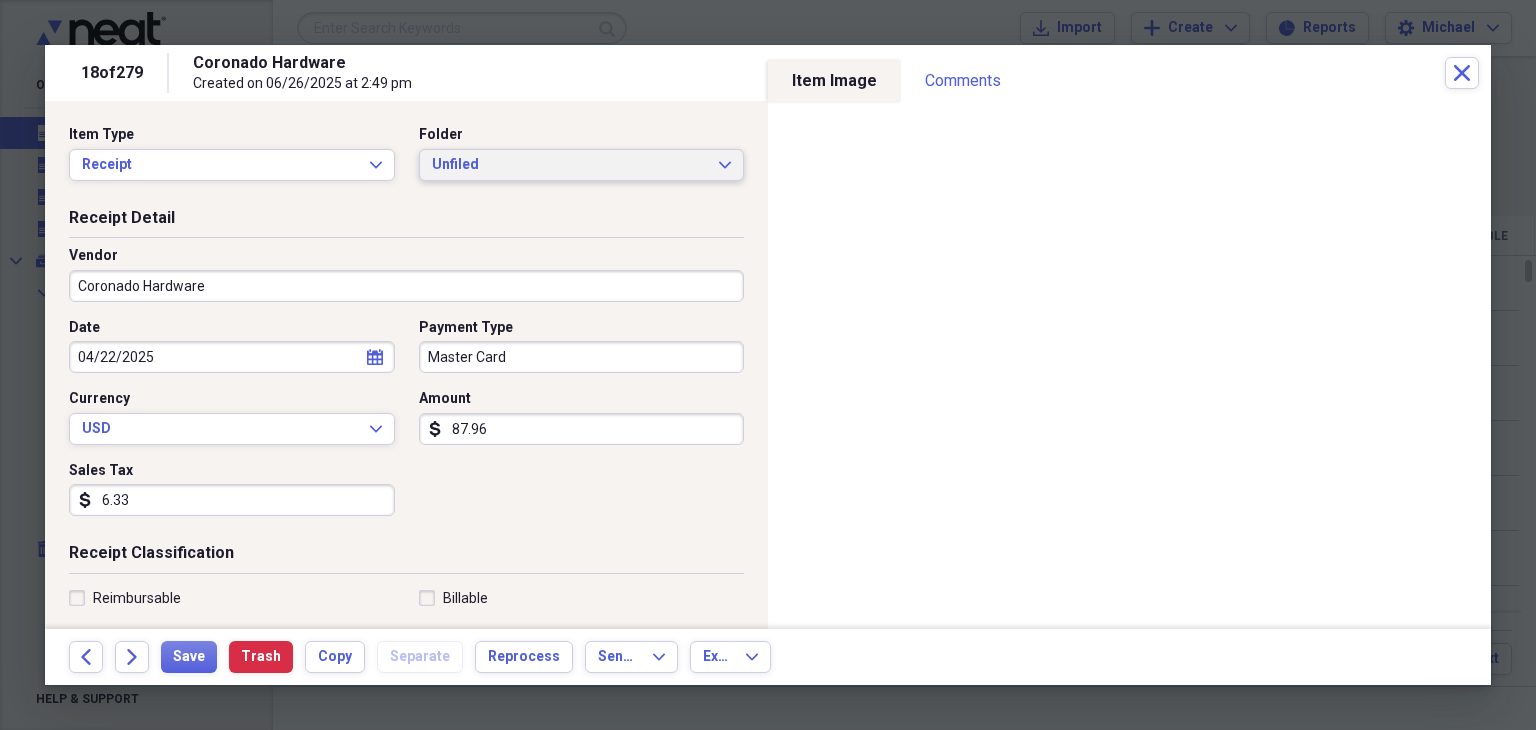 click on "Unfiled" at bounding box center (570, 165) 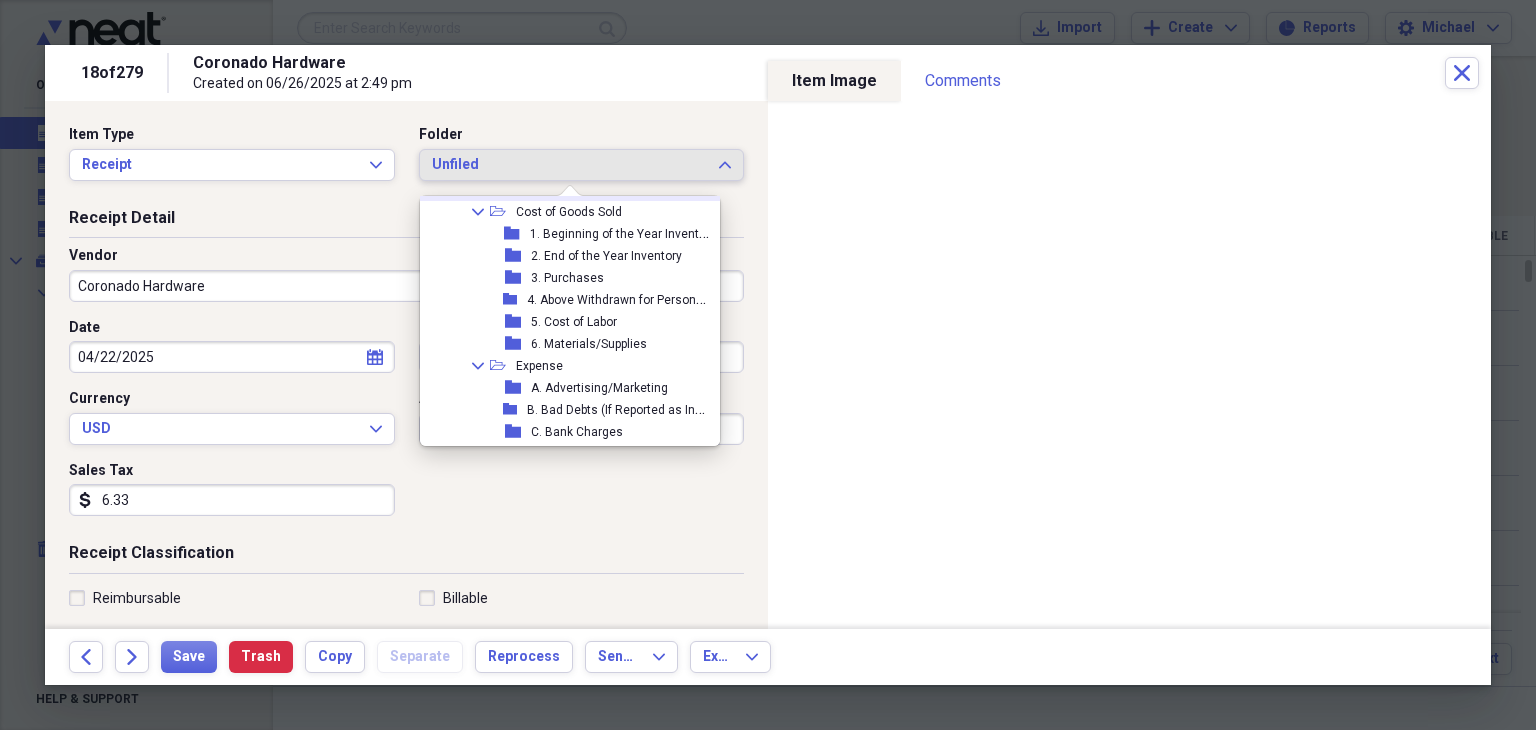 scroll, scrollTop: 231, scrollLeft: 0, axis: vertical 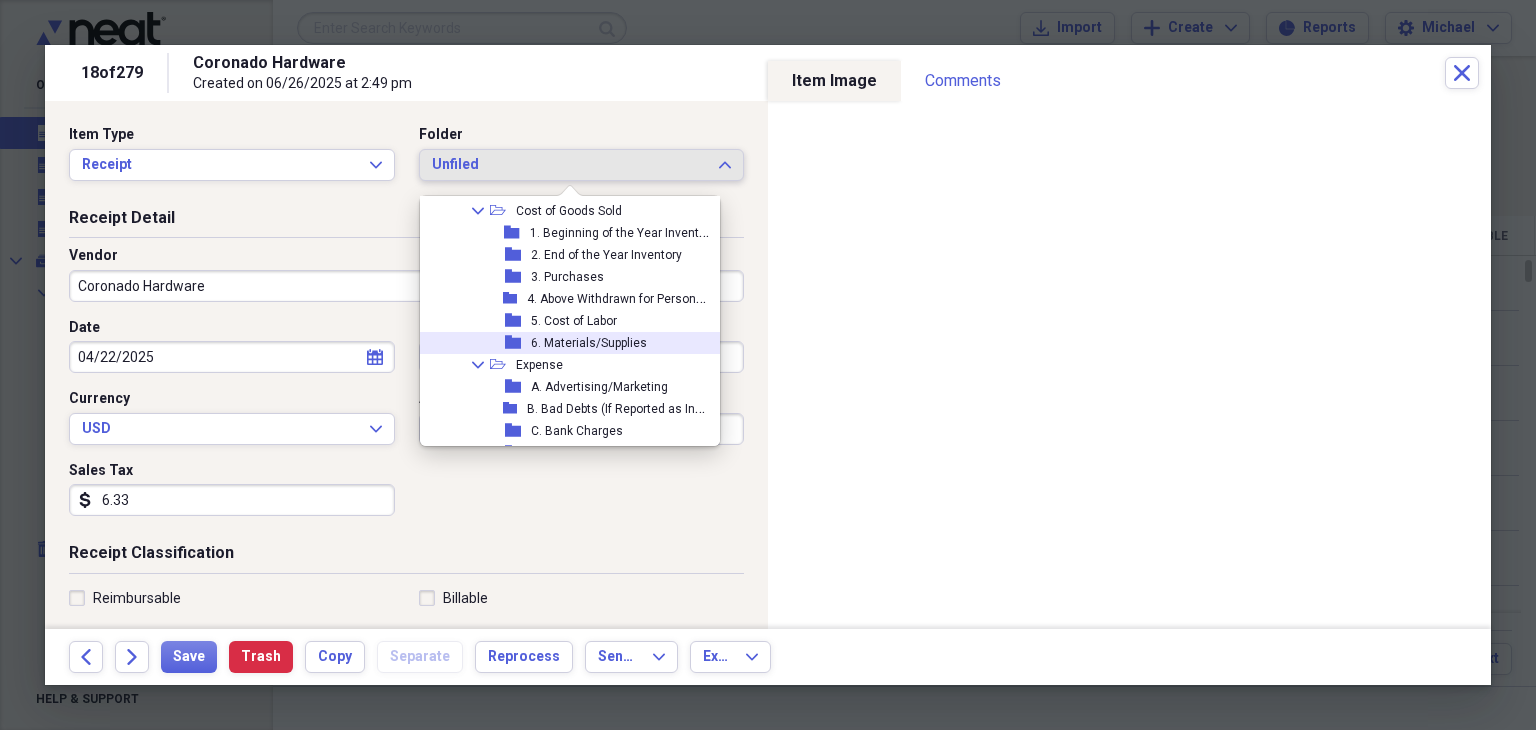click on "6. Materials/Supplies" at bounding box center (589, 343) 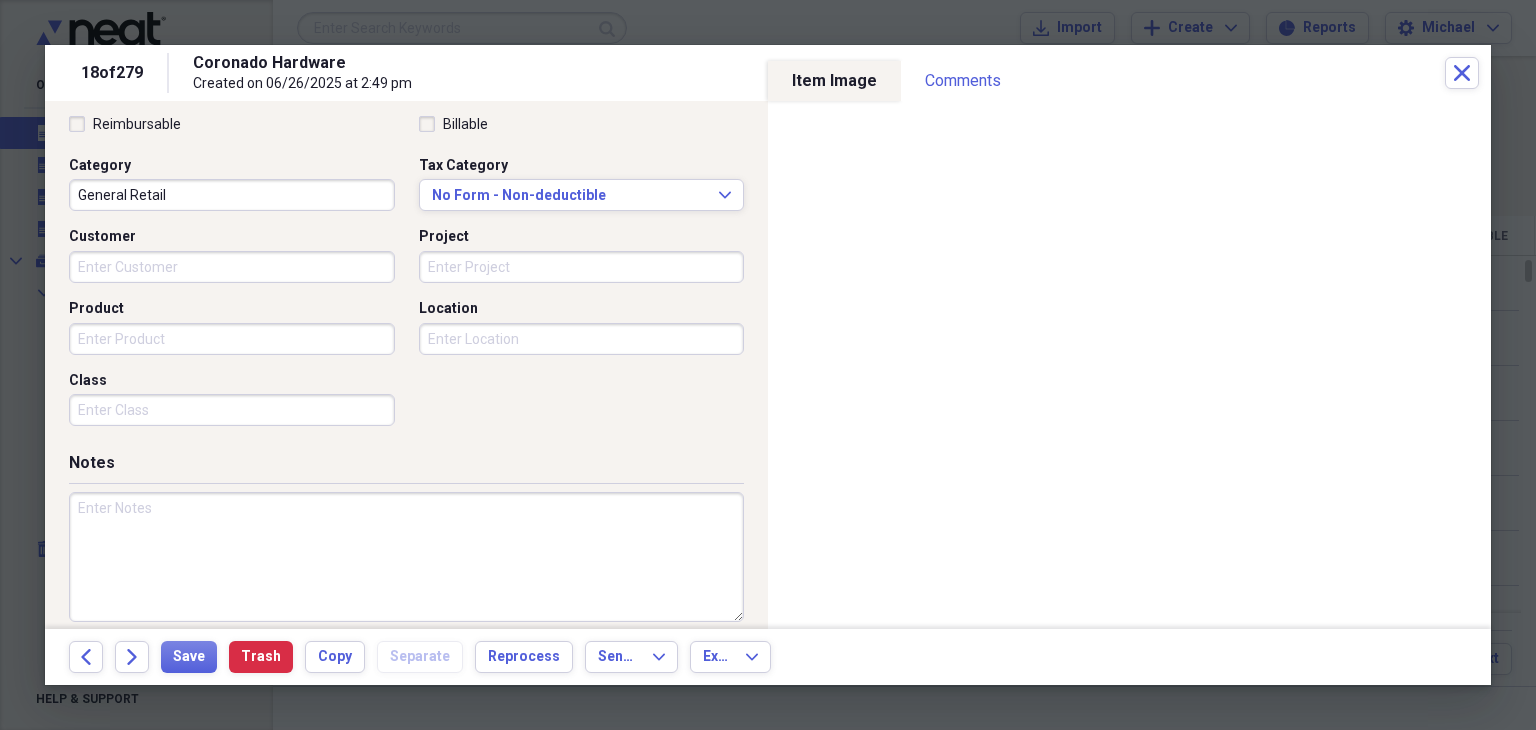 scroll, scrollTop: 492, scrollLeft: 0, axis: vertical 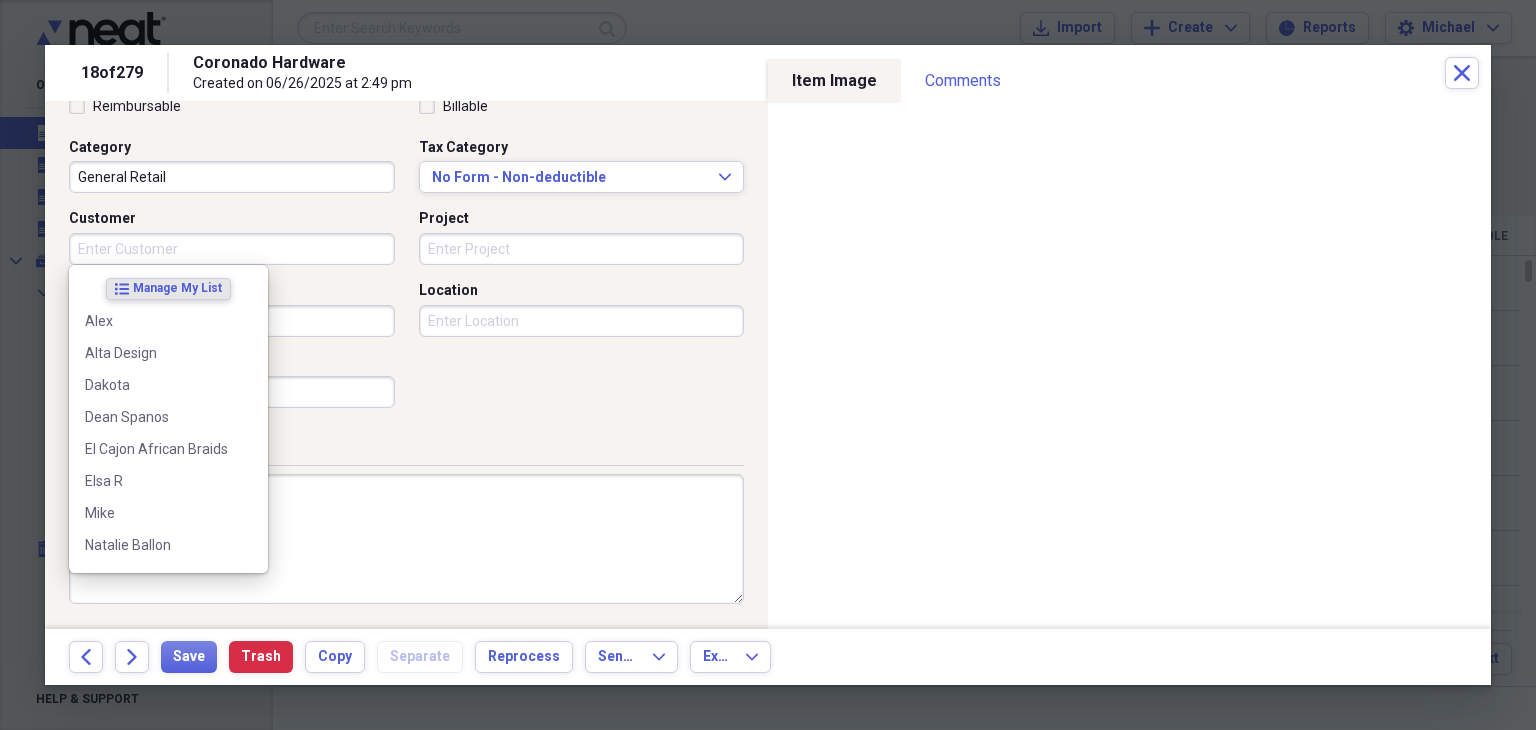 click on "Customer" at bounding box center [232, 249] 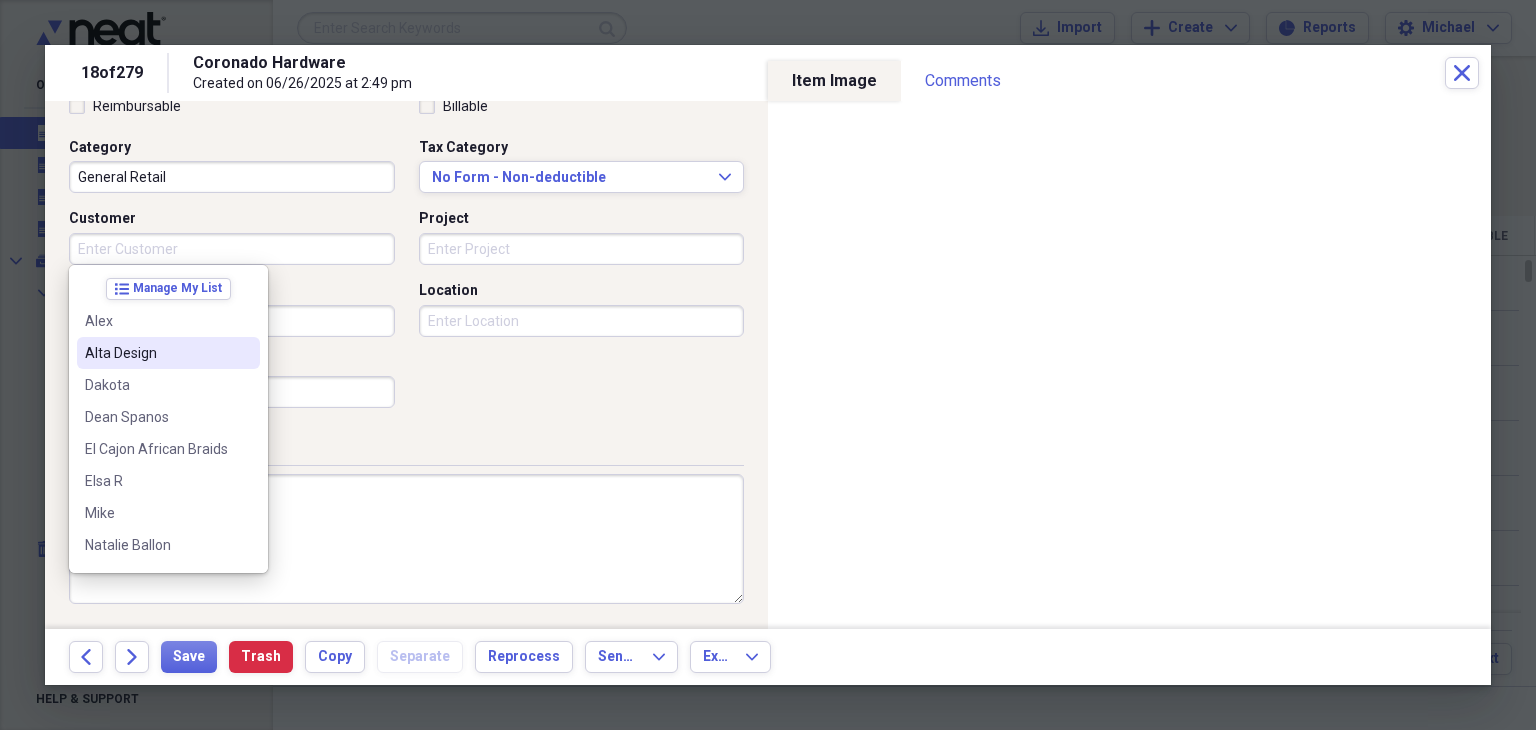 click on "Alta Design" at bounding box center (156, 353) 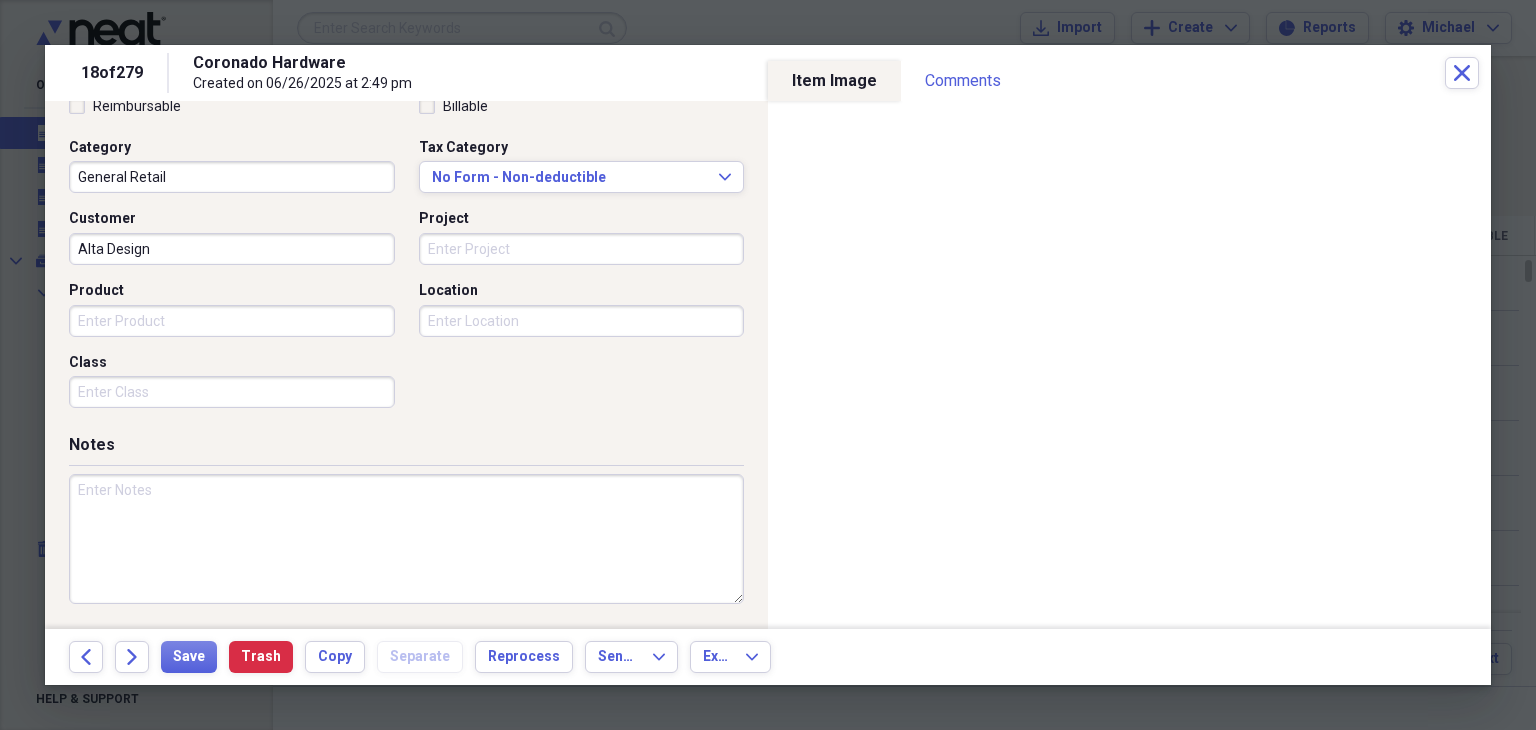 click on "Alta Design" at bounding box center (232, 249) 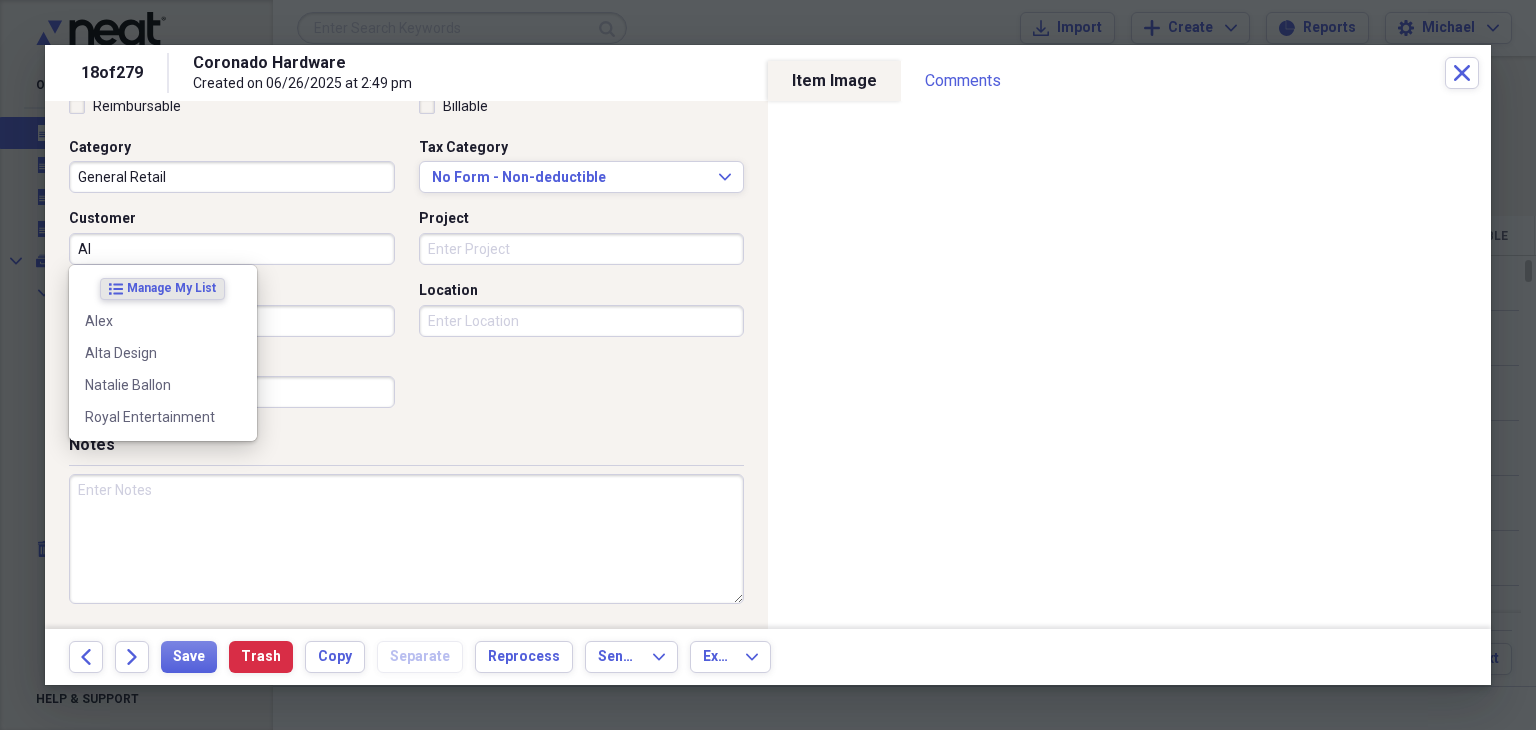type on "A" 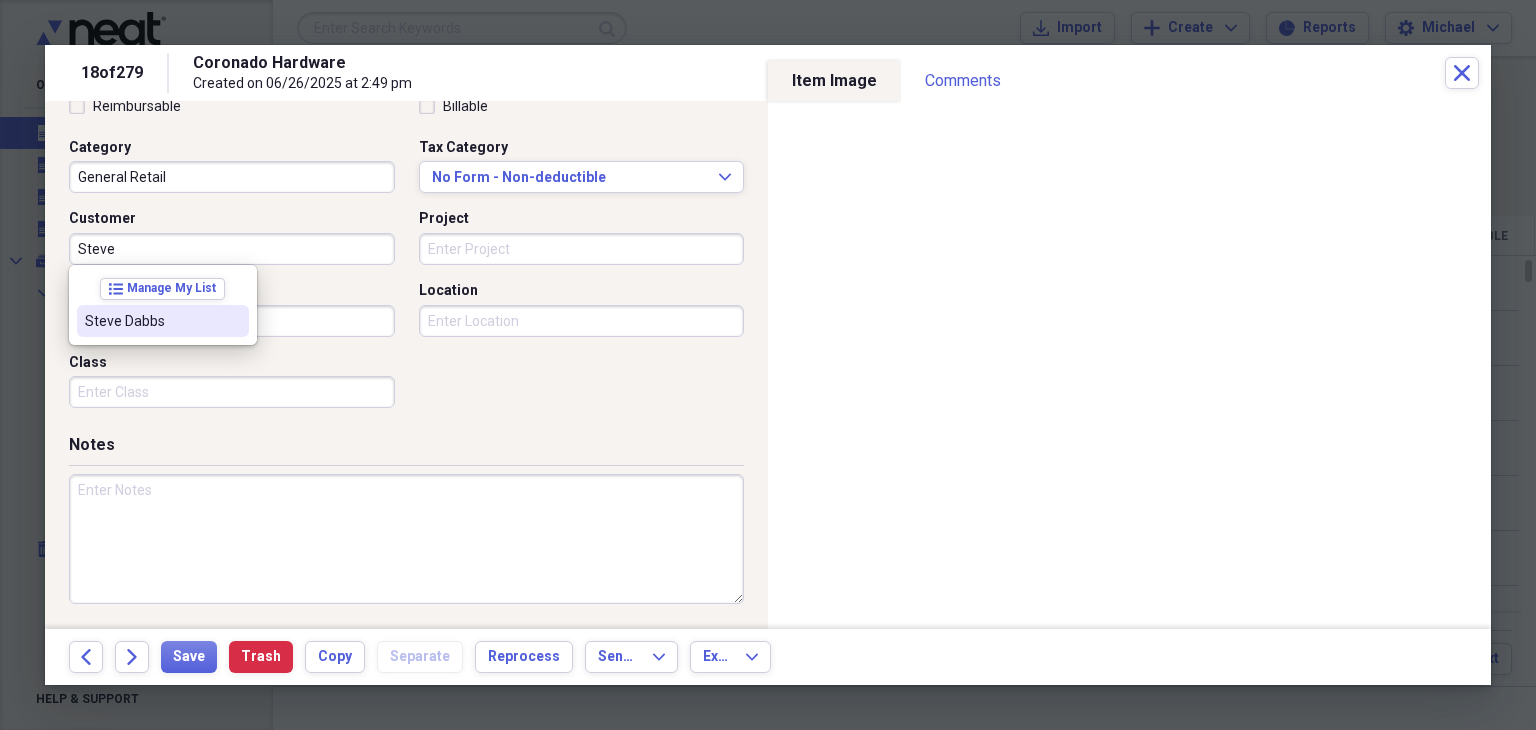 click on "Steve Dabbs" at bounding box center [151, 321] 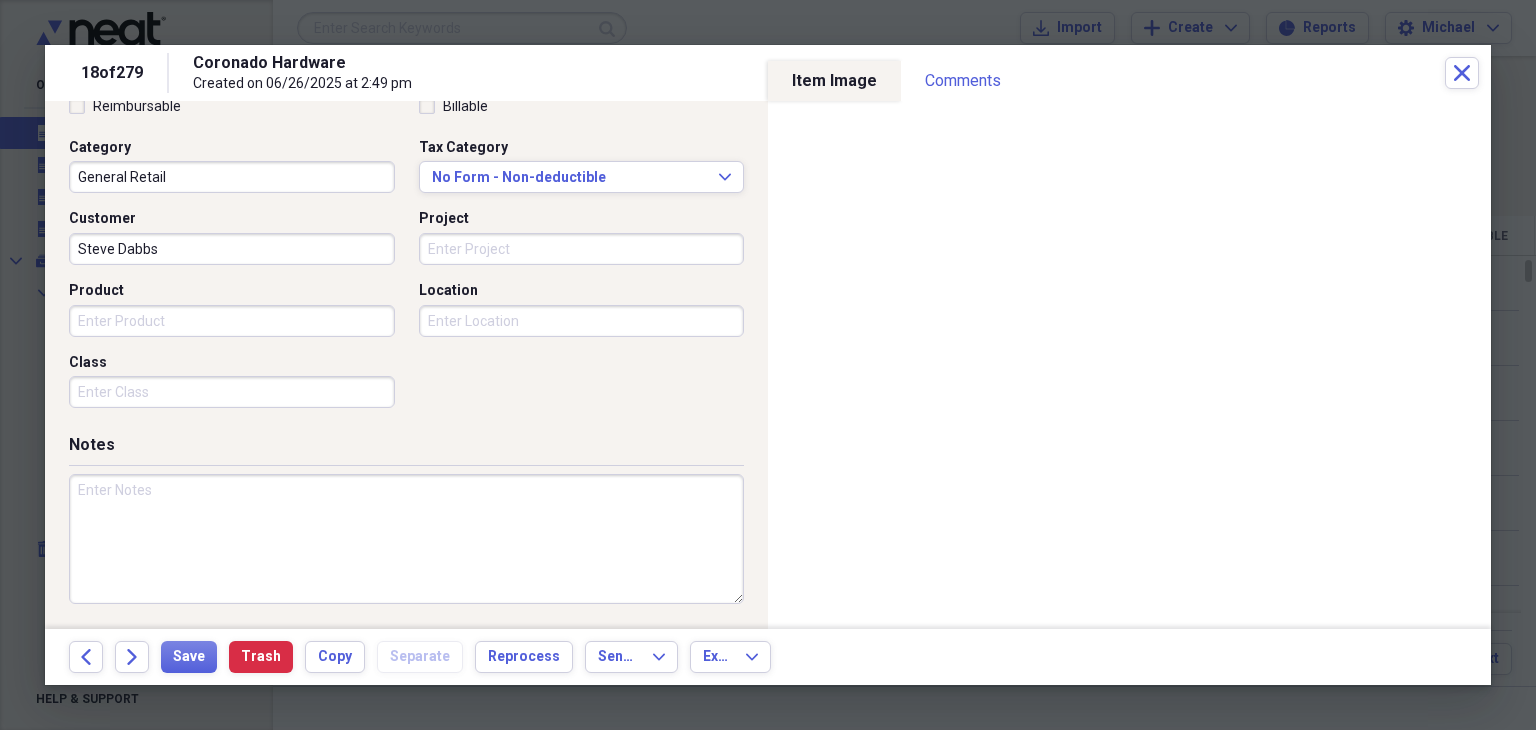 click on "Project" at bounding box center [582, 249] 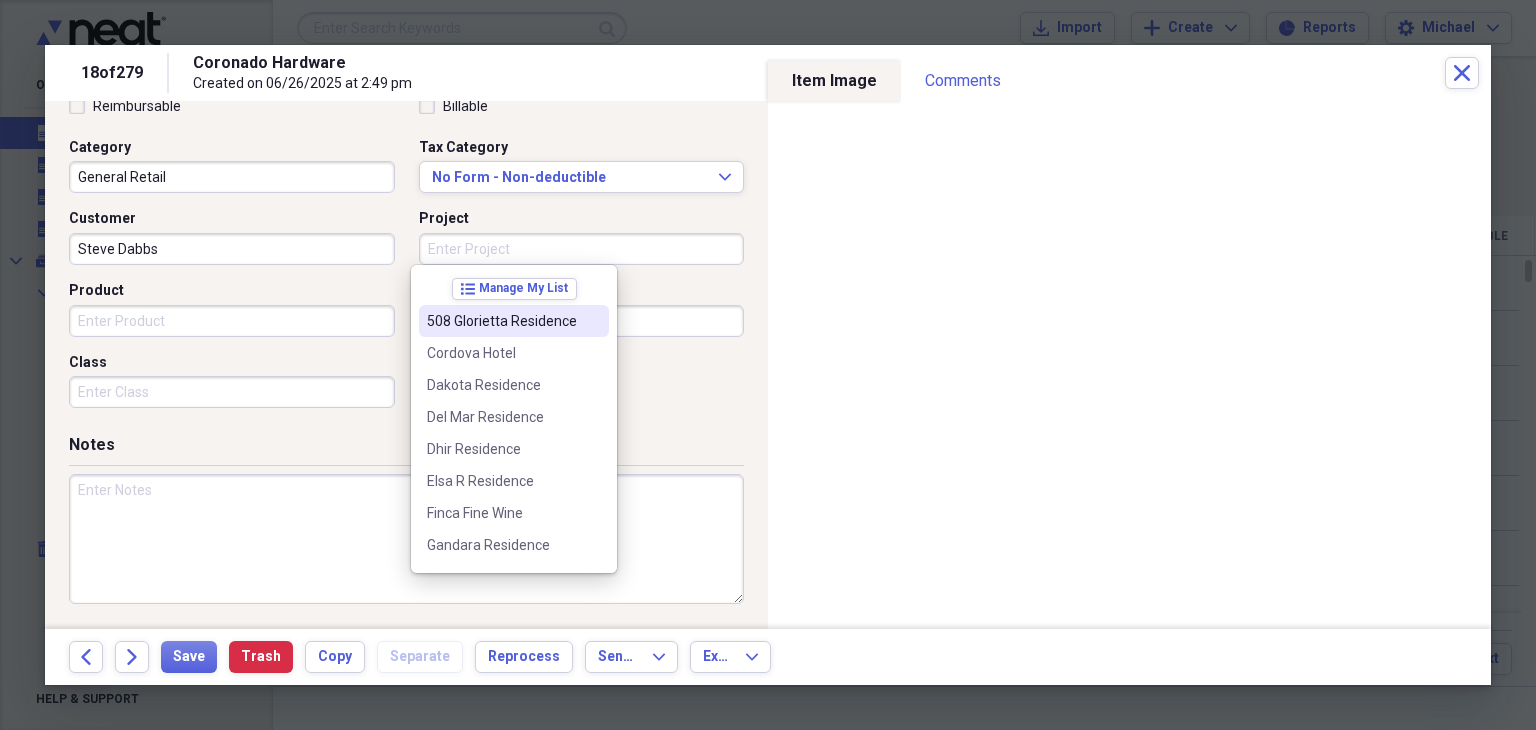 click on "508 Glorietta Residence" at bounding box center (502, 321) 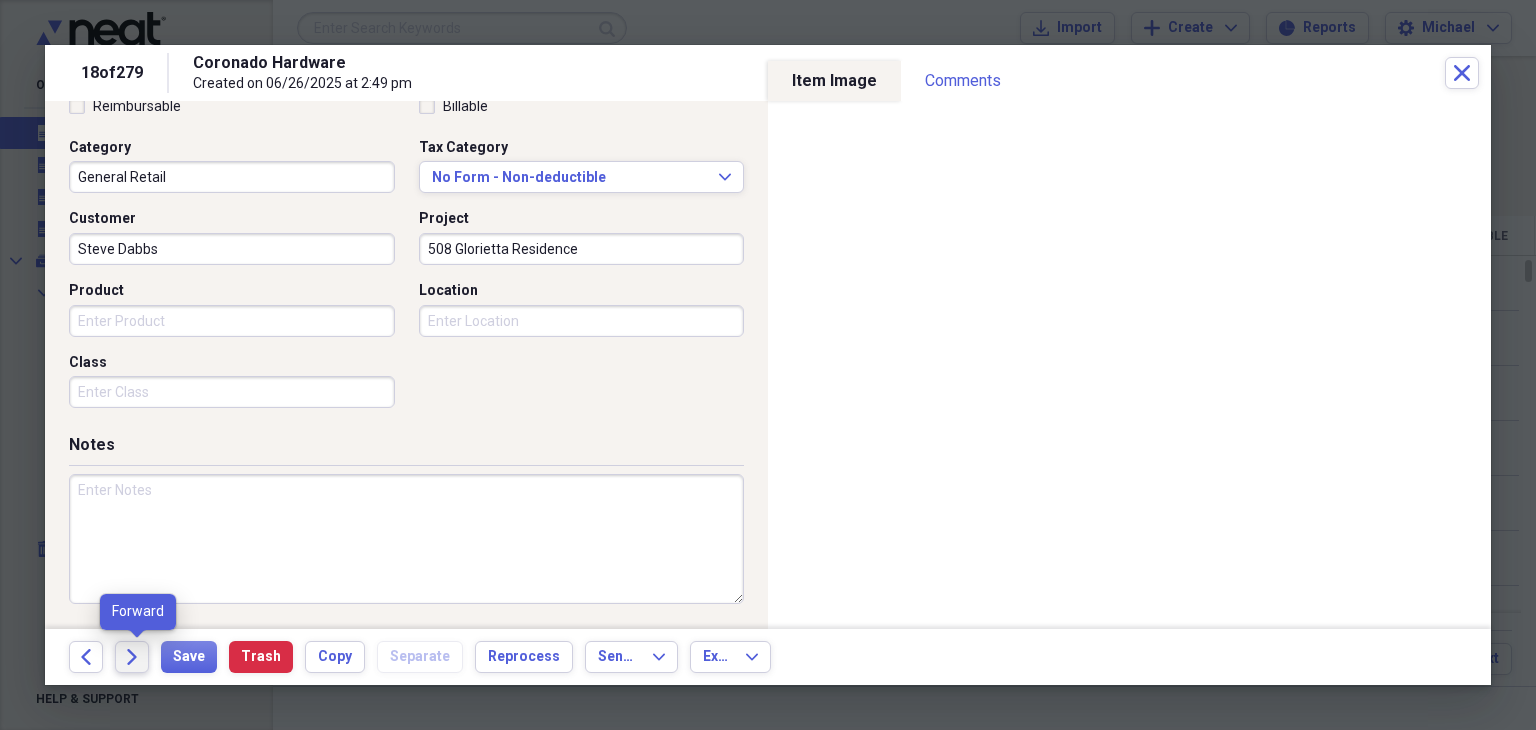 click on "Forward" at bounding box center (132, 657) 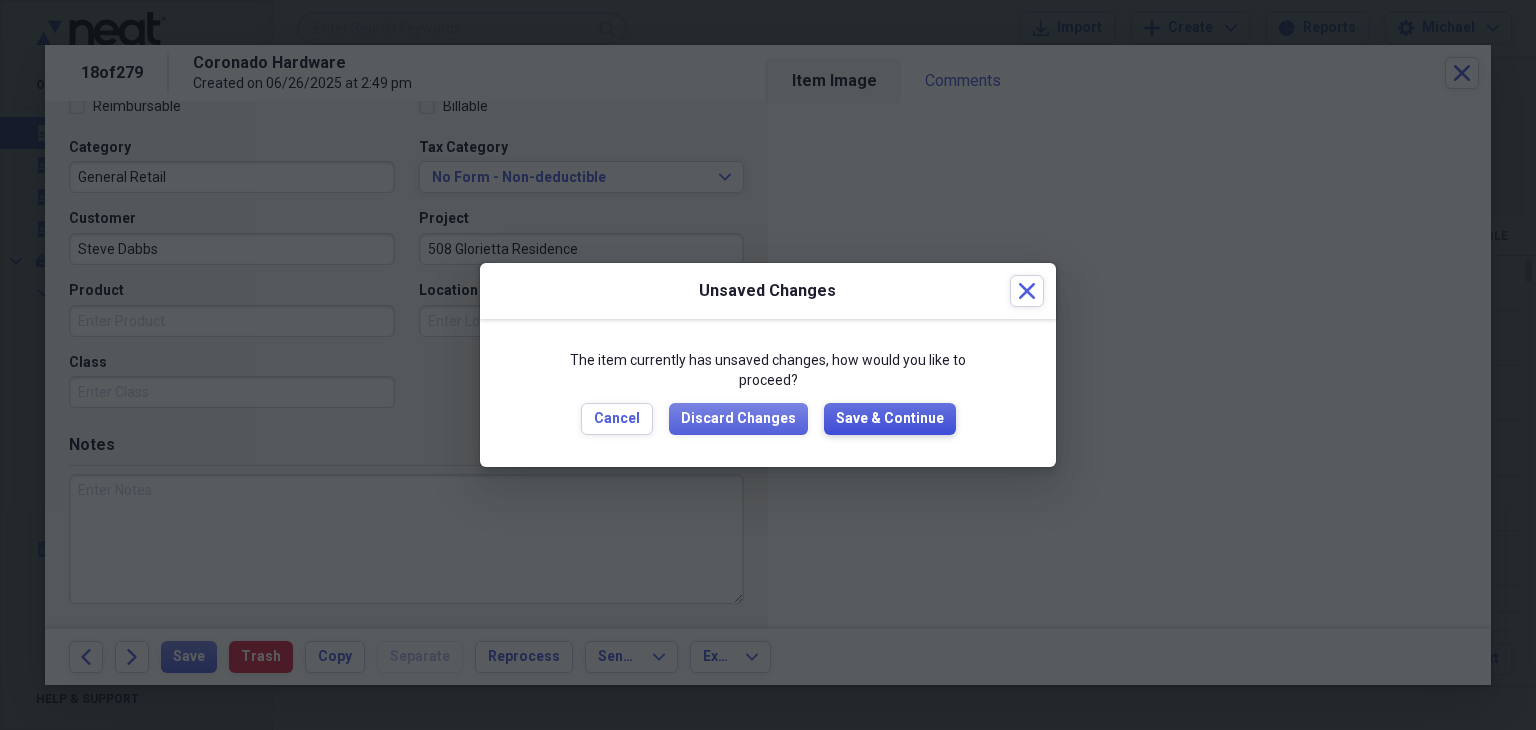 click on "Save & Continue" at bounding box center (890, 419) 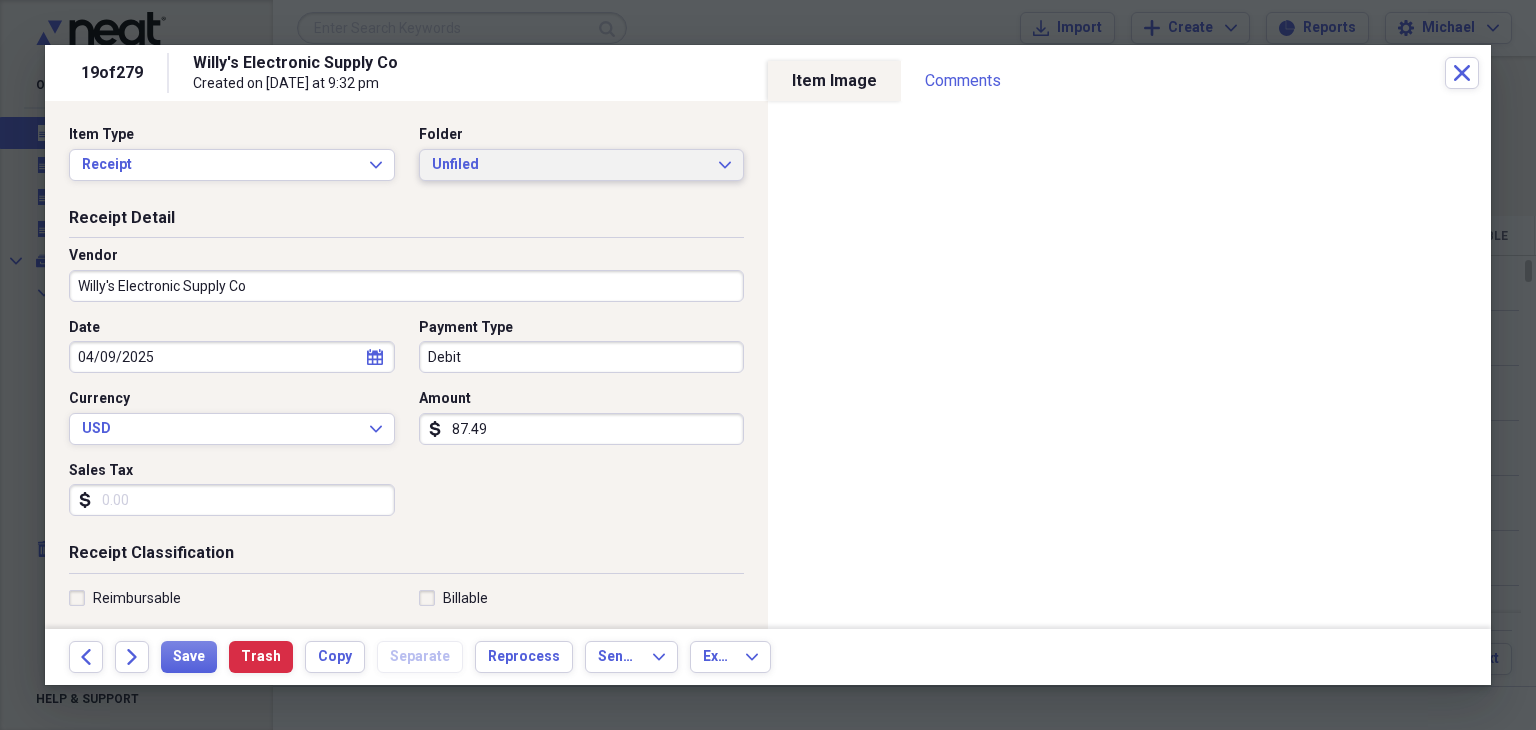 click on "Unfiled" at bounding box center [570, 165] 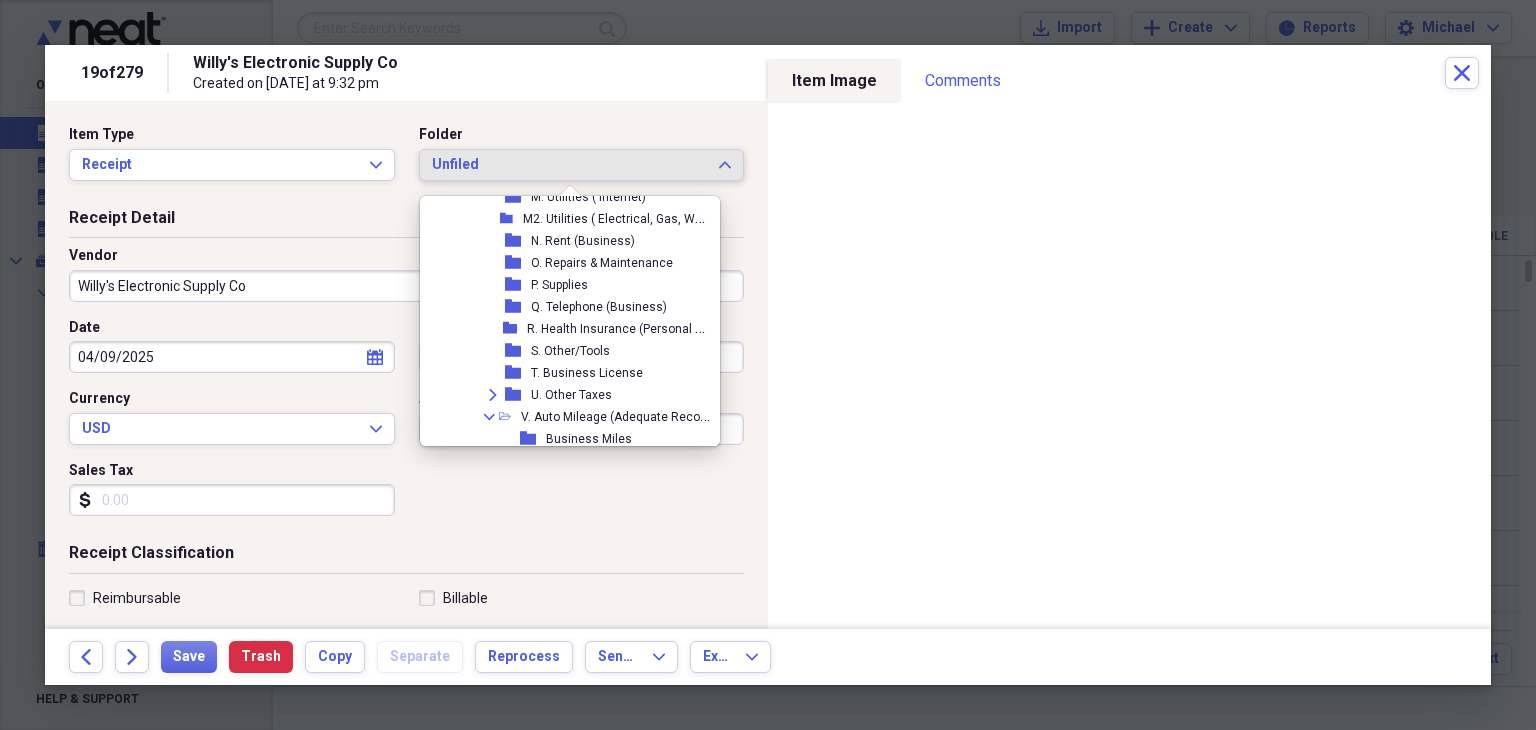 scroll, scrollTop: 752, scrollLeft: 0, axis: vertical 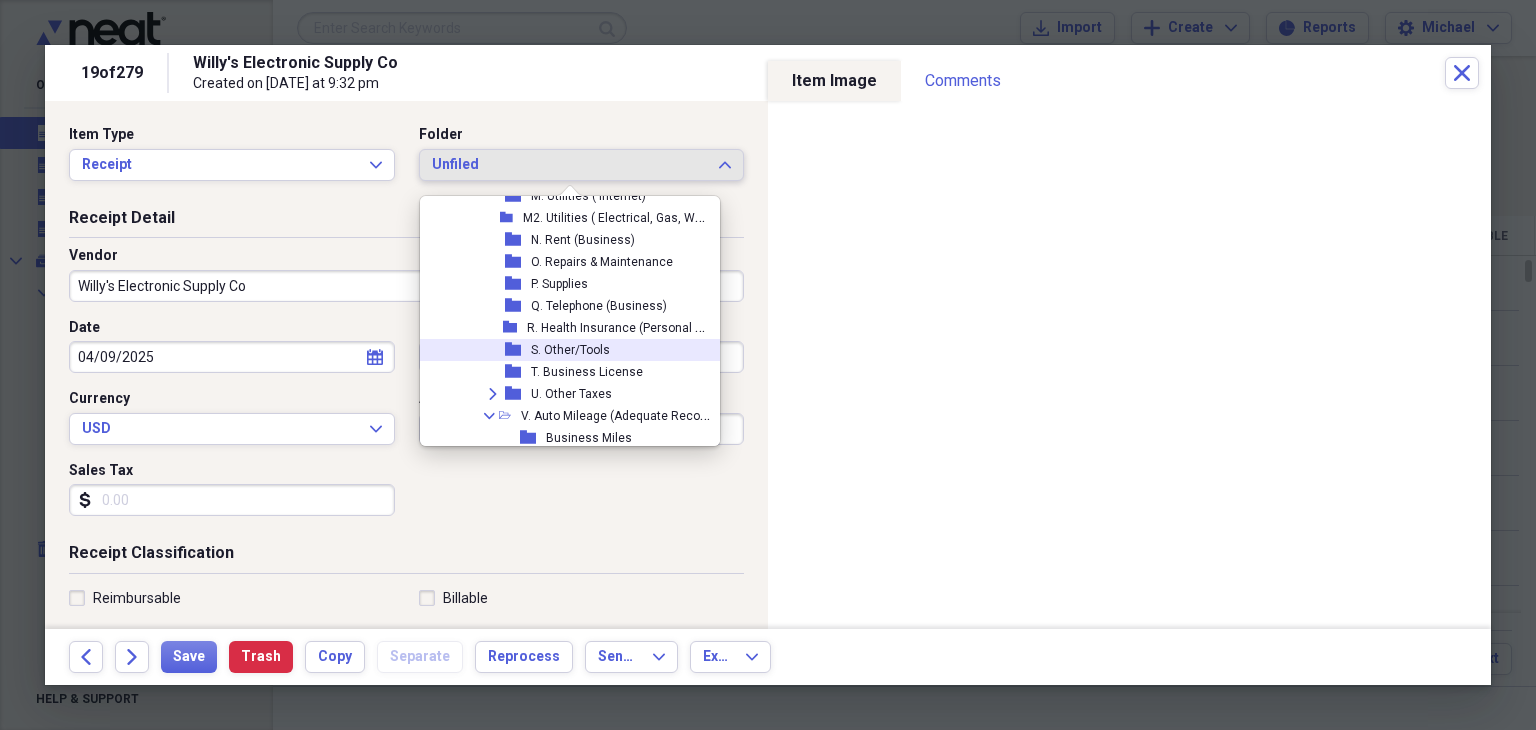 click on "S. Other/Tools" at bounding box center (570, 350) 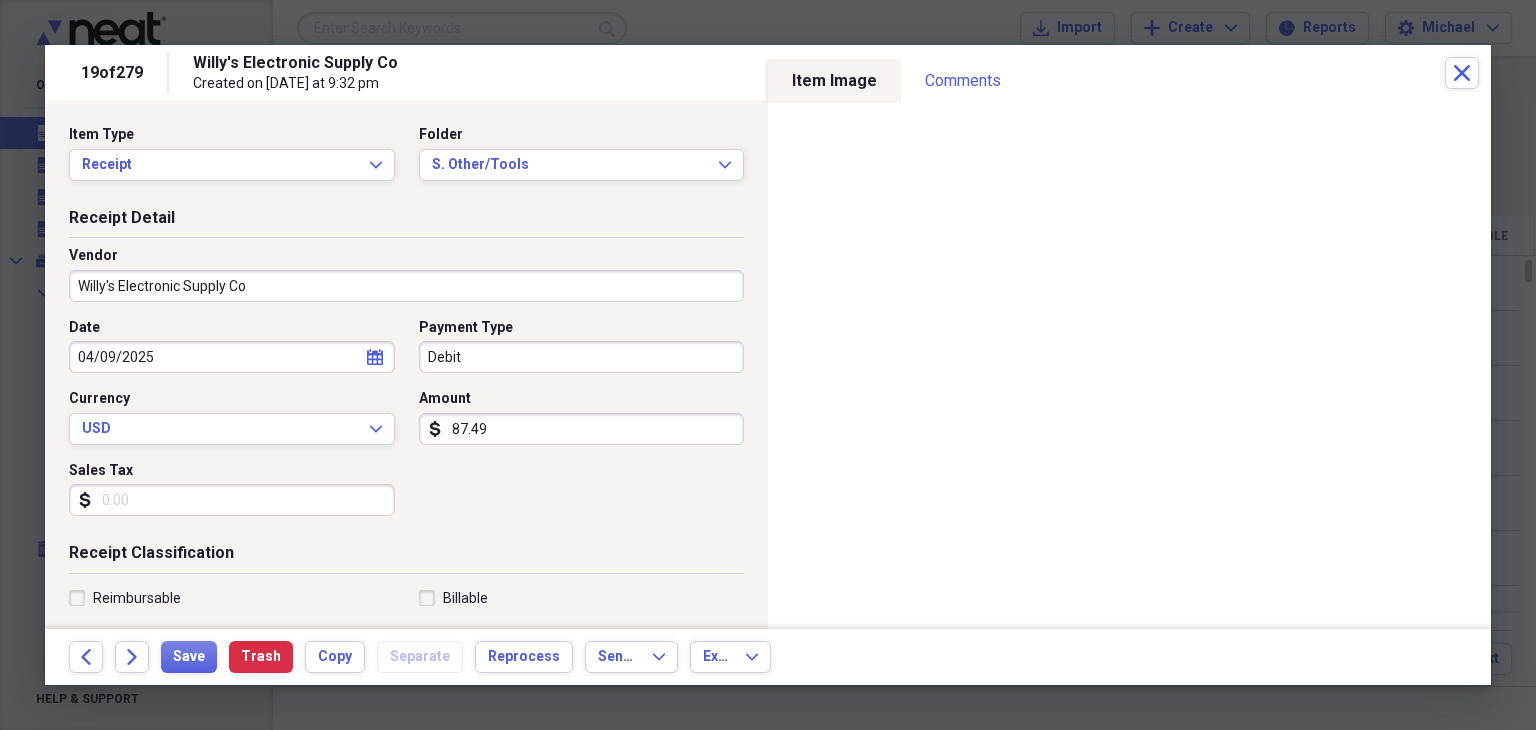 click on "Sales Tax" at bounding box center [232, 500] 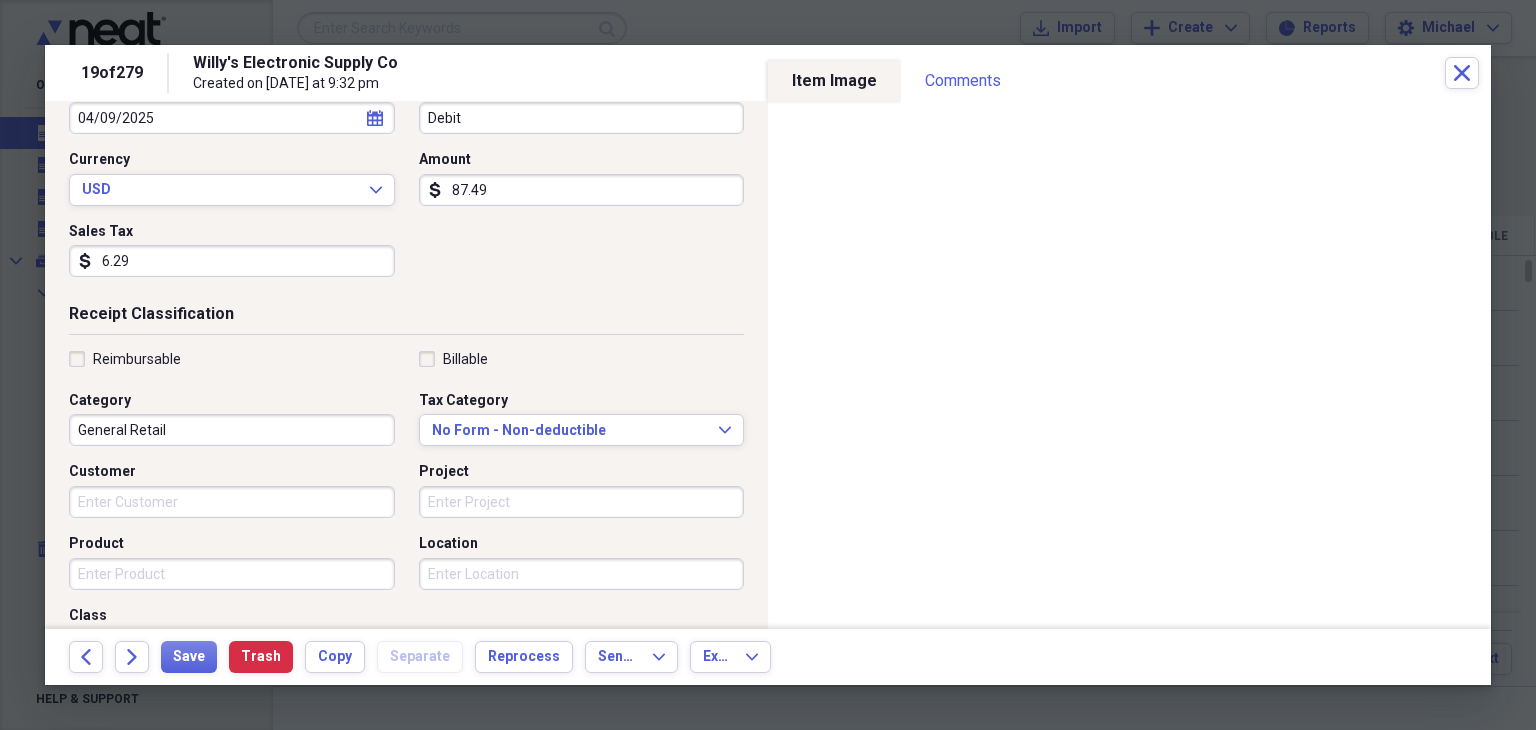 scroll, scrollTop: 242, scrollLeft: 0, axis: vertical 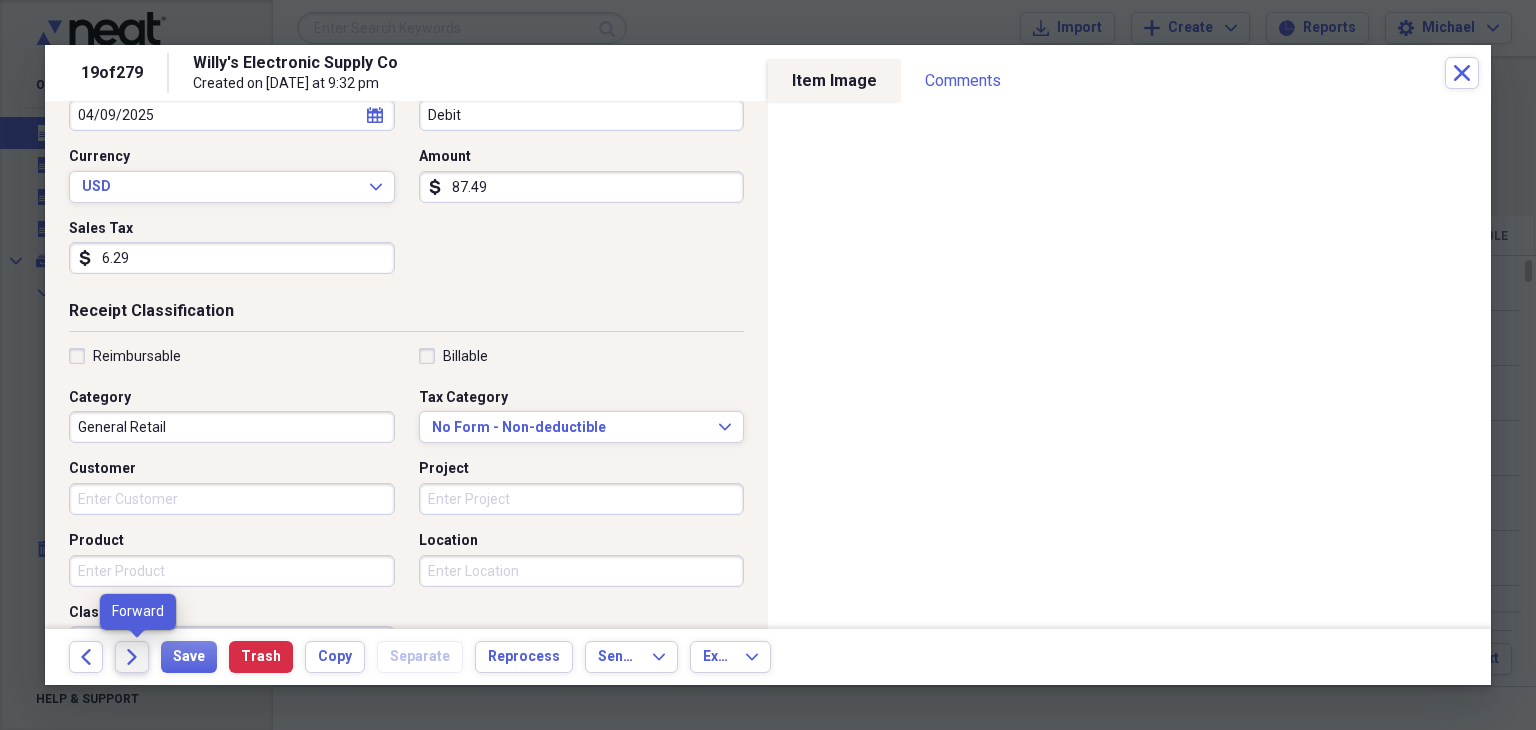 type on "6.29" 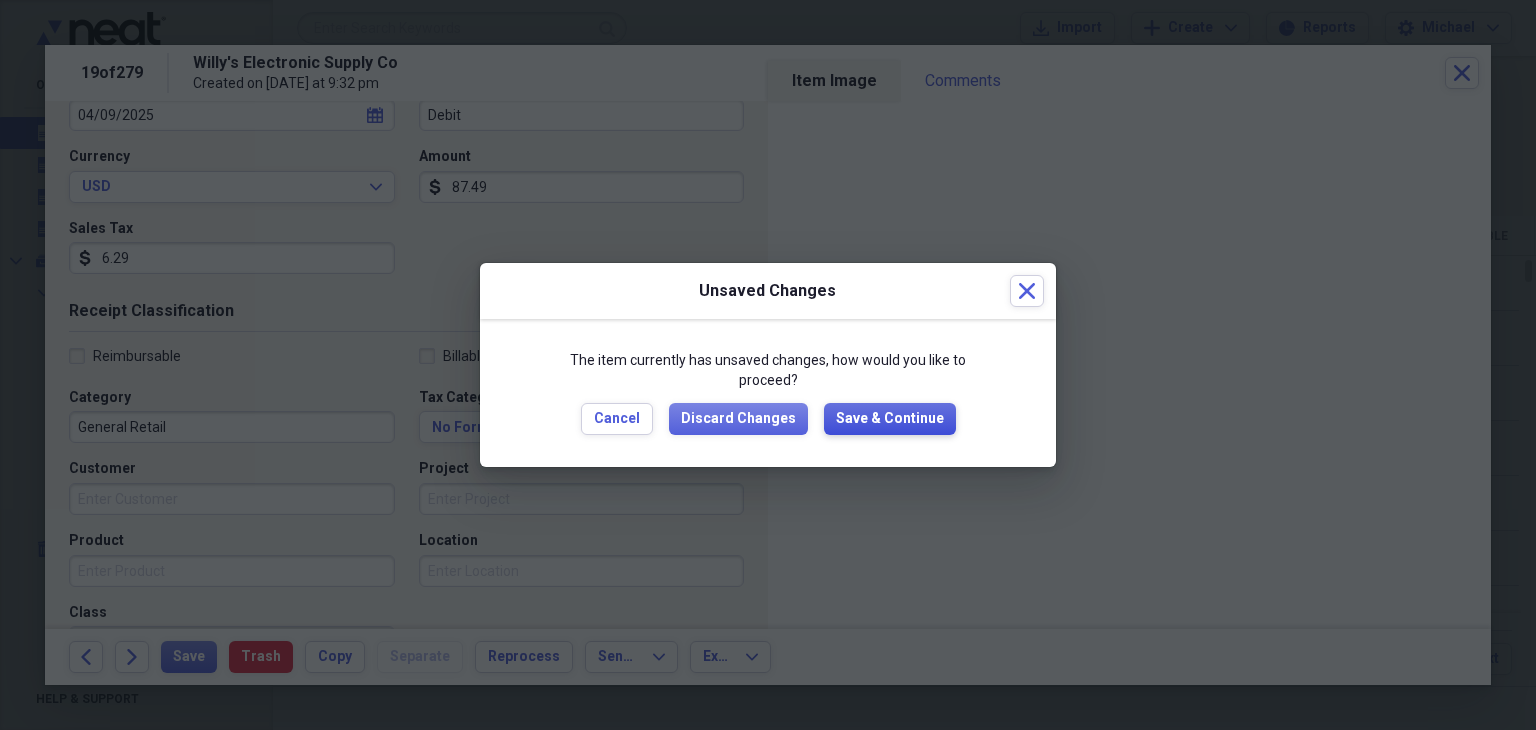 click on "Save & Continue" at bounding box center [890, 419] 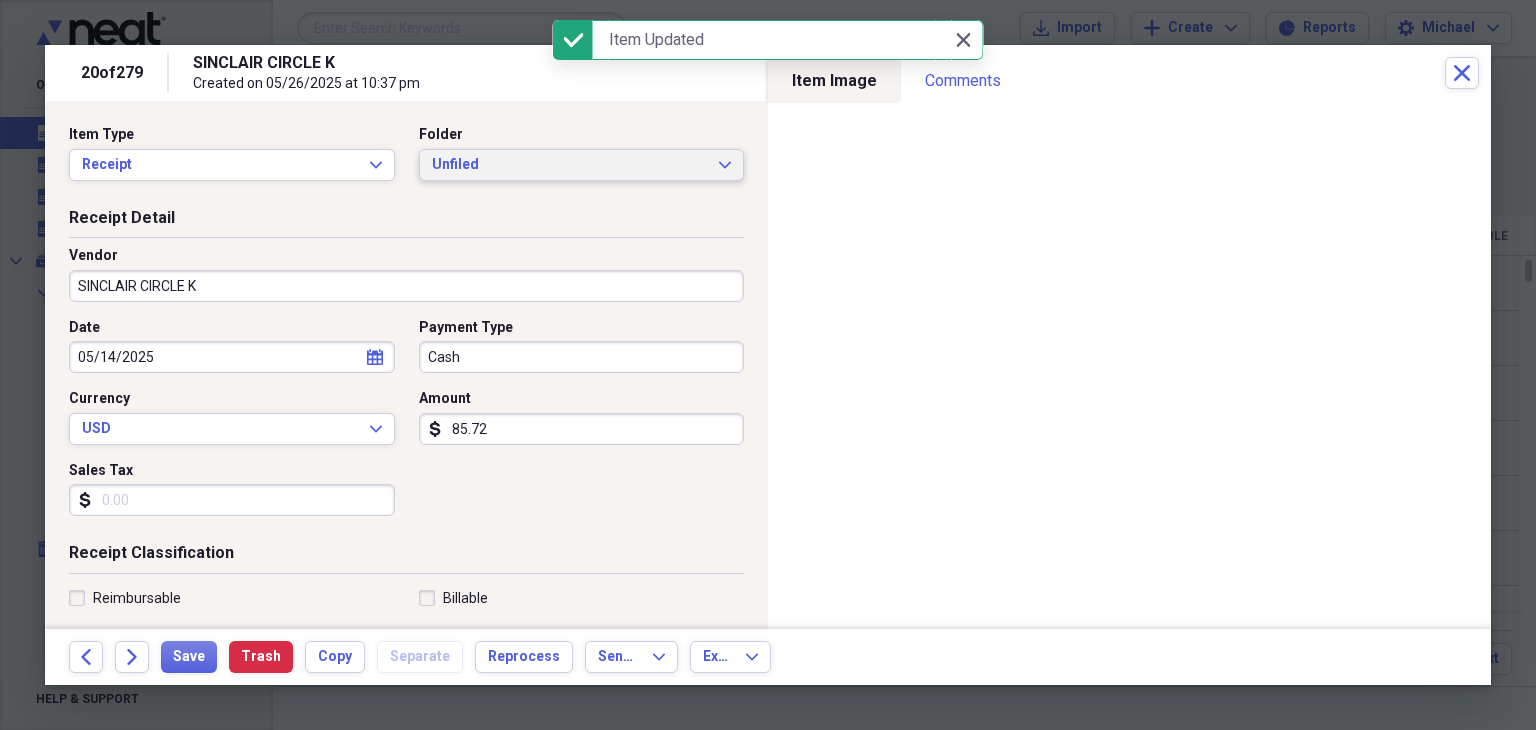click on "Unfiled" at bounding box center (570, 165) 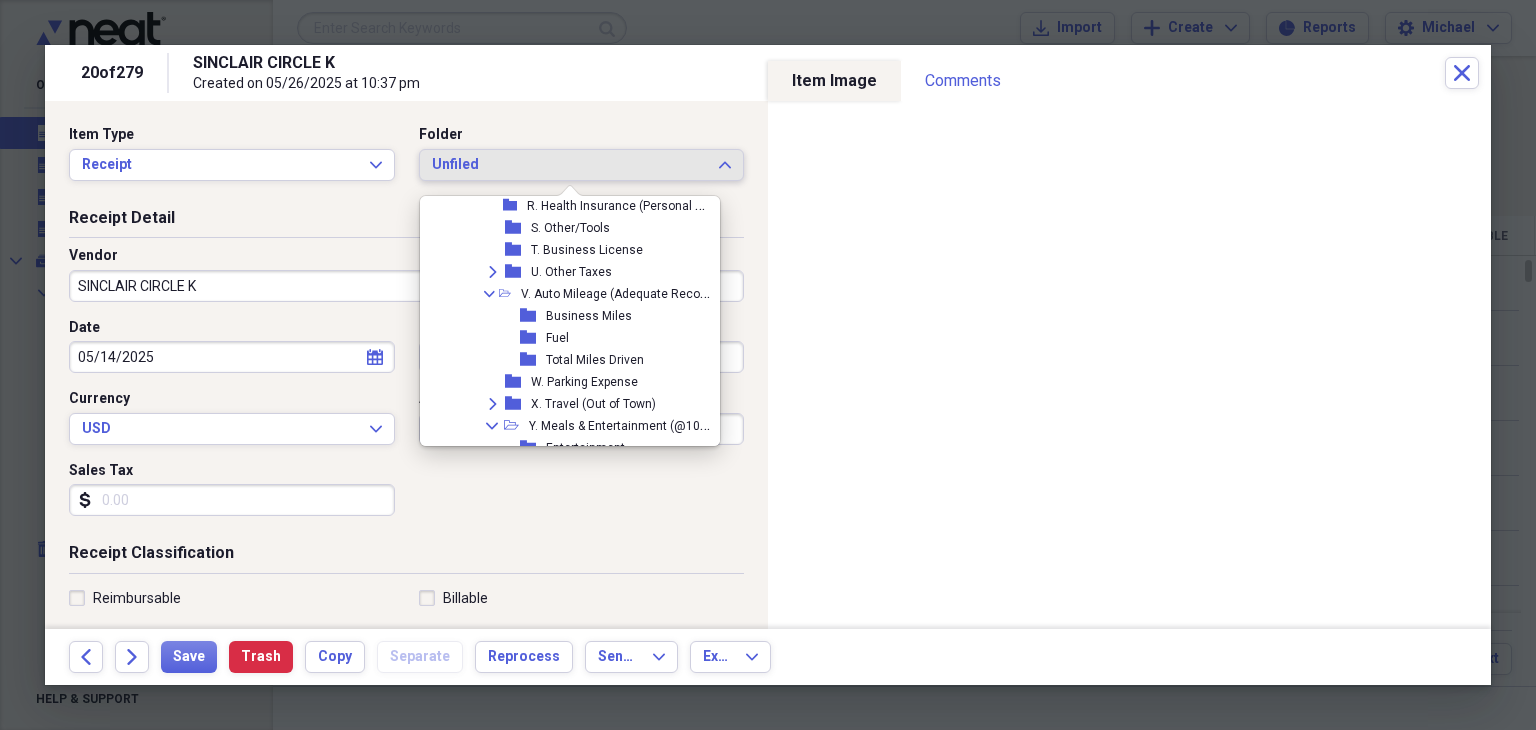 scroll, scrollTop: 928, scrollLeft: 0, axis: vertical 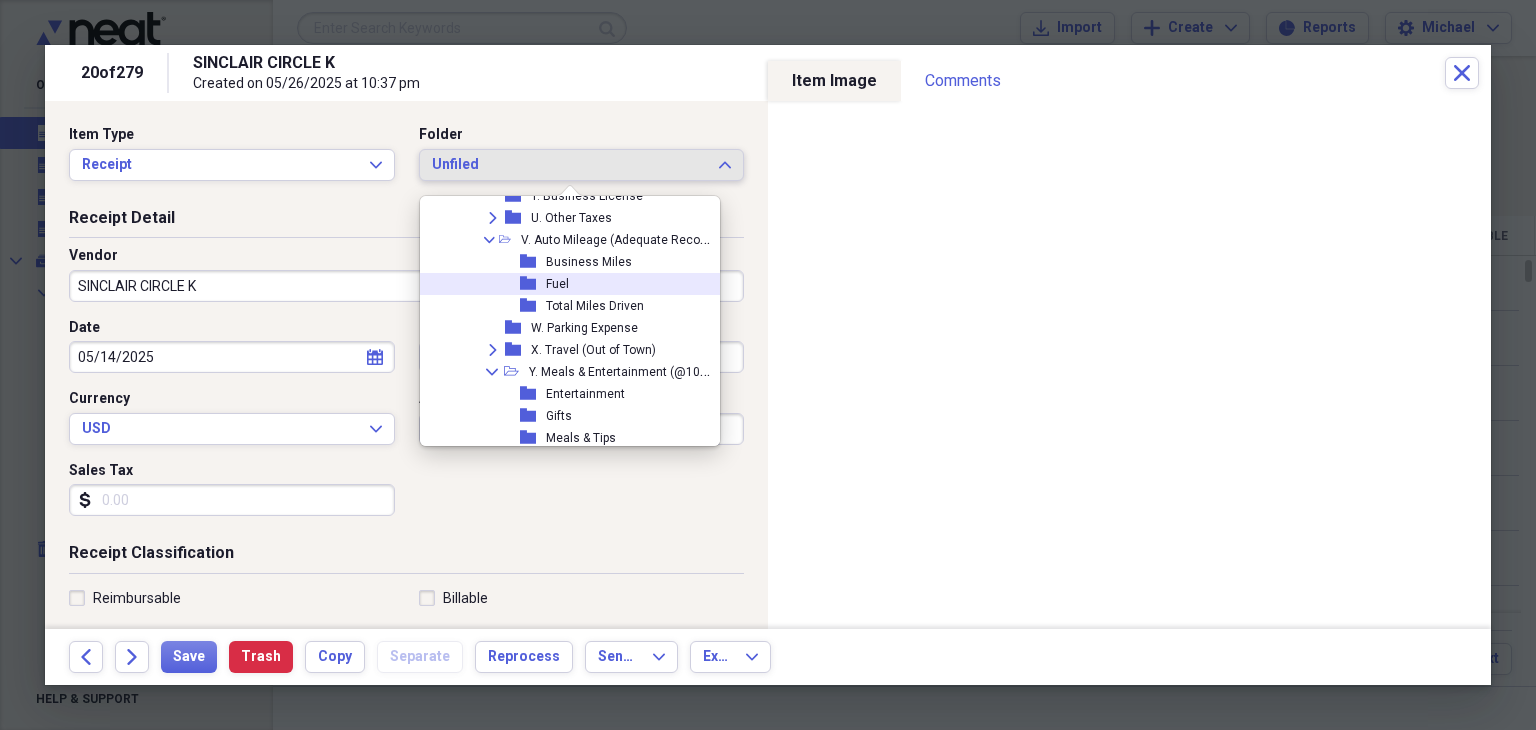 click on "folder Fuel" at bounding box center (569, 284) 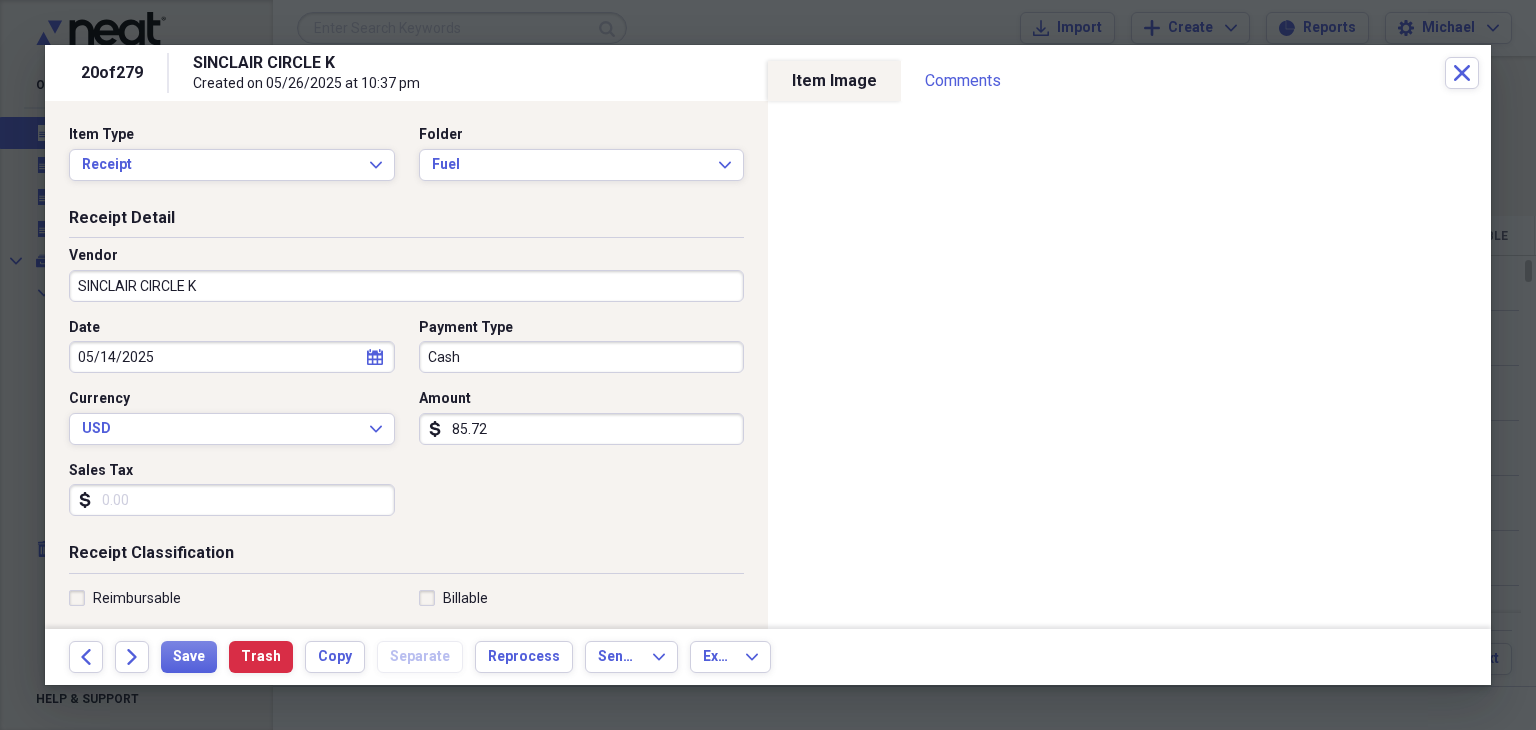 click on "Sales Tax" at bounding box center (232, 500) 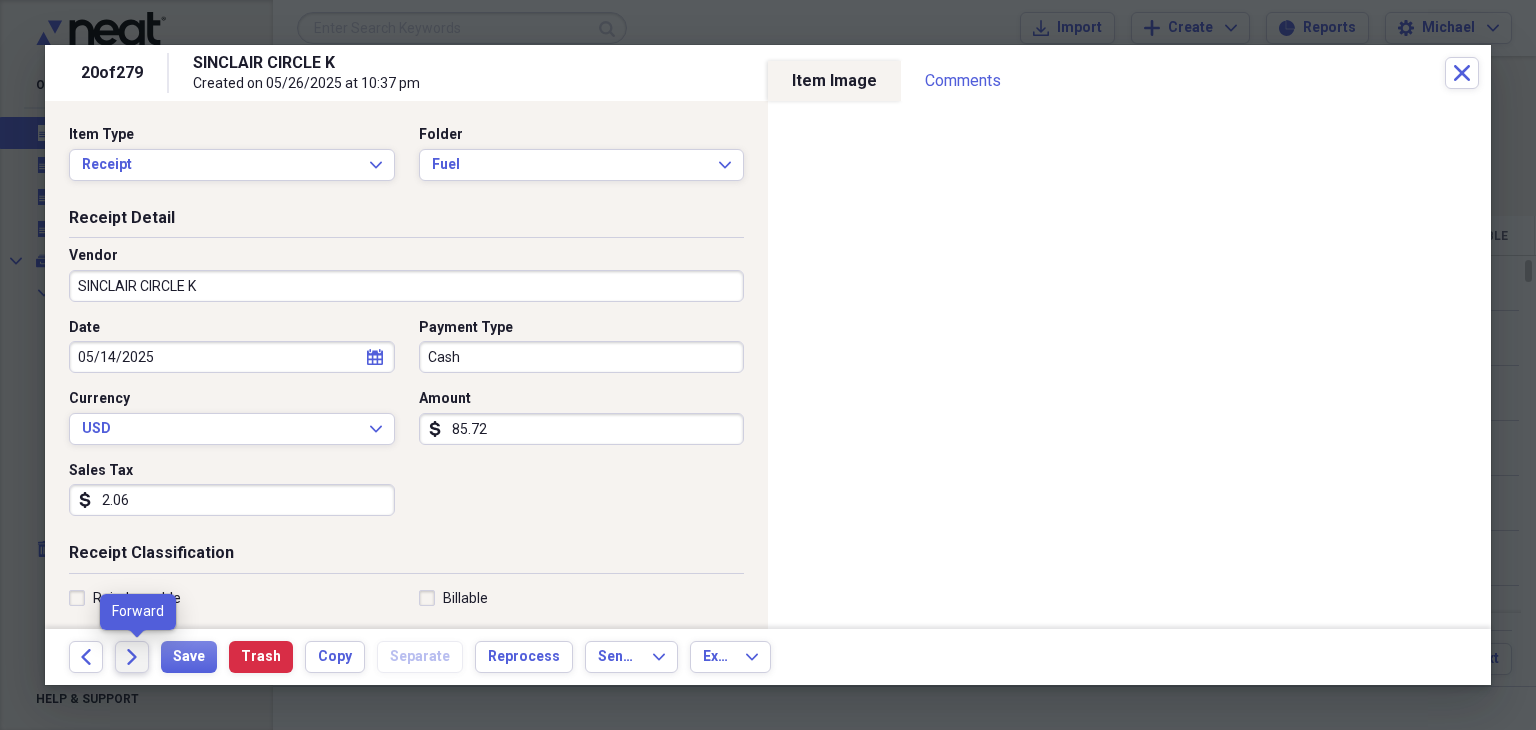 type on "2.06" 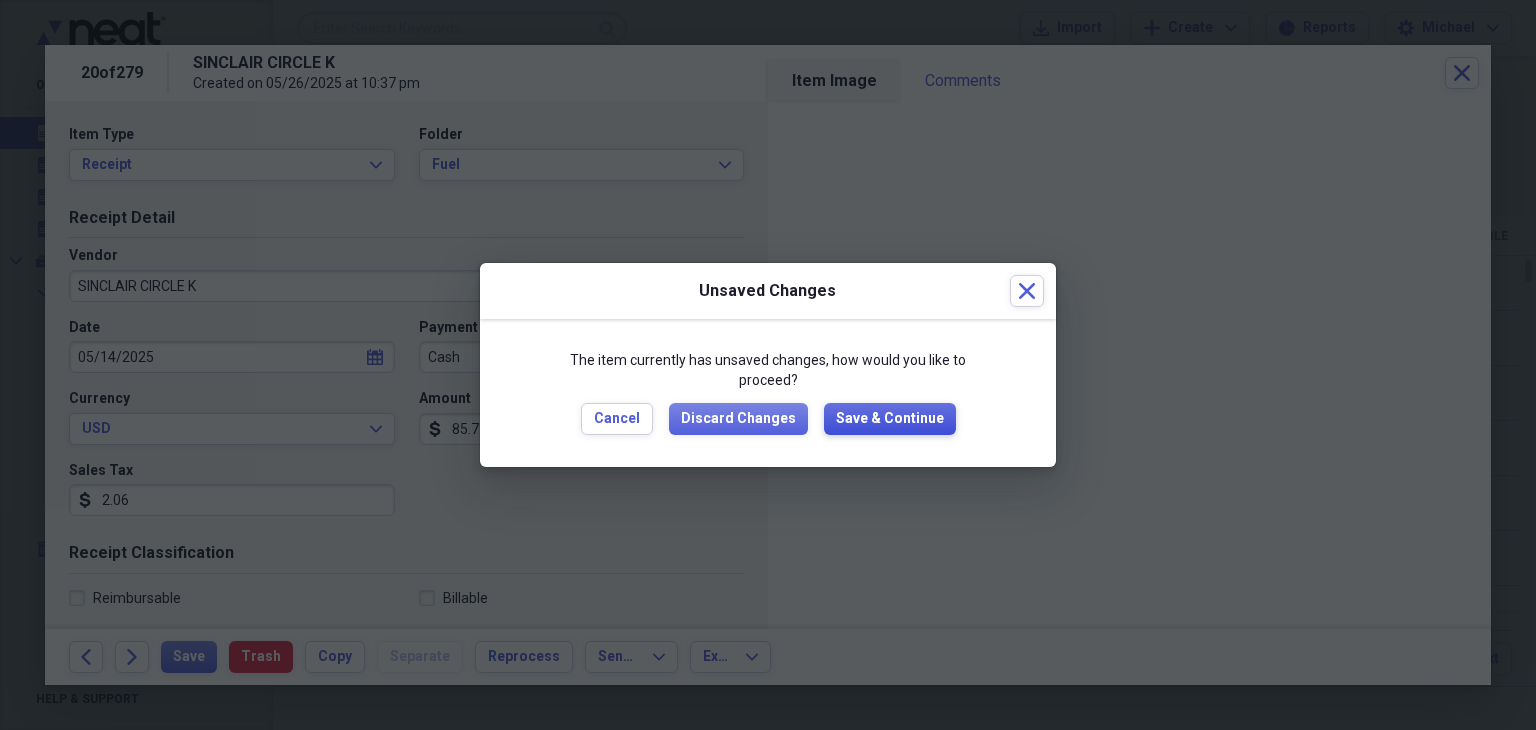 click on "Save & Continue" at bounding box center (890, 419) 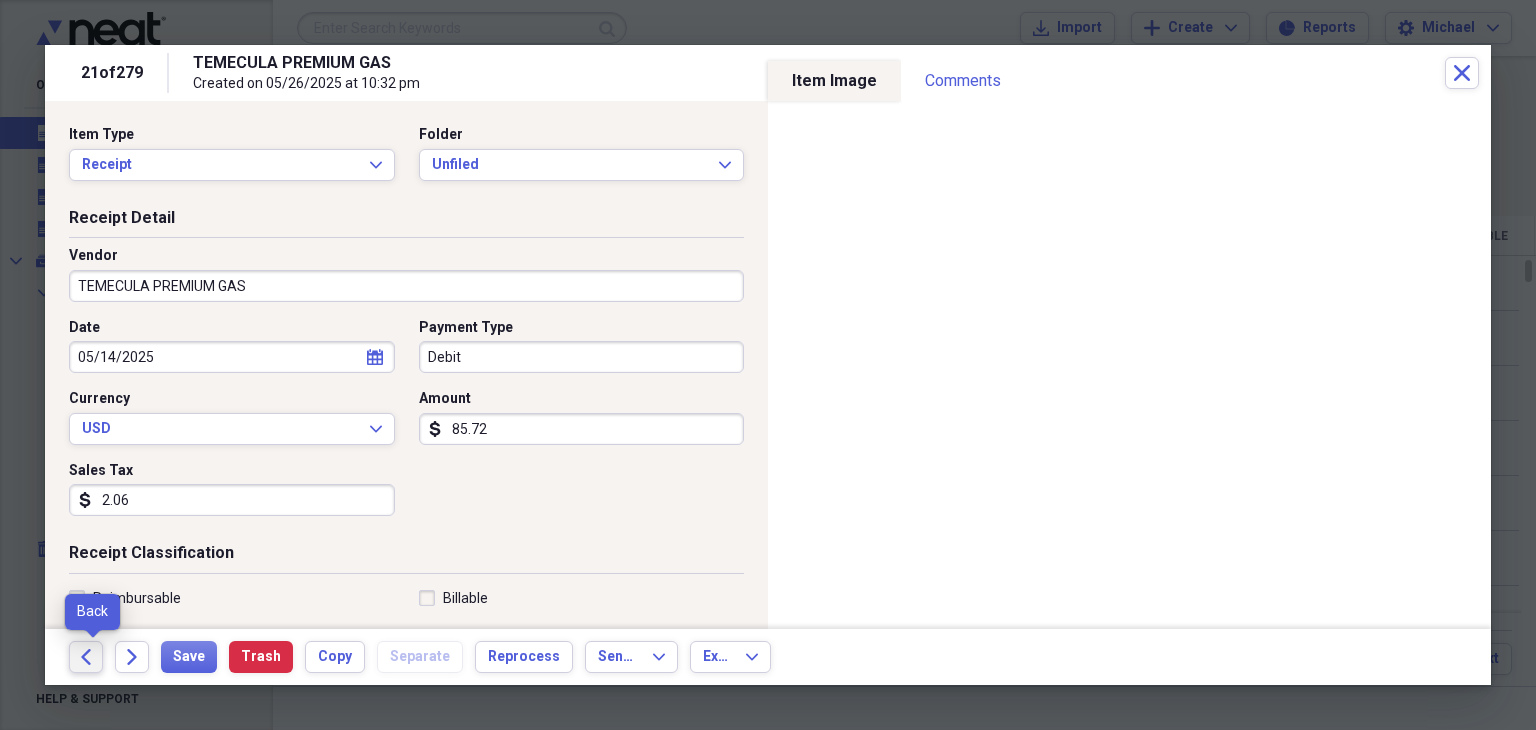 click on "Back" 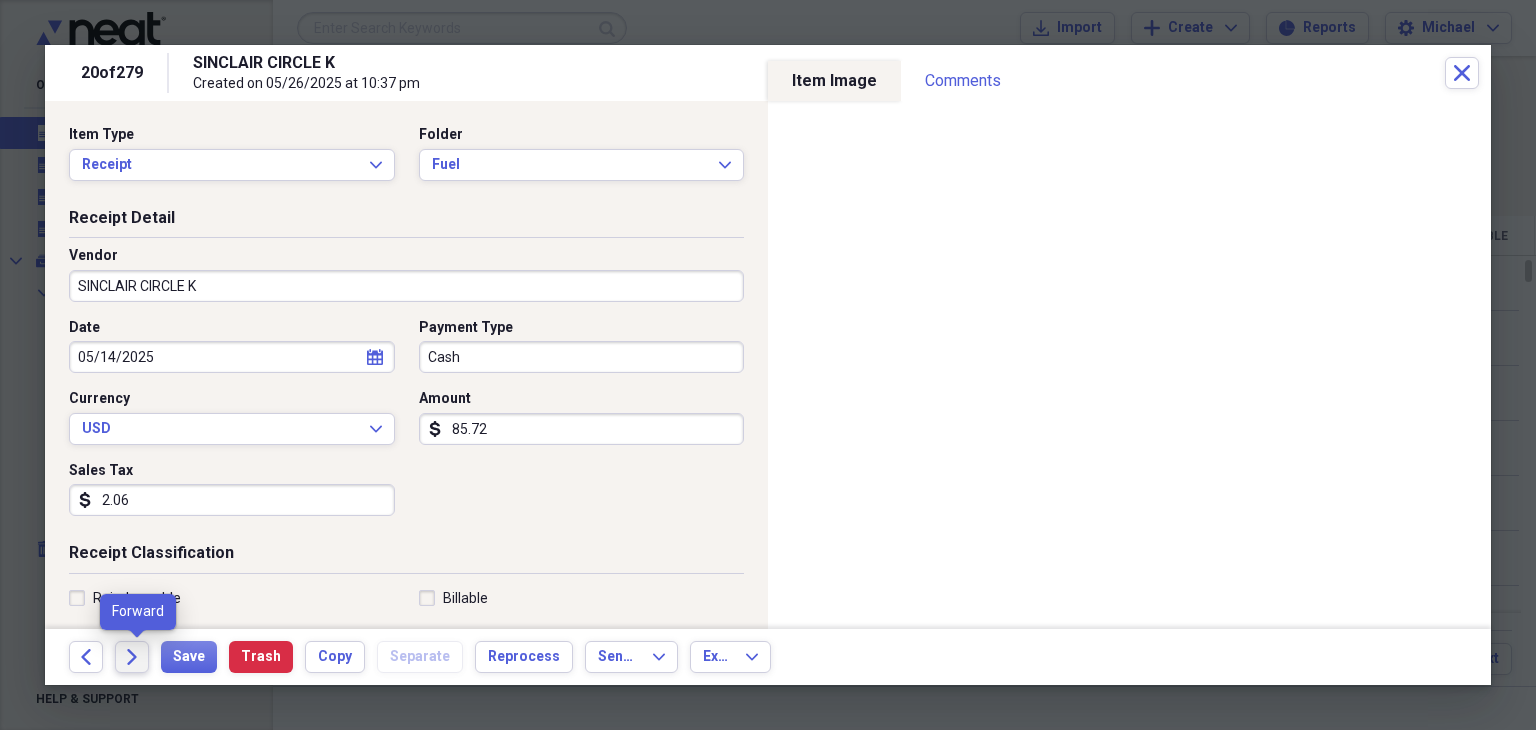 click on "Forward" 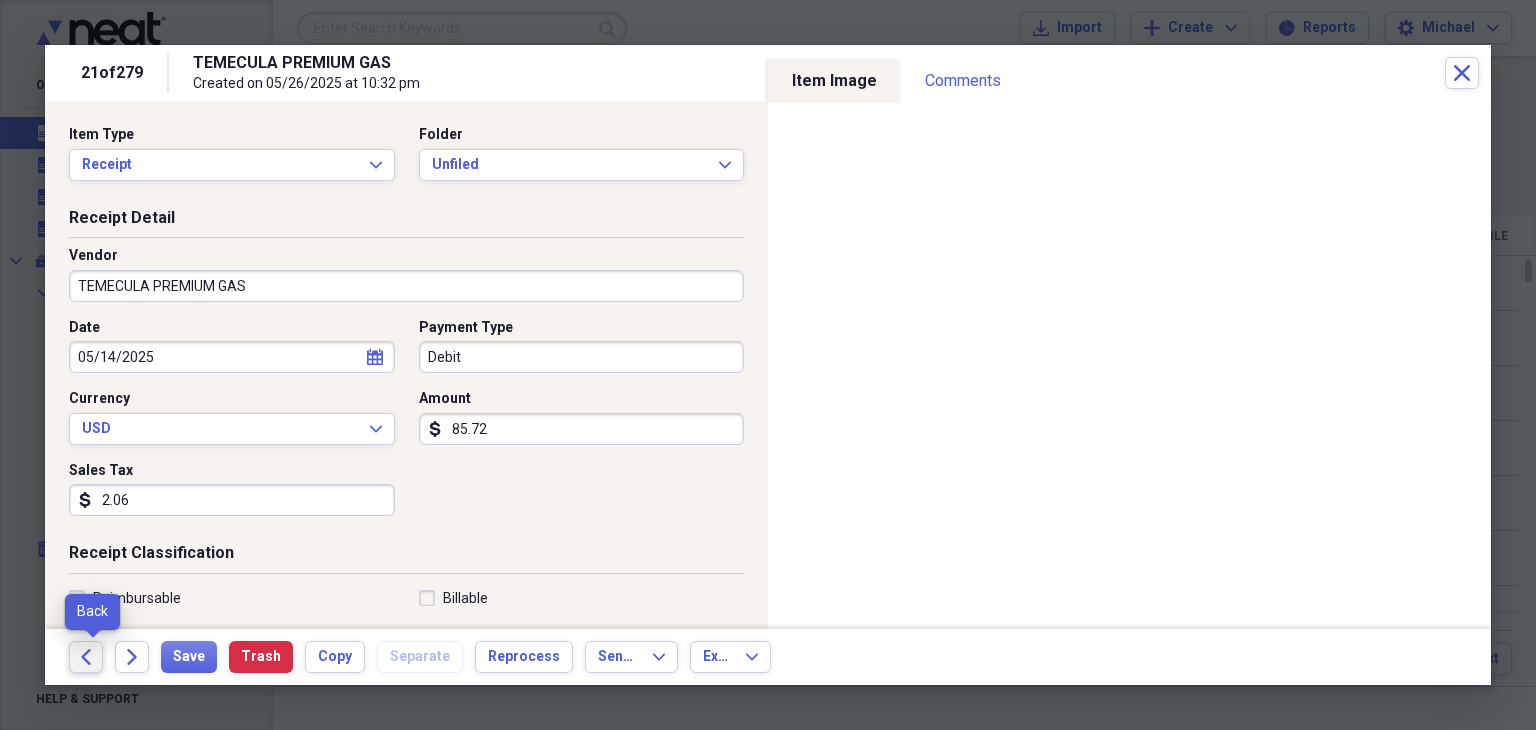 click on "Back" 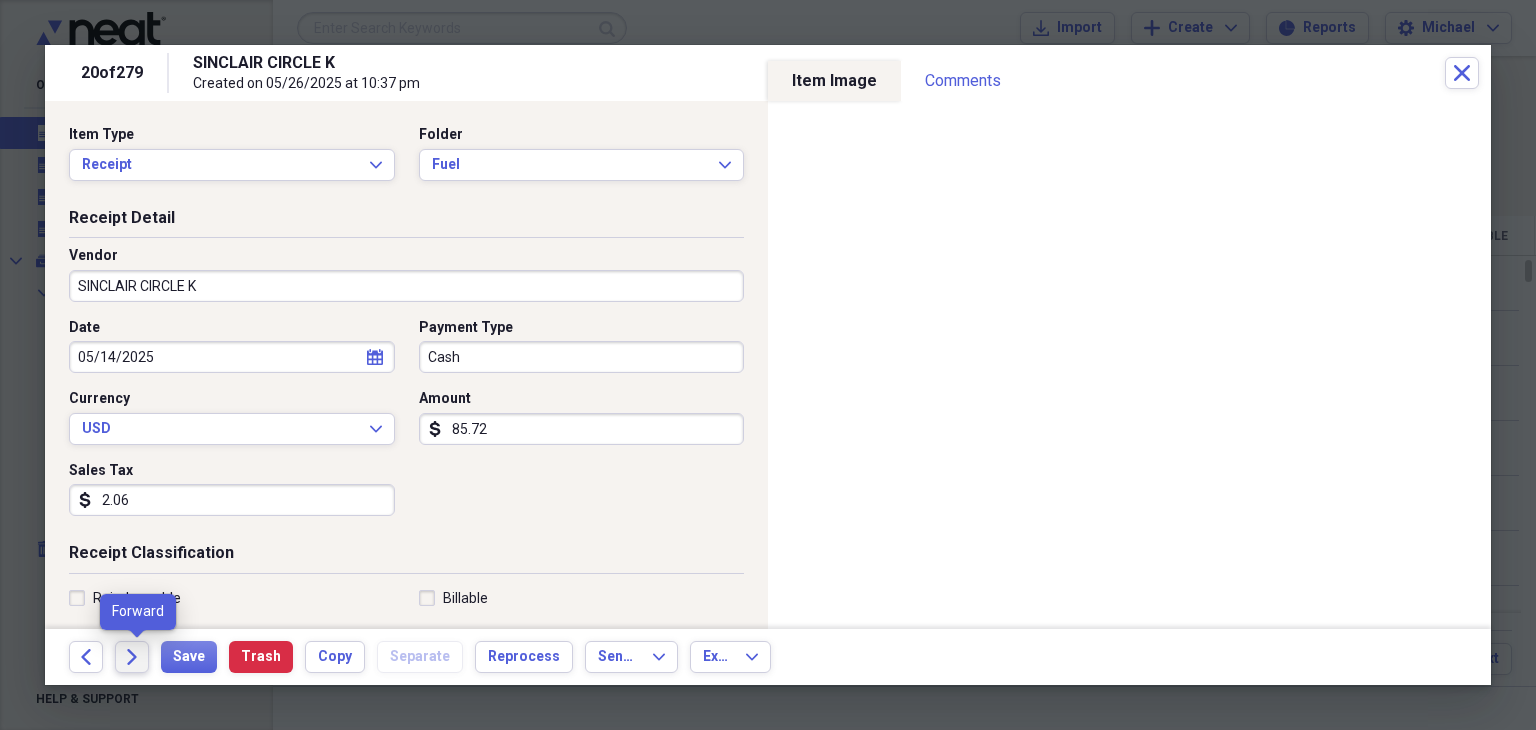 click 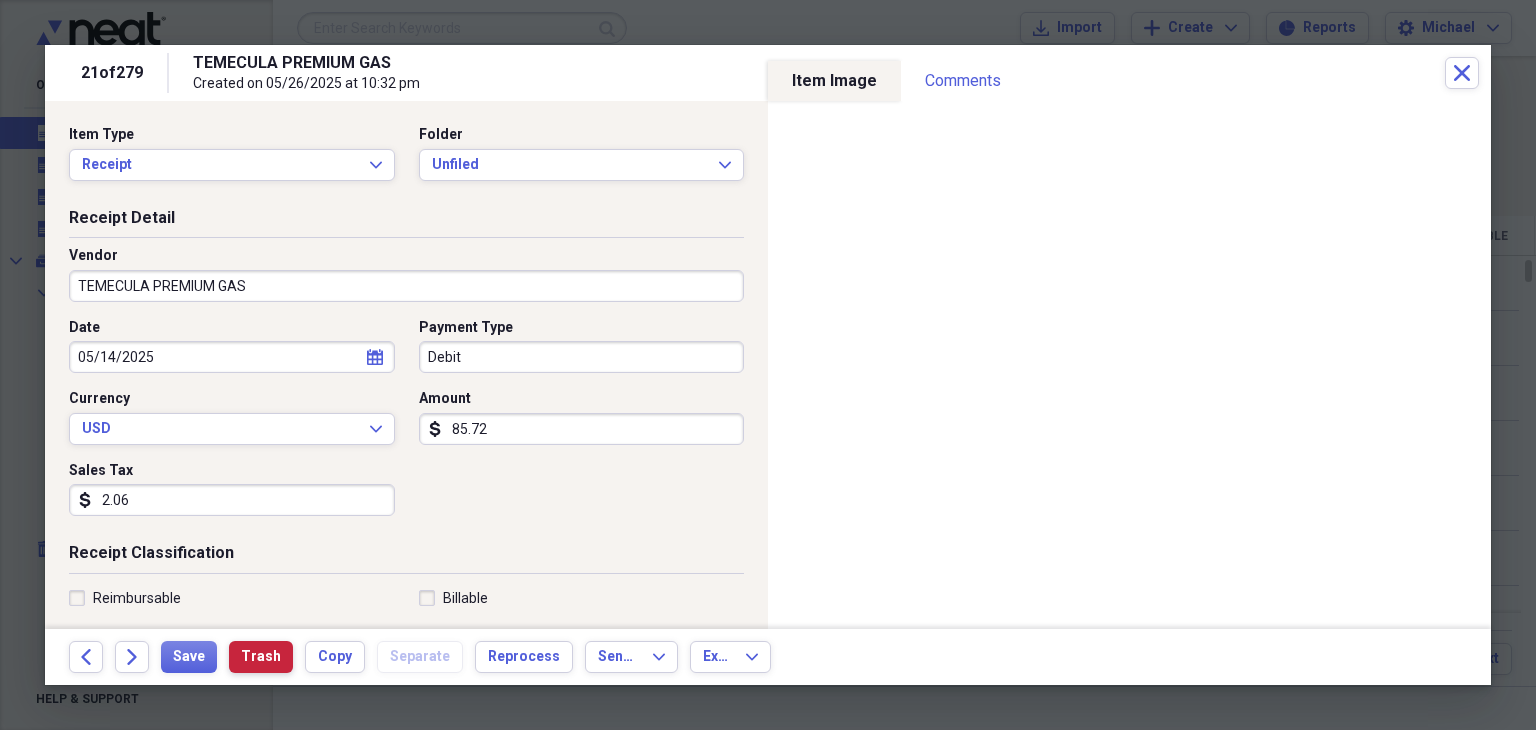 click on "Trash" at bounding box center [261, 657] 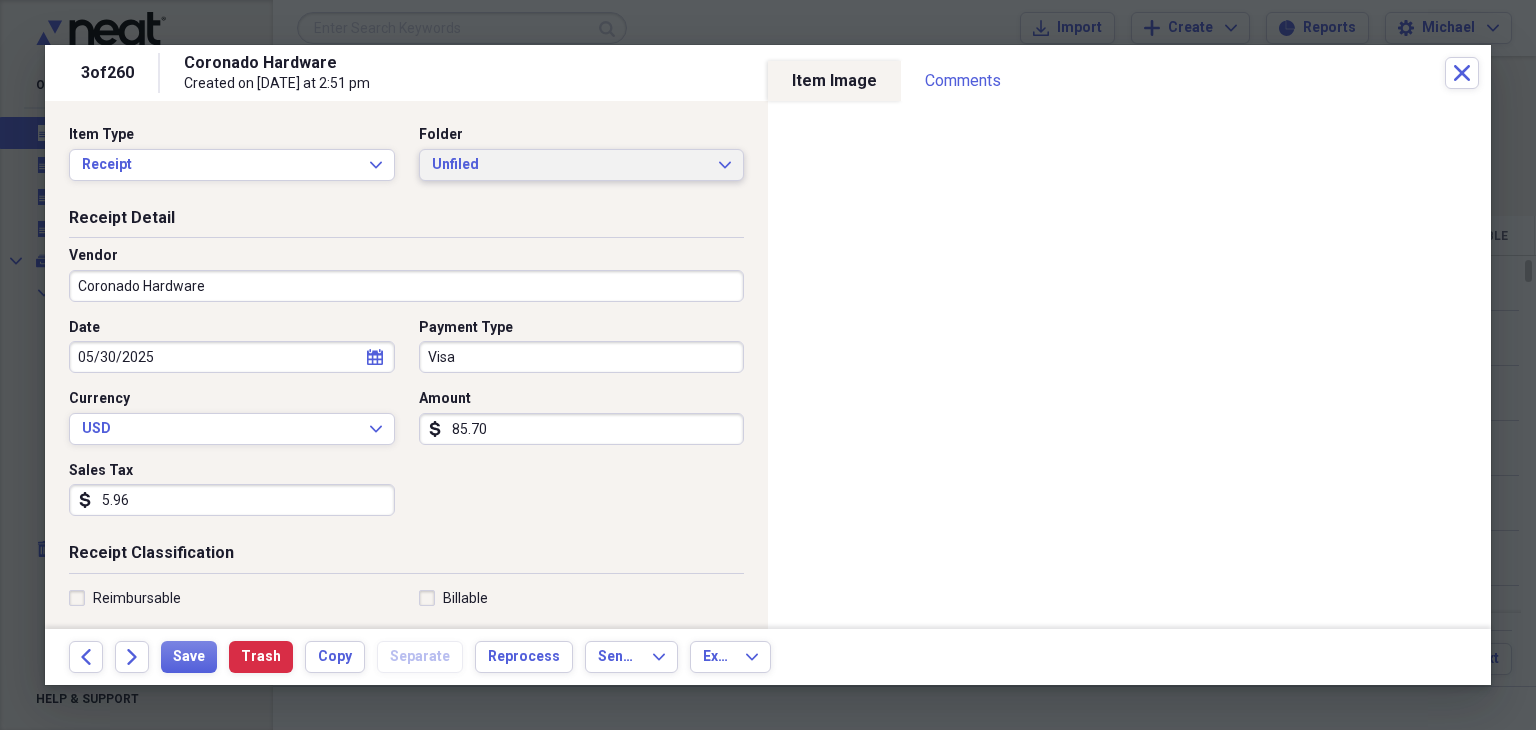 click on "Unfiled Expand" at bounding box center (582, 165) 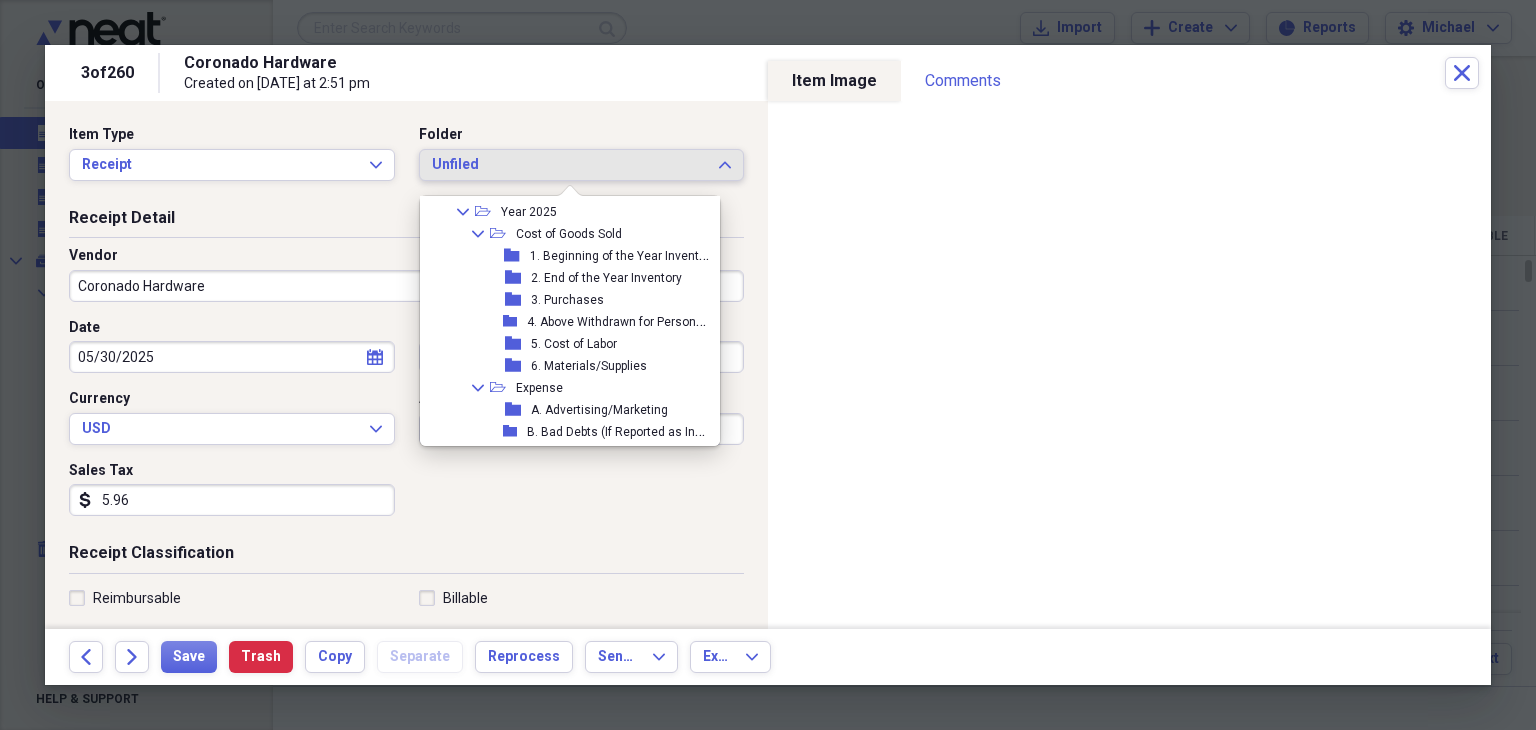scroll, scrollTop: 224, scrollLeft: 0, axis: vertical 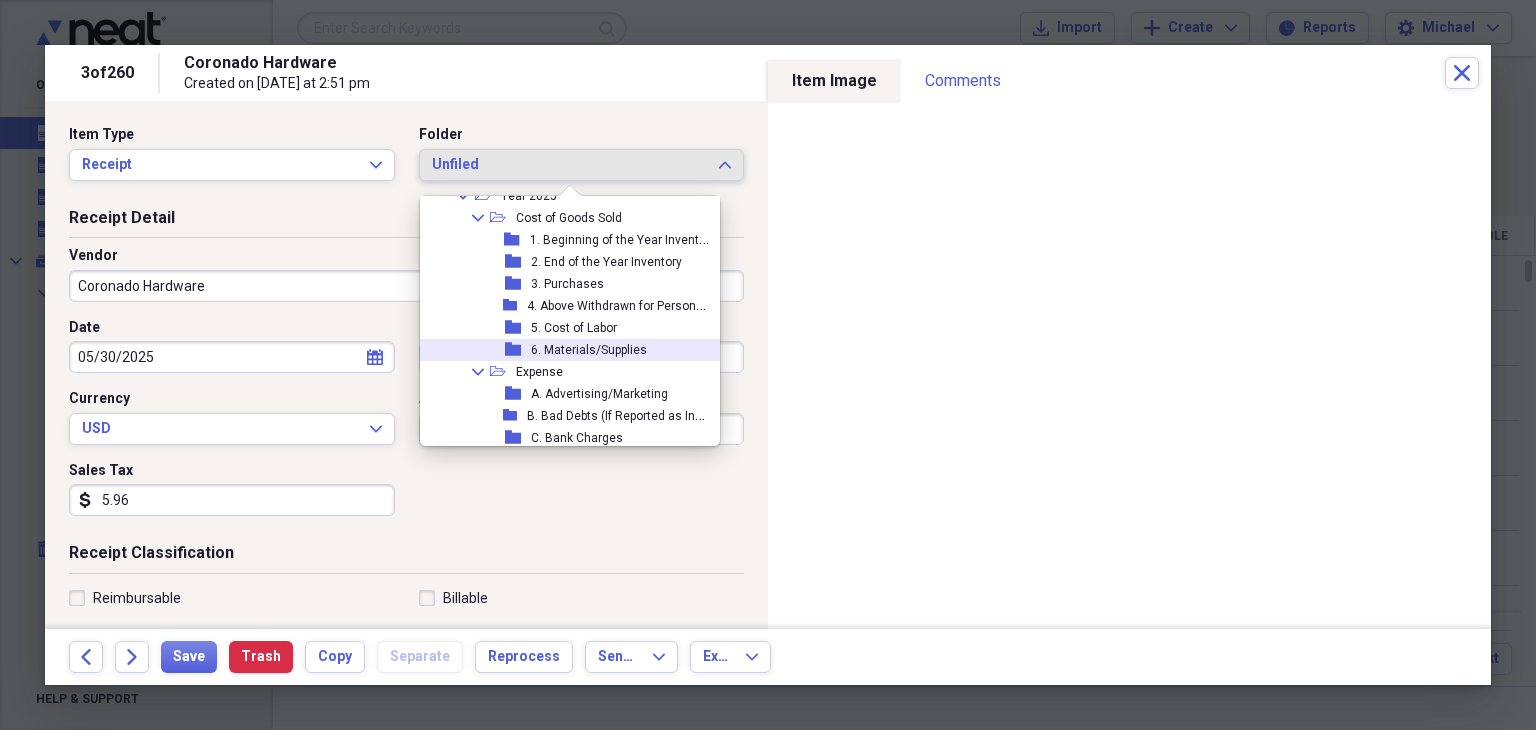 click on "folder 6. Materials/Supplies" at bounding box center (569, 350) 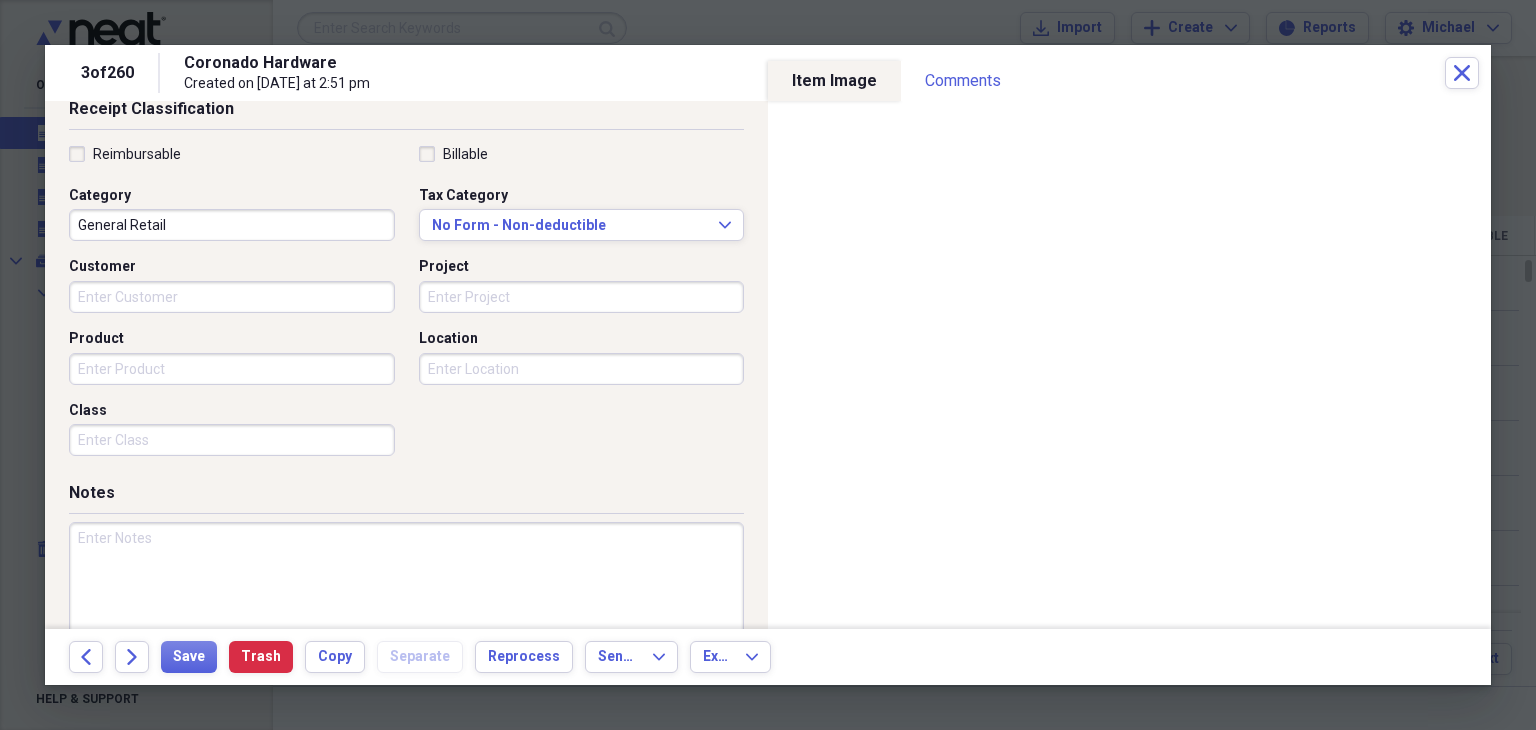 scroll, scrollTop: 446, scrollLeft: 0, axis: vertical 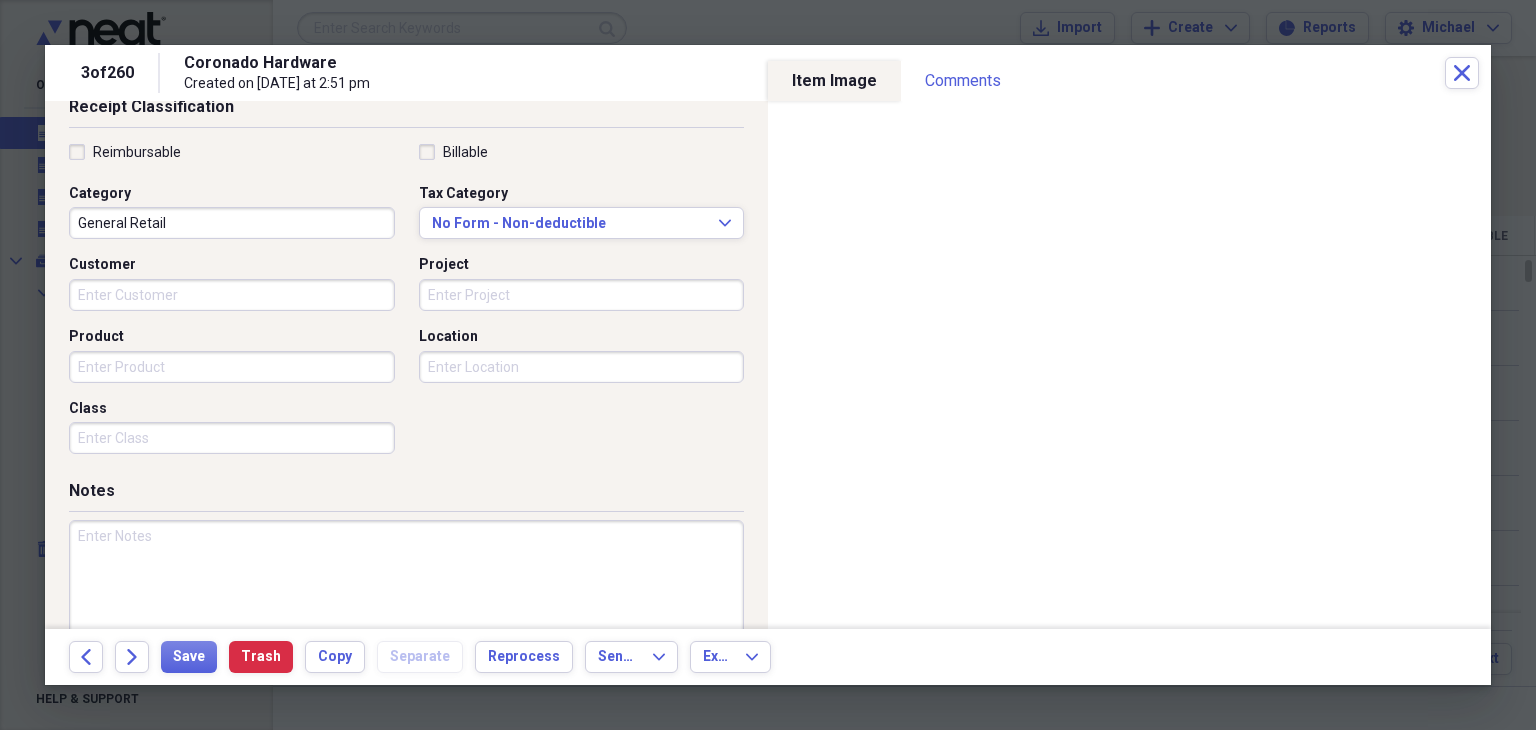 click on "Customer" at bounding box center (232, 295) 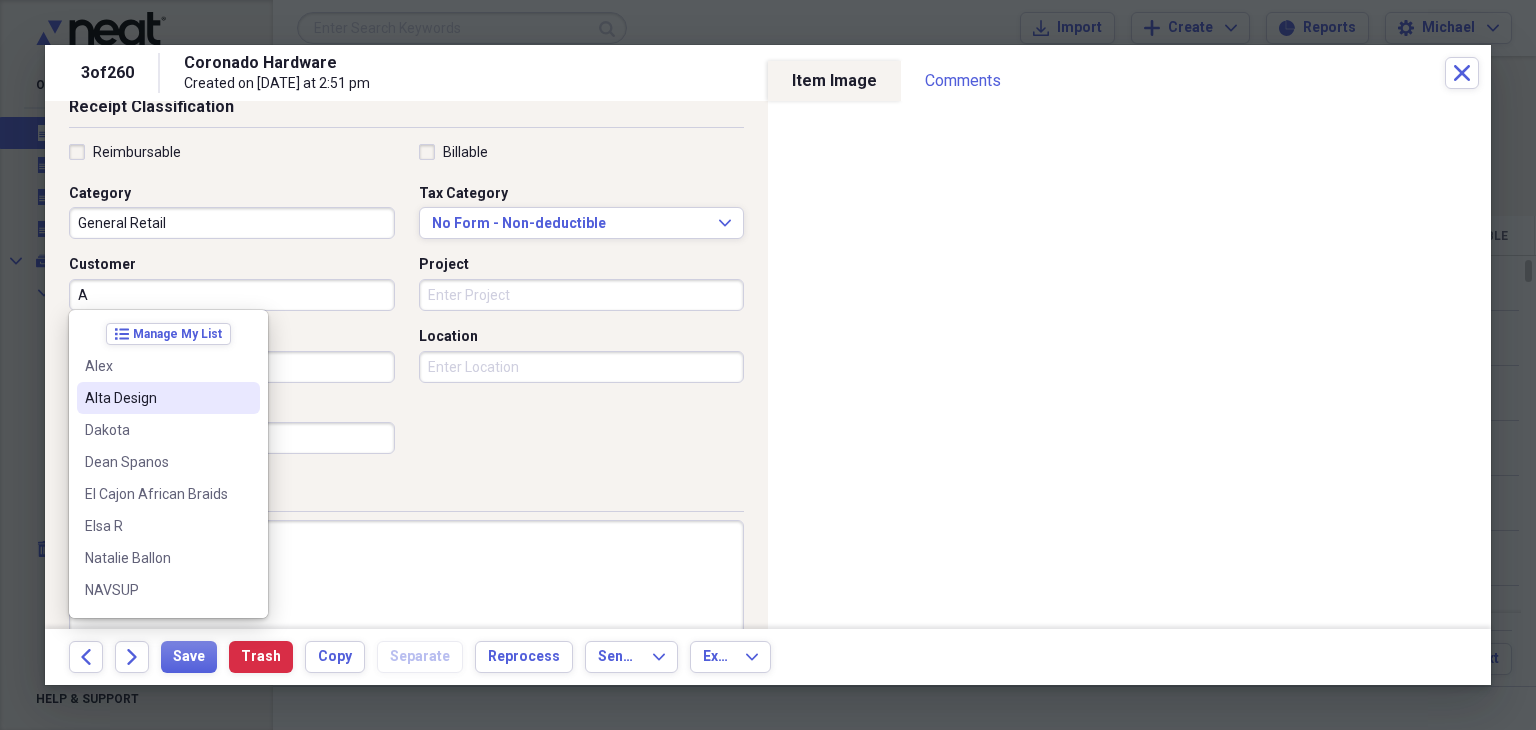 click on "Alta Design" at bounding box center [156, 398] 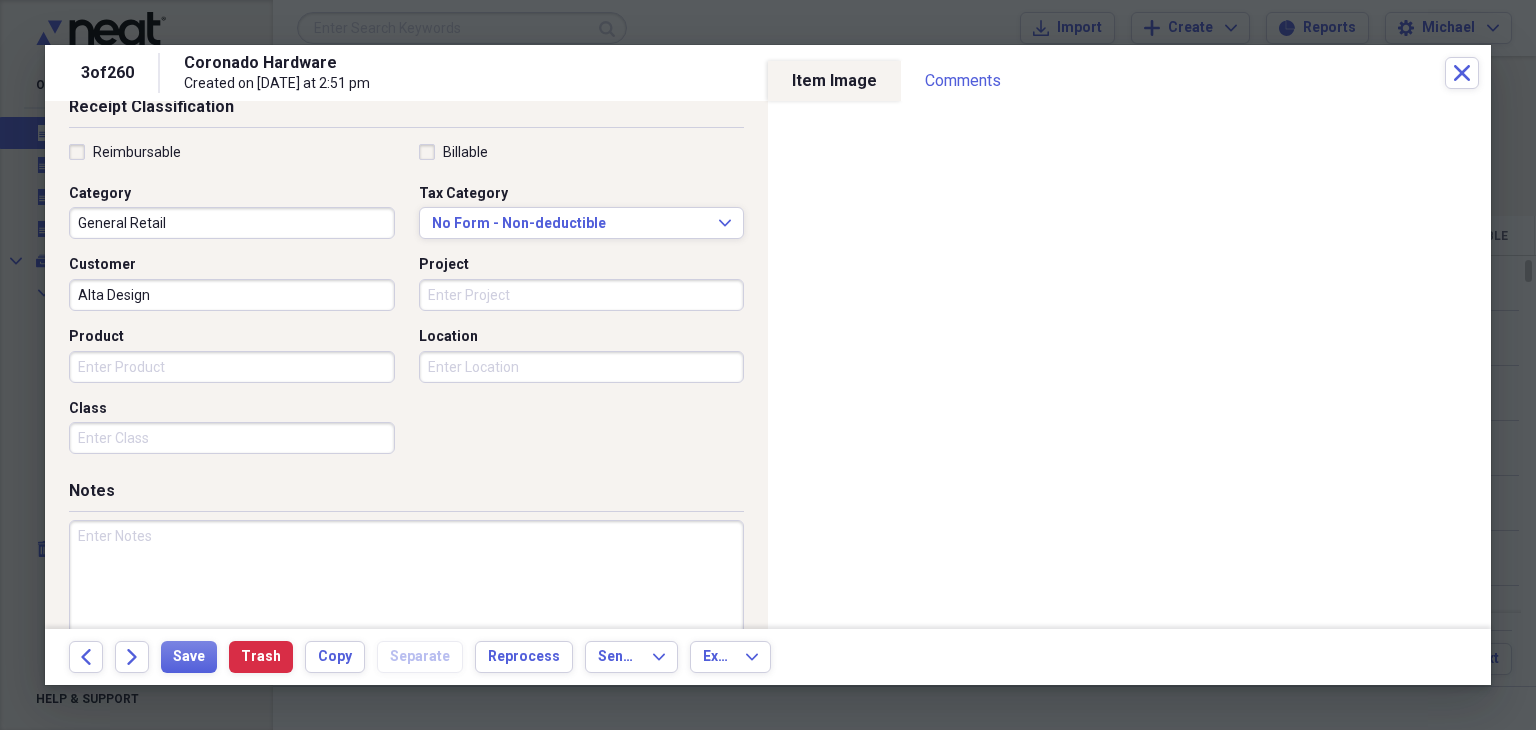 click on "Project" at bounding box center (582, 295) 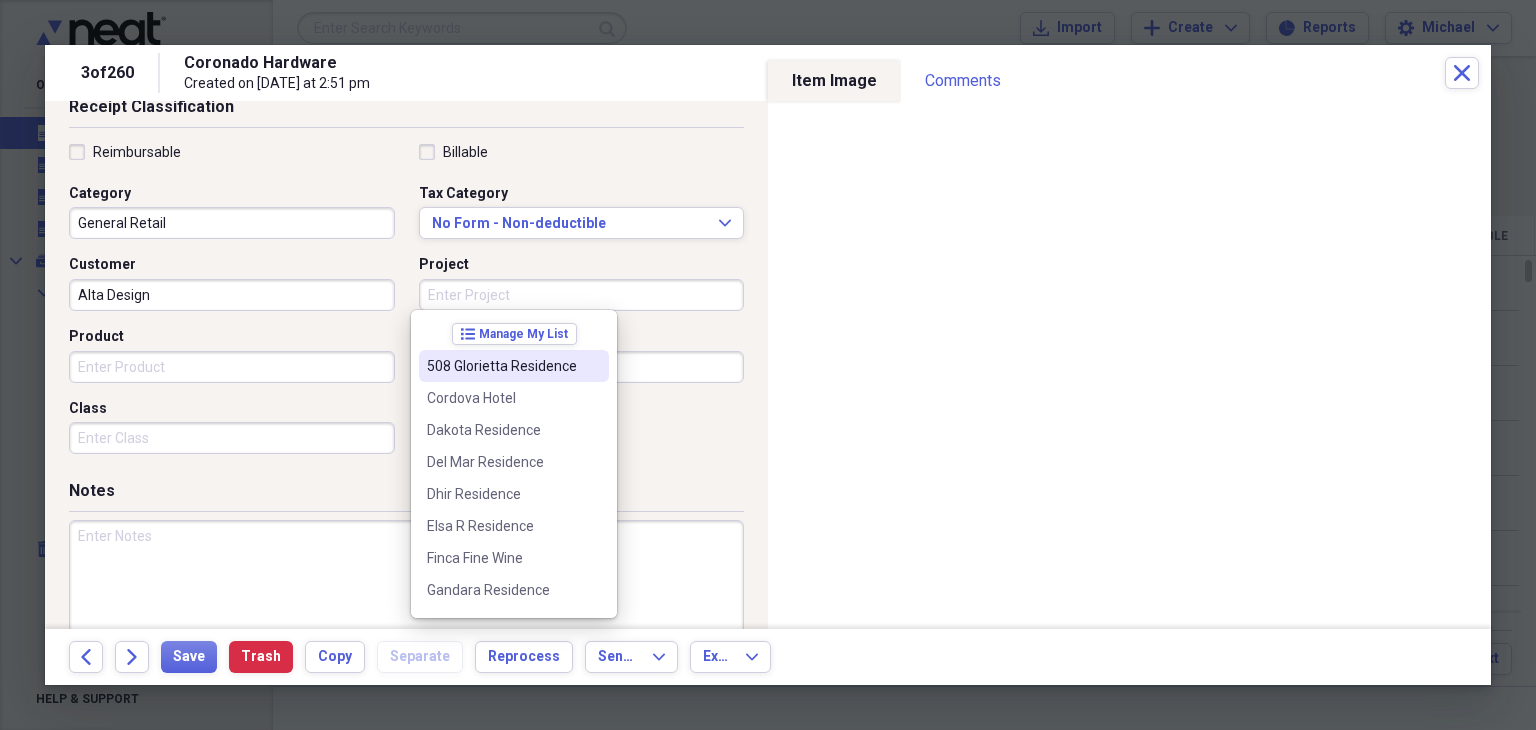 click on "508 Glorietta Residence" at bounding box center [502, 366] 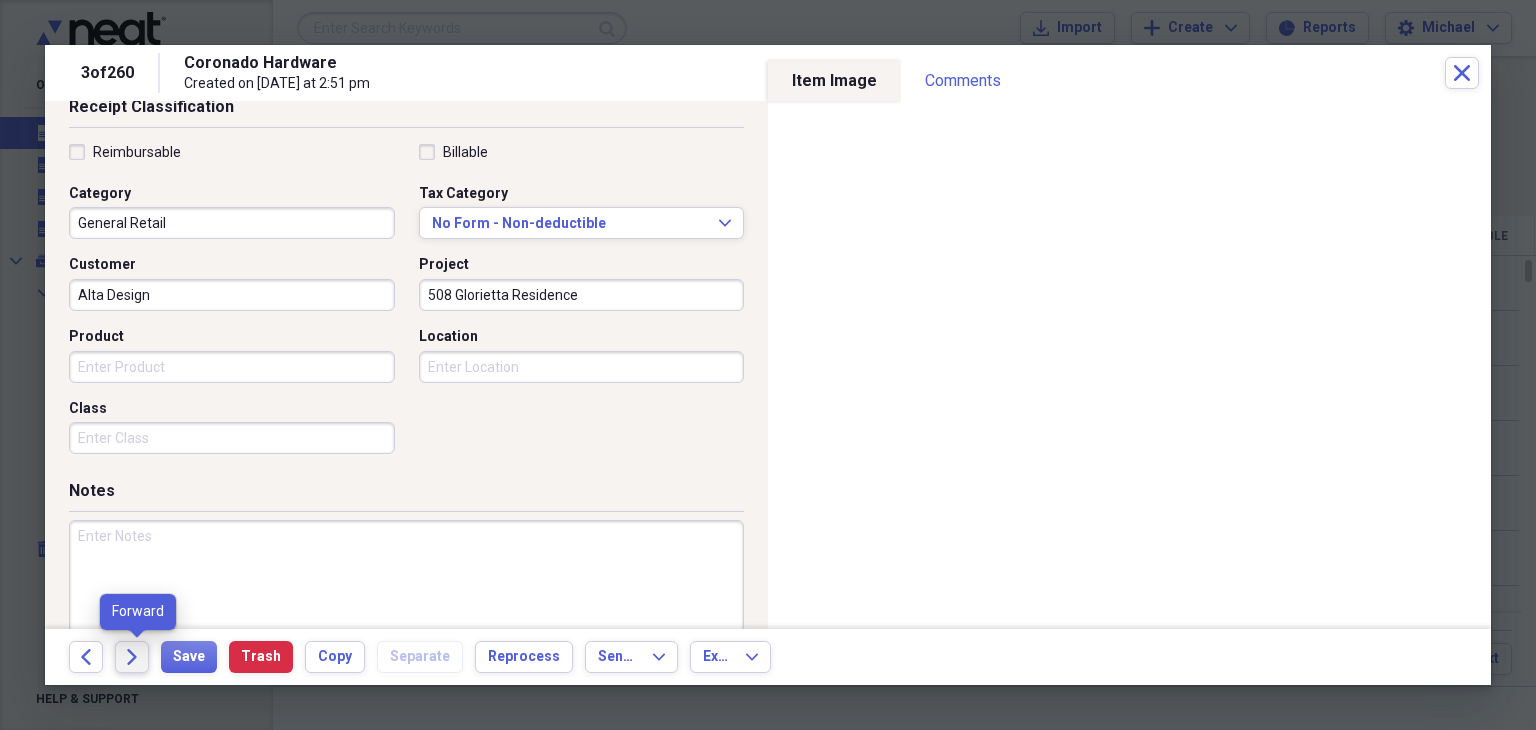 click on "Forward" 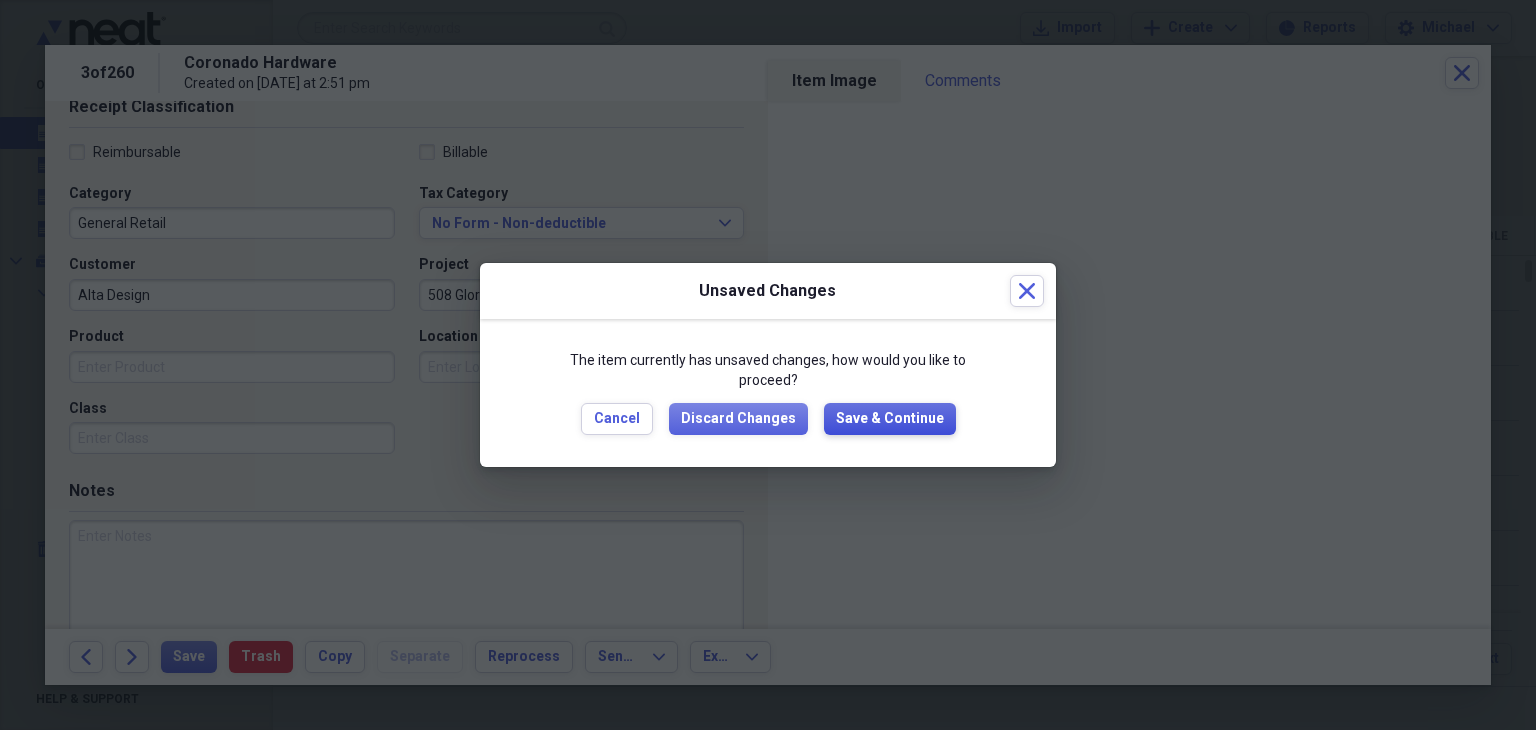 click on "Save & Continue" at bounding box center [890, 419] 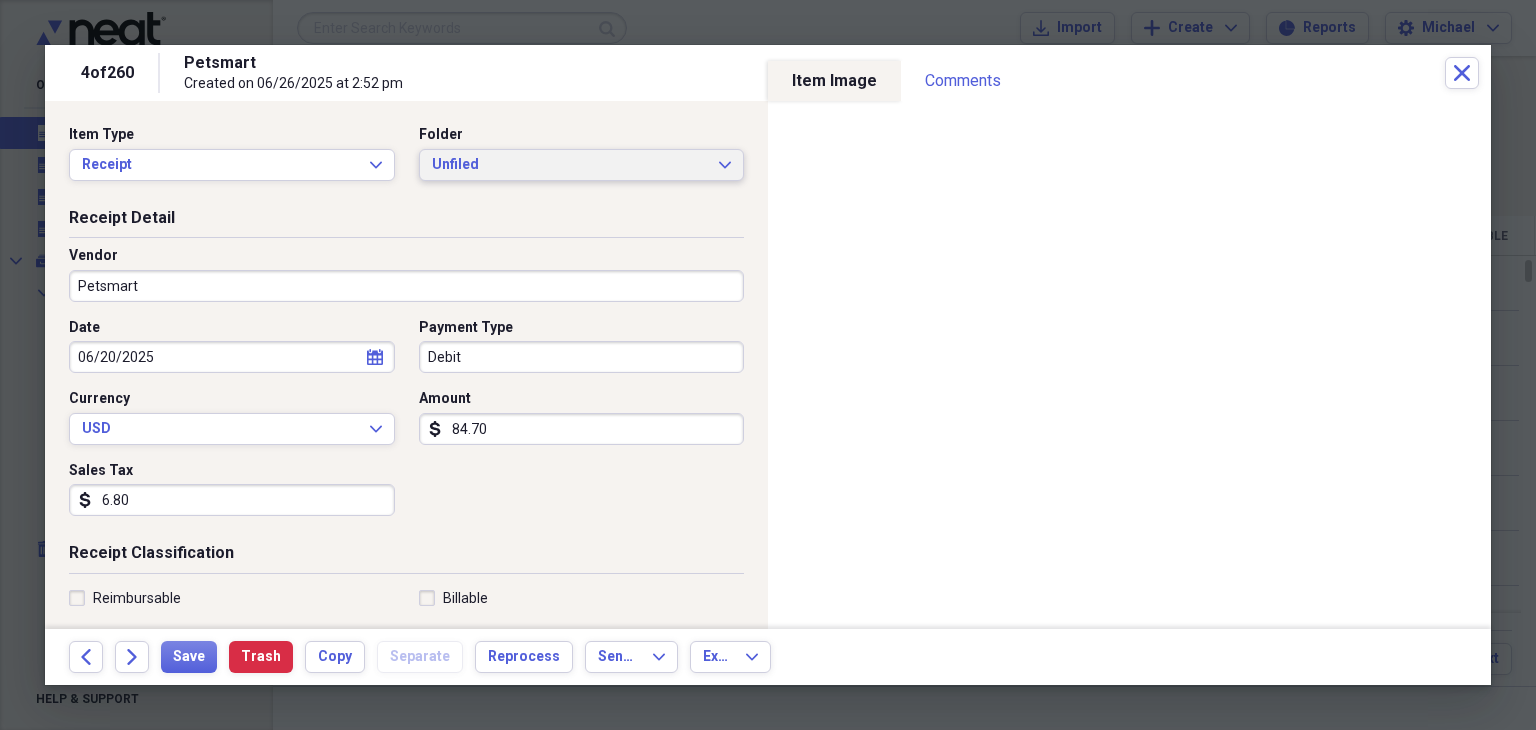 click on "Unfiled" at bounding box center [570, 165] 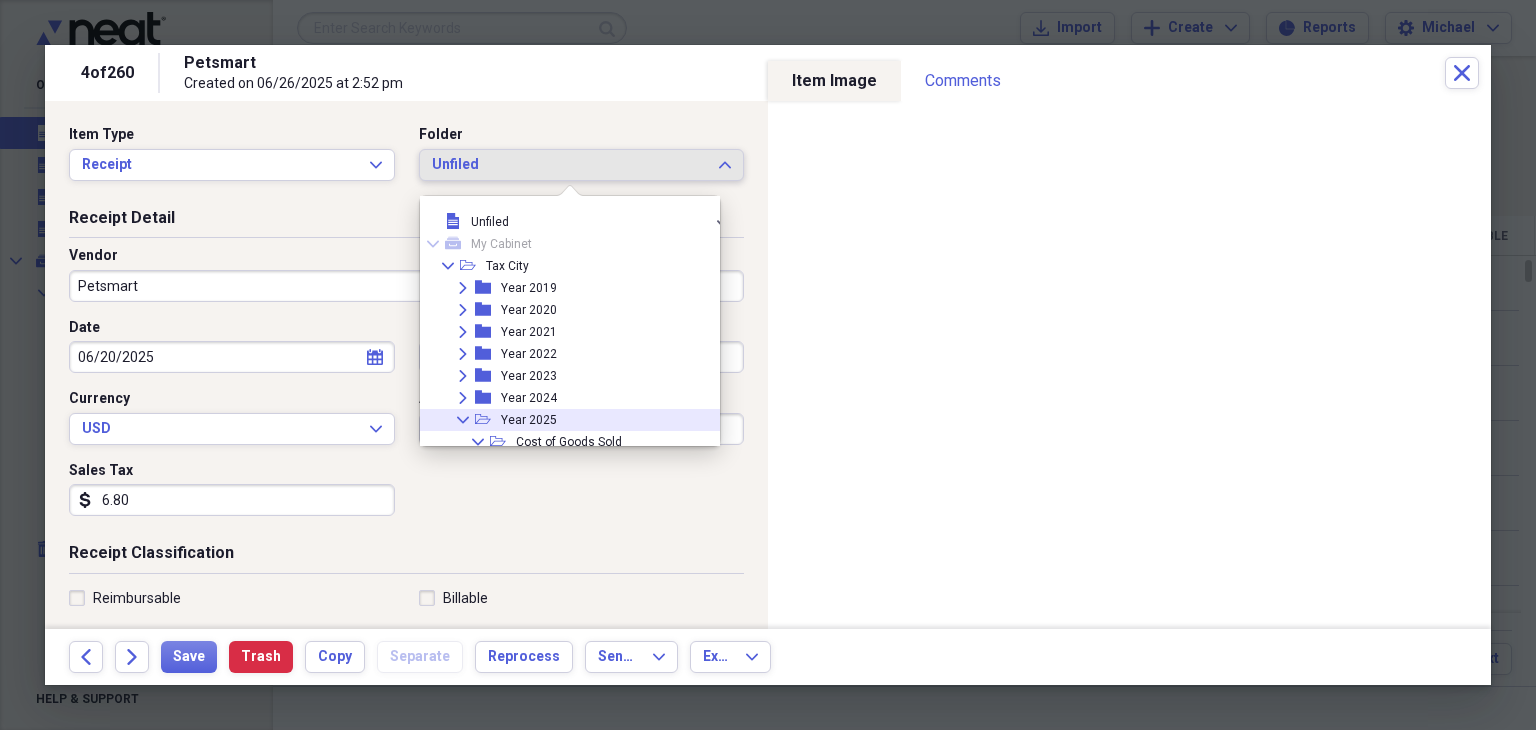 click on "Collapse" 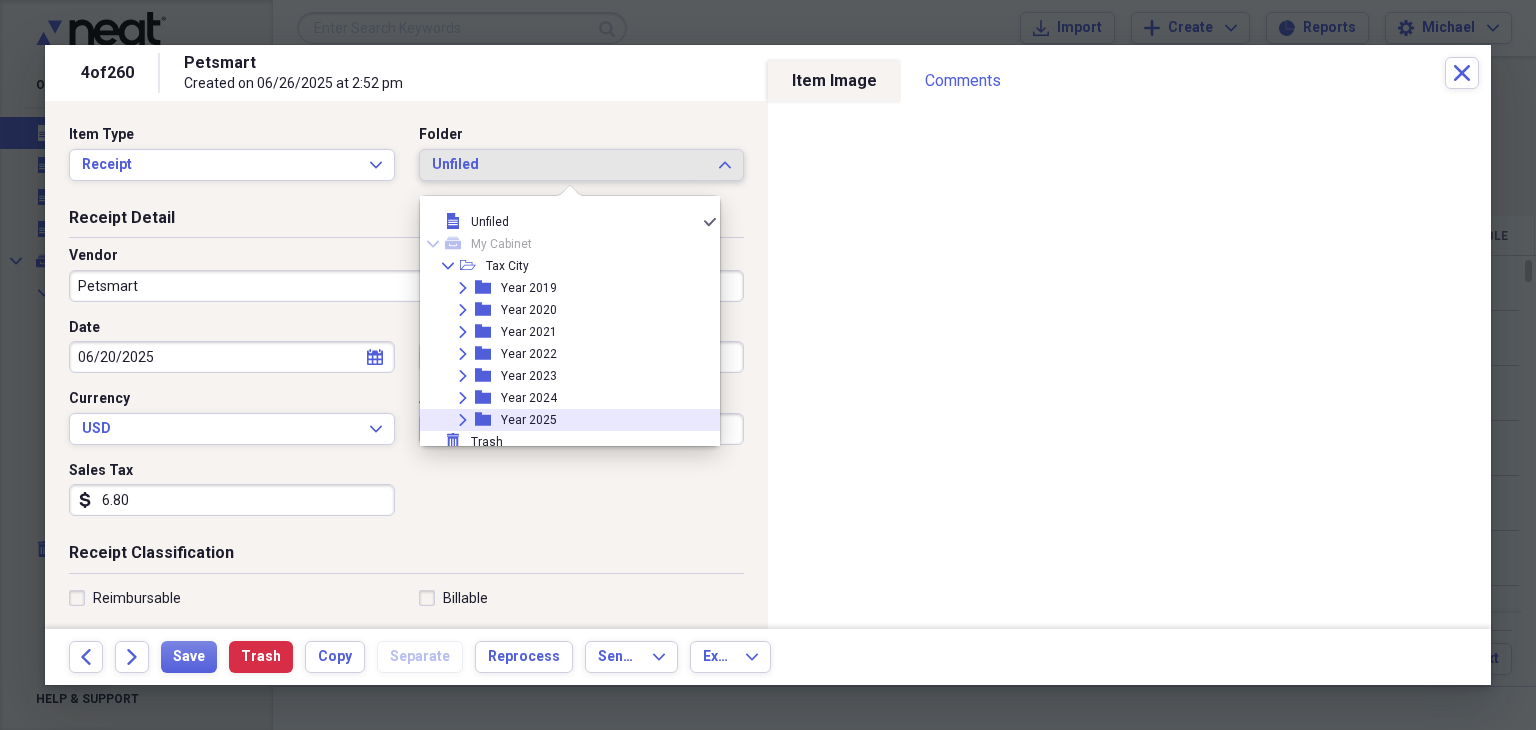 click 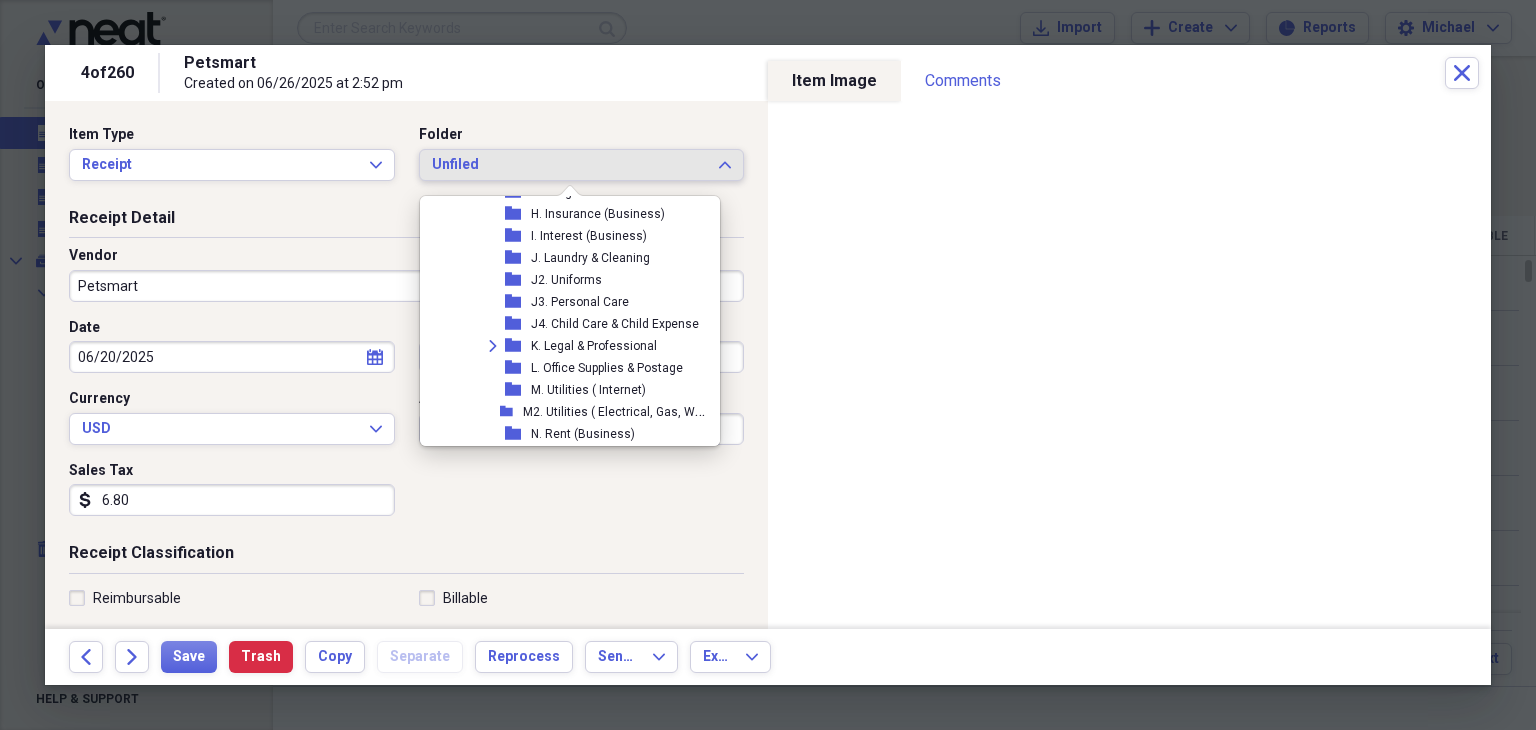 scroll, scrollTop: 556, scrollLeft: 0, axis: vertical 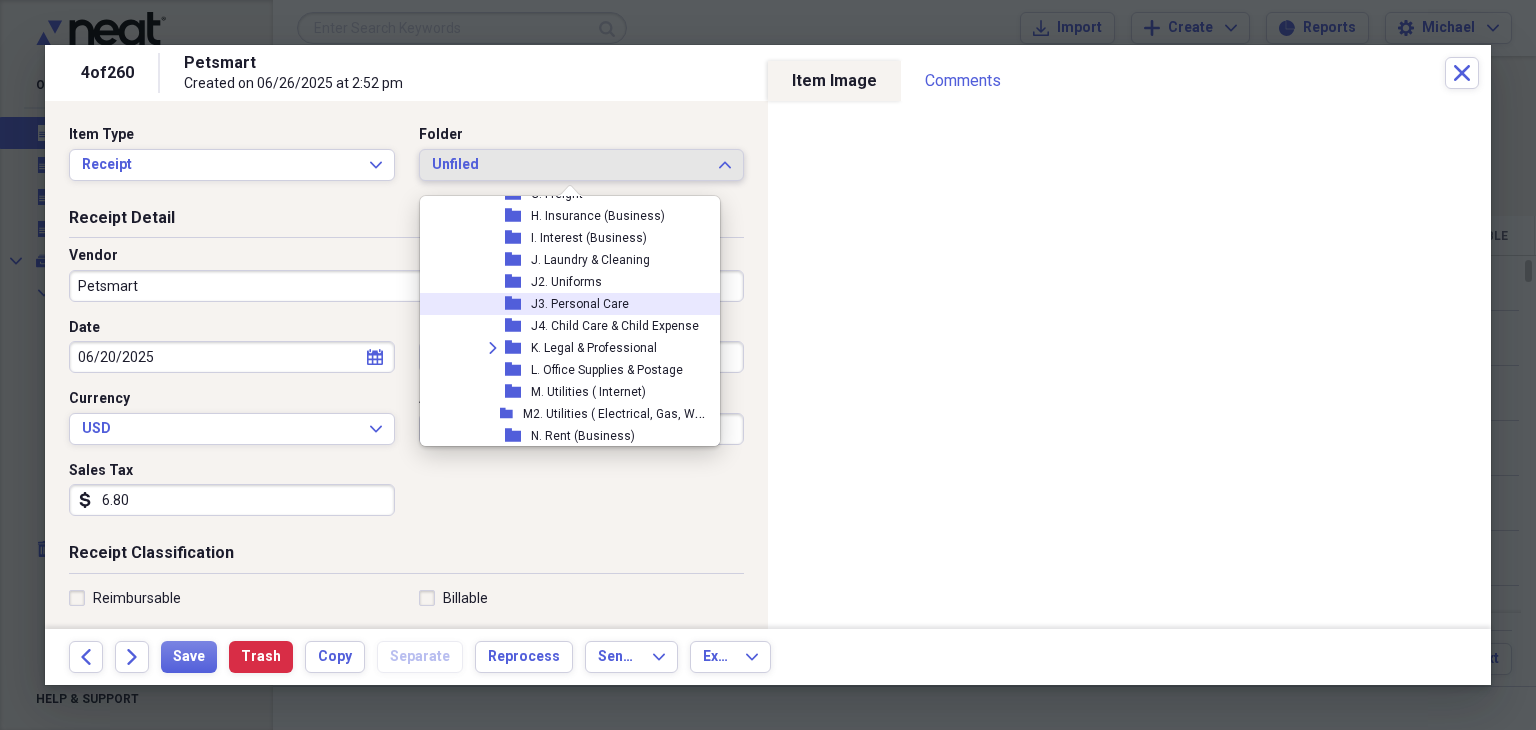 click on "J3. Personal Care" at bounding box center [580, 304] 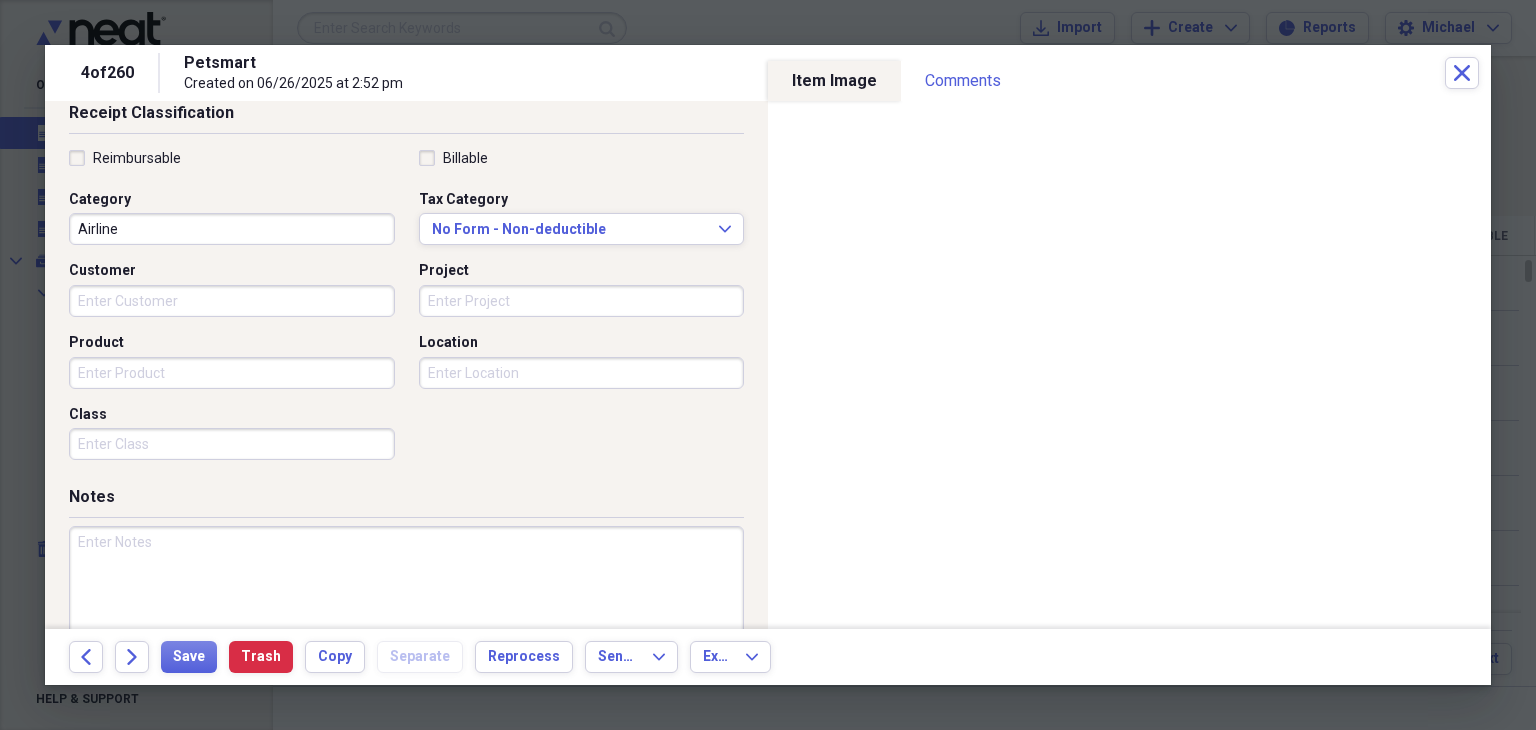 scroll, scrollTop: 431, scrollLeft: 0, axis: vertical 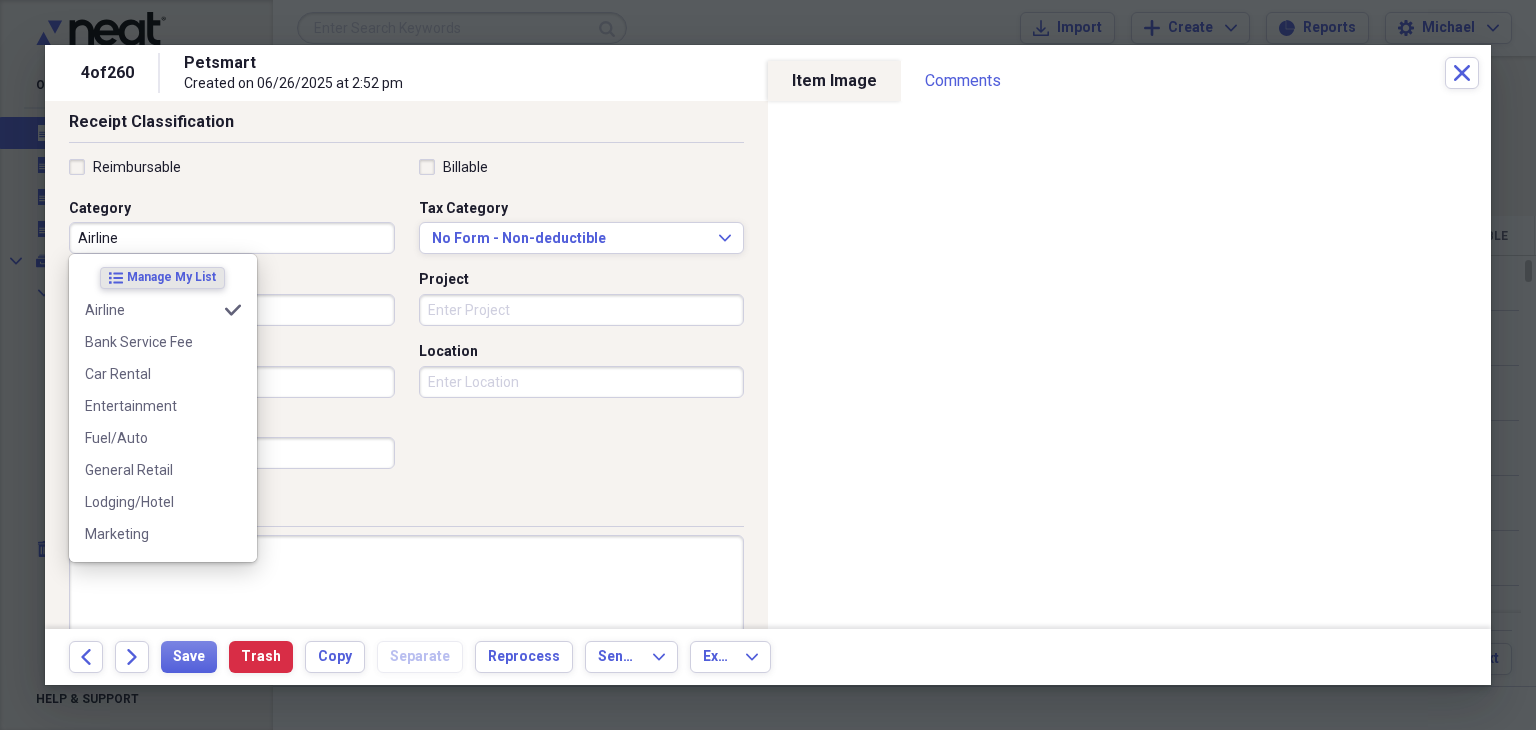 click on "Airline" at bounding box center (232, 238) 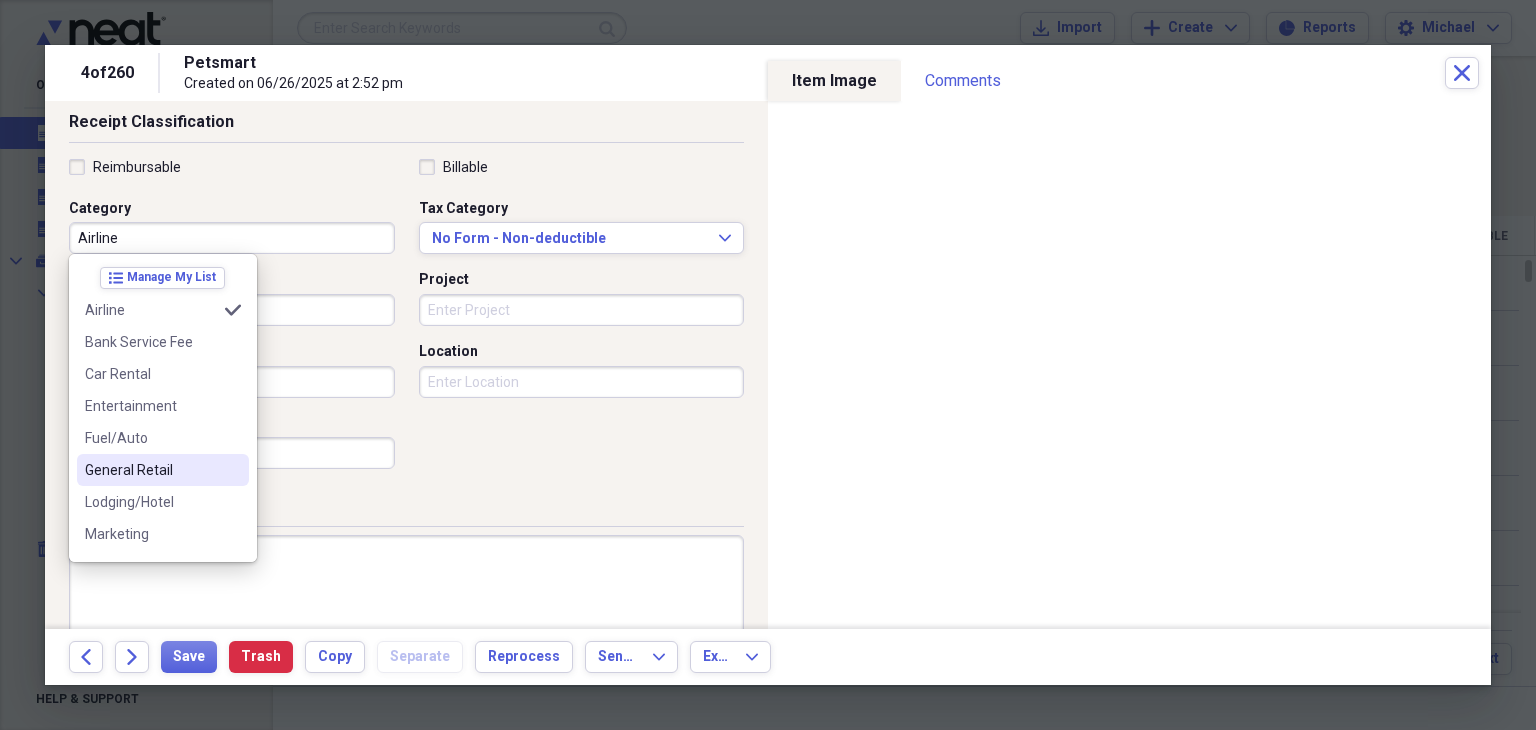 click on "General Retail" at bounding box center [163, 470] 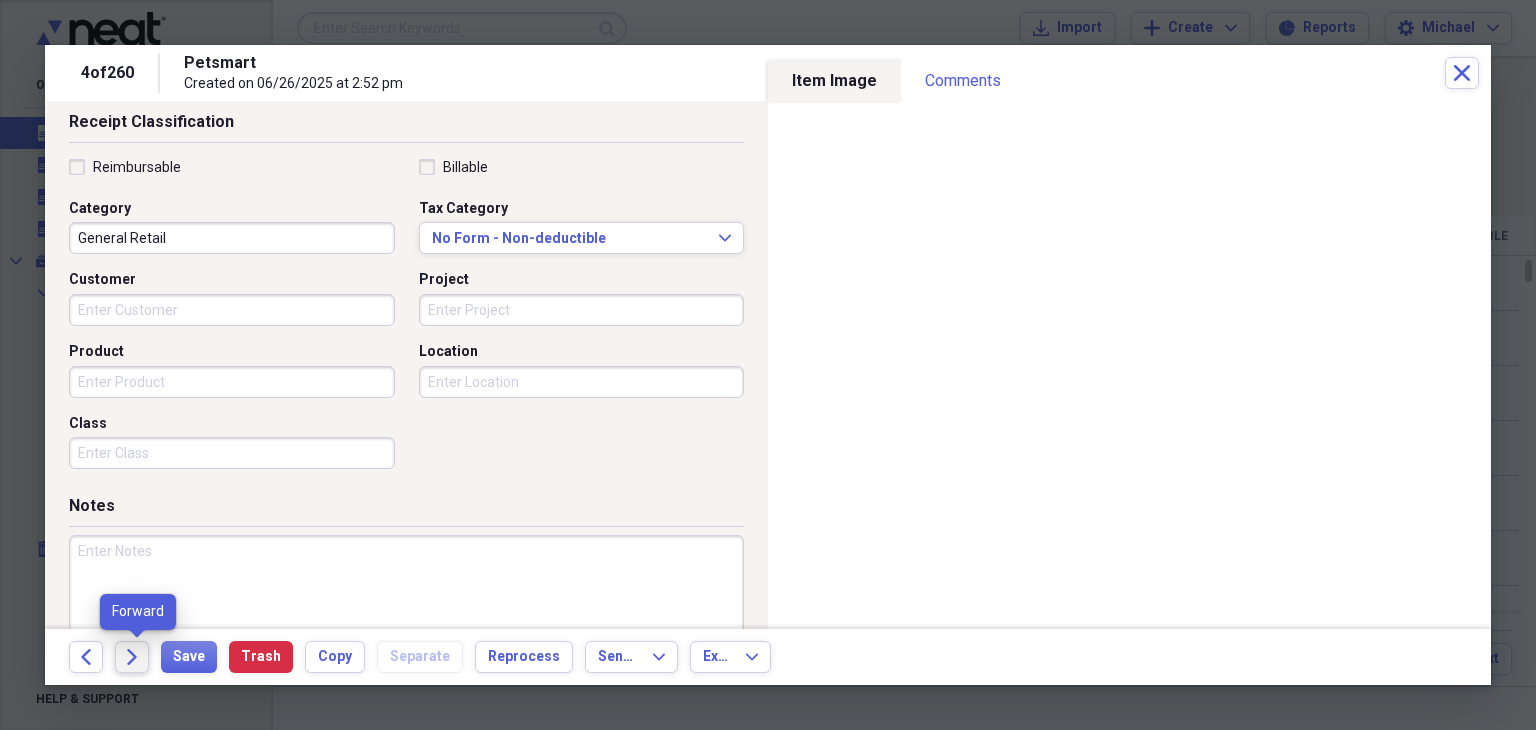 click on "Forward" 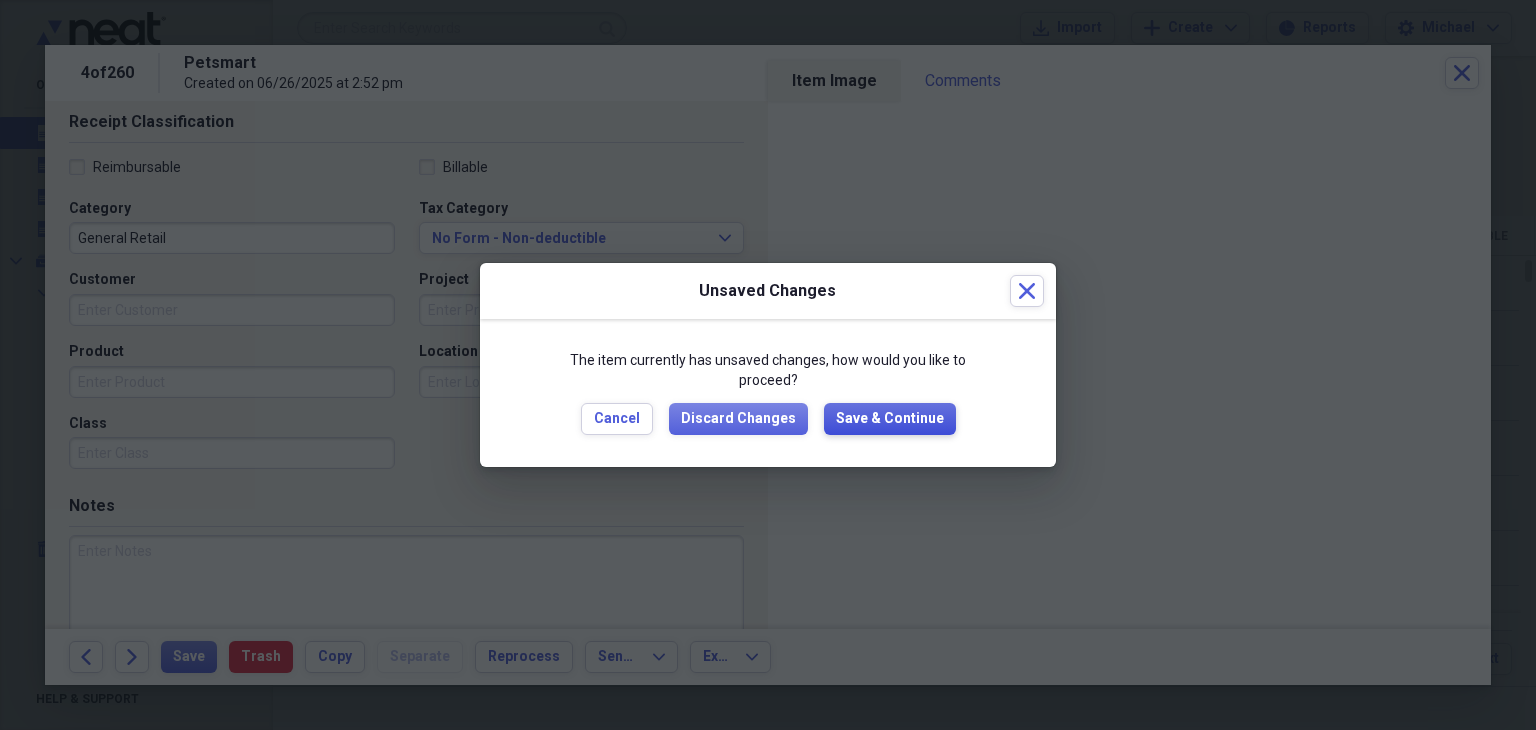 click on "Save & Continue" at bounding box center [890, 419] 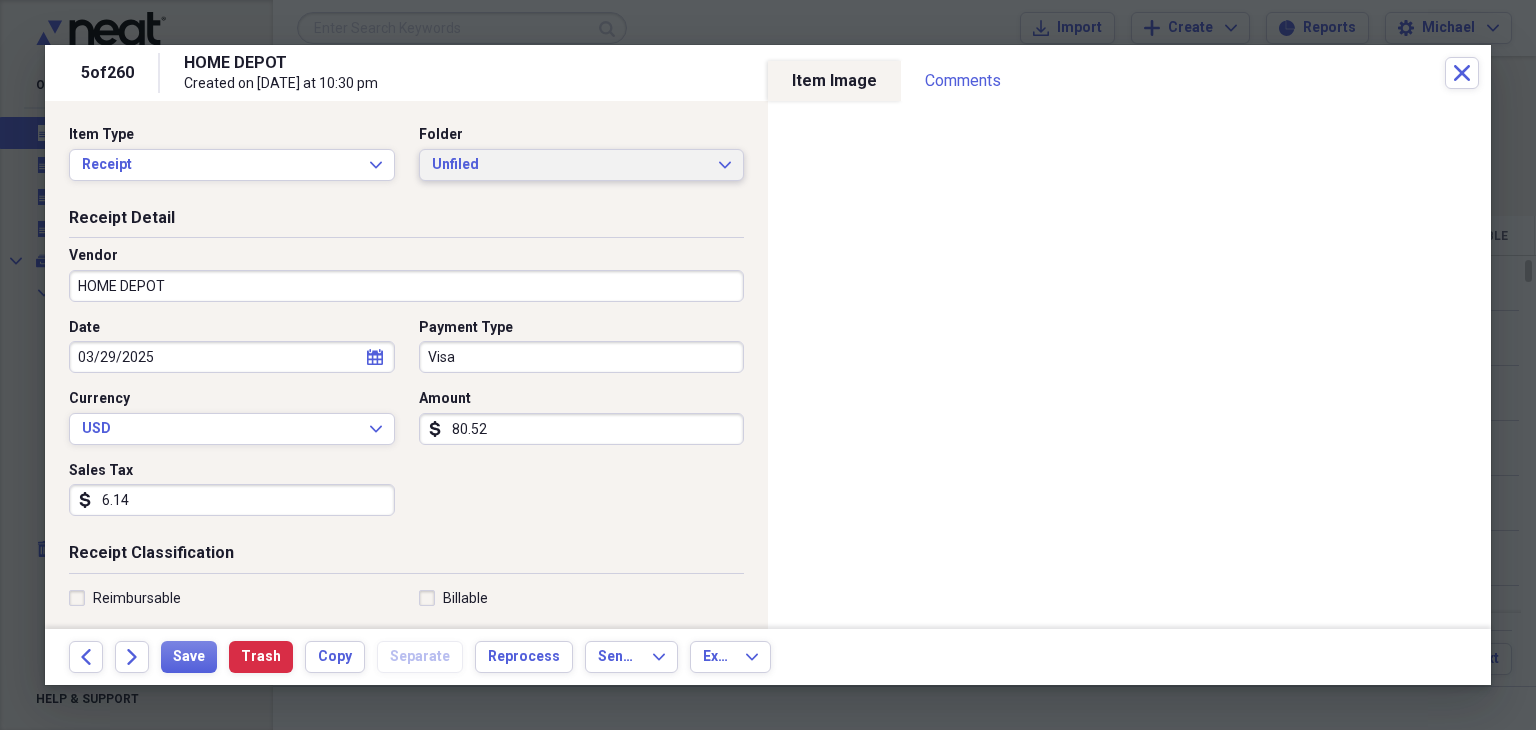 click on "Unfiled" at bounding box center (570, 165) 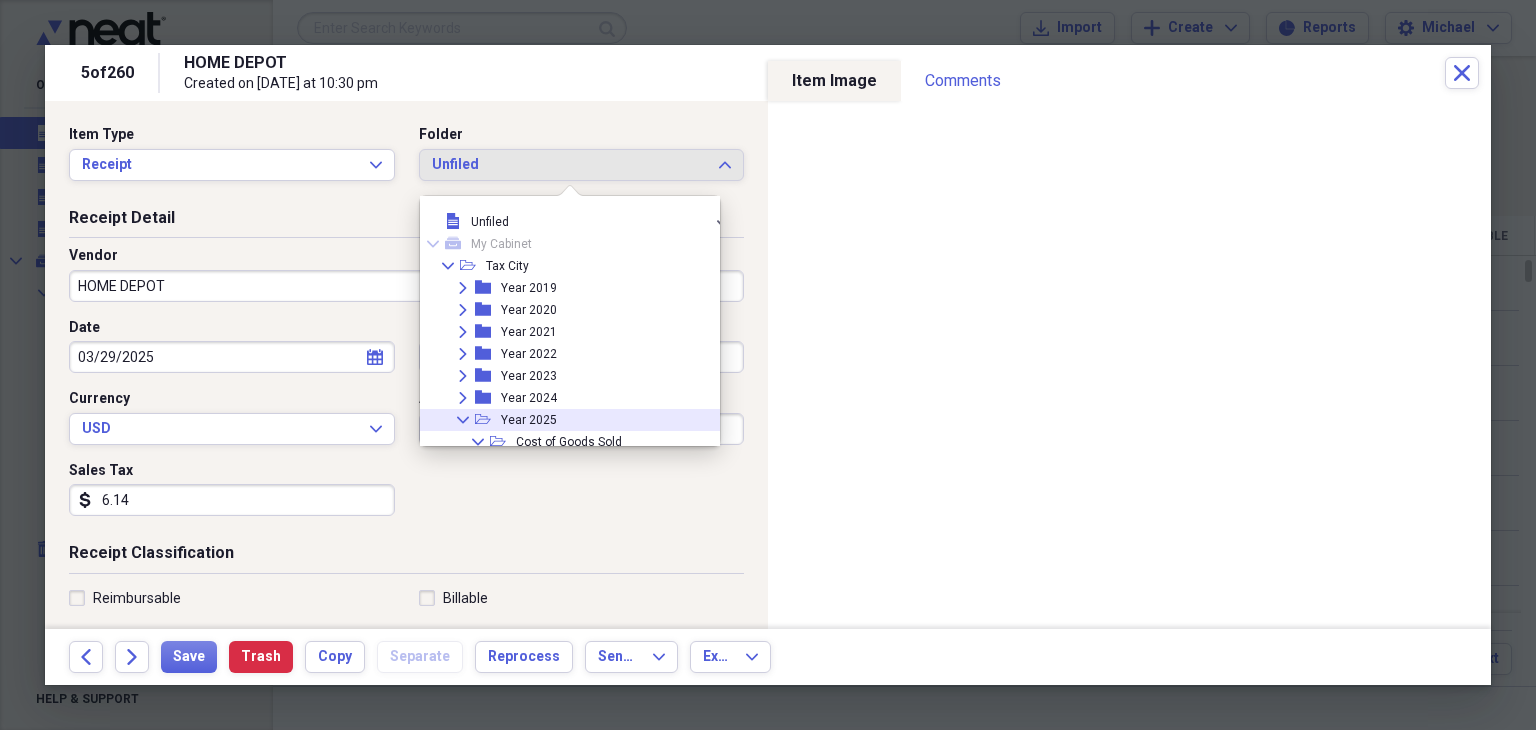click on "Receipt Classification" at bounding box center [406, 557] 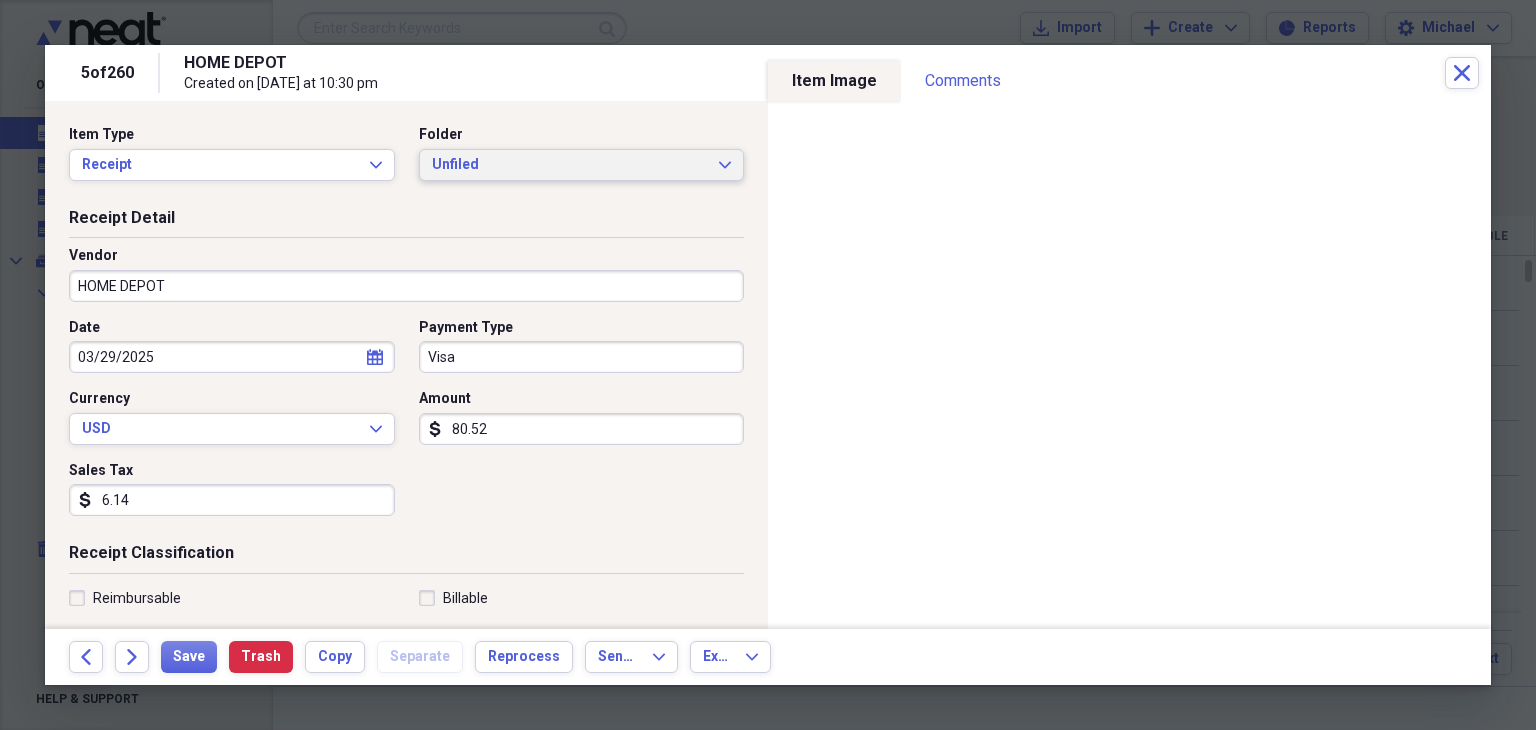 click on "Unfiled" at bounding box center (570, 165) 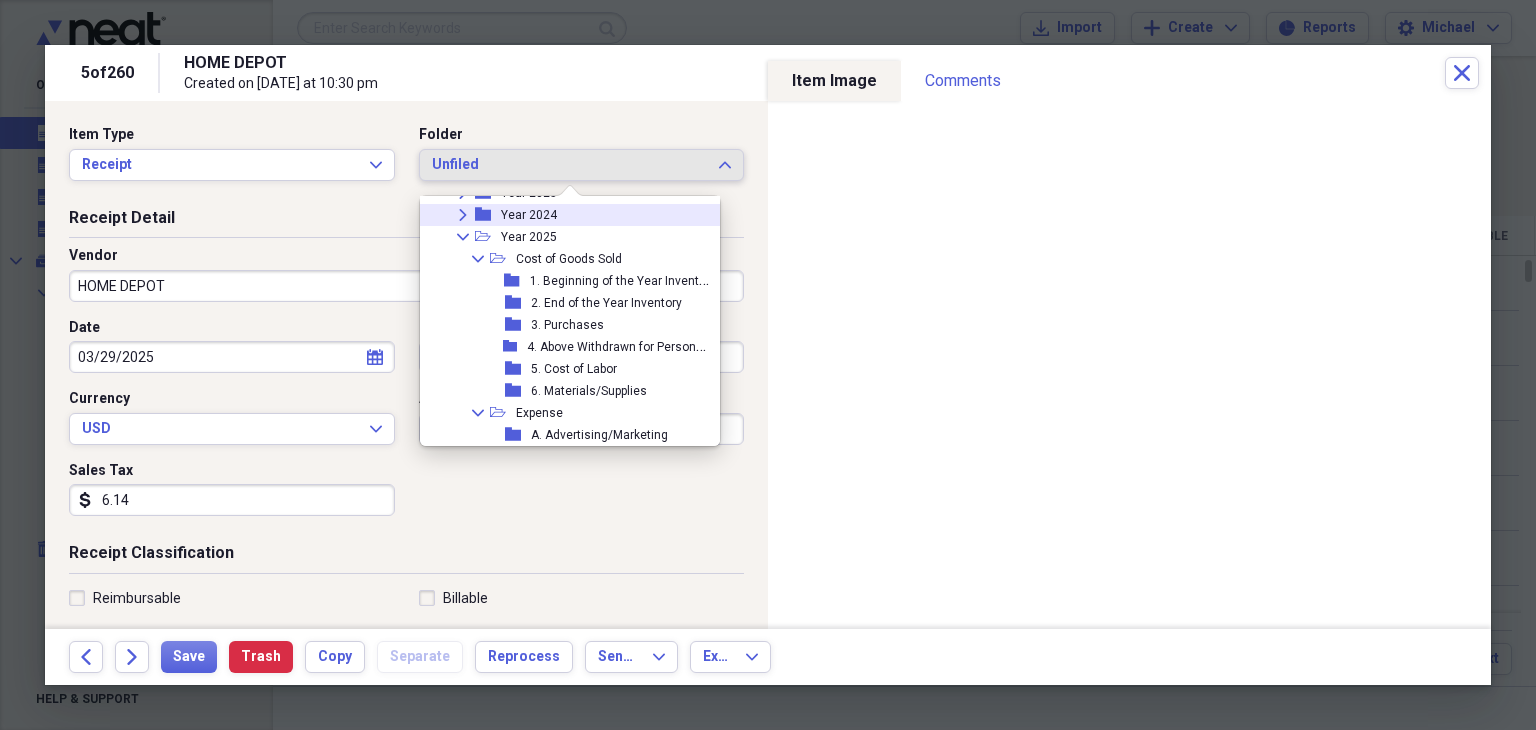 scroll, scrollTop: 184, scrollLeft: 0, axis: vertical 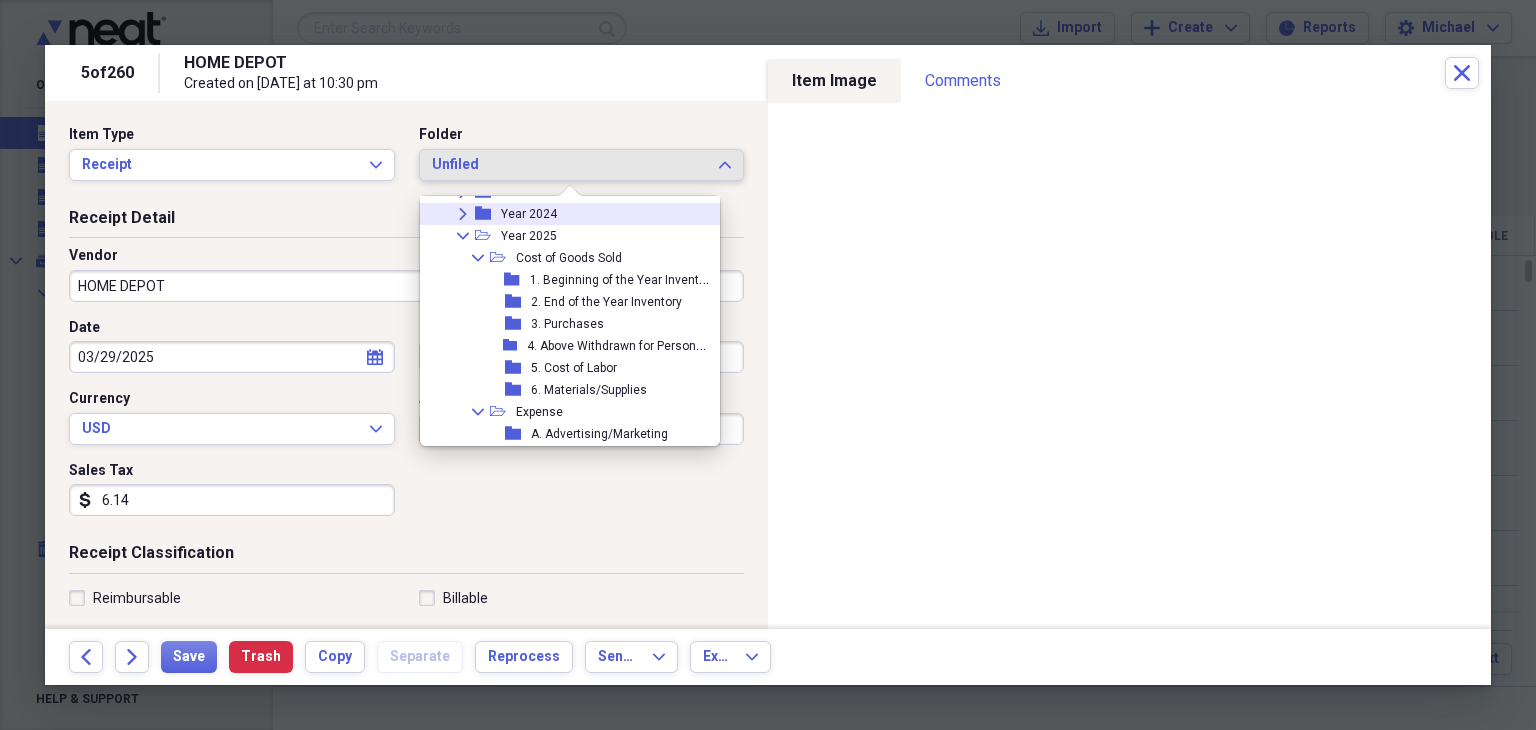 click on "6. Materials/Supplies" at bounding box center (589, 390) 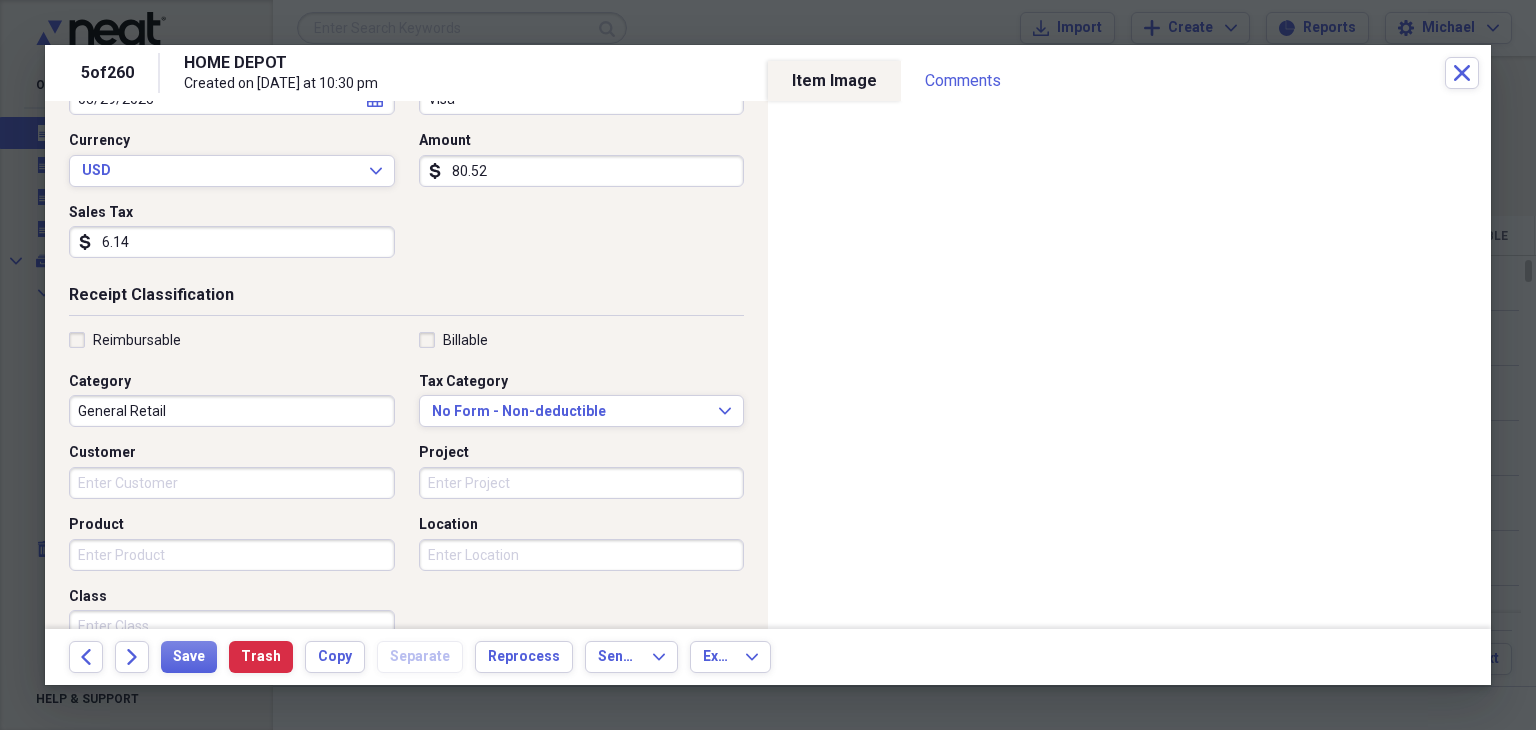 scroll, scrollTop: 259, scrollLeft: 0, axis: vertical 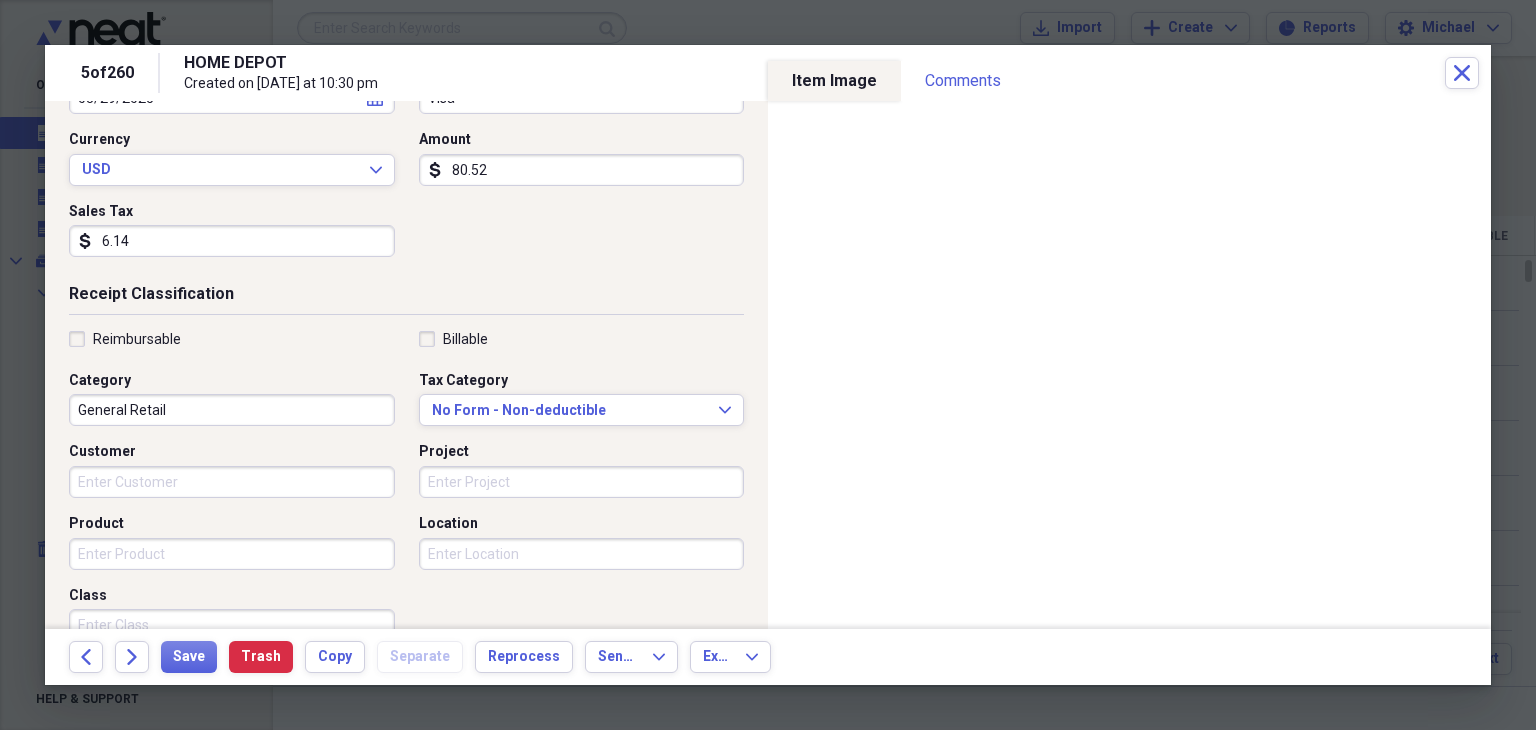 click on "Project" at bounding box center (582, 482) 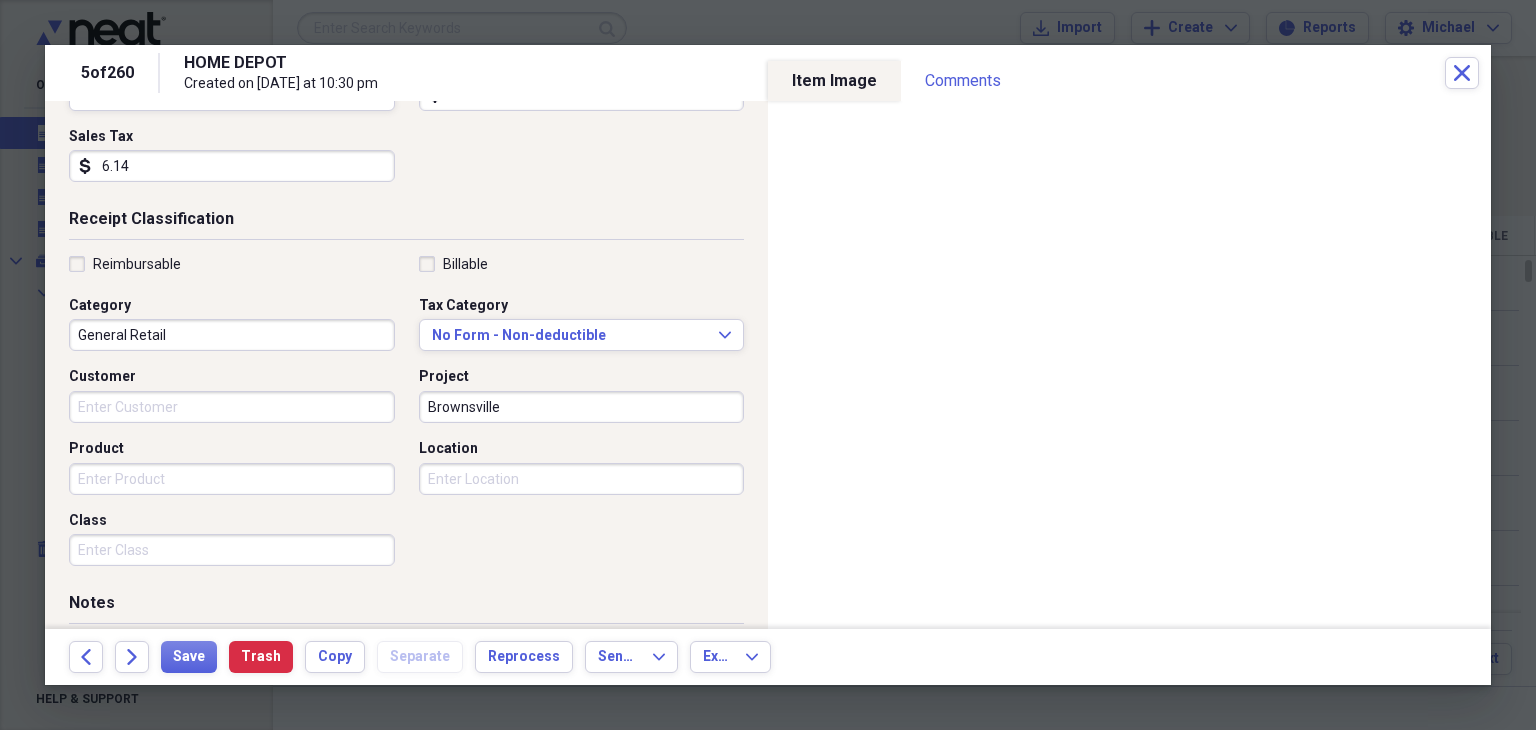 scroll, scrollTop: 343, scrollLeft: 0, axis: vertical 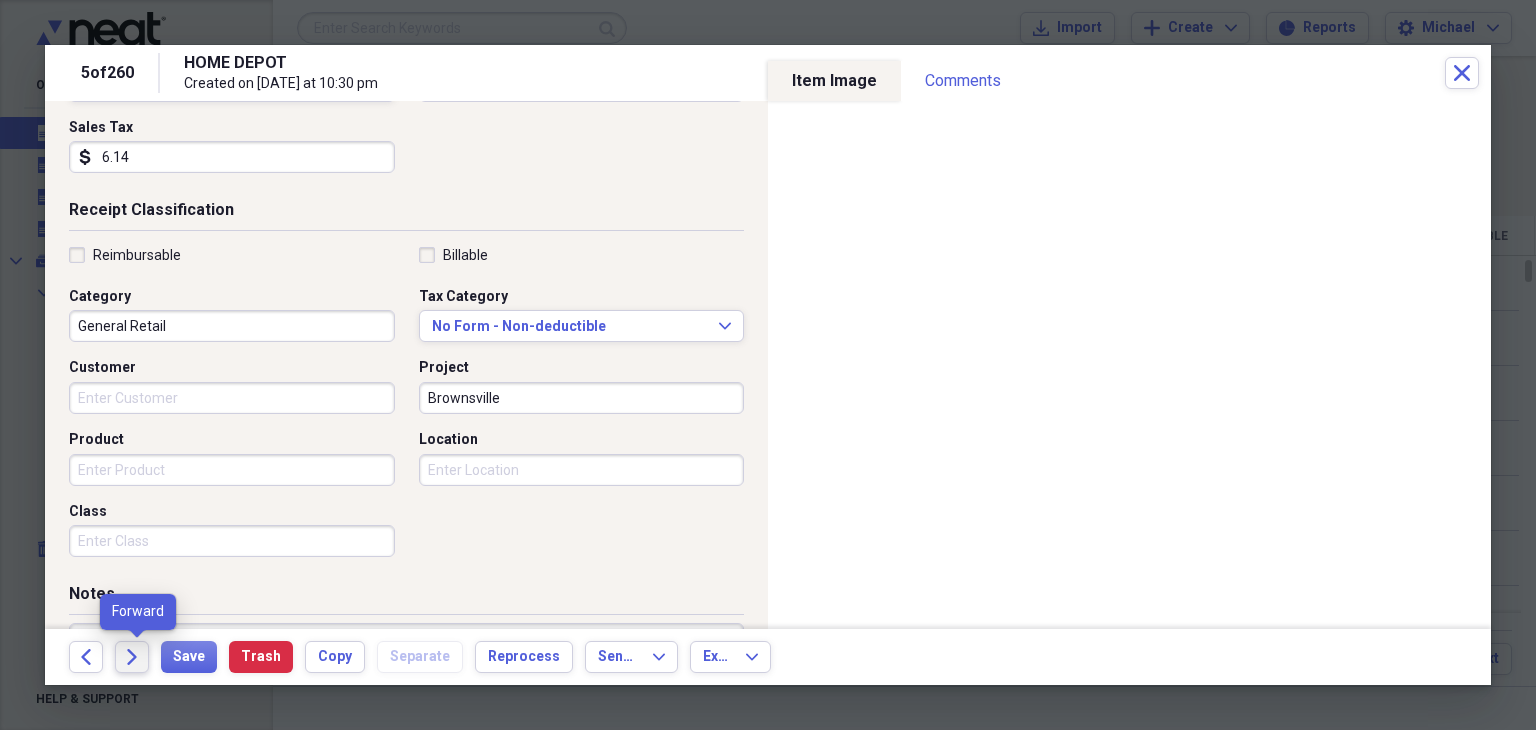 type on "Brownsville" 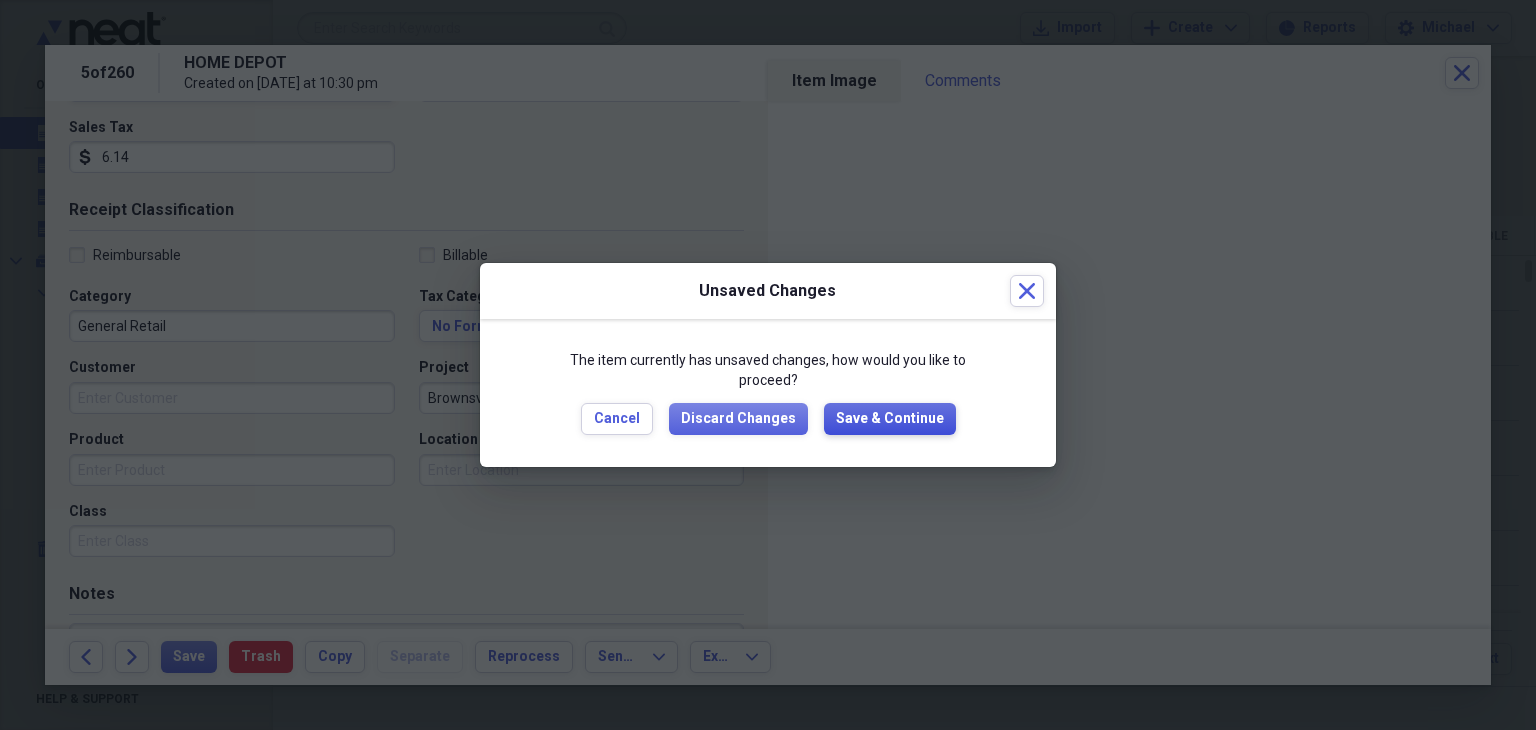 click on "Save & Continue" at bounding box center (890, 419) 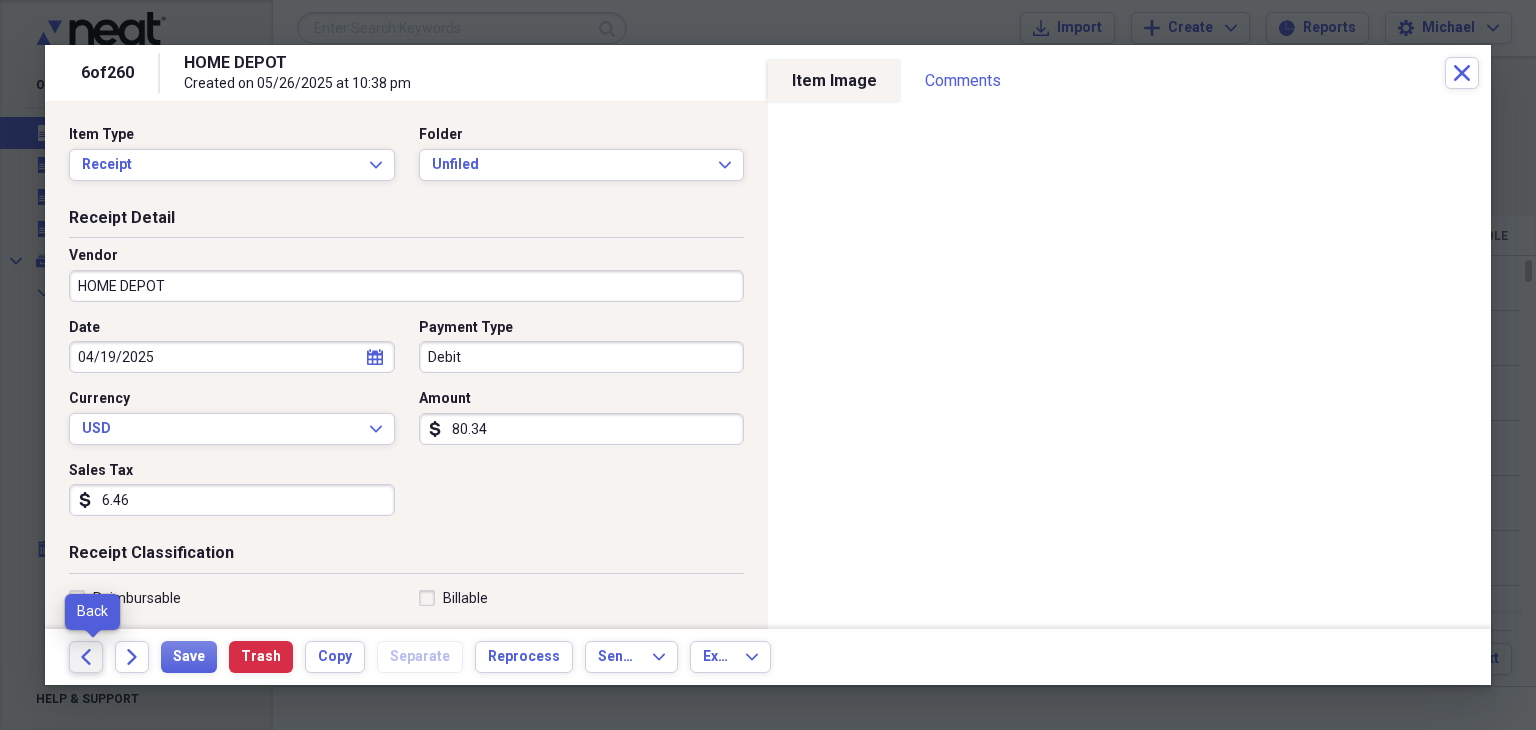 click 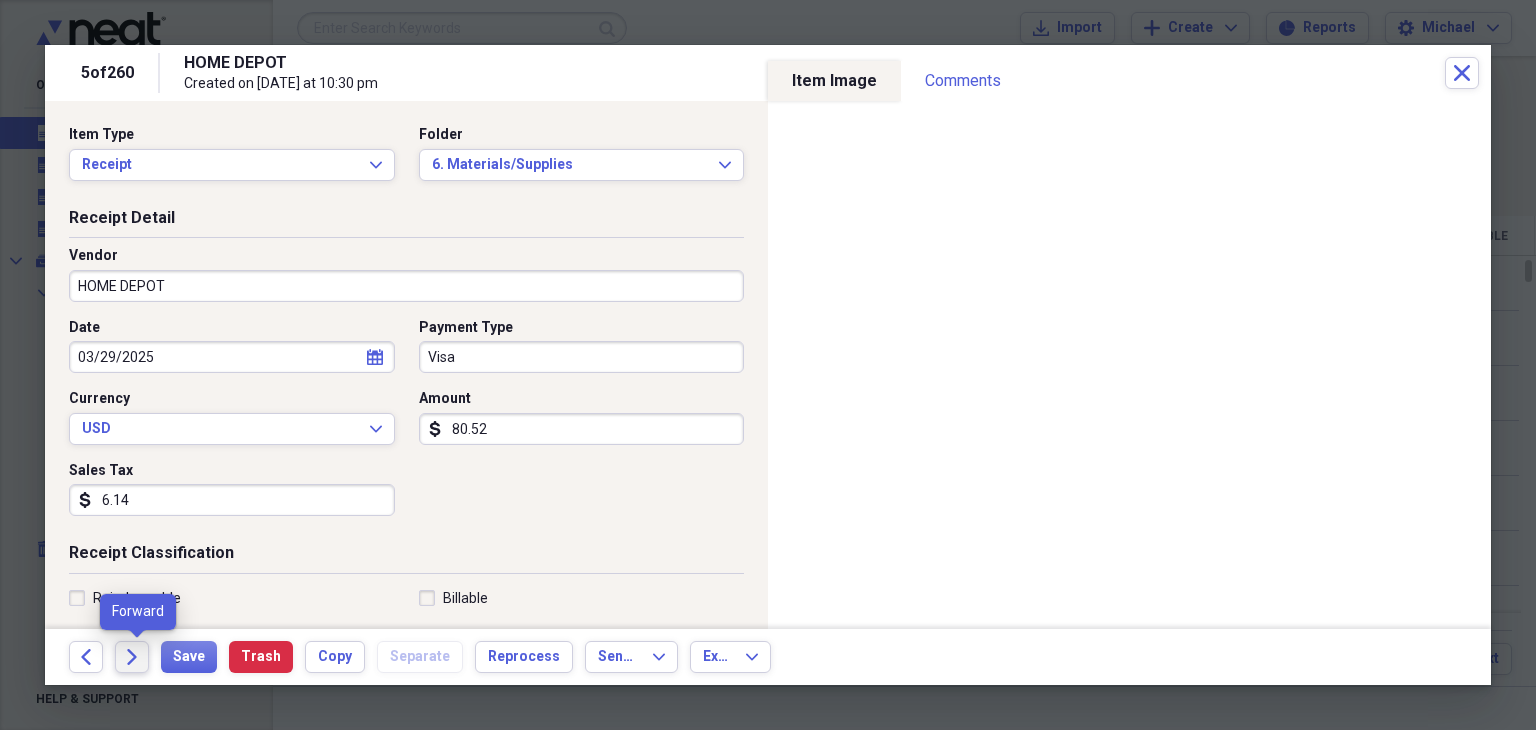 click on "Forward" 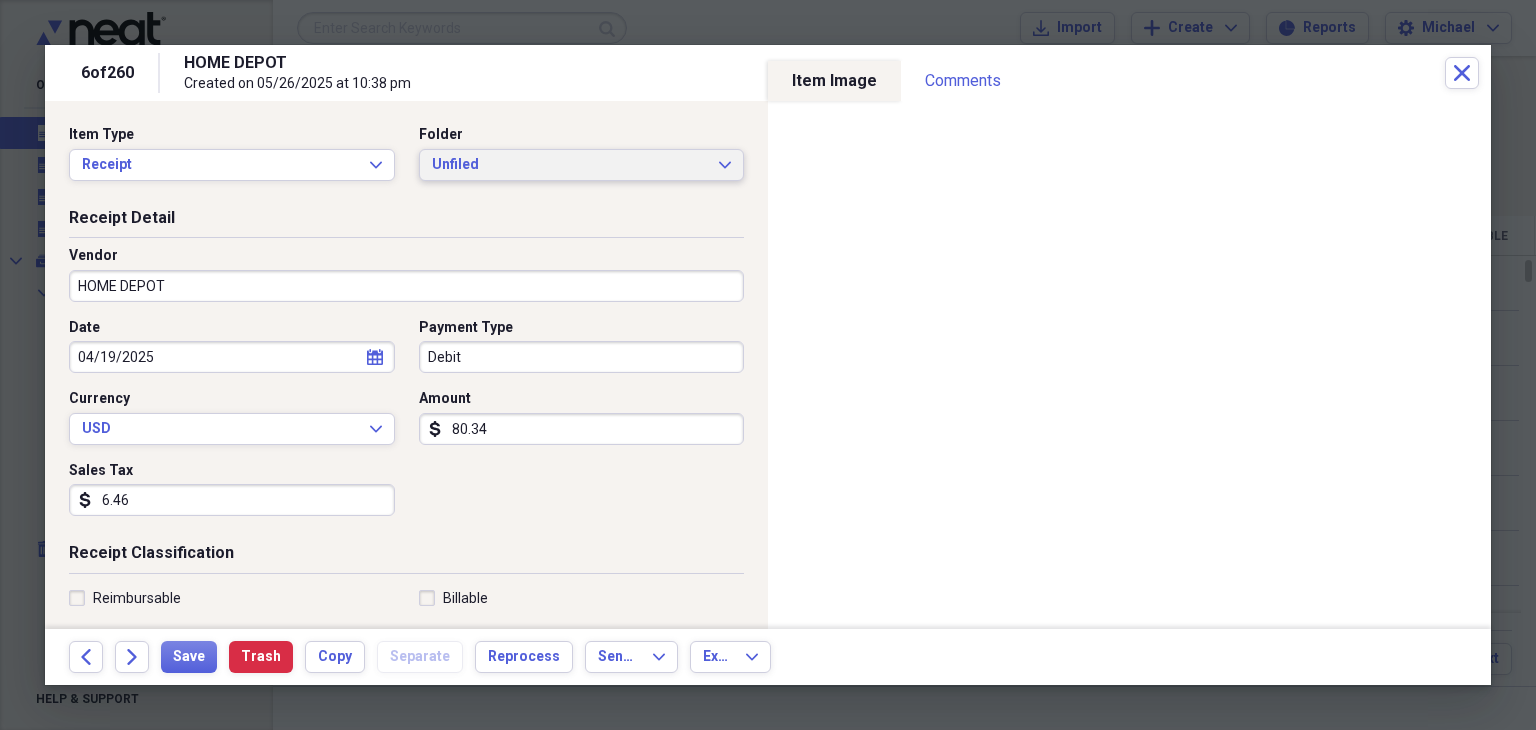 click on "Unfiled" at bounding box center [570, 165] 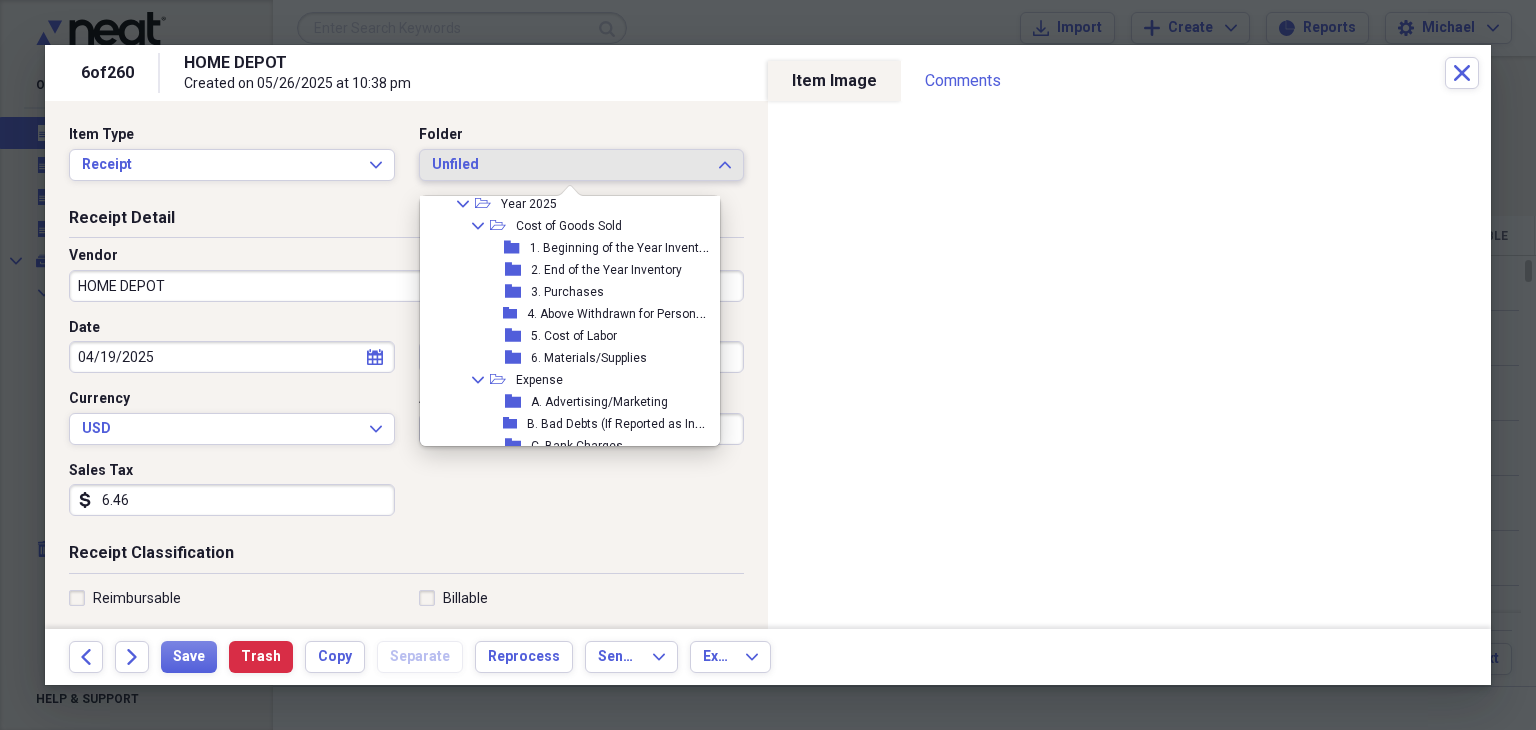 scroll, scrollTop: 220, scrollLeft: 0, axis: vertical 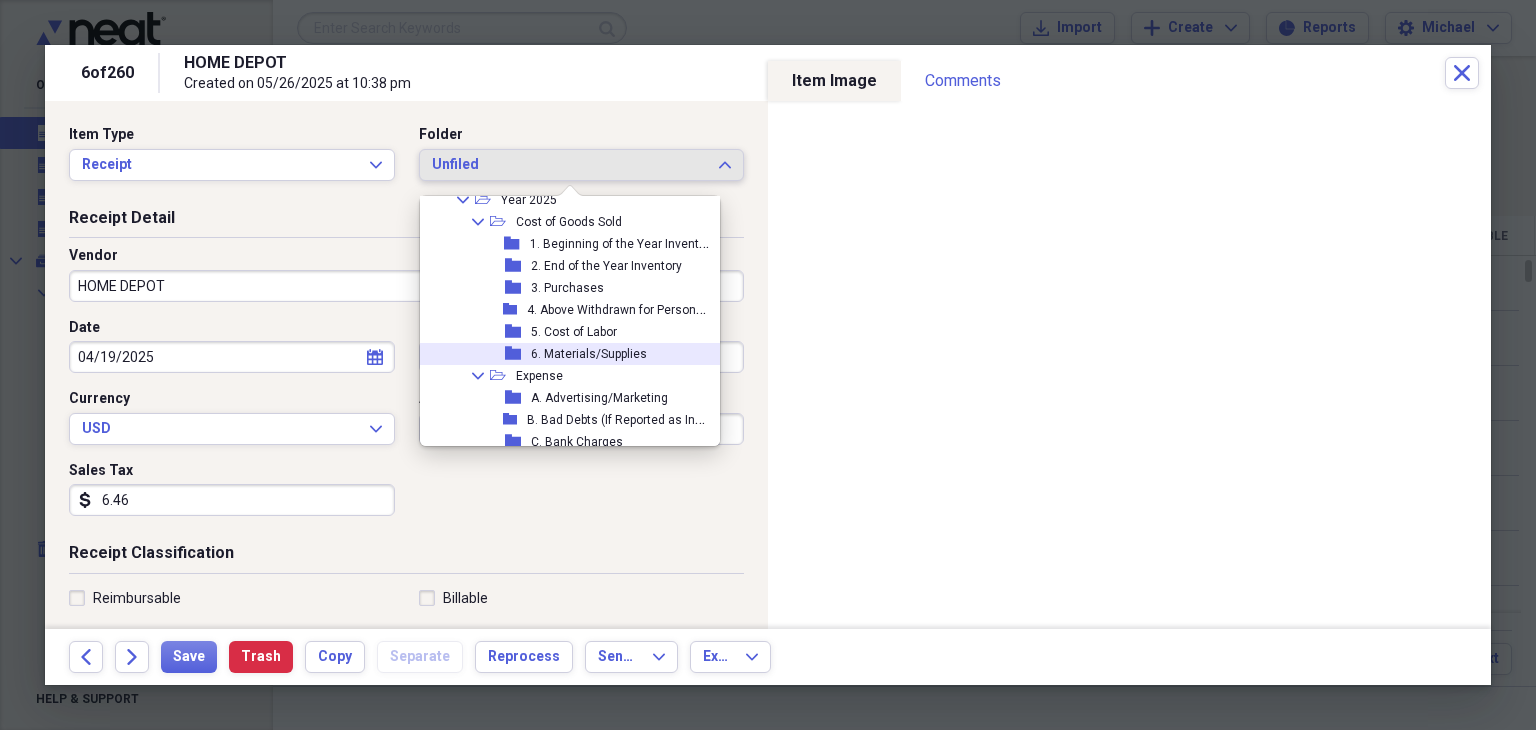 click on "6. Materials/Supplies" at bounding box center [589, 354] 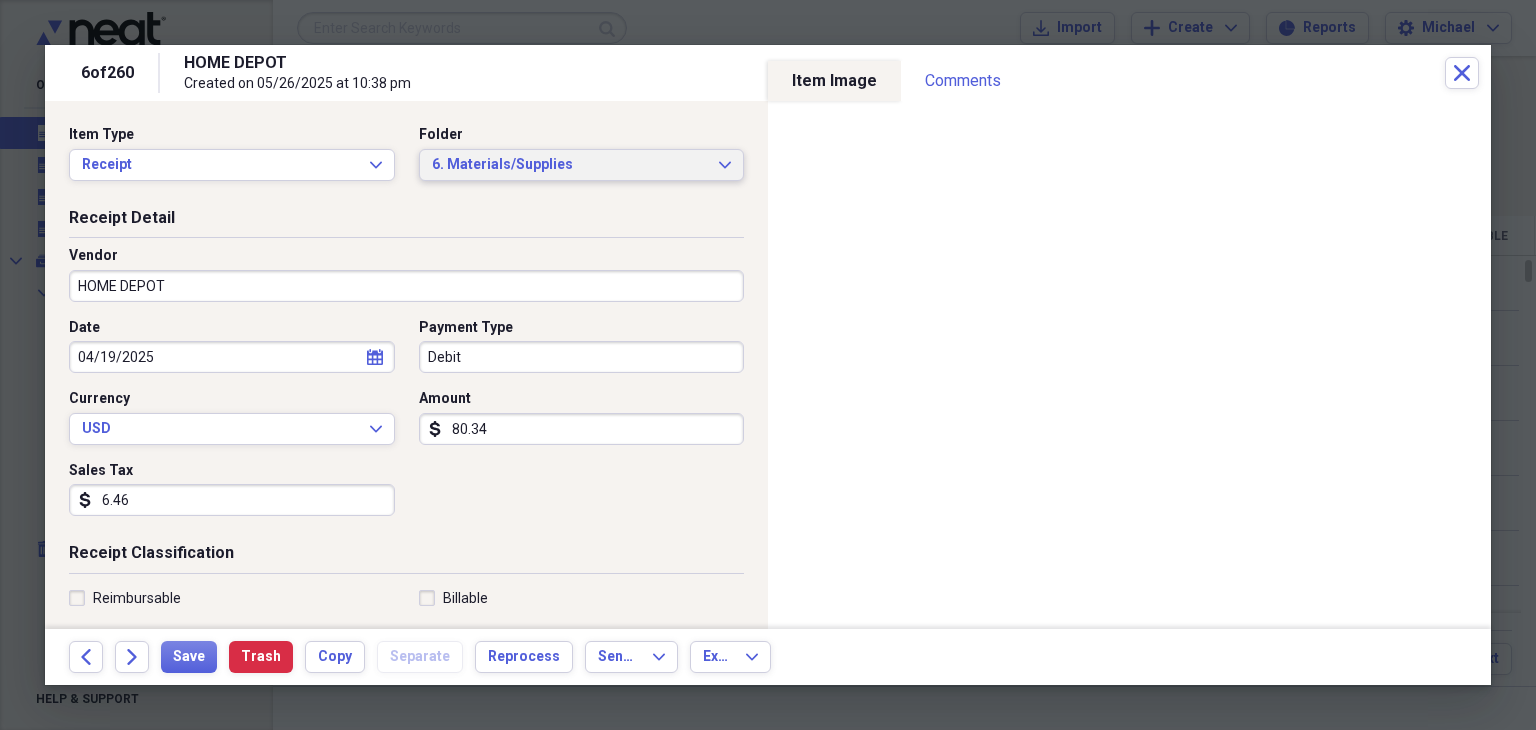 click on "6. Materials/Supplies Expand" at bounding box center (582, 165) 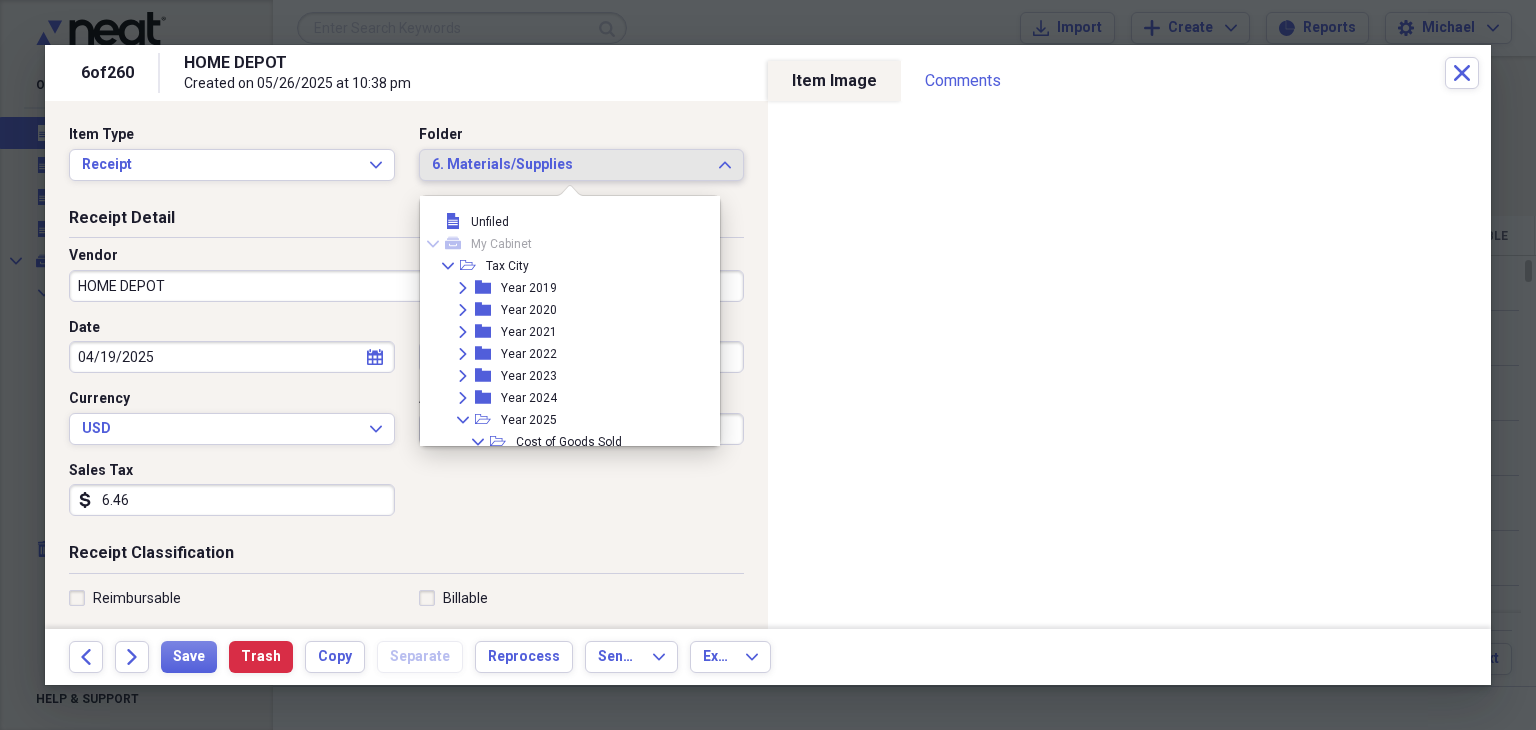 scroll, scrollTop: 260, scrollLeft: 0, axis: vertical 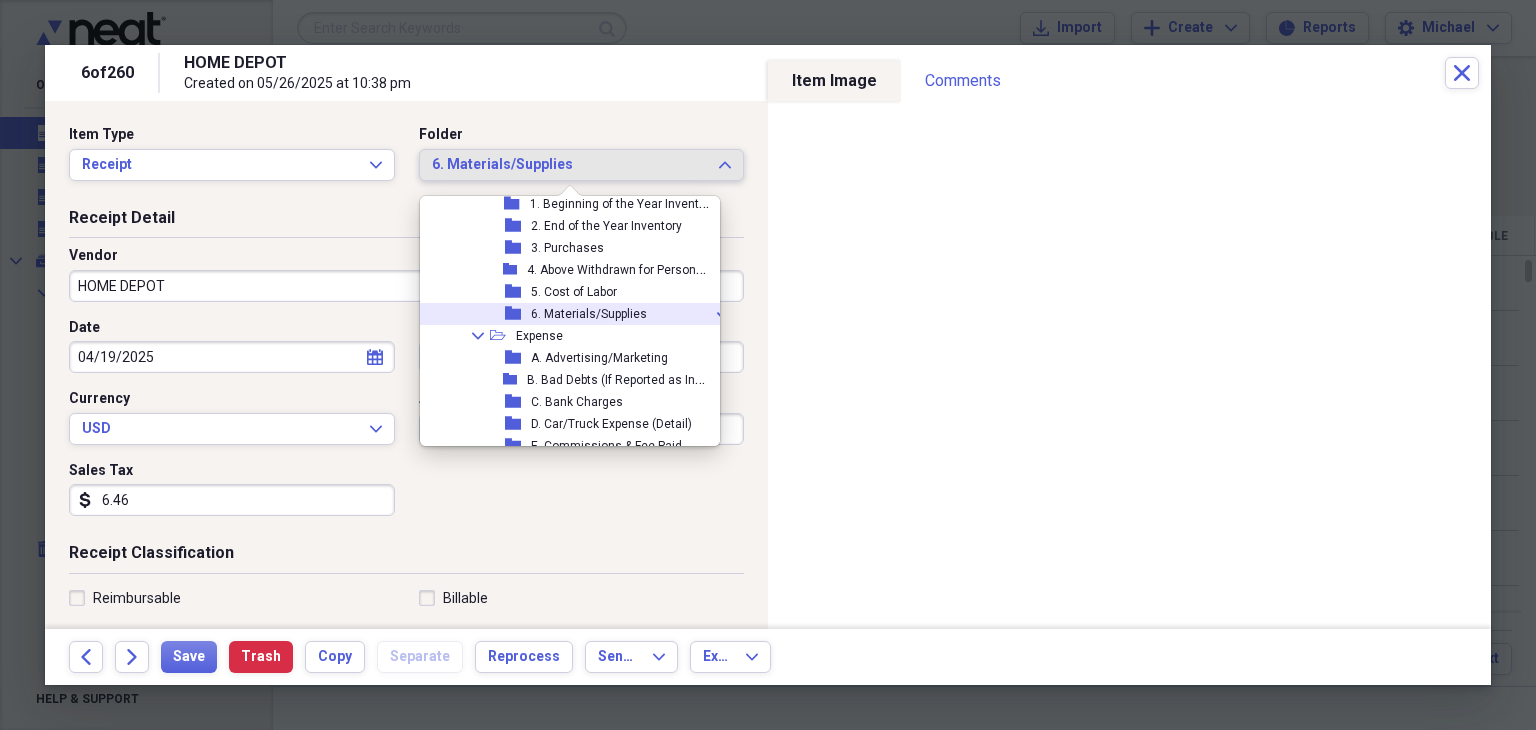 click on "folder 6. Materials/Supplies   check" at bounding box center (569, 314) 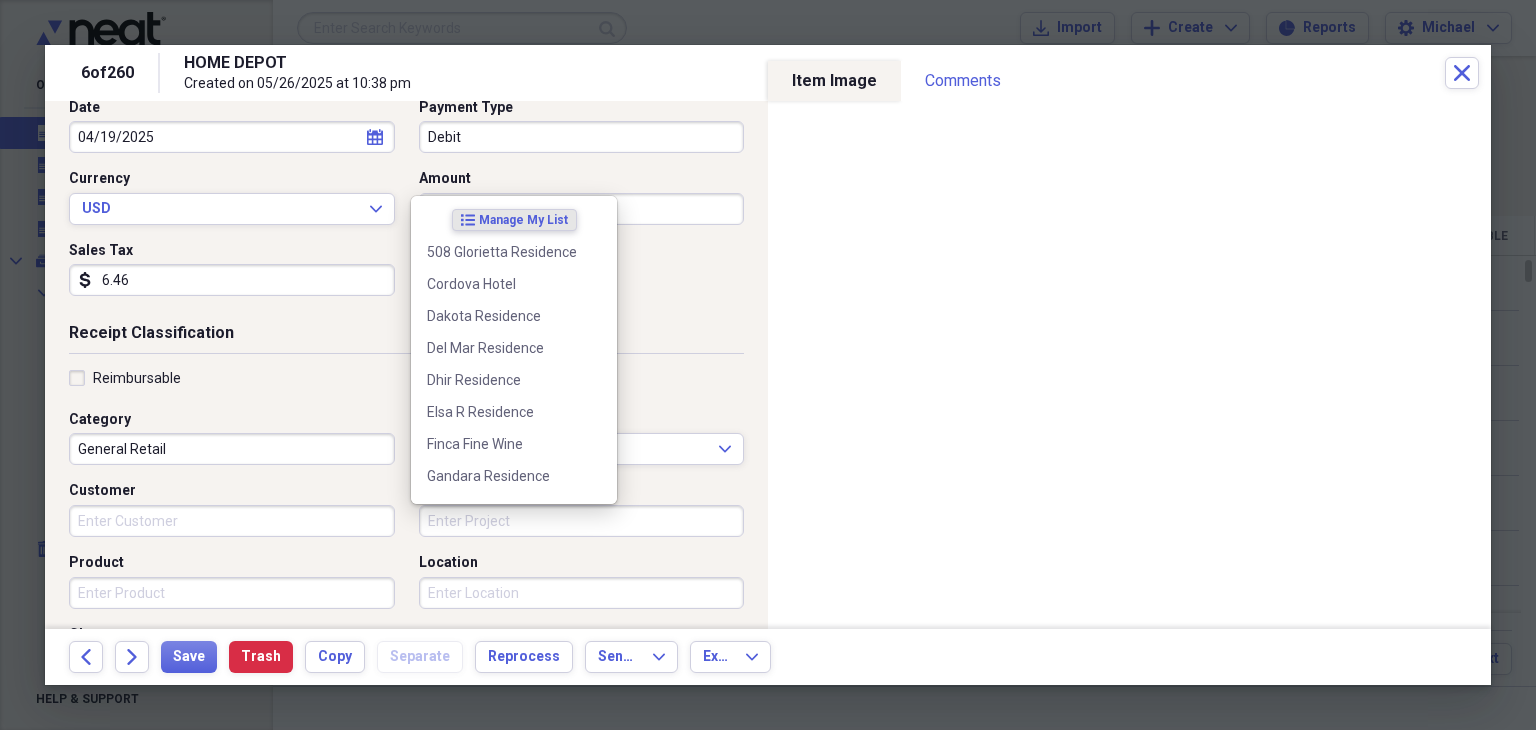 click on "Project" at bounding box center (582, 521) 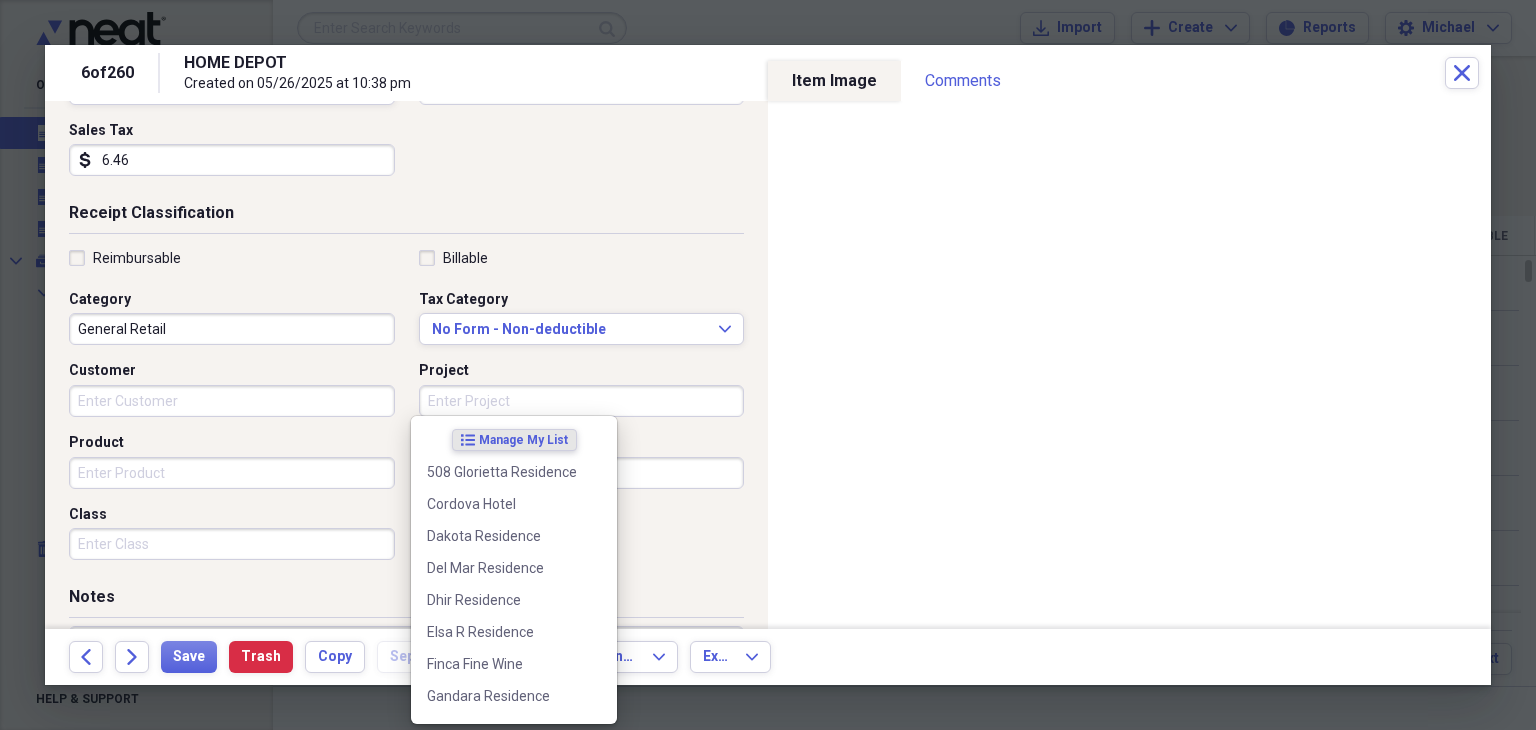 scroll, scrollTop: 342, scrollLeft: 0, axis: vertical 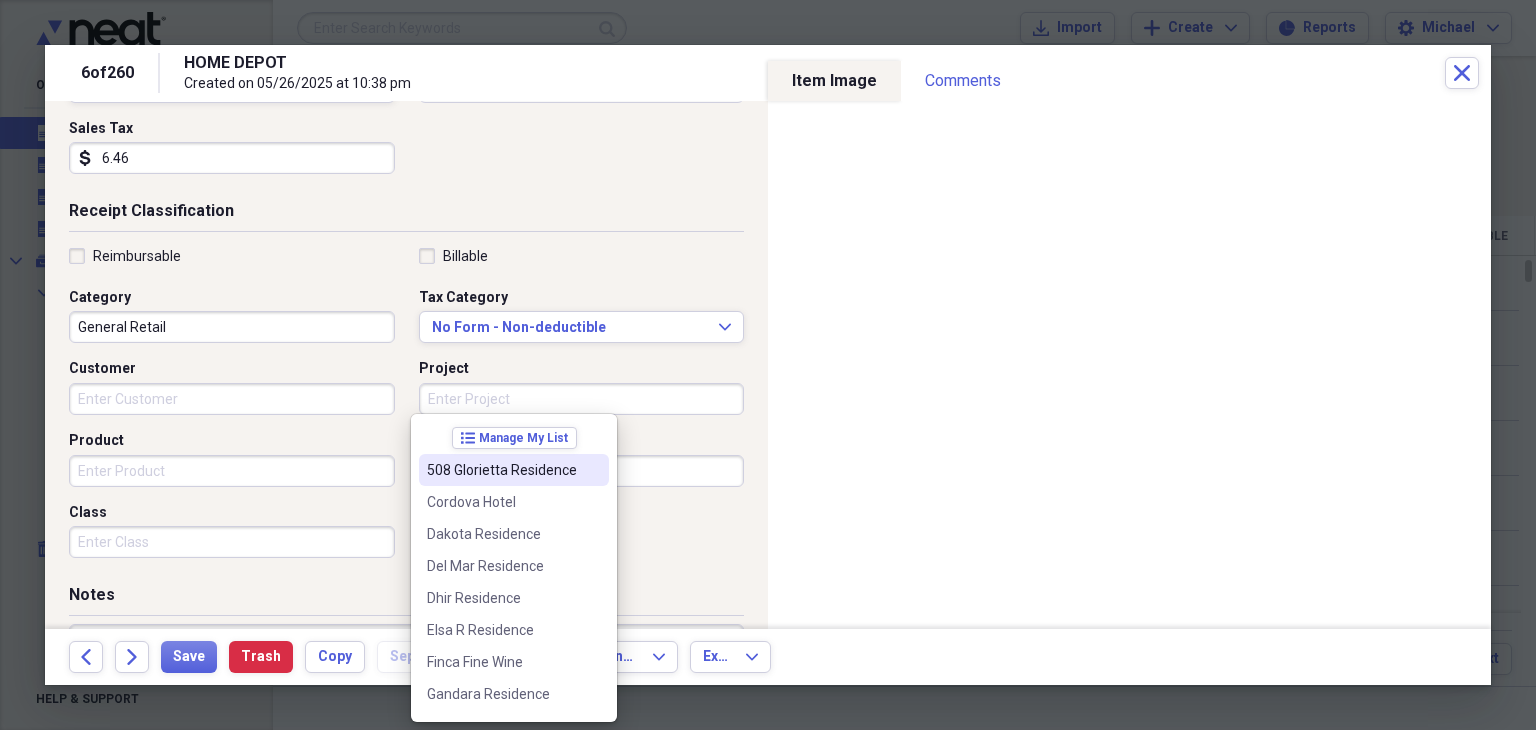 click on "Project" at bounding box center [582, 399] 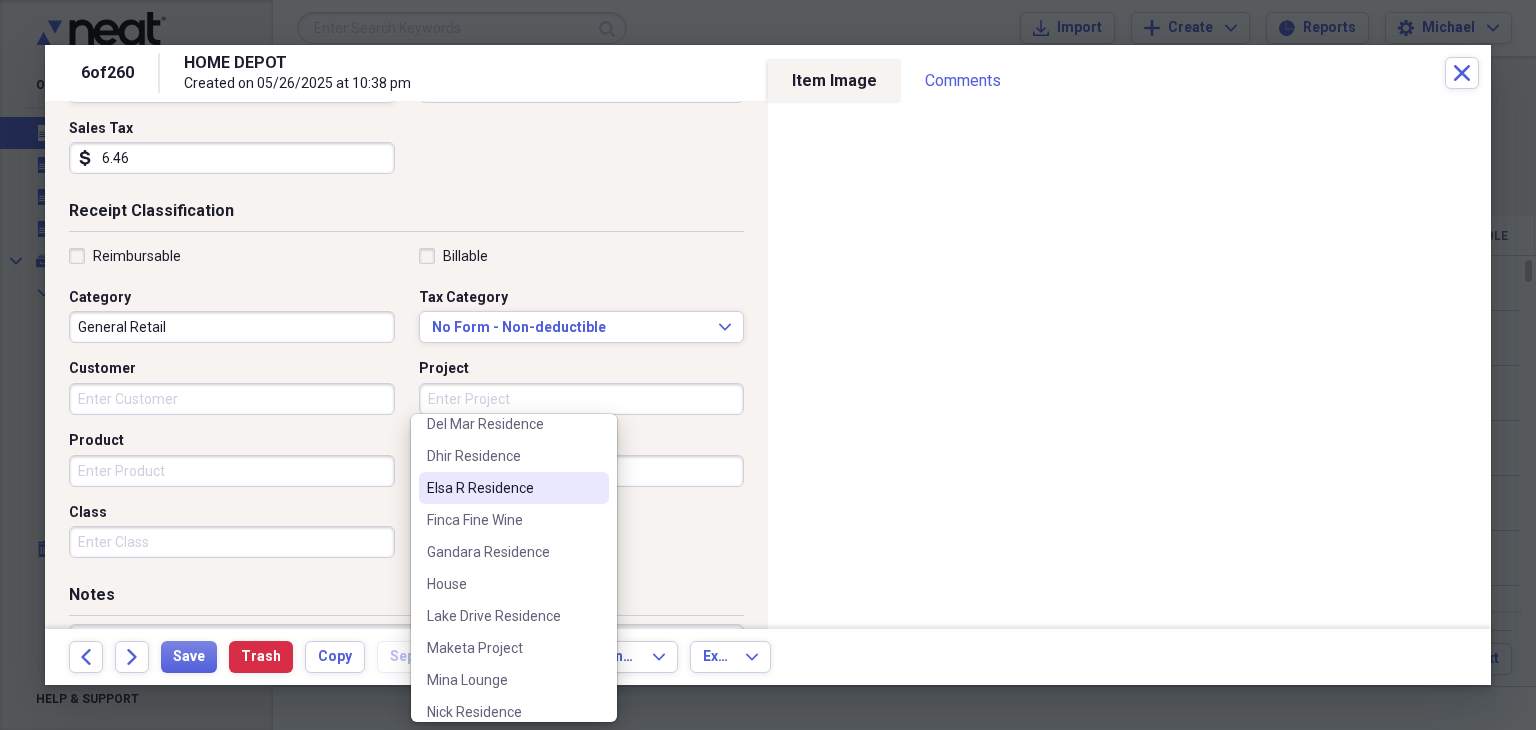 scroll, scrollTop: 144, scrollLeft: 0, axis: vertical 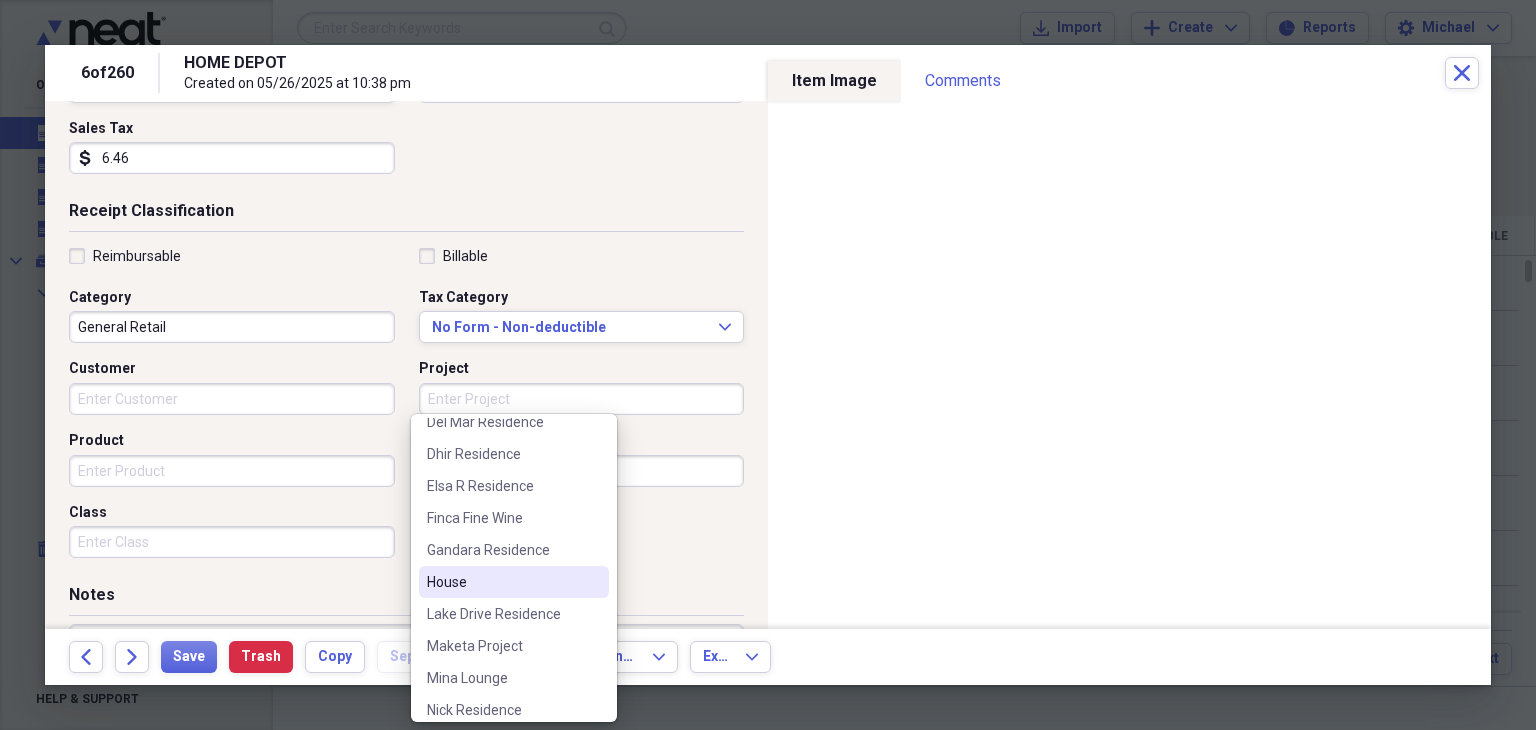 click on "House" at bounding box center (502, 582) 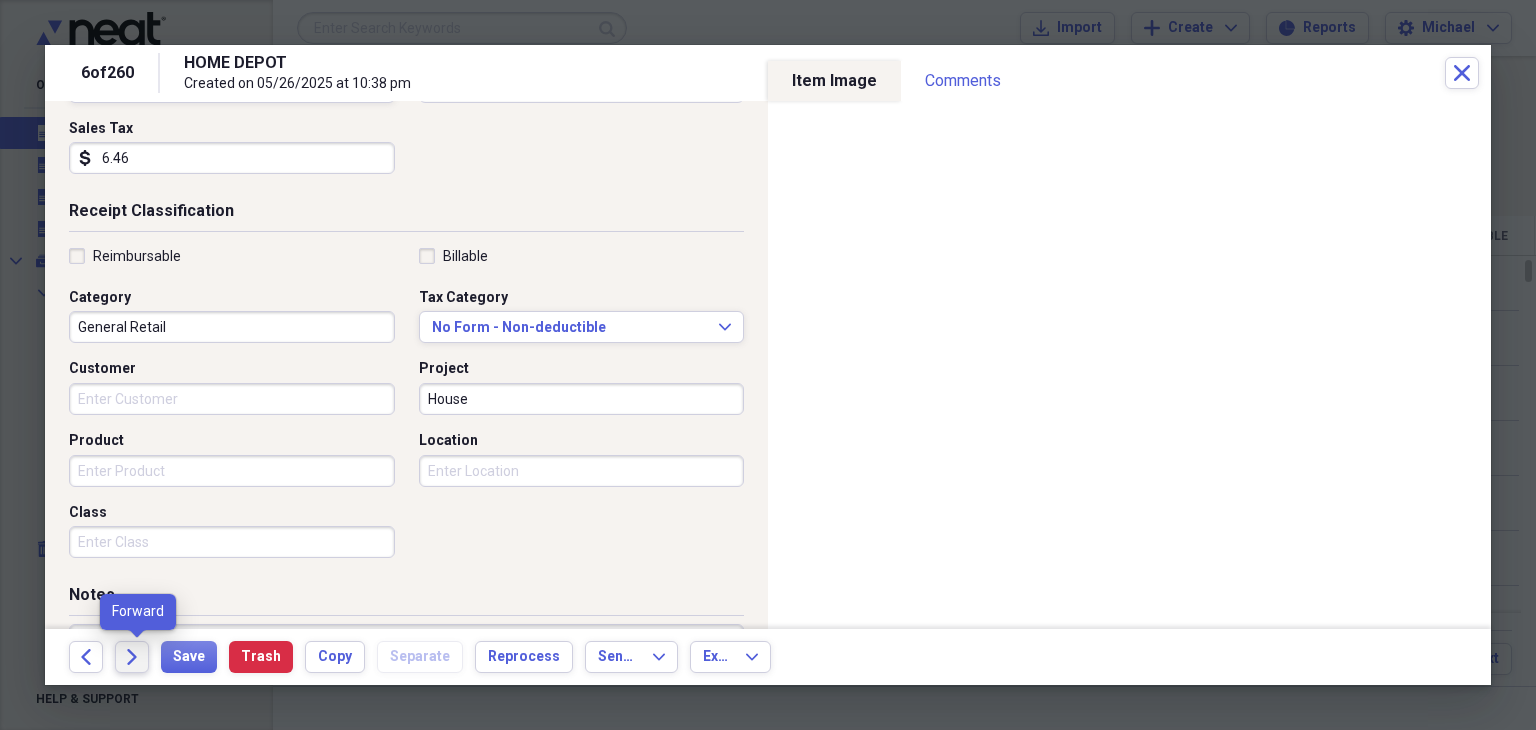 click on "Forward" at bounding box center [132, 657] 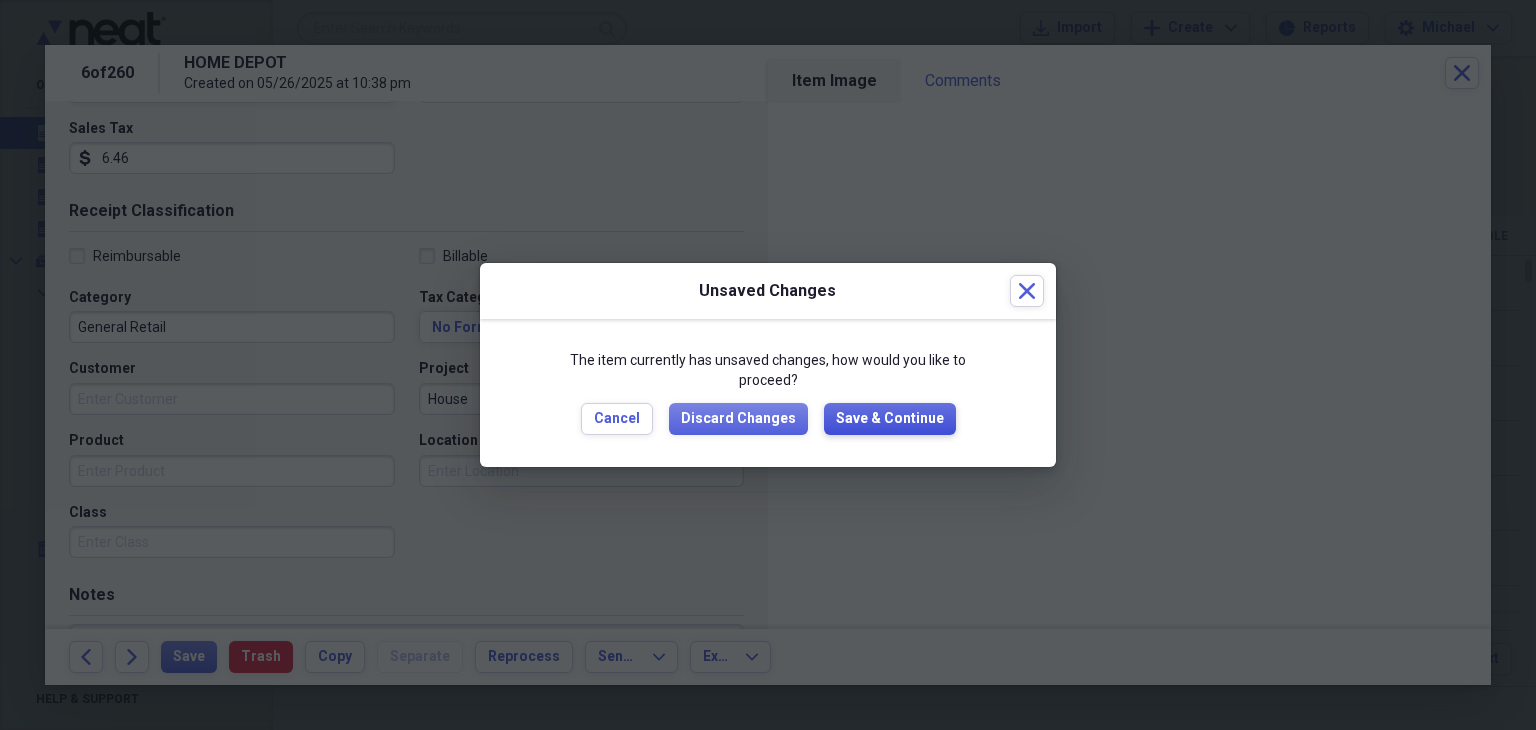 click on "Save & Continue" at bounding box center (890, 419) 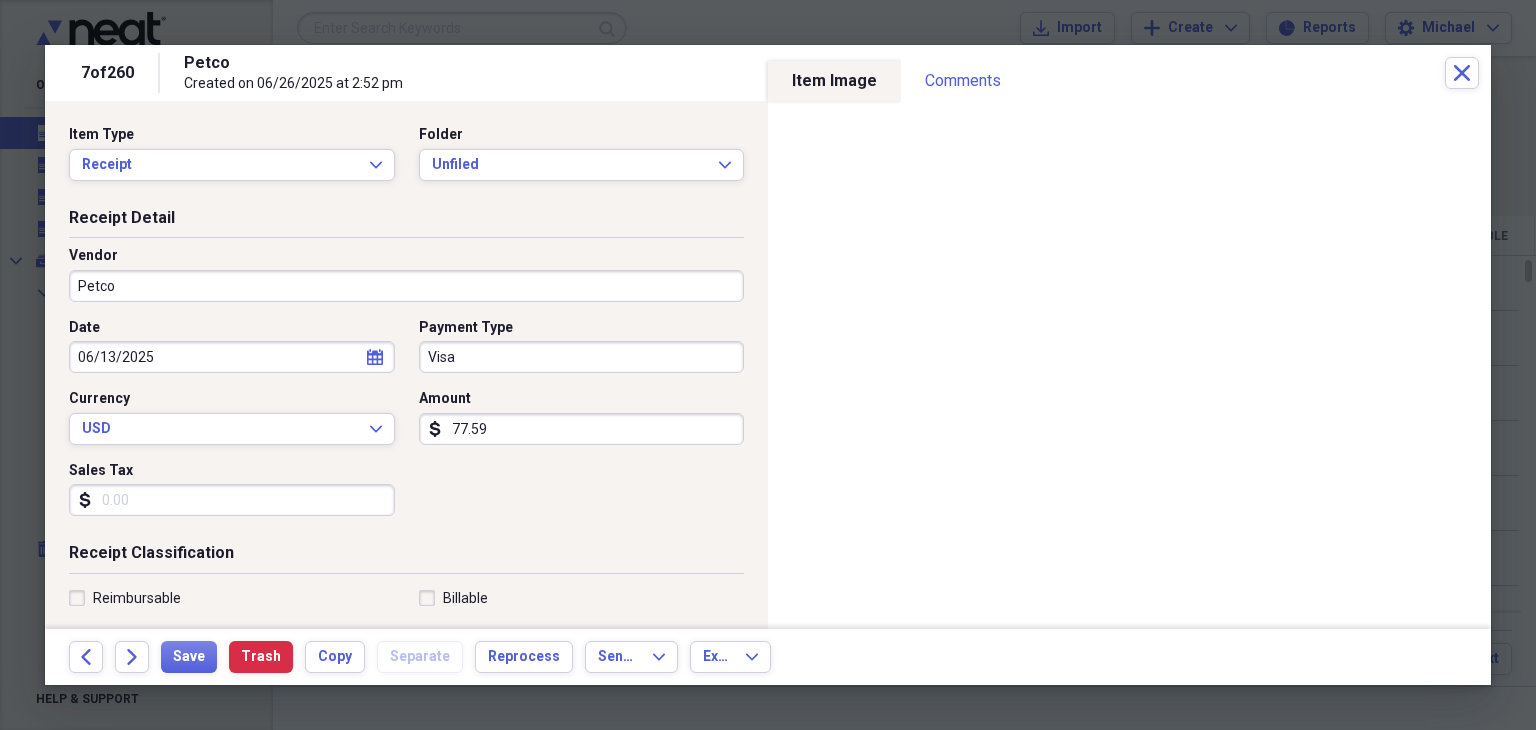 click on "Sales Tax" at bounding box center (232, 500) 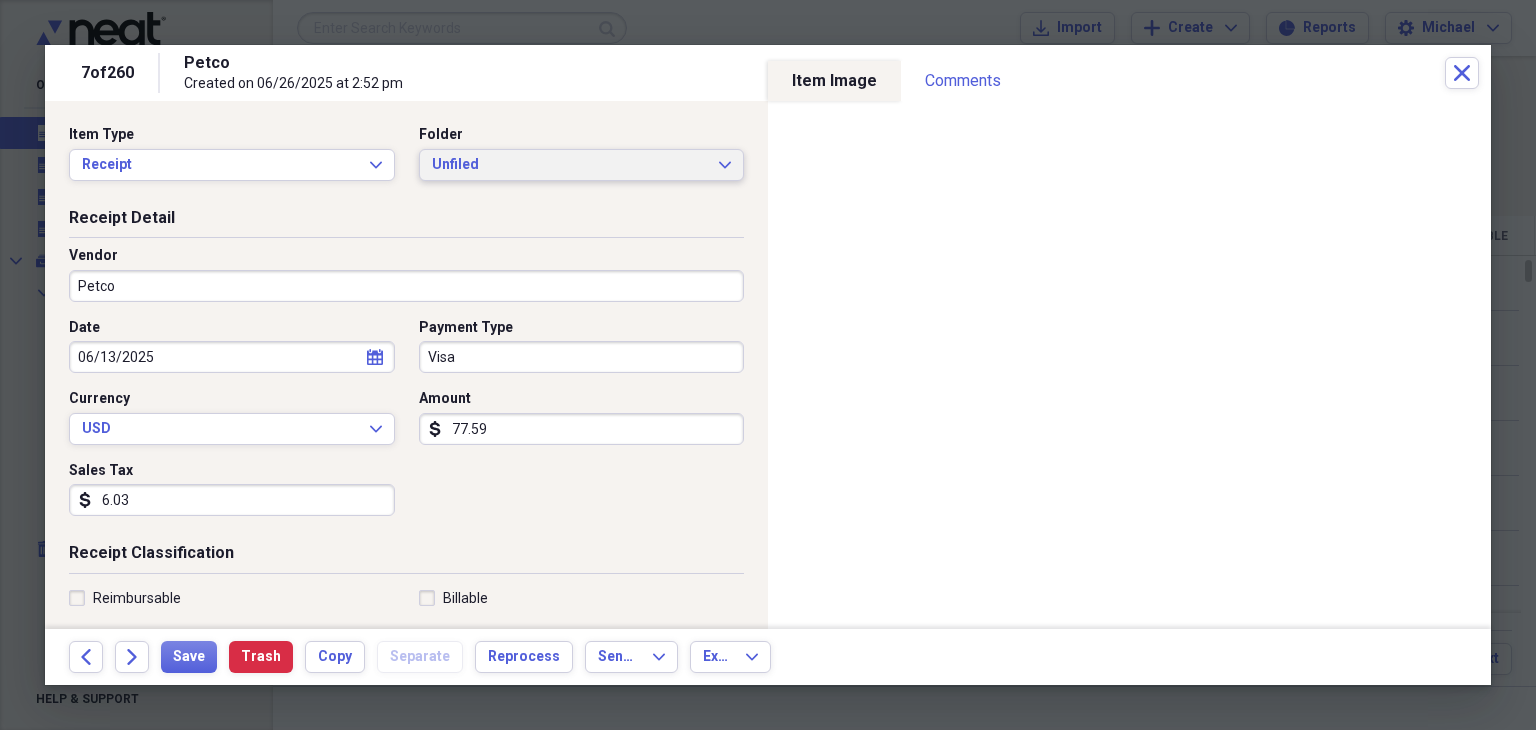 type on "6.03" 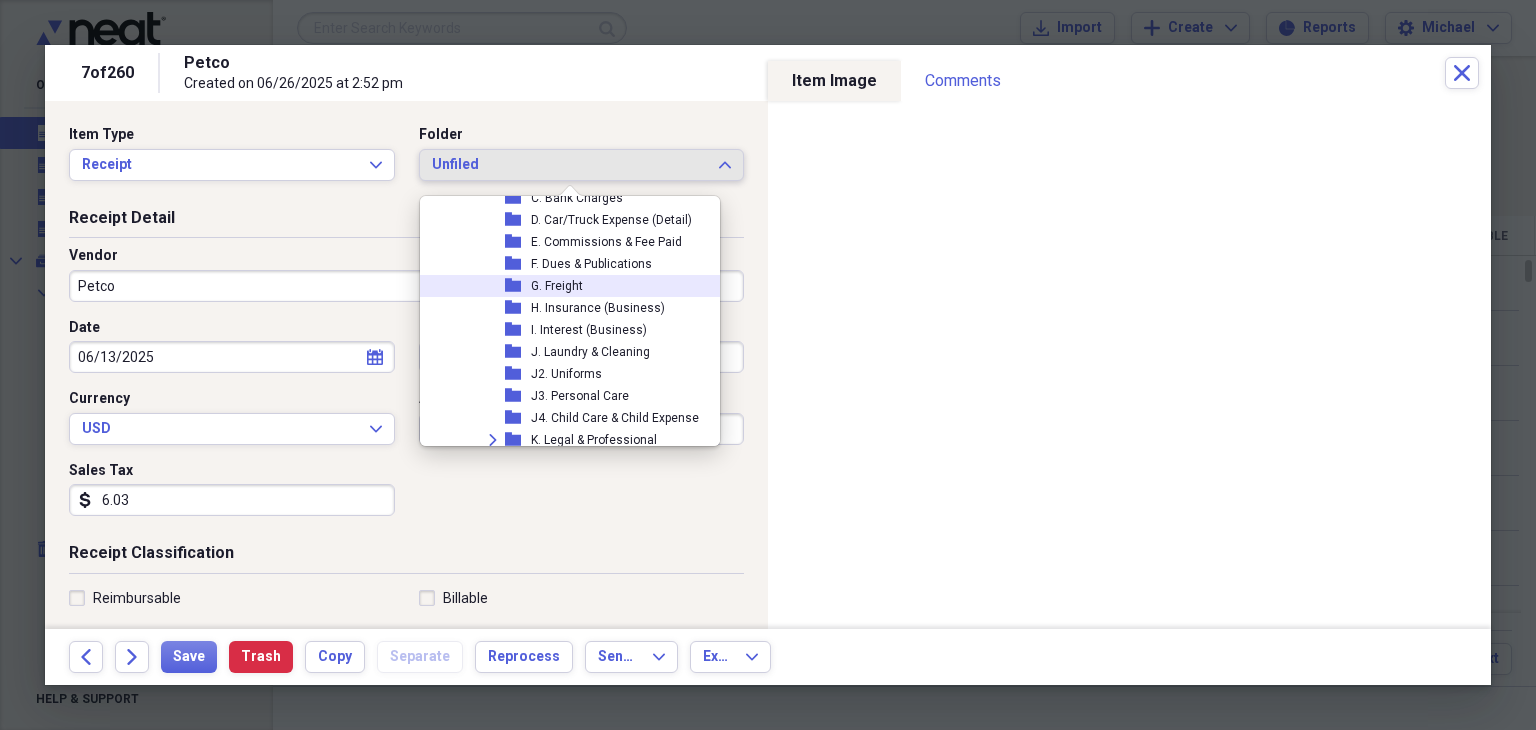 scroll, scrollTop: 484, scrollLeft: 0, axis: vertical 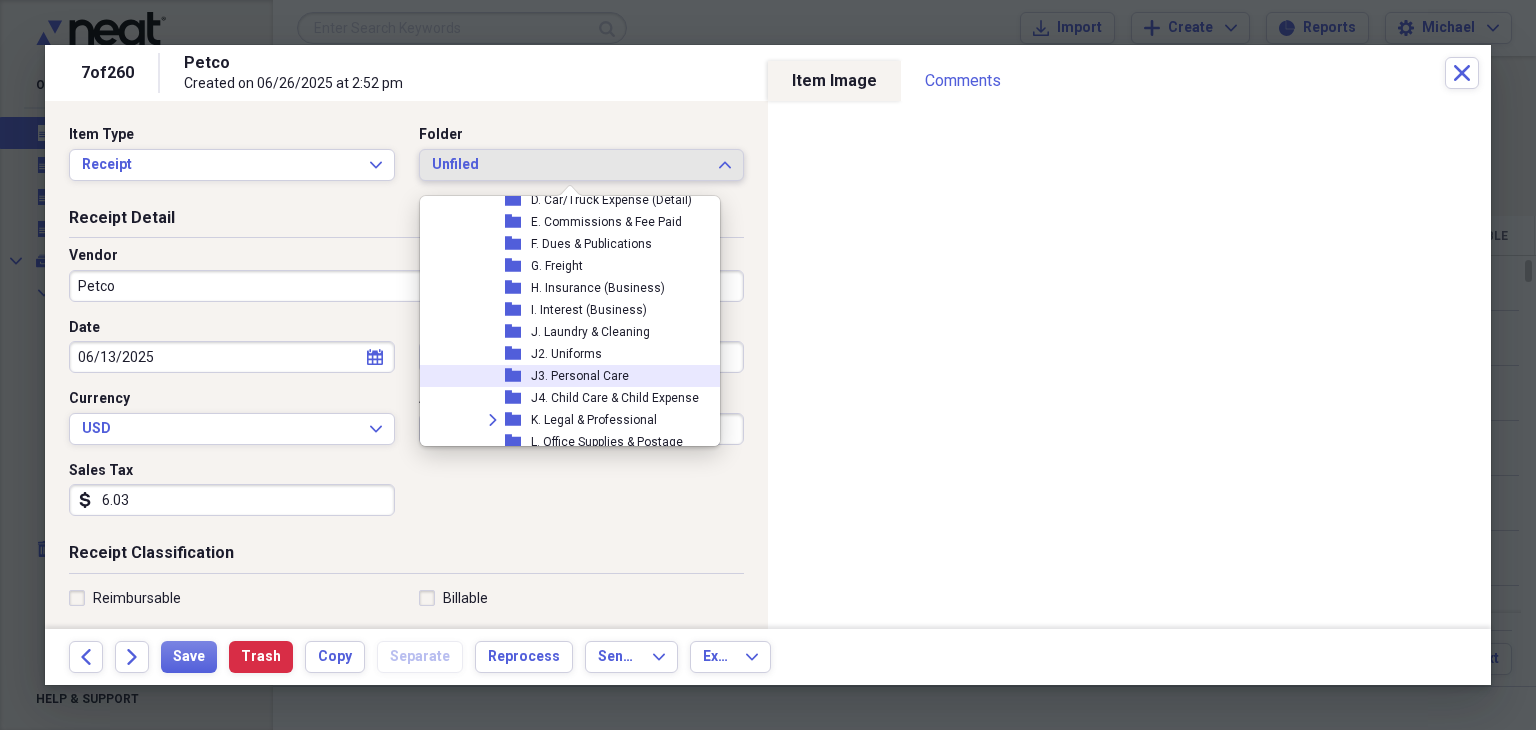 click on "J3. Personal Care" at bounding box center (580, 376) 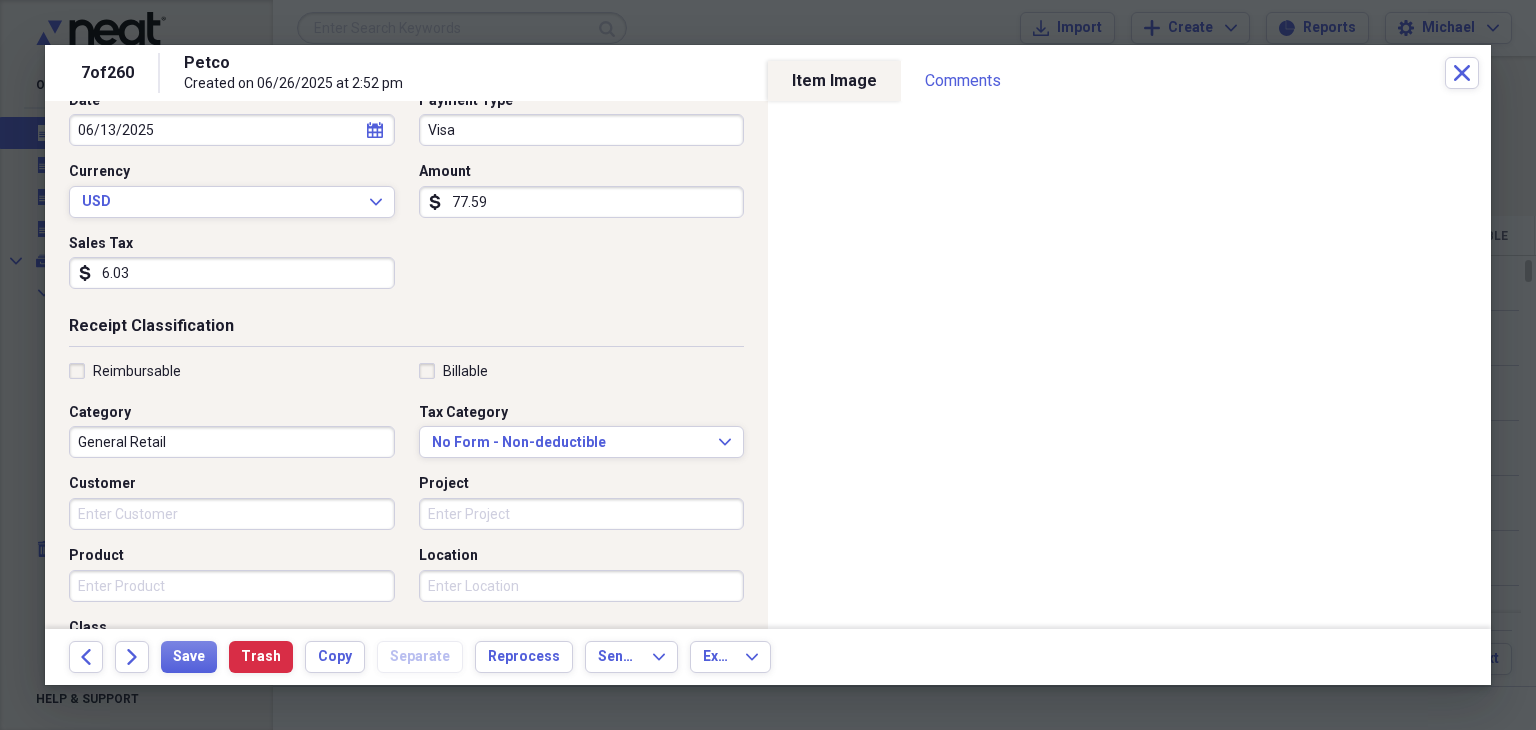 scroll, scrollTop: 239, scrollLeft: 0, axis: vertical 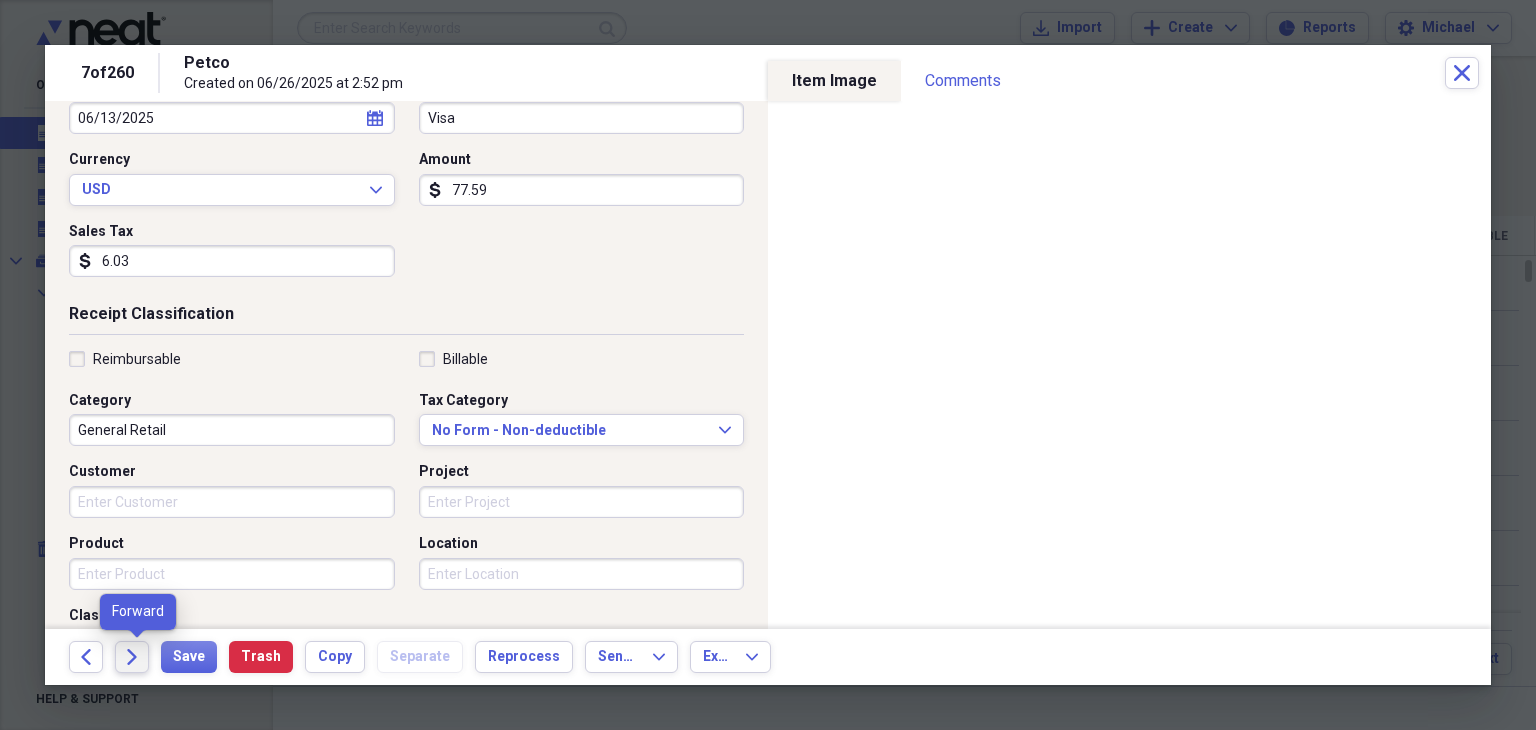 click on "Forward" 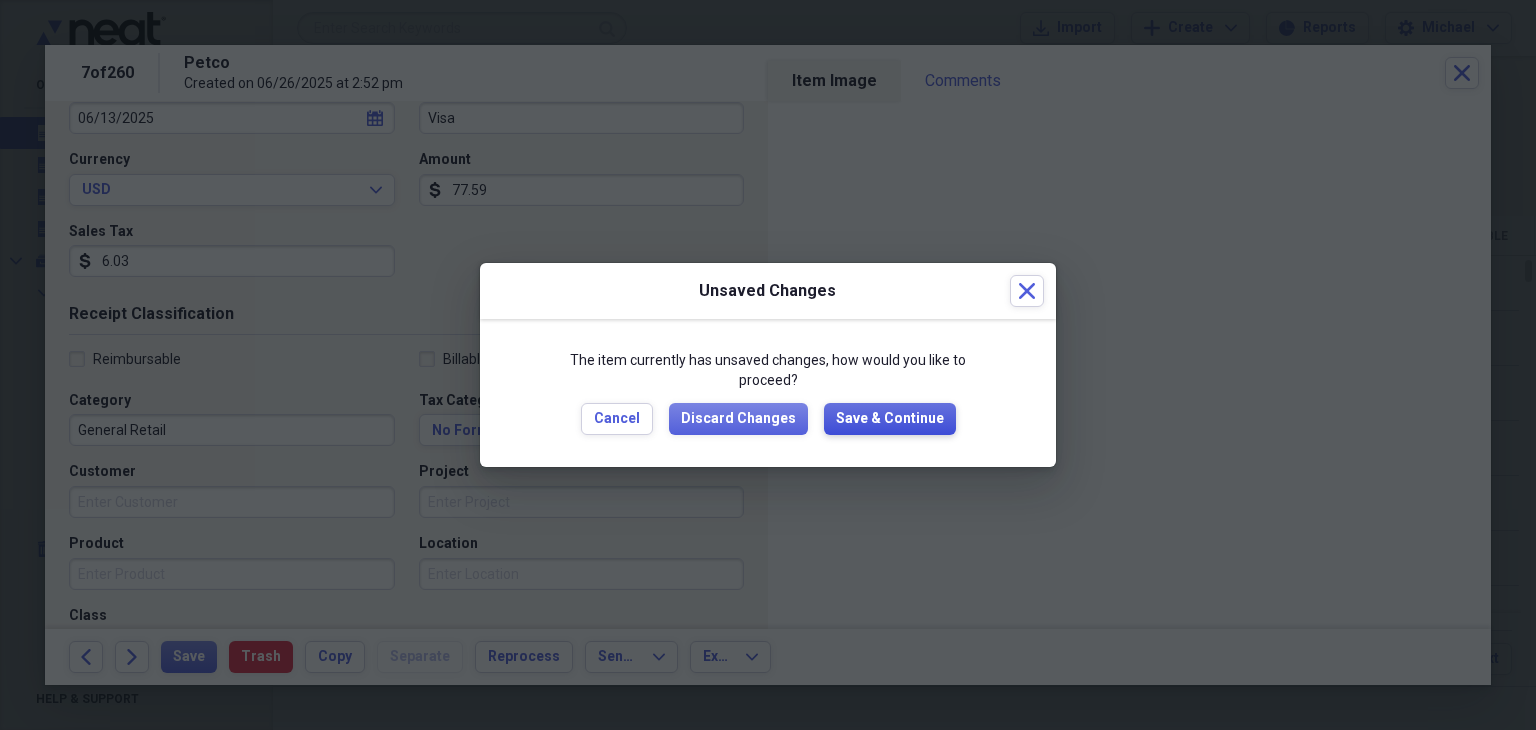 click on "Save & Continue" at bounding box center [890, 419] 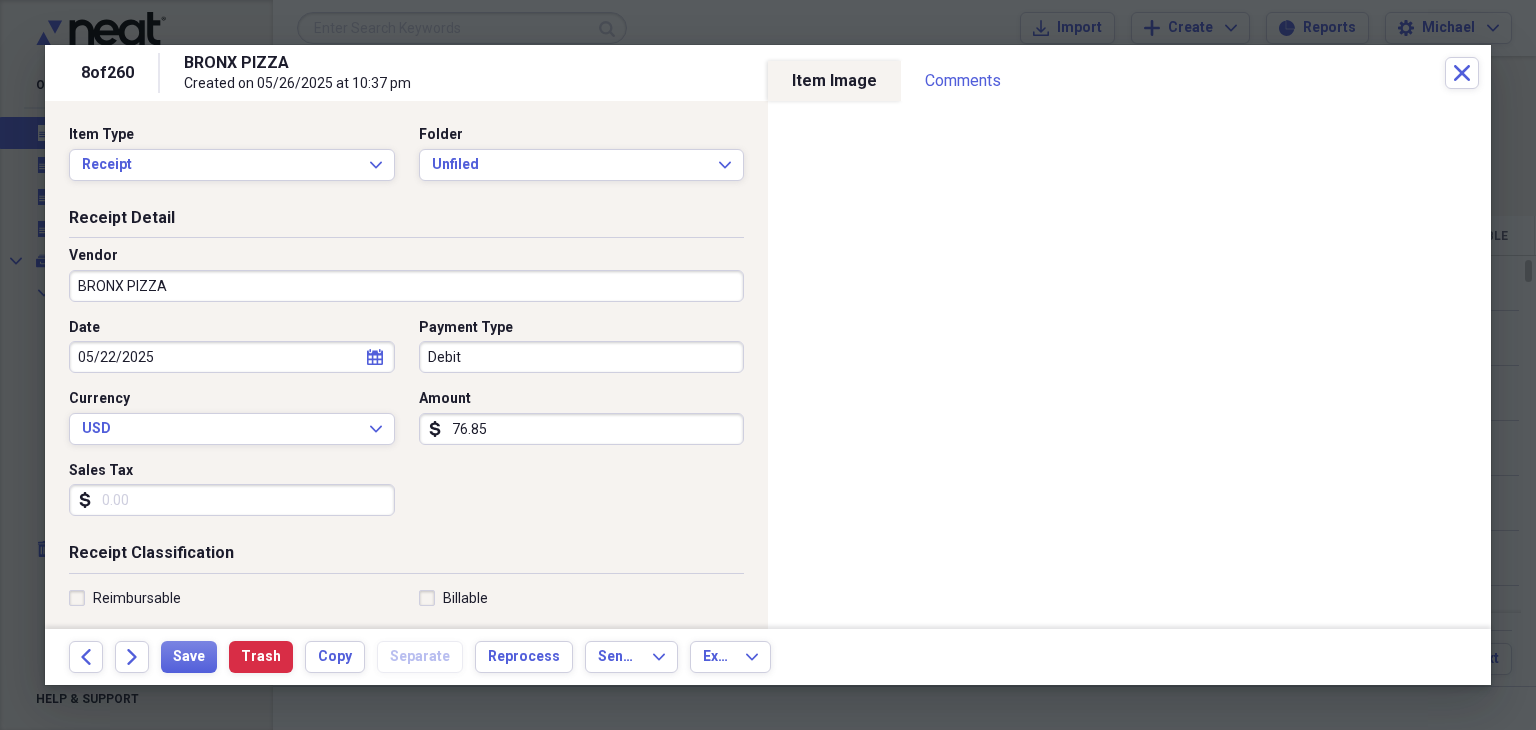 click on "BRONX PIZZA" at bounding box center [406, 286] 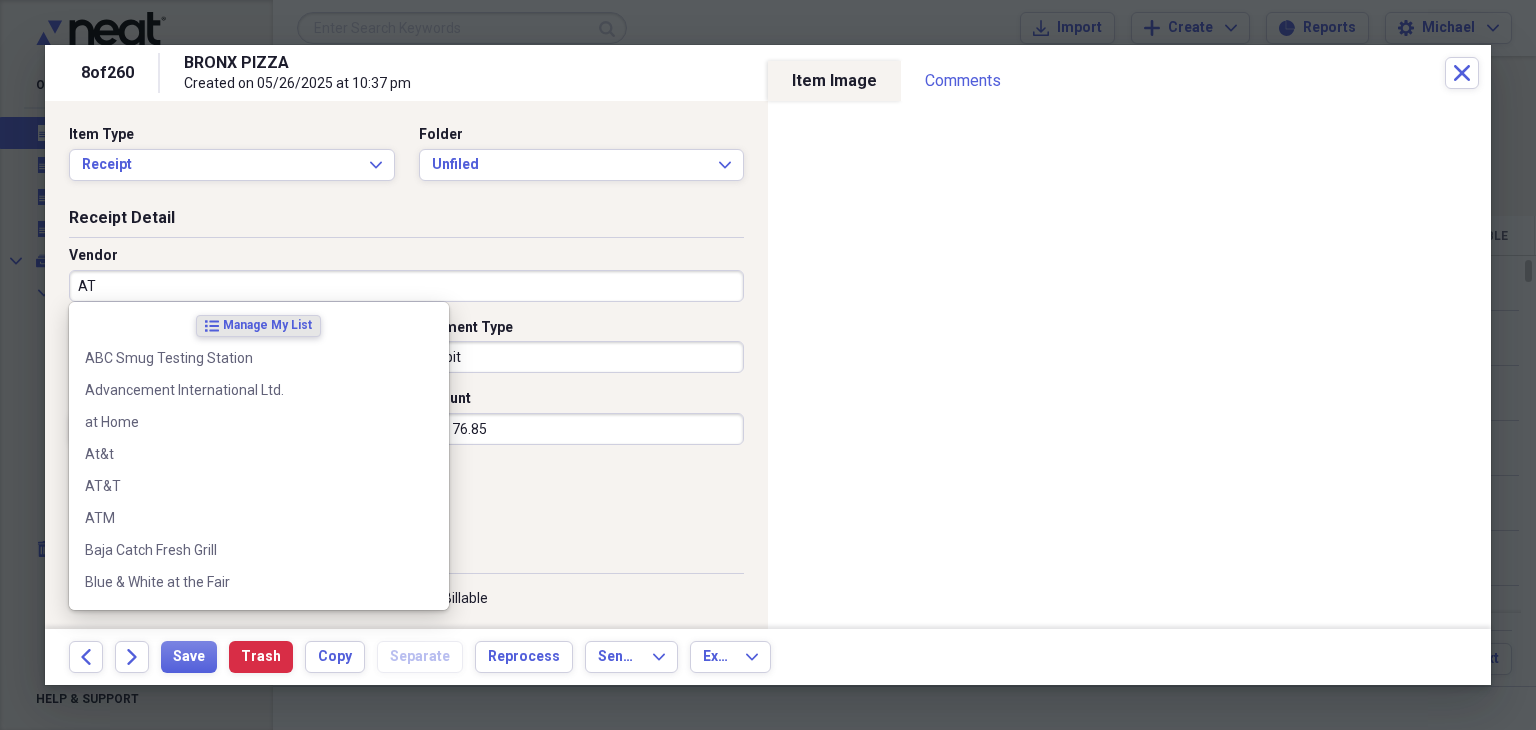 type on "ATM" 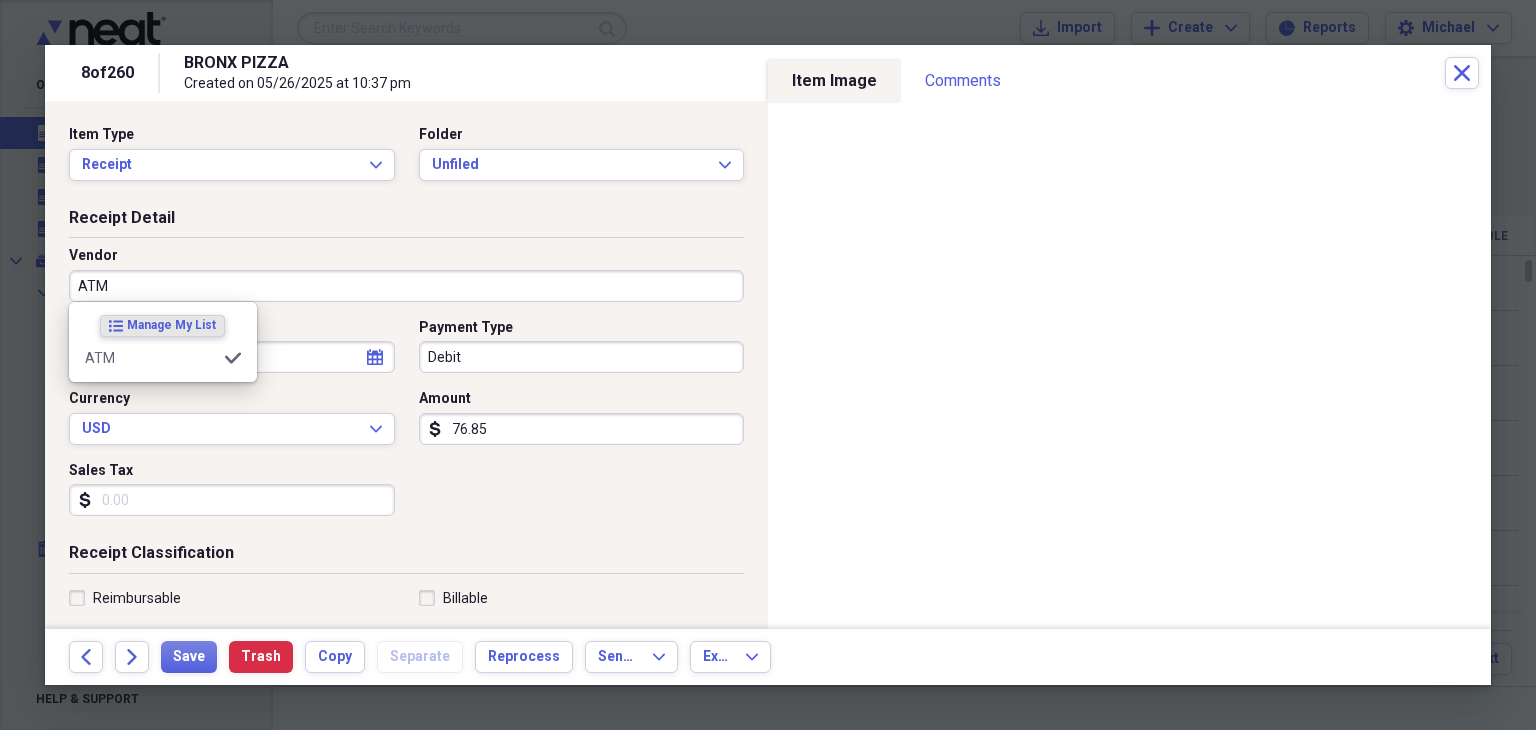 type on "None" 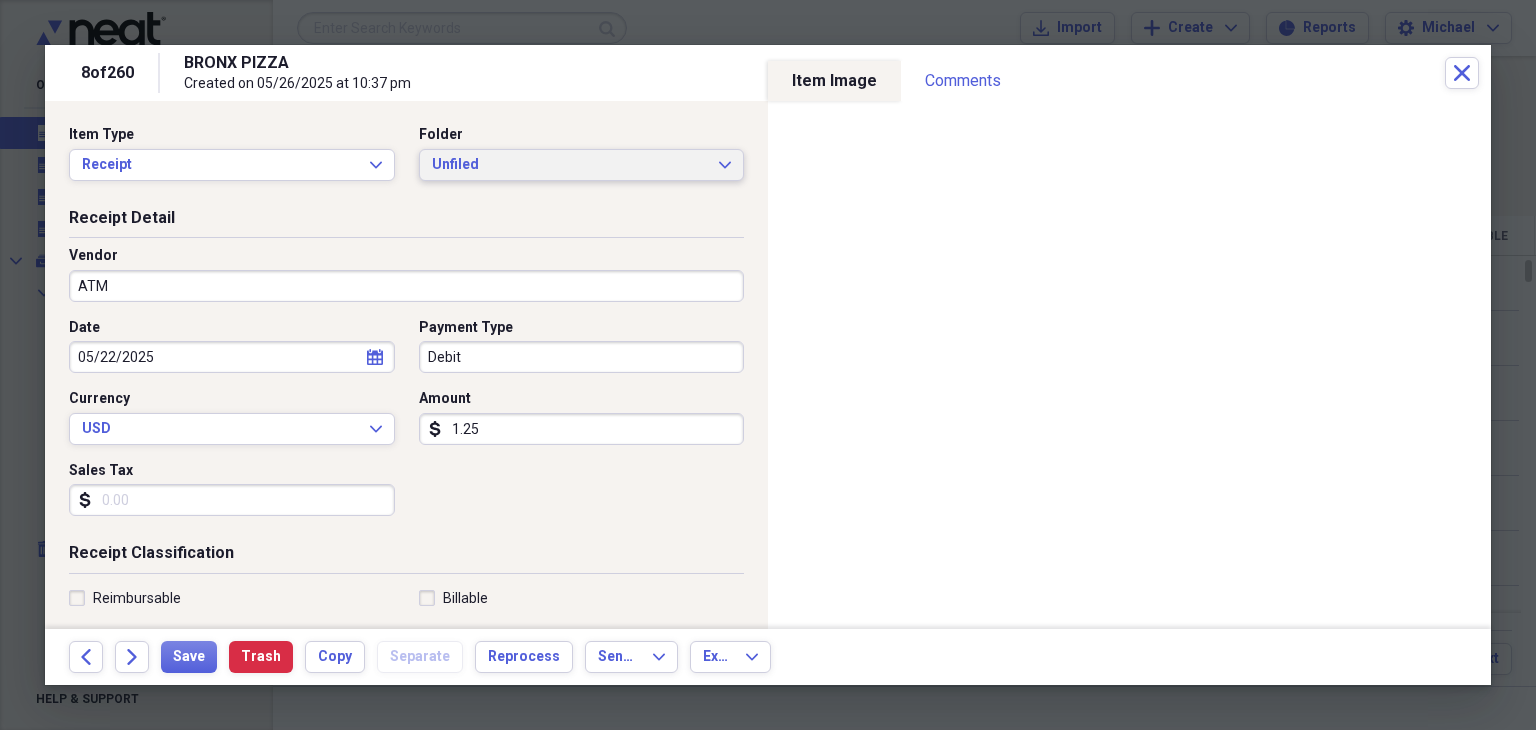 type on "1.25" 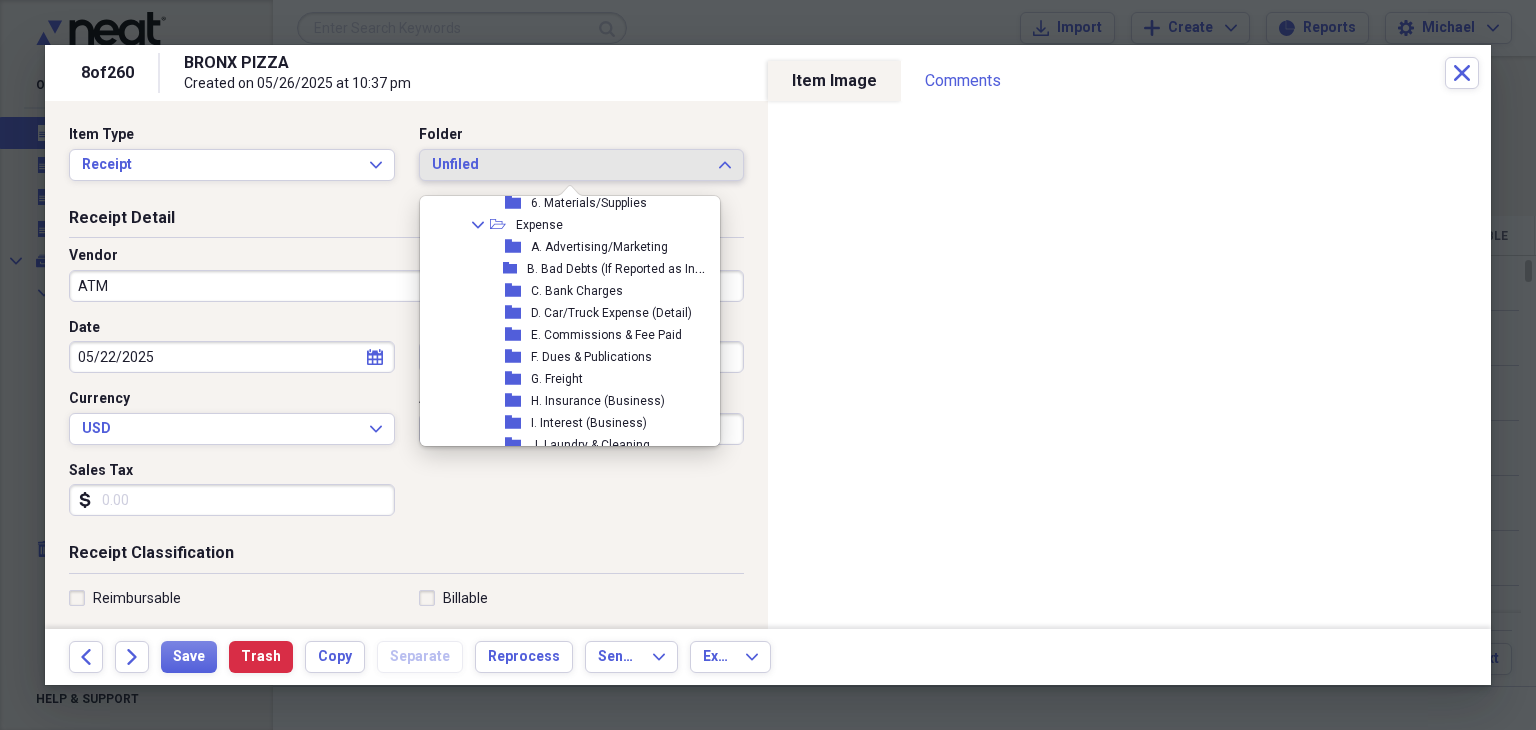 scroll, scrollTop: 372, scrollLeft: 0, axis: vertical 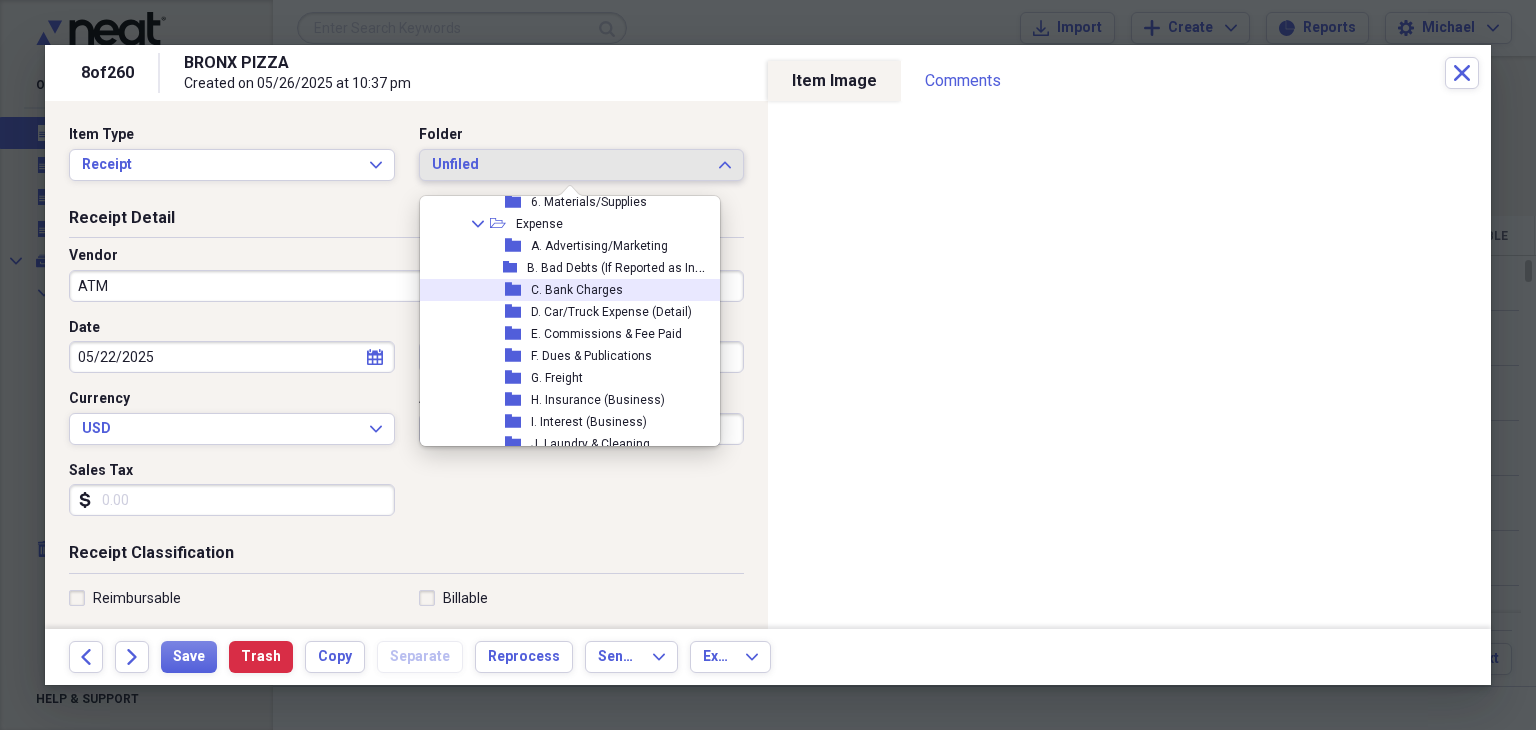 click on "C. Bank Charges" at bounding box center [577, 290] 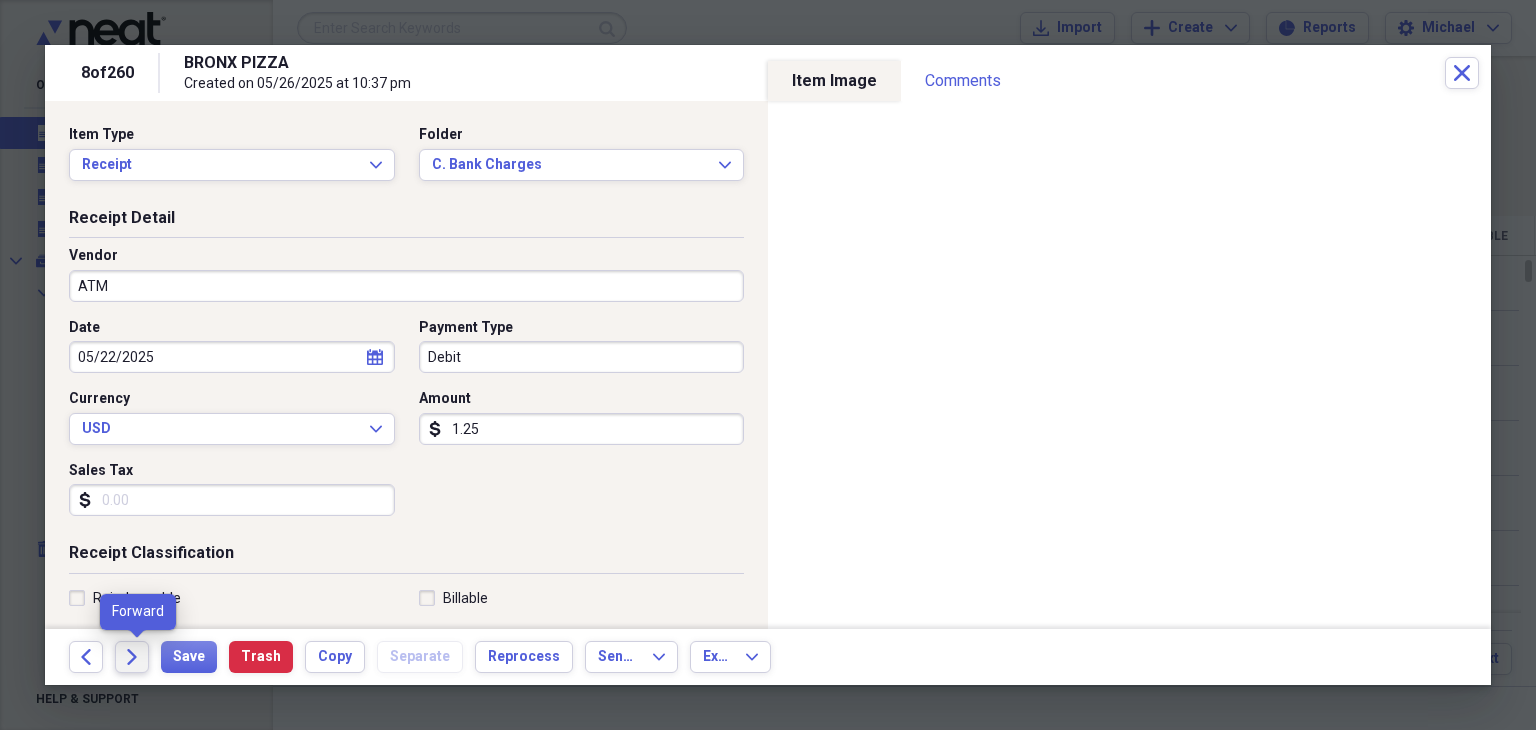 click on "Forward" 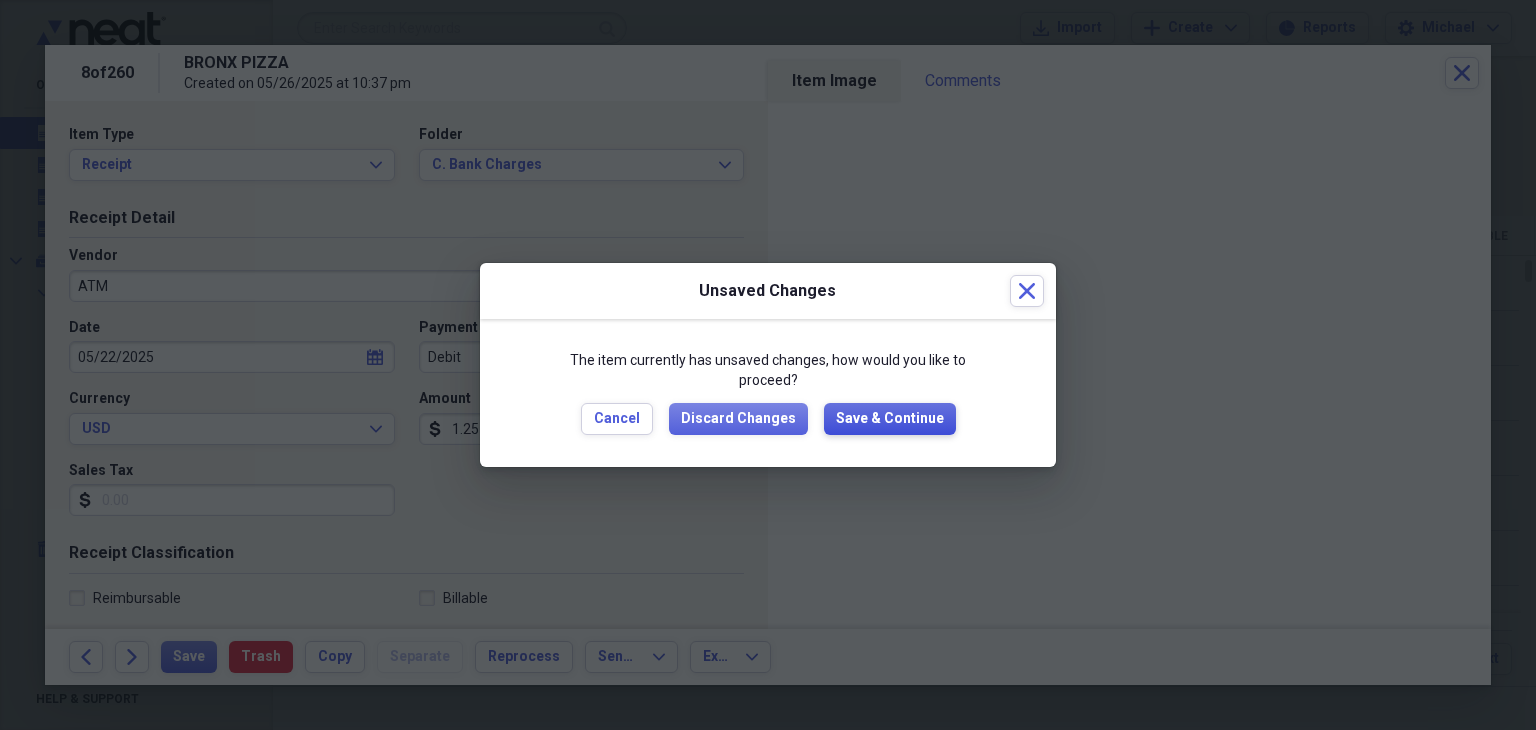 click on "Save & Continue" at bounding box center (890, 419) 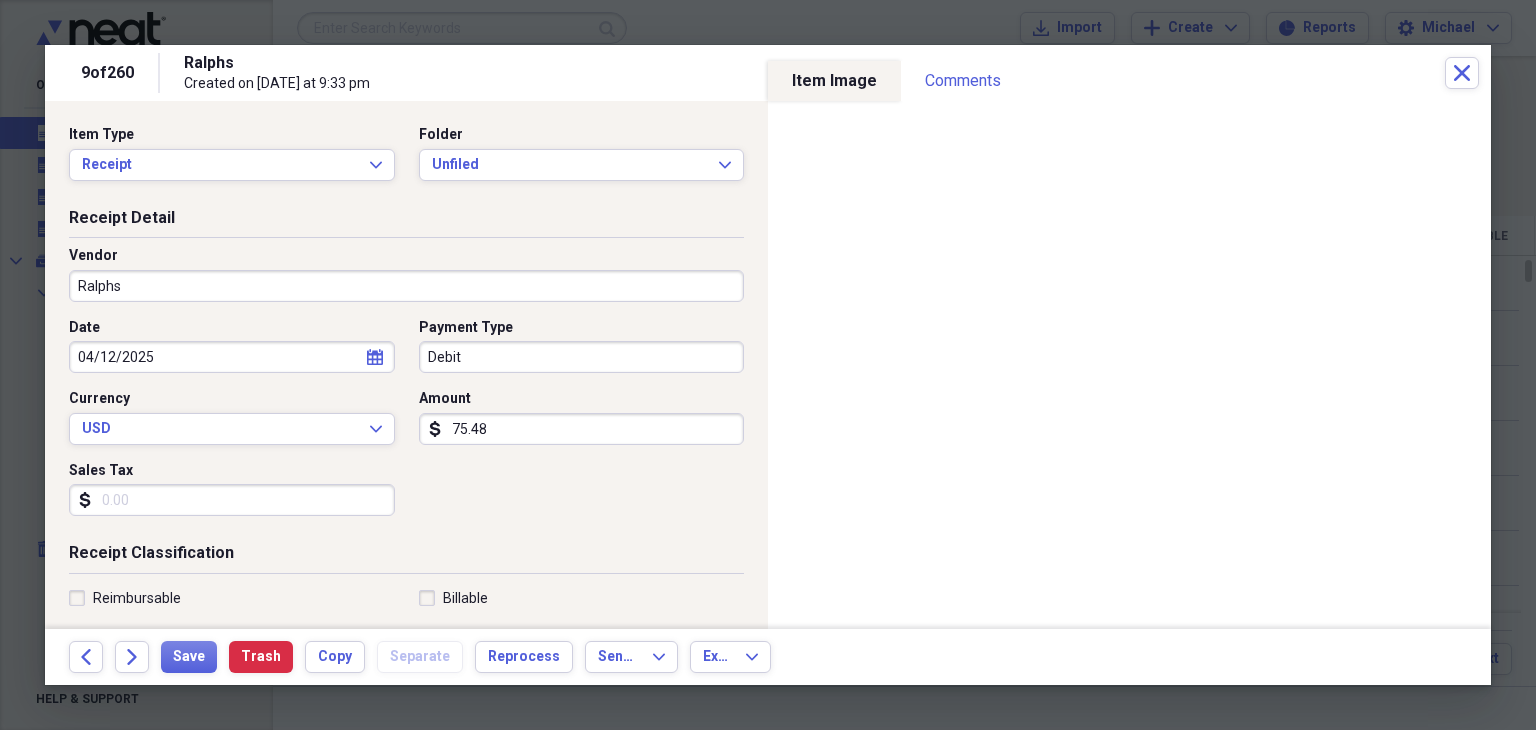 click on "Sales Tax" at bounding box center [232, 500] 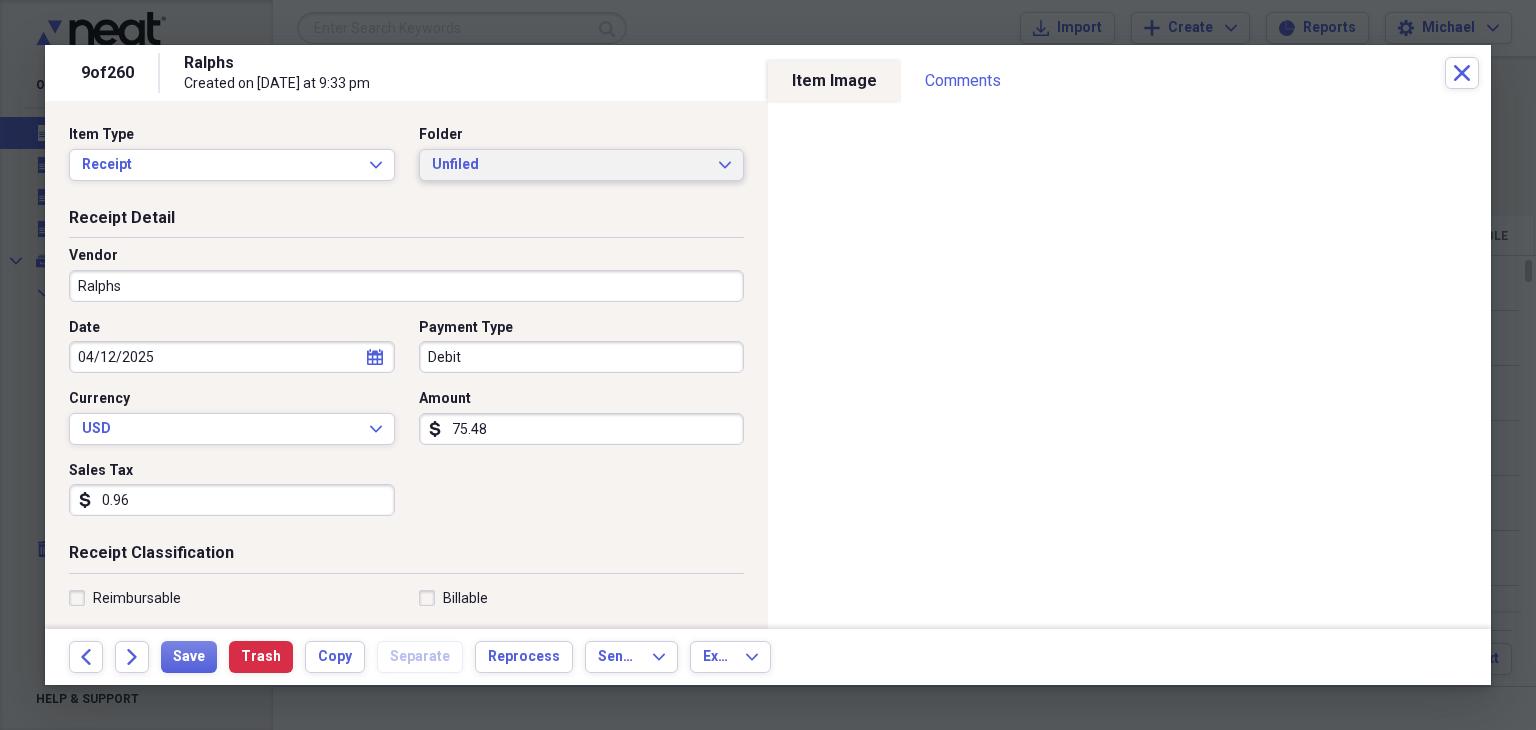 type on "0.96" 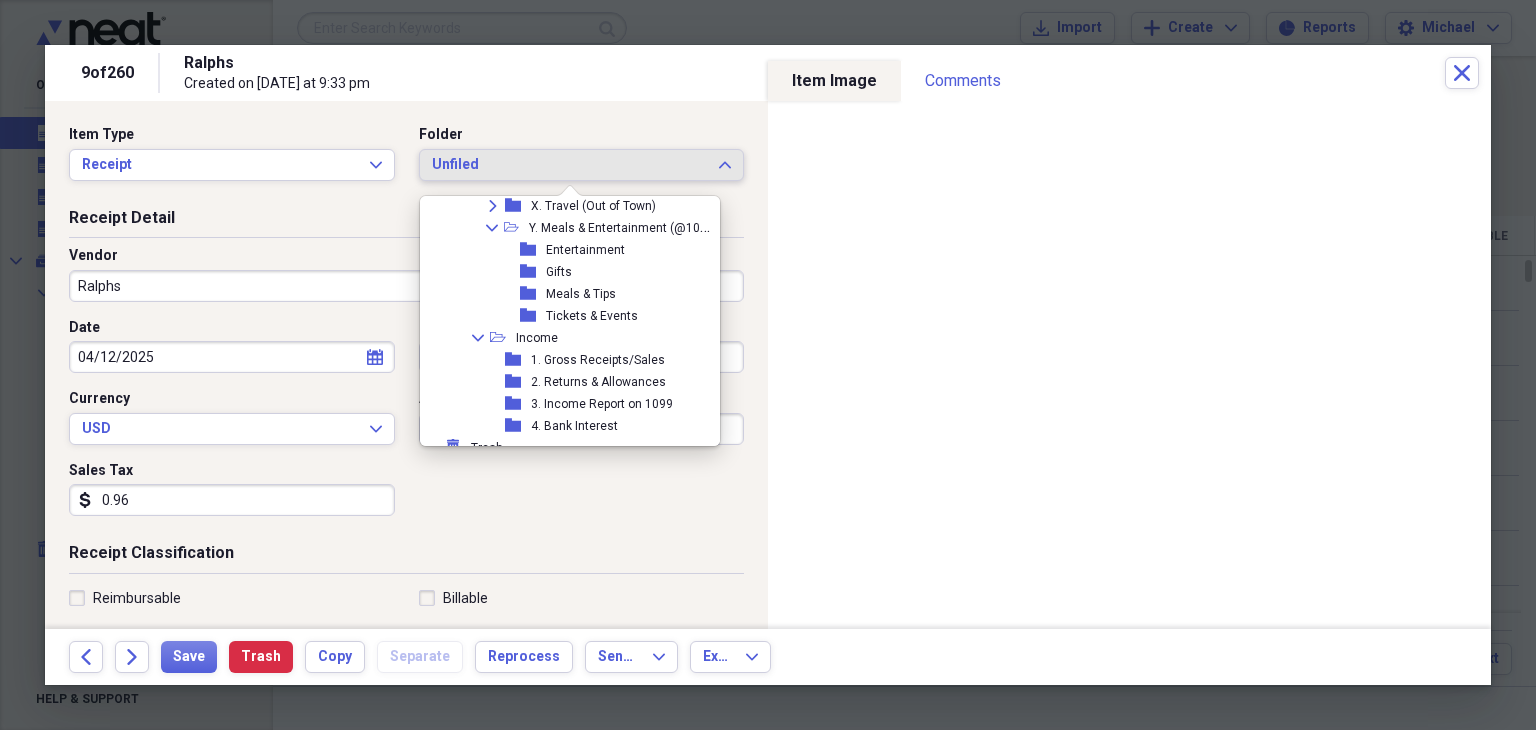 scroll, scrollTop: 1093, scrollLeft: 0, axis: vertical 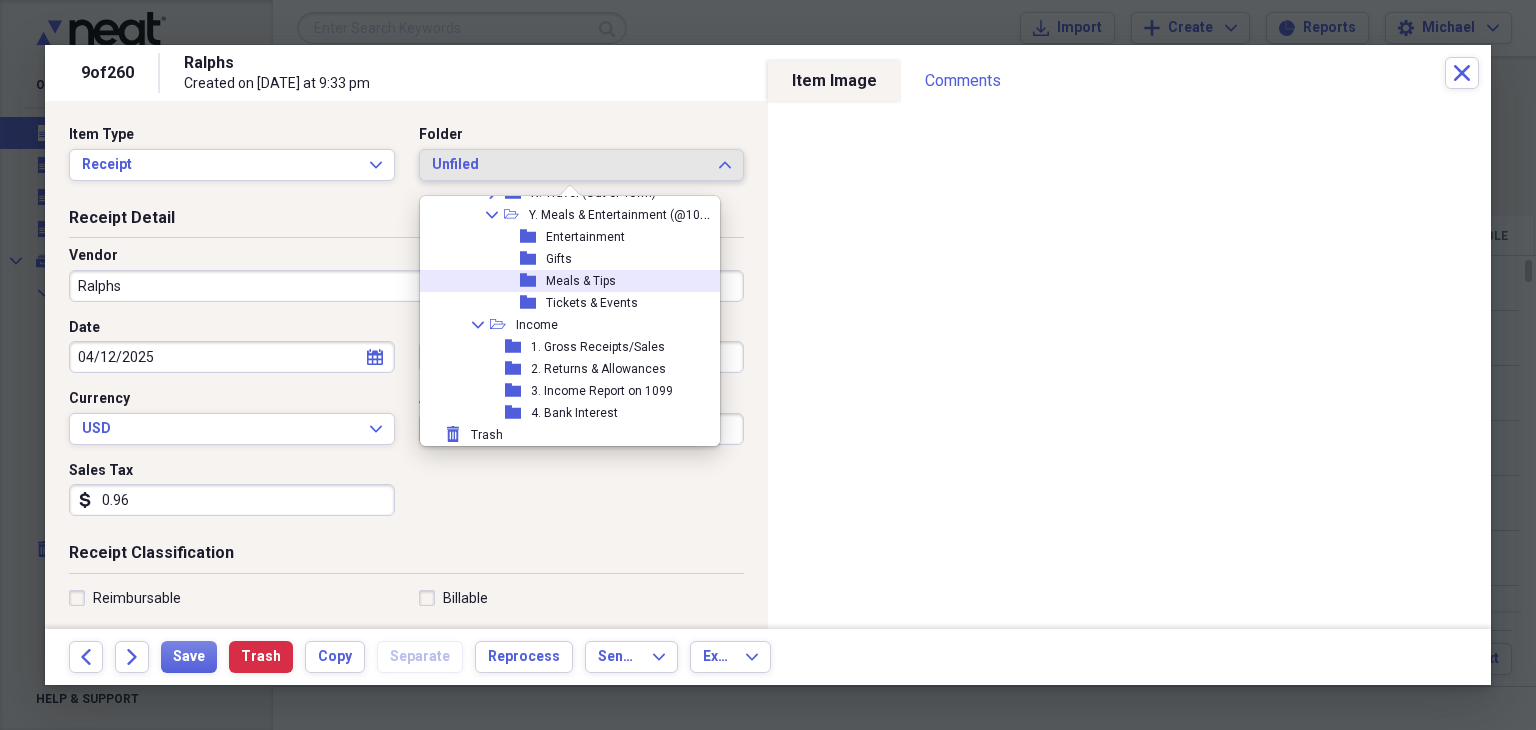click on "folder Meals & Tips" at bounding box center (569, 281) 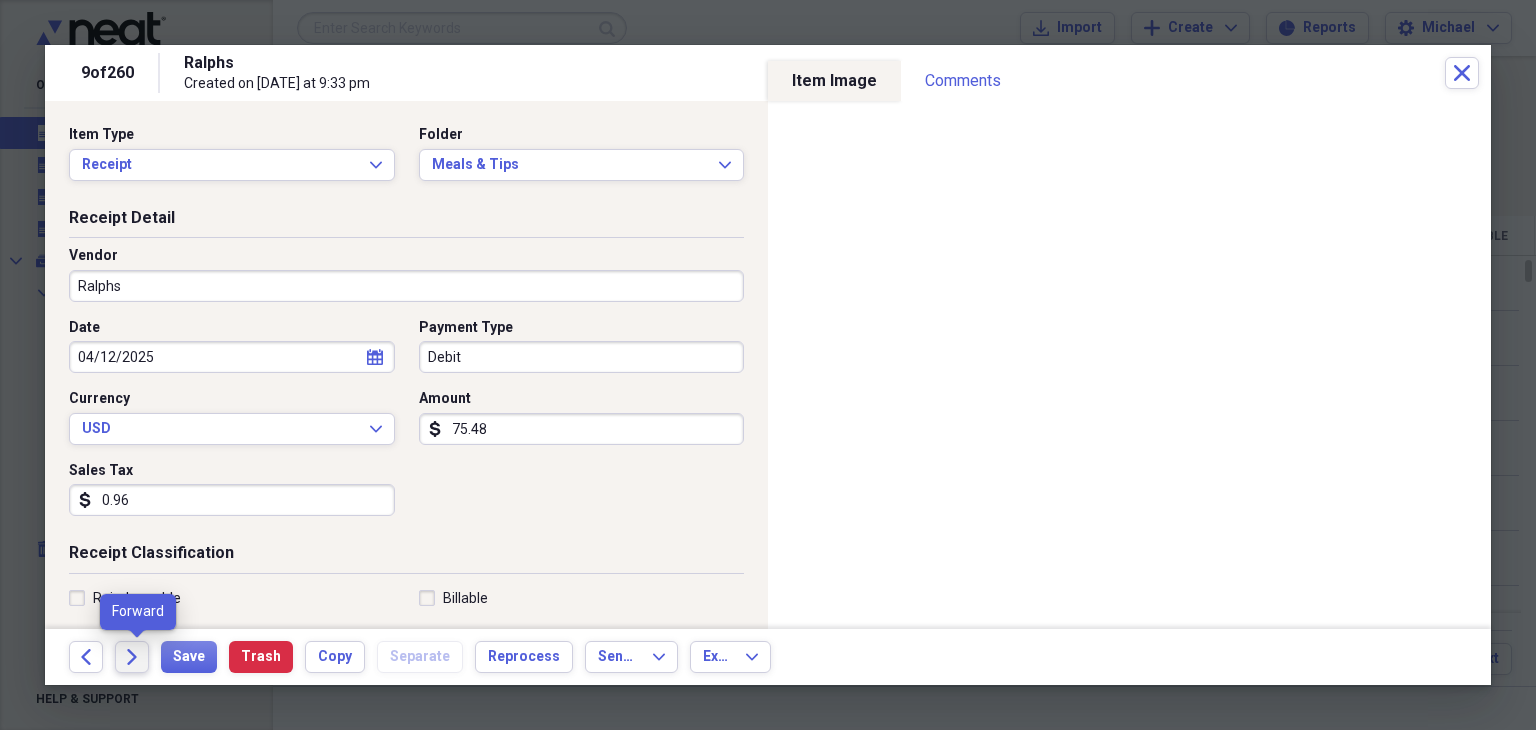 click 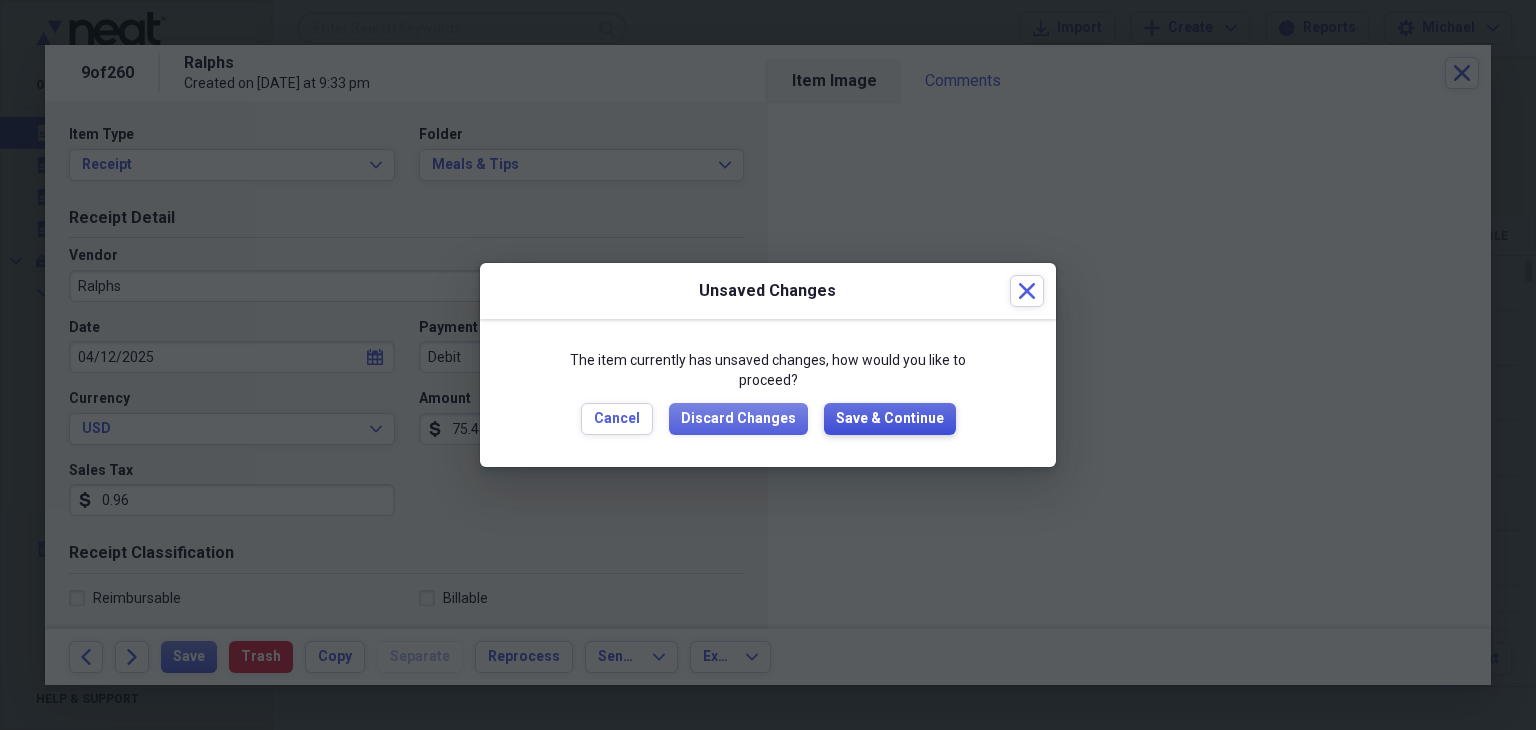 click on "Save & Continue" at bounding box center [890, 419] 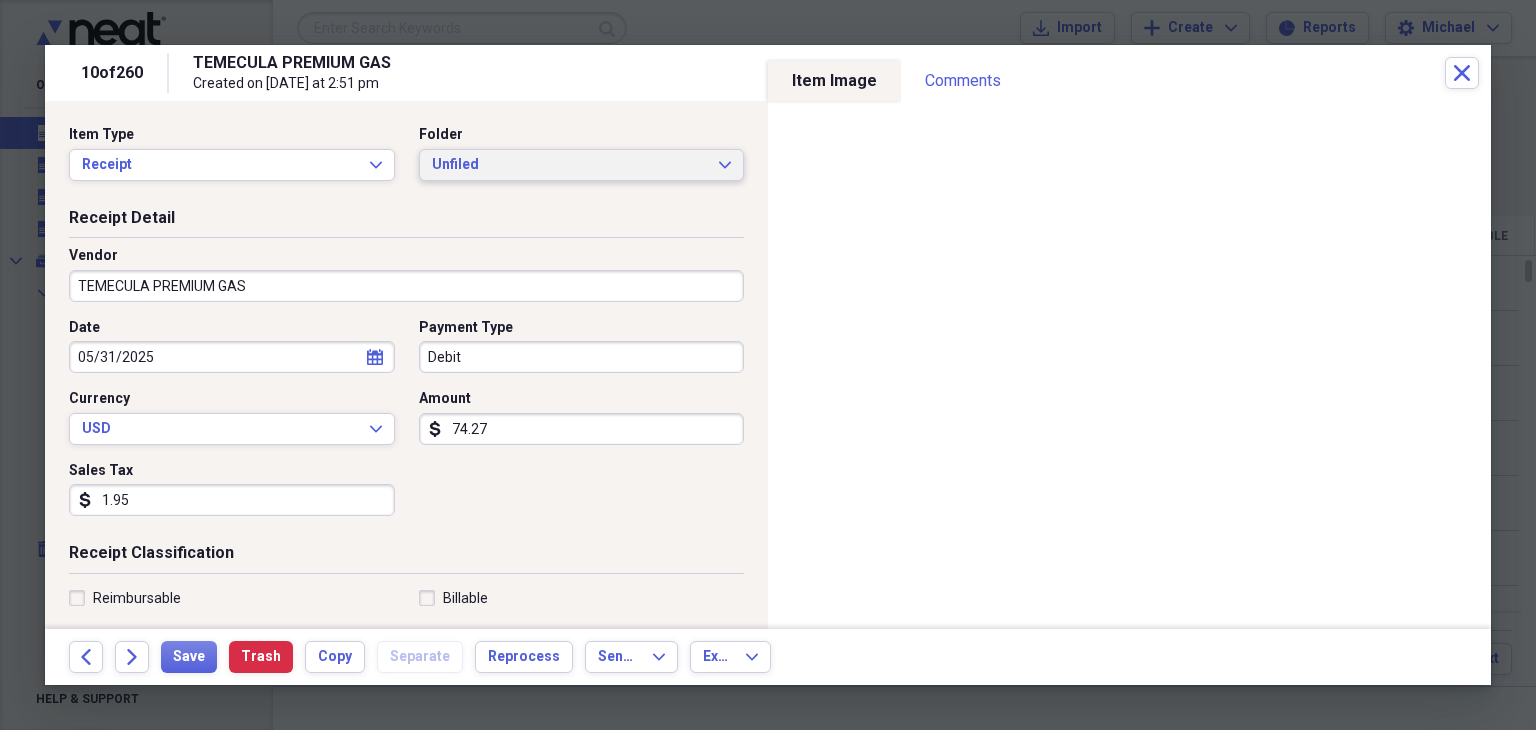 click on "Unfiled" at bounding box center [570, 165] 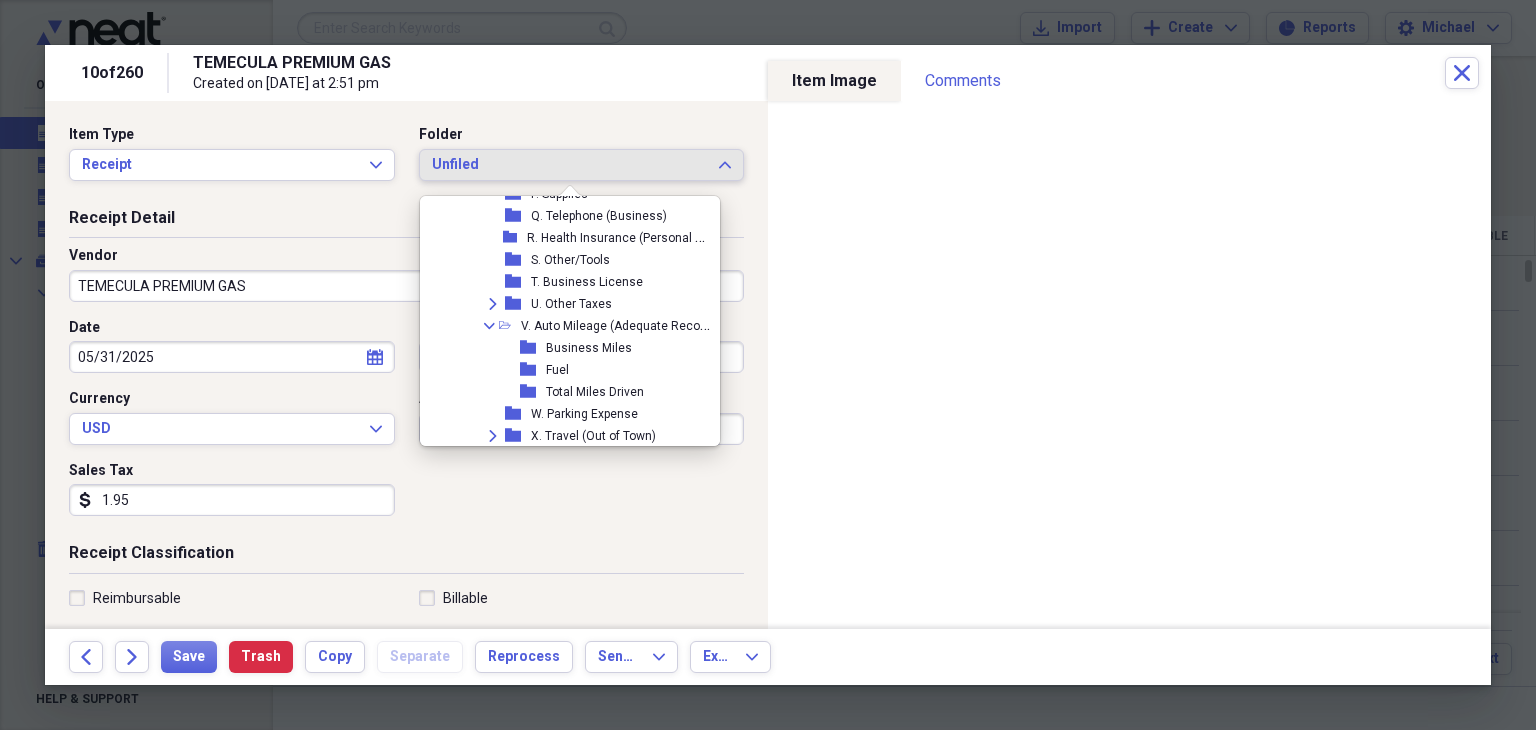 scroll, scrollTop: 843, scrollLeft: 0, axis: vertical 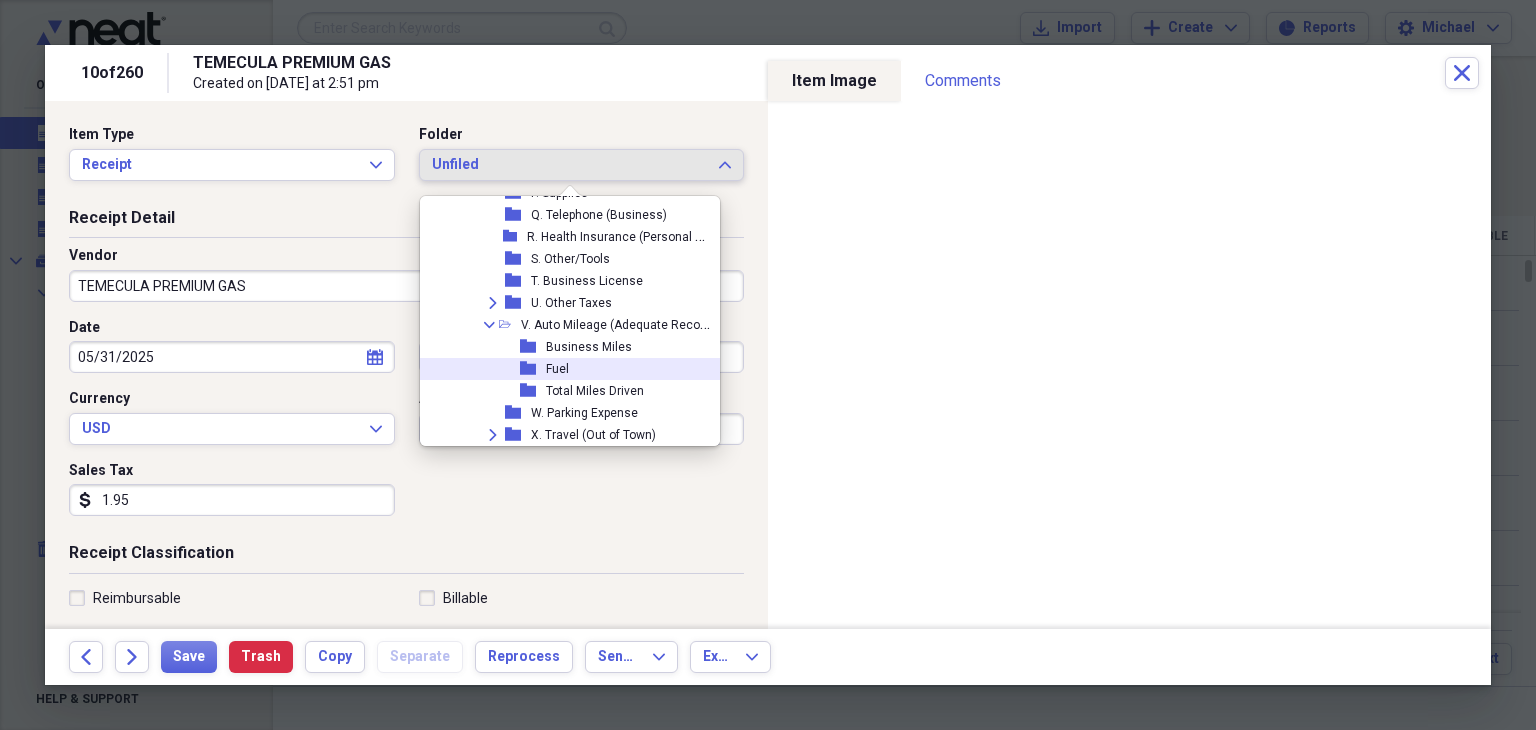click on "Fuel" at bounding box center [557, 369] 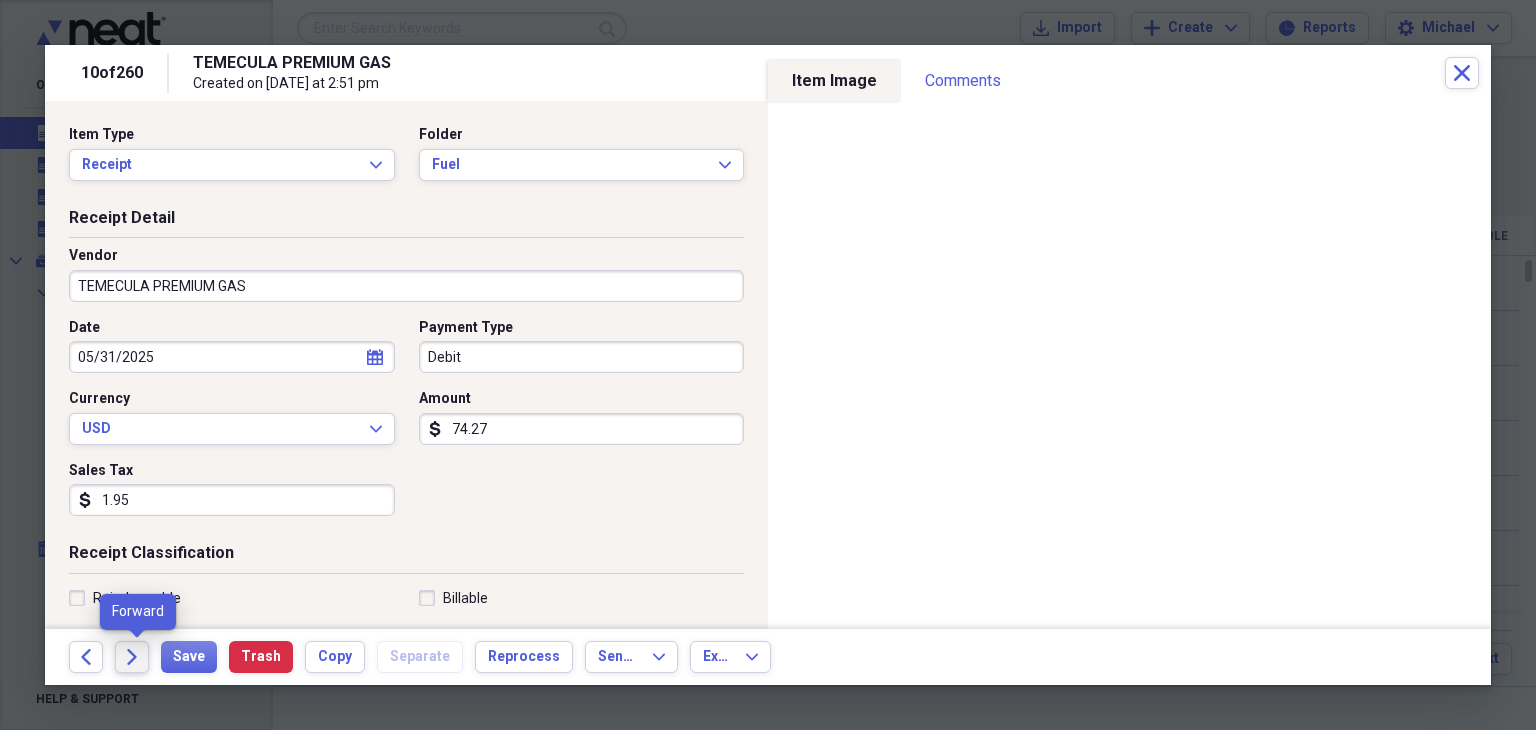 click on "Forward" 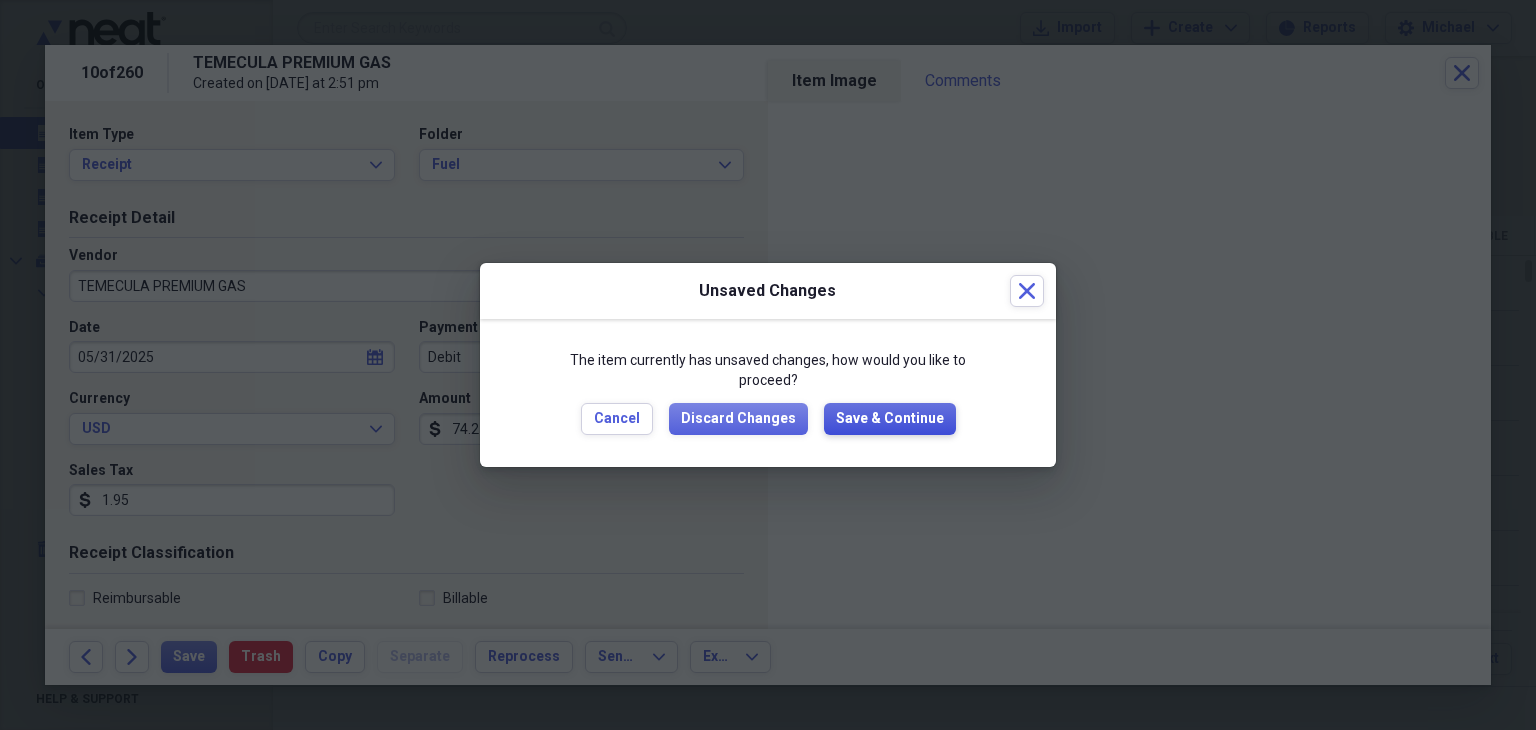 click on "Save & Continue" at bounding box center [890, 419] 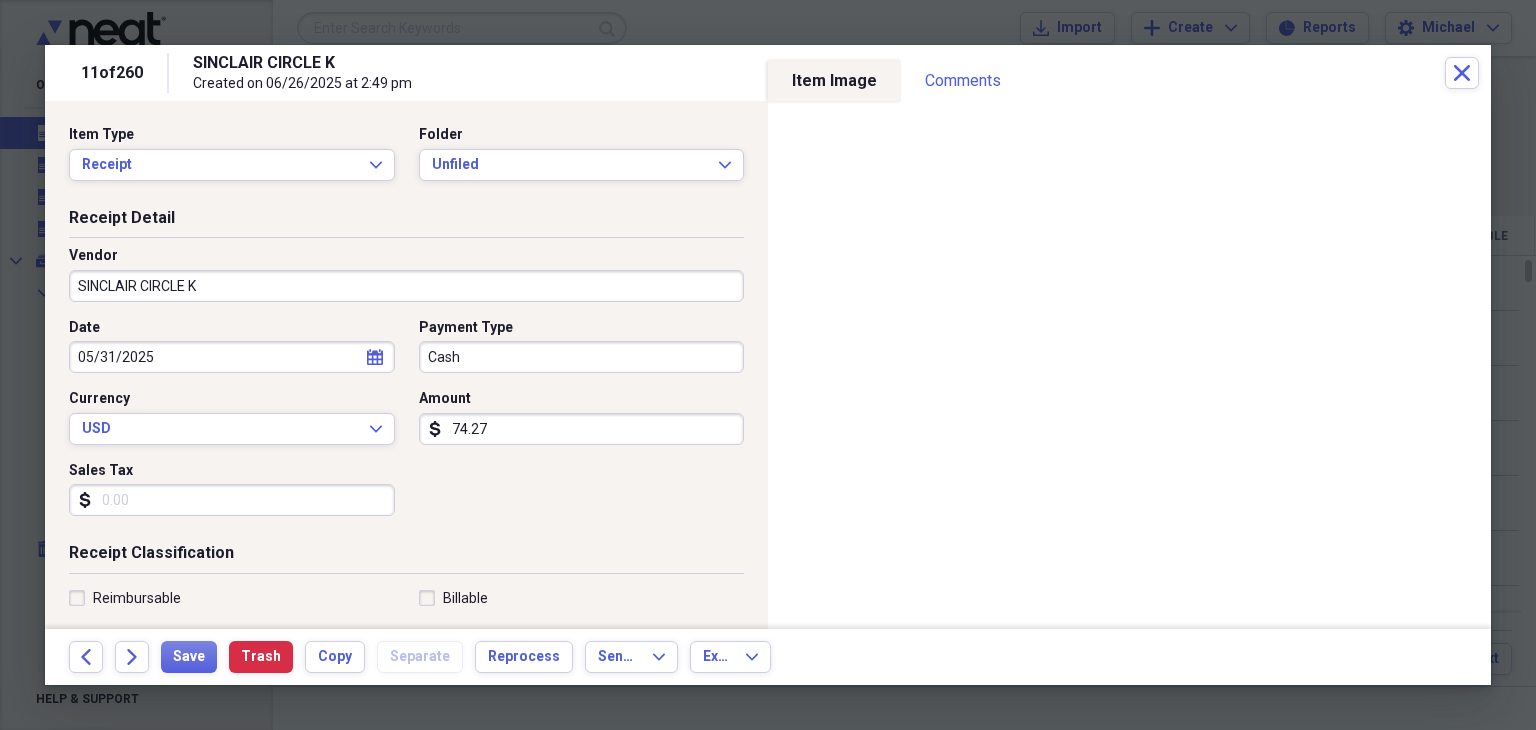 click on "Sales Tax" at bounding box center (232, 500) 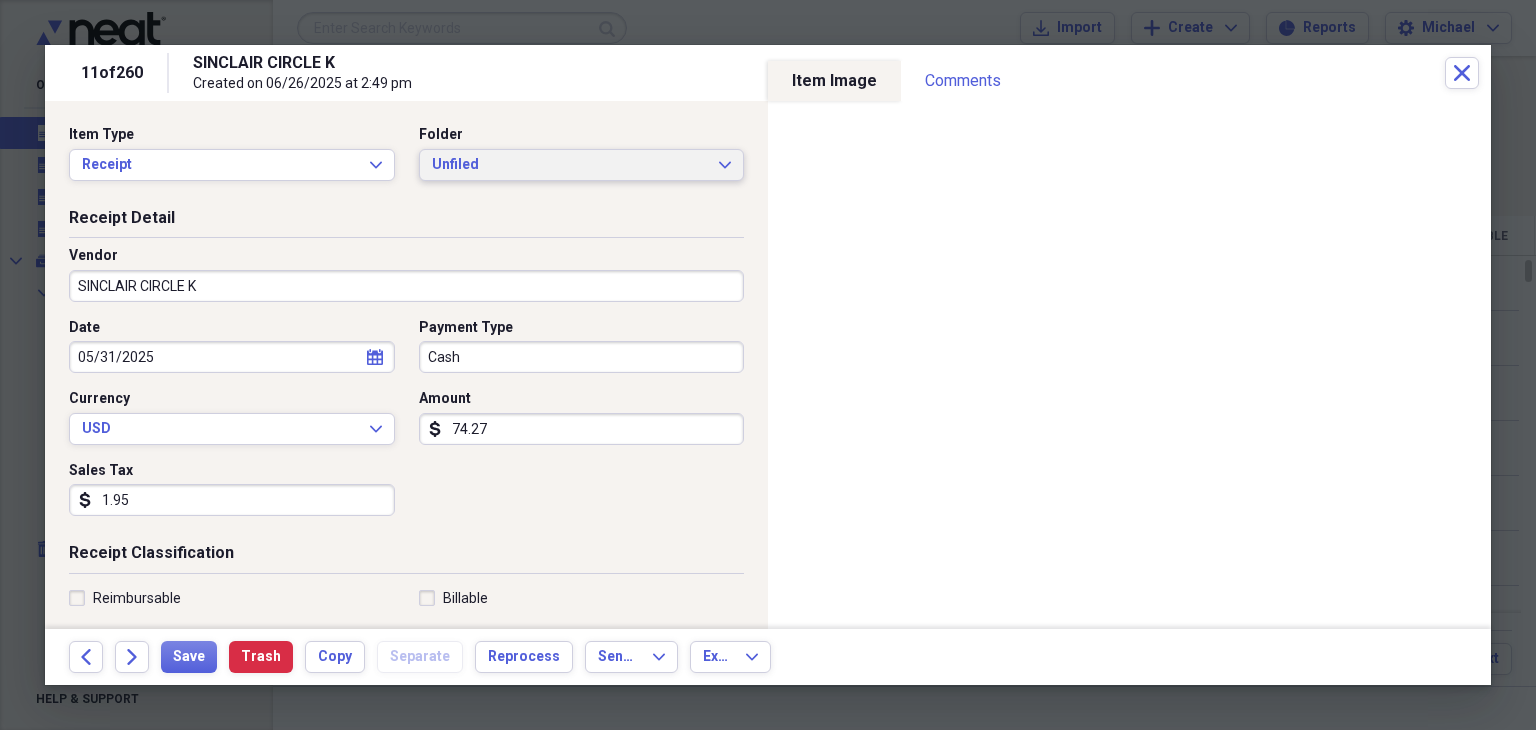 type on "1.95" 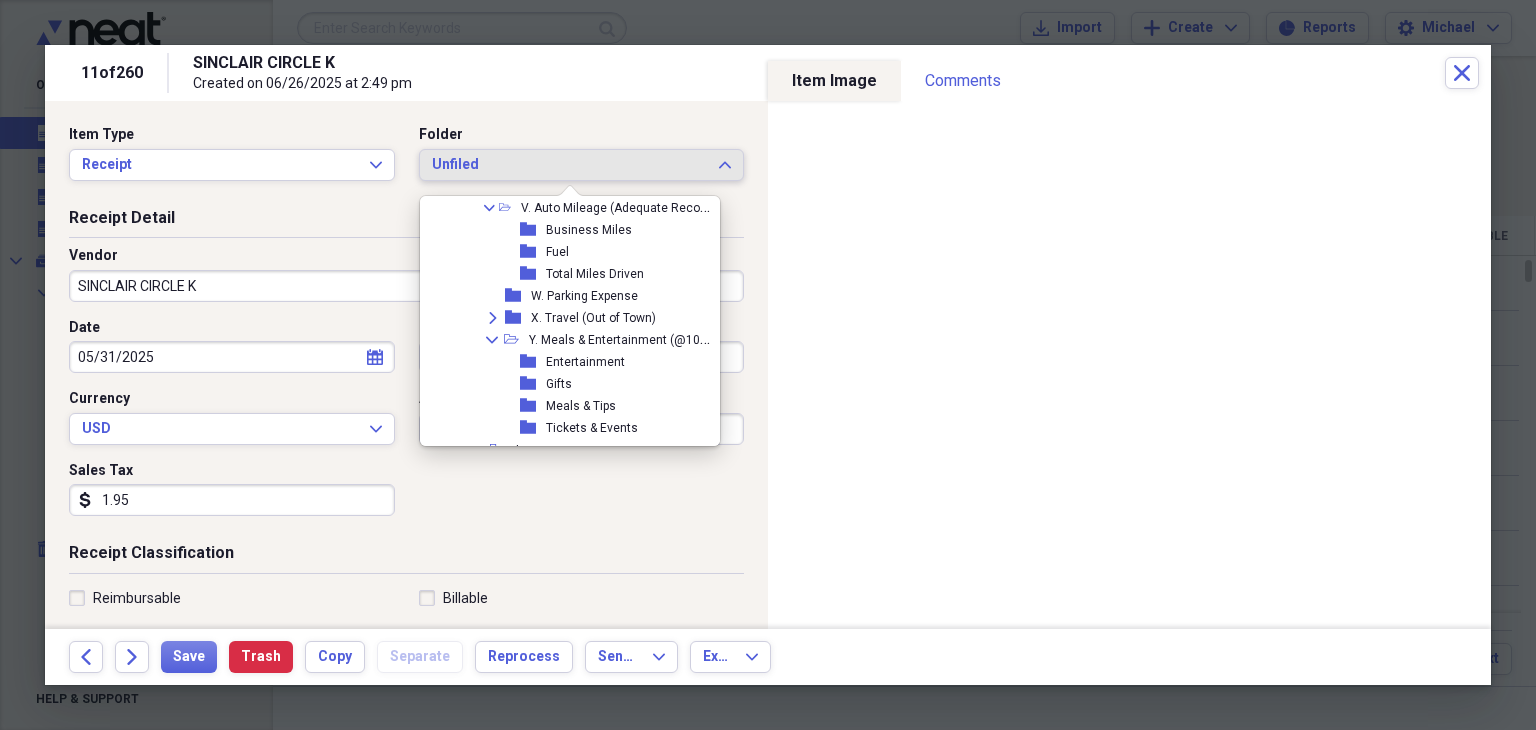 scroll, scrollTop: 935, scrollLeft: 0, axis: vertical 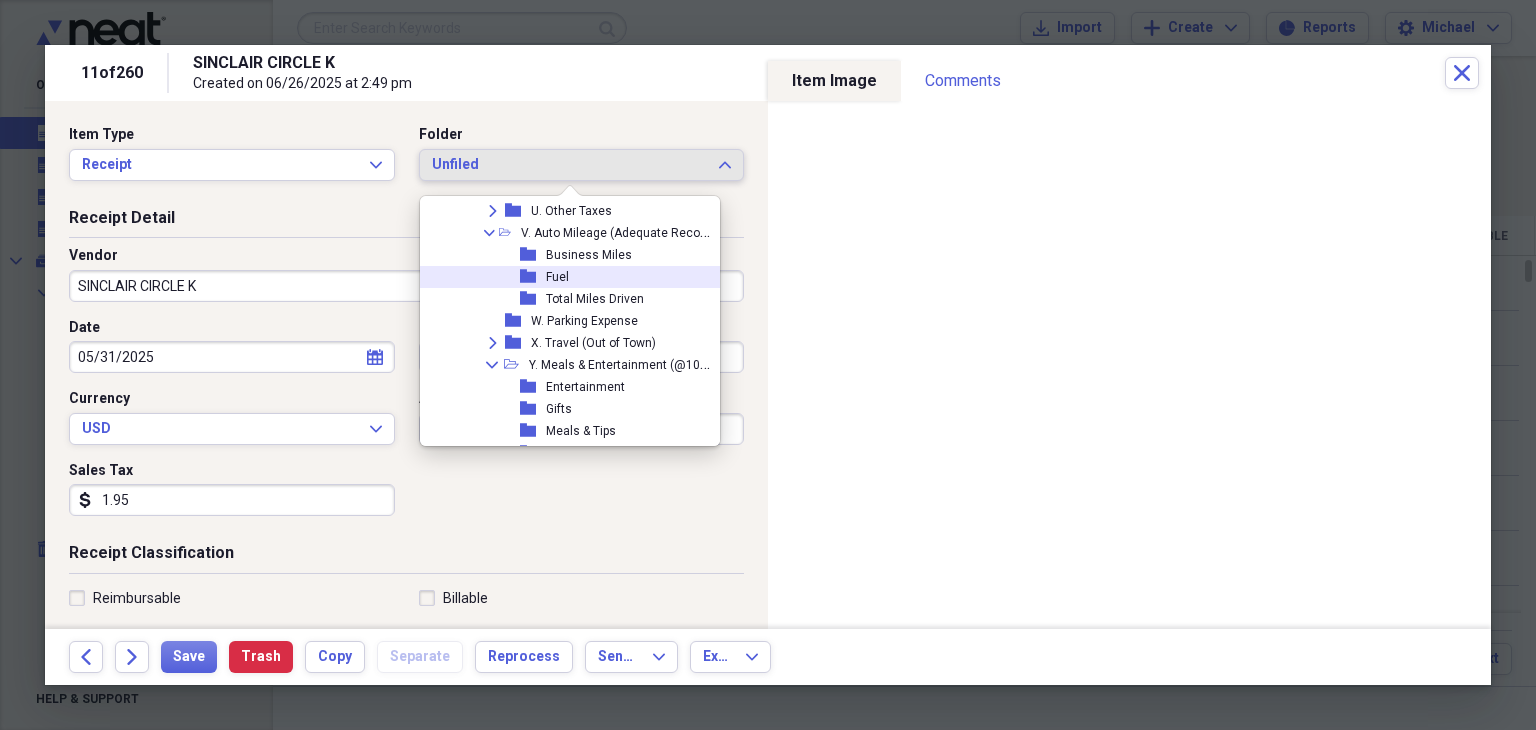 click on "Fuel" at bounding box center (557, 277) 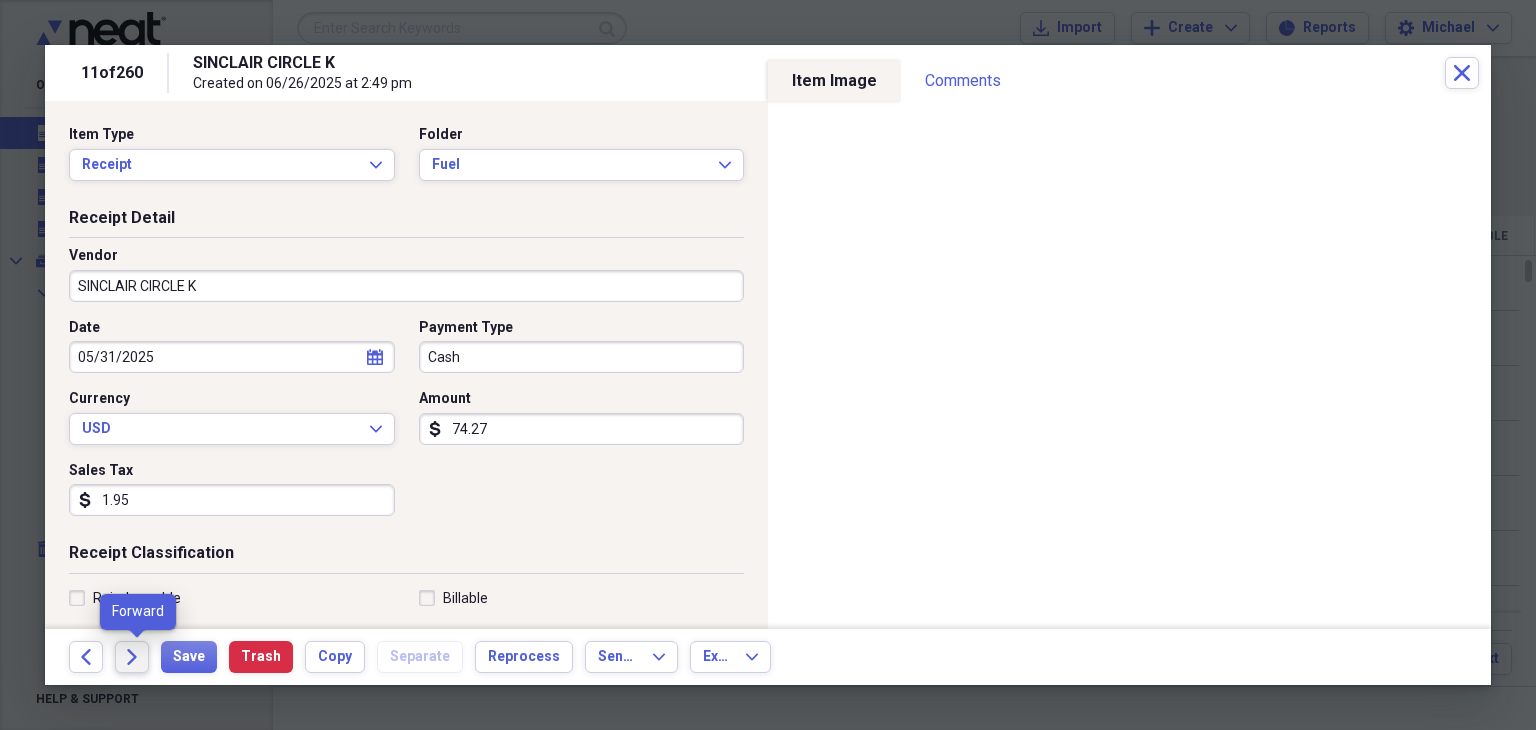 click on "Forward" at bounding box center [132, 657] 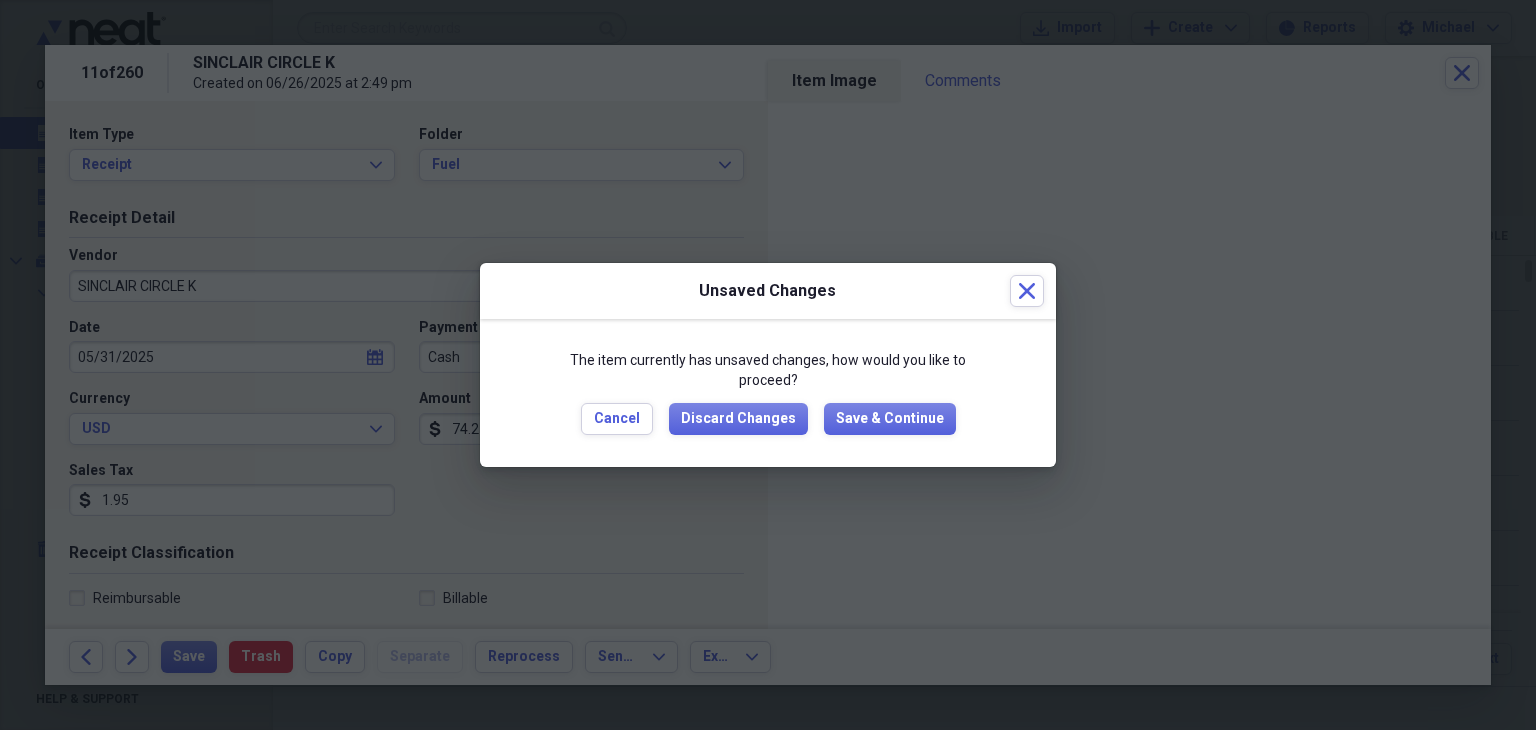 click on "Cancel Discard Changes Save & Continue" at bounding box center (768, 419) 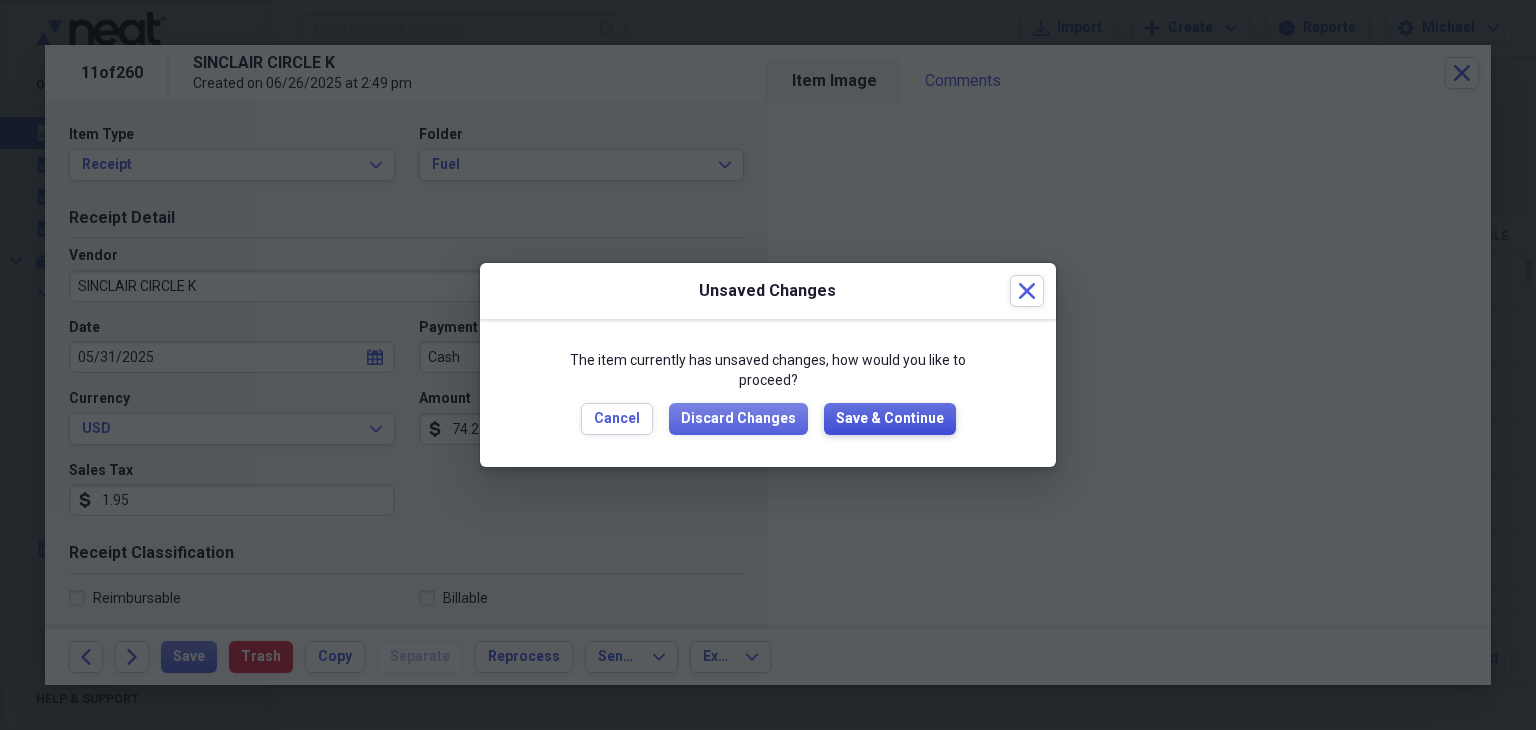 click on "Save & Continue" at bounding box center (890, 419) 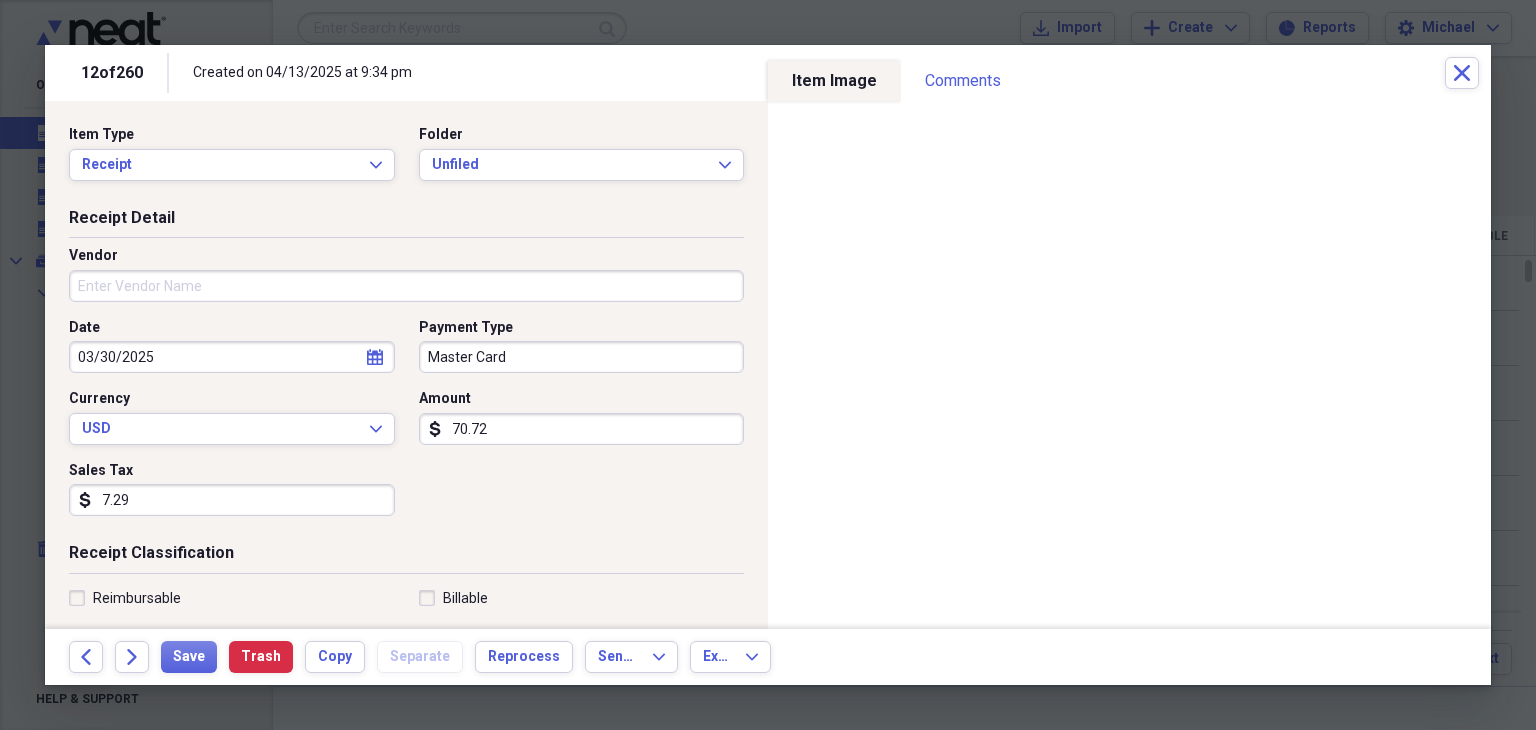 click on "Vendor" at bounding box center (406, 282) 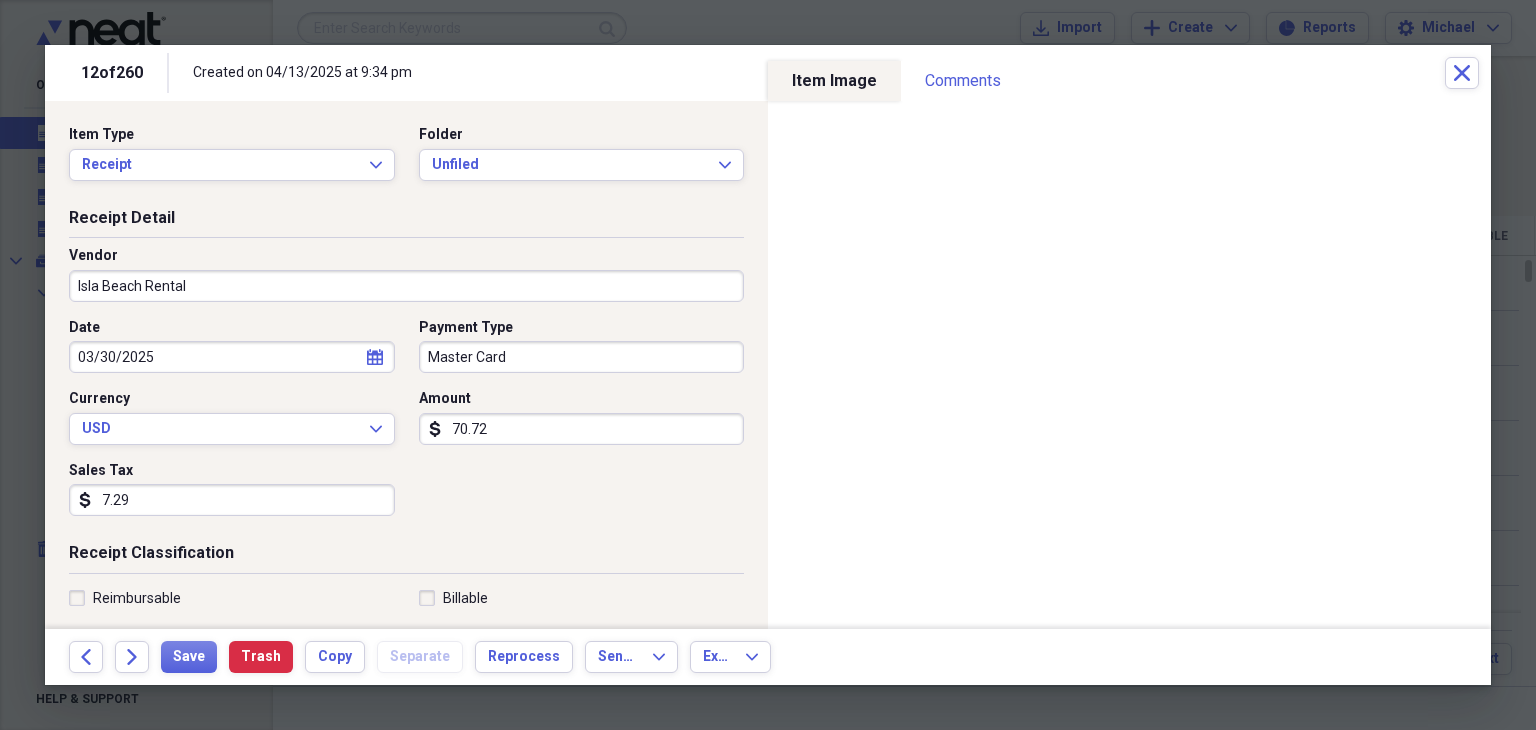 type on "Isla Beach Rental" 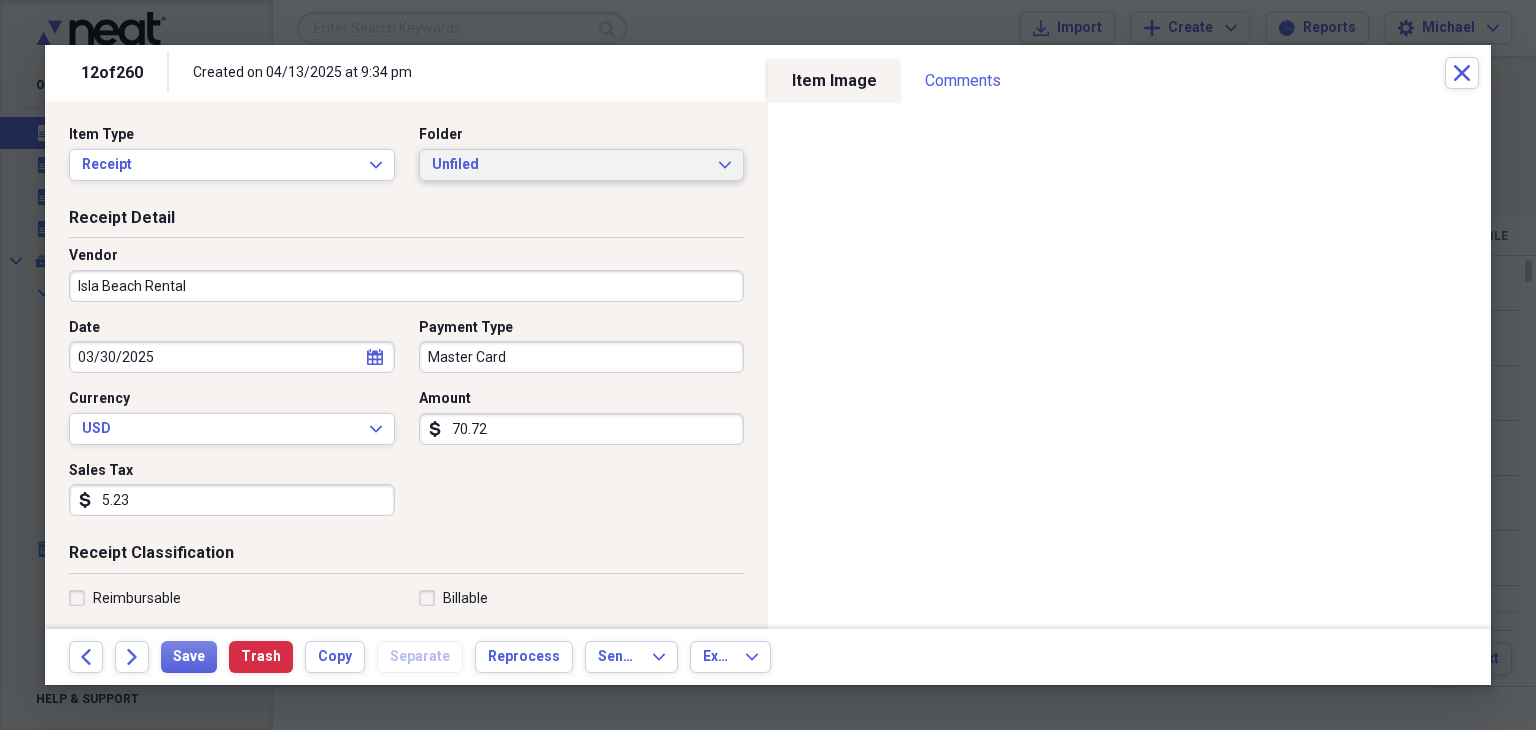 type on "5.23" 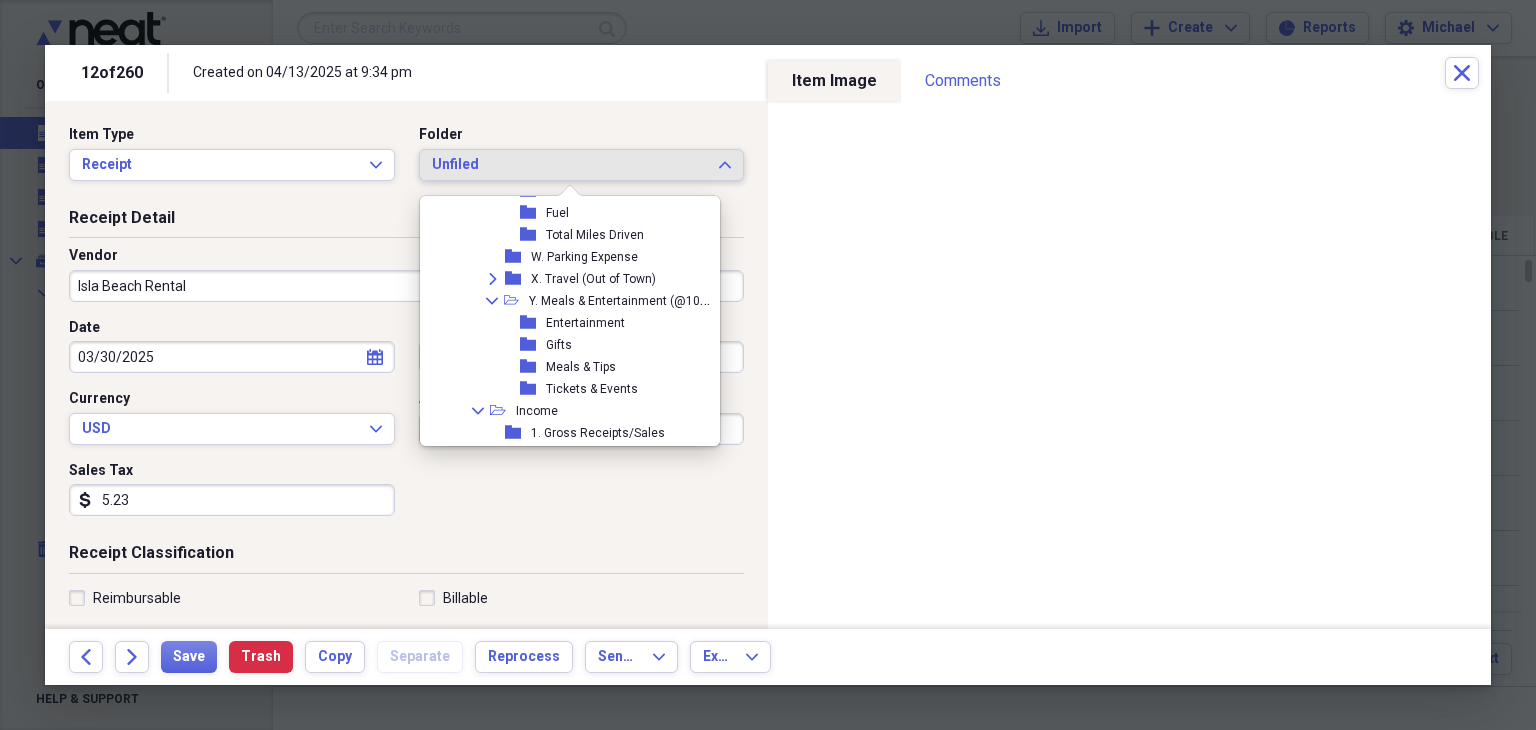 scroll, scrollTop: 1000, scrollLeft: 0, axis: vertical 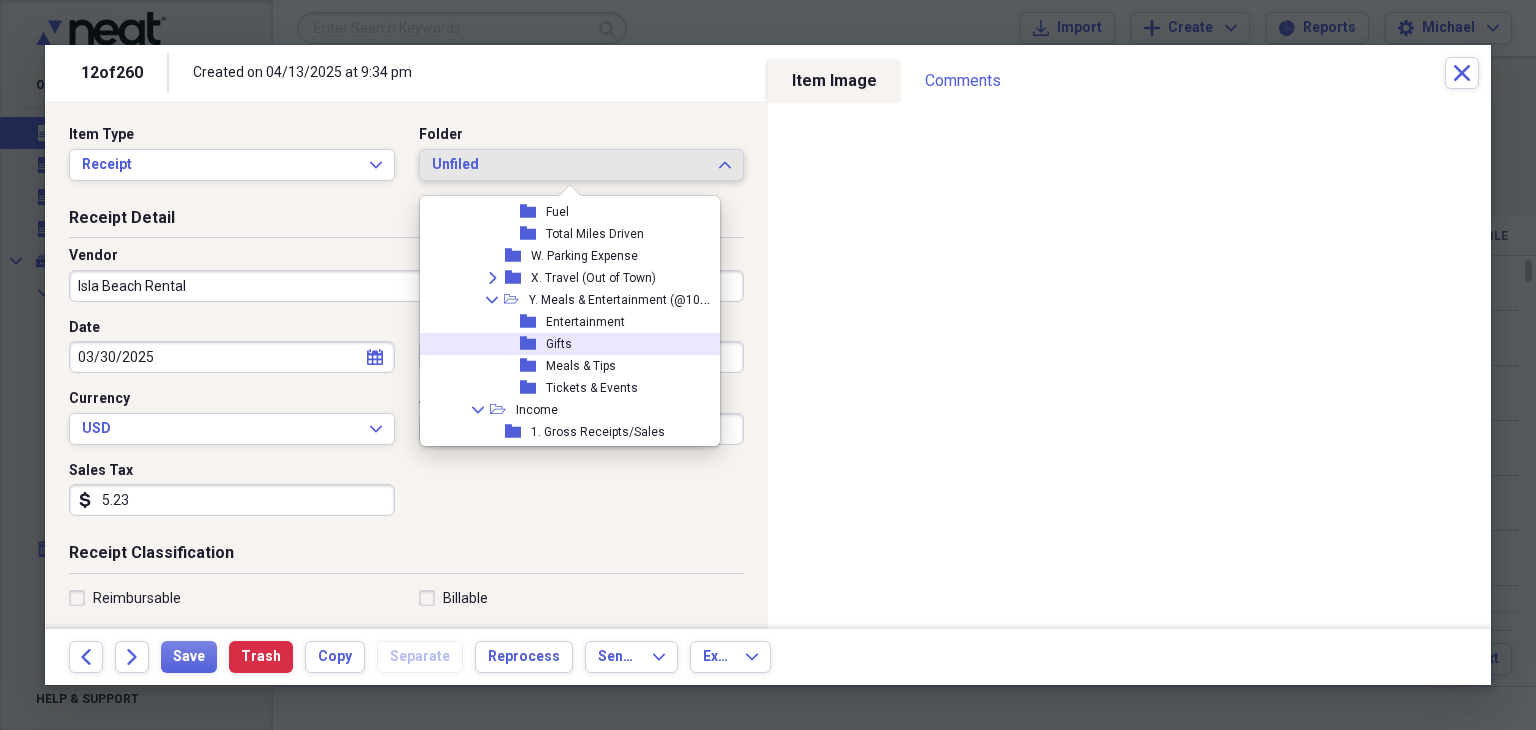 click on "Gifts" at bounding box center (559, 344) 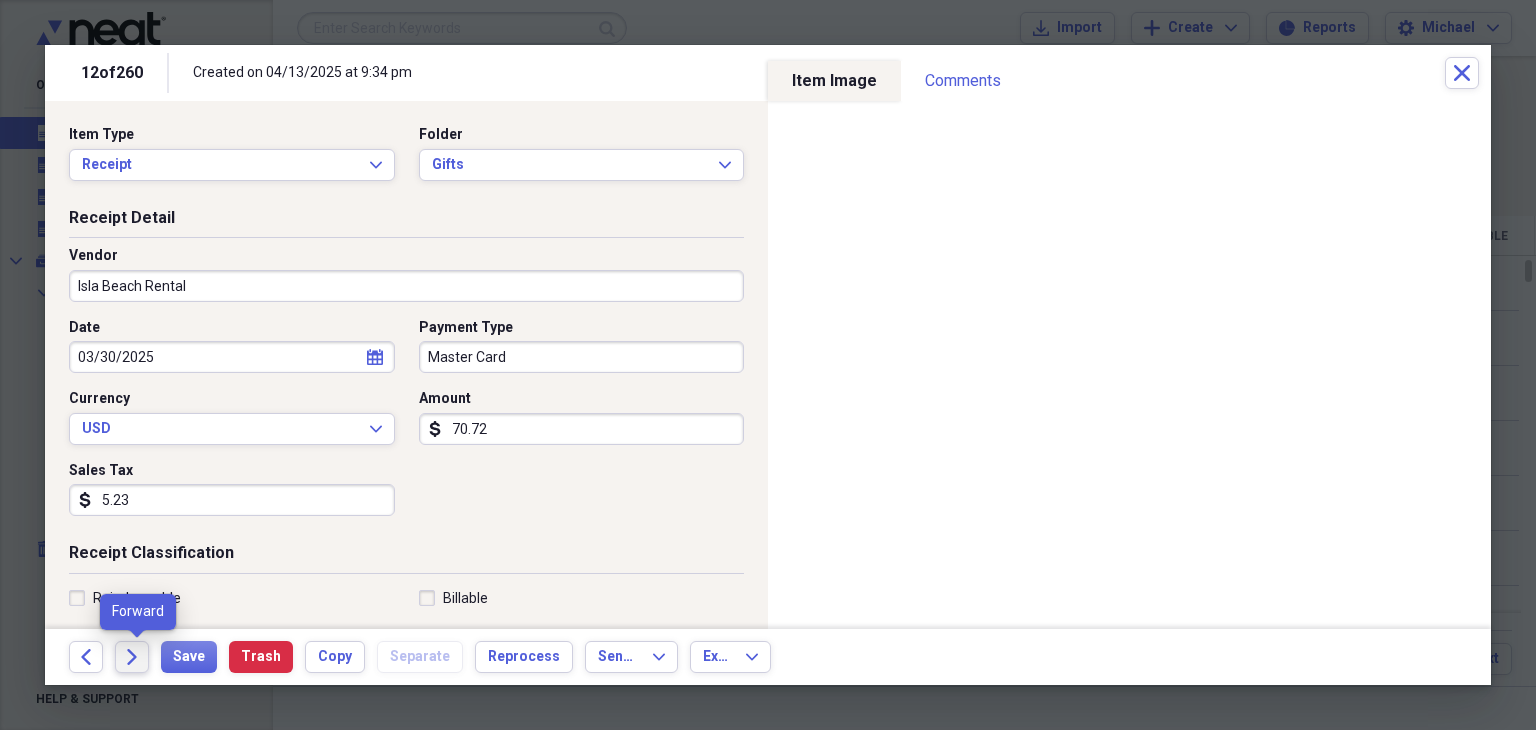 click 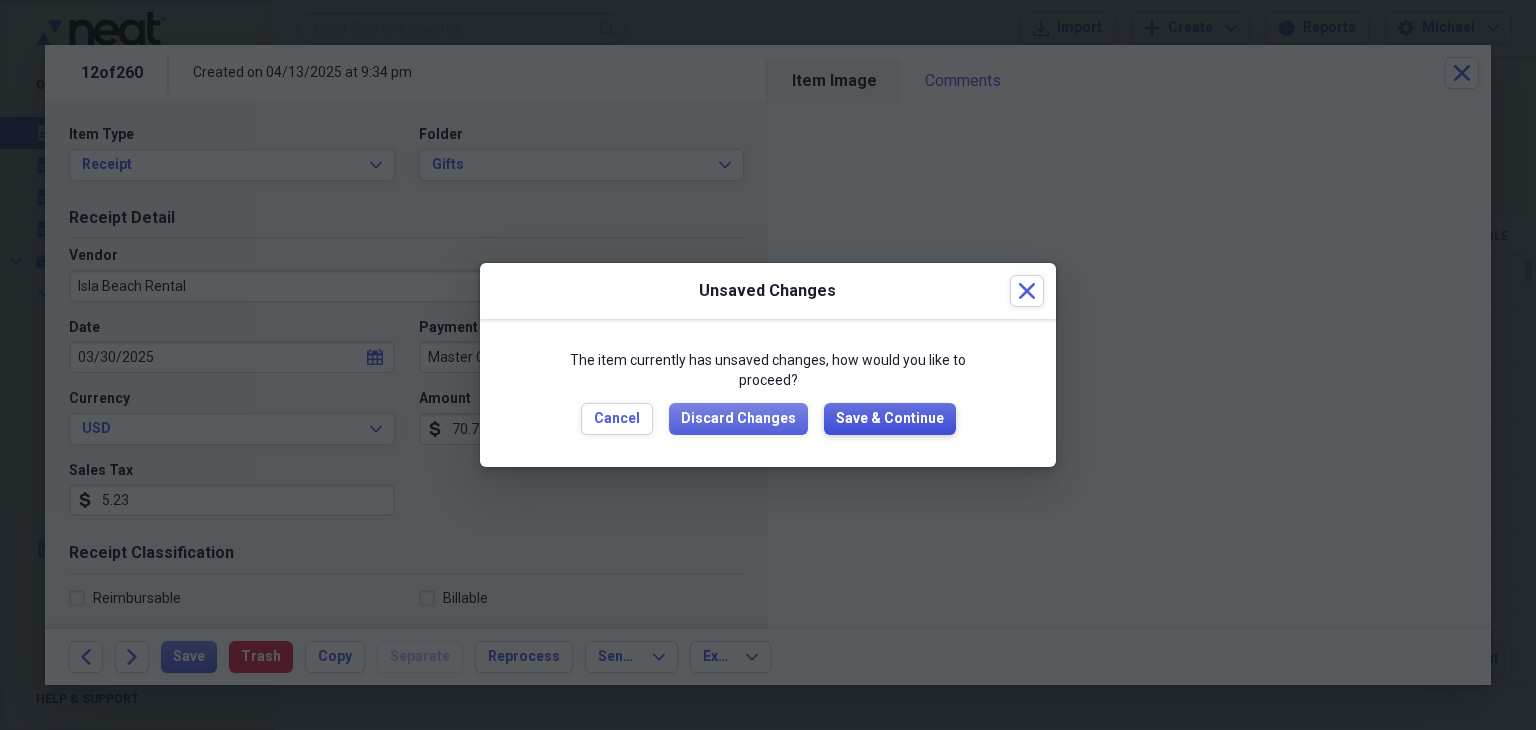 click on "Save & Continue" at bounding box center (890, 419) 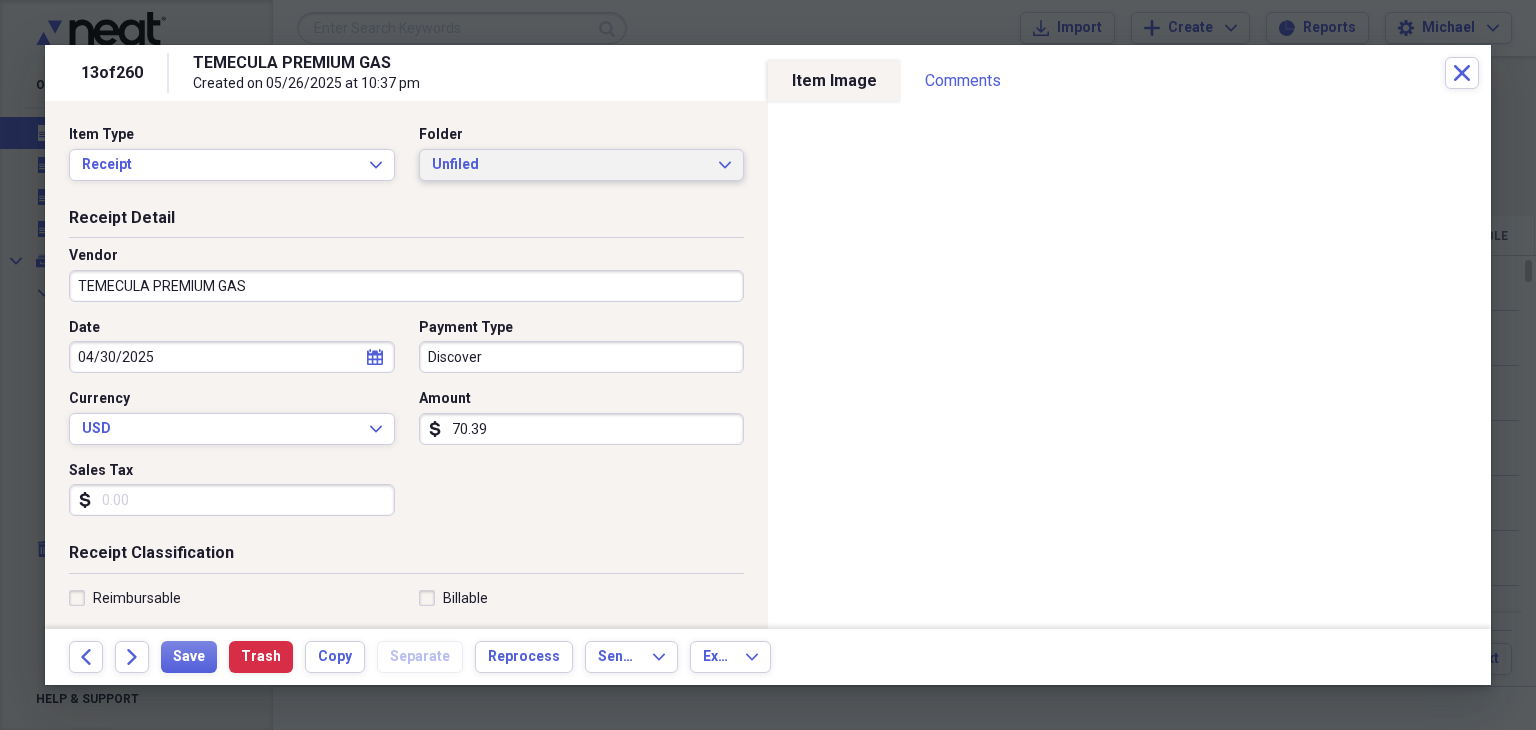 click on "Unfiled" at bounding box center [570, 165] 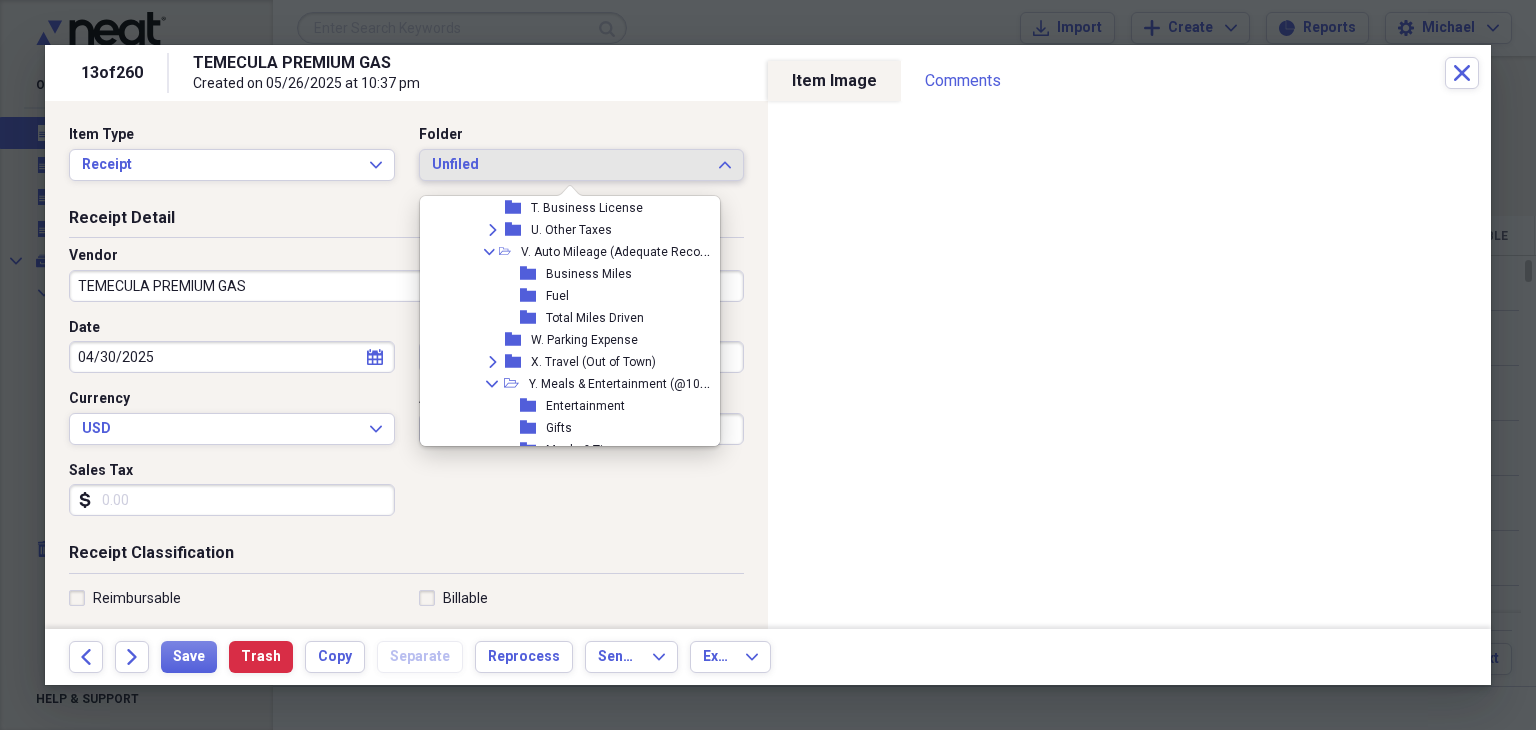 scroll, scrollTop: 916, scrollLeft: 0, axis: vertical 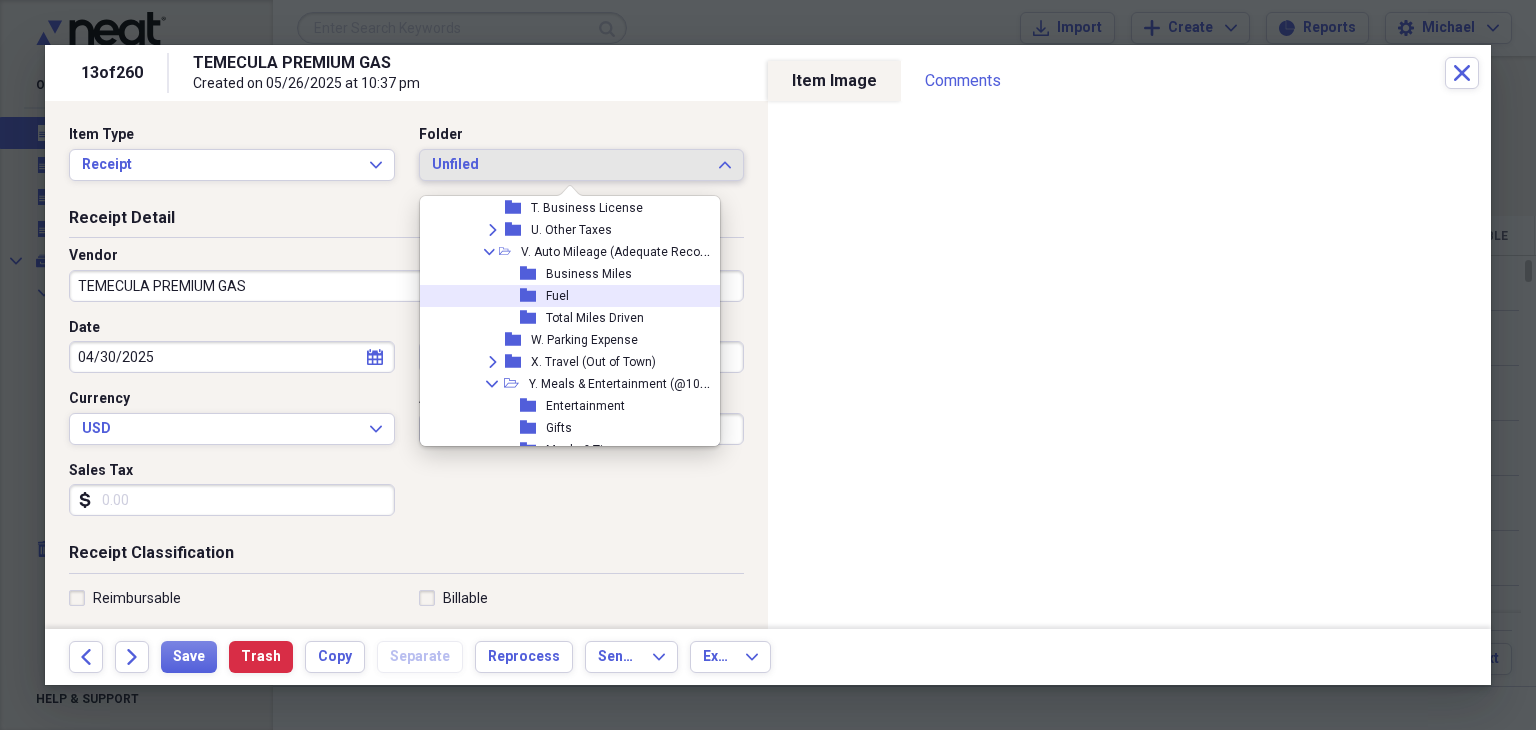 click on "folder Fuel" at bounding box center (569, 296) 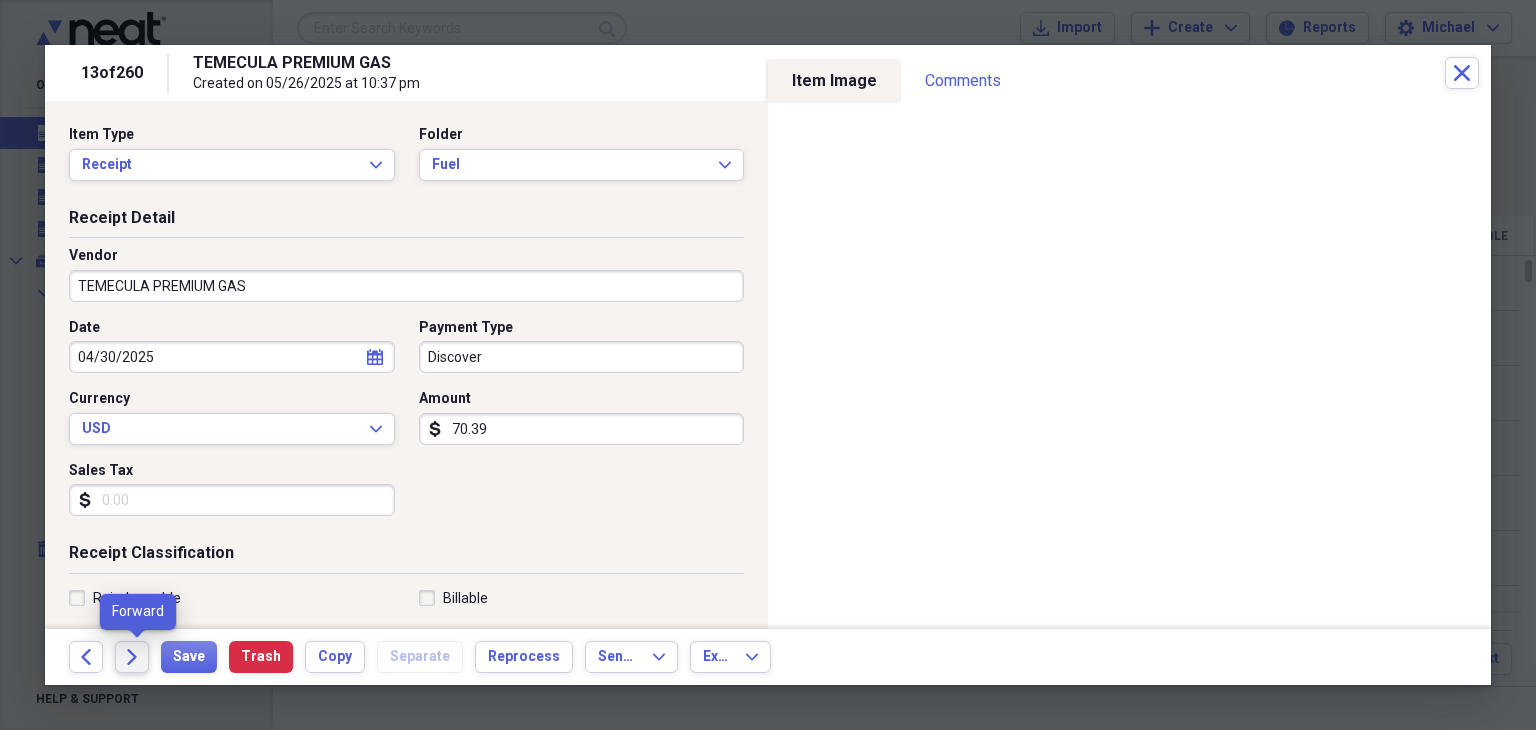 click on "Forward" at bounding box center [132, 657] 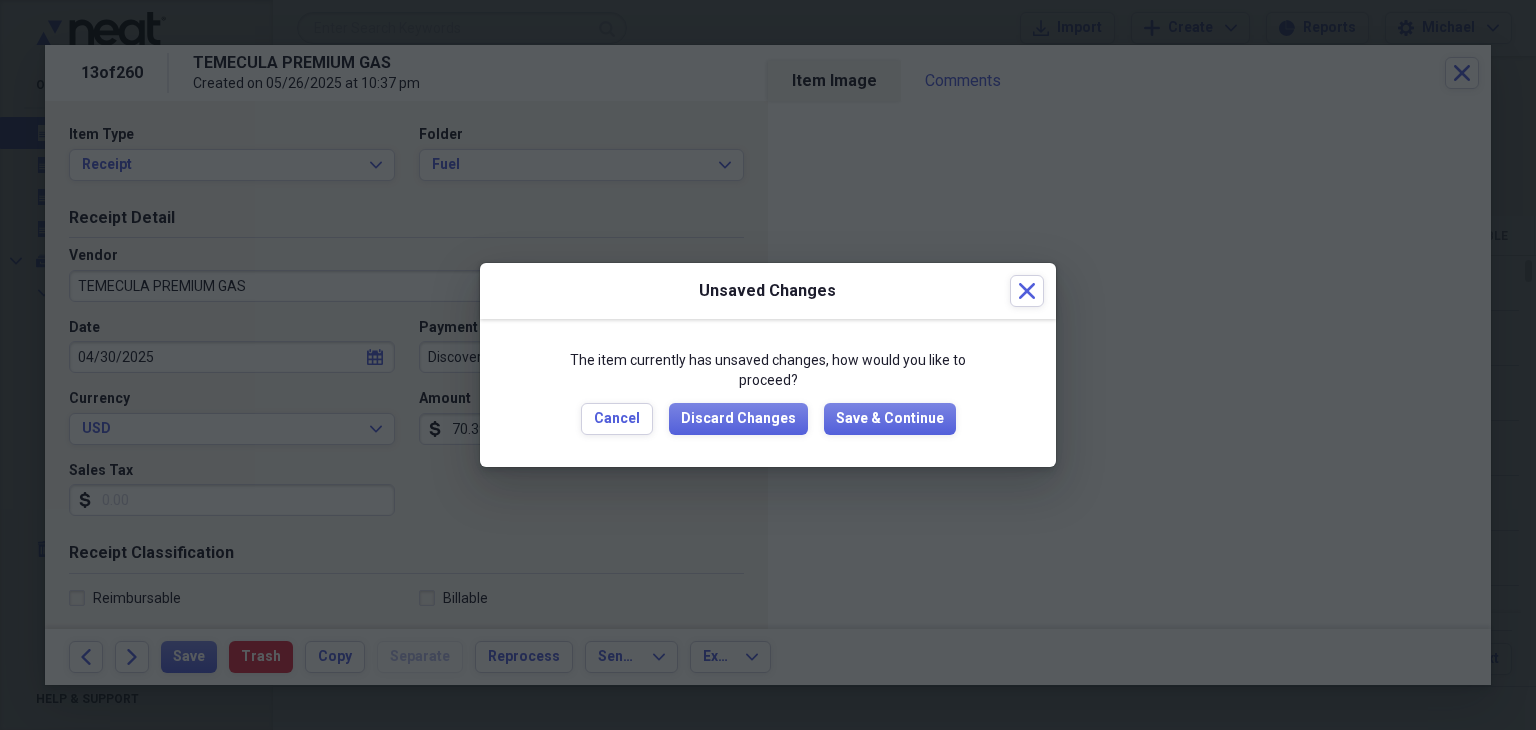 click on "The item currently has unsaved changes, how would you like to proceed? Cancel Discard Changes Save & Continue" at bounding box center (768, 392) 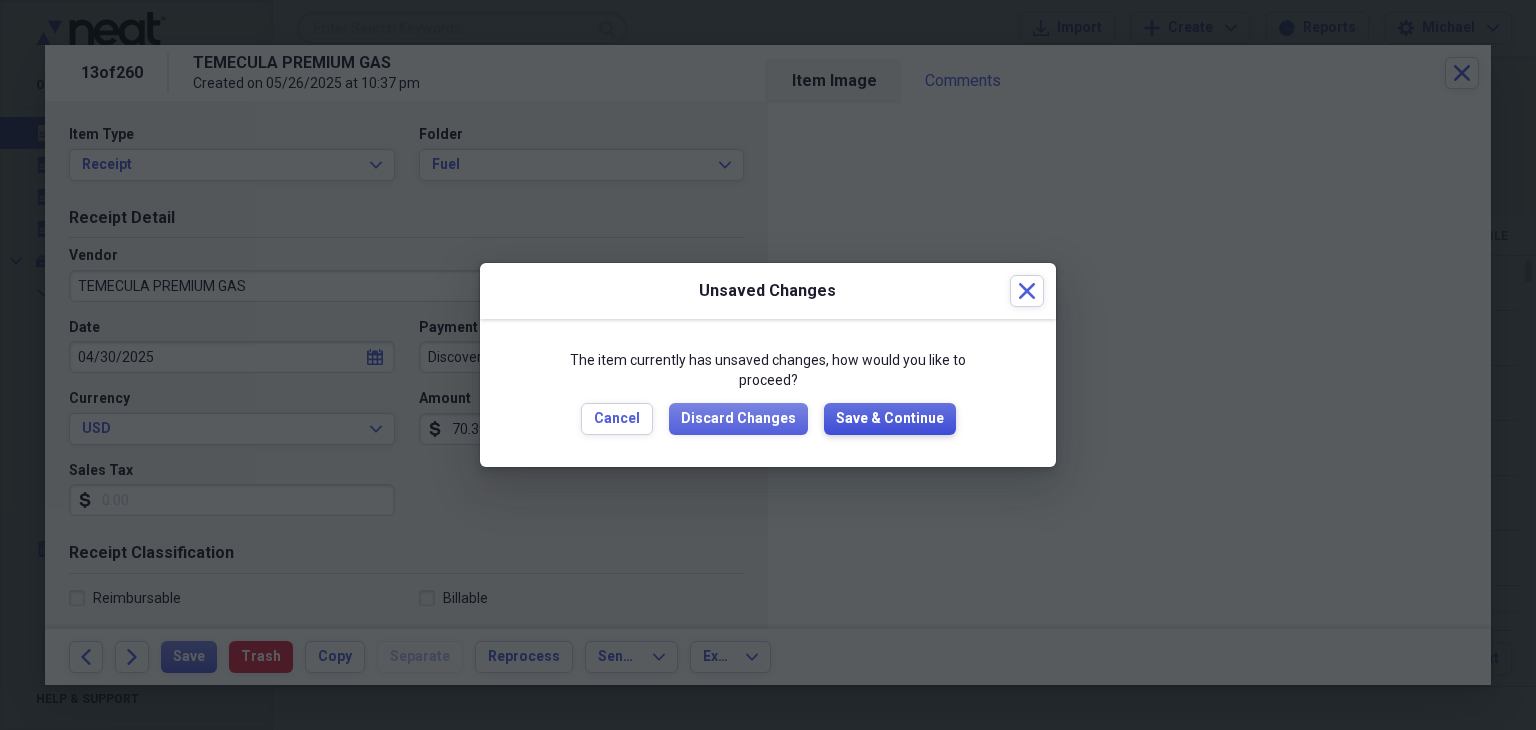 click on "Save & Continue" at bounding box center (890, 419) 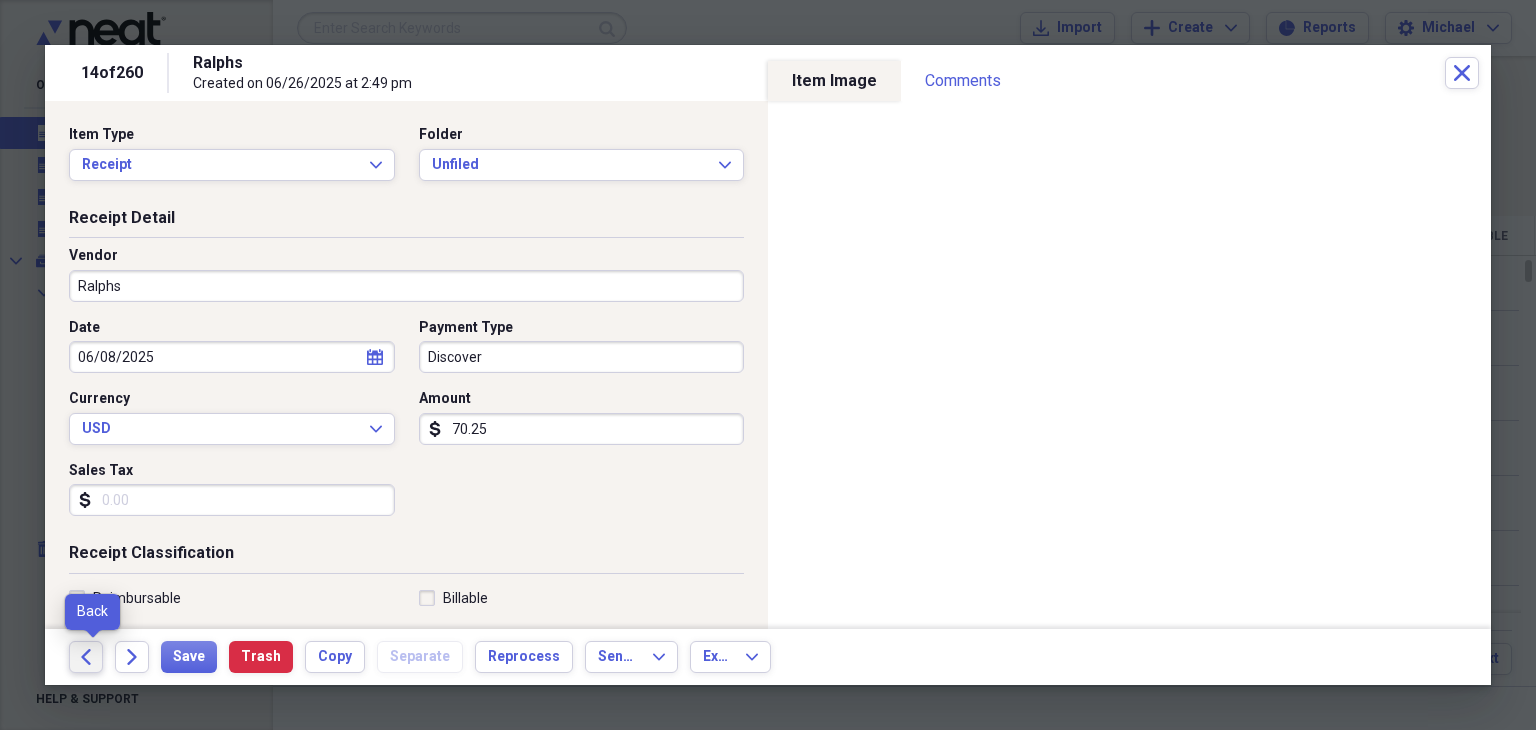click on "Back" 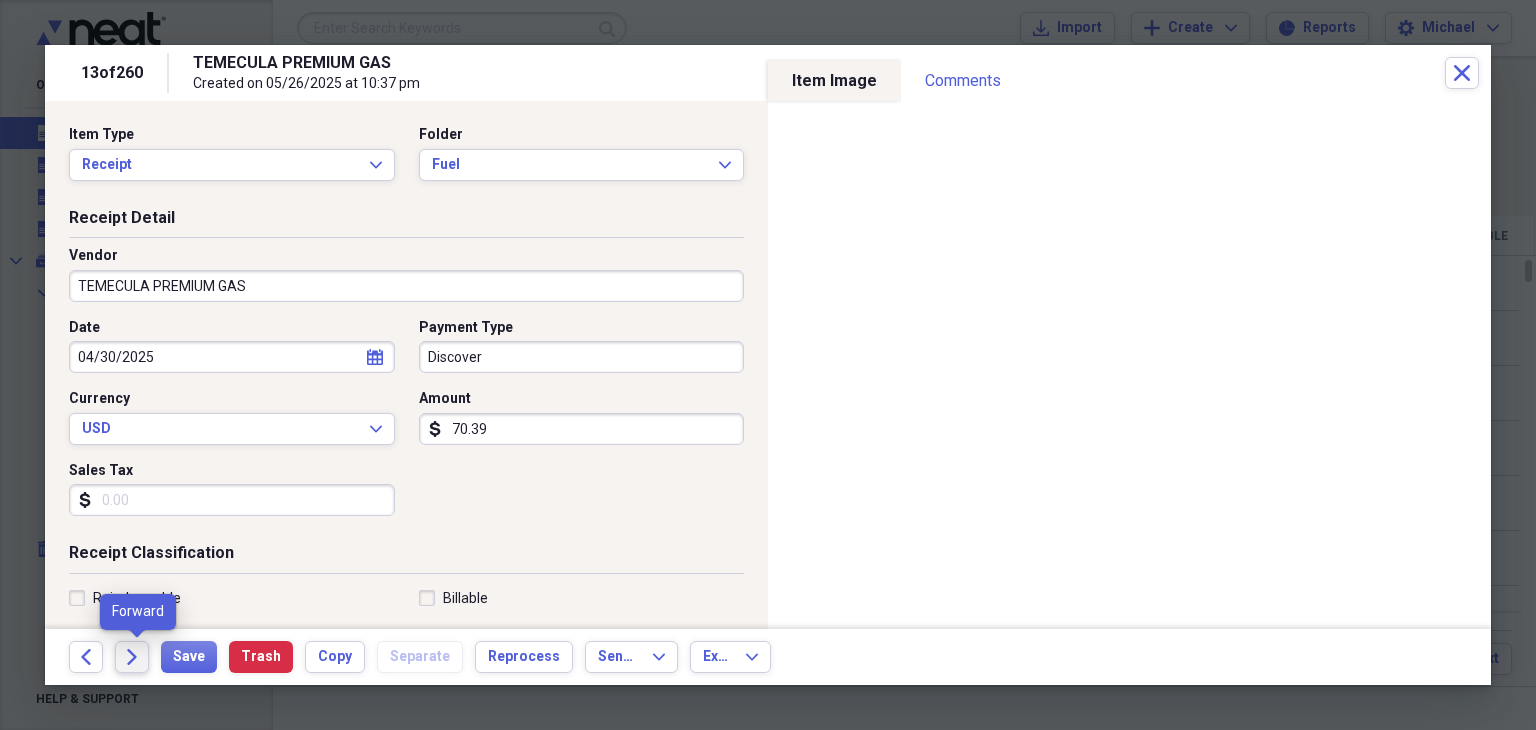 click on "Forward" at bounding box center (132, 657) 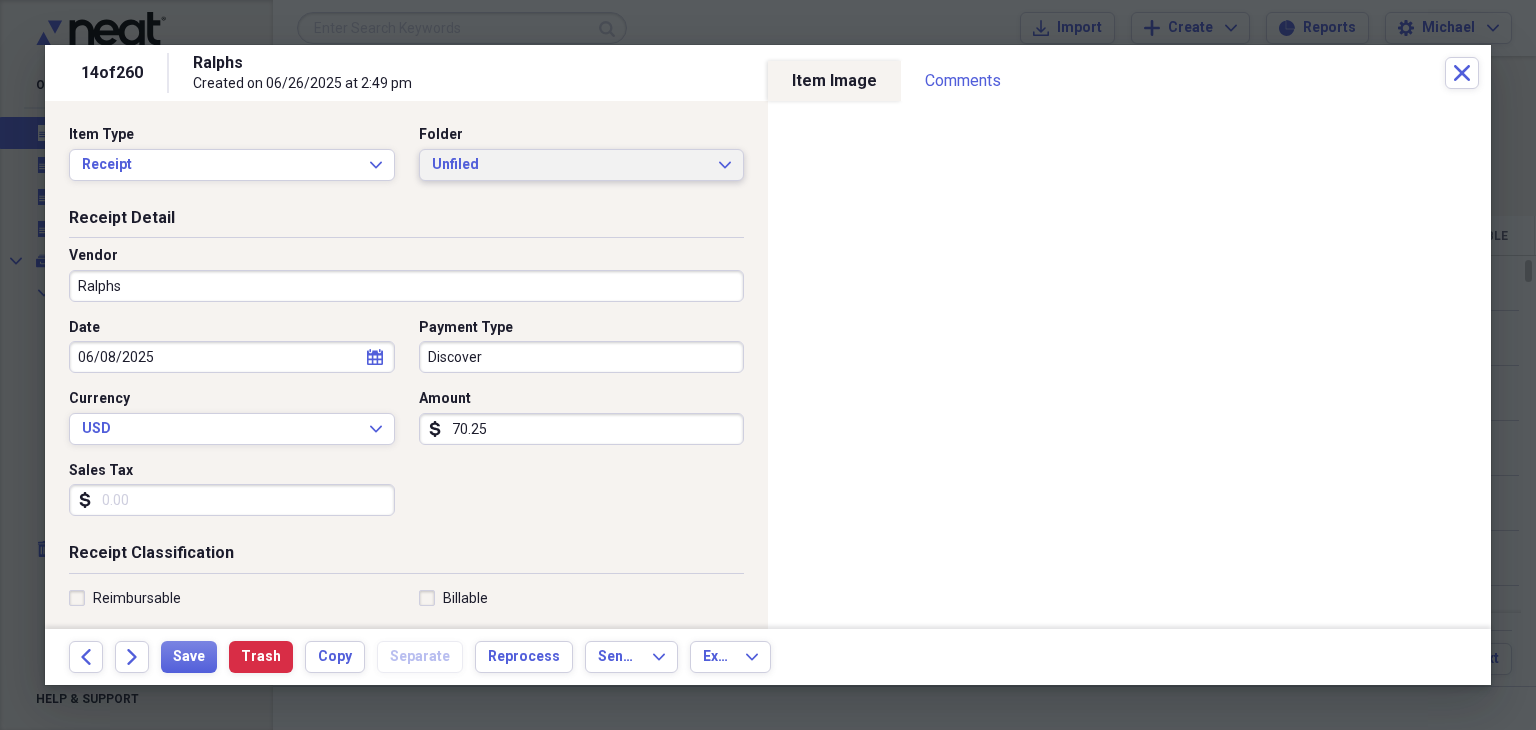 click on "Unfiled Expand" at bounding box center (582, 165) 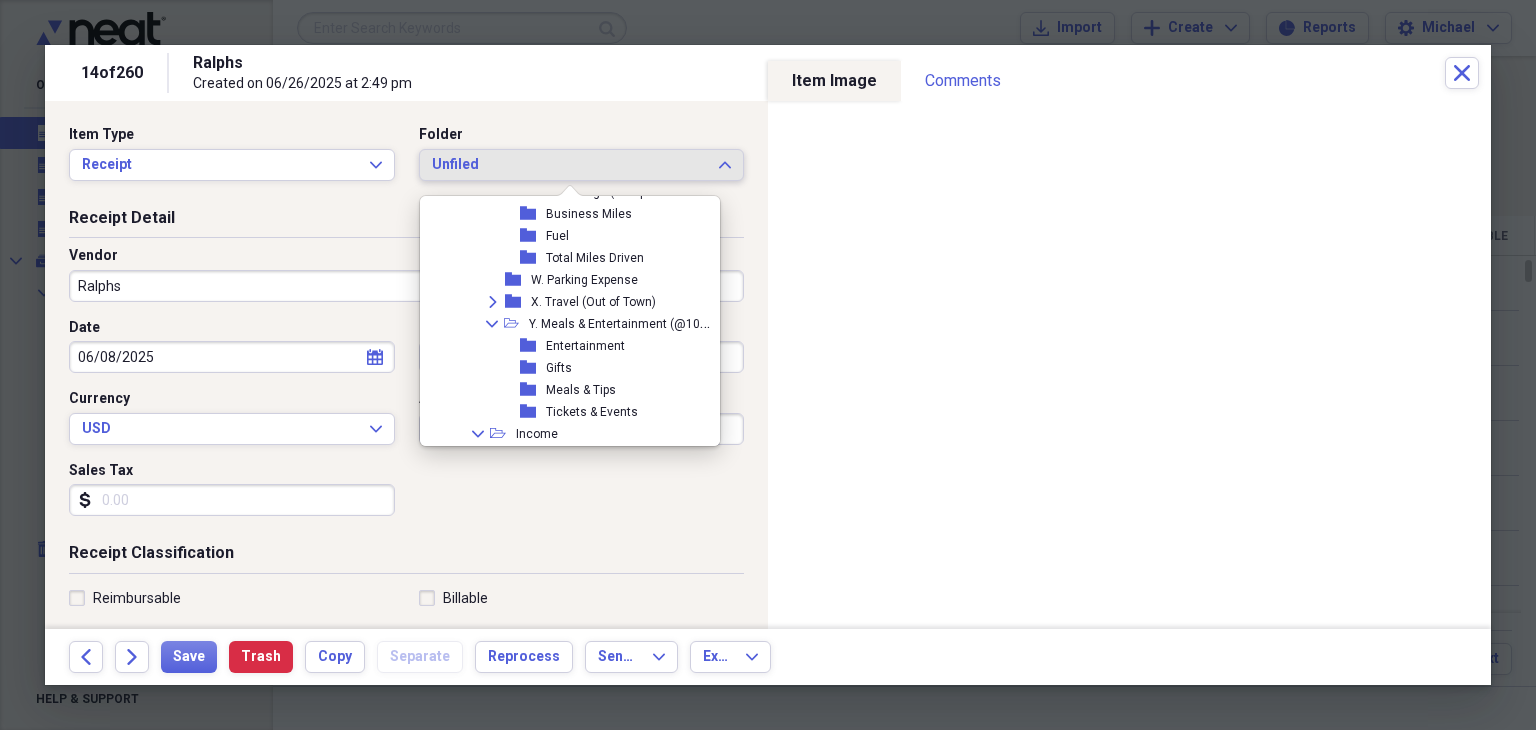 scroll, scrollTop: 975, scrollLeft: 0, axis: vertical 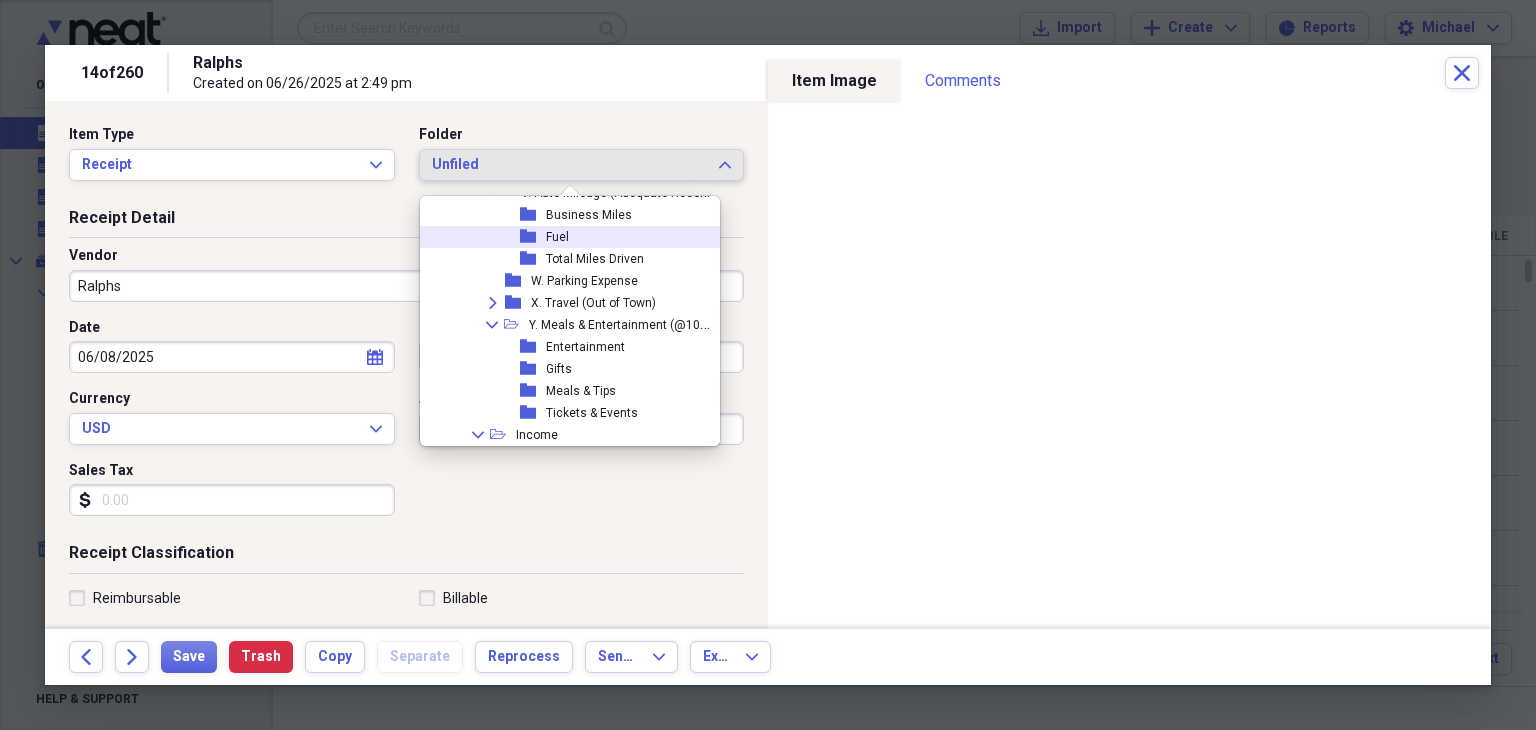 click on "Fuel" at bounding box center [557, 237] 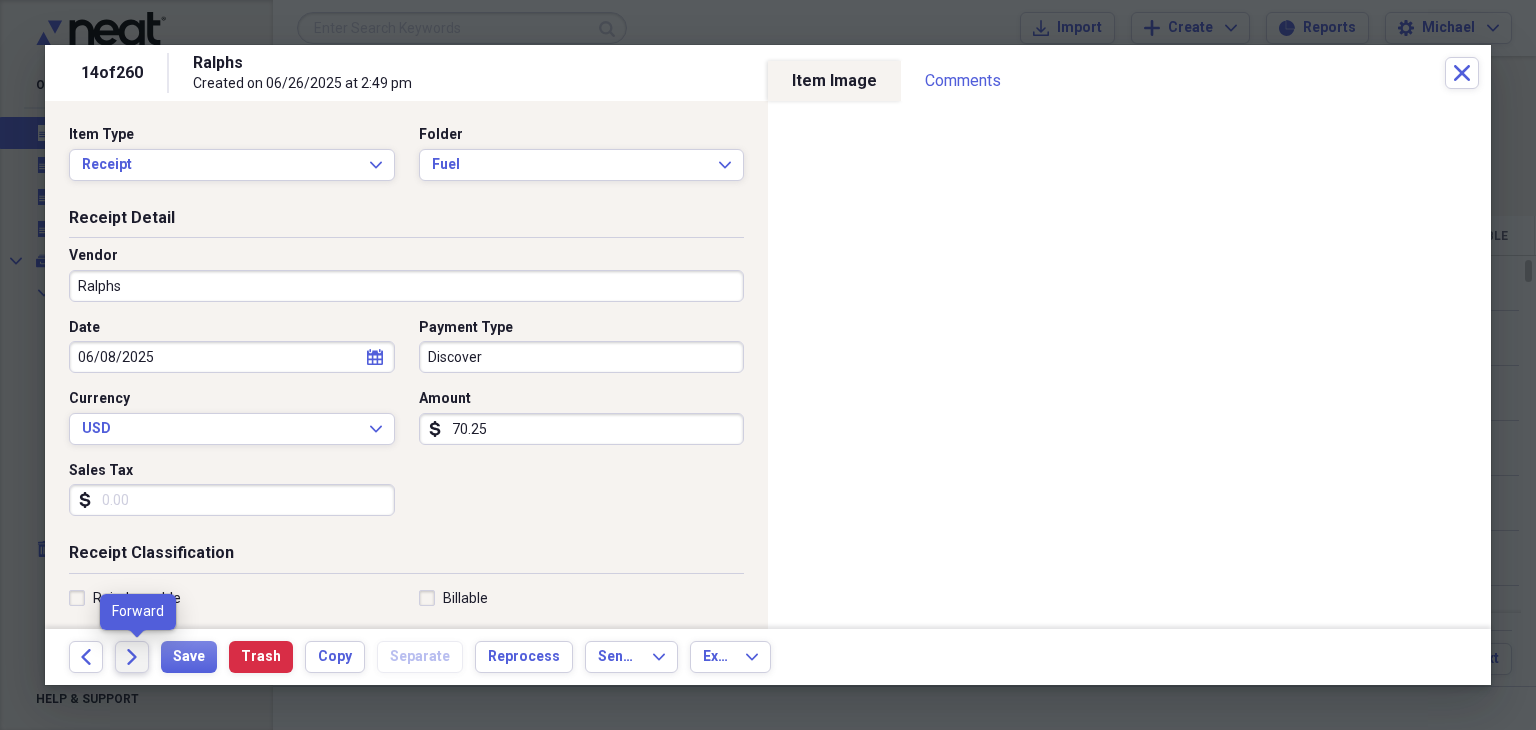 click on "Forward" at bounding box center [132, 657] 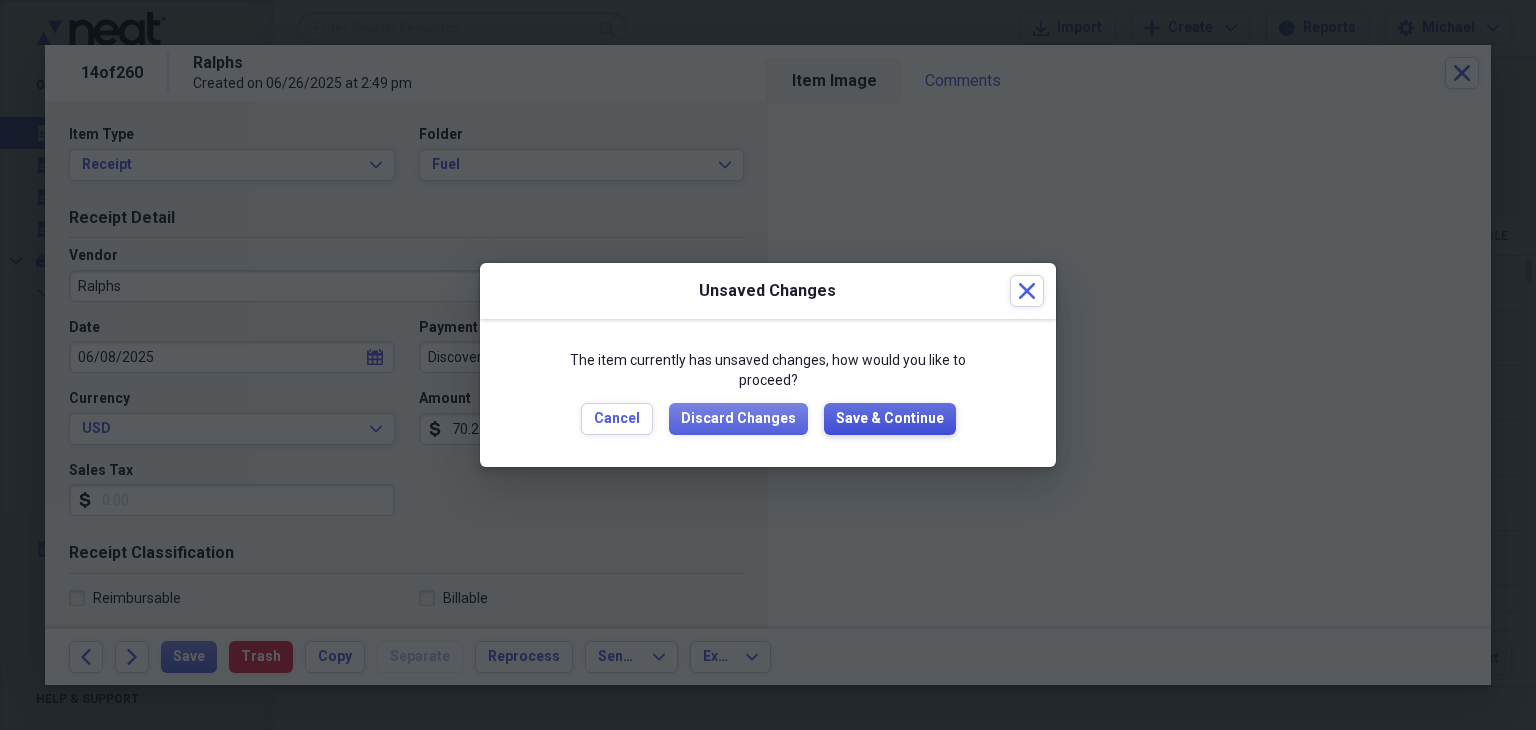 click on "Save & Continue" at bounding box center [890, 419] 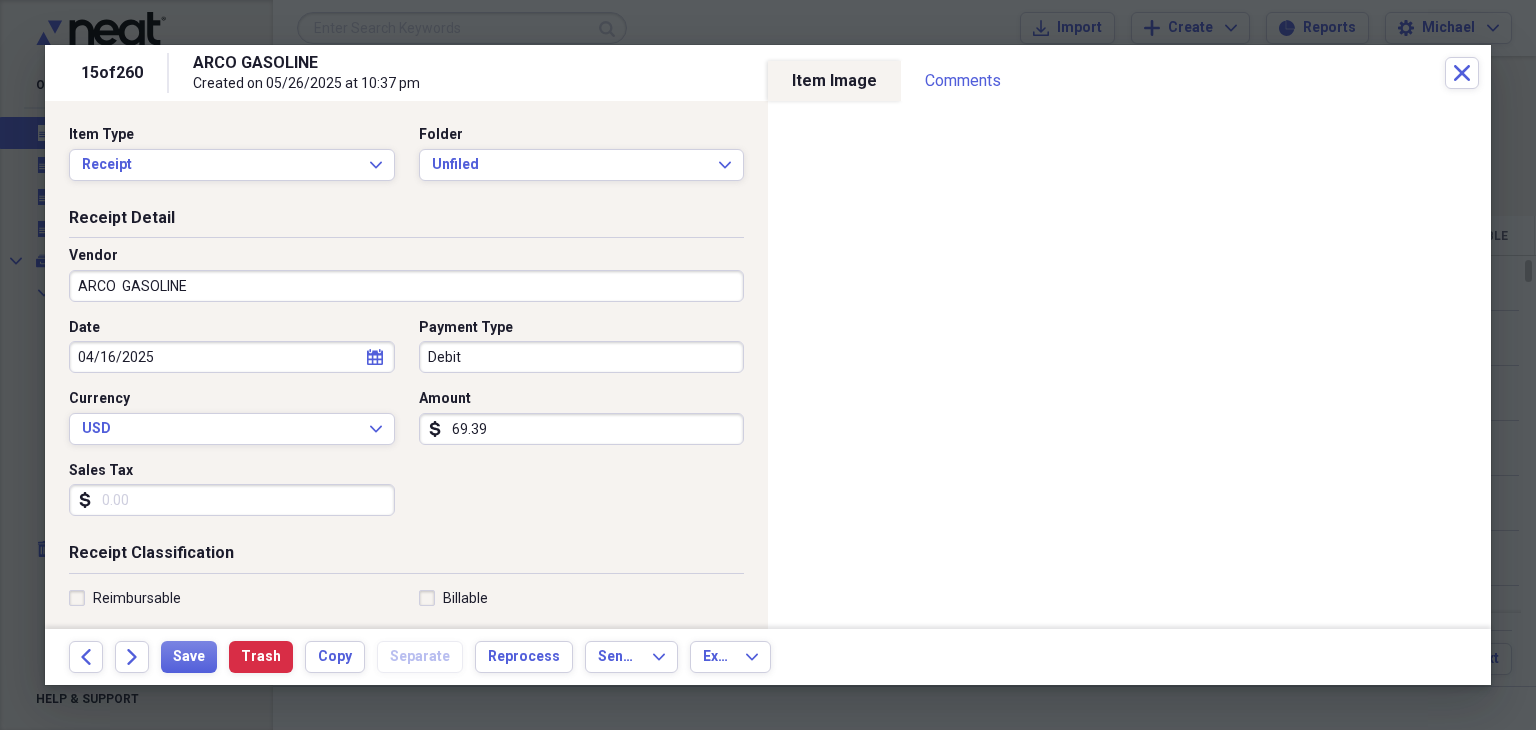 click on "Sales Tax" at bounding box center [232, 500] 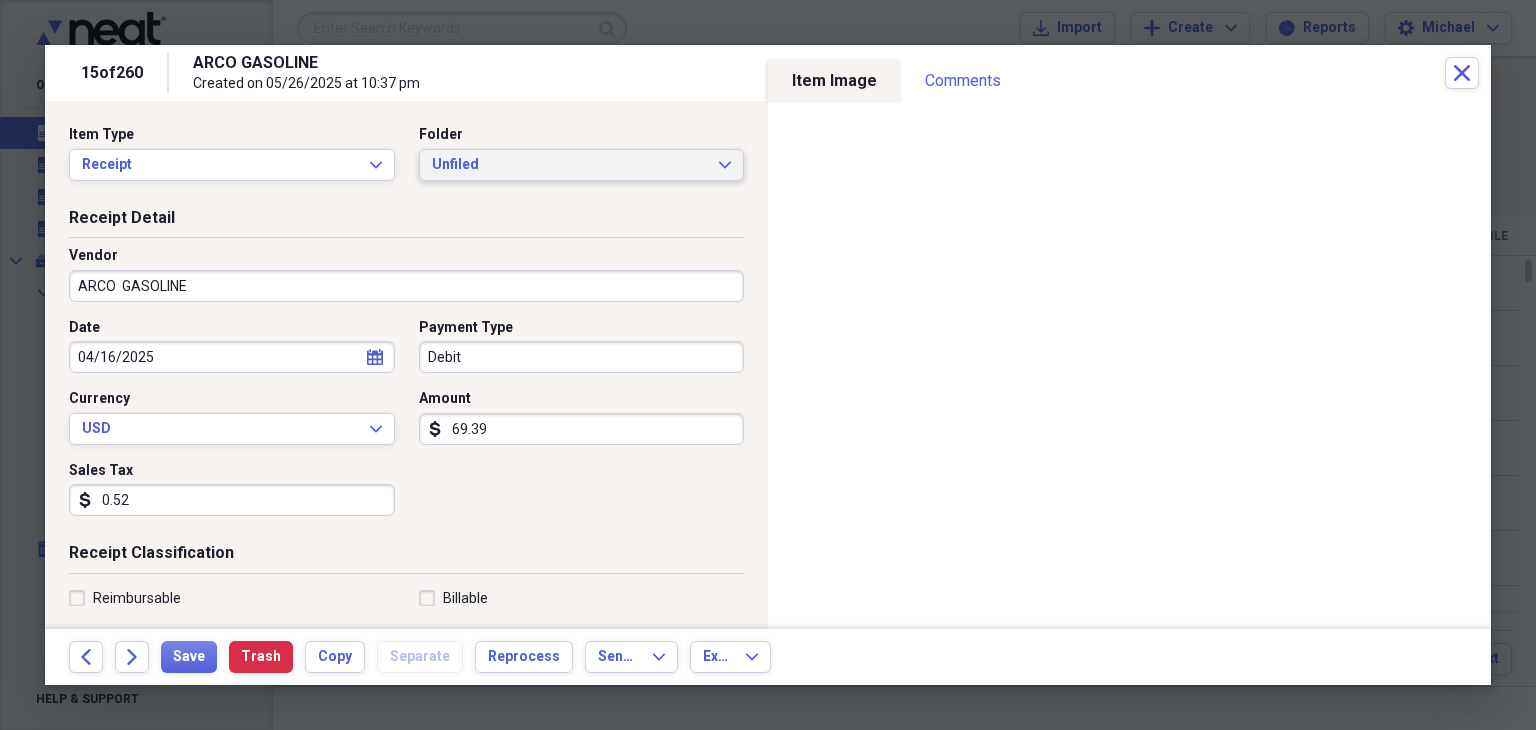 type on "0.52" 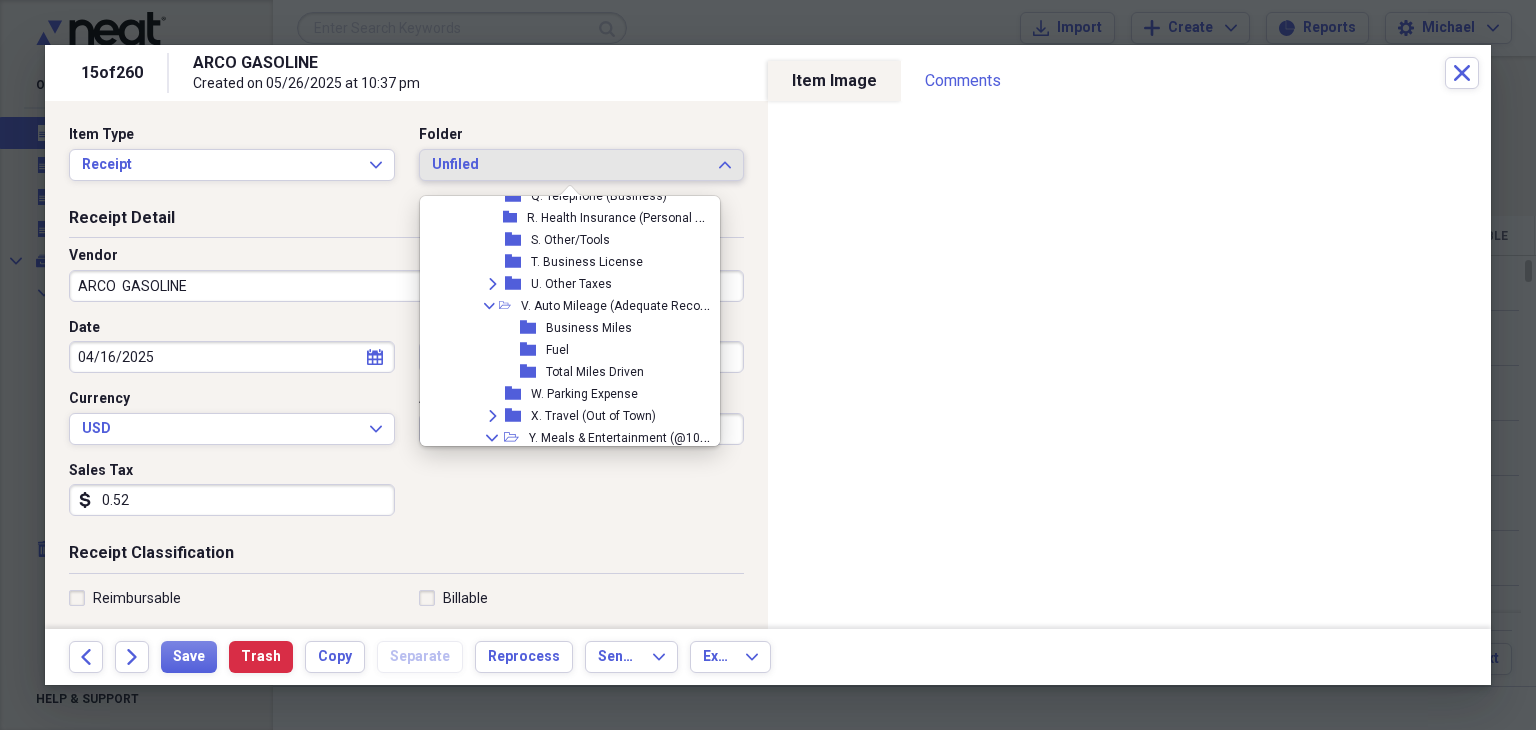 scroll, scrollTop: 863, scrollLeft: 0, axis: vertical 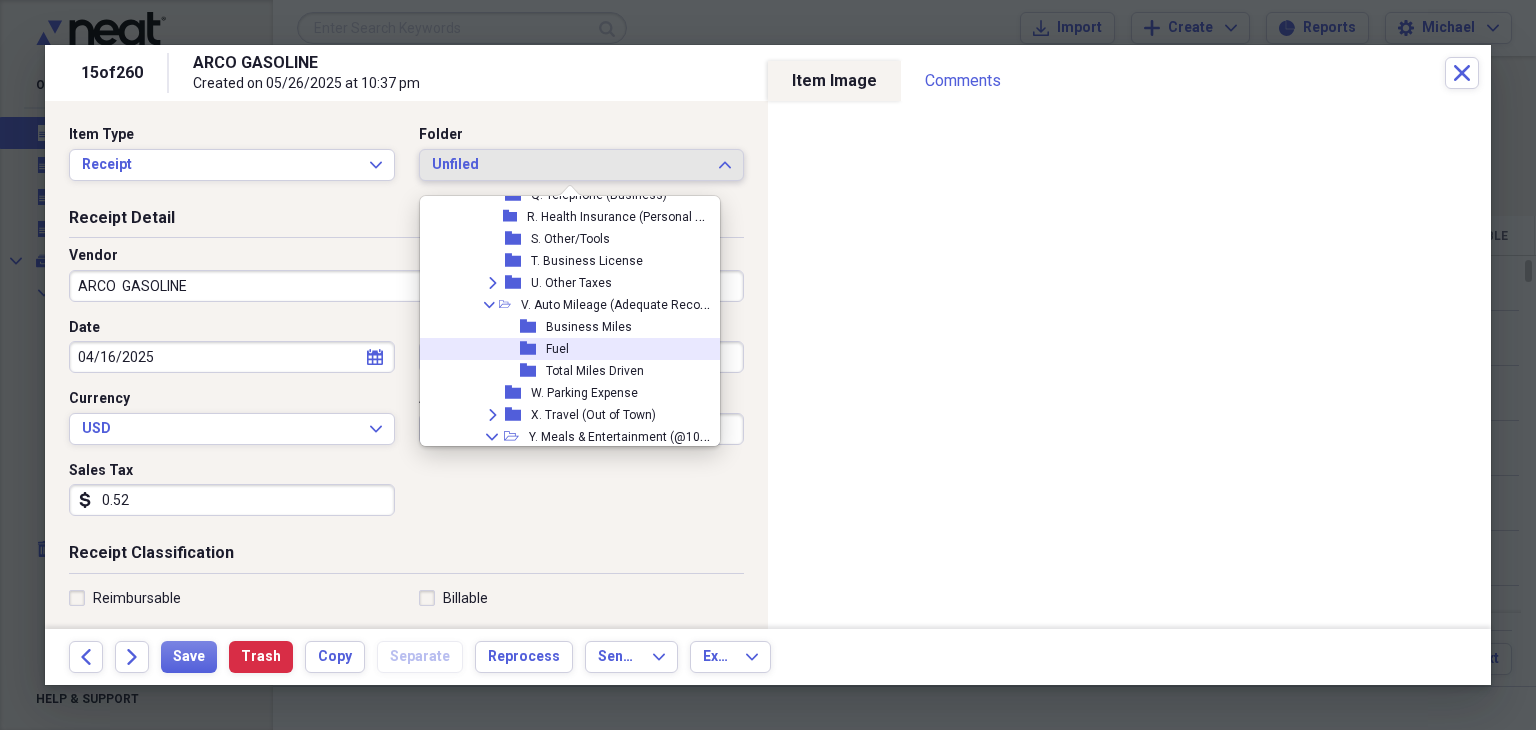 click on "folder" at bounding box center [533, 349] 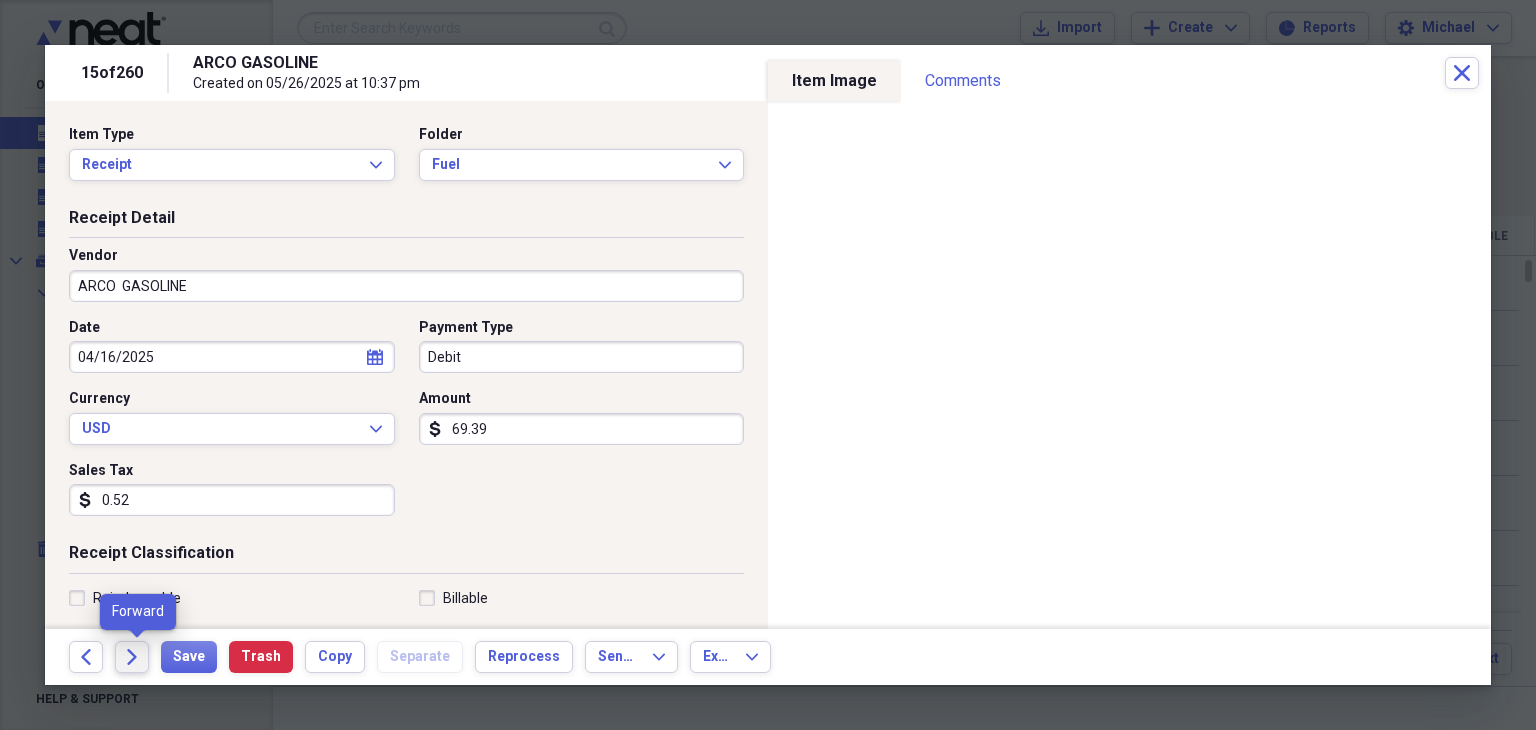 click on "Forward" 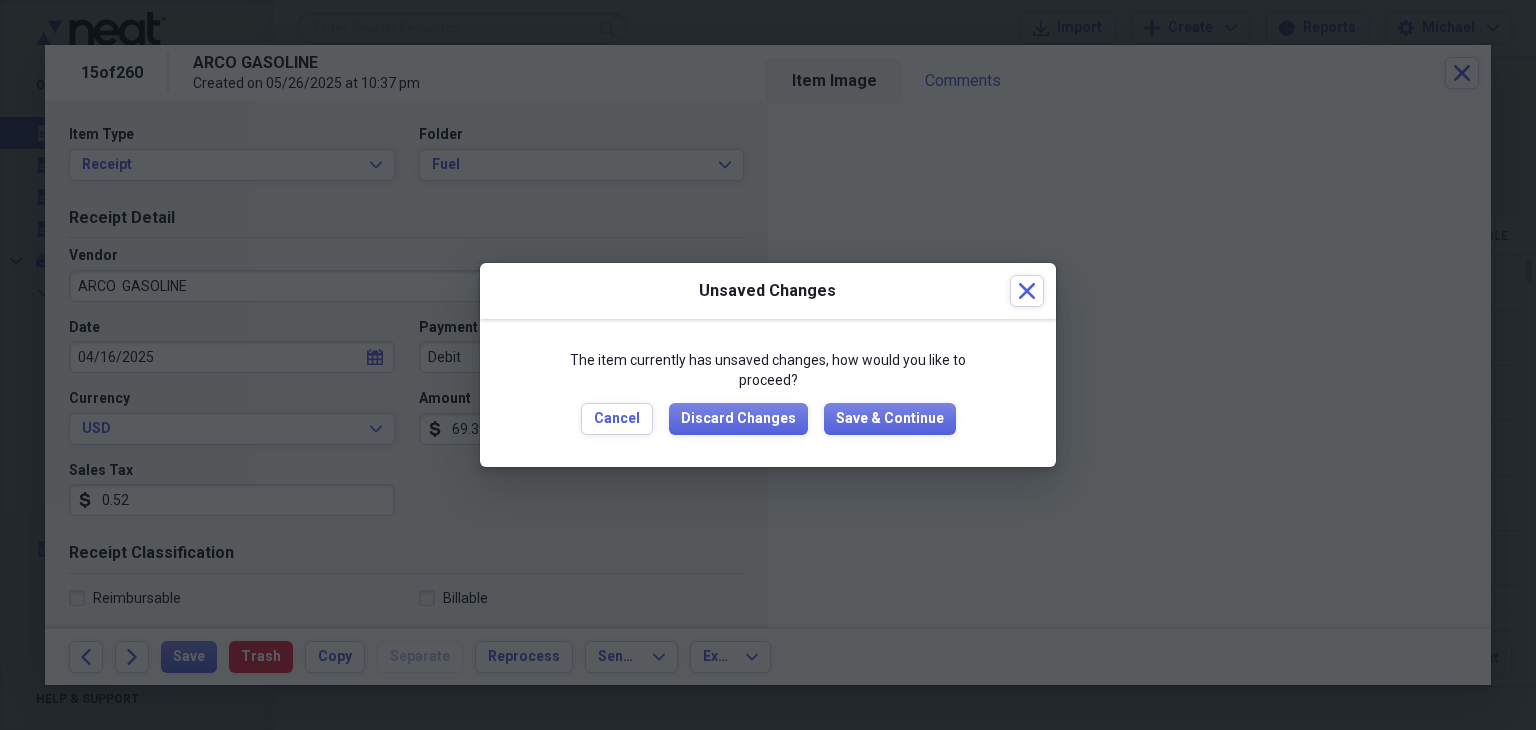 click on "Cancel Discard Changes Save & Continue" at bounding box center [768, 419] 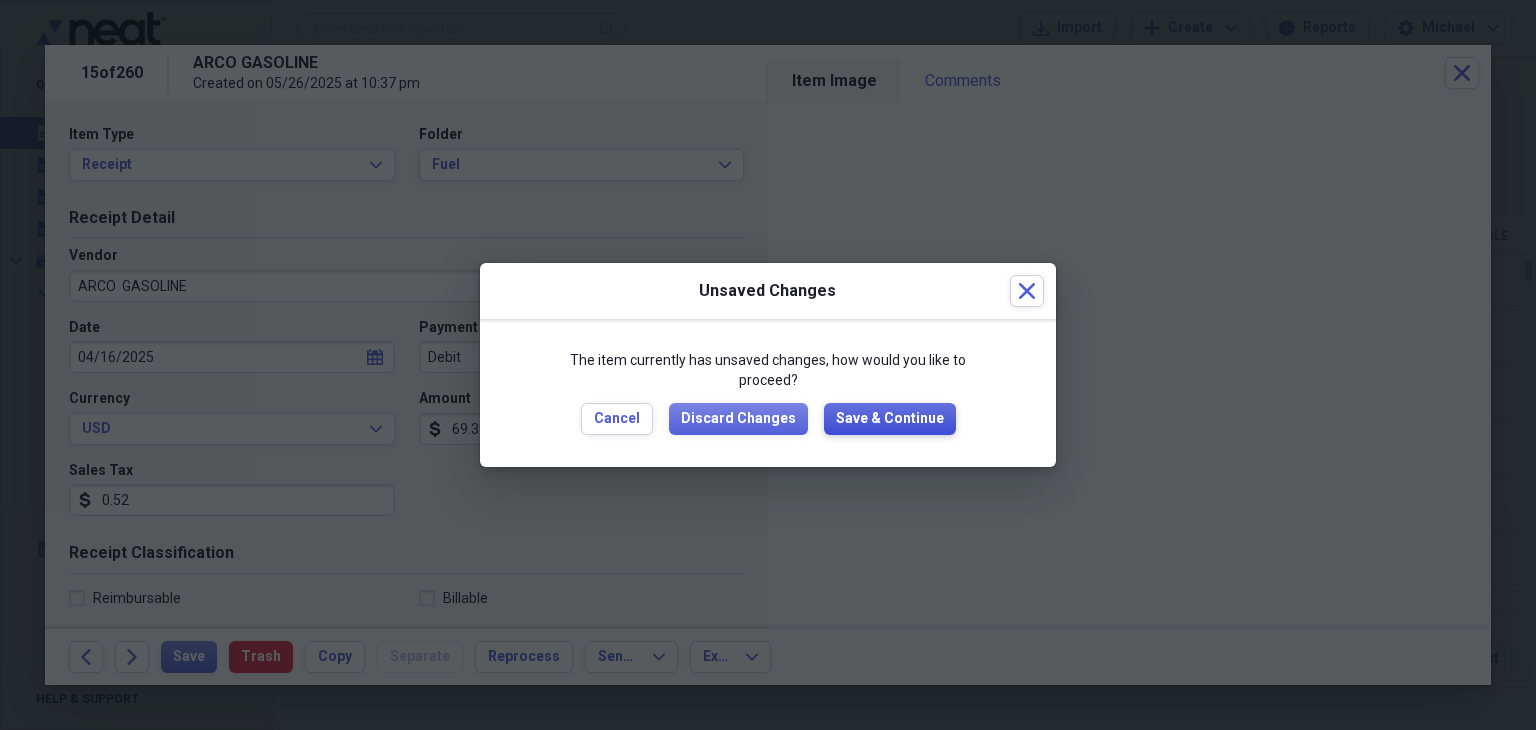click on "Save & Continue" at bounding box center (890, 419) 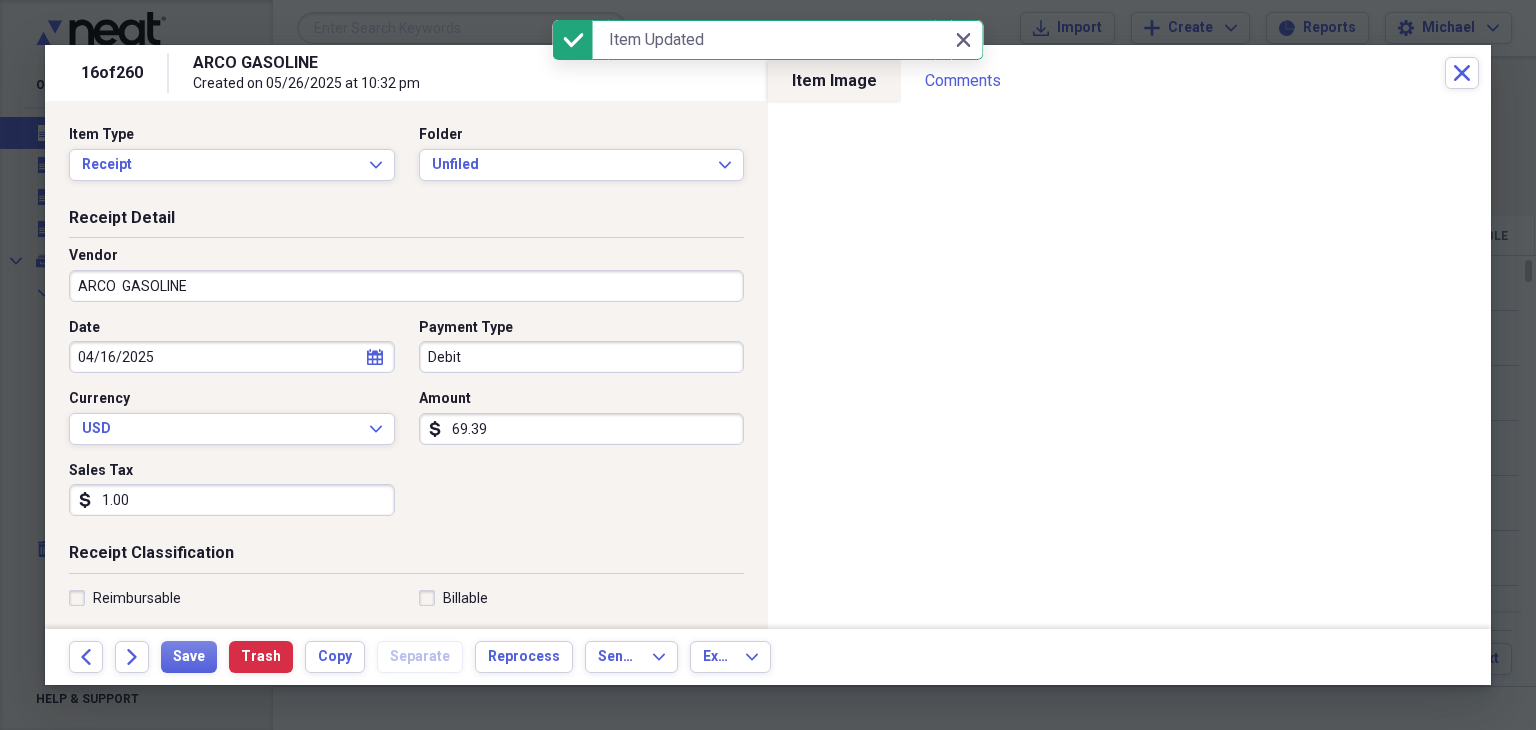 click on "1.00" at bounding box center [232, 500] 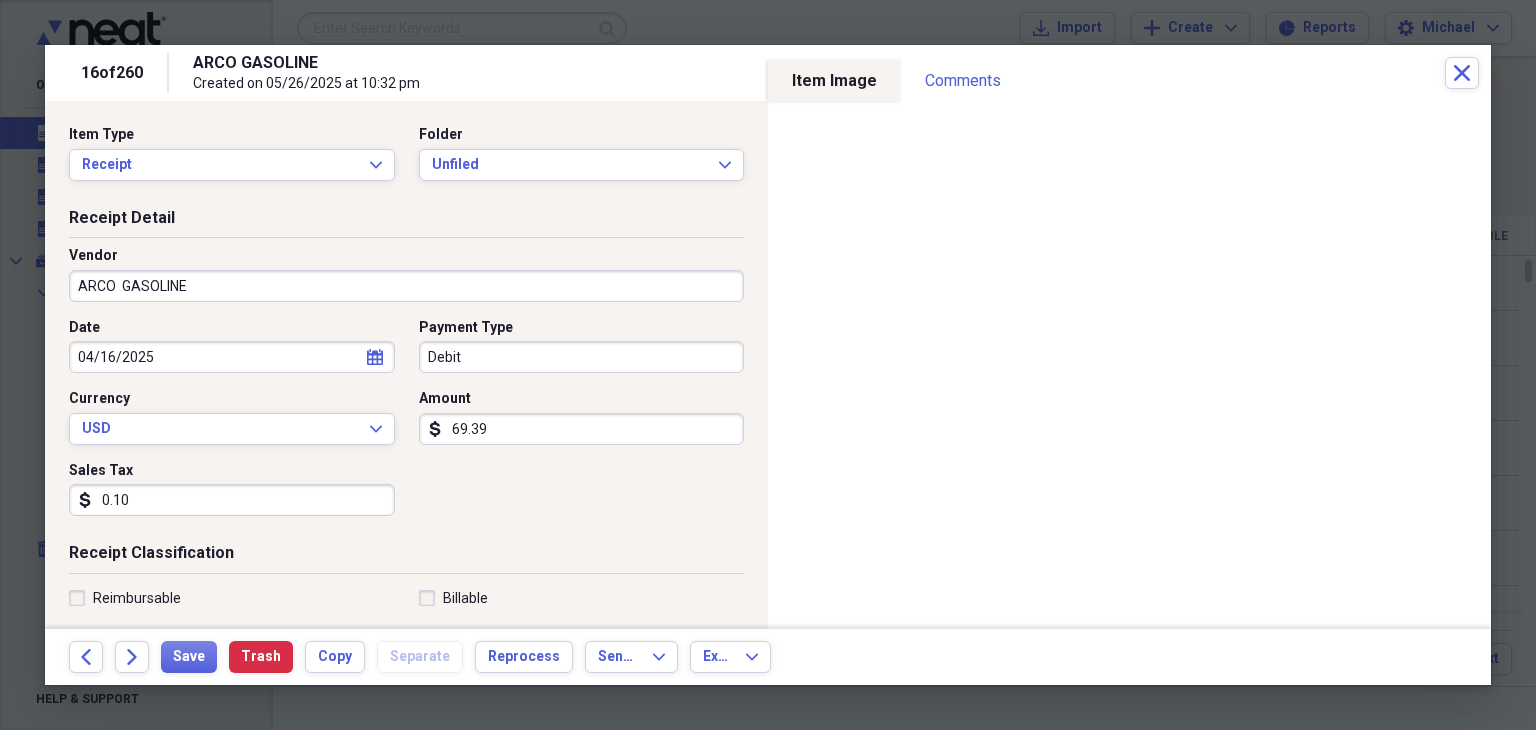 type on "0.01" 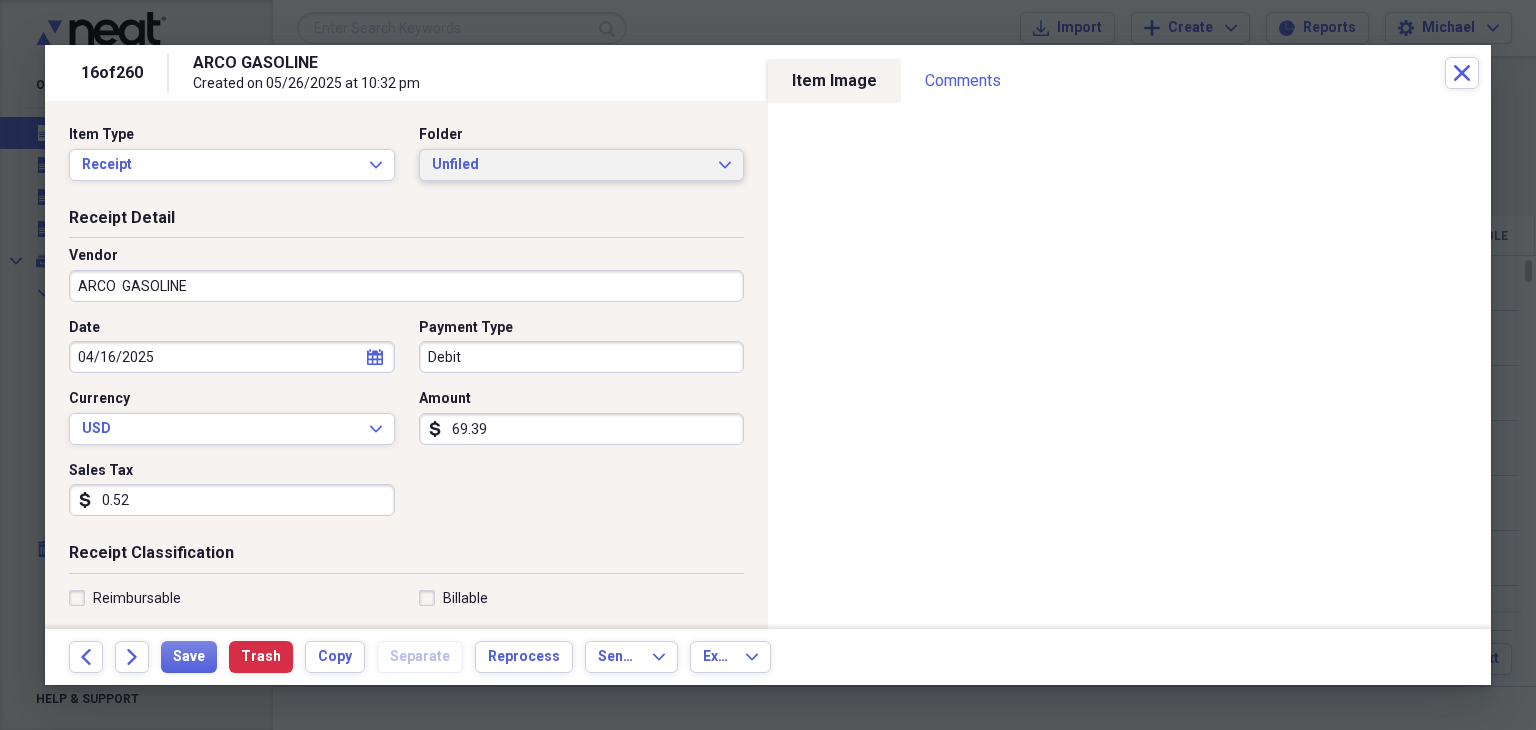 type on "0.52" 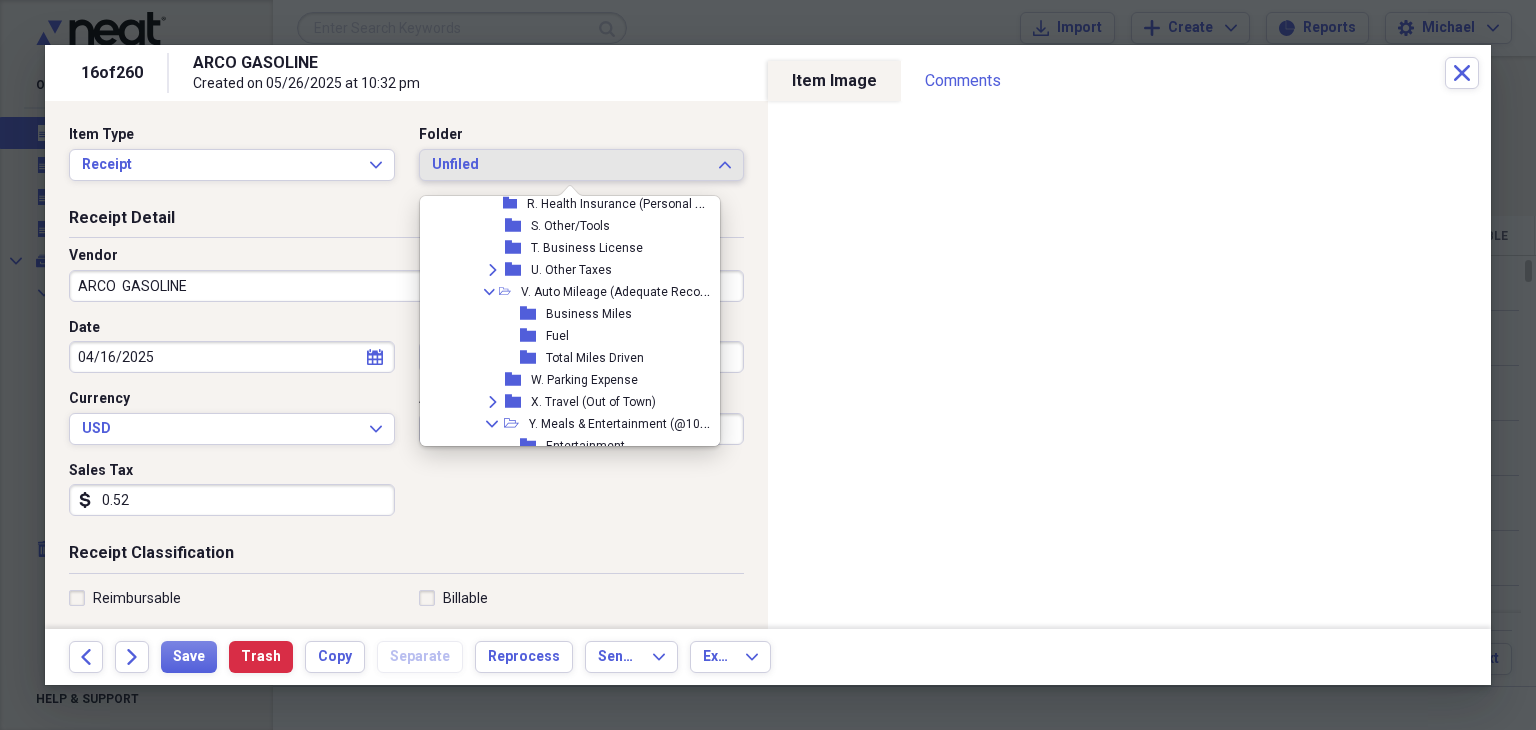 scroll, scrollTop: 878, scrollLeft: 0, axis: vertical 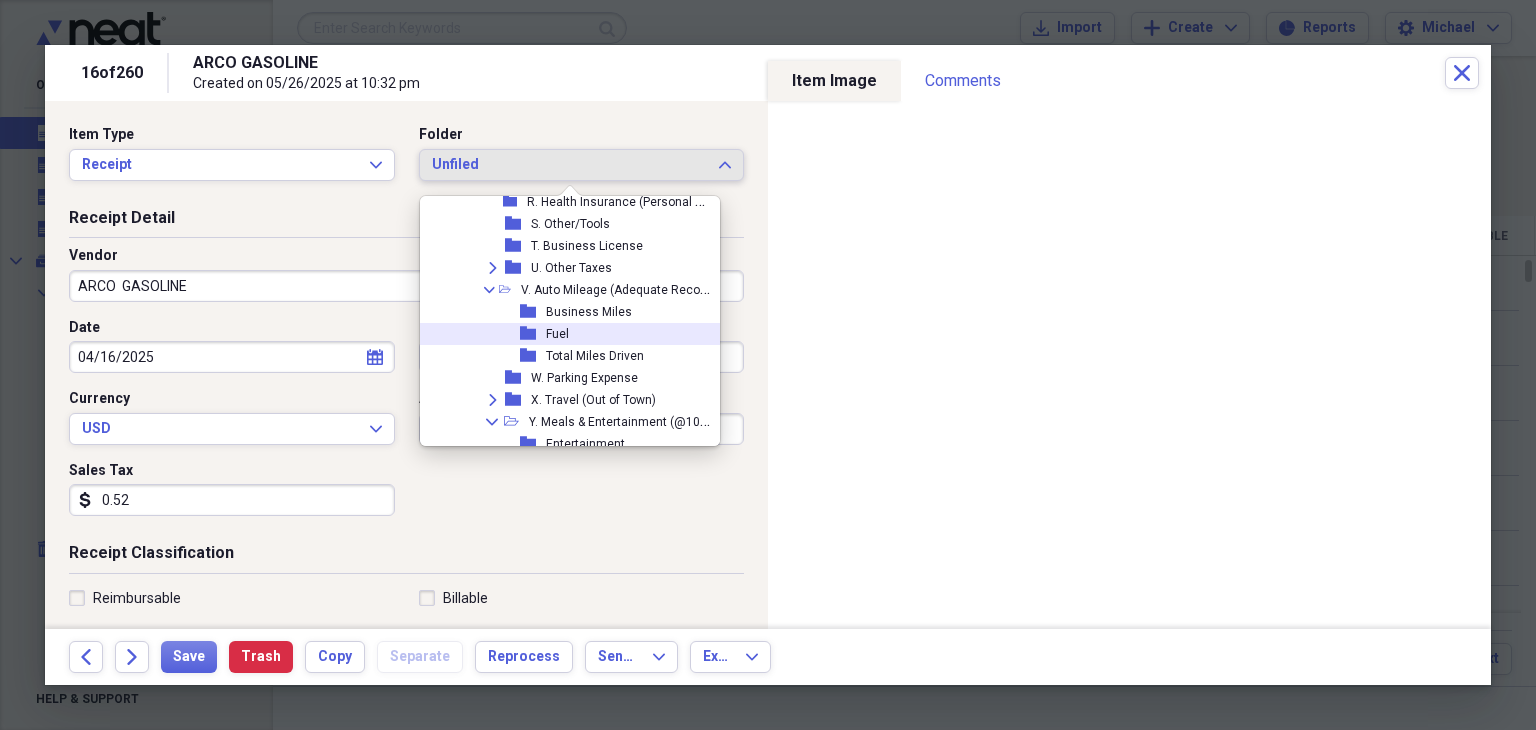 click on "folder Fuel" at bounding box center [569, 334] 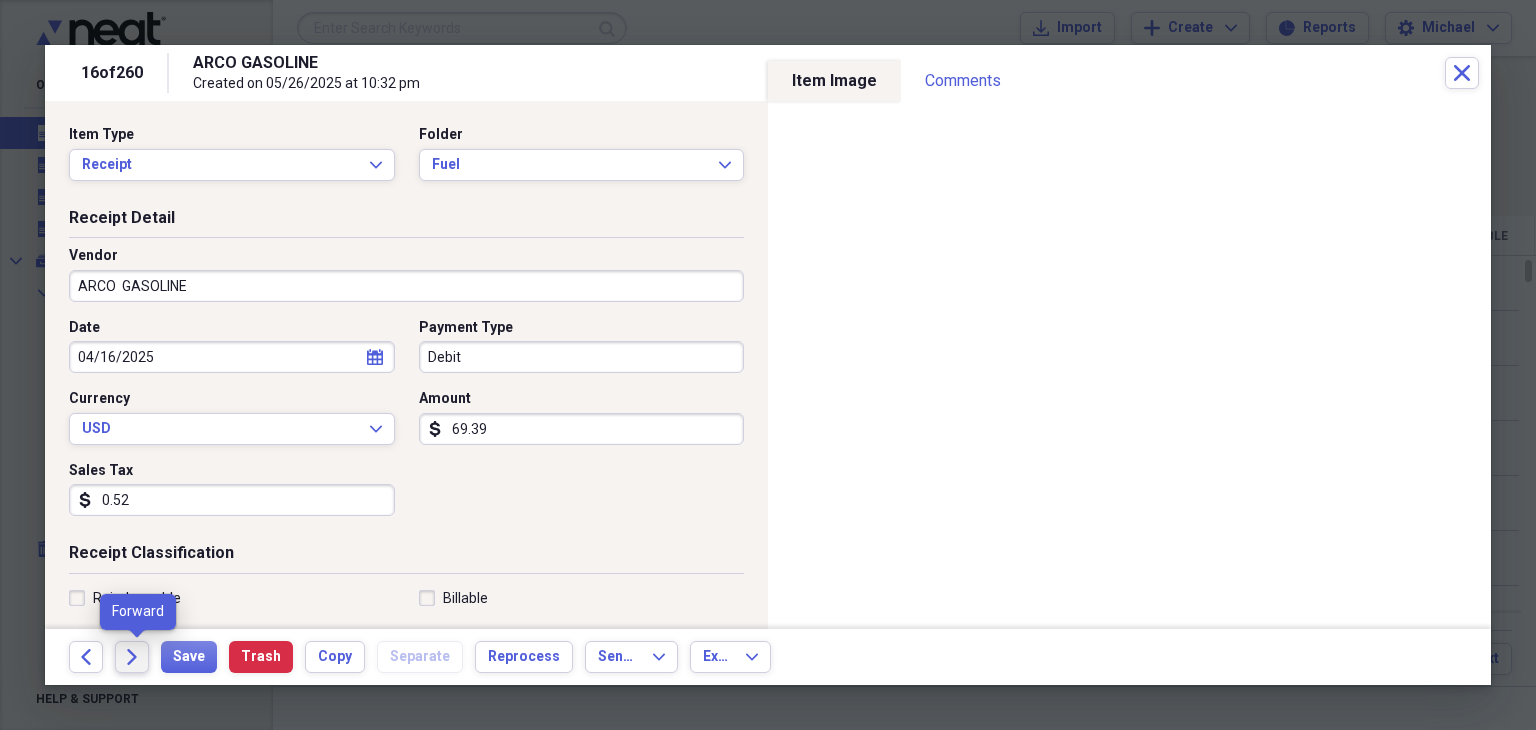 click 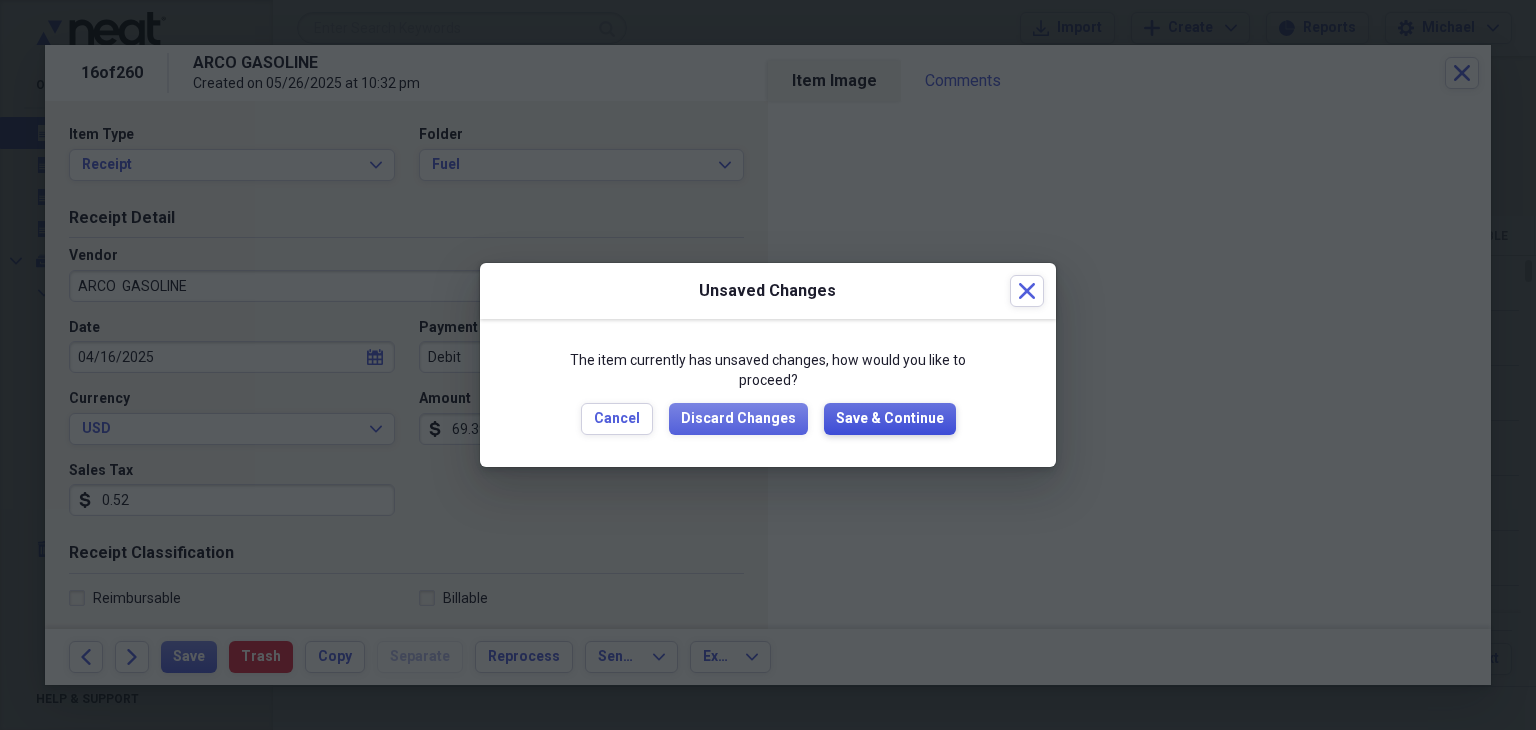 click on "Save & Continue" at bounding box center (890, 419) 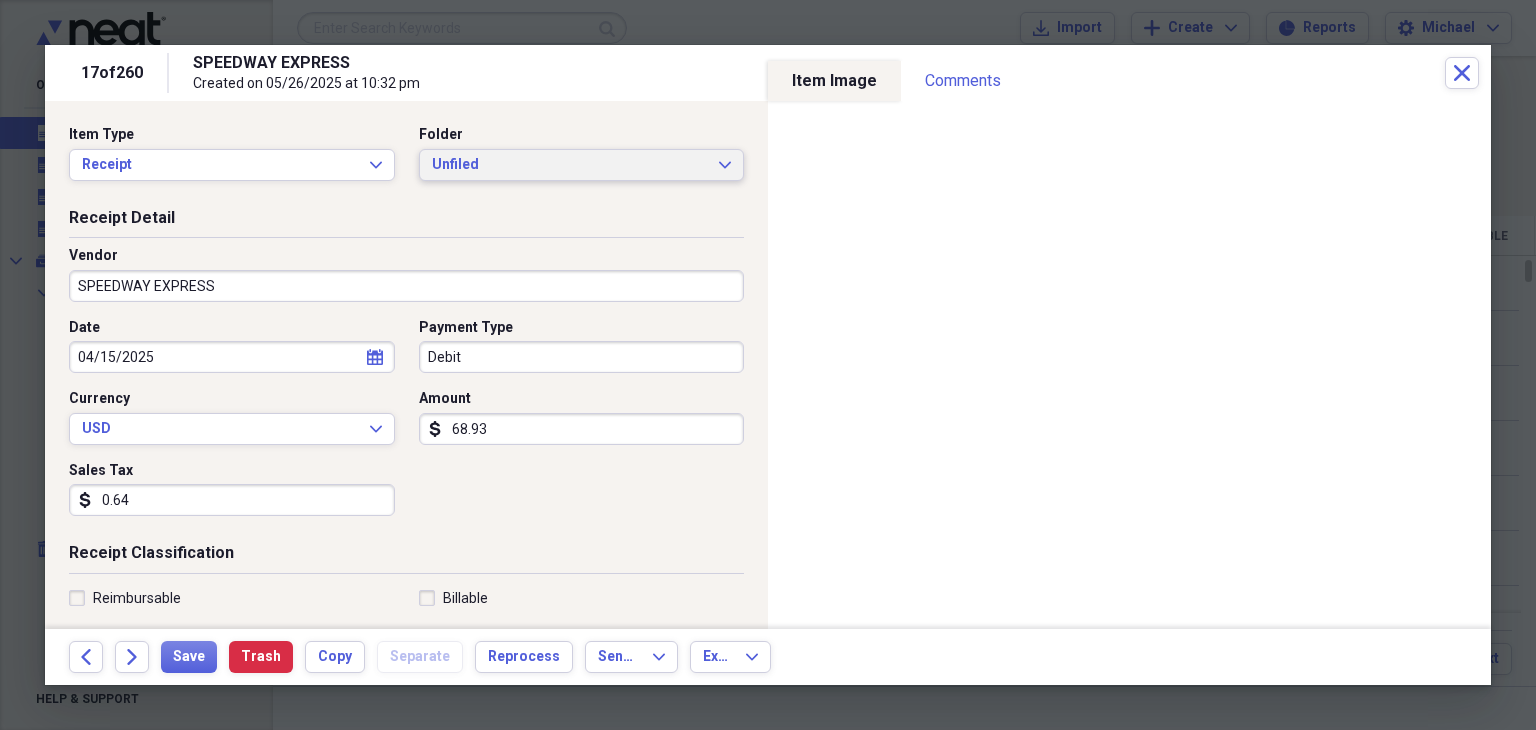 click on "Unfiled" at bounding box center (570, 165) 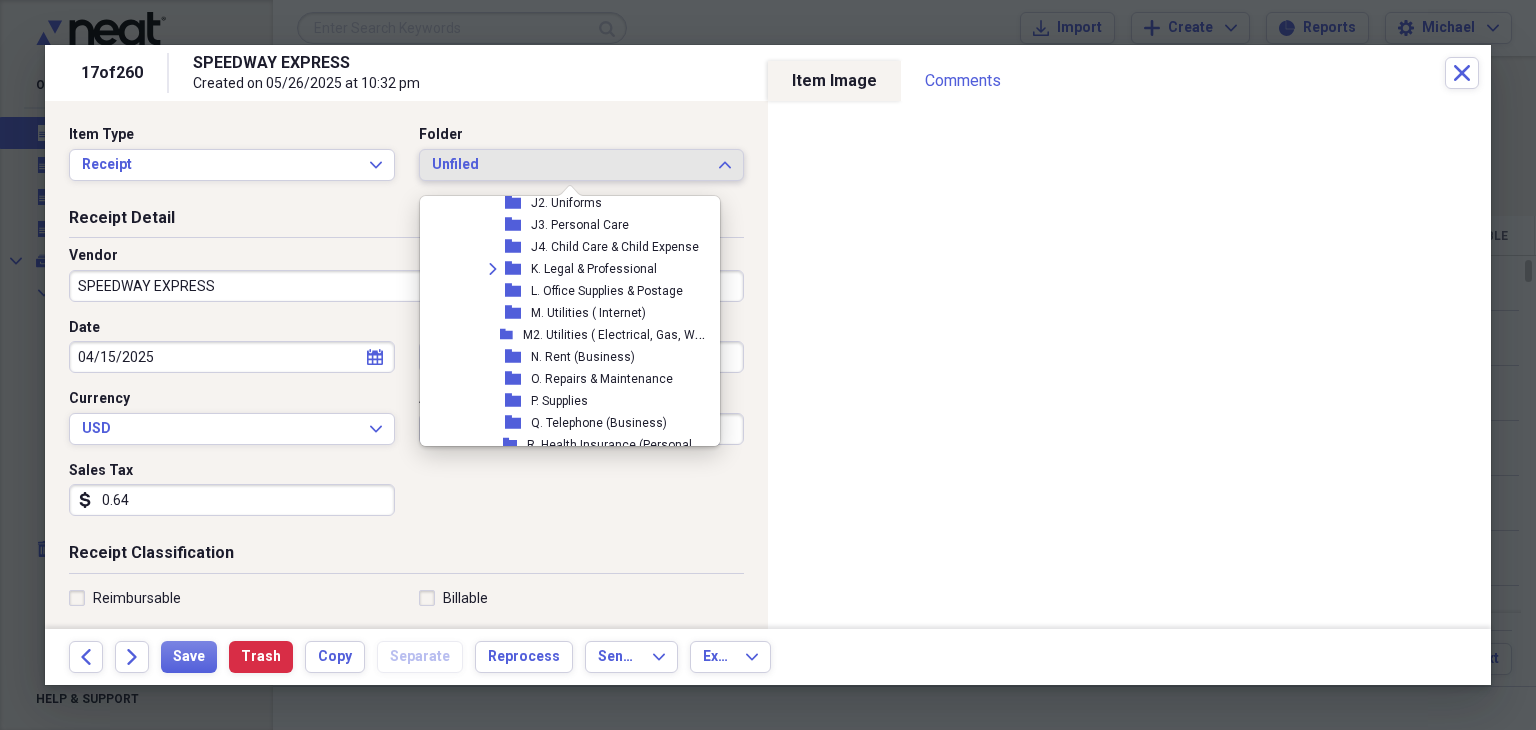 scroll, scrollTop: 640, scrollLeft: 0, axis: vertical 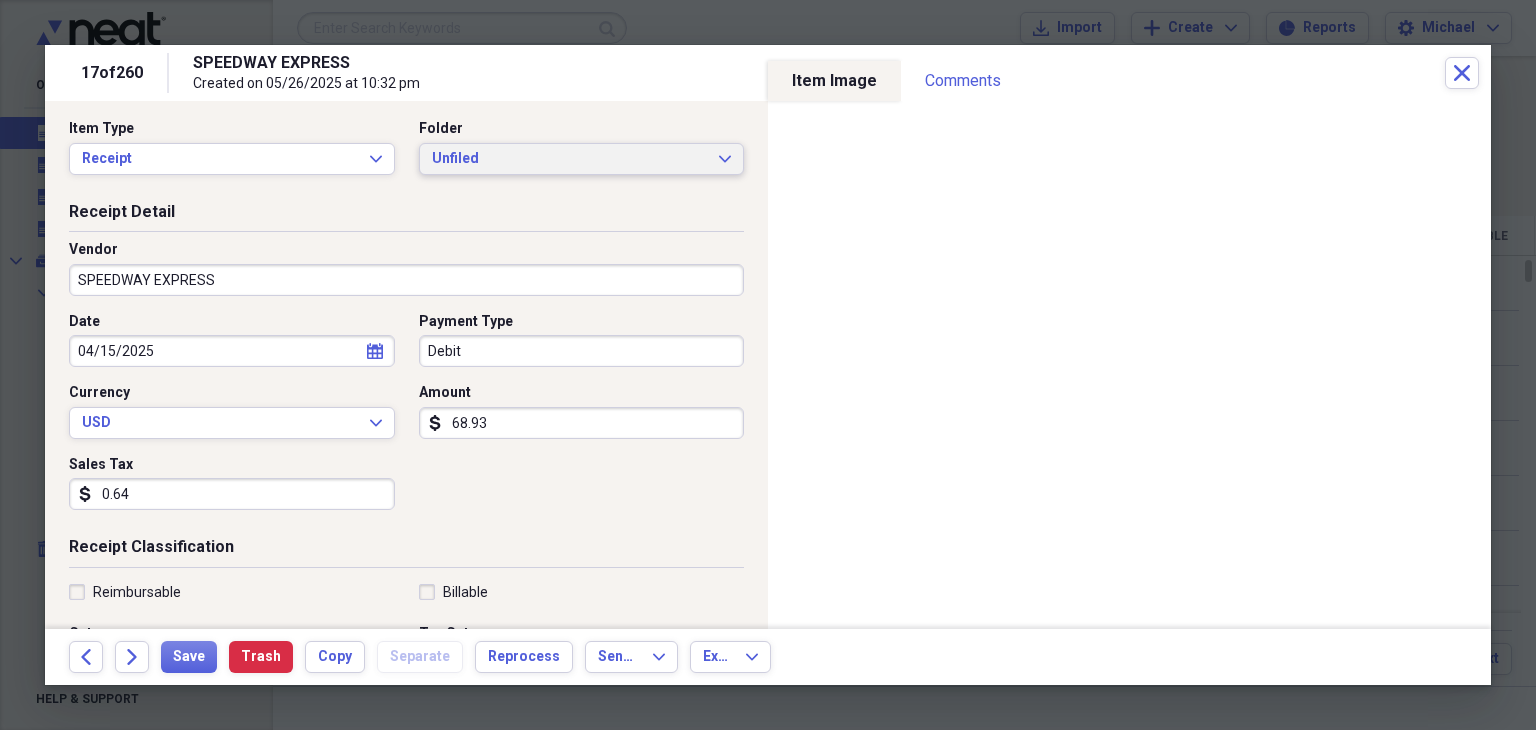 click on "Unfiled Expand" at bounding box center [582, 159] 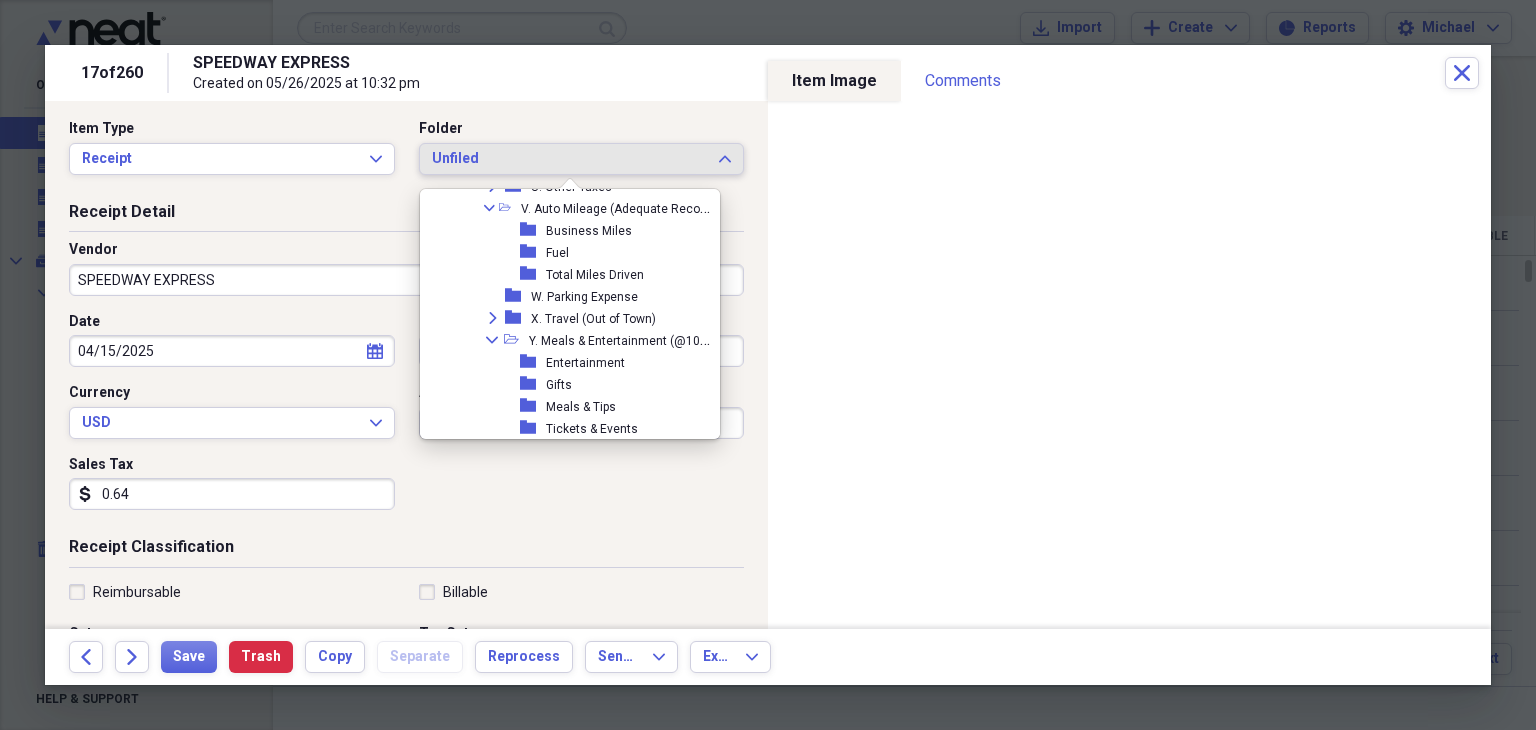 scroll, scrollTop: 936, scrollLeft: 0, axis: vertical 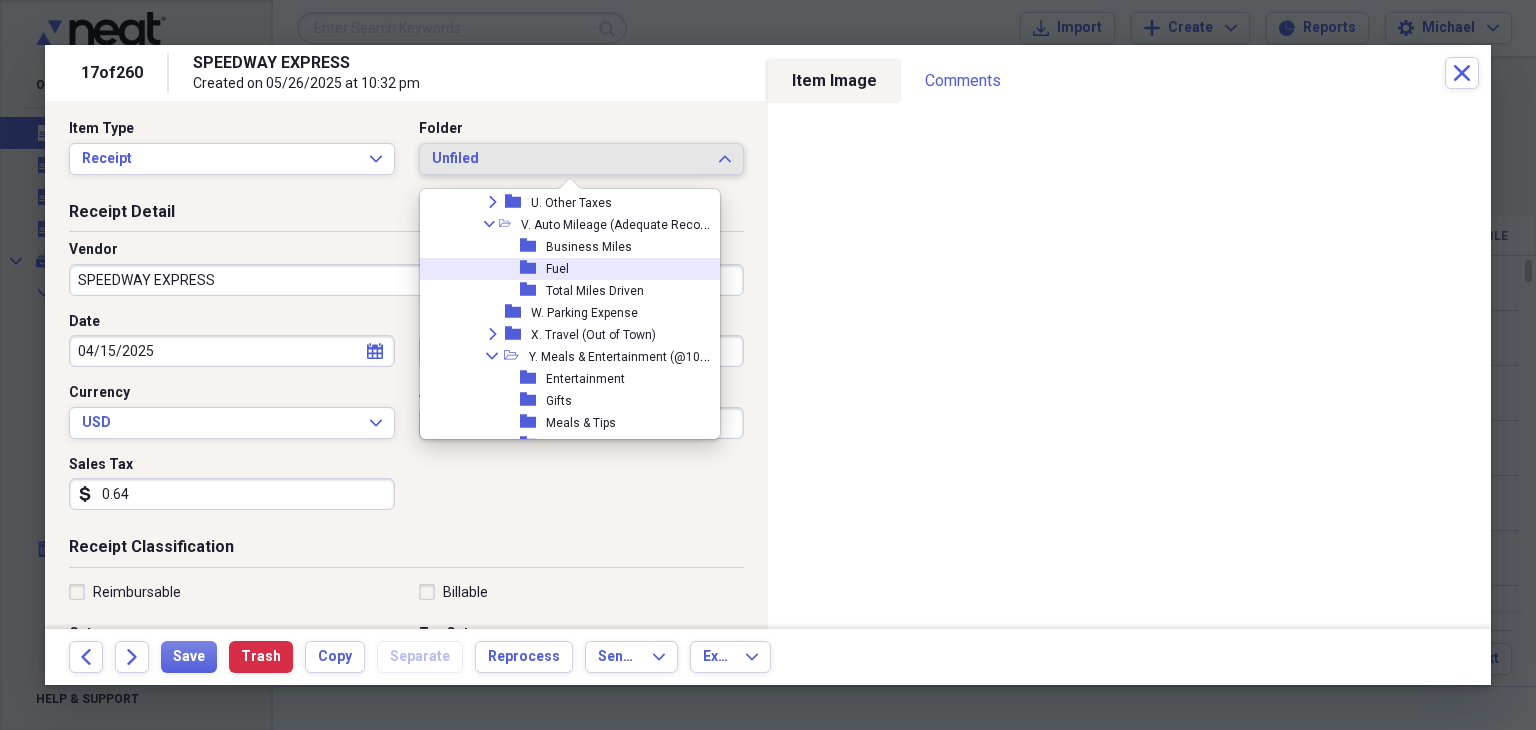 click on "folder Fuel" at bounding box center [569, 269] 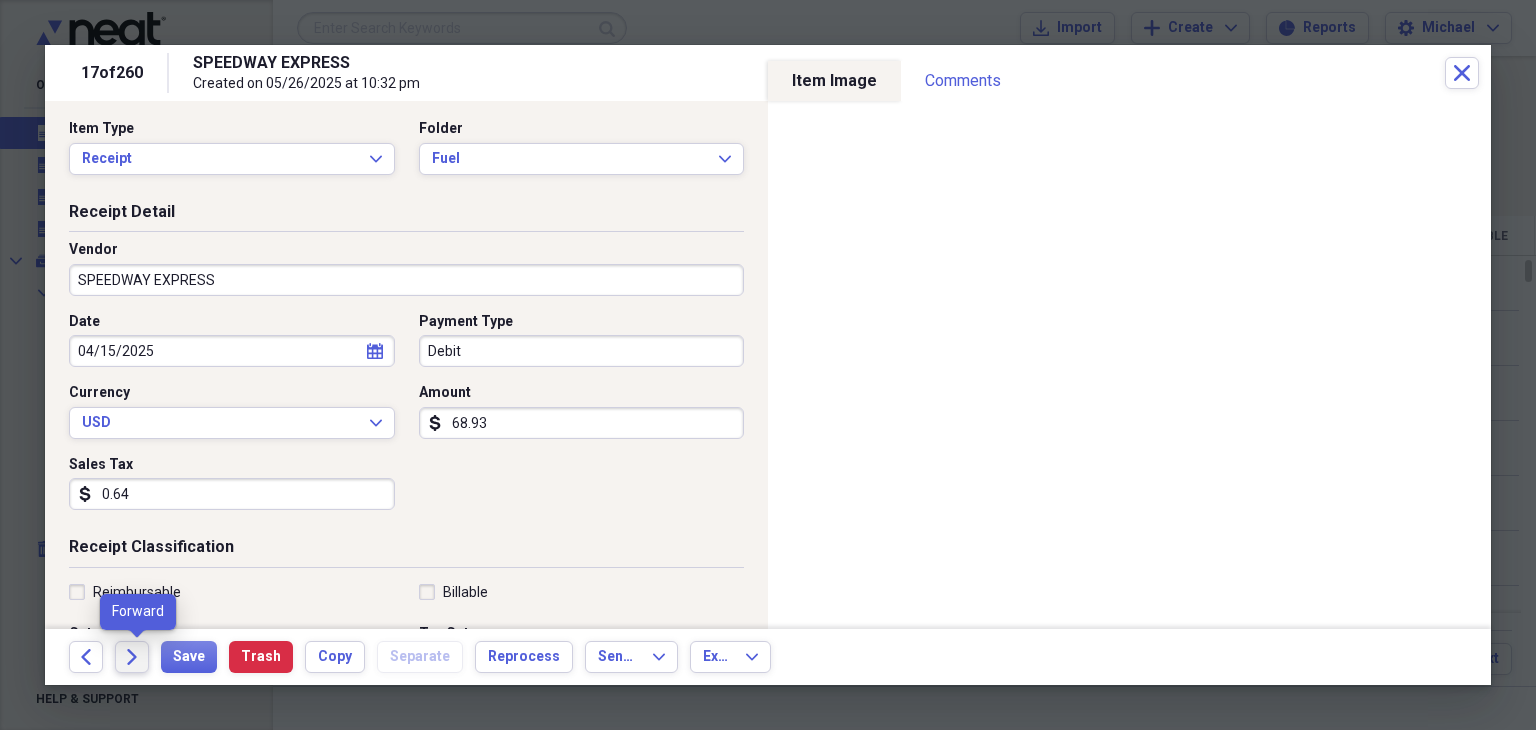 click on "Forward" at bounding box center [132, 657] 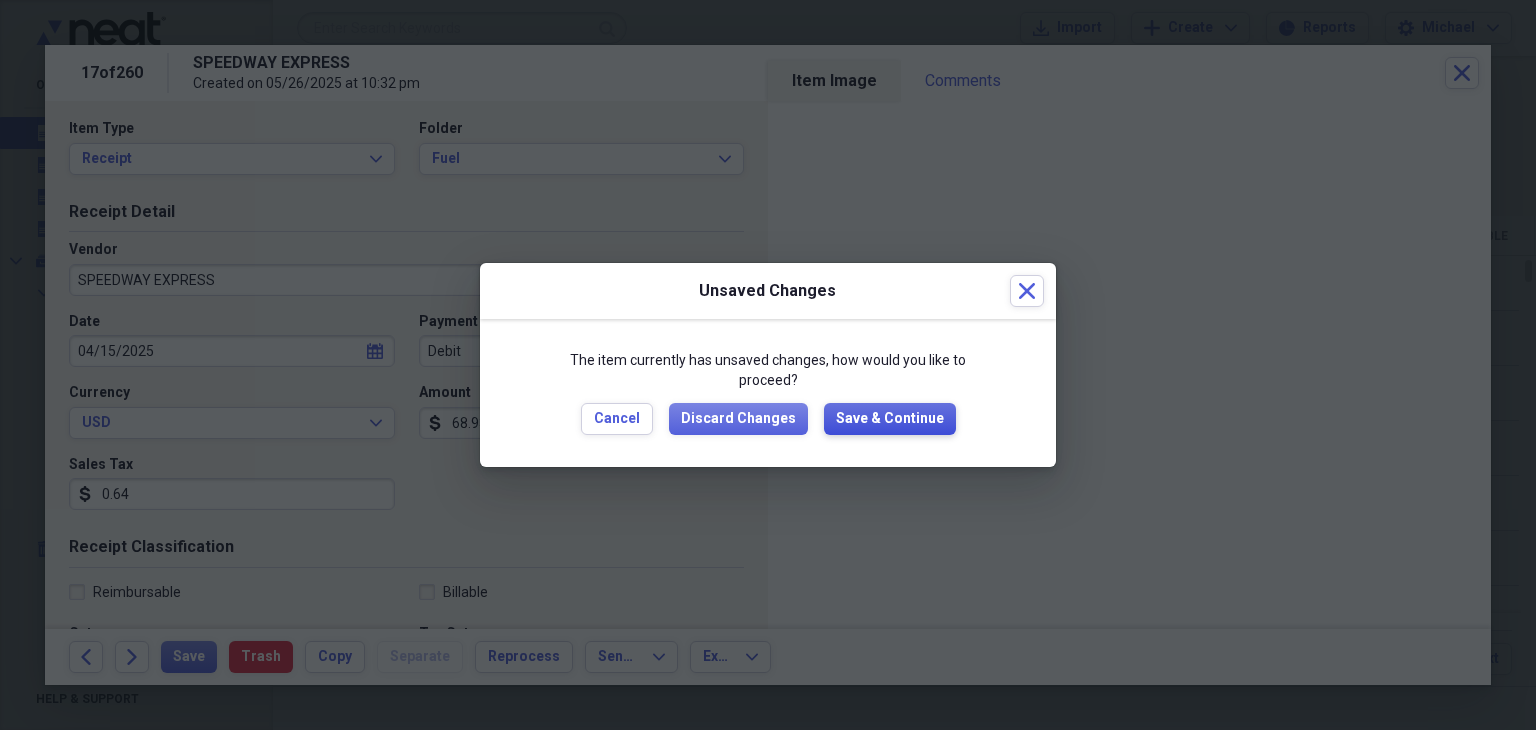 click on "Save & Continue" at bounding box center [890, 419] 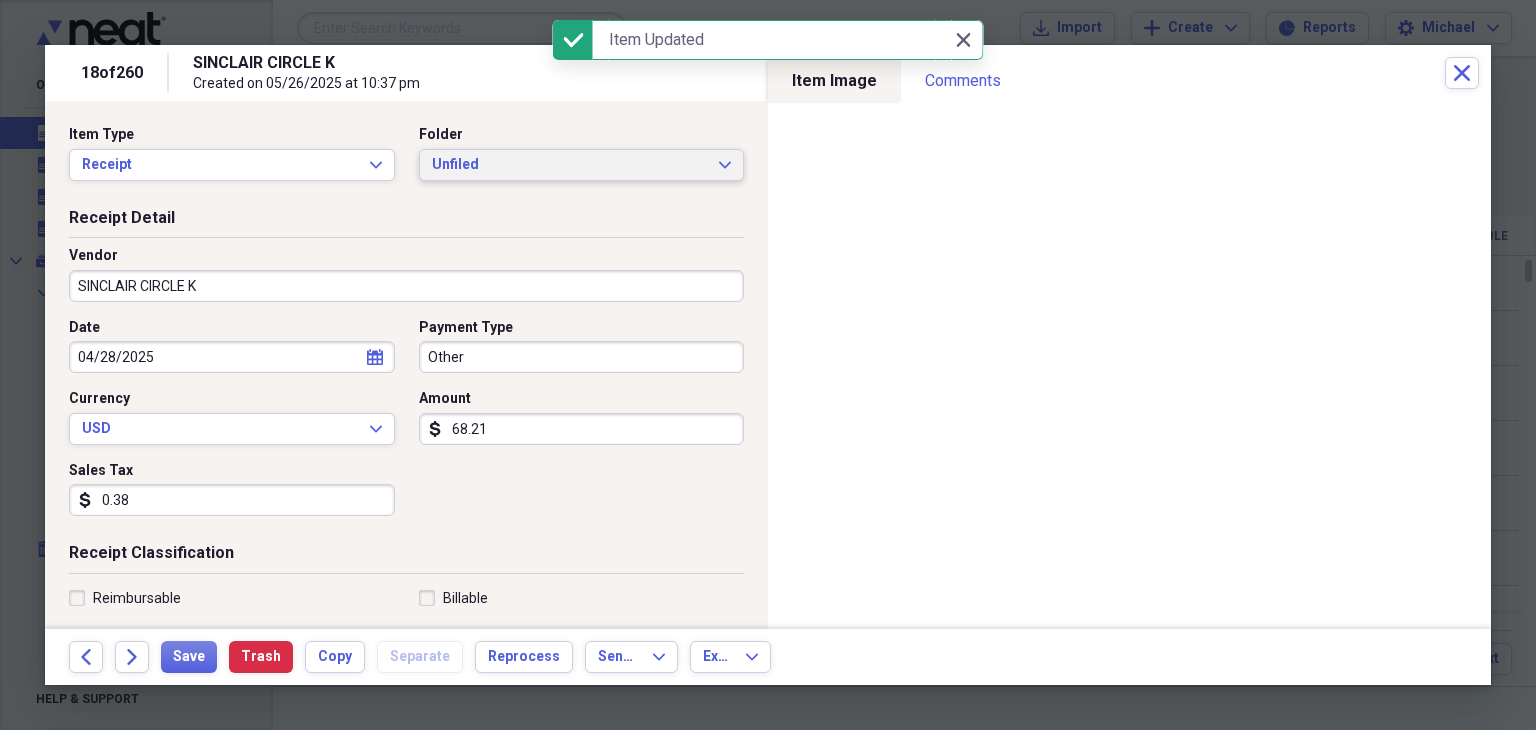click on "Unfiled" at bounding box center (570, 165) 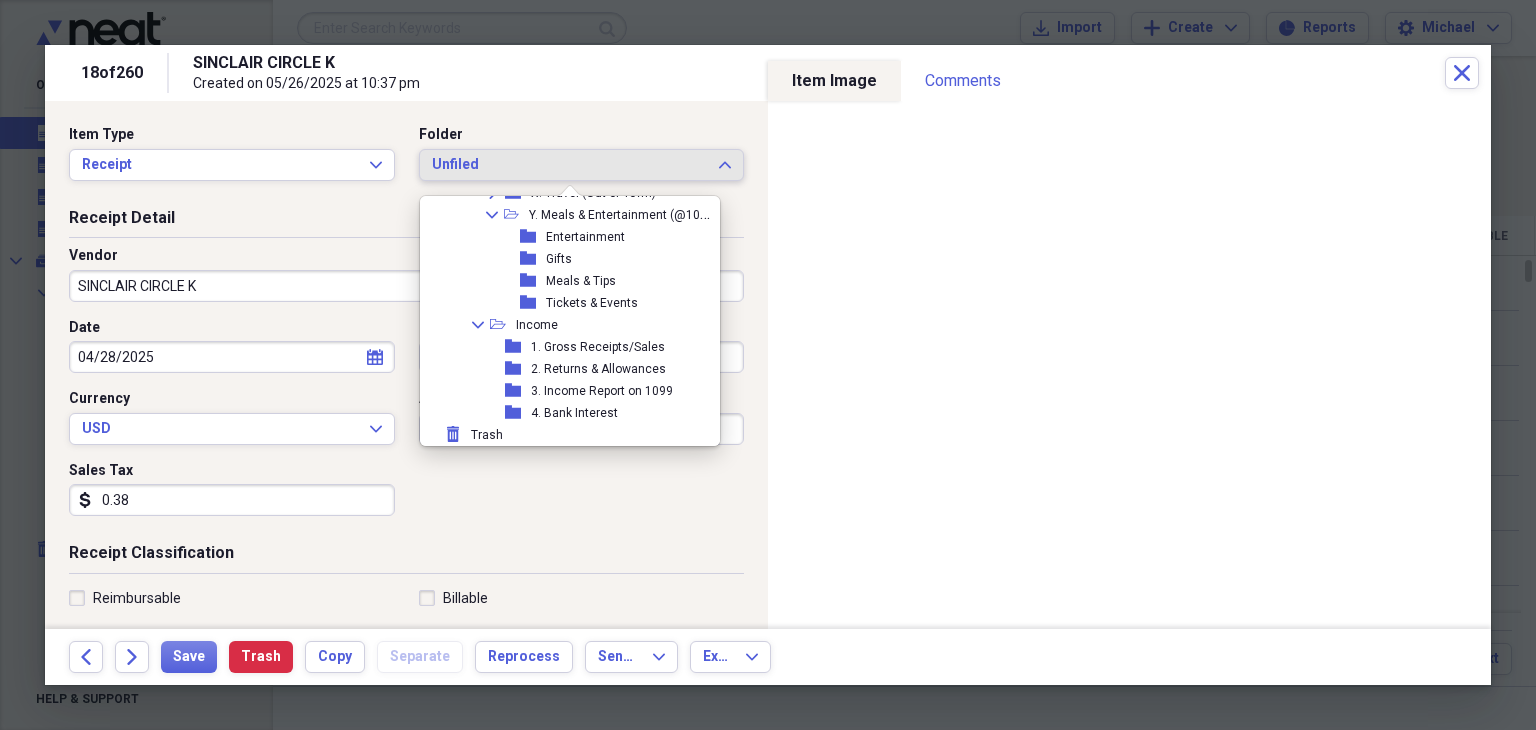 scroll, scrollTop: 1039, scrollLeft: 0, axis: vertical 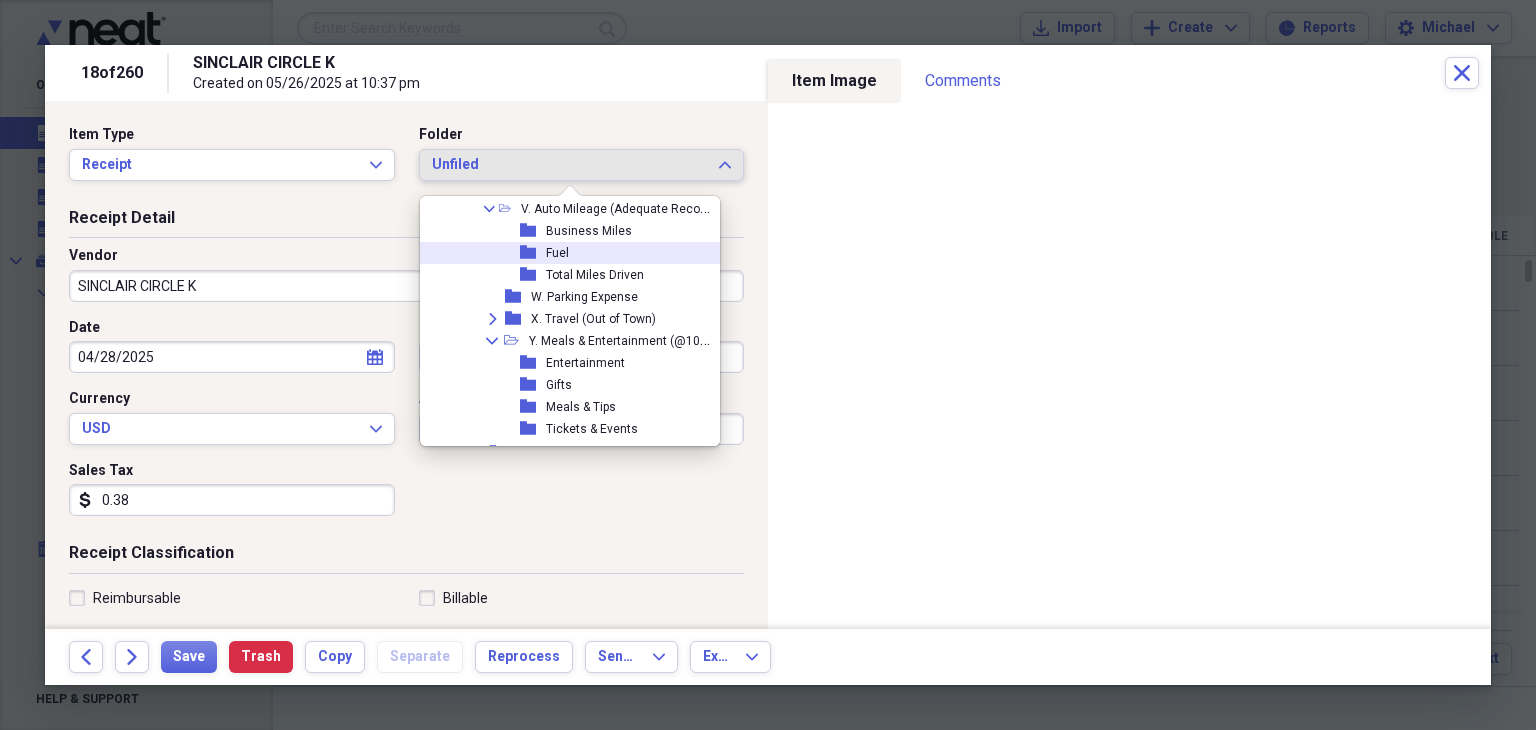 click on "folder Fuel" at bounding box center [569, 253] 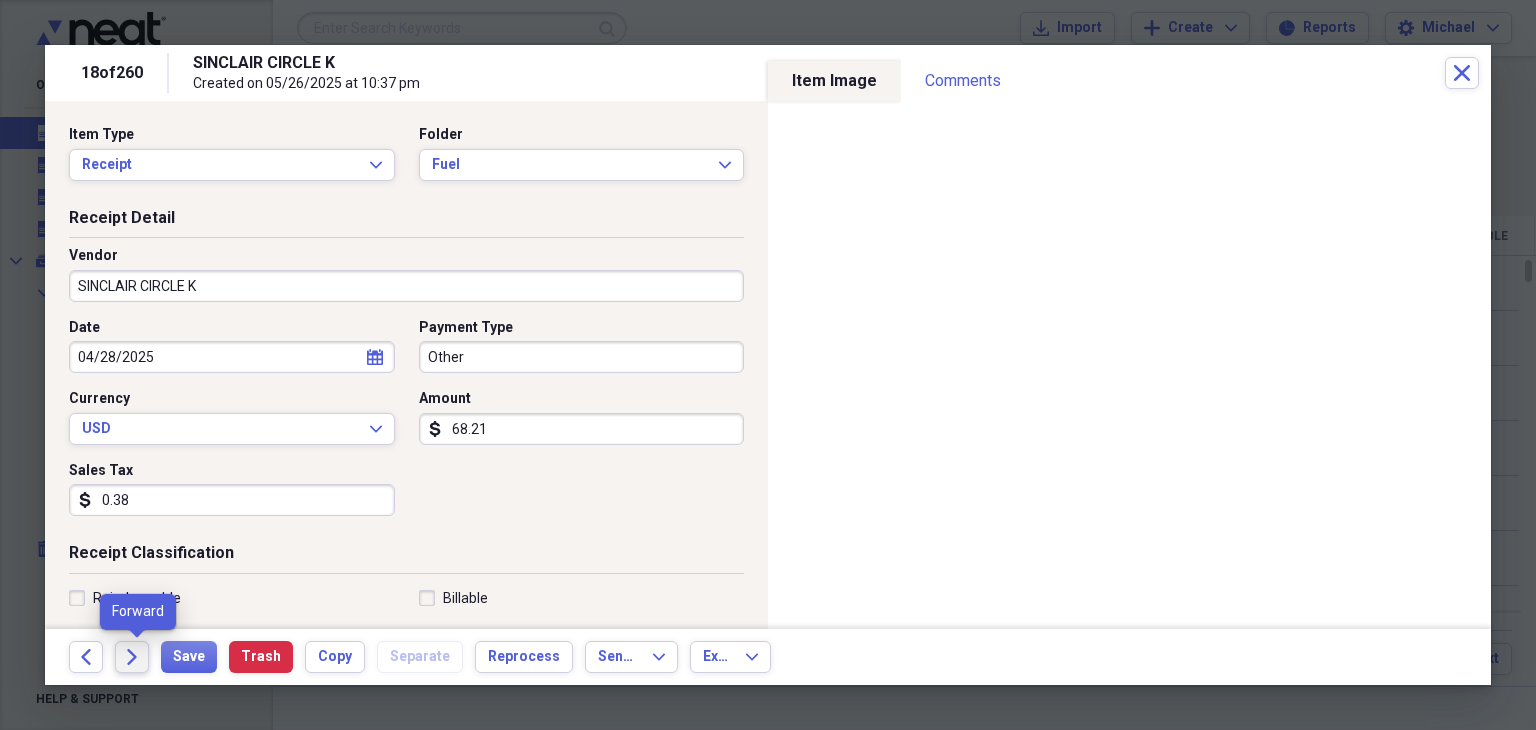 click on "Forward" at bounding box center [132, 657] 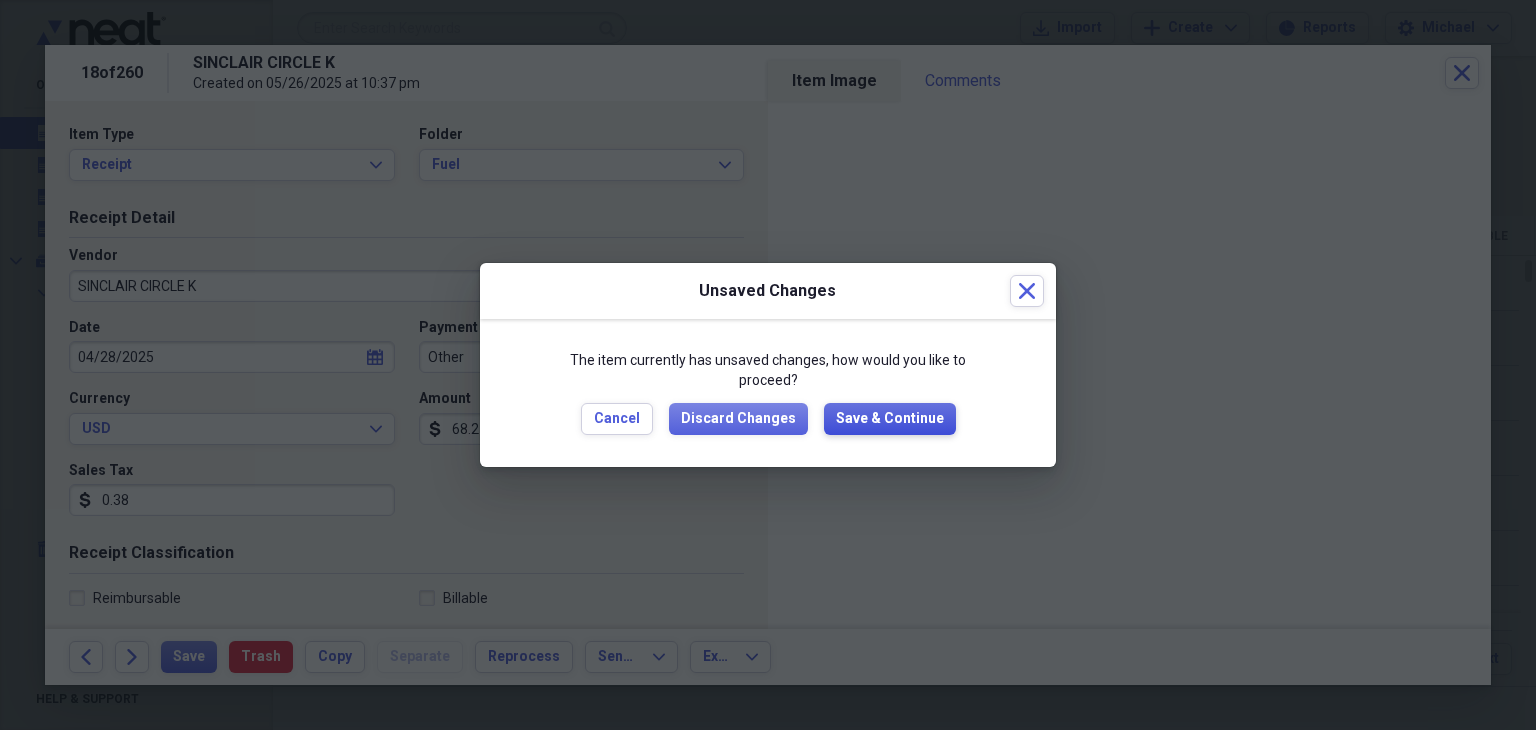 click on "Save & Continue" at bounding box center [890, 419] 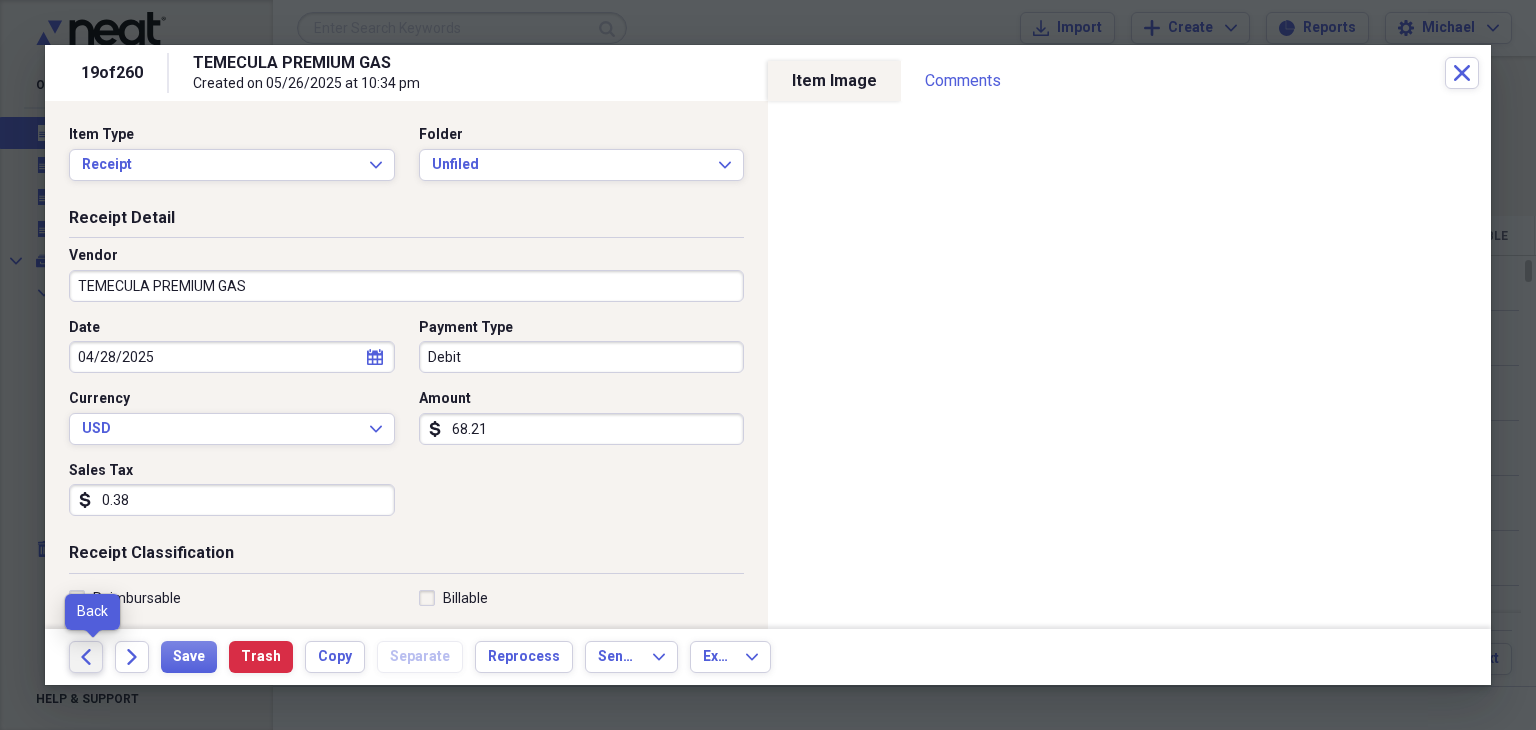click on "Back" 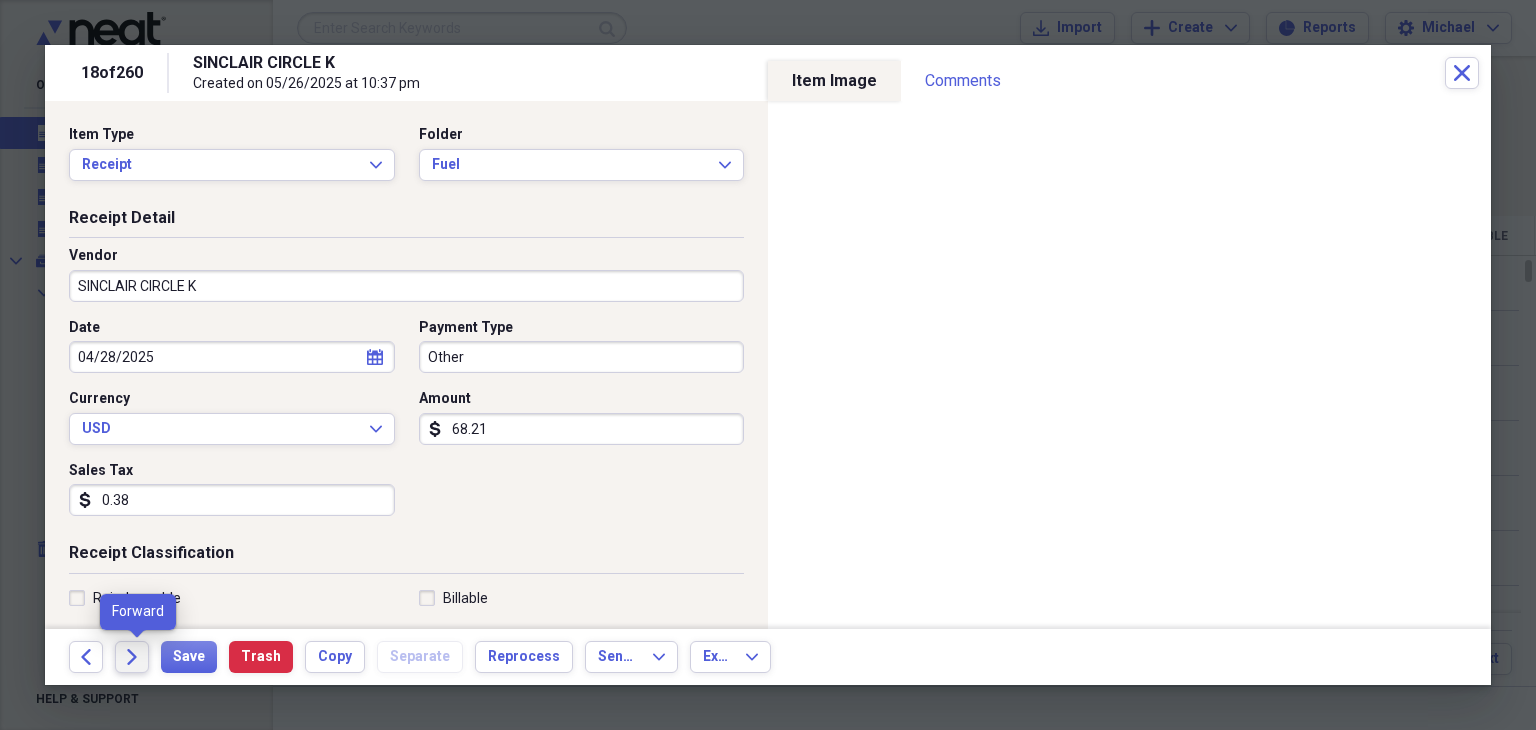 click on "Forward" 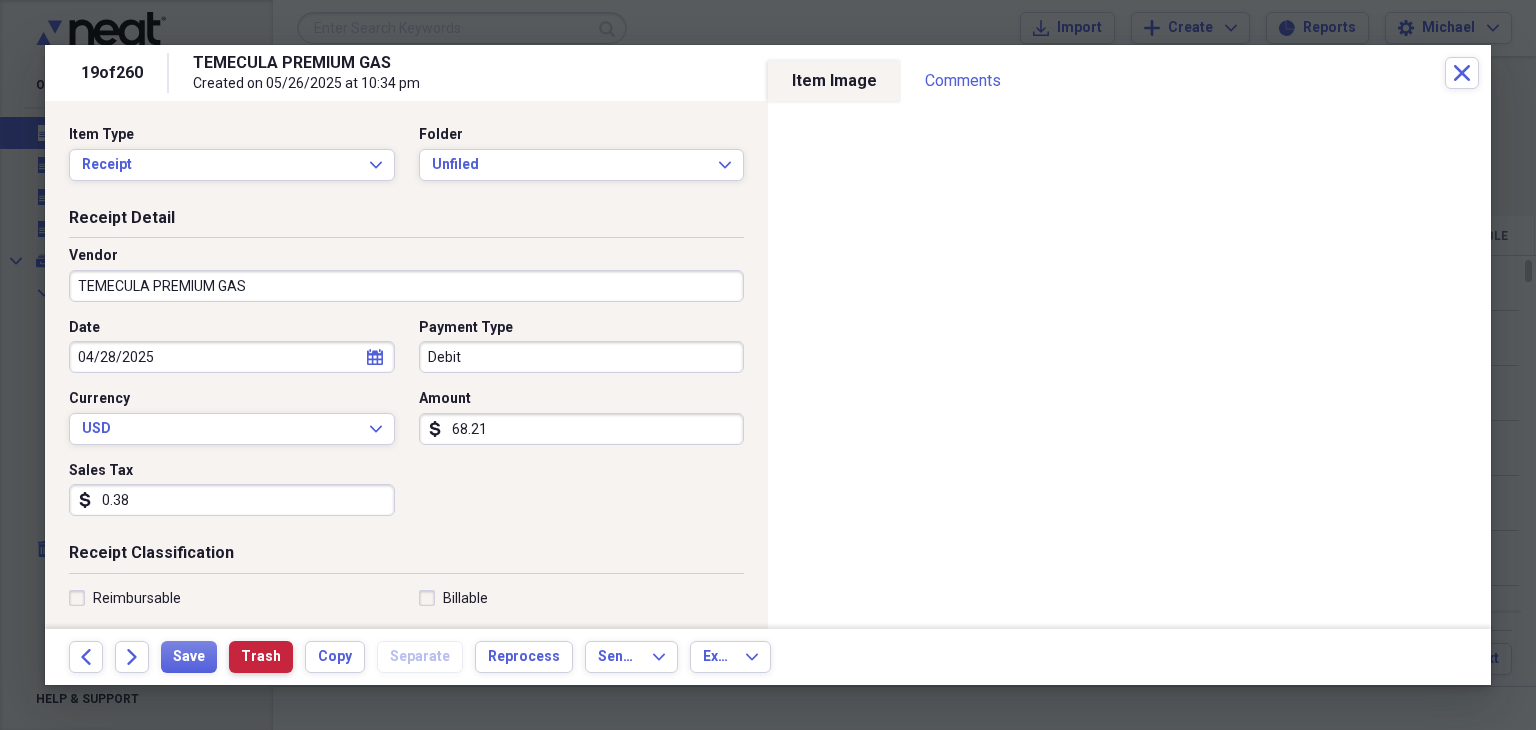 click on "Trash" at bounding box center (261, 657) 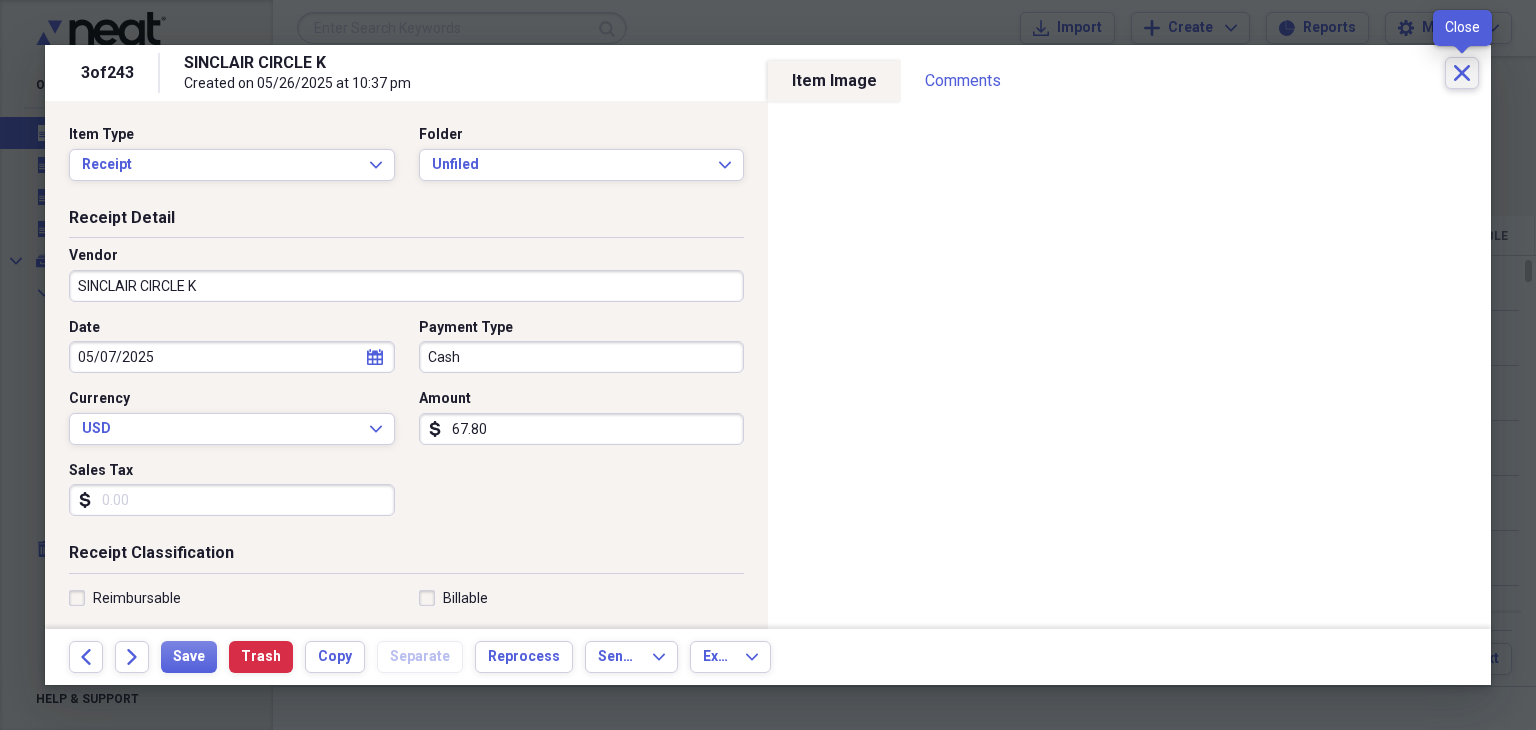 click on "Close" at bounding box center (1462, 73) 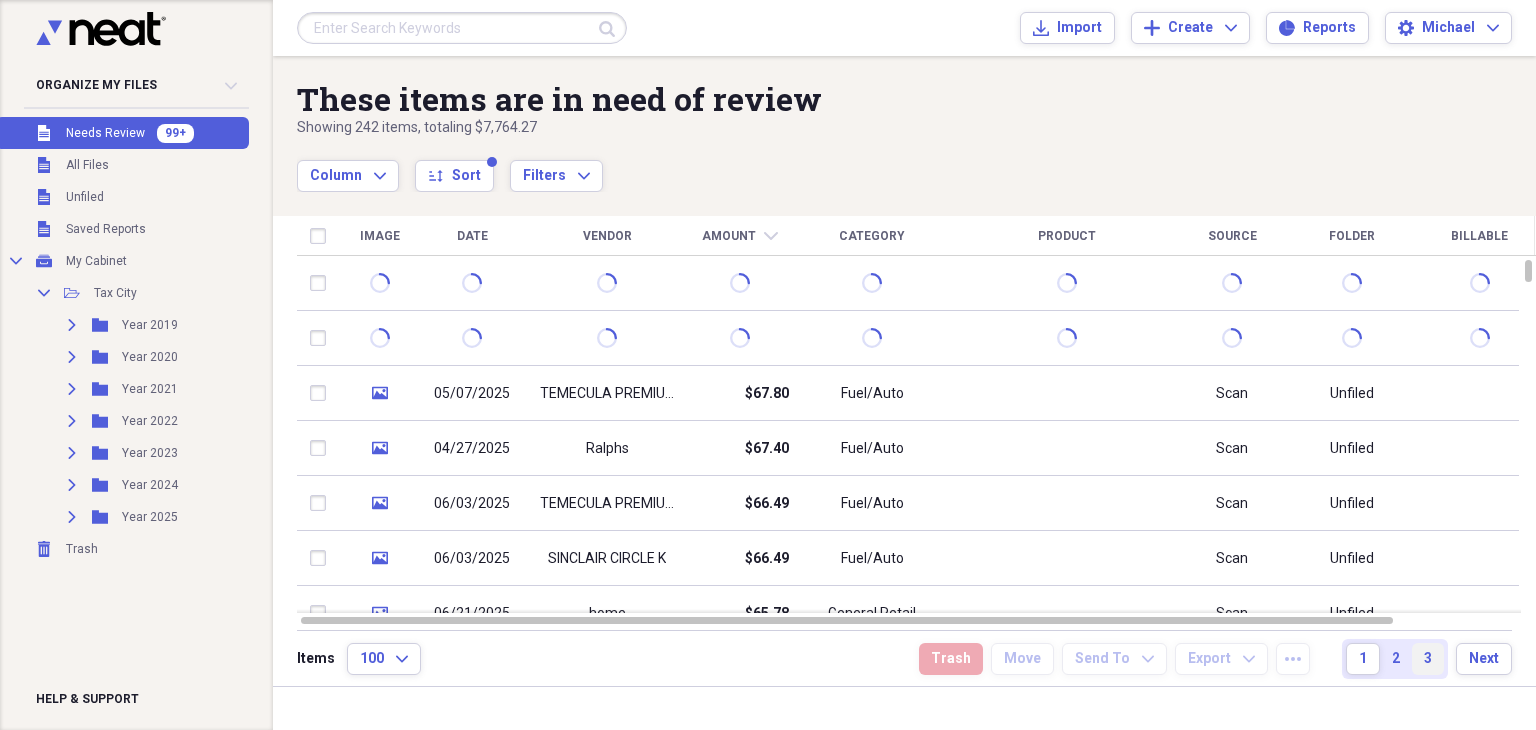 click on "3" at bounding box center [1428, 659] 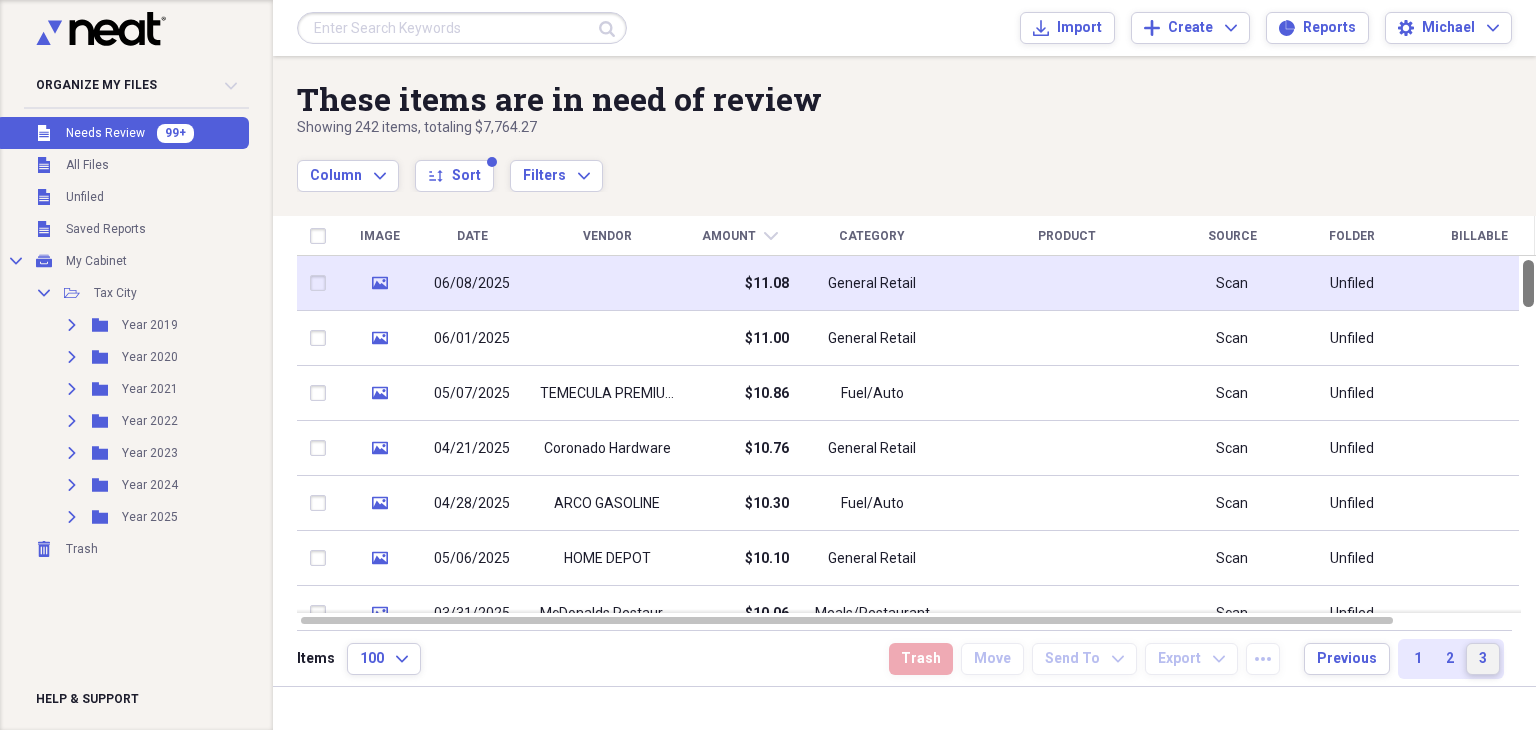 drag, startPoint x: 1532, startPoint y: 286, endPoint x: 1505, endPoint y: 275, distance: 29.15476 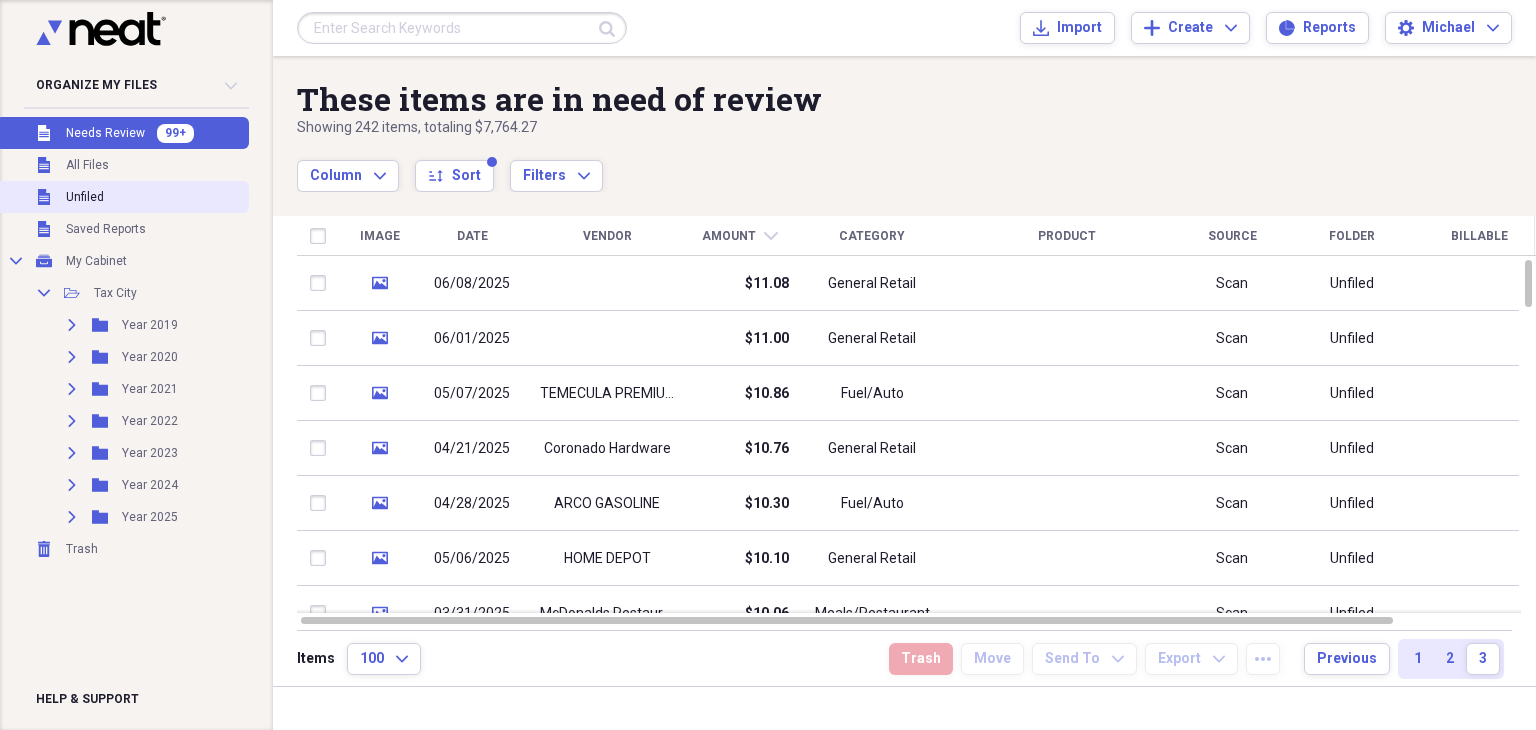 click on "Unfiled Unfiled" at bounding box center (122, 197) 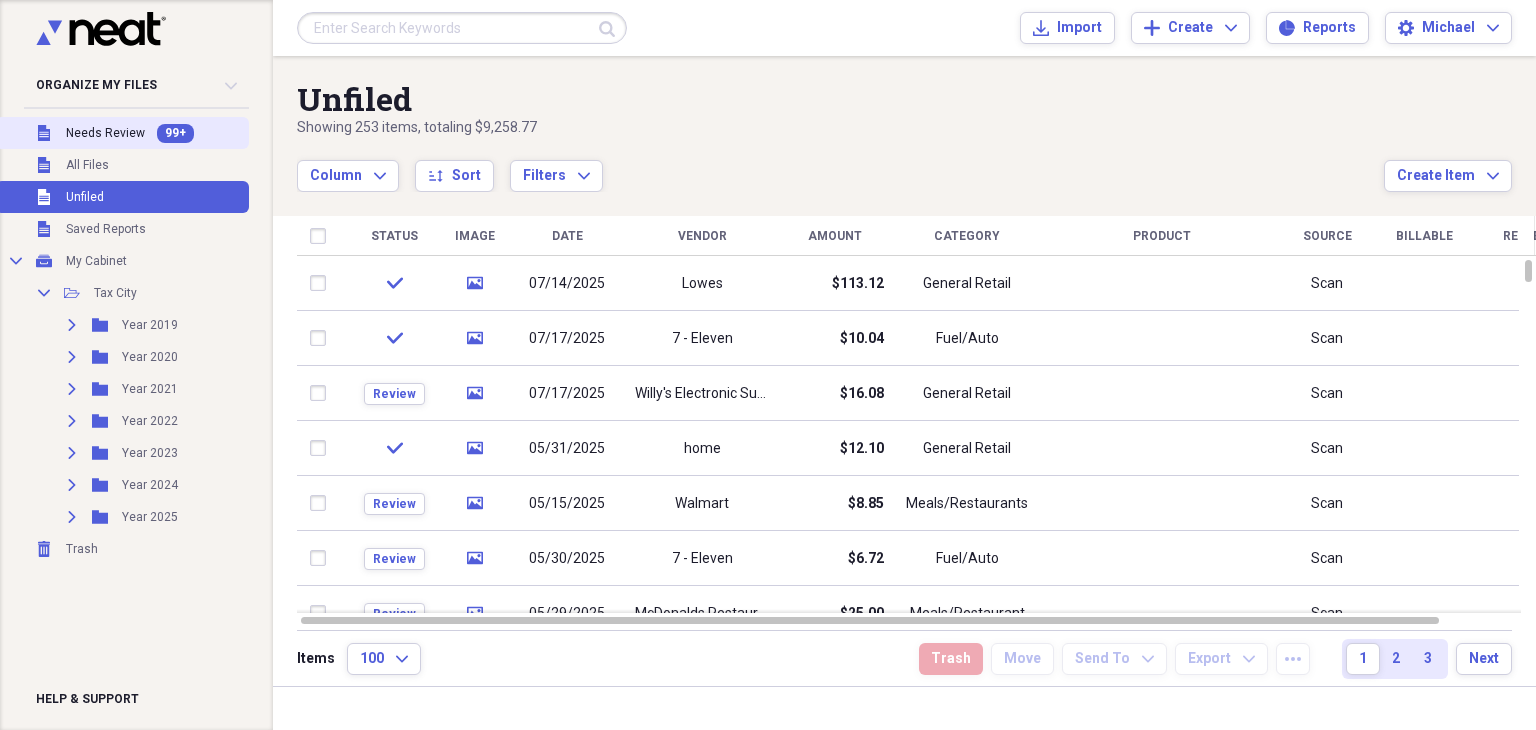 click on "Needs Review" at bounding box center (105, 133) 